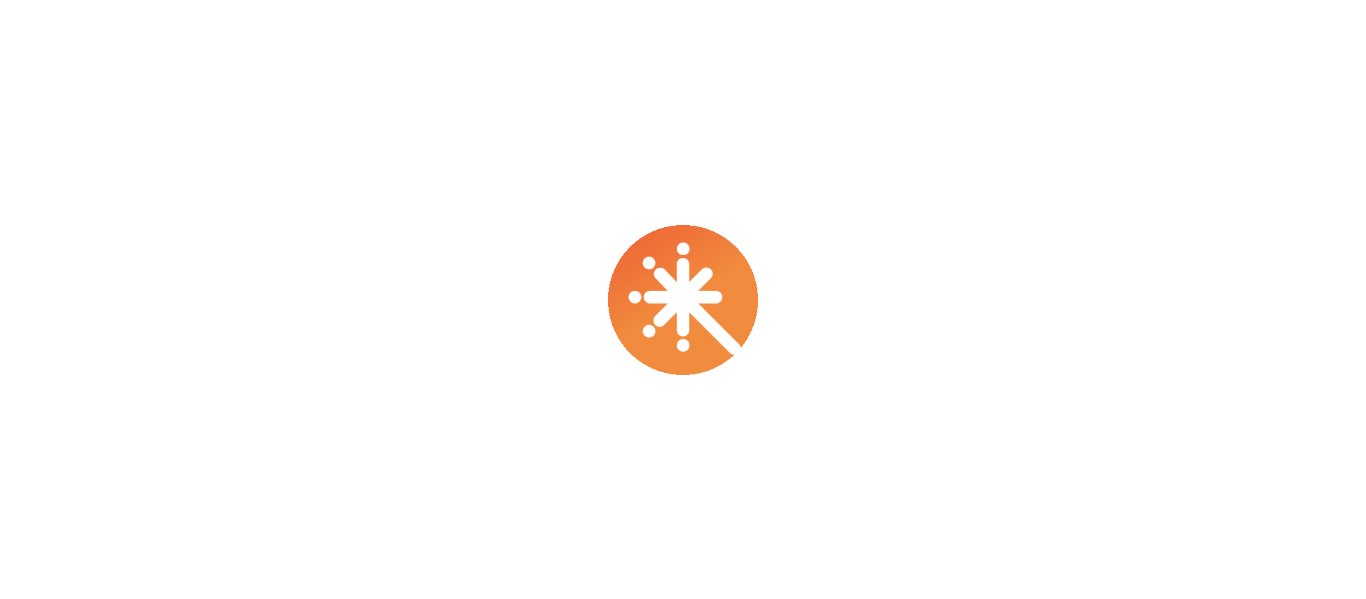 scroll, scrollTop: 0, scrollLeft: 0, axis: both 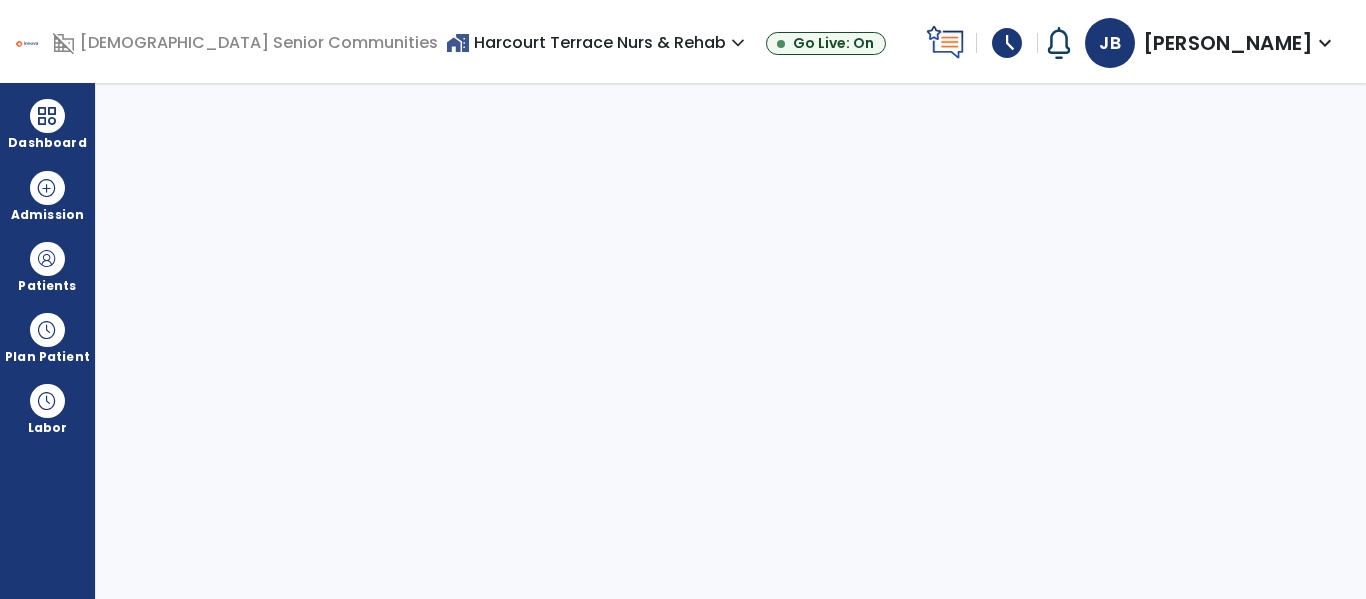 select on "****" 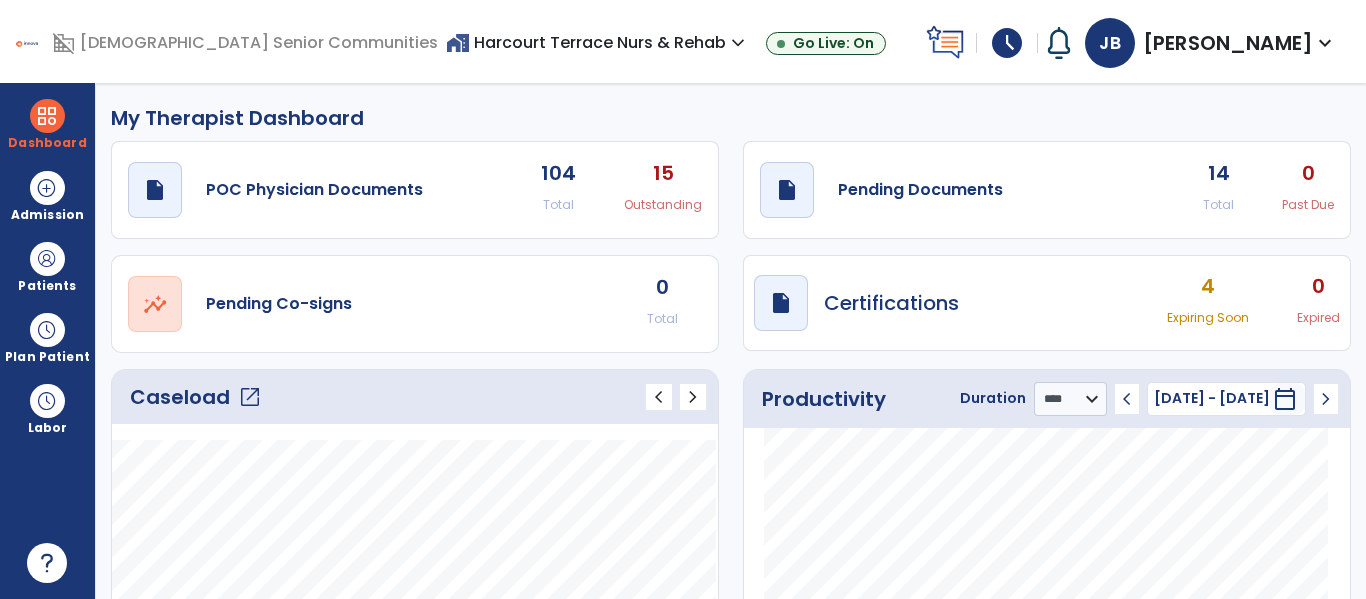 click on "open_in_new" 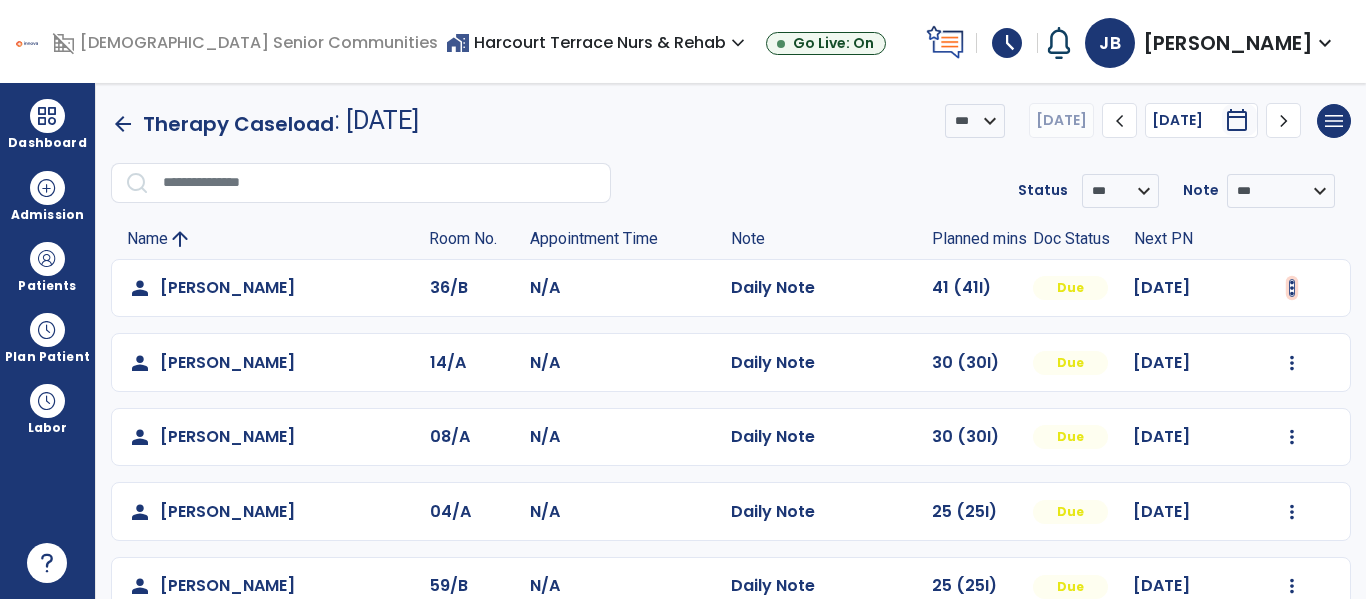 click at bounding box center [1292, 288] 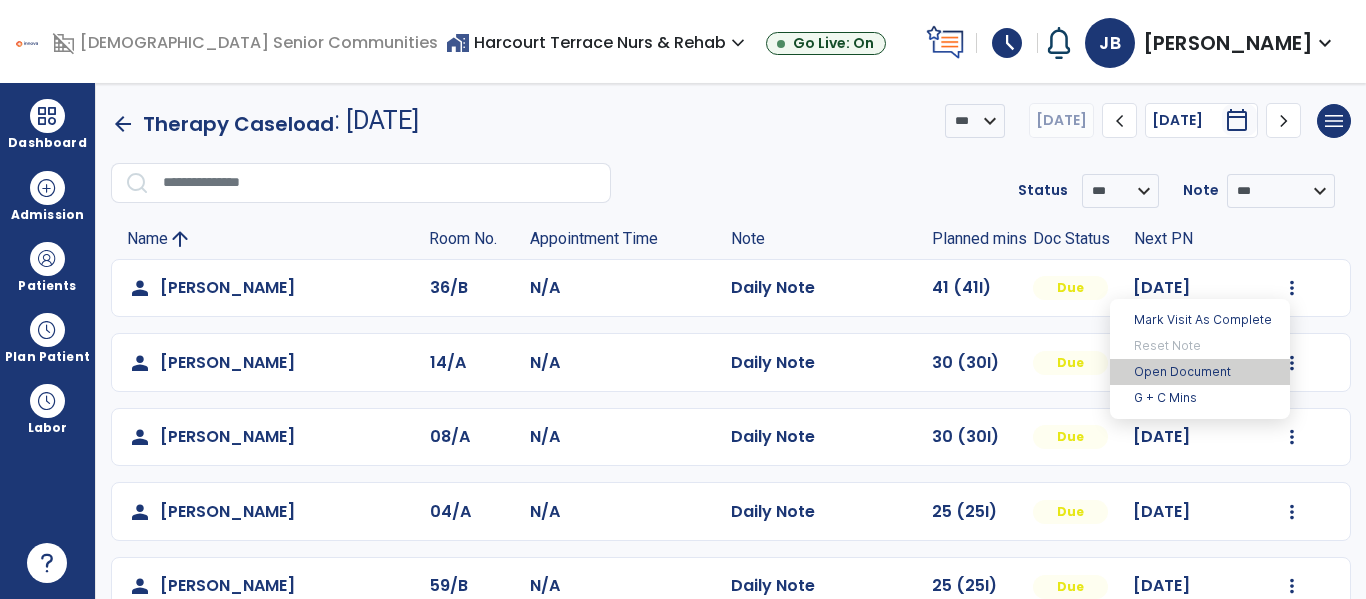 click on "Open Document" at bounding box center (1200, 372) 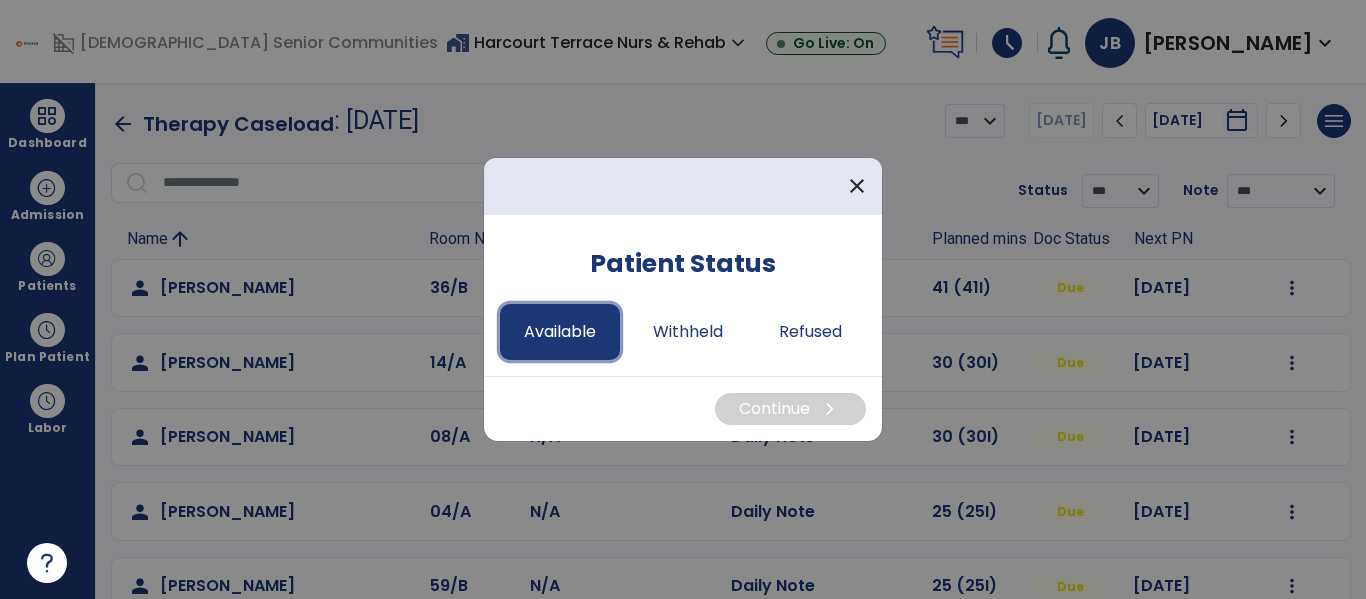 click on "Available" at bounding box center (560, 332) 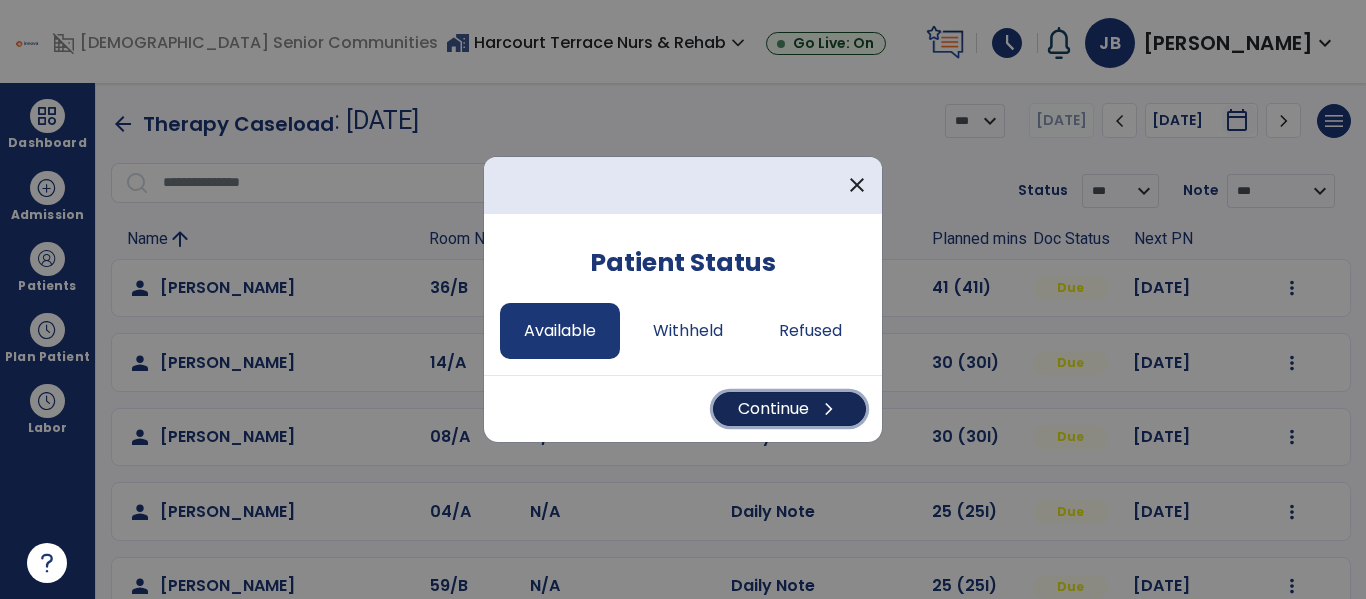 click on "Continue   chevron_right" at bounding box center (789, 409) 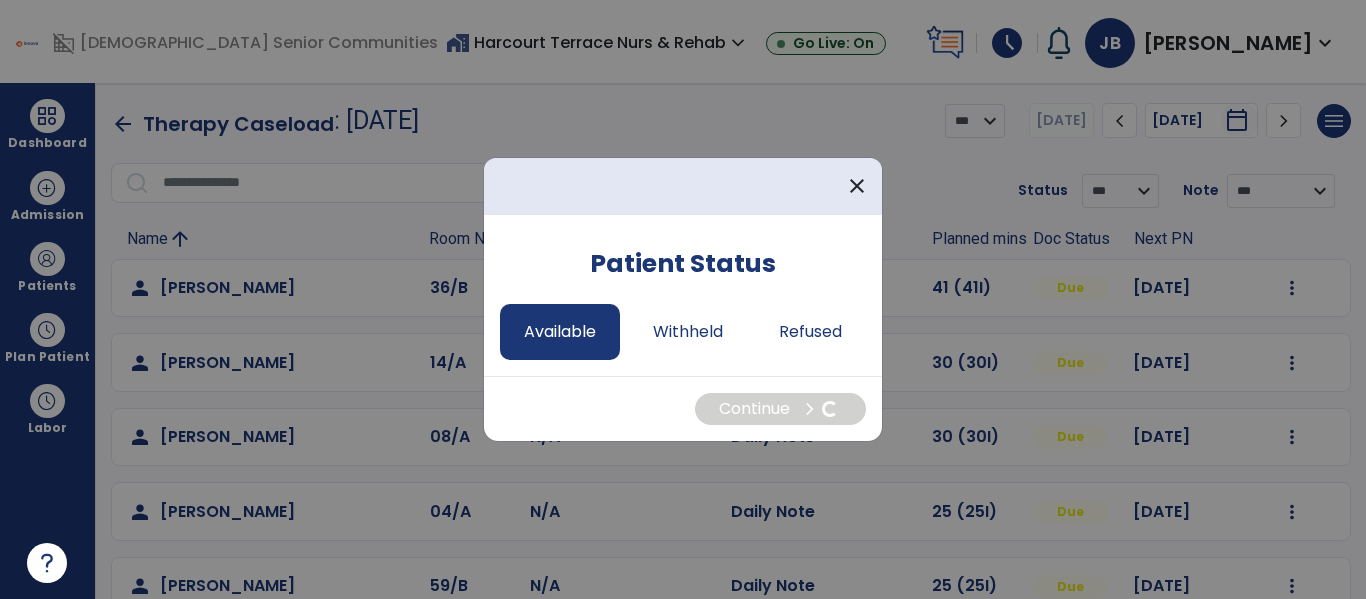 select on "*" 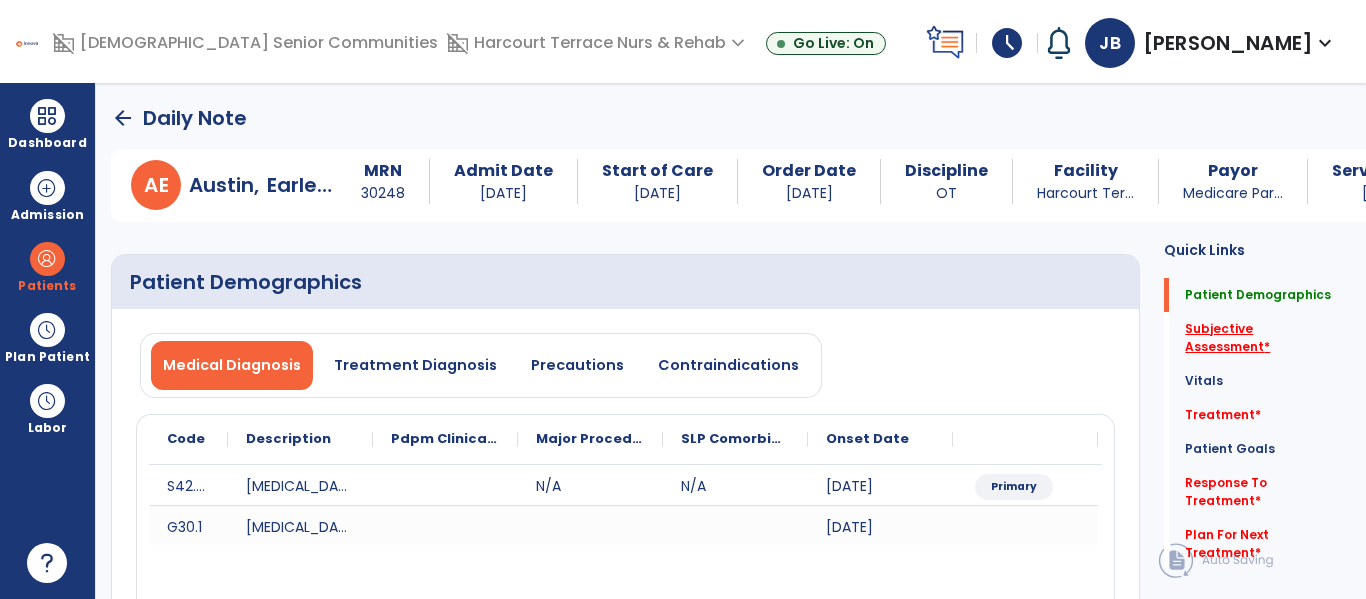 click on "Subjective Assessment   *" 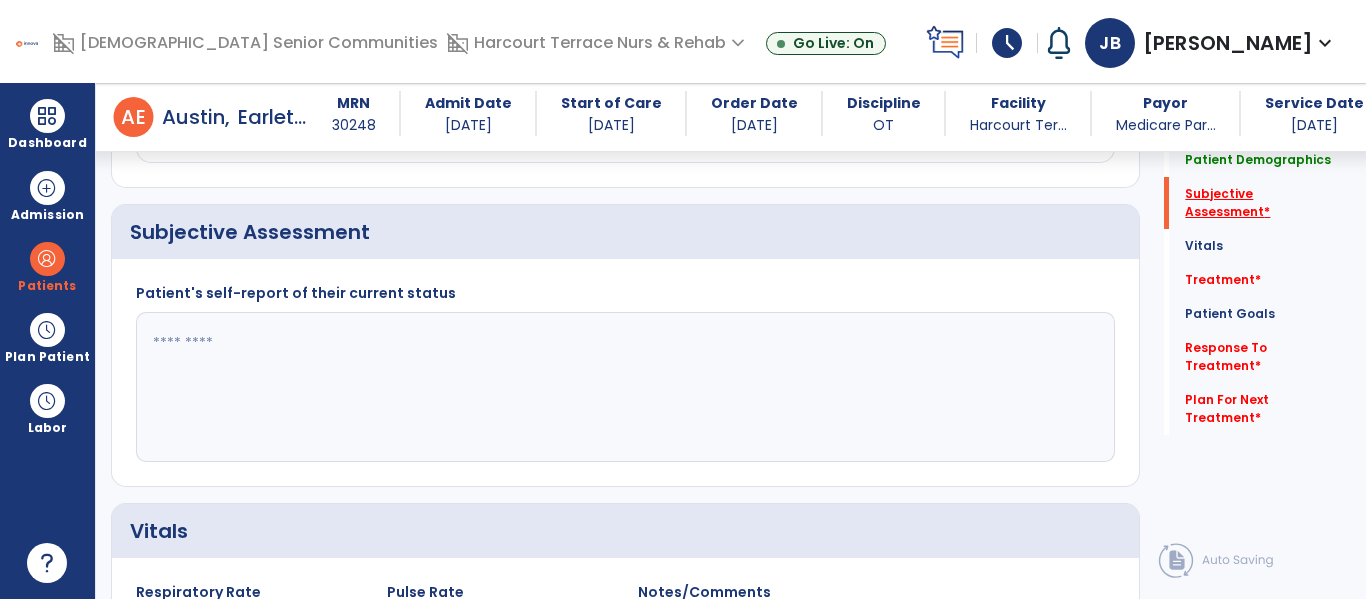 scroll, scrollTop: 457, scrollLeft: 0, axis: vertical 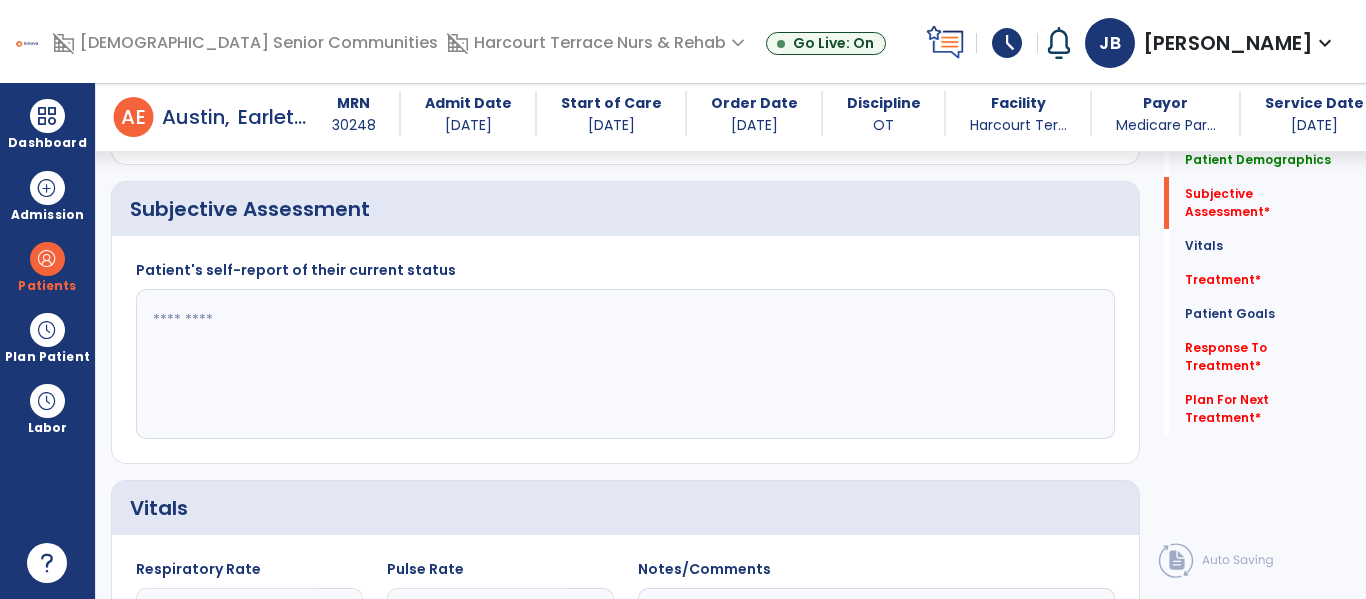 click 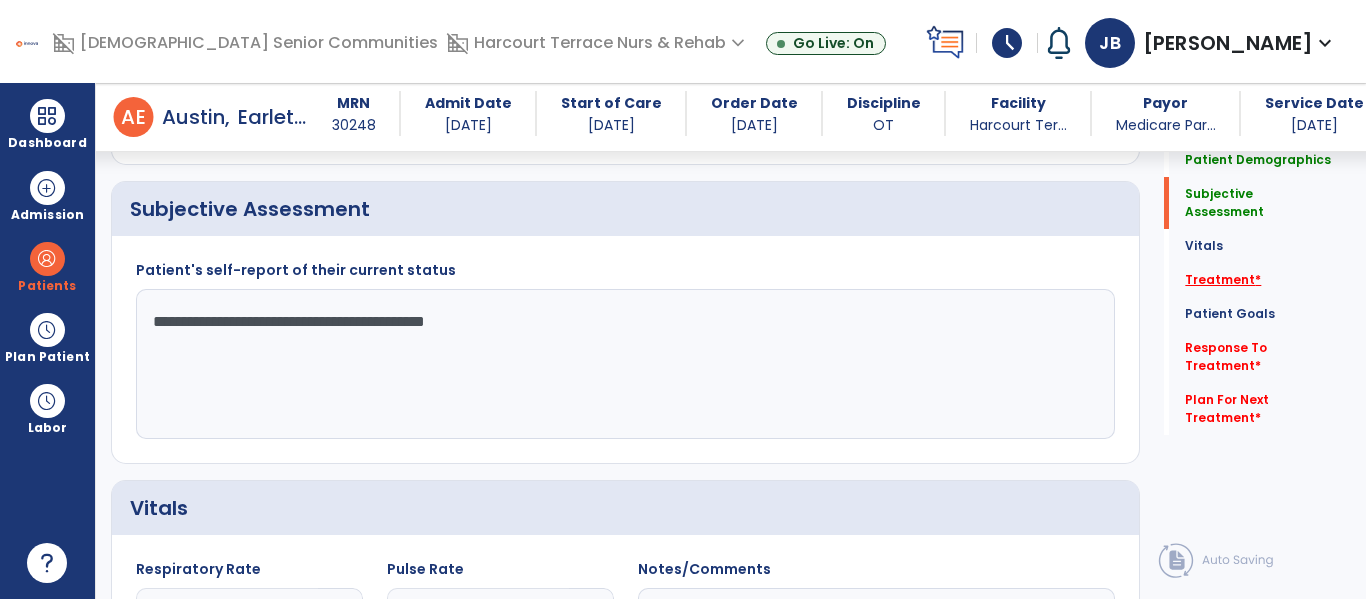 type on "**********" 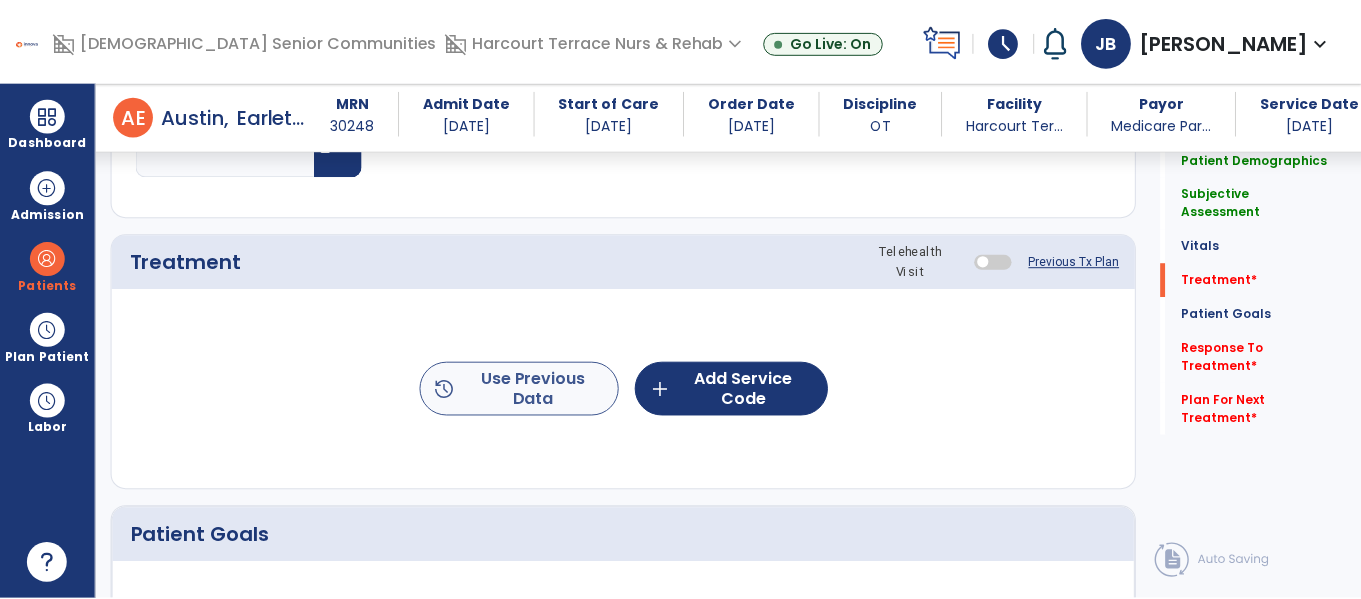 scroll, scrollTop: 1146, scrollLeft: 0, axis: vertical 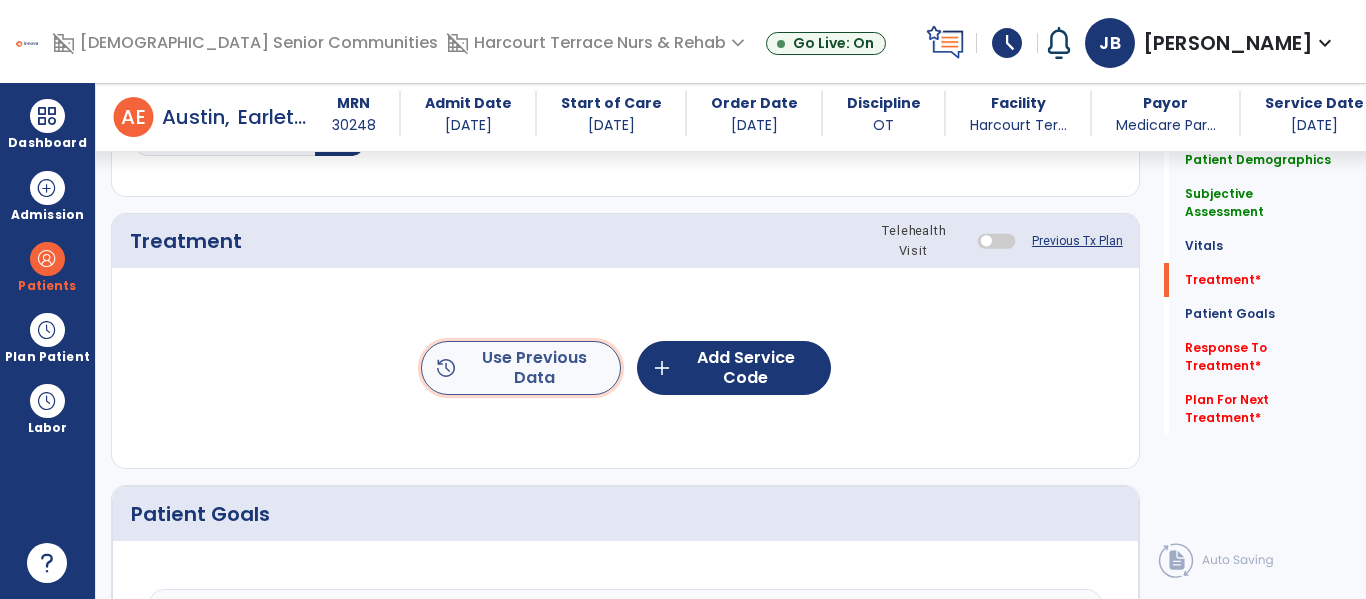 click on "history  Use Previous Data" 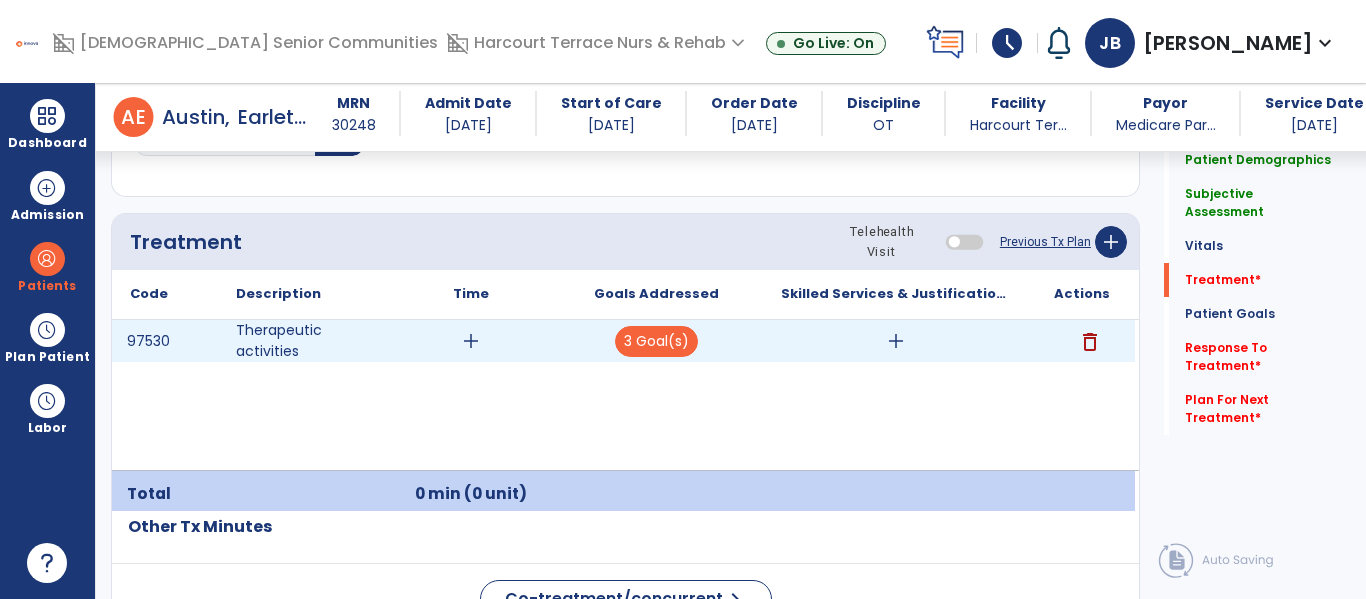 click on "add" at bounding box center [471, 341] 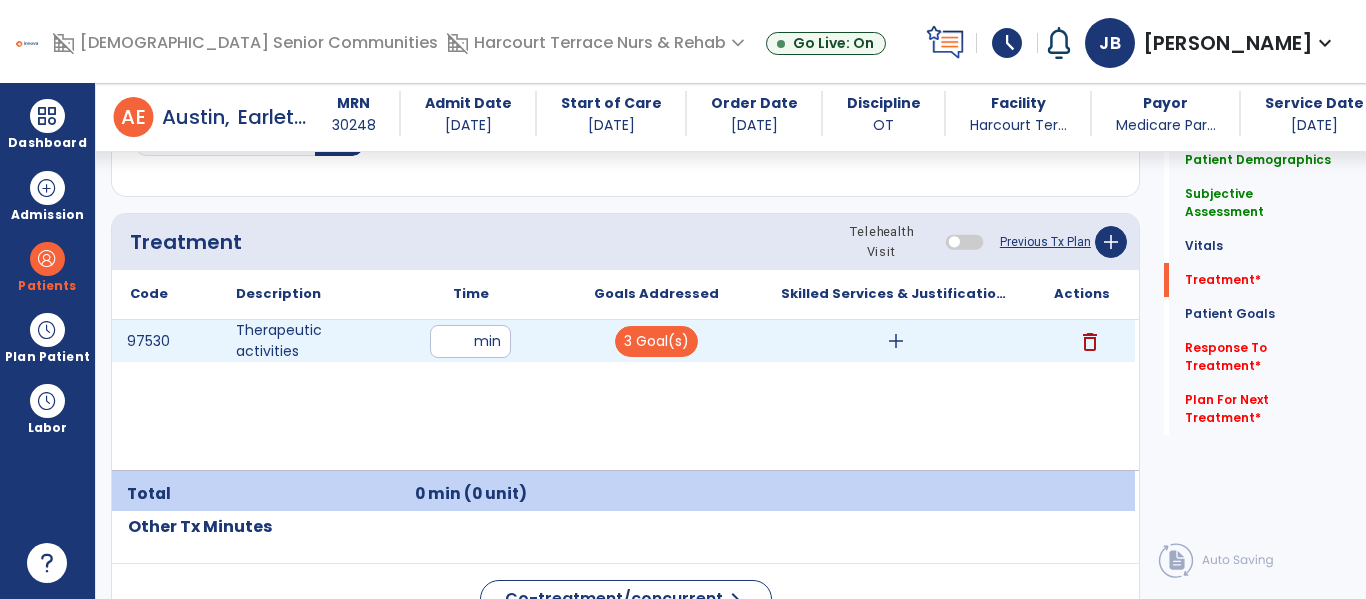 type on "**" 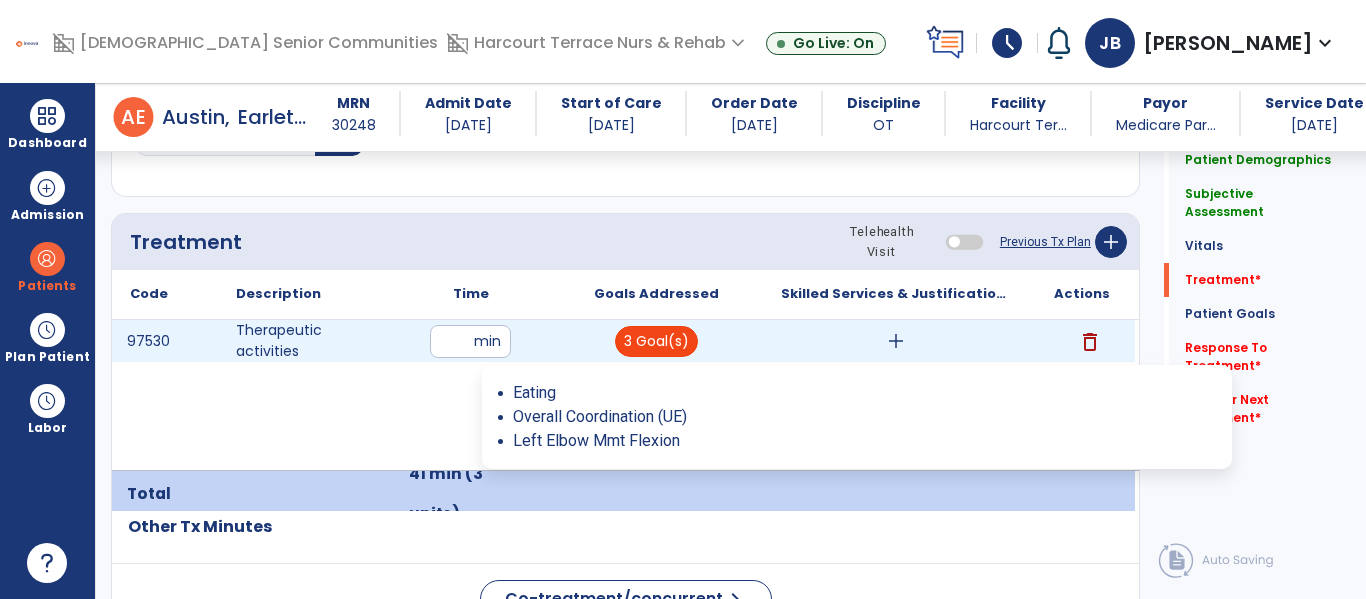 click on "3 Goal(s)" at bounding box center (656, 341) 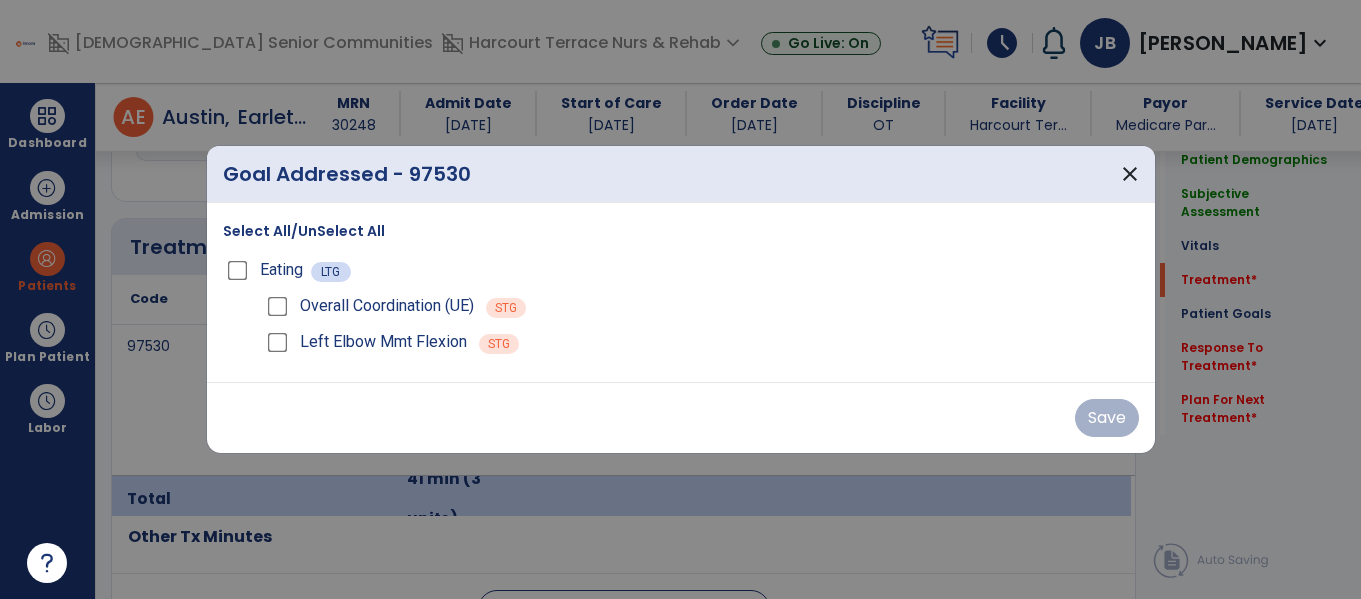 scroll, scrollTop: 1146, scrollLeft: 0, axis: vertical 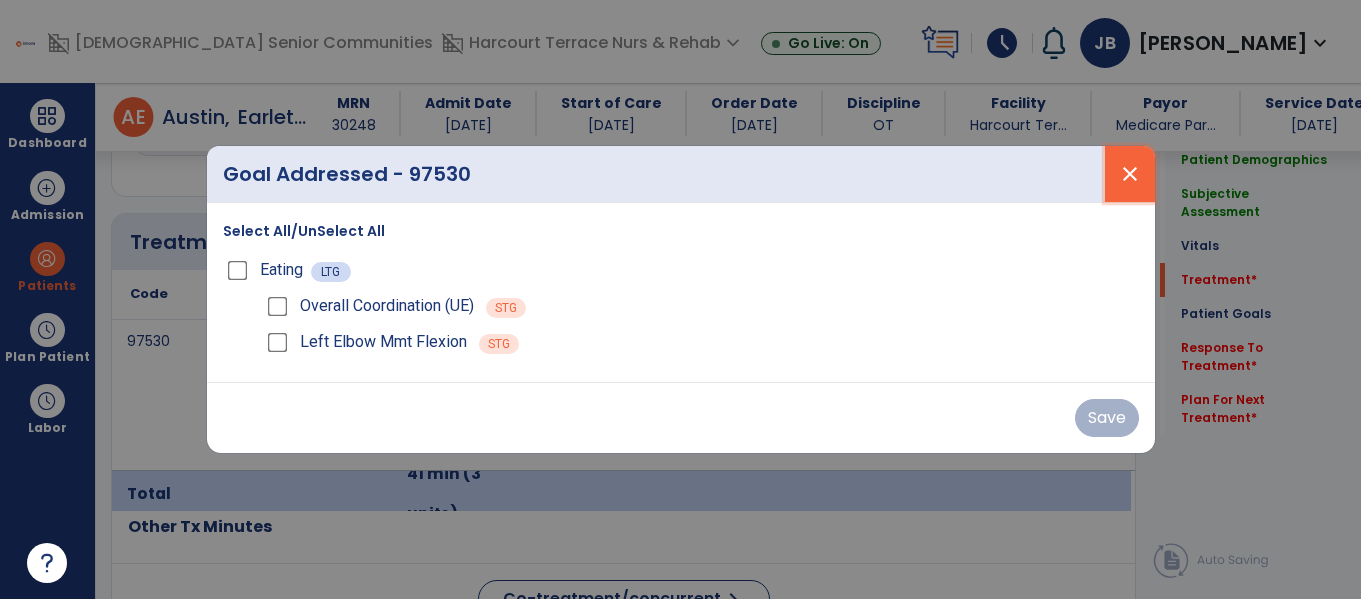 click on "close" at bounding box center [1130, 174] 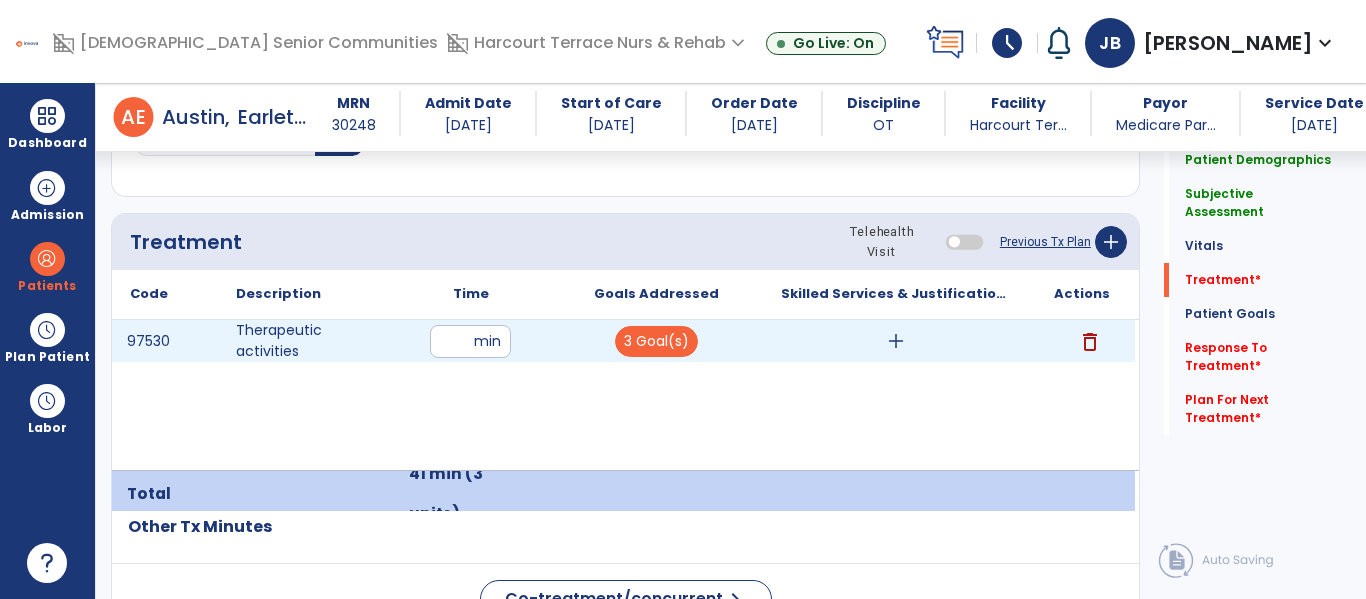 click on "add" at bounding box center [896, 341] 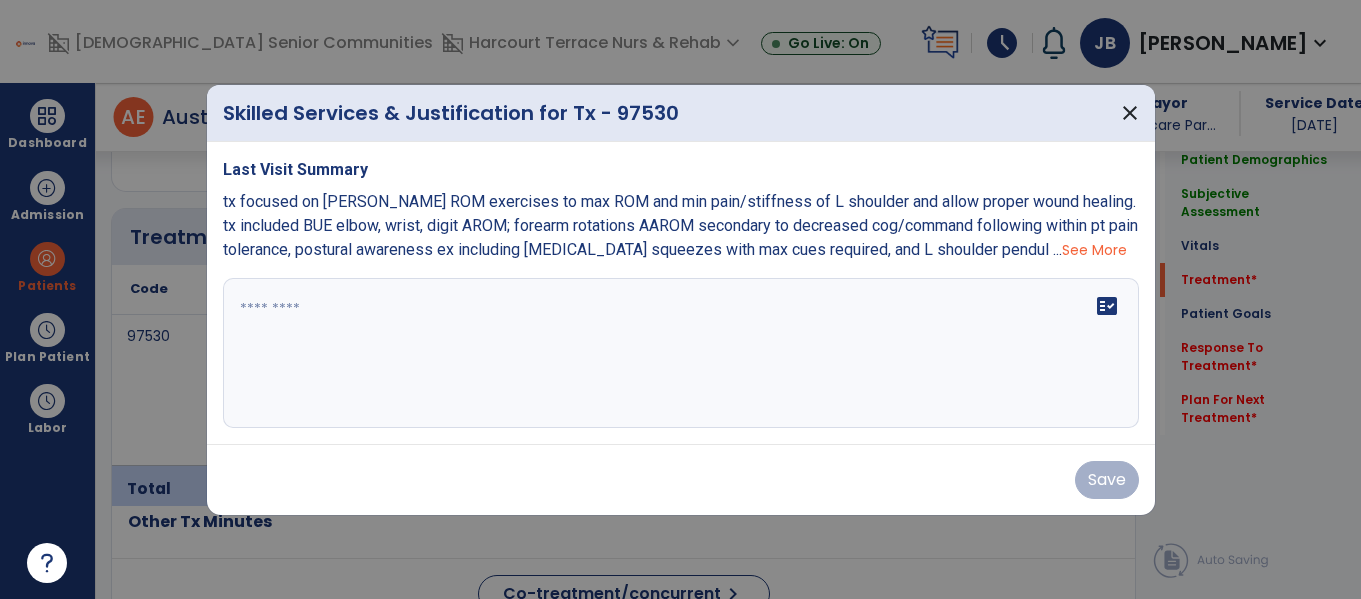 scroll, scrollTop: 1146, scrollLeft: 0, axis: vertical 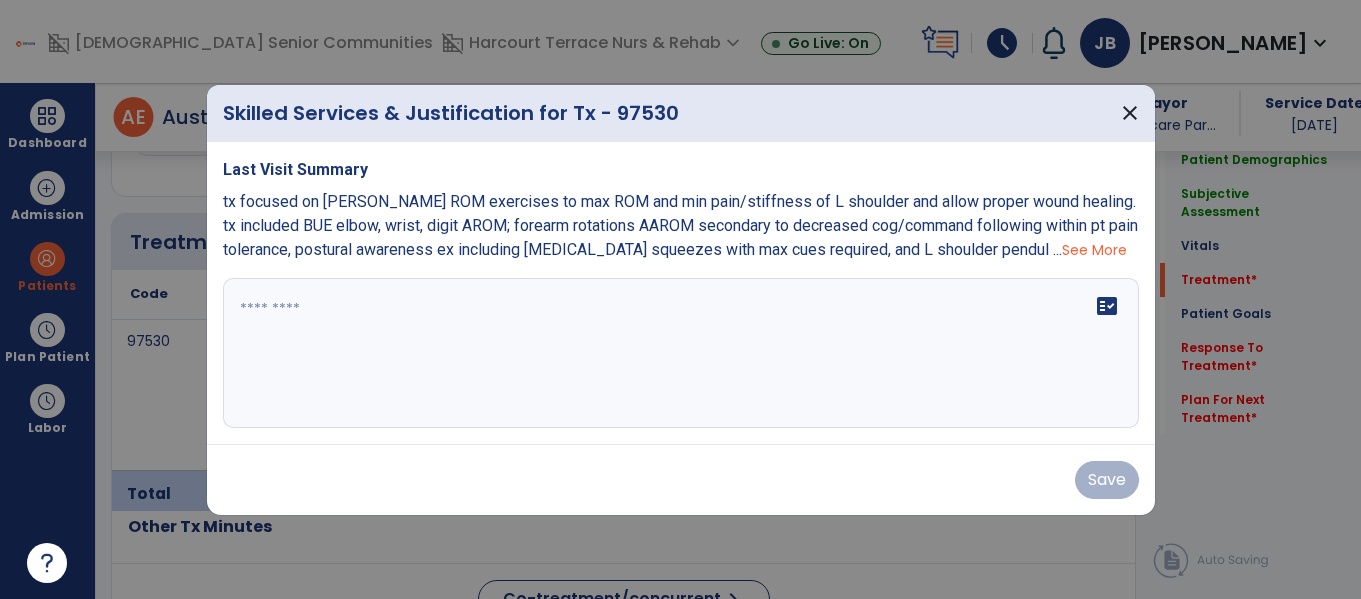 click on "See More" at bounding box center (1094, 250) 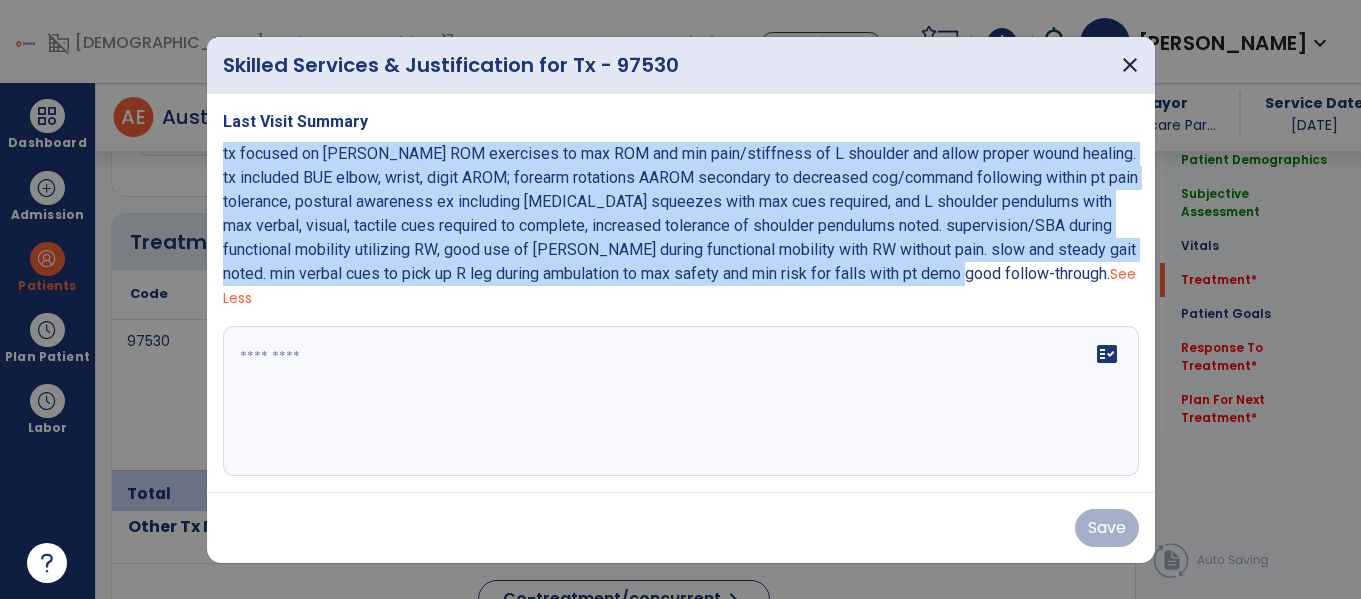 drag, startPoint x: 1048, startPoint y: 289, endPoint x: 210, endPoint y: 164, distance: 847.2715 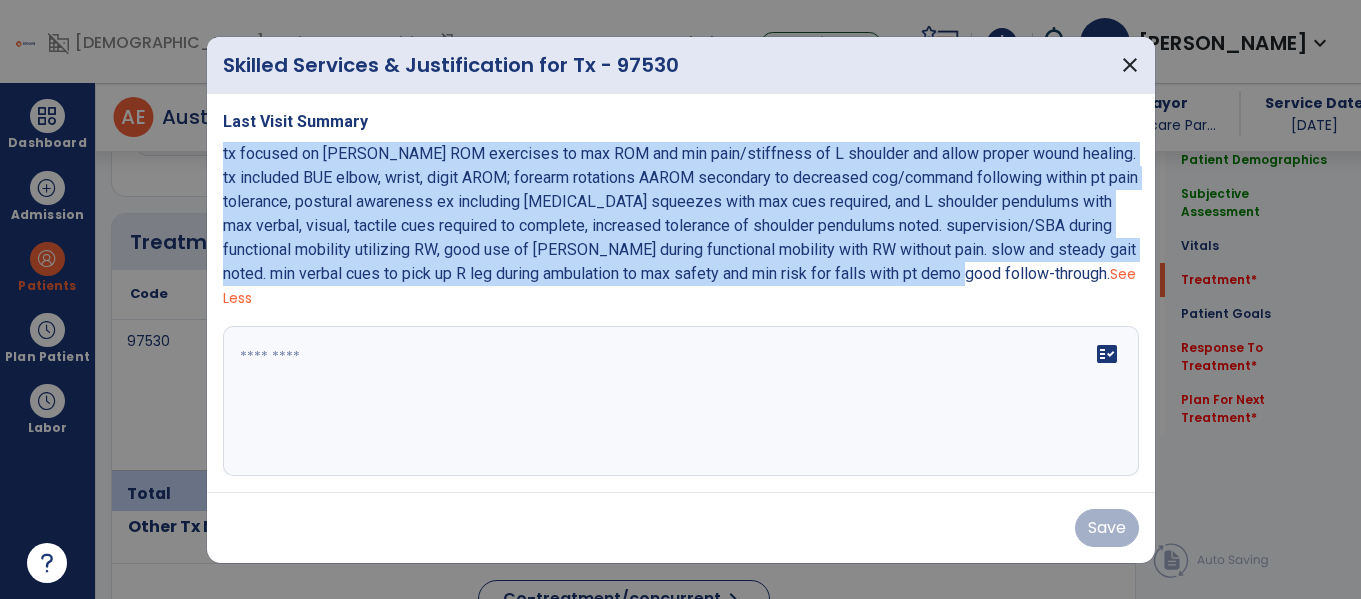 click on "Last Visit Summary tx focused on LUE ROM exercises to max ROM and min pain/stiffness of L shoulder and allow proper wound healing. tx included BUE elbow, wrist, digit AROM; forearm rotations AAROM secondary to decreased cog/command following within pt pain tolerance, postural awareness ex including shoulder blade squeezes with max cues required, and L shoulder pendulums with max verbal, visual, tactile cues required to complete, increased tolerance of shoulder pendulums noted. supervision/SBA during functional mobility utilizing RW, good use of LUE during functional mobility with RW without pain. slow and steady gait noted. min verbal cues to pick up R leg during ambulation to max safety and min risk for falls with pt demo good follow-through.  See Less   fact_check" at bounding box center [681, 293] 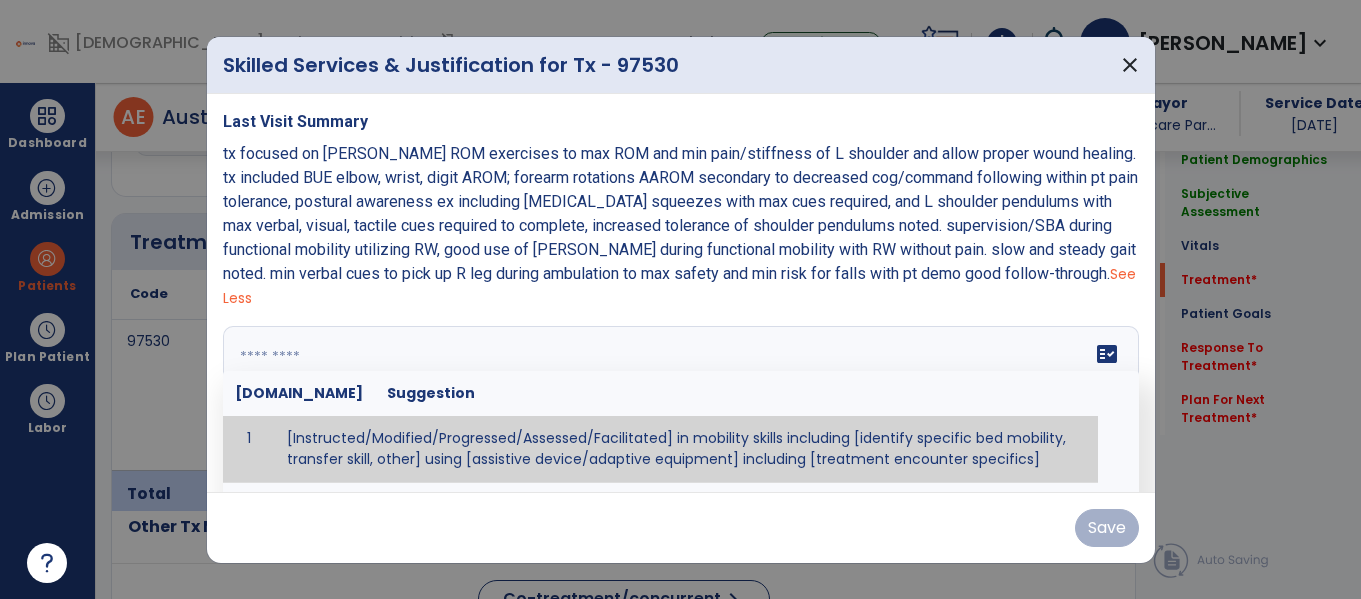 paste on "**********" 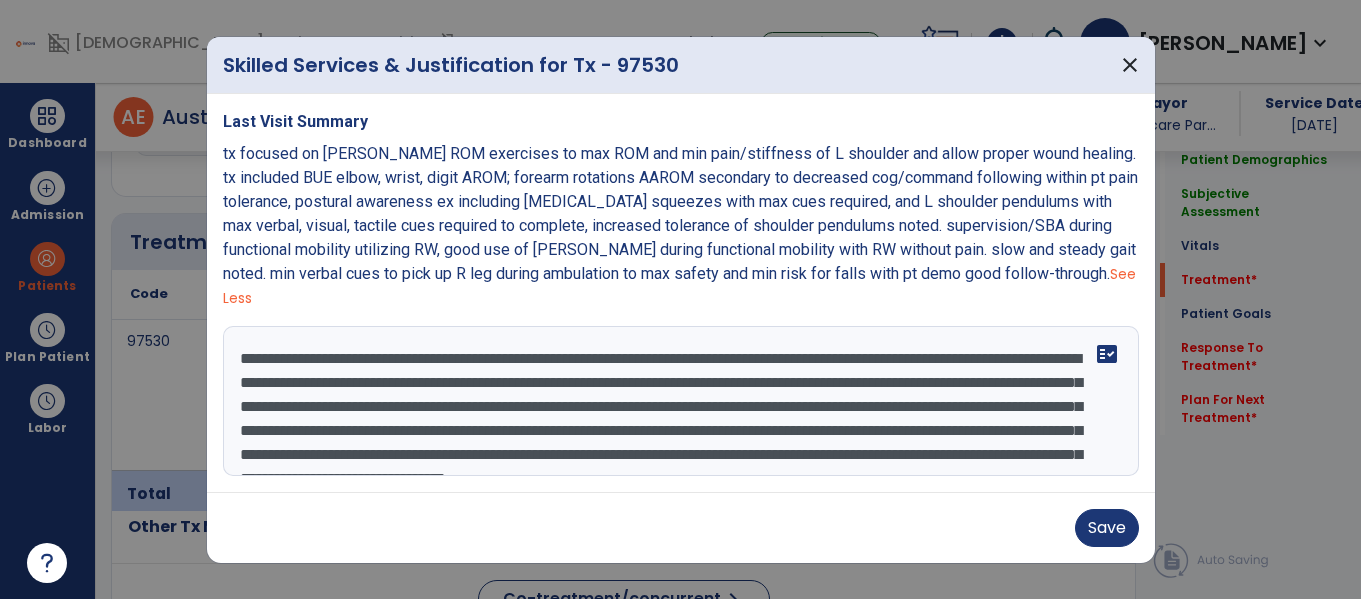 scroll, scrollTop: 64, scrollLeft: 0, axis: vertical 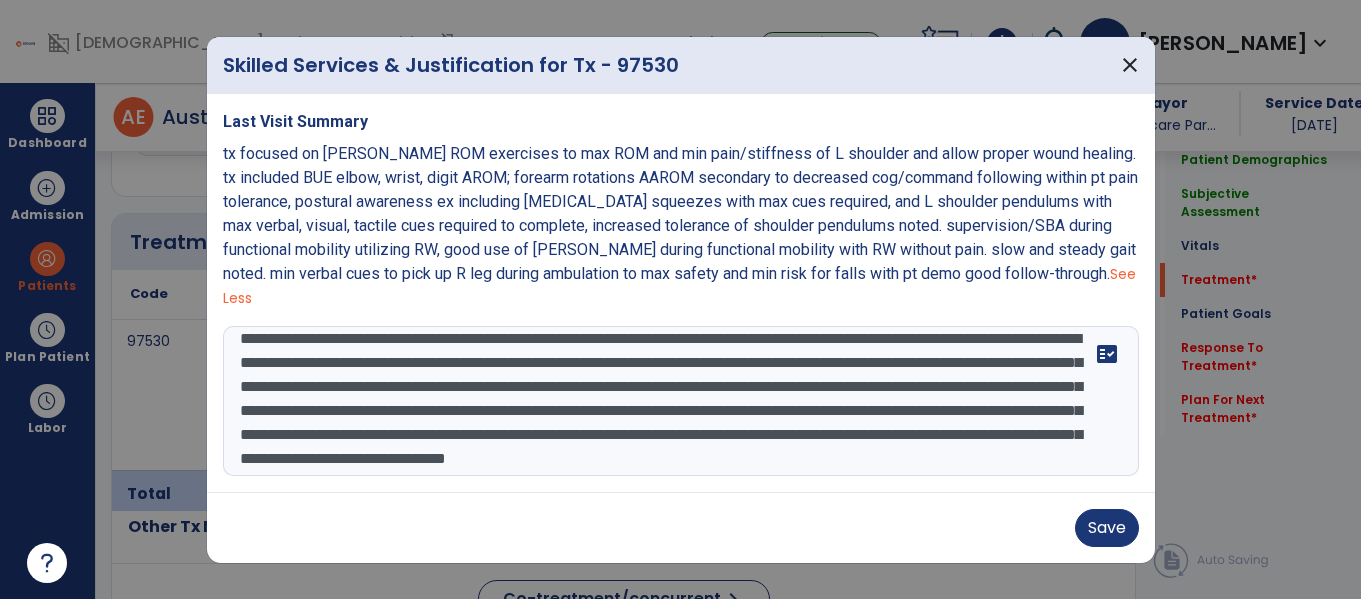 click on "**********" at bounding box center [678, 401] 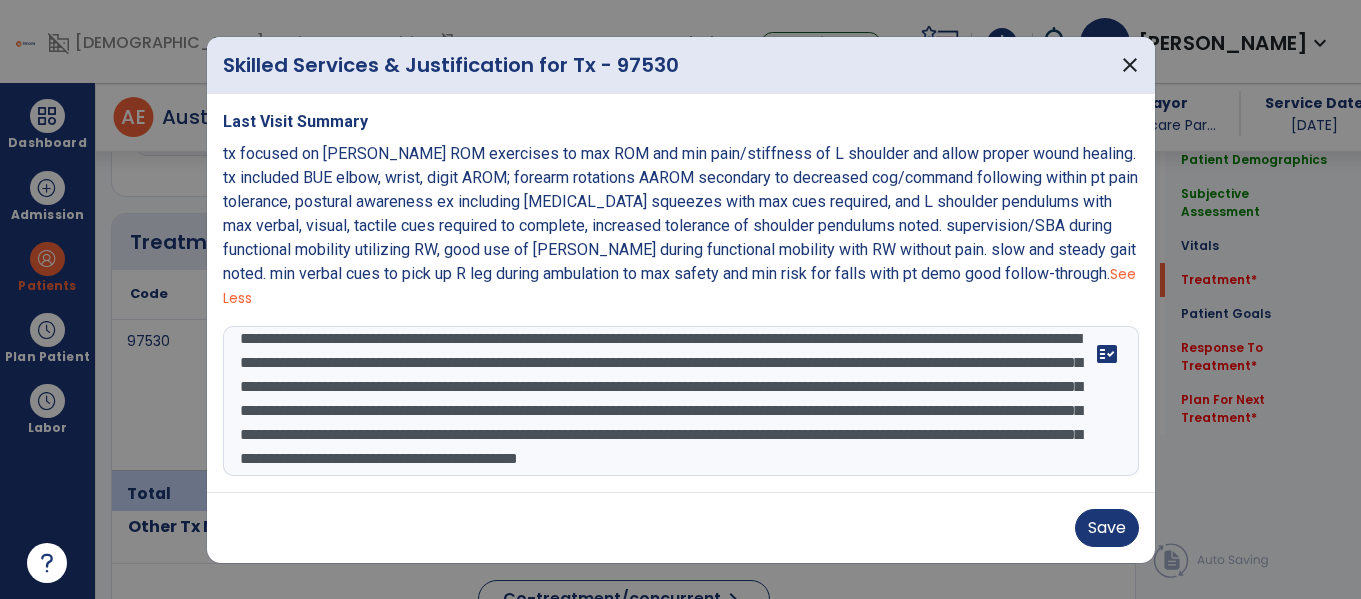 click on "**********" at bounding box center (678, 401) 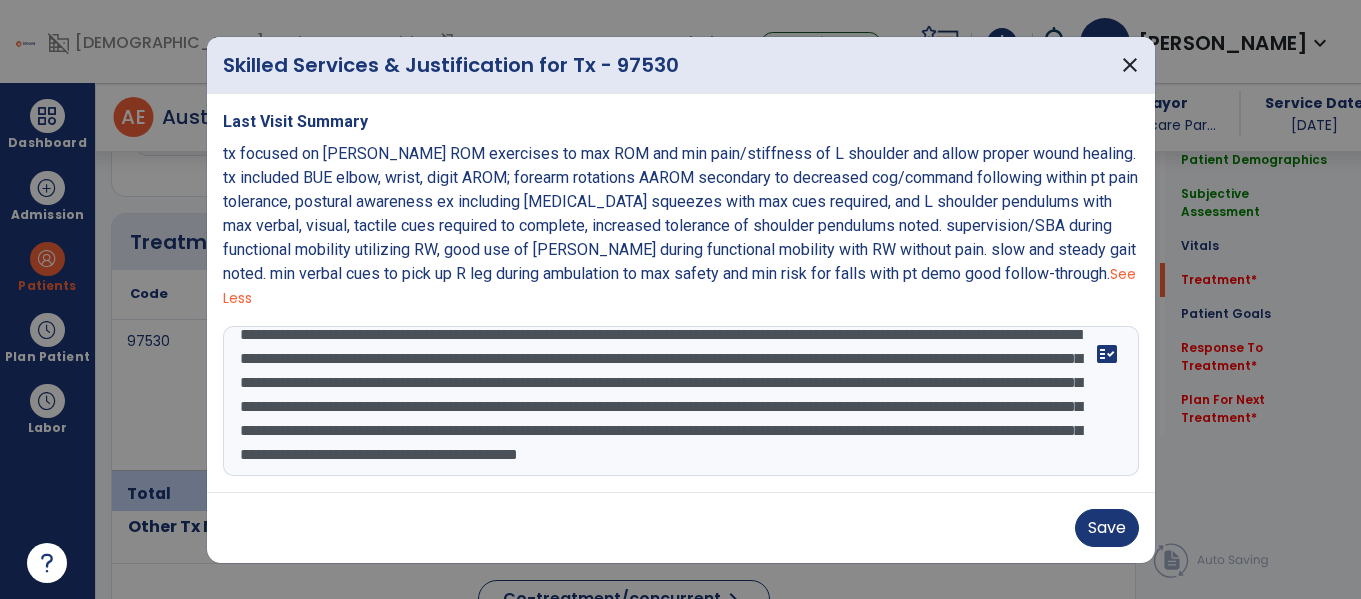 drag, startPoint x: 386, startPoint y: 426, endPoint x: 912, endPoint y: 423, distance: 526.00854 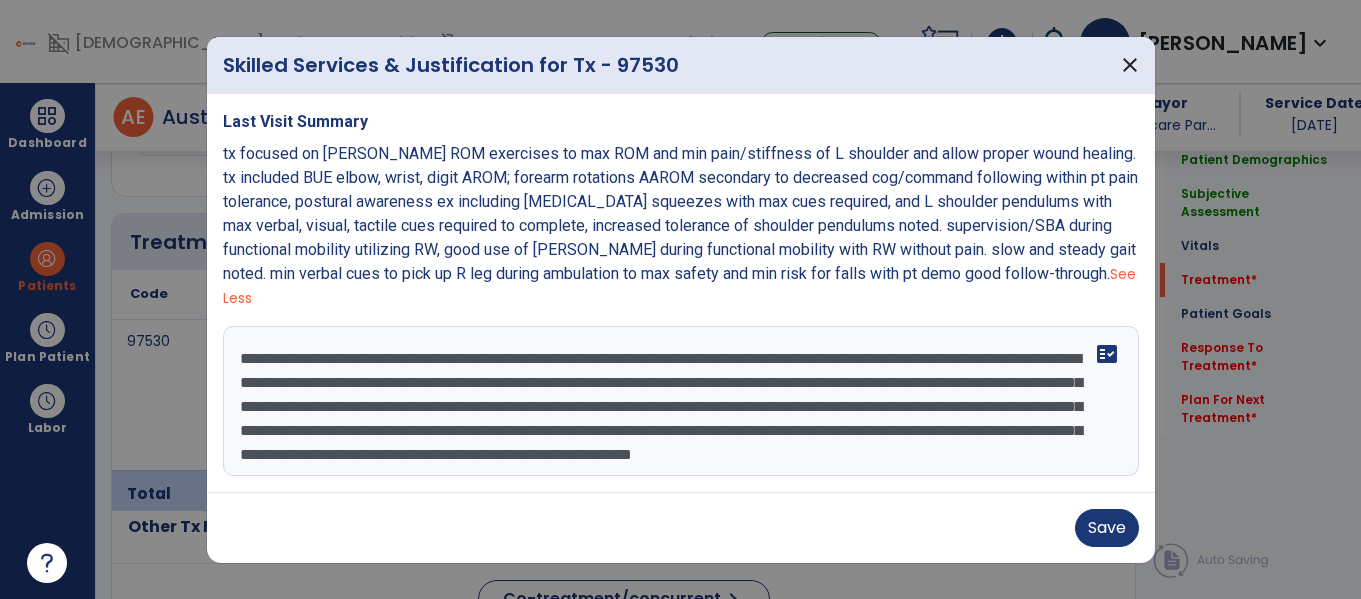 scroll, scrollTop: 48, scrollLeft: 0, axis: vertical 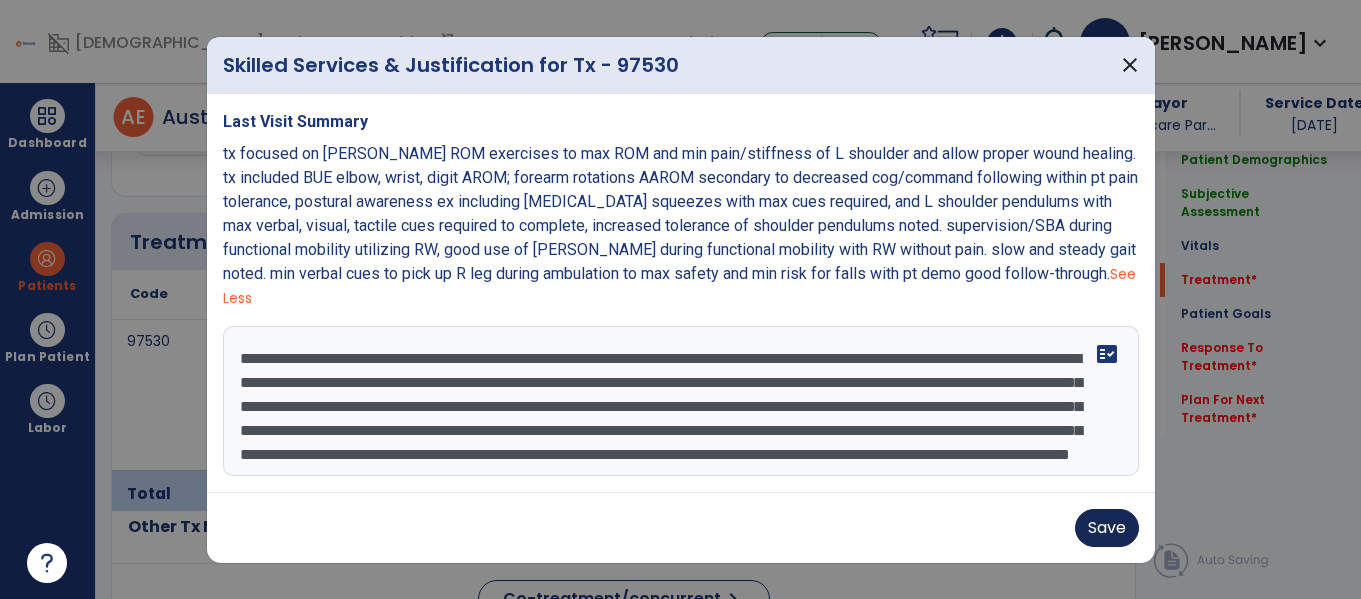 type on "**********" 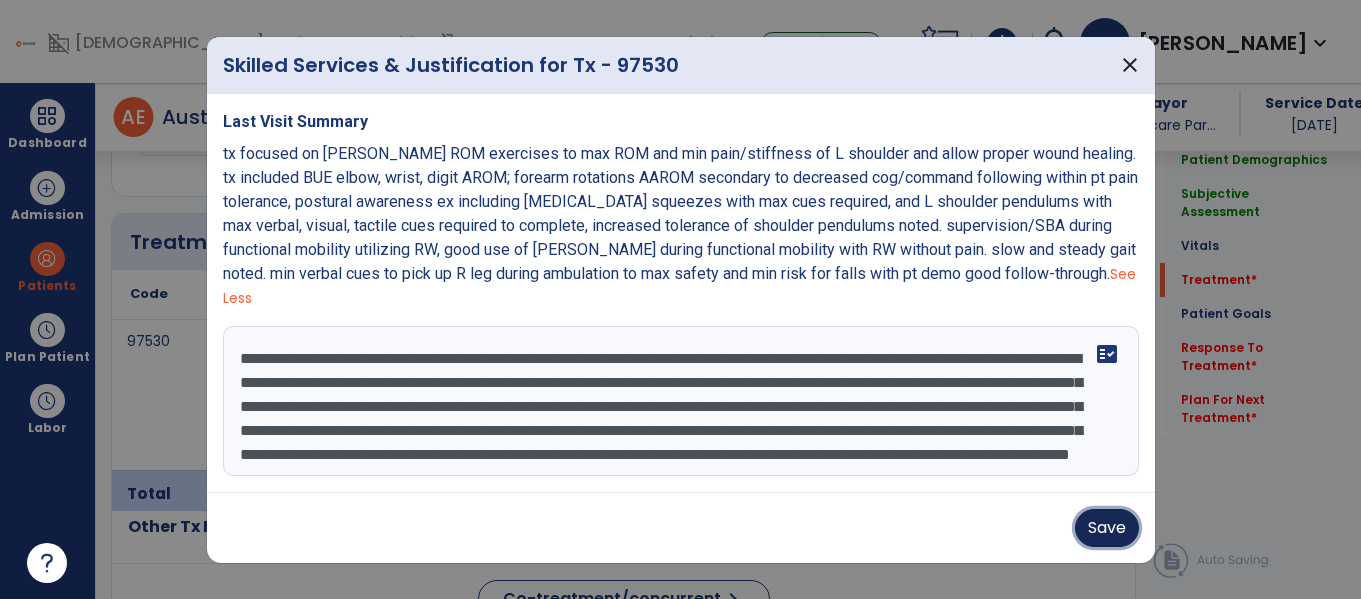 click on "Save" at bounding box center [1107, 528] 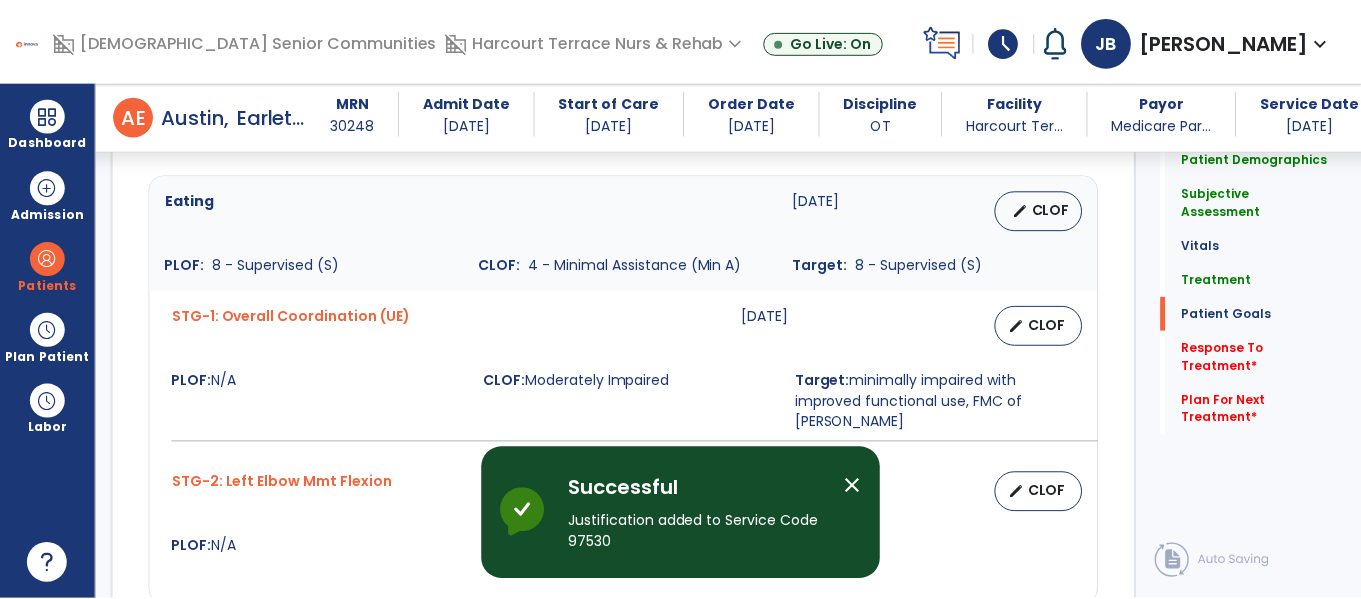 scroll, scrollTop: 1737, scrollLeft: 0, axis: vertical 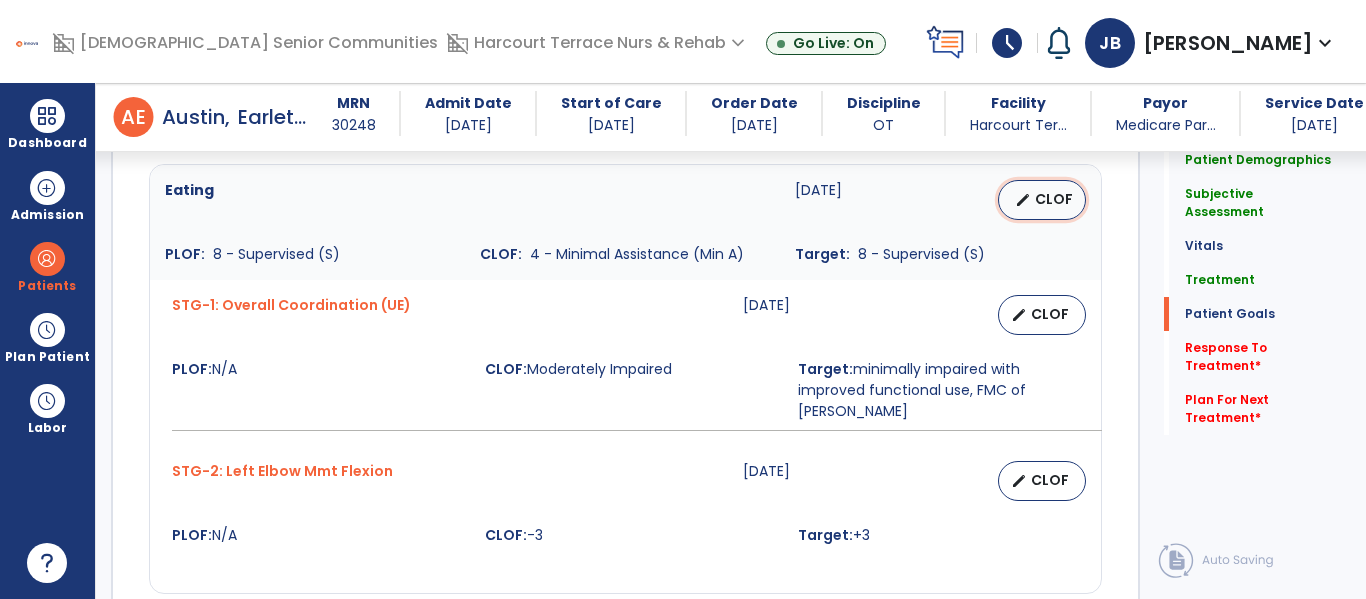 click on "CLOF" at bounding box center [1054, 199] 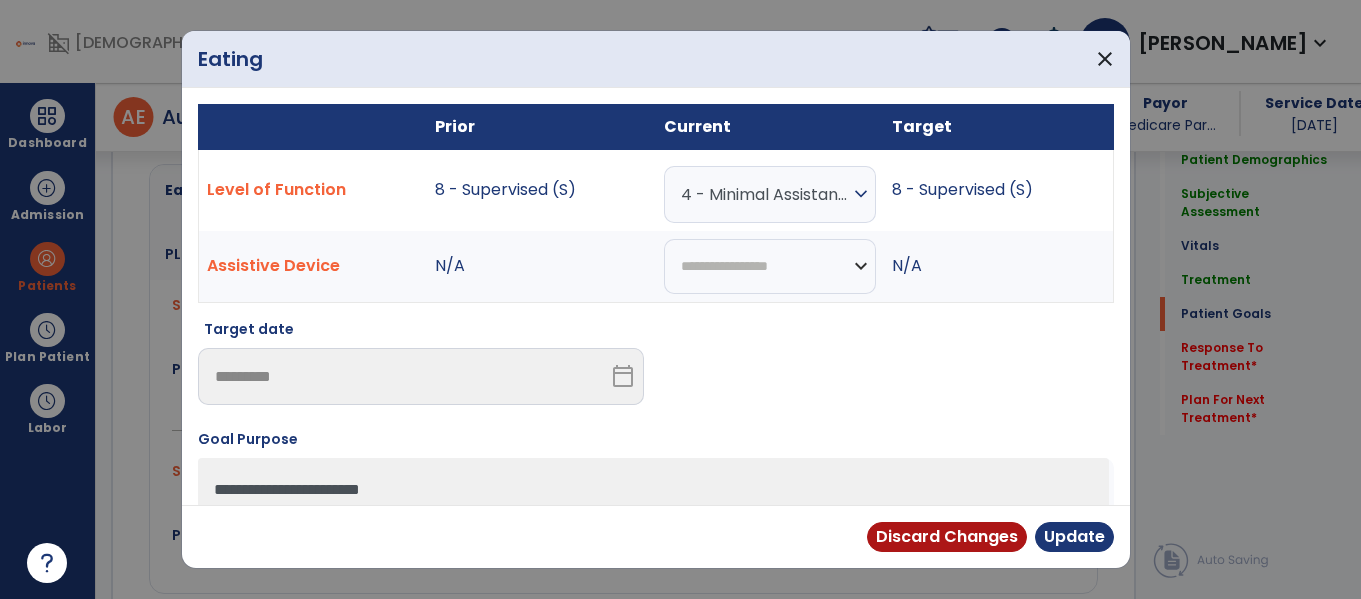 scroll, scrollTop: 1737, scrollLeft: 0, axis: vertical 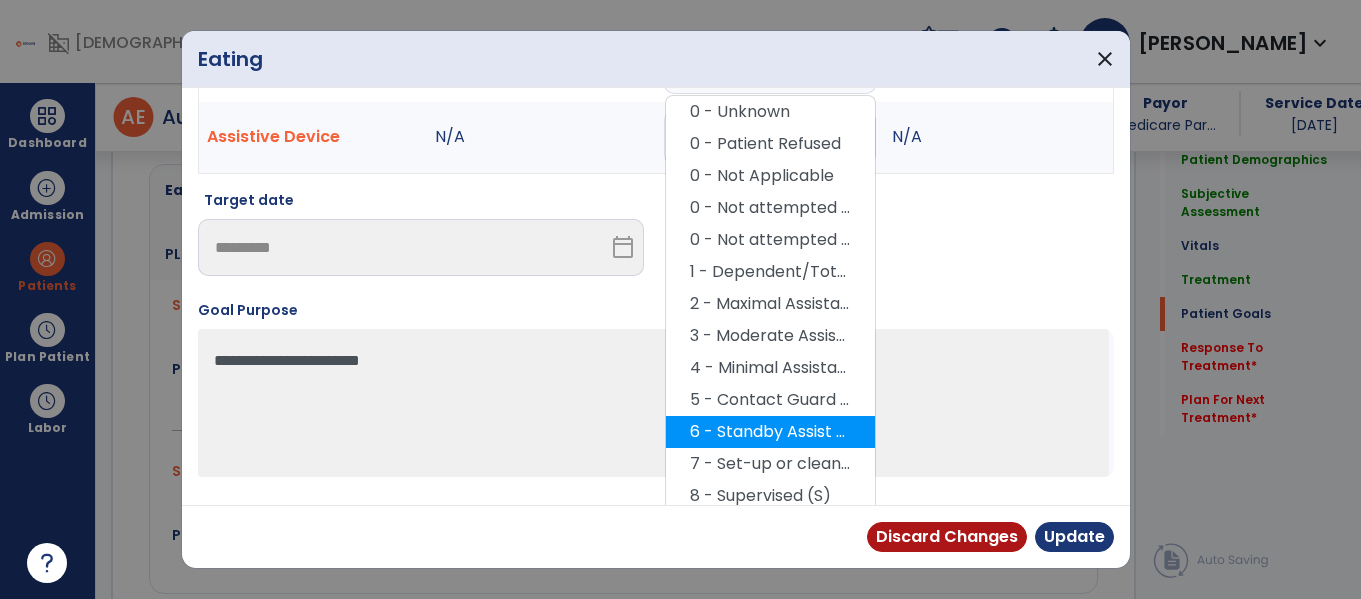 click on "6 - Standby Assist (SBA)" at bounding box center [770, 432] 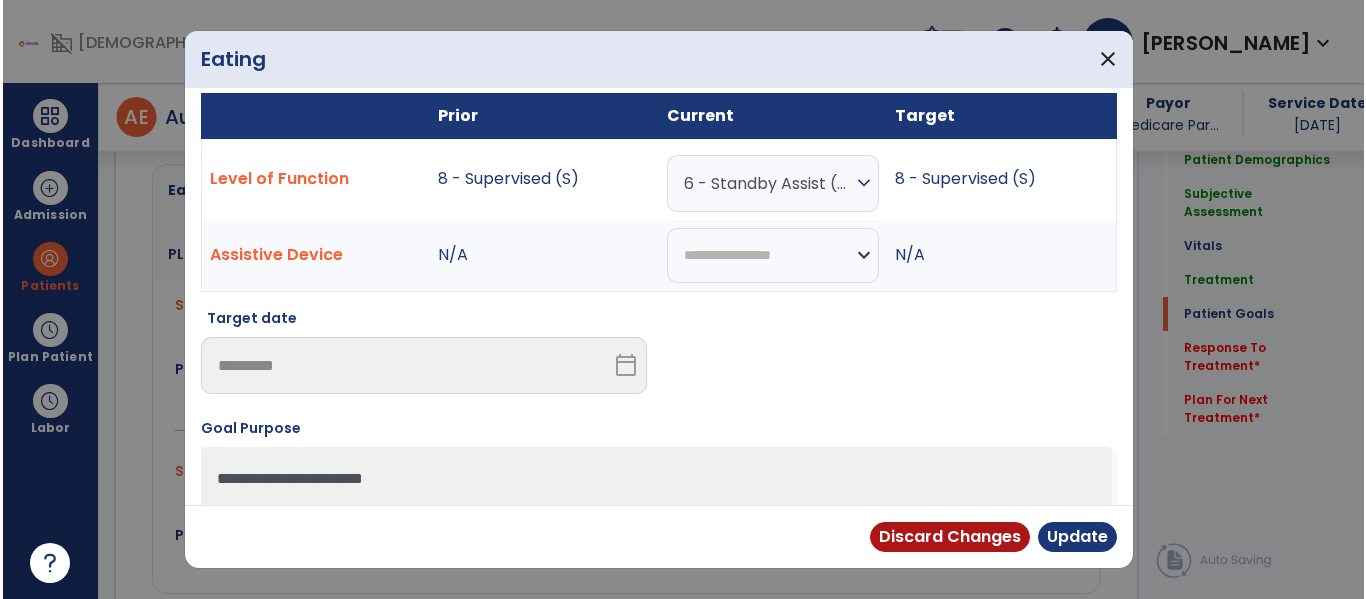 scroll, scrollTop: 13, scrollLeft: 0, axis: vertical 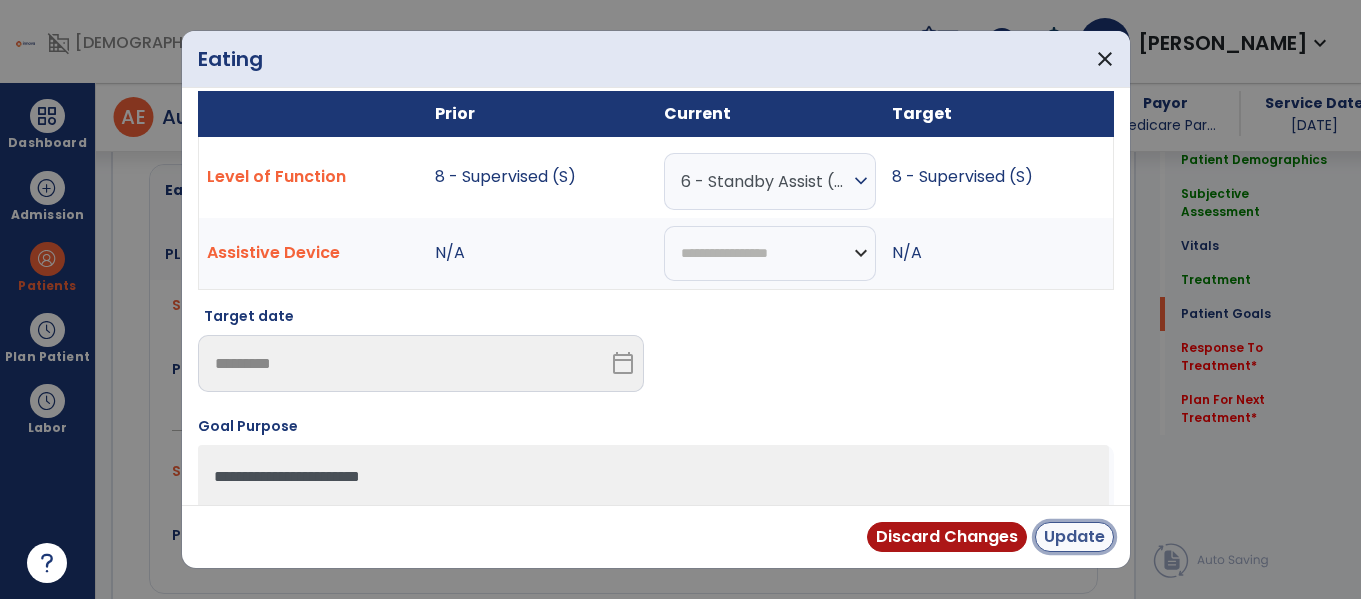 click on "Update" at bounding box center [1074, 537] 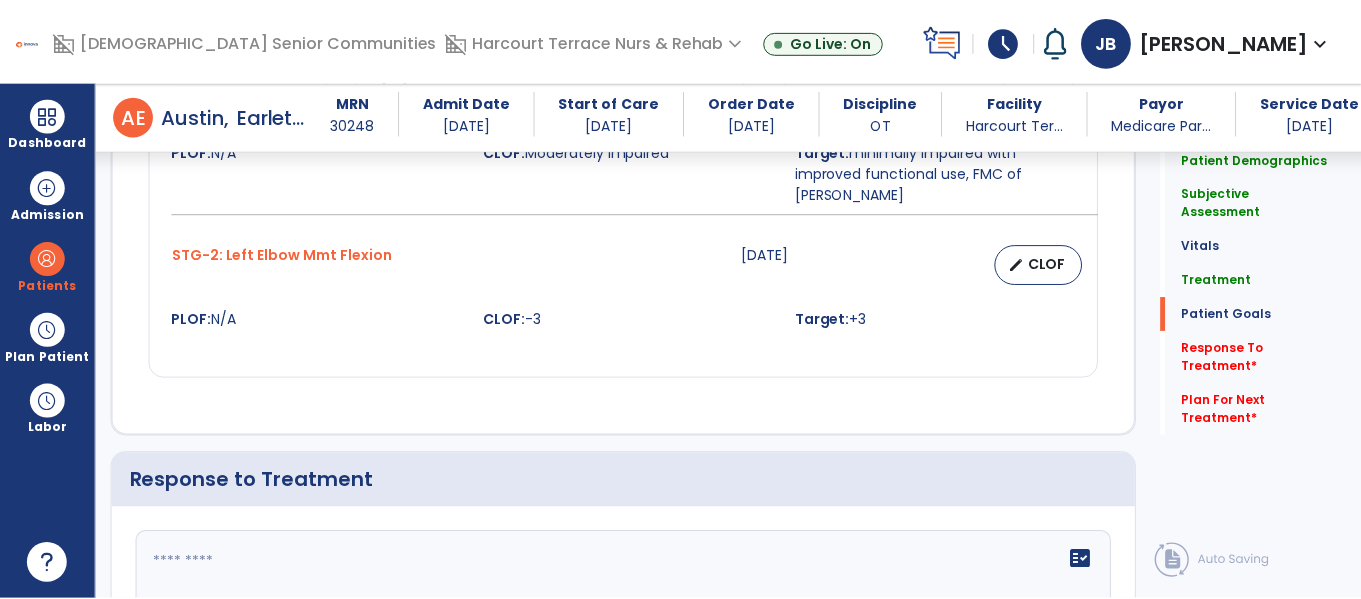scroll, scrollTop: 1948, scrollLeft: 0, axis: vertical 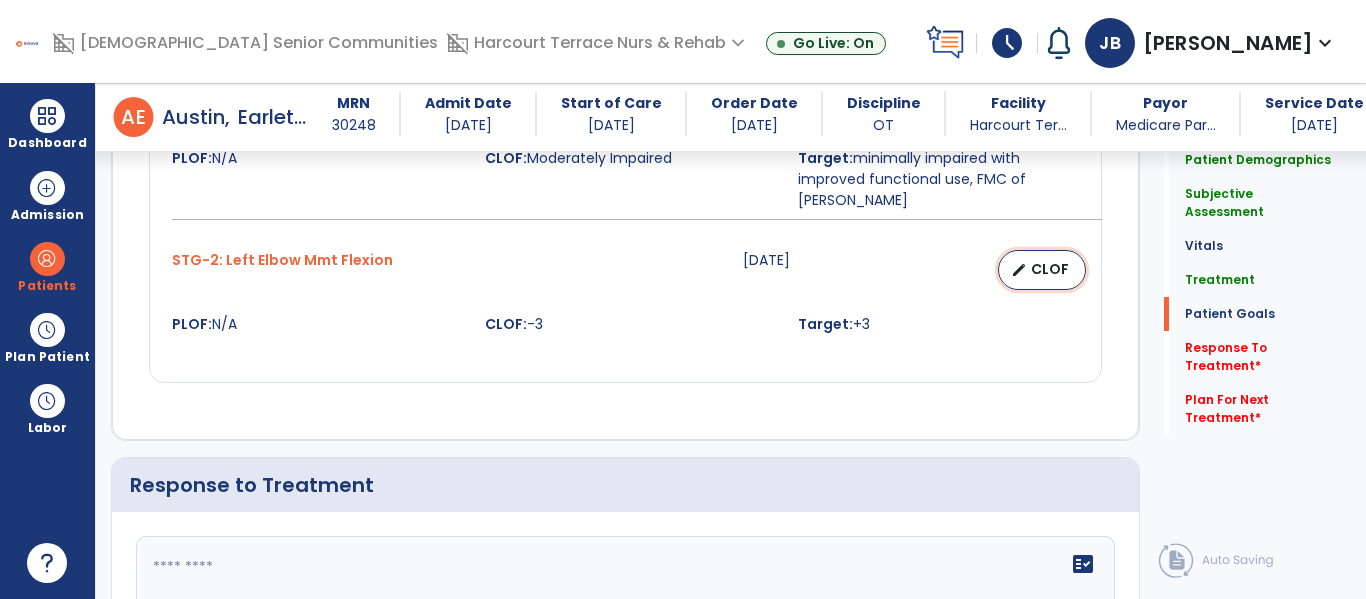 click on "CLOF" at bounding box center [1050, 269] 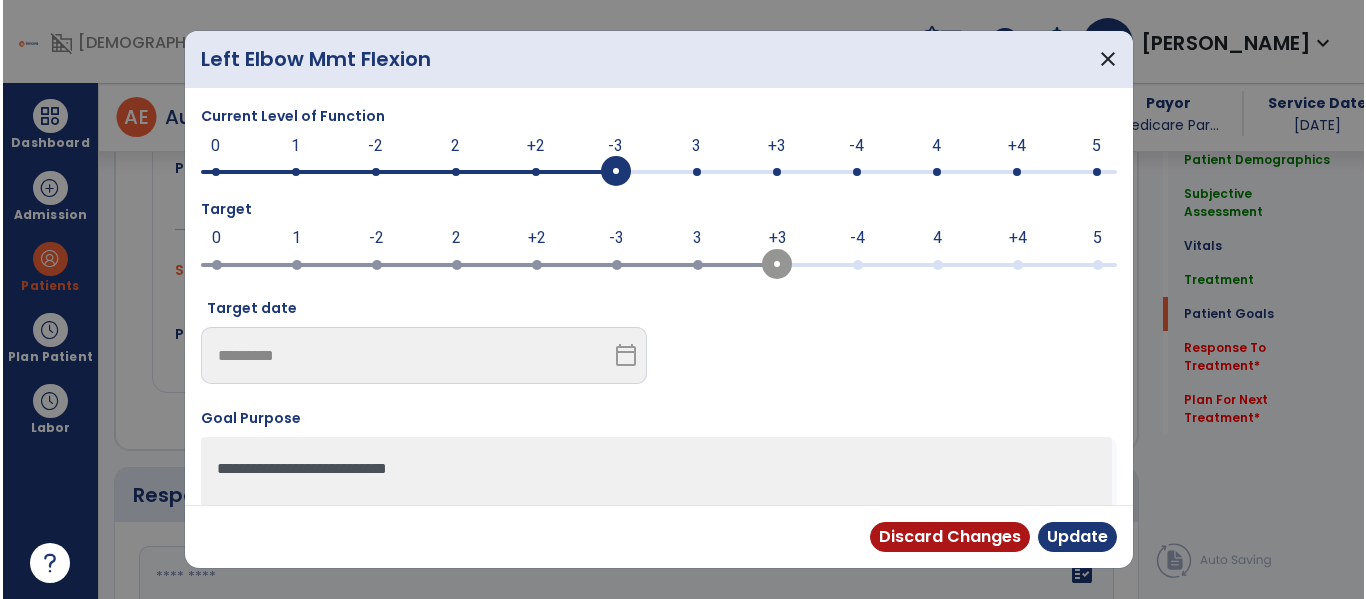 scroll, scrollTop: 1948, scrollLeft: 0, axis: vertical 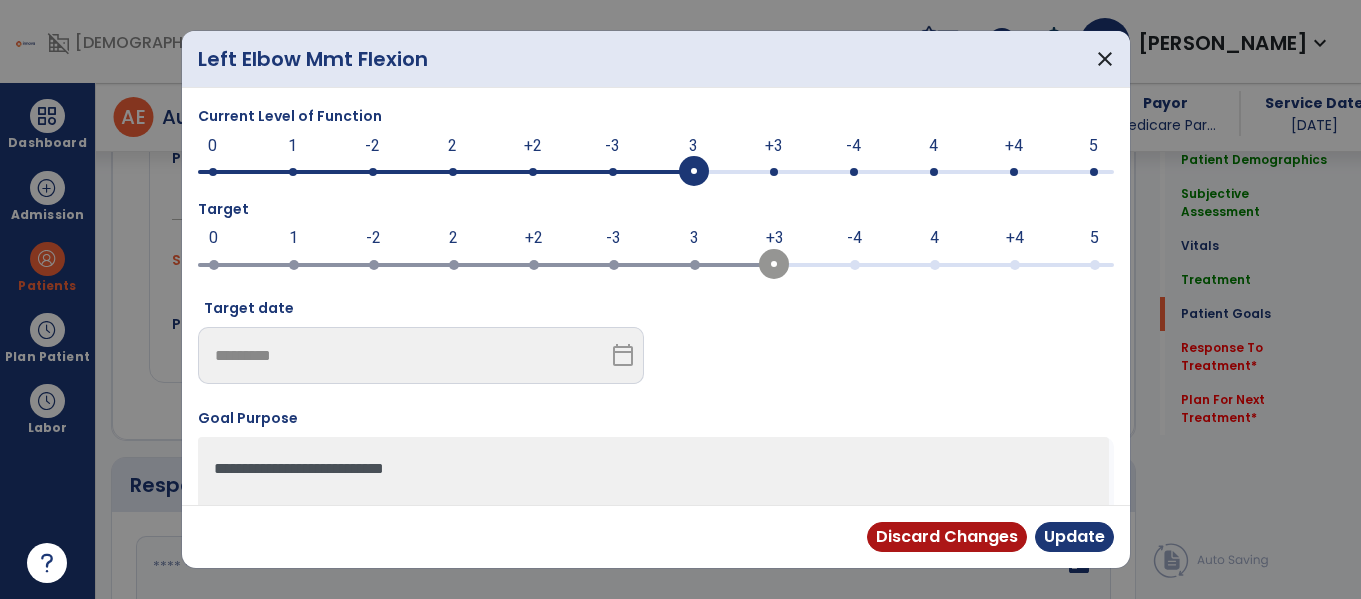 click at bounding box center [694, 172] 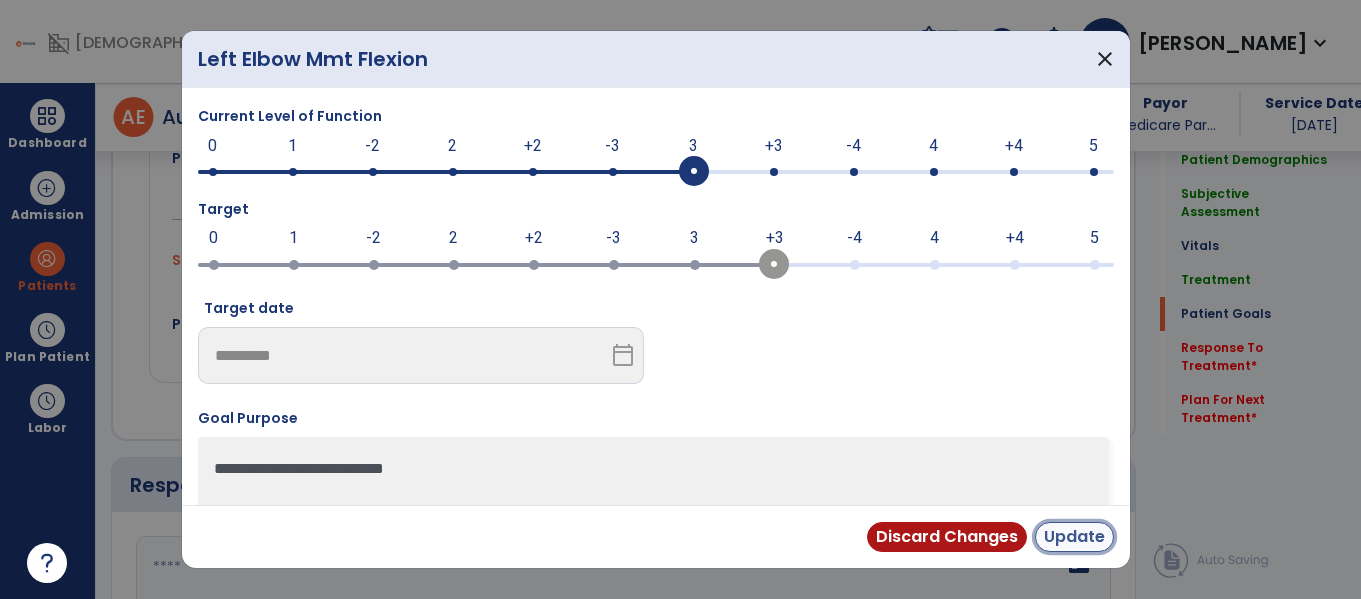 click on "Update" at bounding box center [1074, 537] 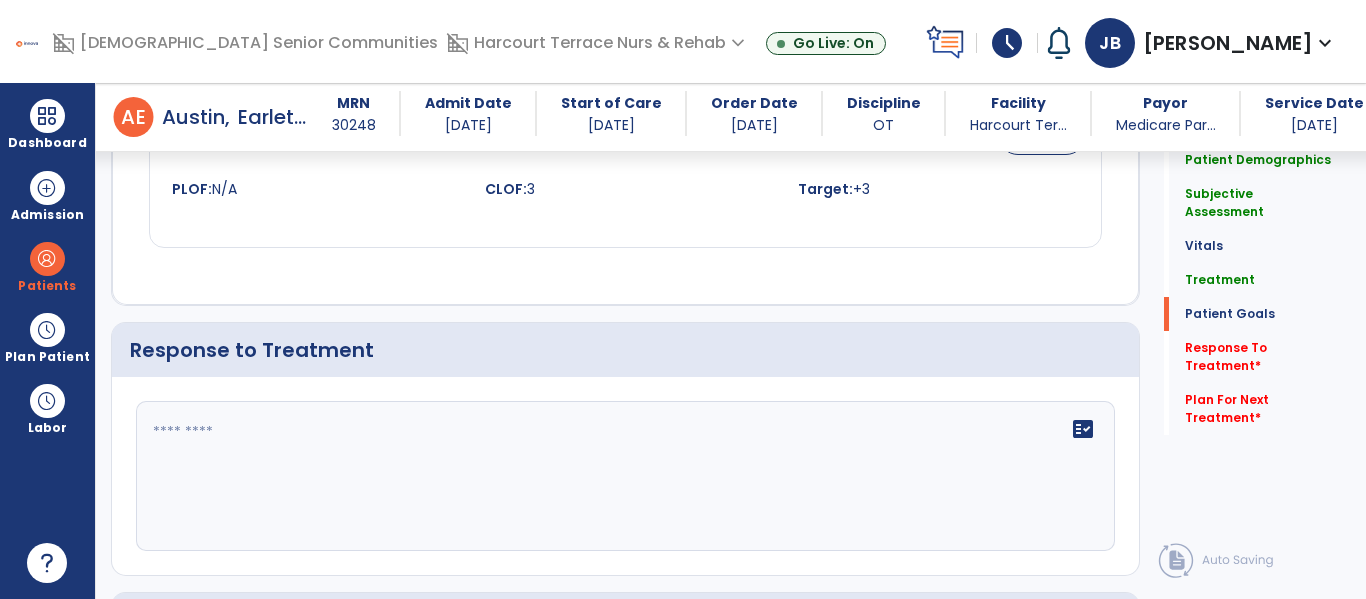 scroll, scrollTop: 2091, scrollLeft: 0, axis: vertical 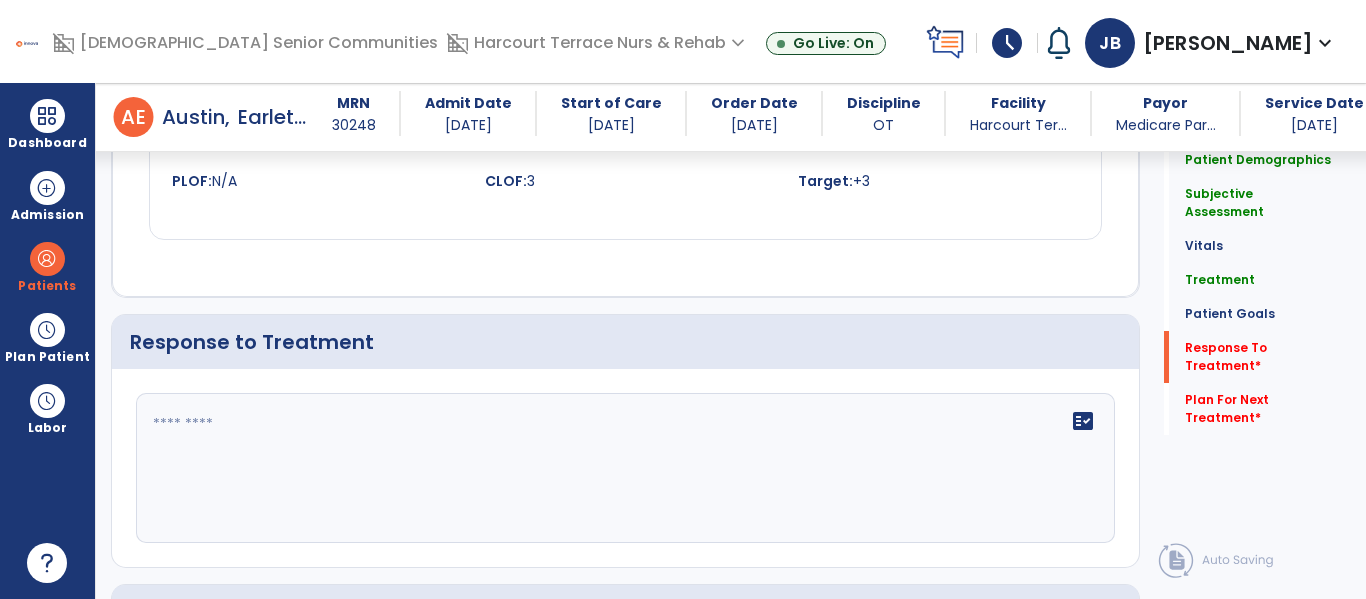 click 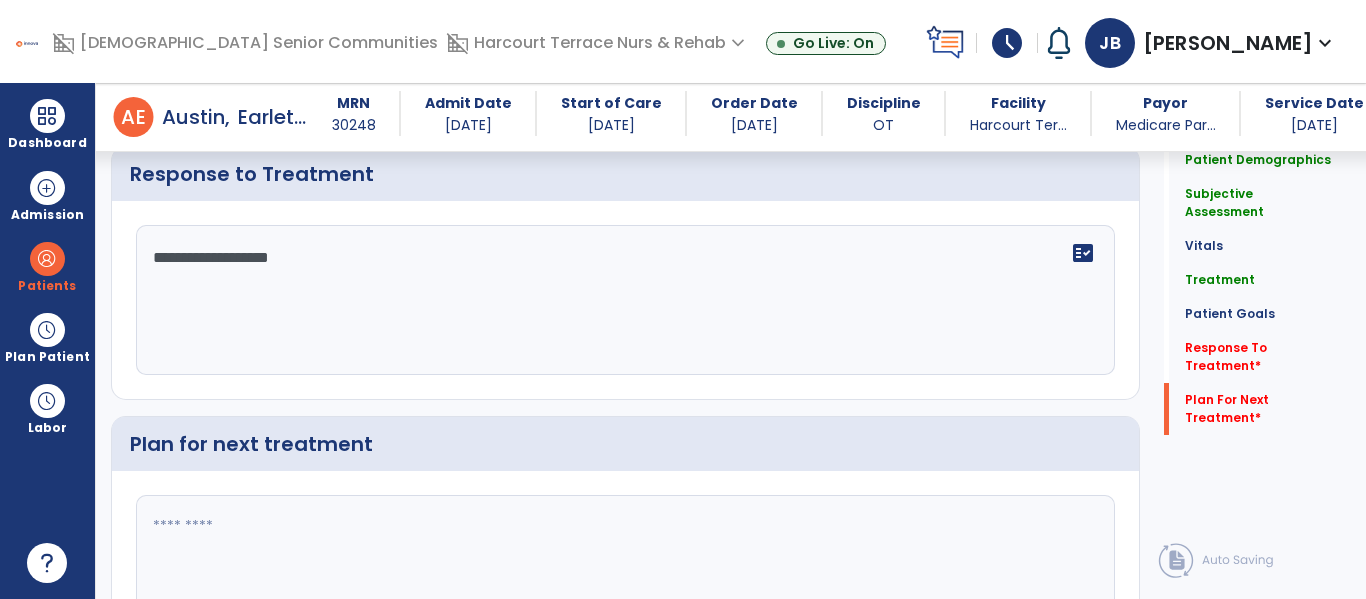 type on "**********" 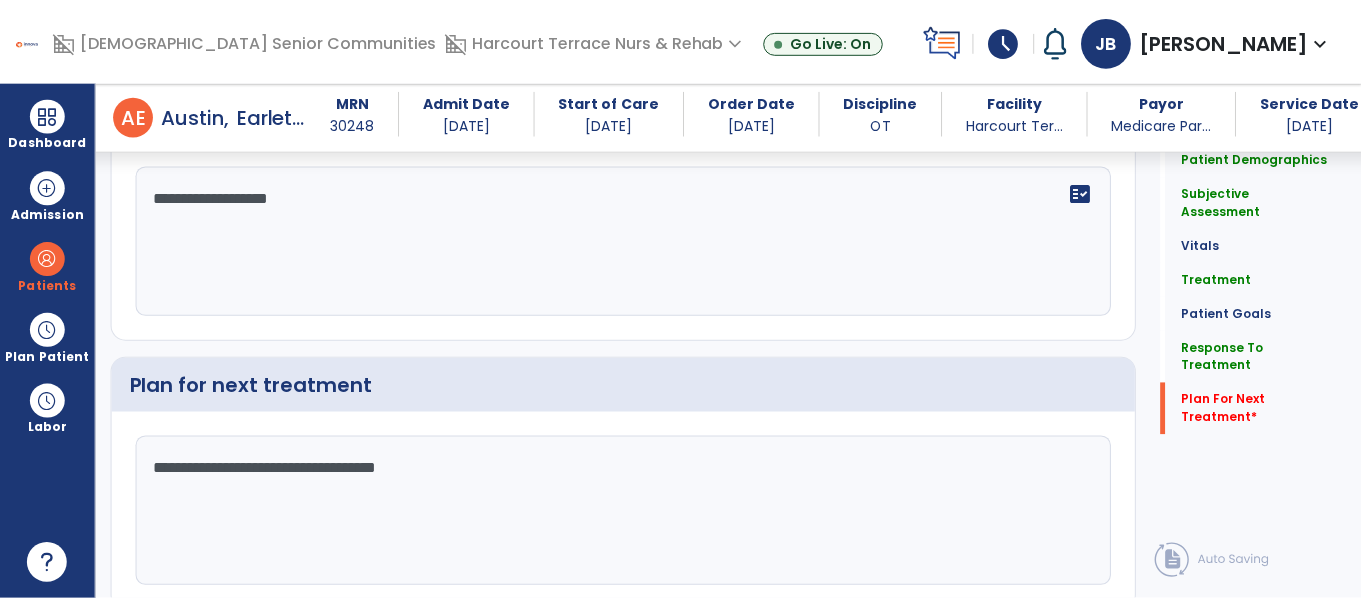 scroll, scrollTop: 2375, scrollLeft: 0, axis: vertical 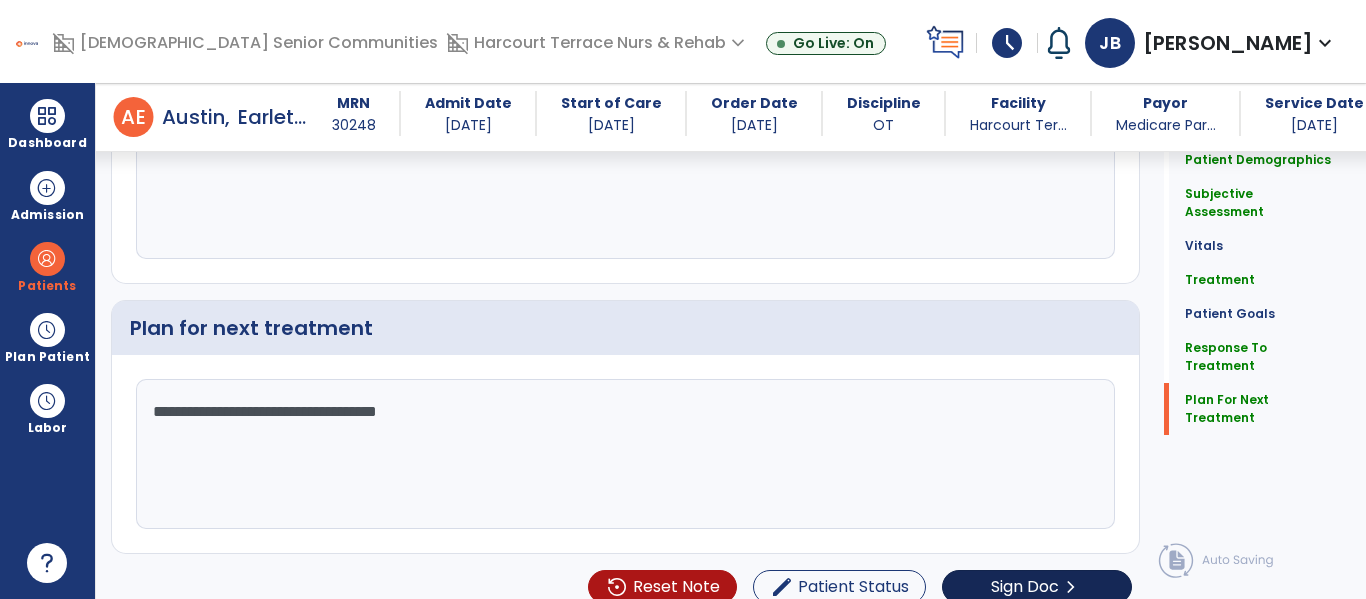 type on "**********" 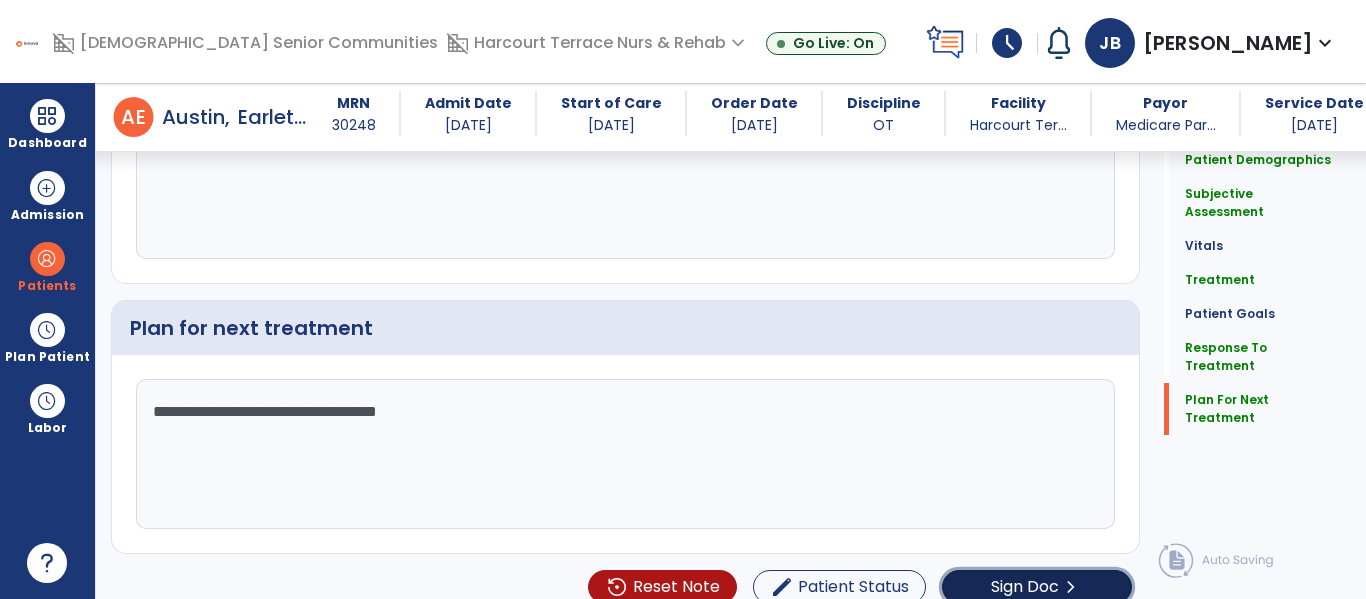 click on "Sign Doc" 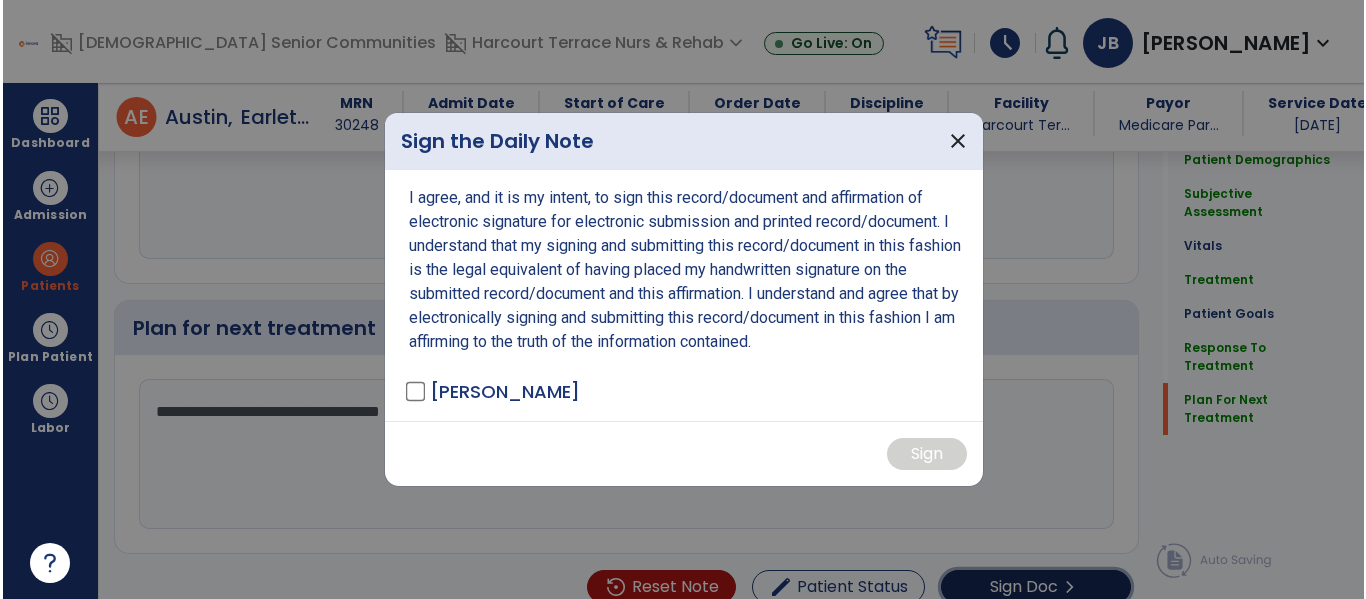 scroll, scrollTop: 2375, scrollLeft: 0, axis: vertical 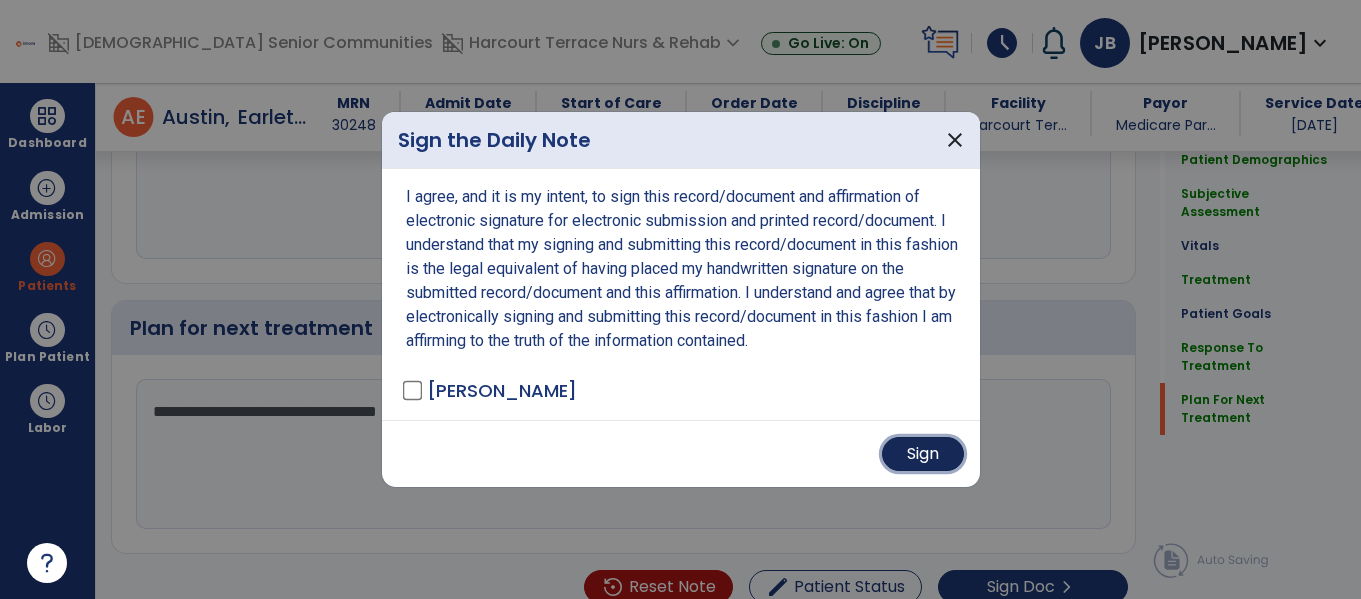click on "Sign" at bounding box center (923, 454) 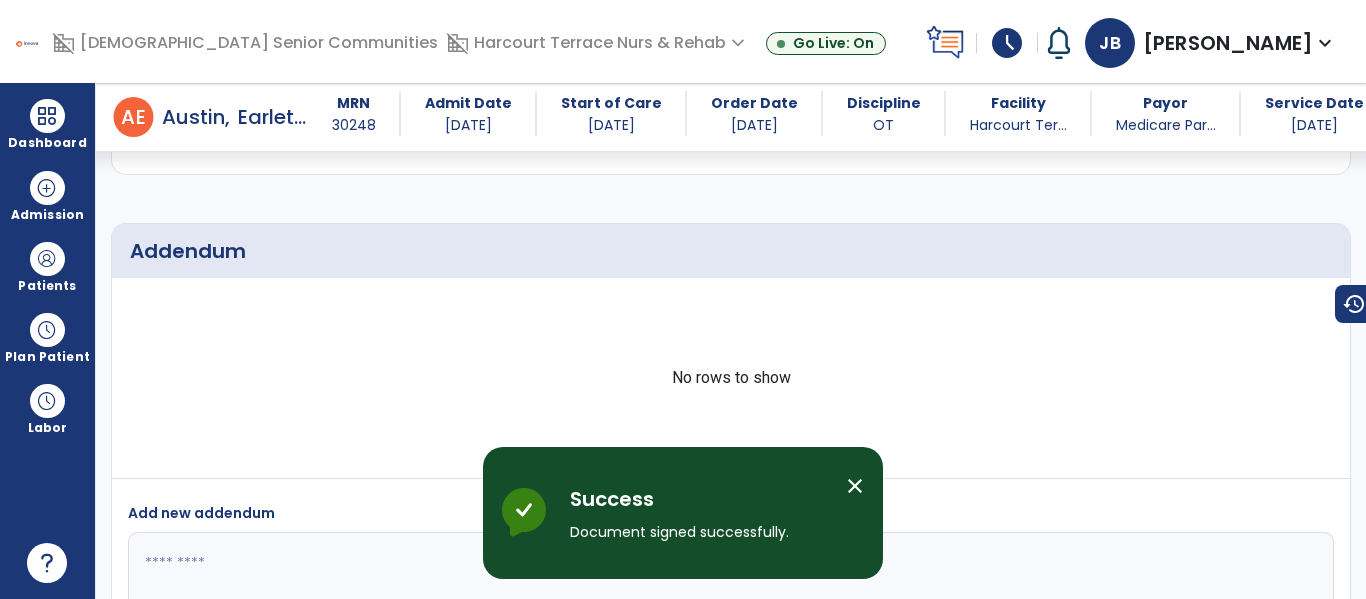 scroll, scrollTop: 3377, scrollLeft: 0, axis: vertical 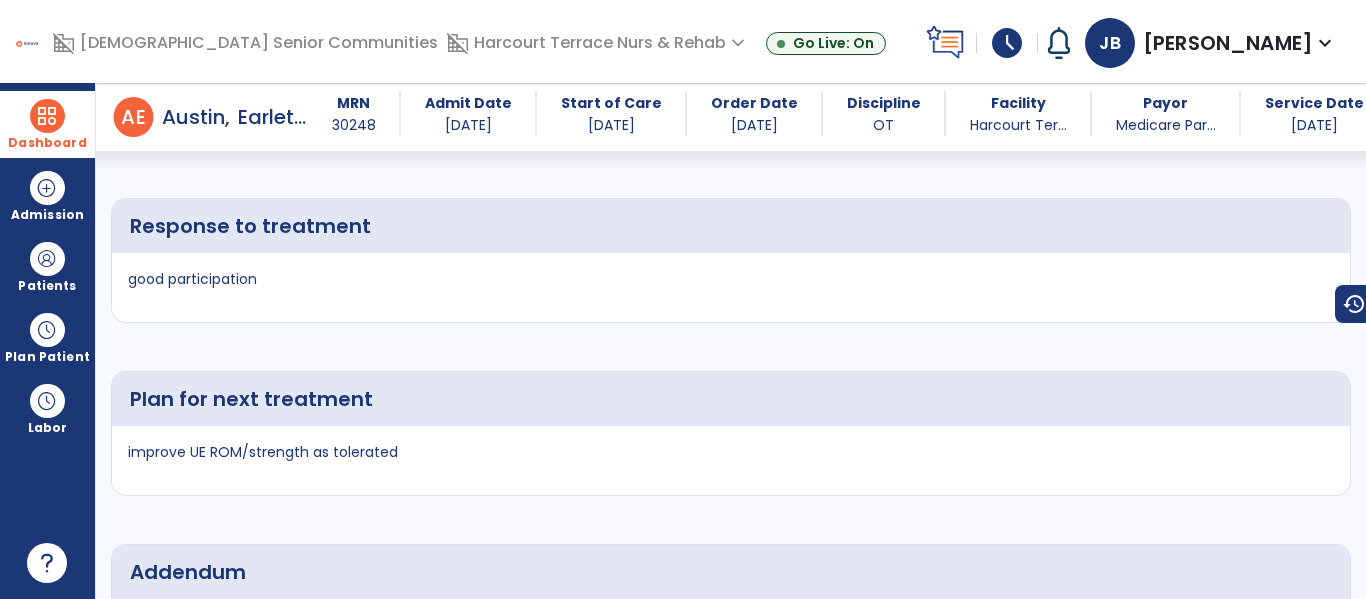click at bounding box center [47, 116] 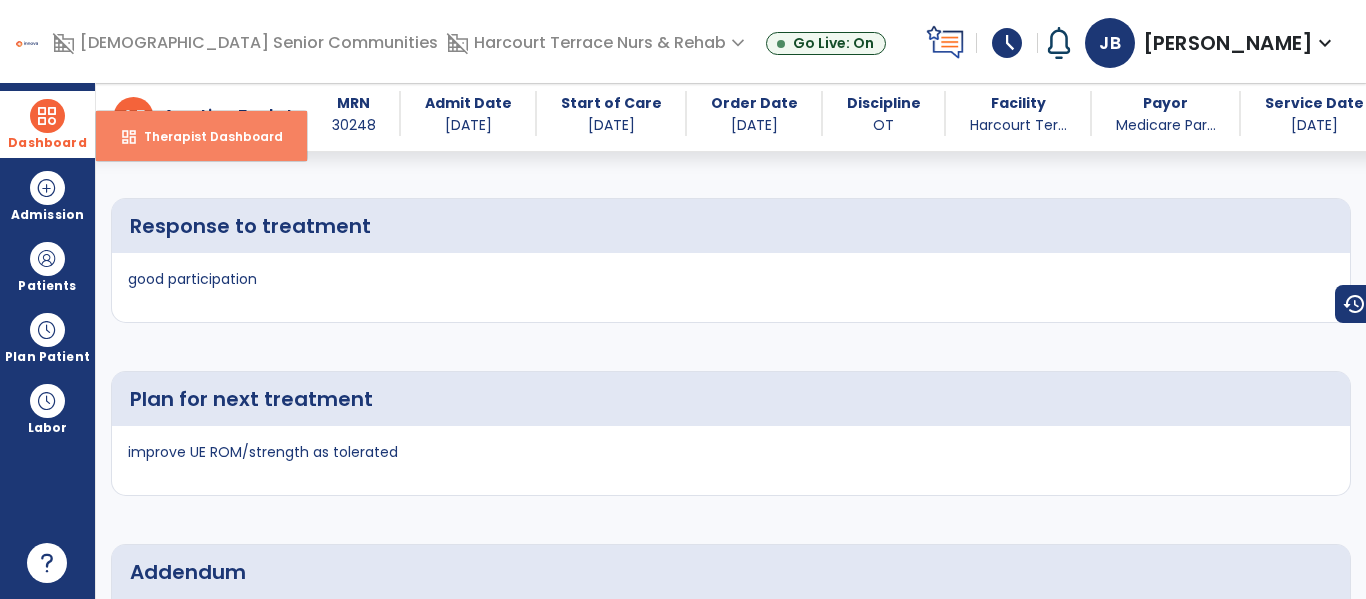 click on "Therapist Dashboard" at bounding box center [205, 136] 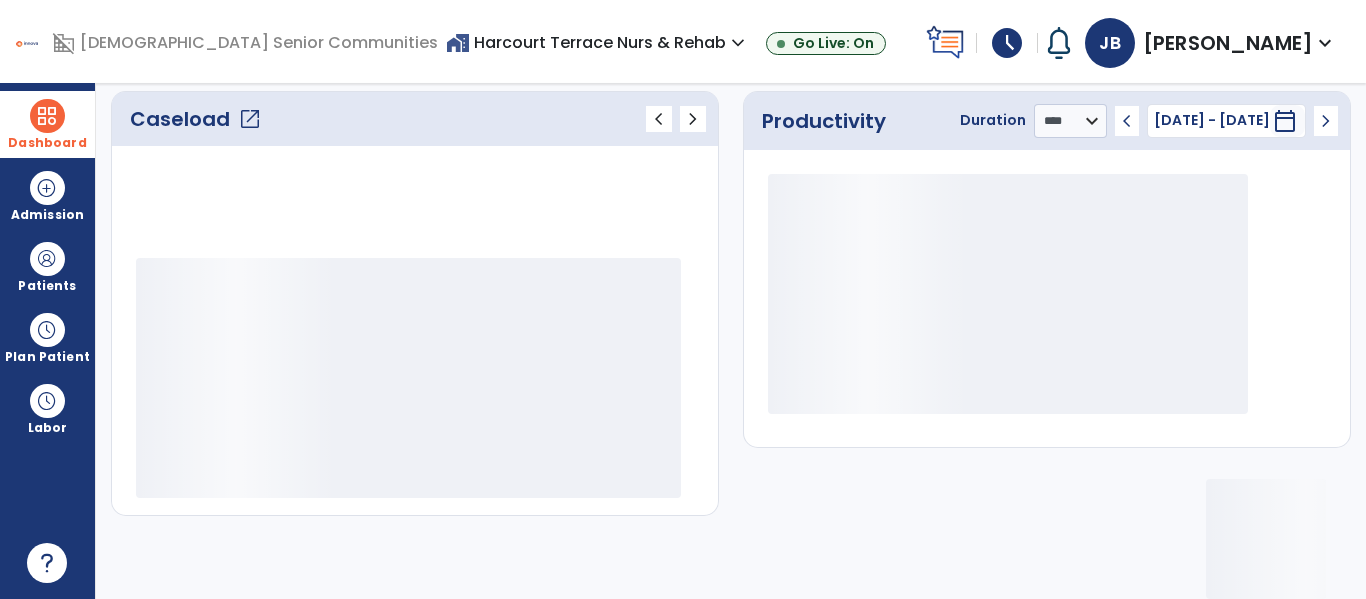 scroll, scrollTop: 278, scrollLeft: 0, axis: vertical 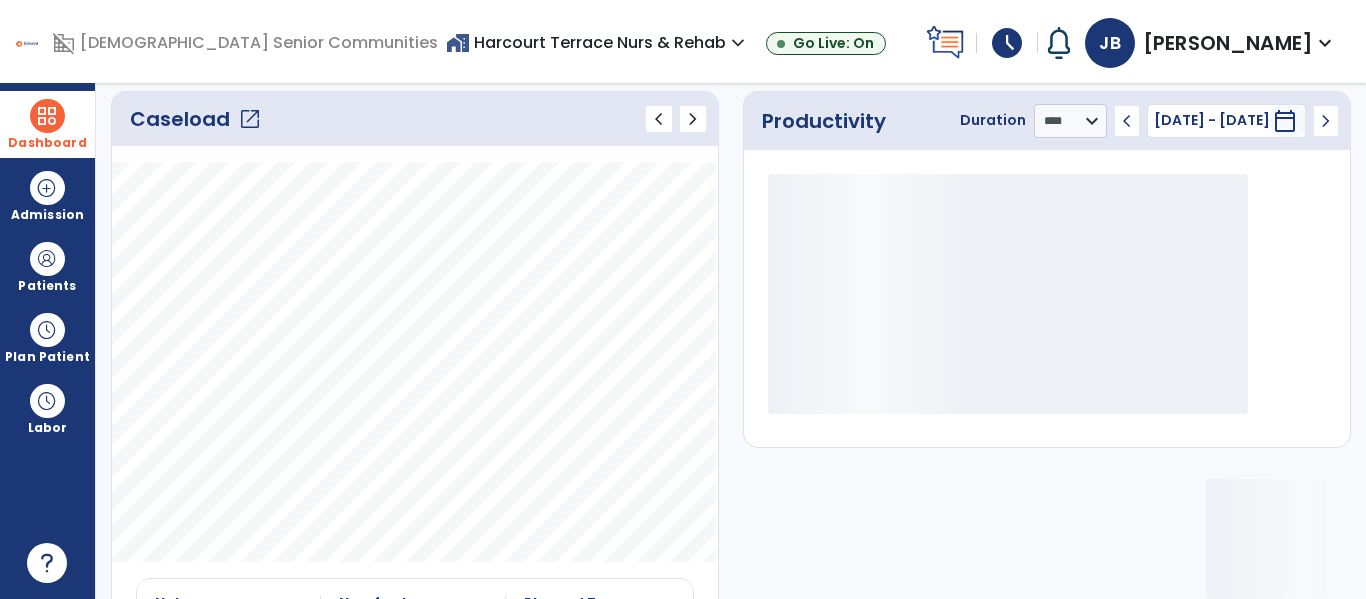 click on "open_in_new" 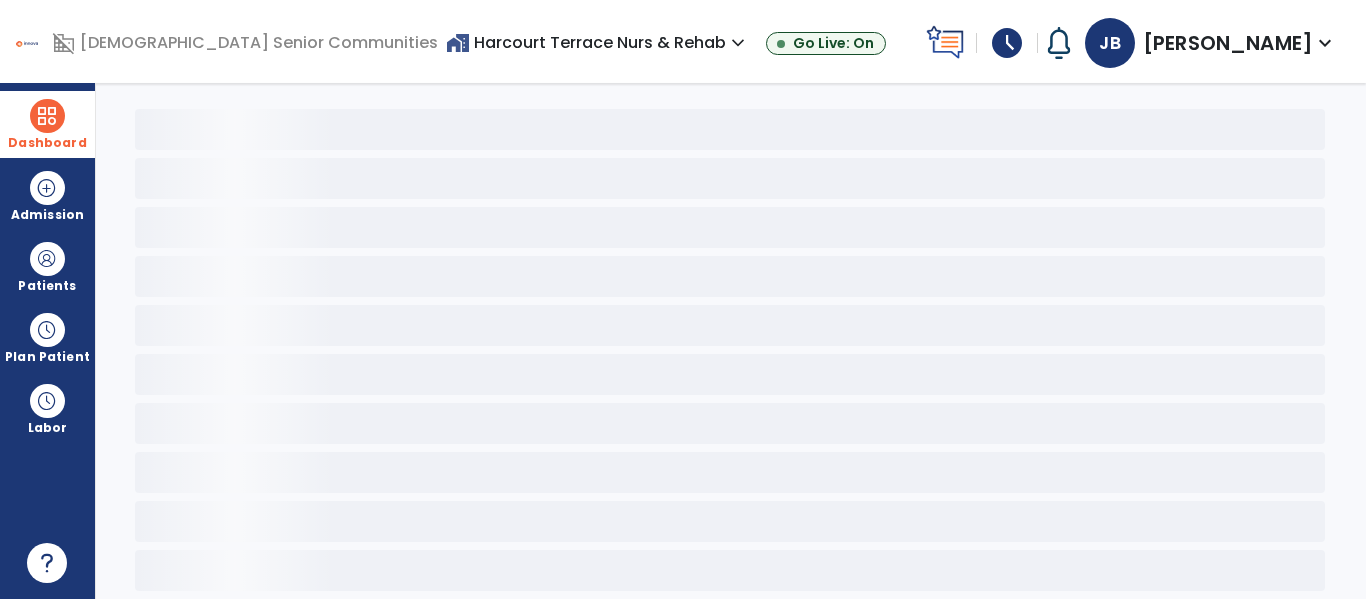 scroll, scrollTop: 78, scrollLeft: 0, axis: vertical 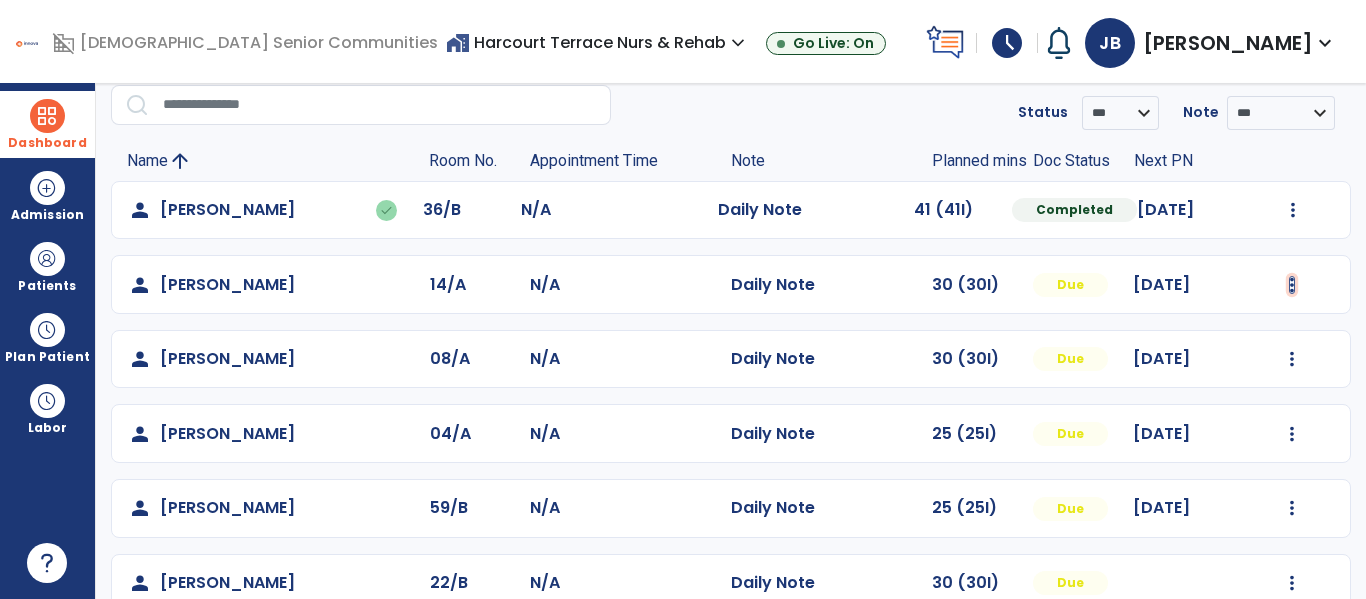 click at bounding box center [1293, 210] 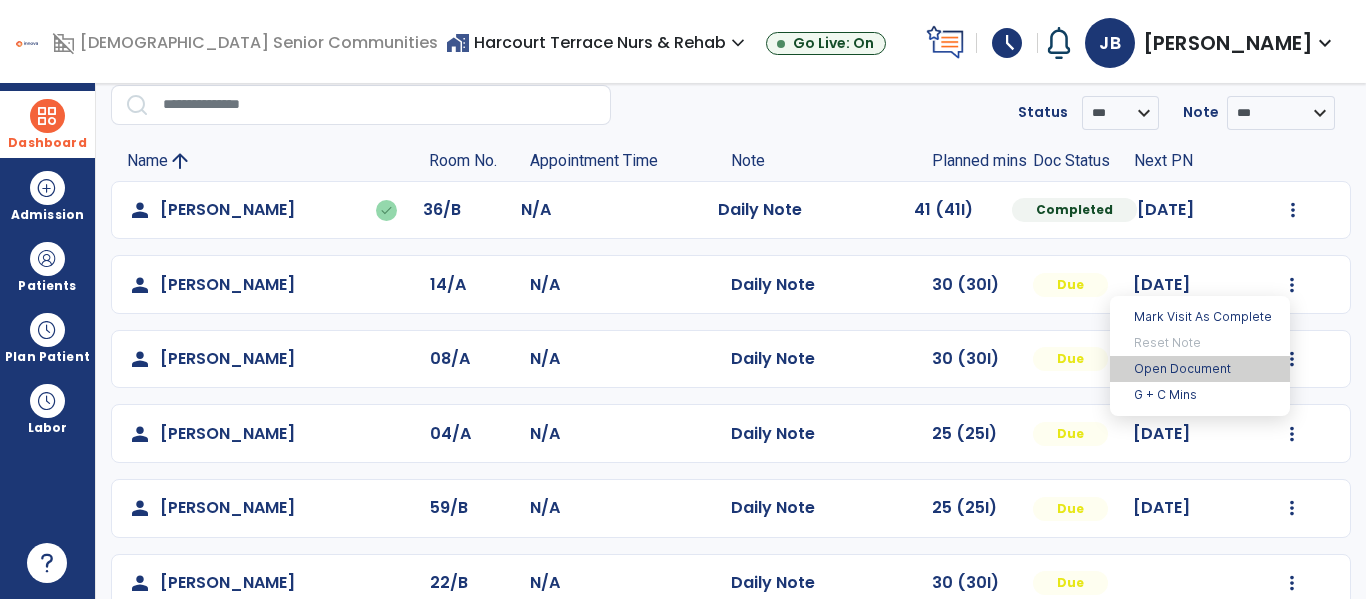 click on "Open Document" at bounding box center [1200, 369] 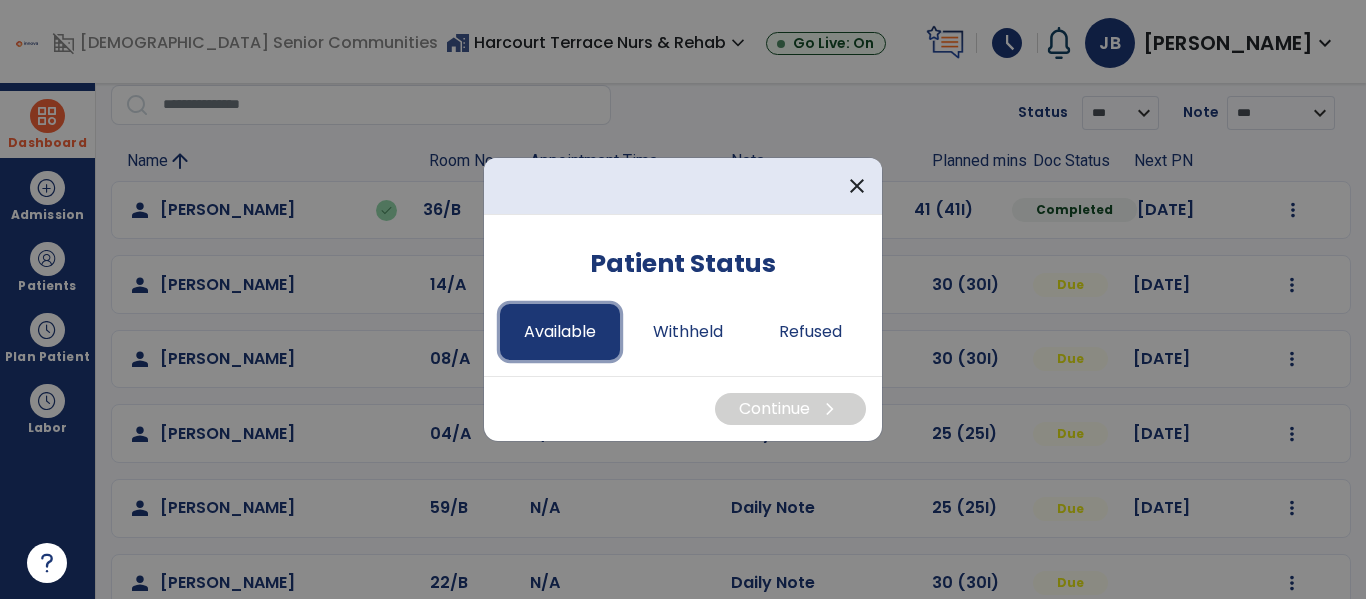 click on "Available" at bounding box center [560, 332] 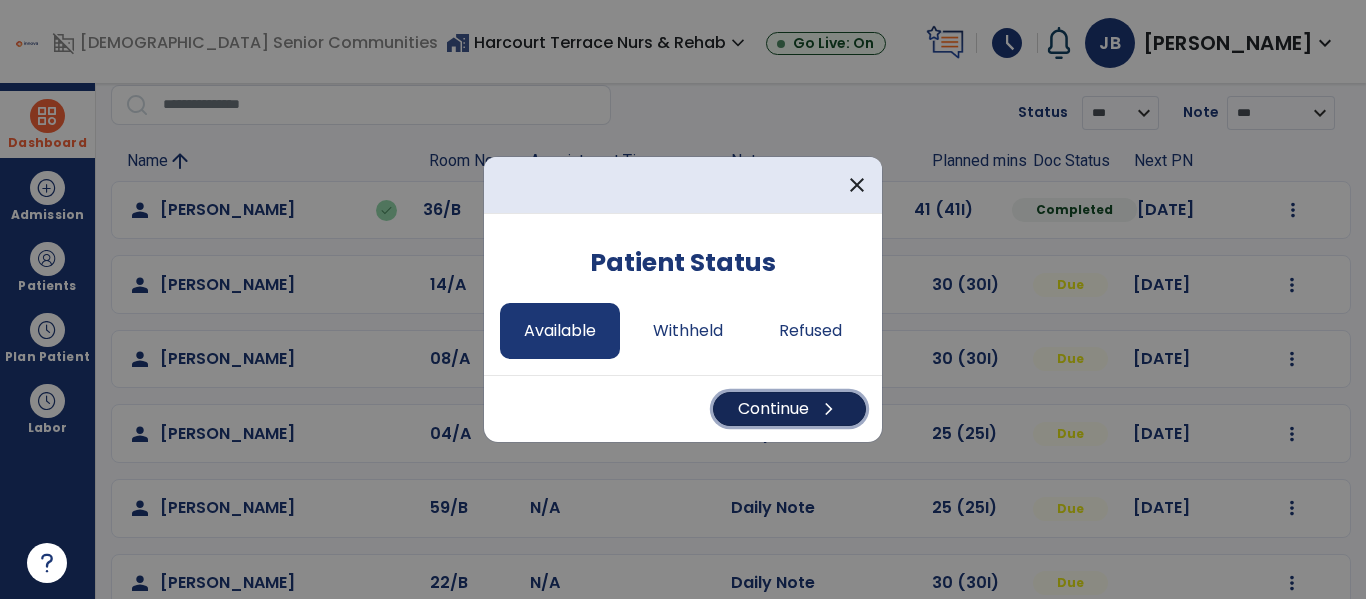 click on "Continue   chevron_right" at bounding box center [789, 409] 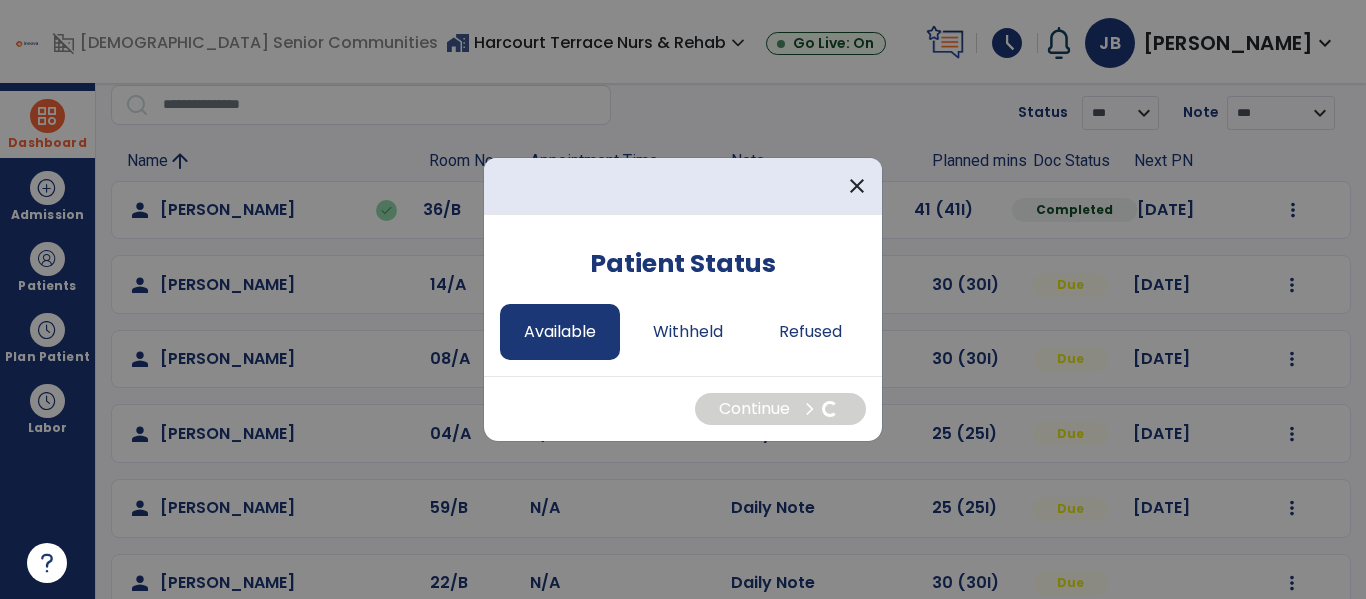 select on "*" 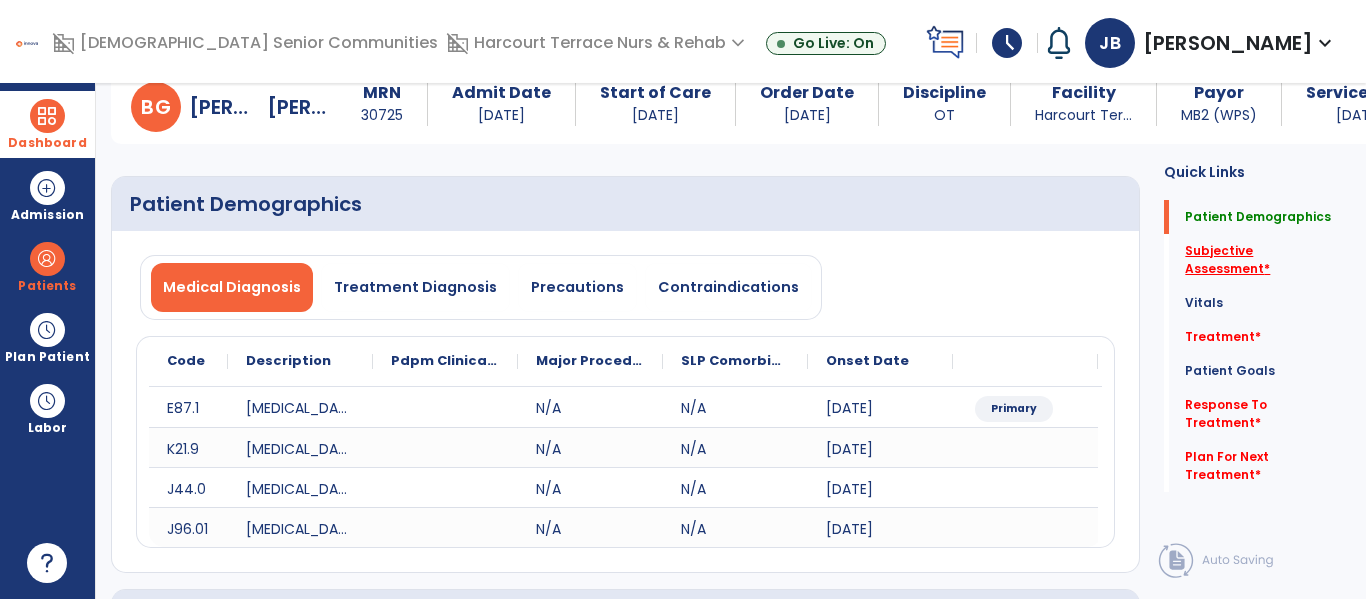 click on "Subjective Assessment   *" 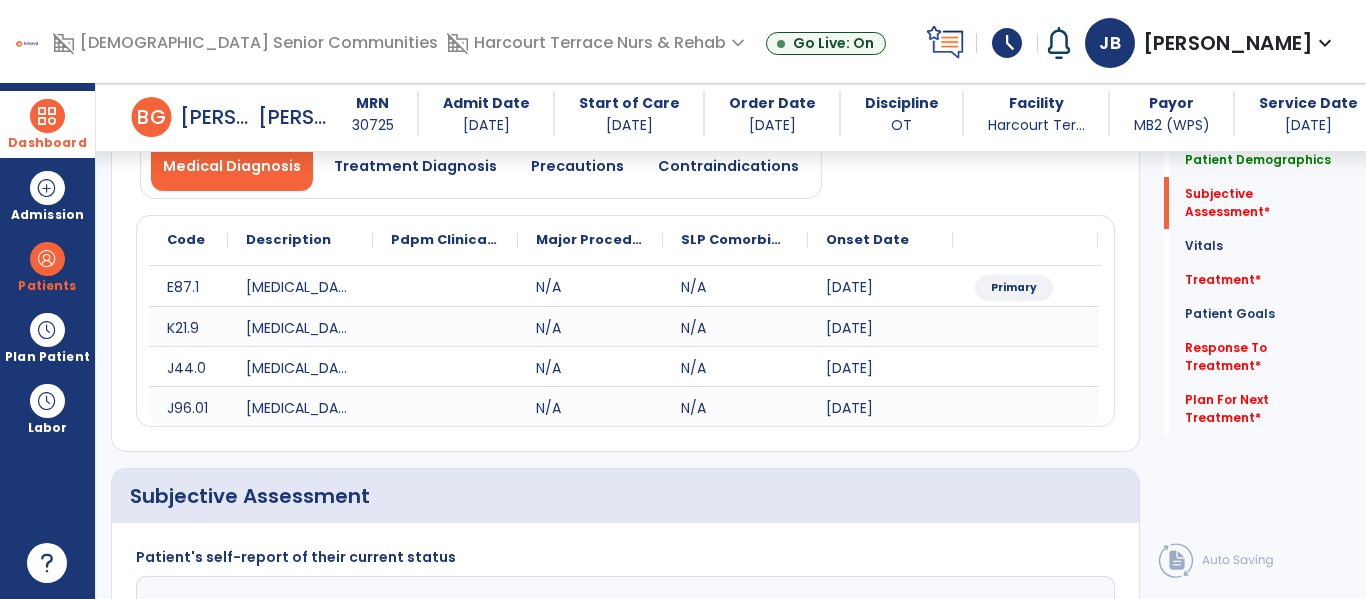 scroll, scrollTop: 467, scrollLeft: 0, axis: vertical 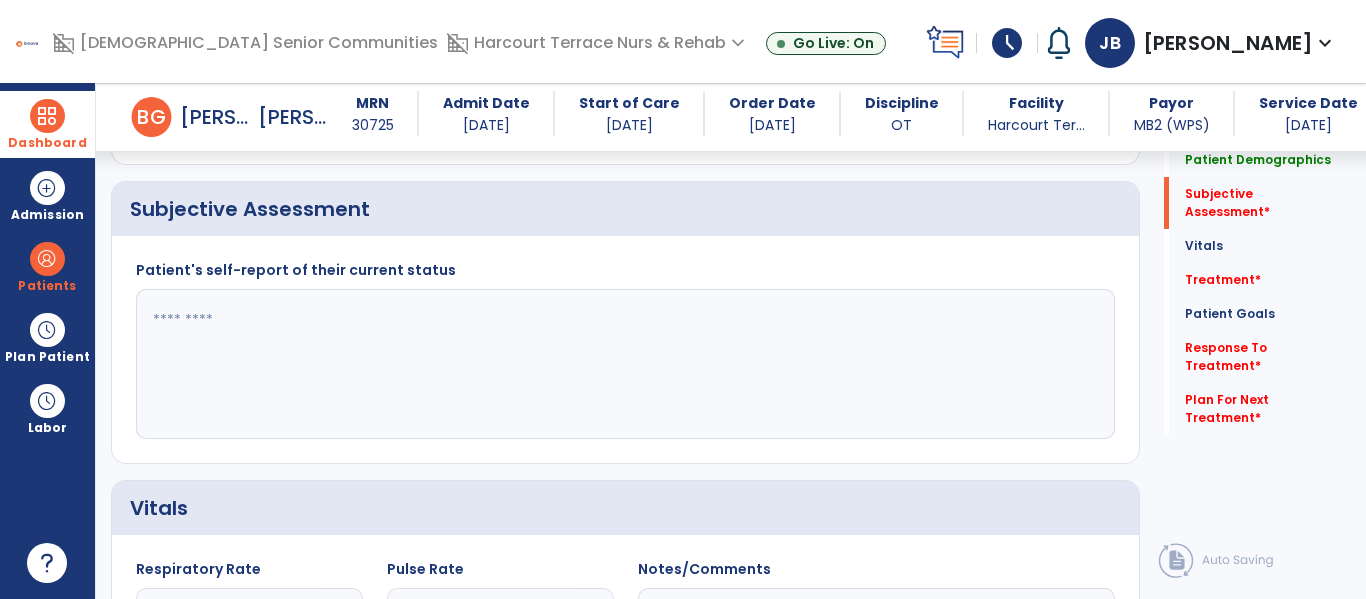 click 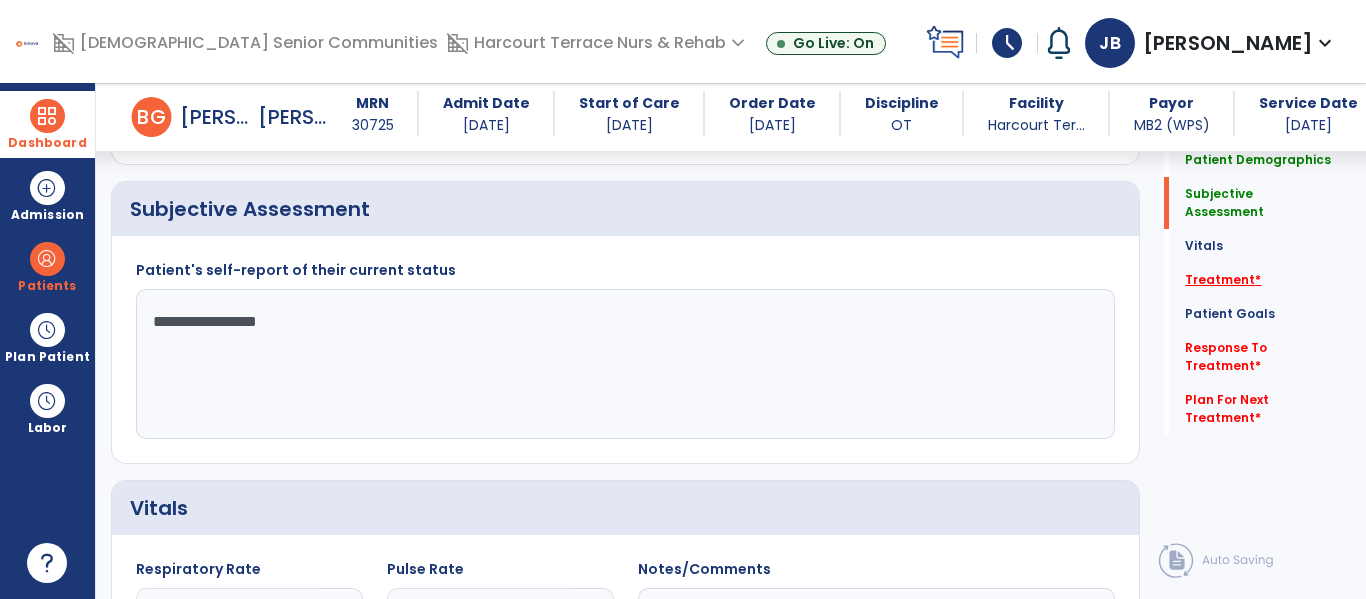 type on "**********" 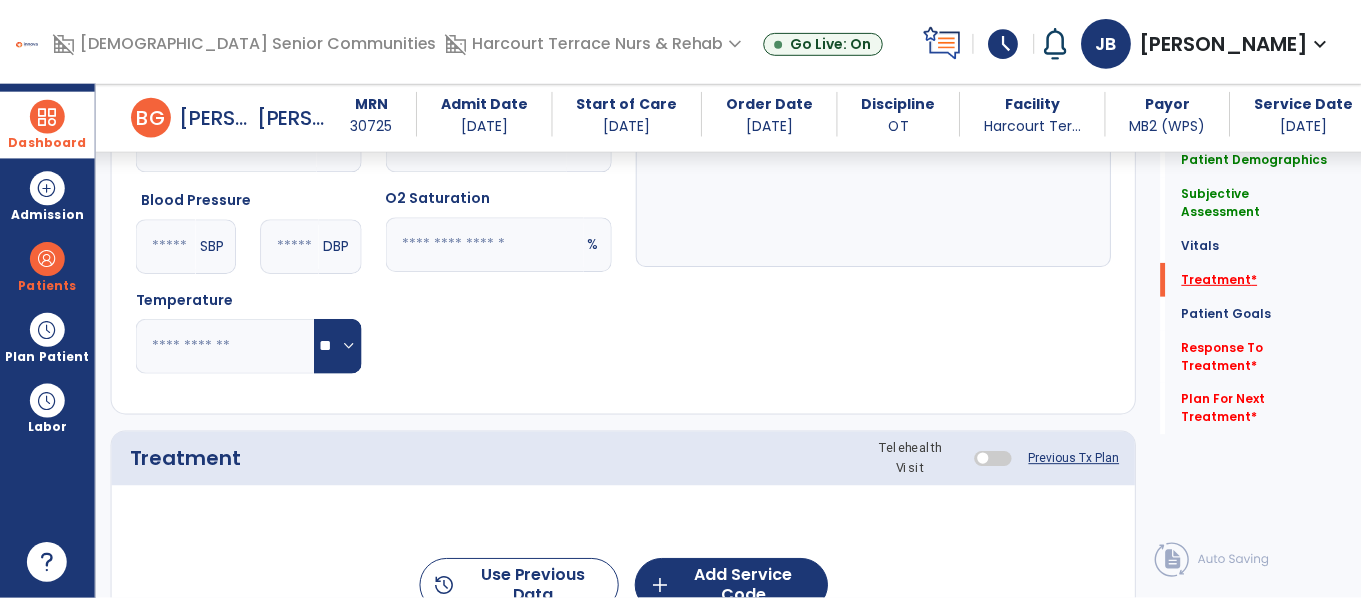 scroll, scrollTop: 1156, scrollLeft: 0, axis: vertical 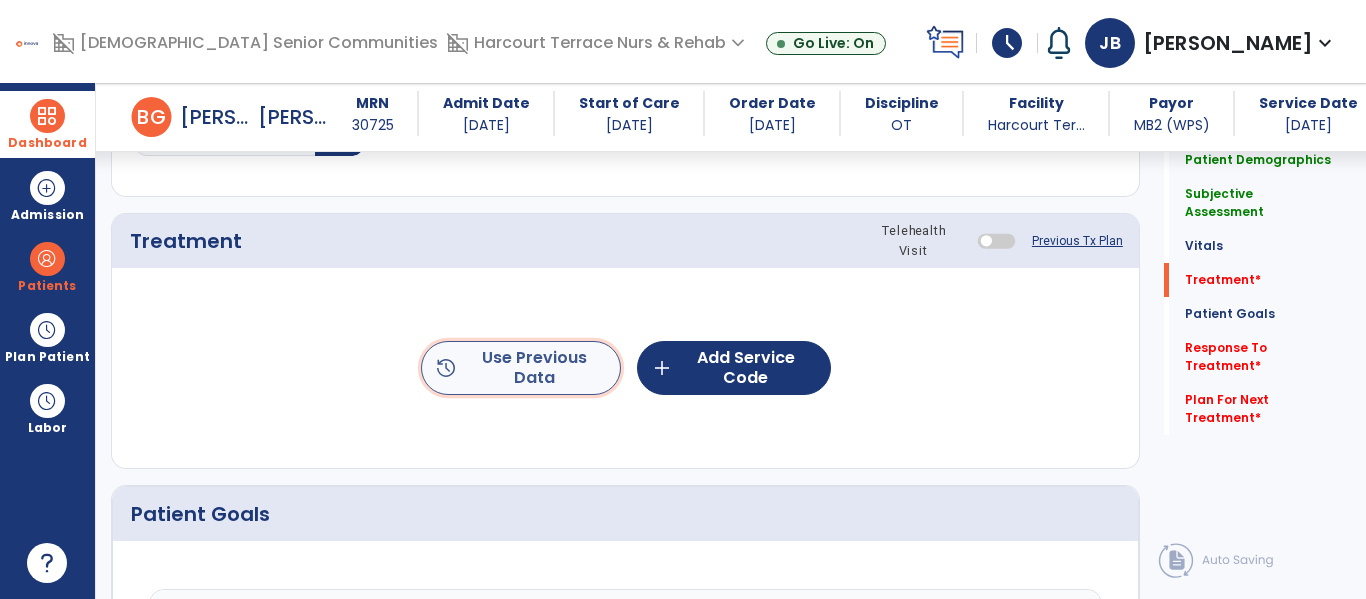 click on "history  Use Previous Data" 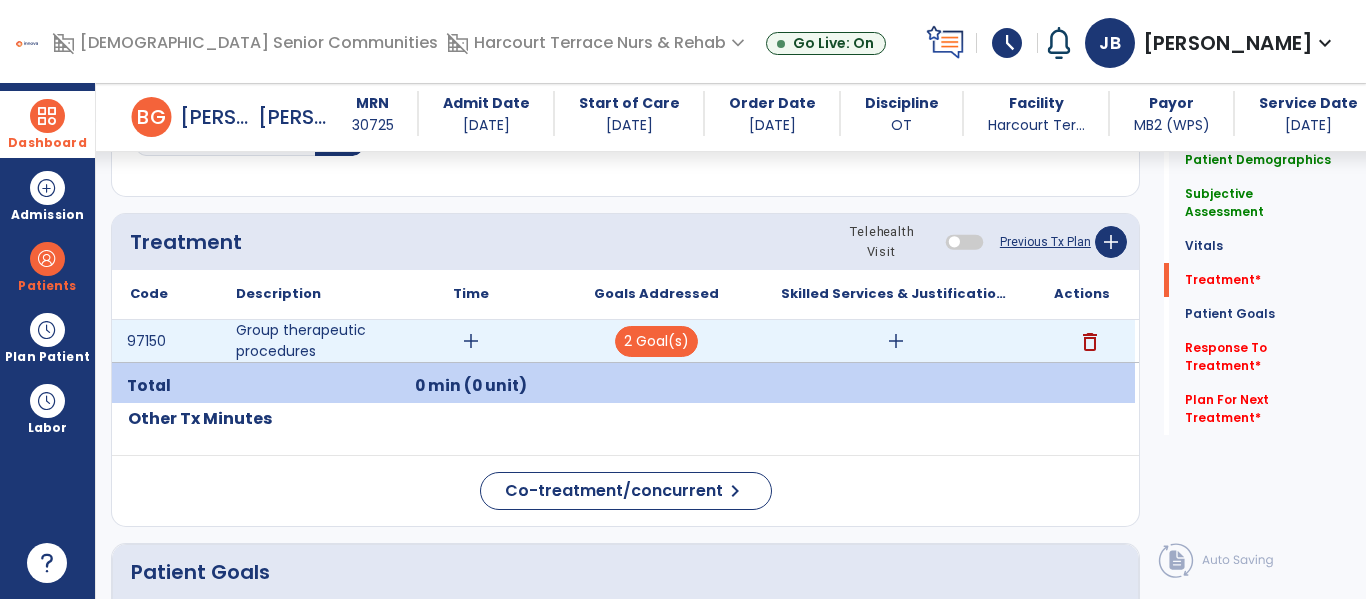 click on "delete" at bounding box center [1090, 342] 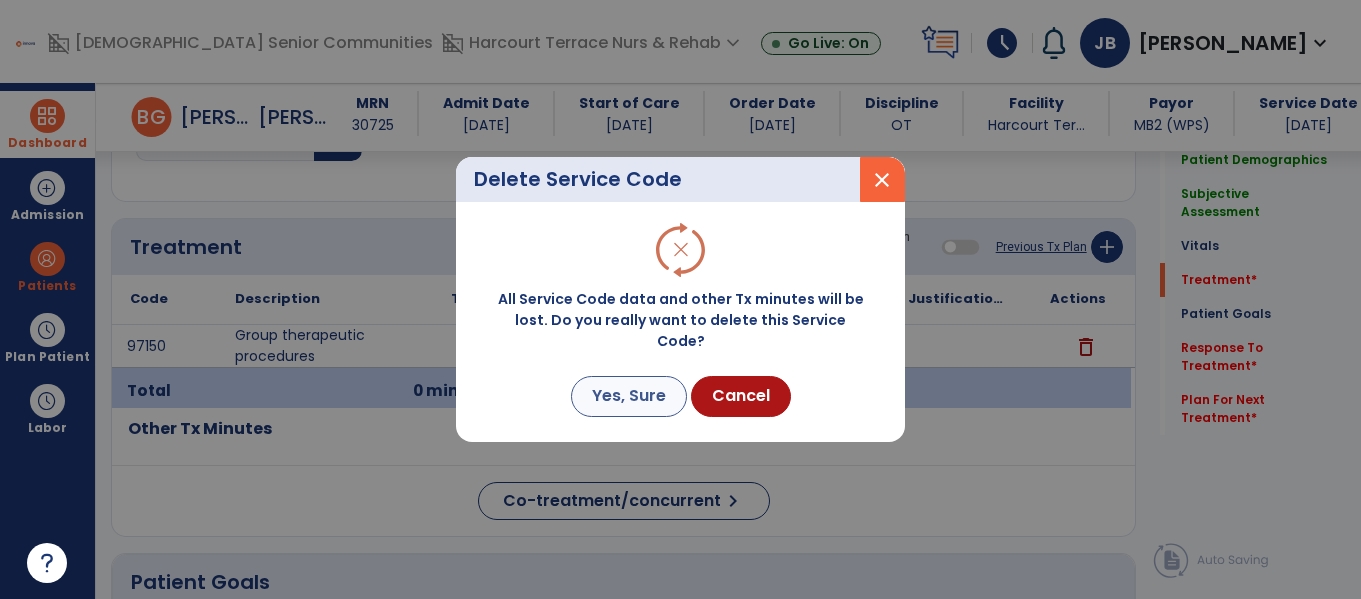 scroll, scrollTop: 1156, scrollLeft: 0, axis: vertical 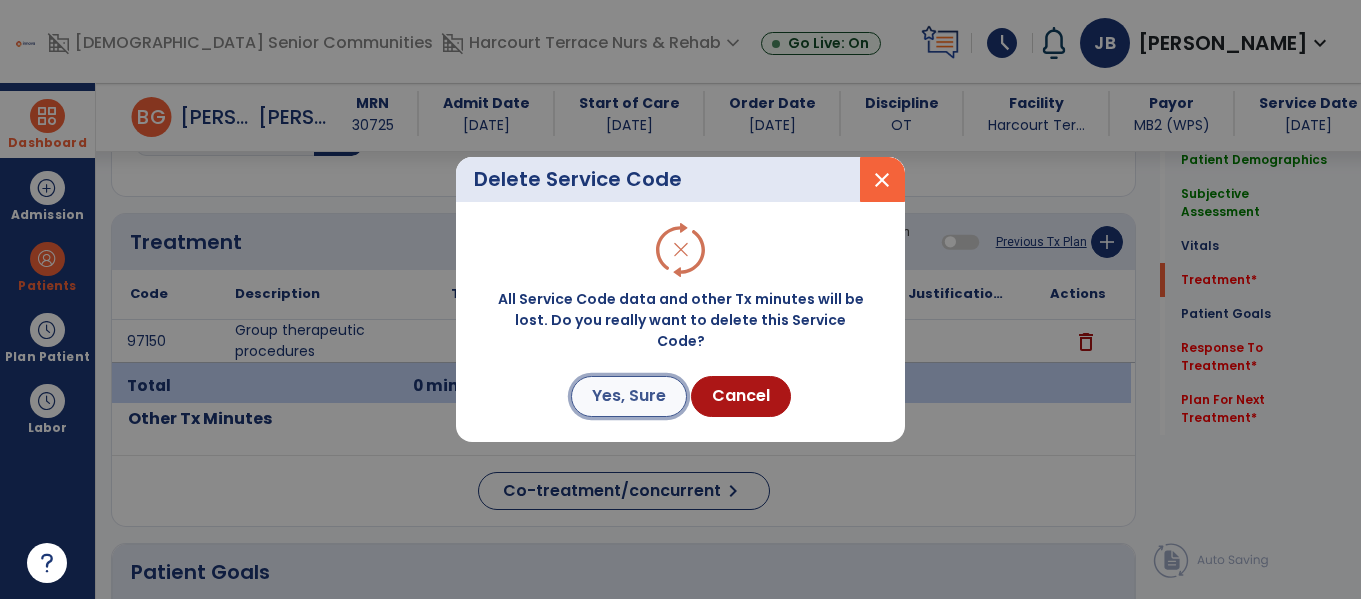 click on "Yes, Sure" at bounding box center [629, 396] 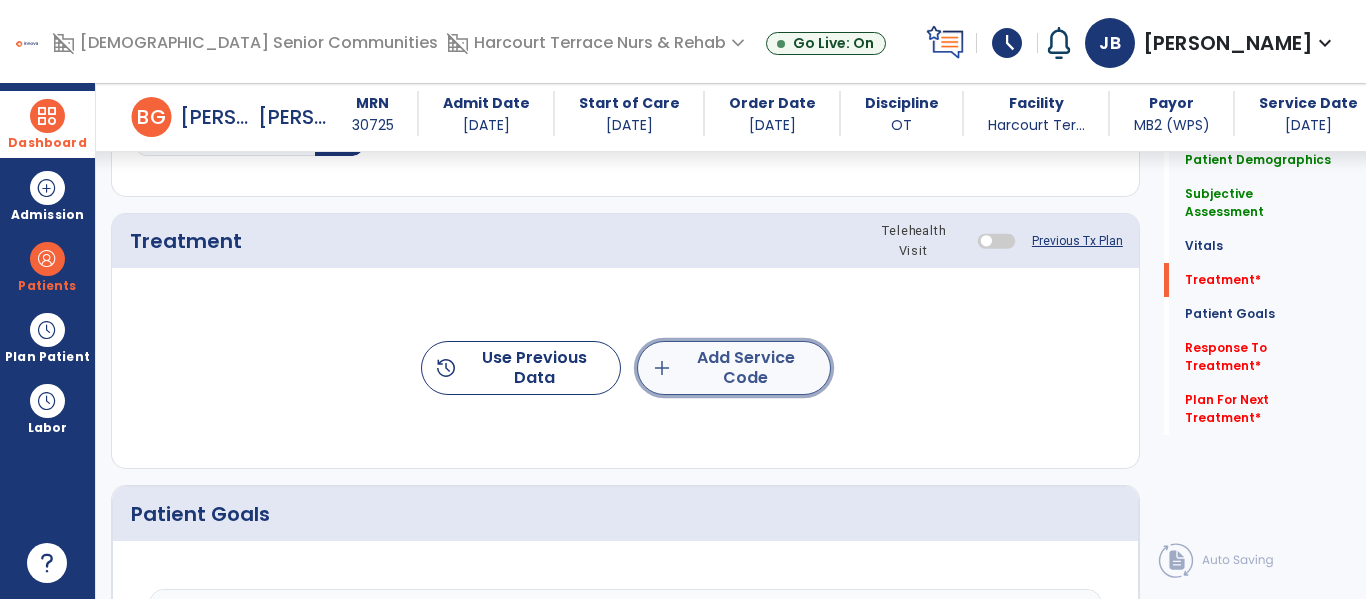 click on "add  Add Service Code" 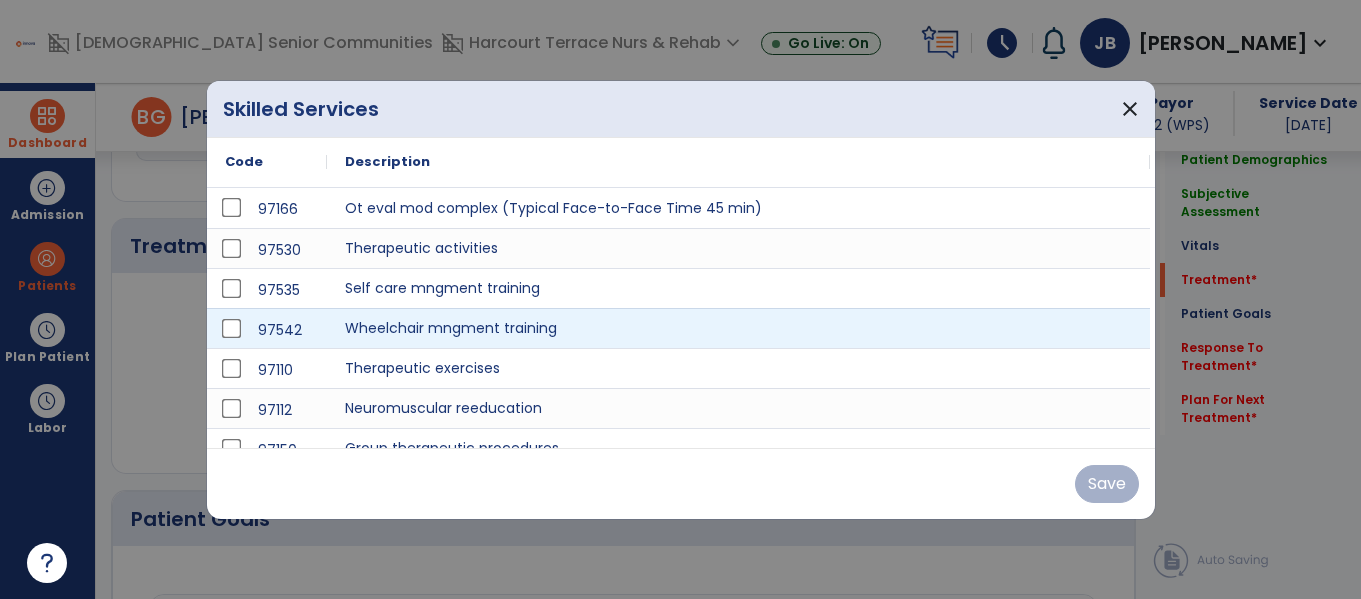 scroll, scrollTop: 1156, scrollLeft: 0, axis: vertical 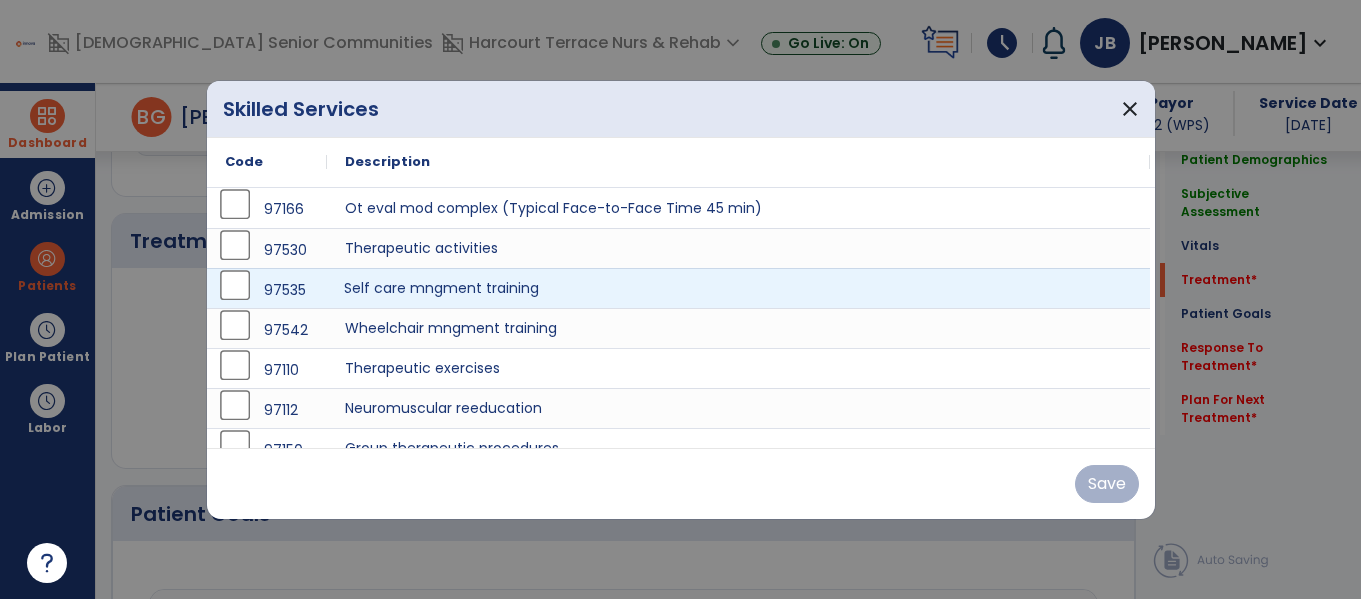 click on "Self care mngment training" at bounding box center (738, 288) 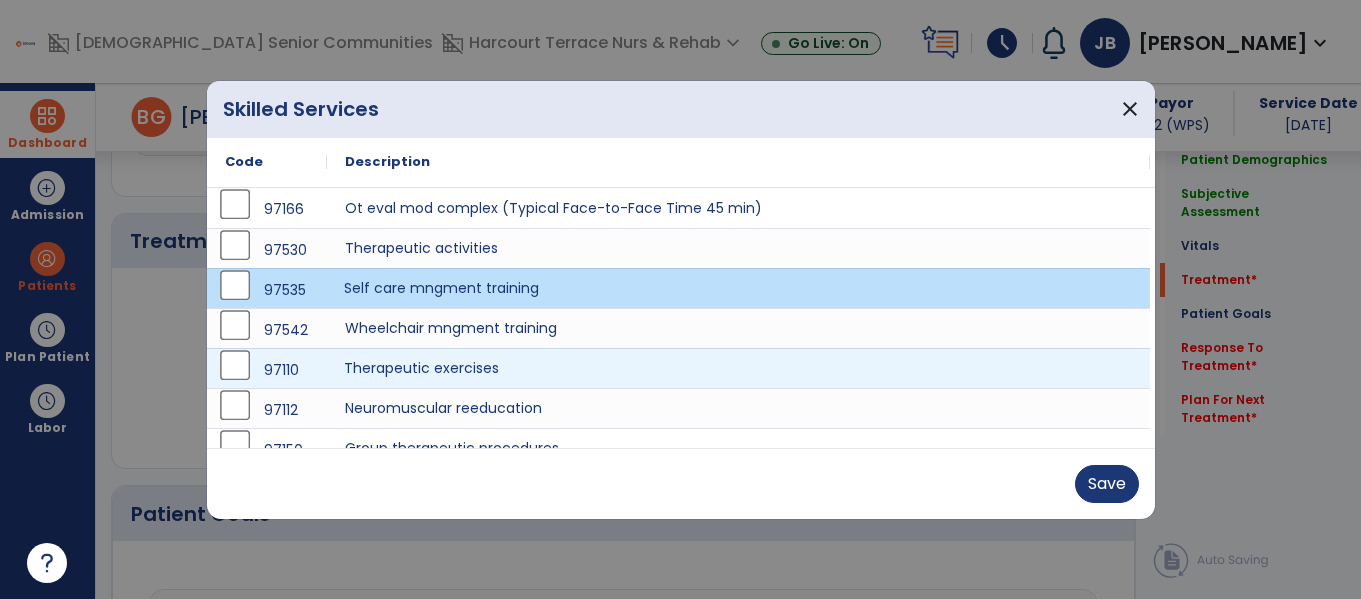 click on "Therapeutic exercises" at bounding box center [738, 368] 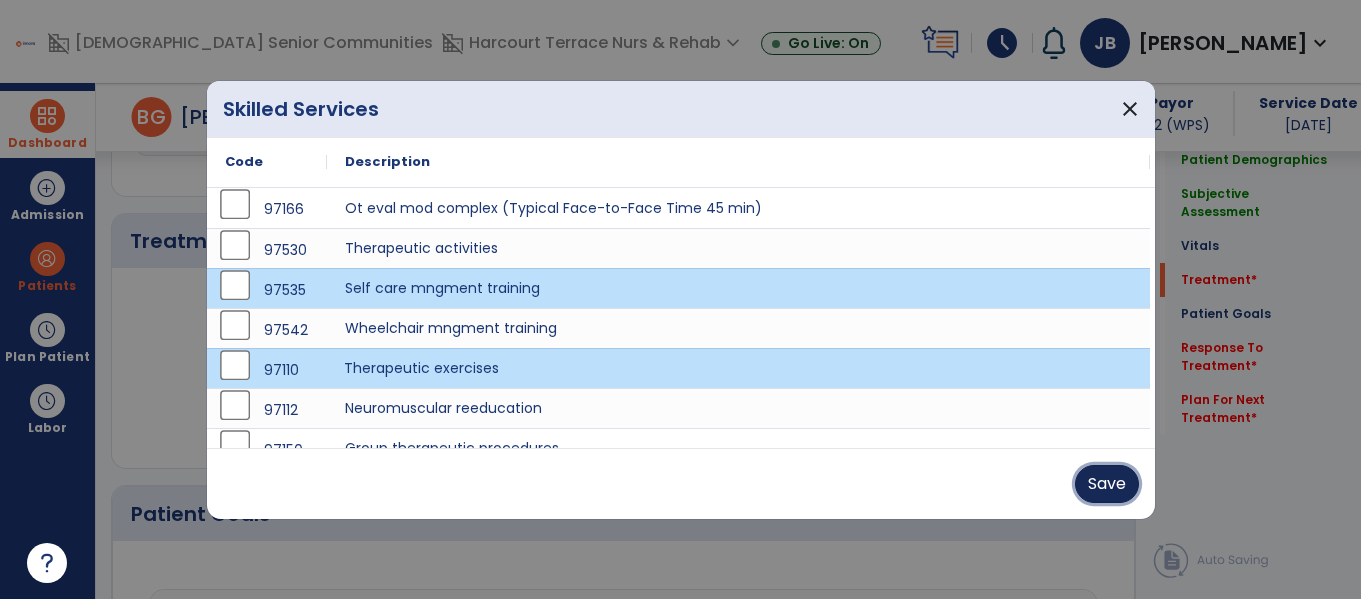 click on "Save" at bounding box center (1107, 484) 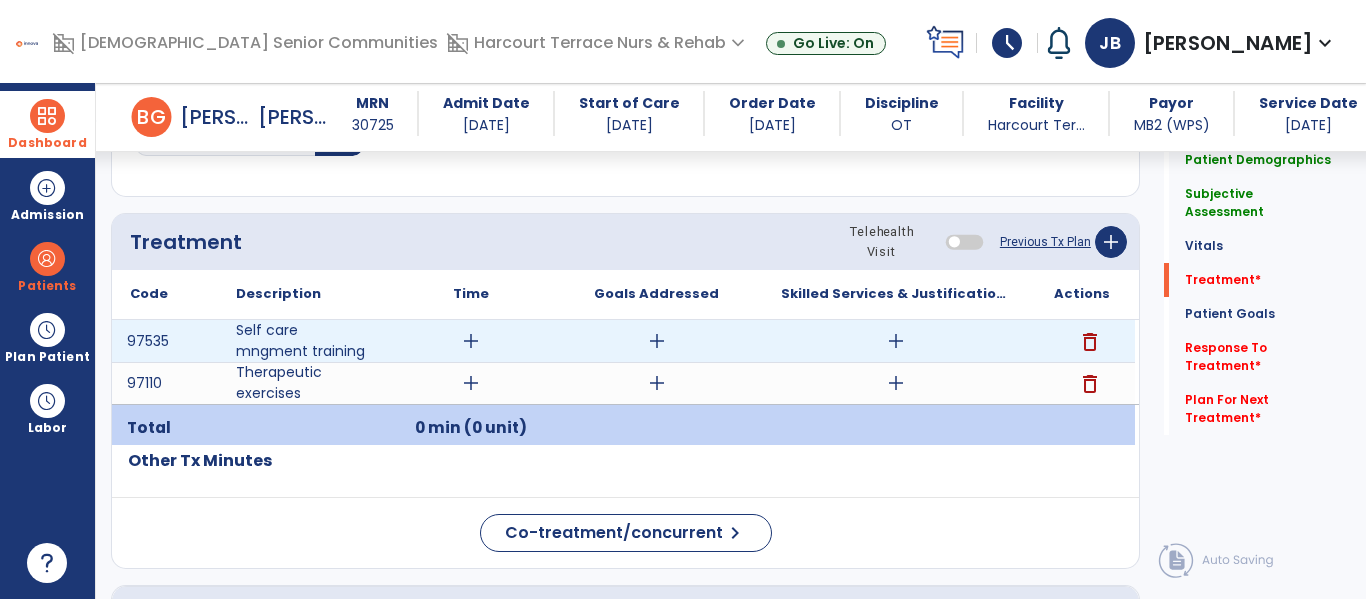 click on "add" at bounding box center (471, 341) 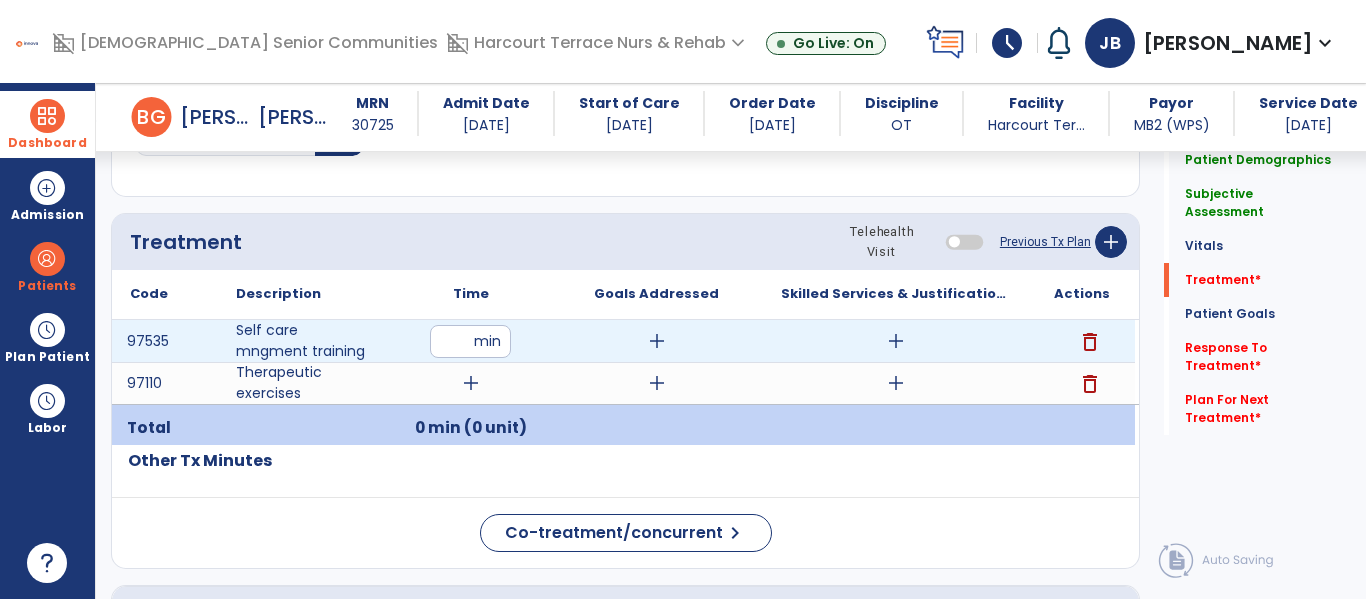 type on "**" 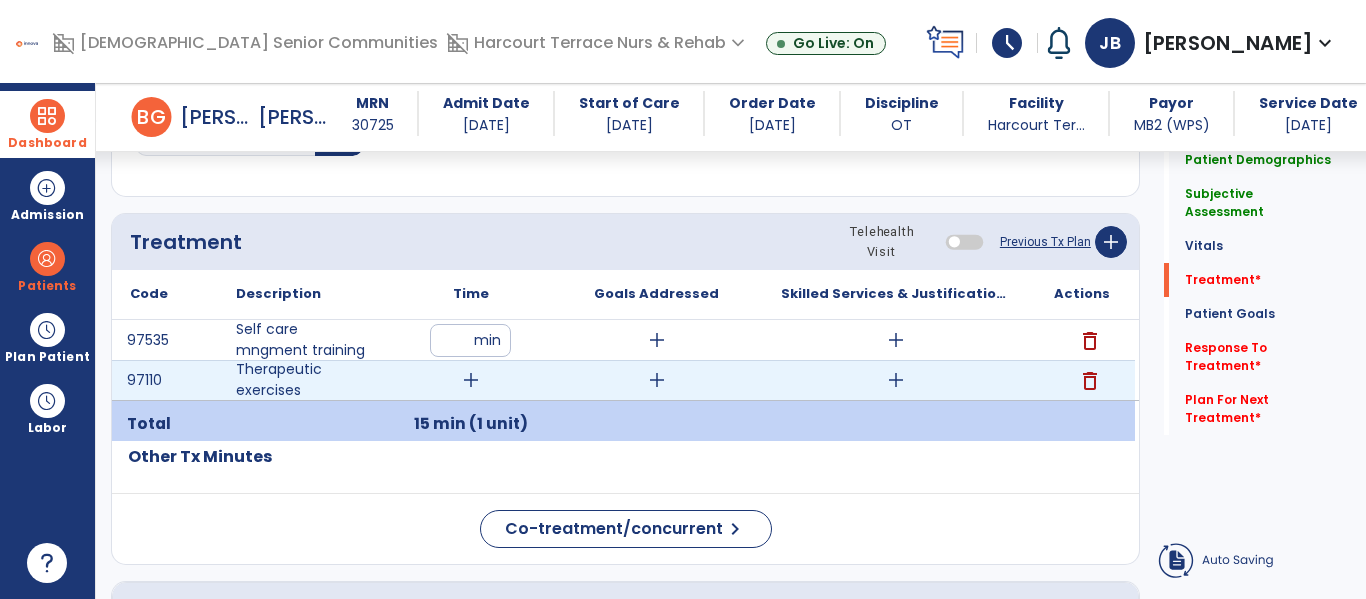 click on "add" at bounding box center (471, 380) 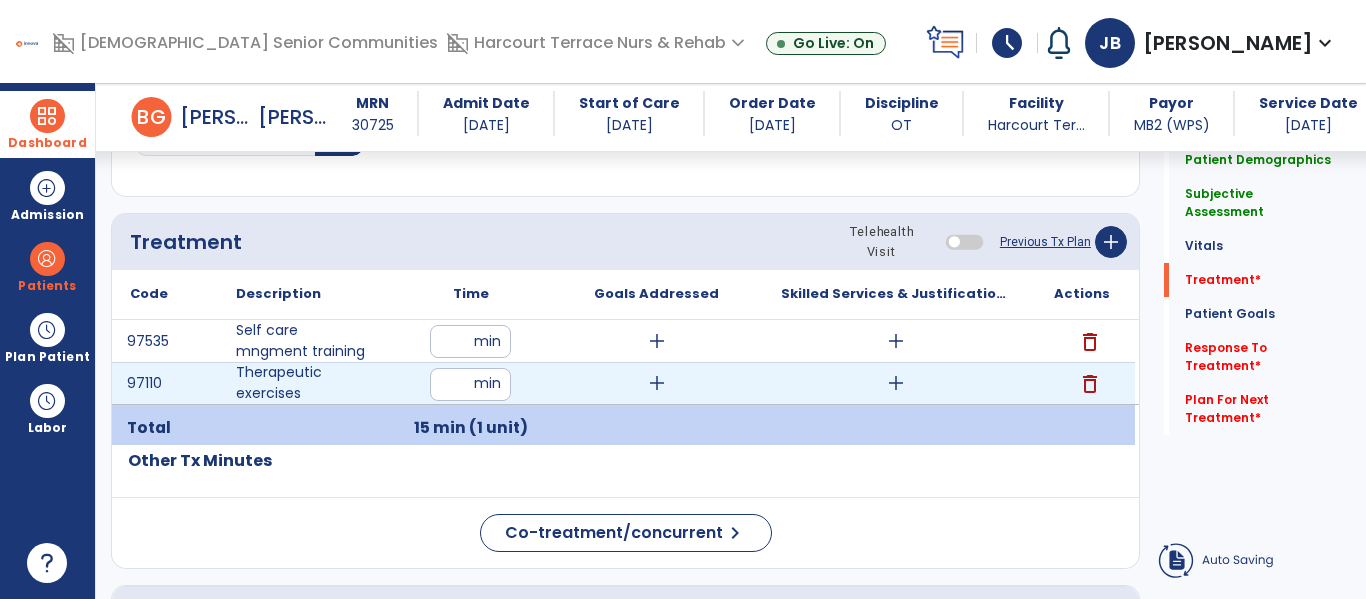 type on "*" 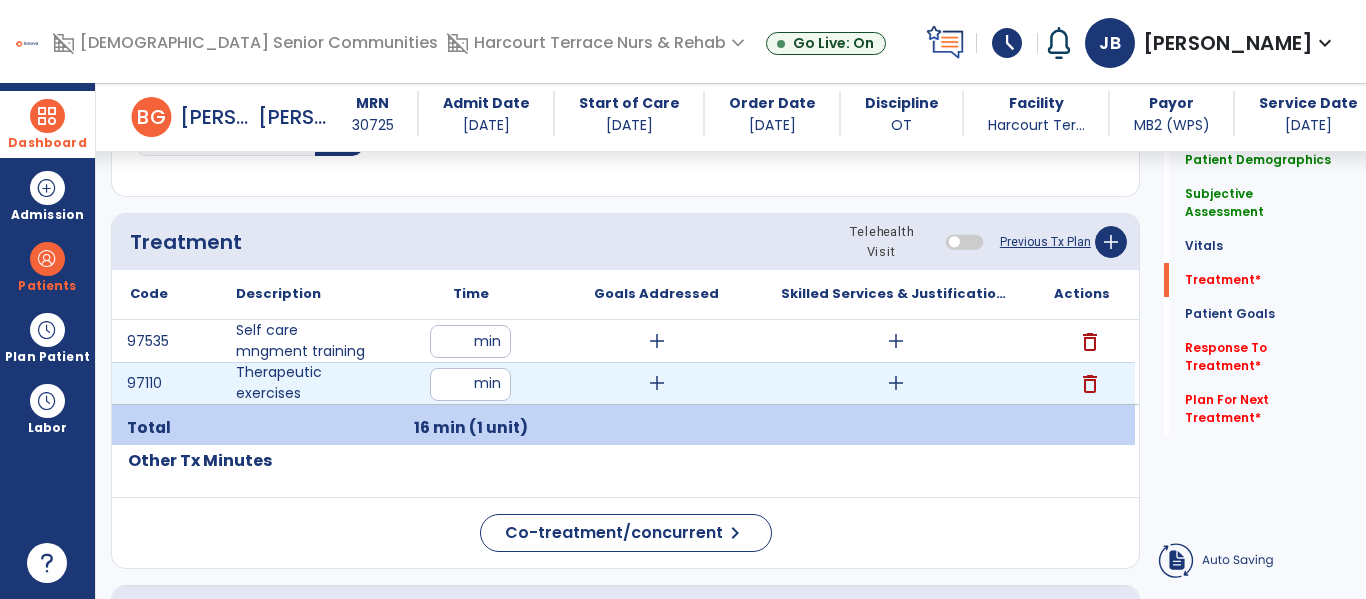 click on "*" at bounding box center [470, 384] 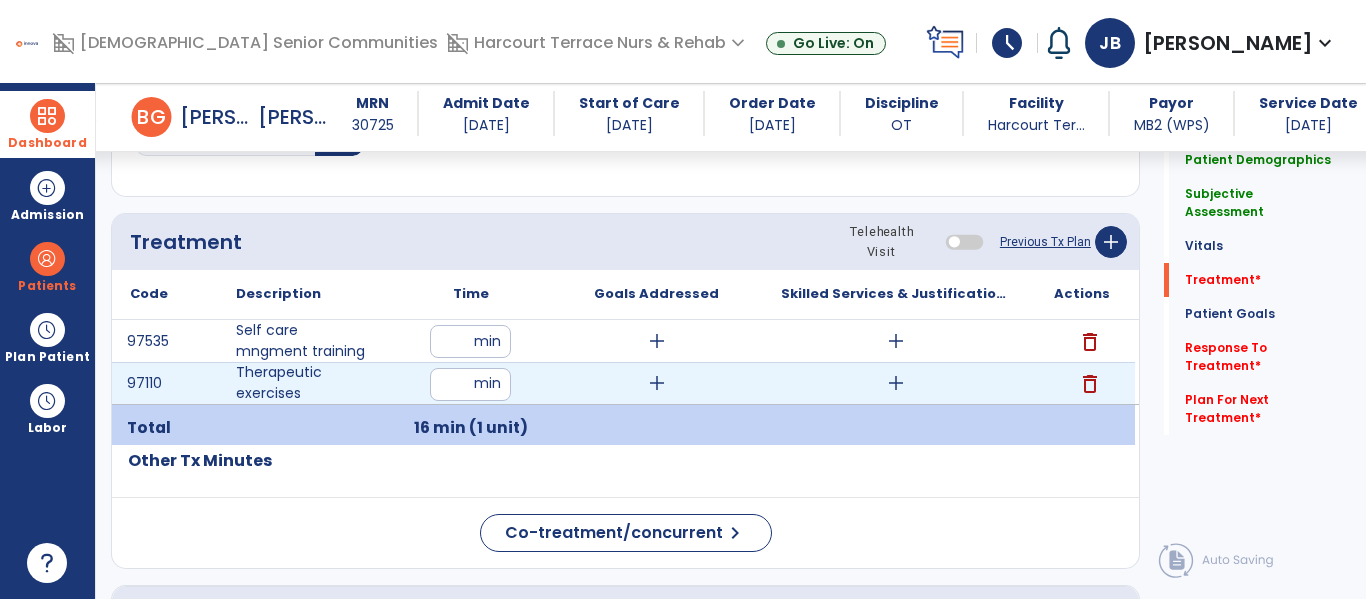 click on "*" at bounding box center [470, 384] 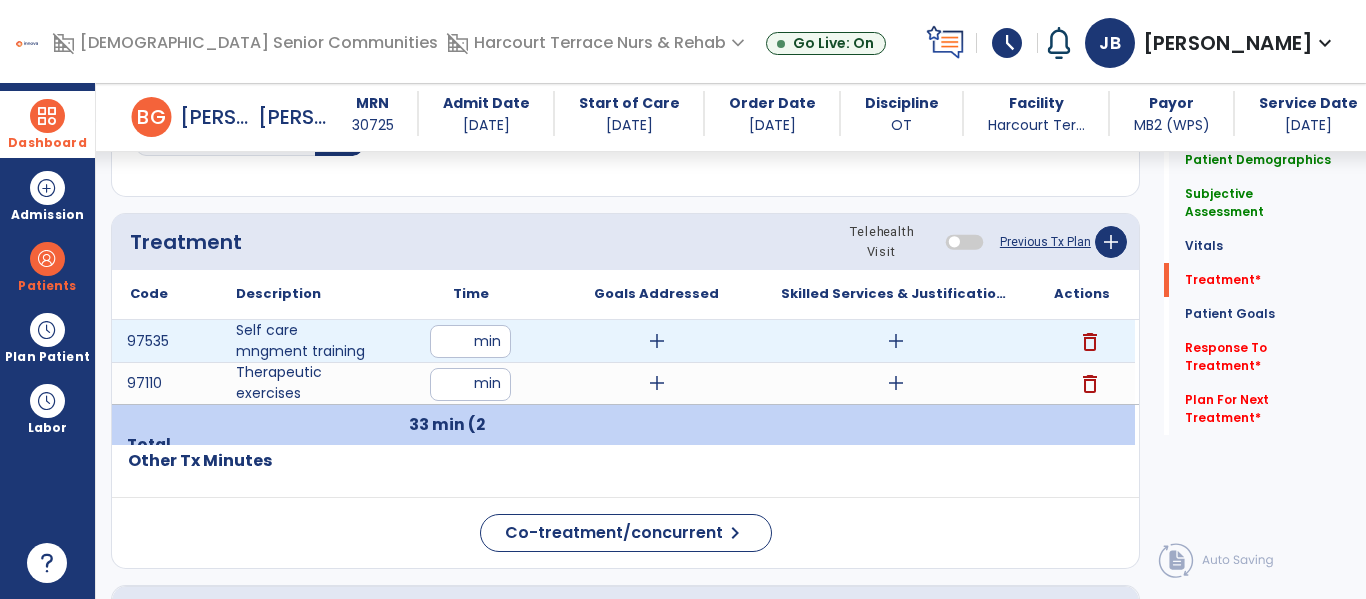 click on "add" at bounding box center [657, 341] 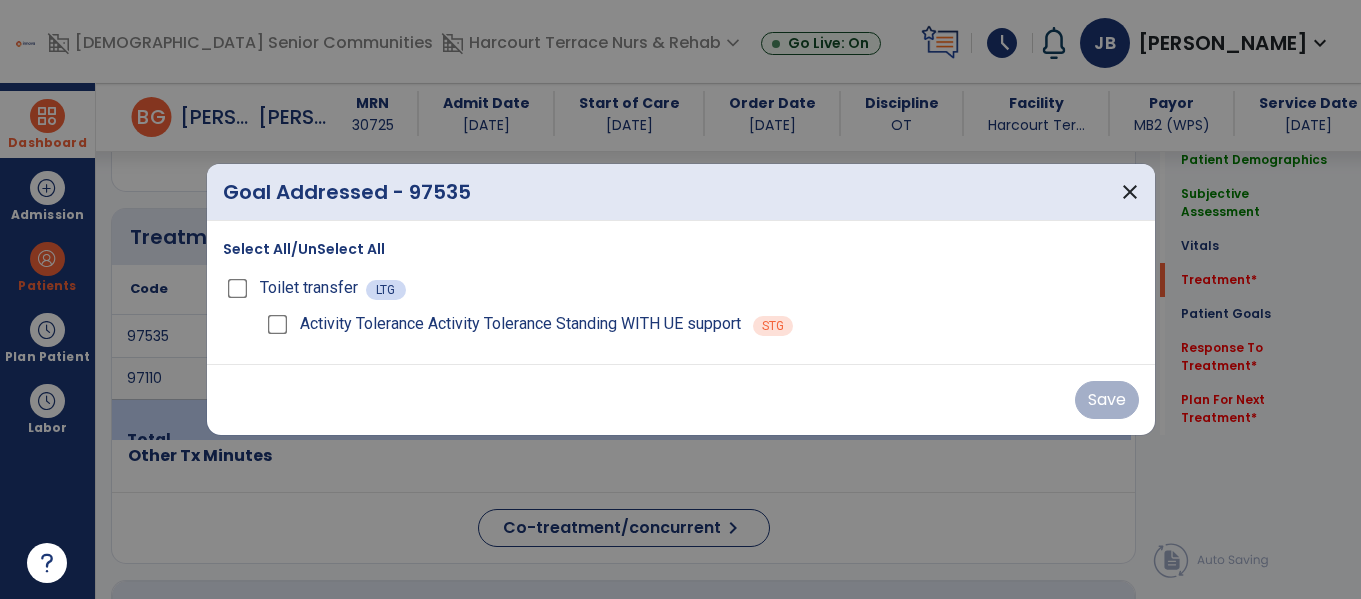 scroll, scrollTop: 1156, scrollLeft: 0, axis: vertical 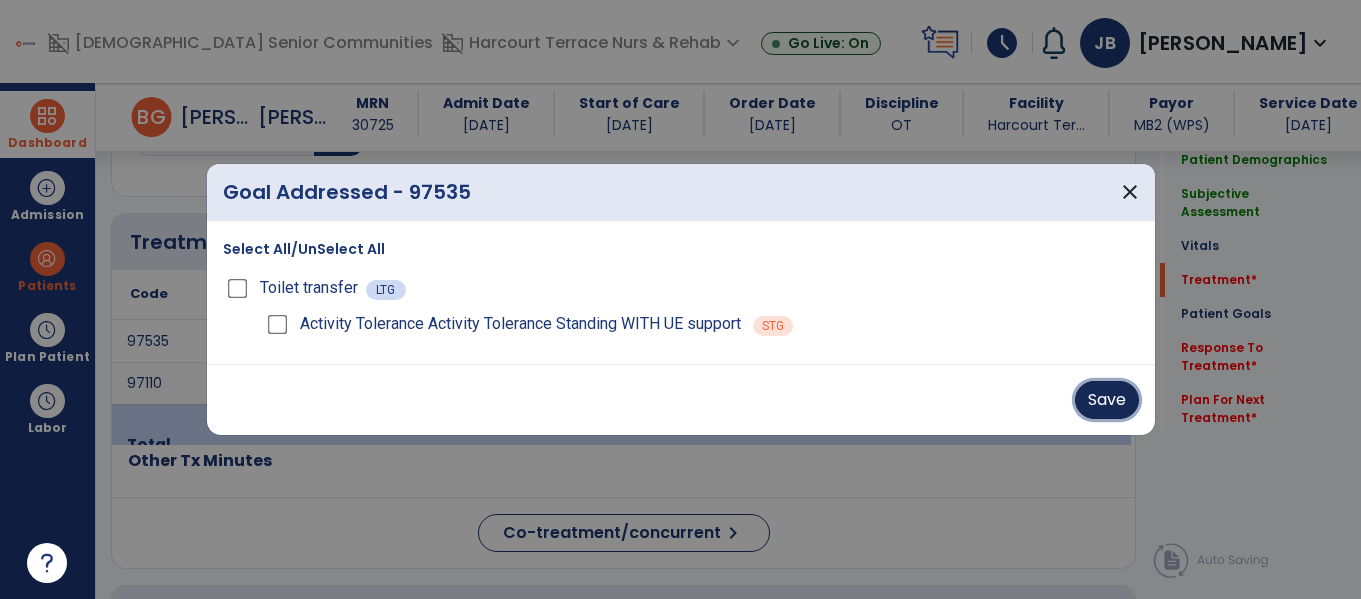 click on "Save" at bounding box center [1107, 400] 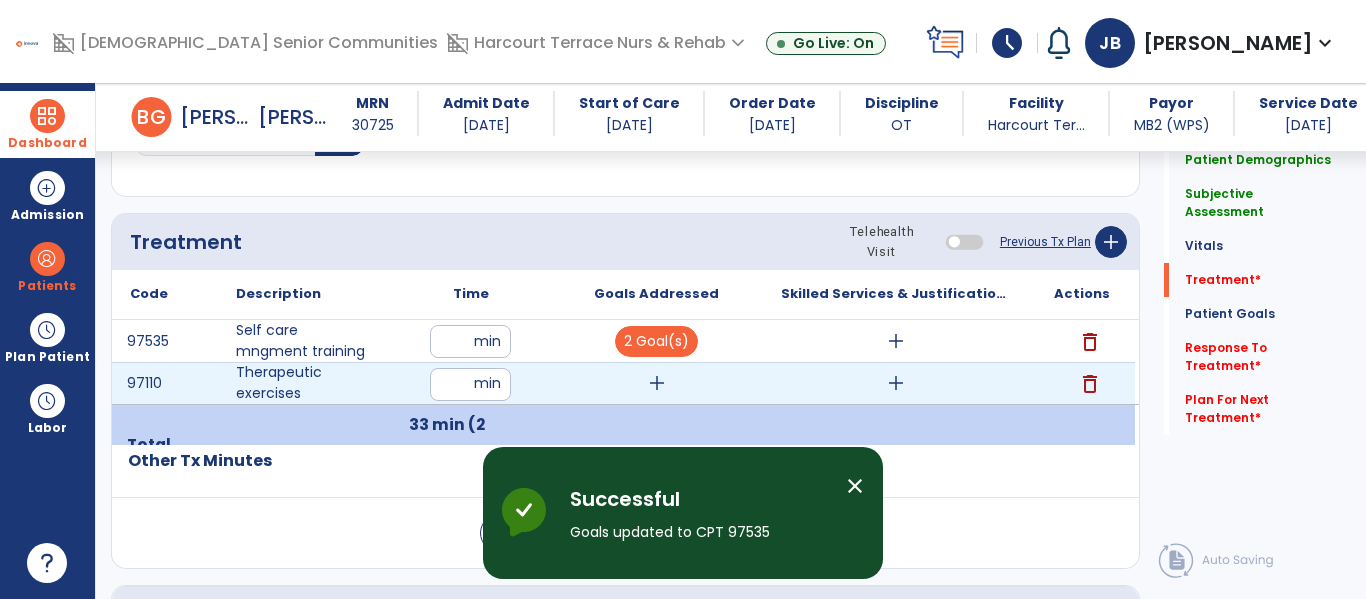 click on "add" at bounding box center [656, 383] 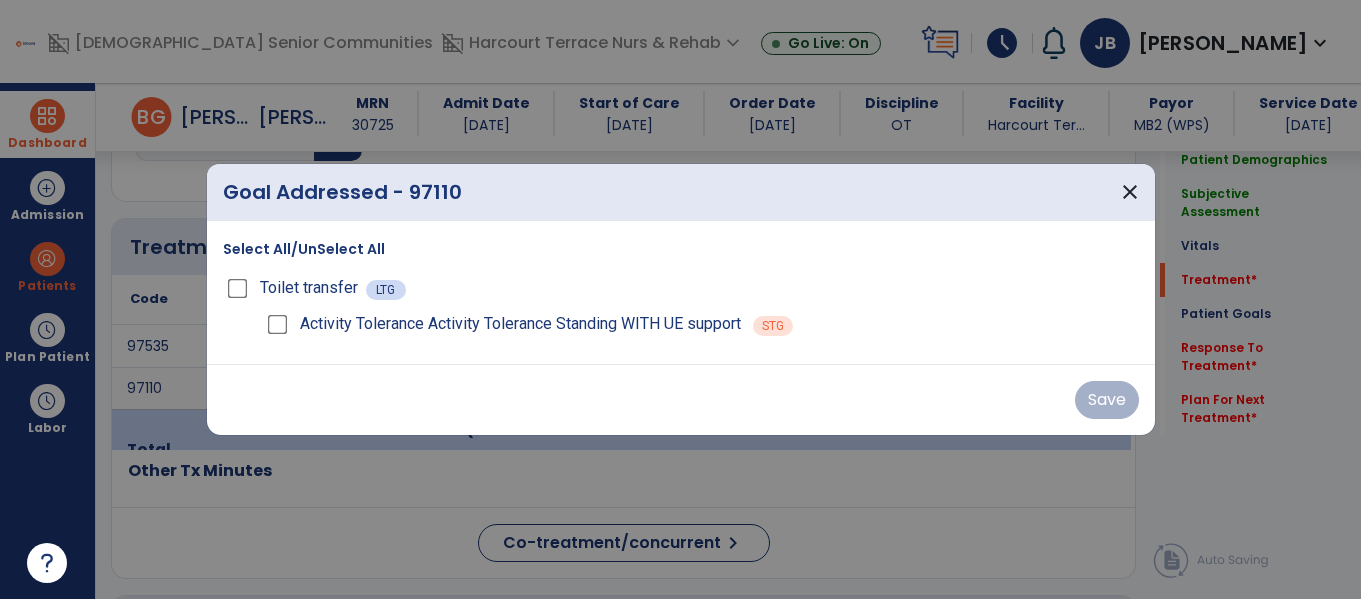 scroll, scrollTop: 1156, scrollLeft: 0, axis: vertical 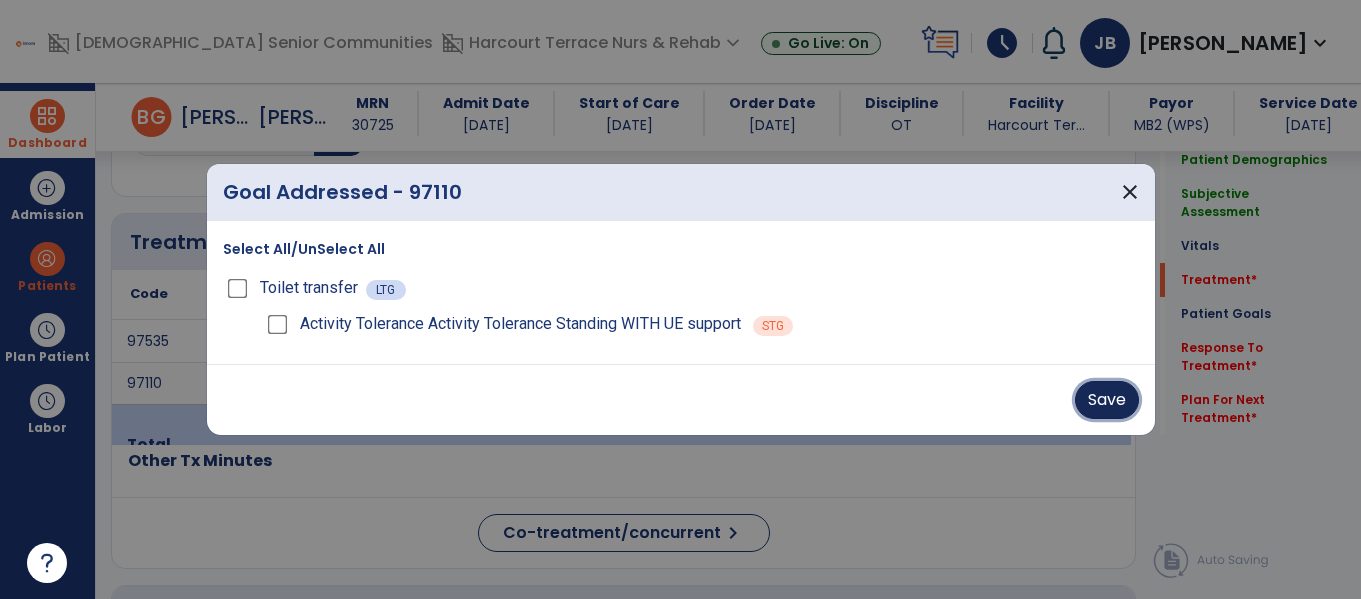 click on "Save" at bounding box center (1107, 400) 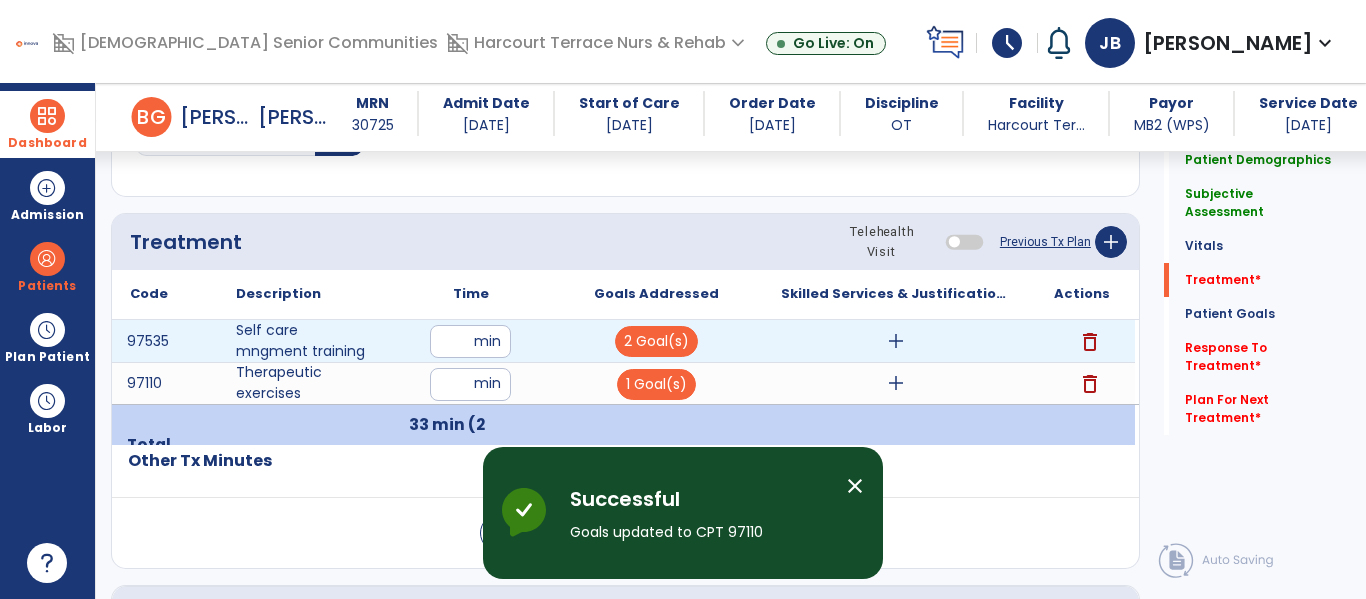 click on "add" at bounding box center (896, 341) 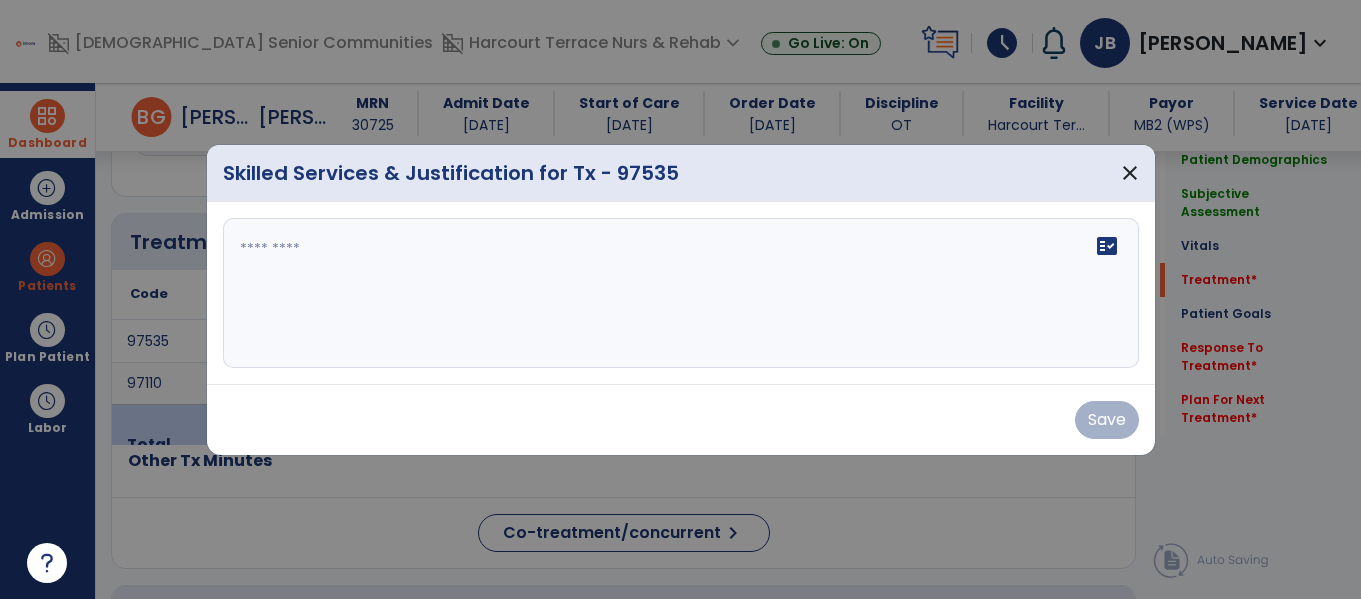 scroll, scrollTop: 1156, scrollLeft: 0, axis: vertical 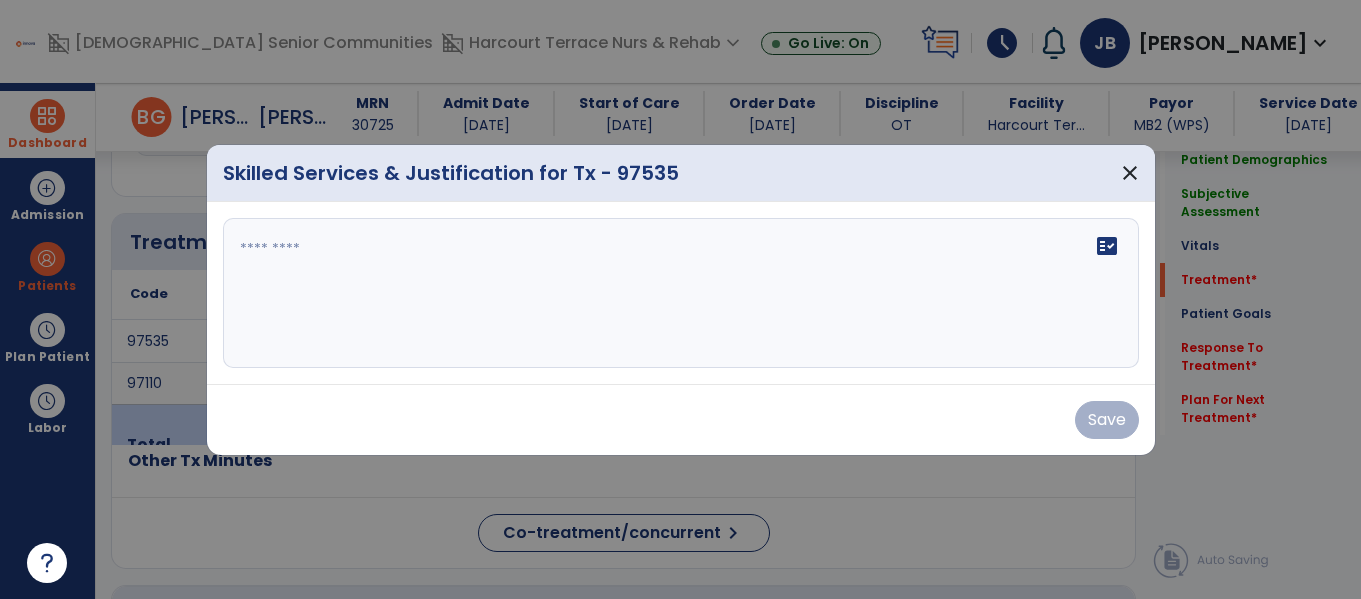 click on "fact_check" at bounding box center (681, 293) 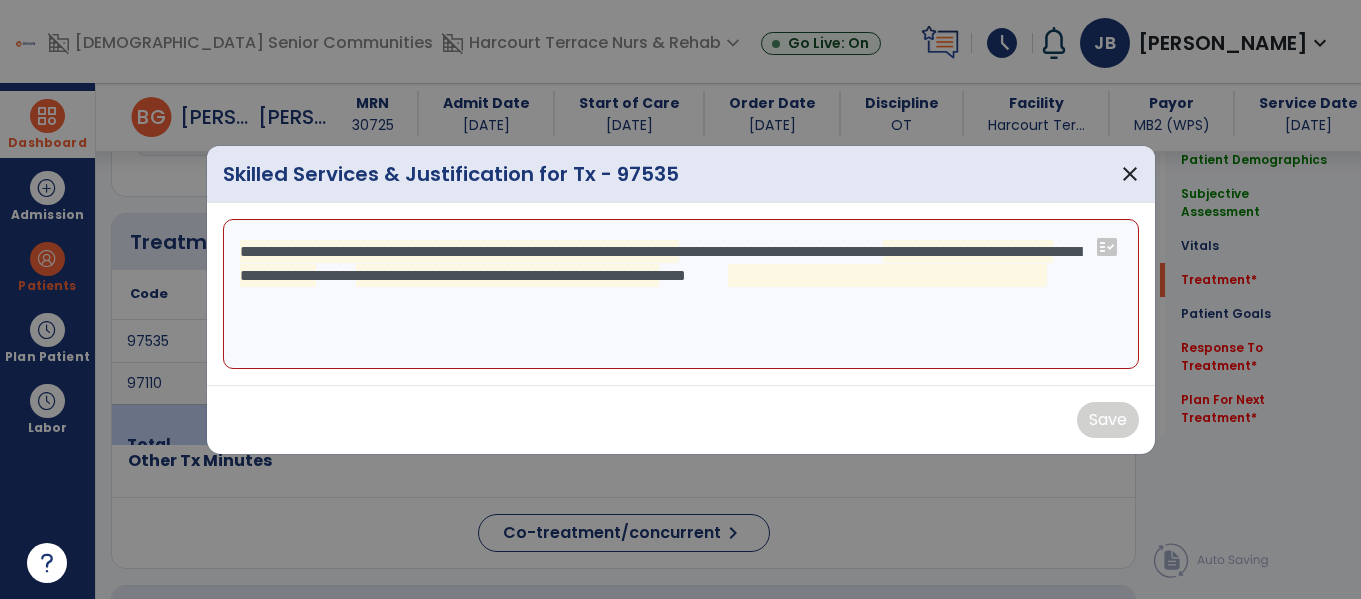 click on "**********" at bounding box center (681, 294) 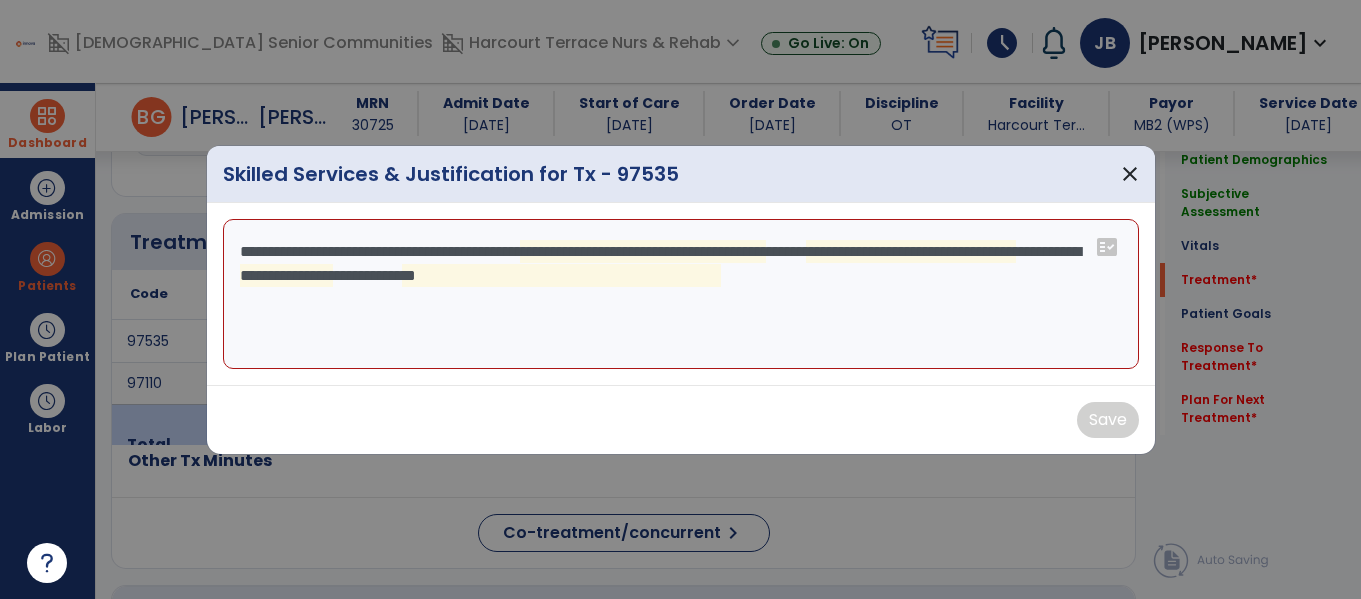 click on "**********" at bounding box center (681, 294) 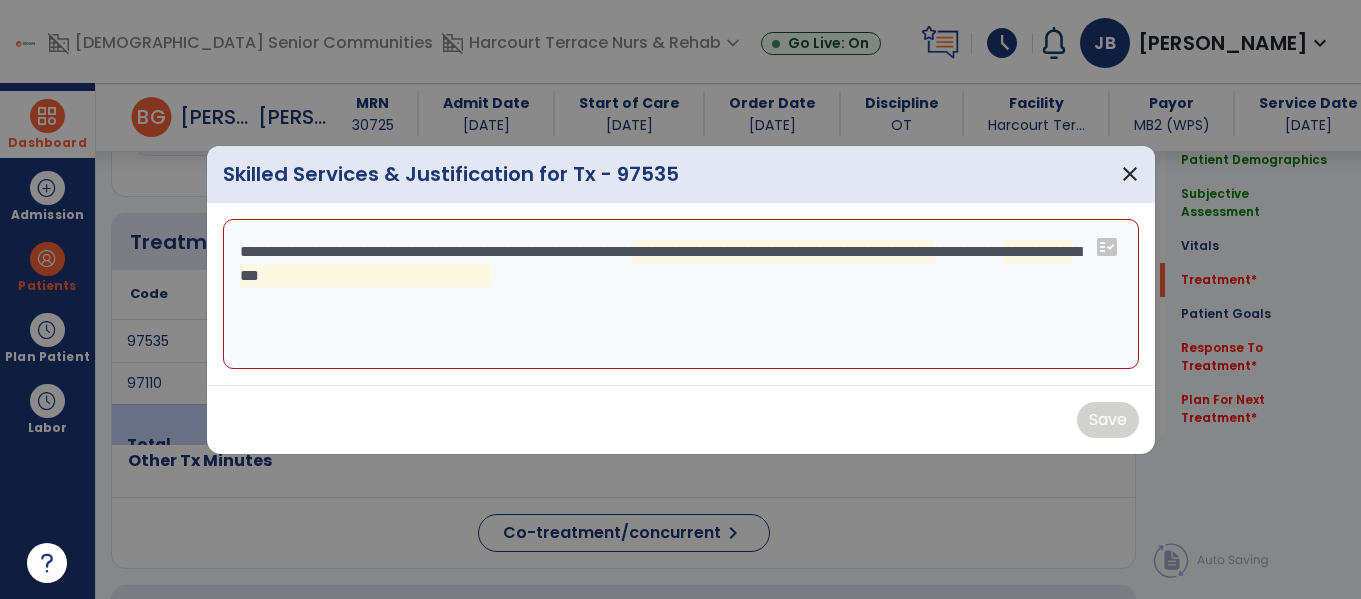 click on "**********" at bounding box center (681, 294) 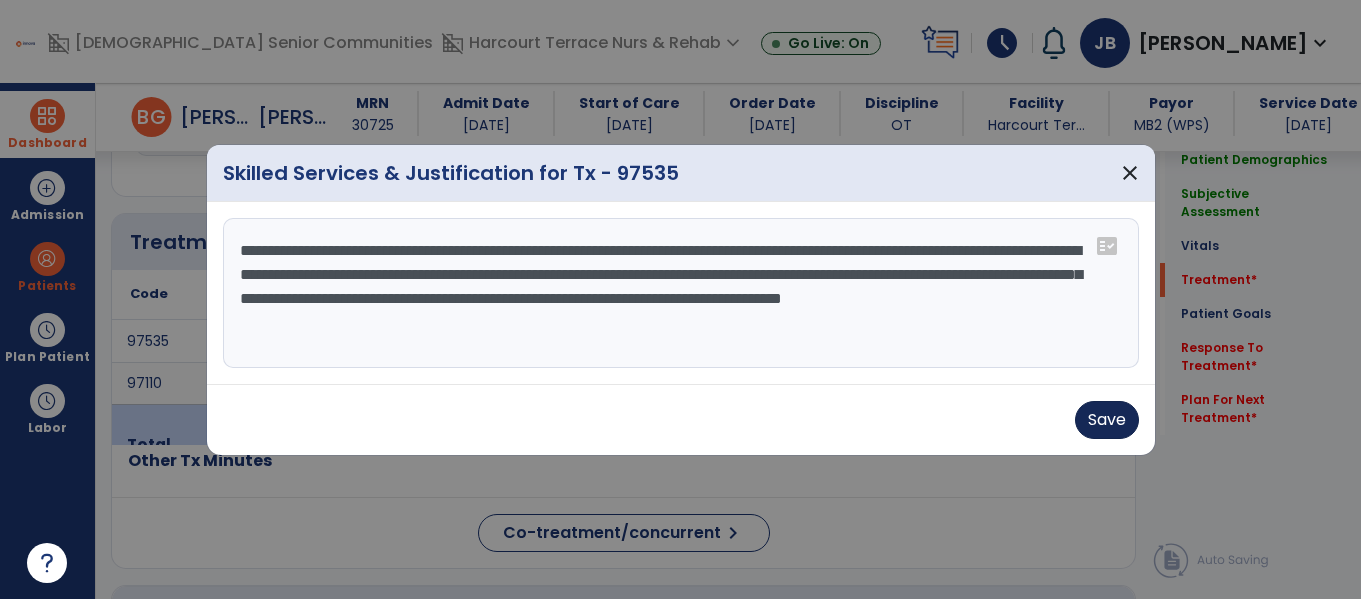 type on "**********" 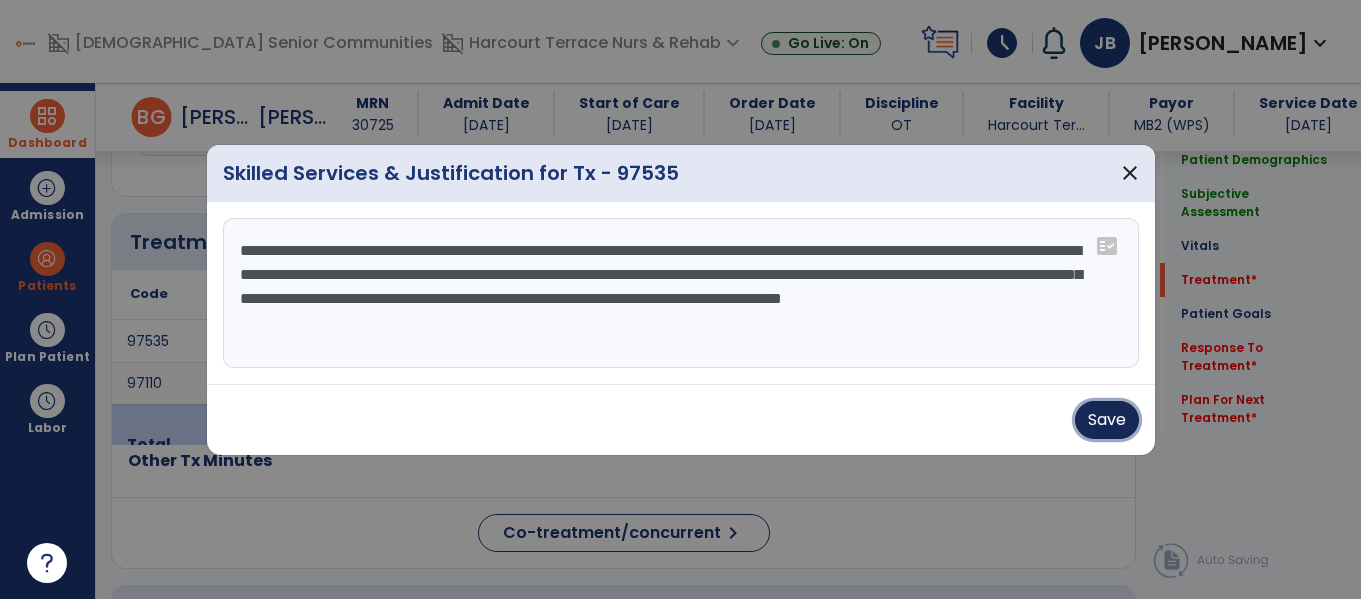 click on "Save" at bounding box center (1107, 420) 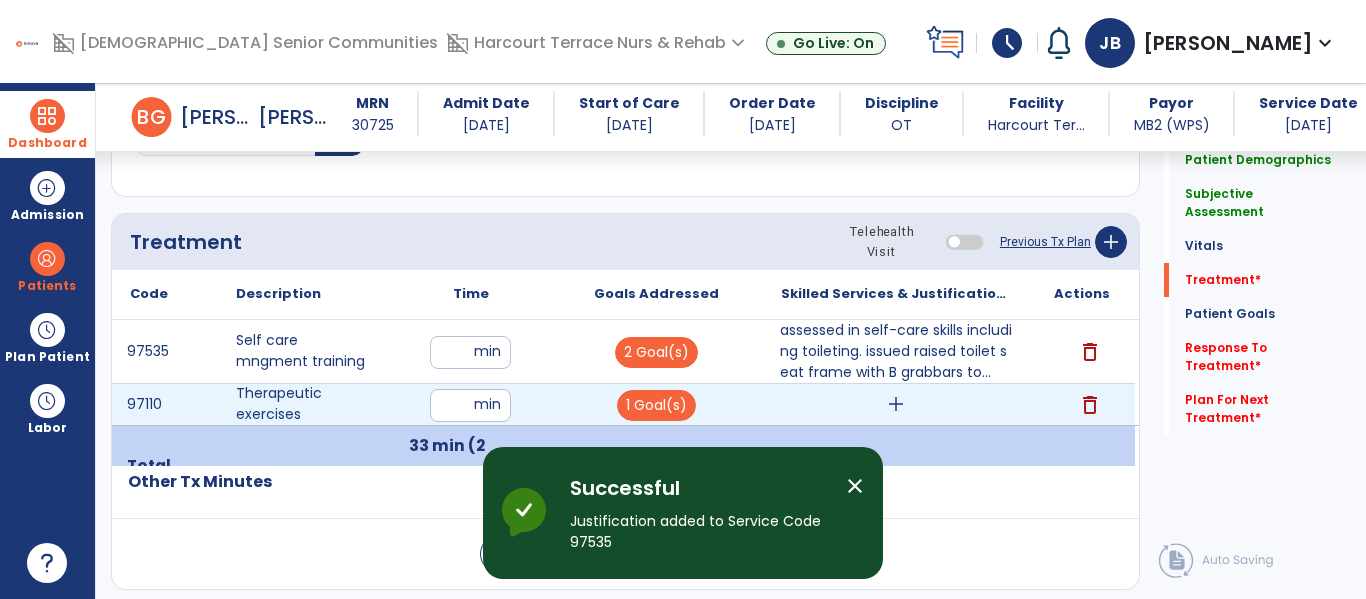 click on "add" at bounding box center [896, 404] 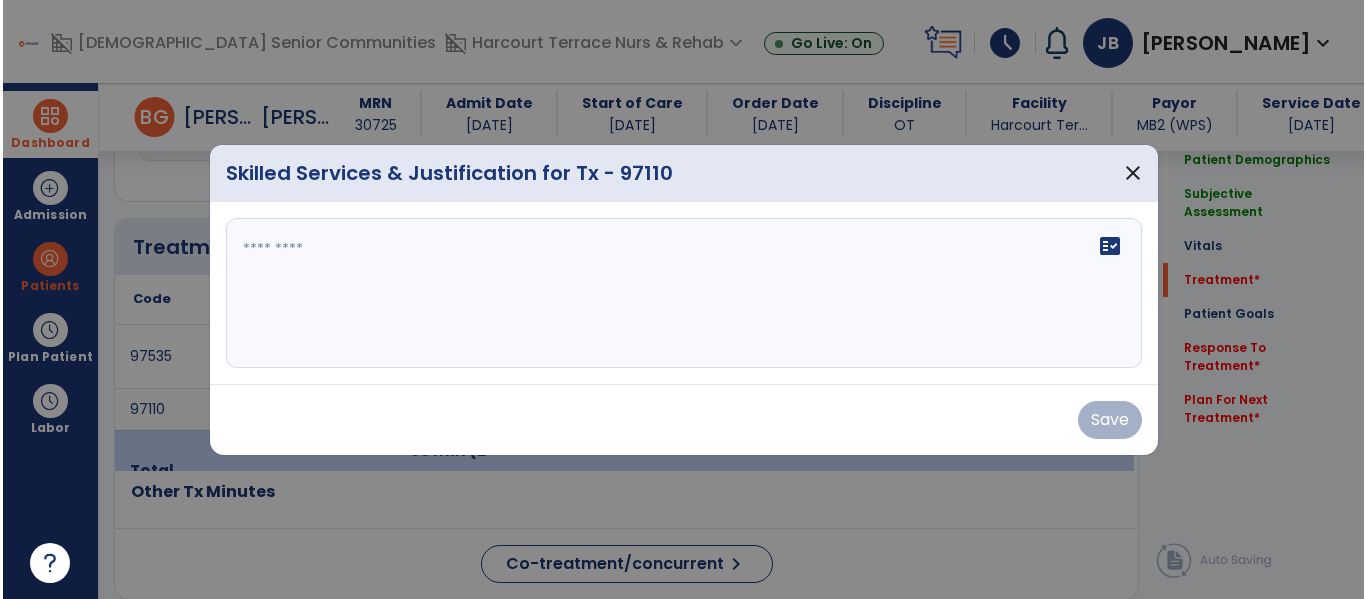 scroll, scrollTop: 1156, scrollLeft: 0, axis: vertical 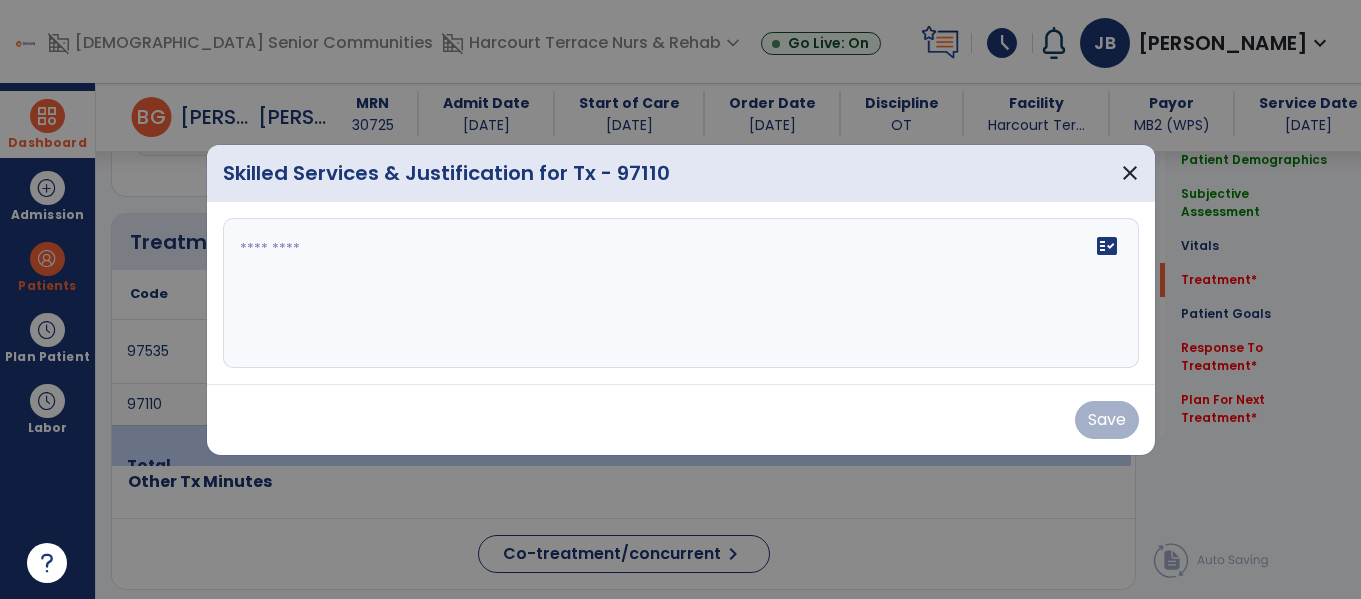 click on "fact_check" at bounding box center [681, 293] 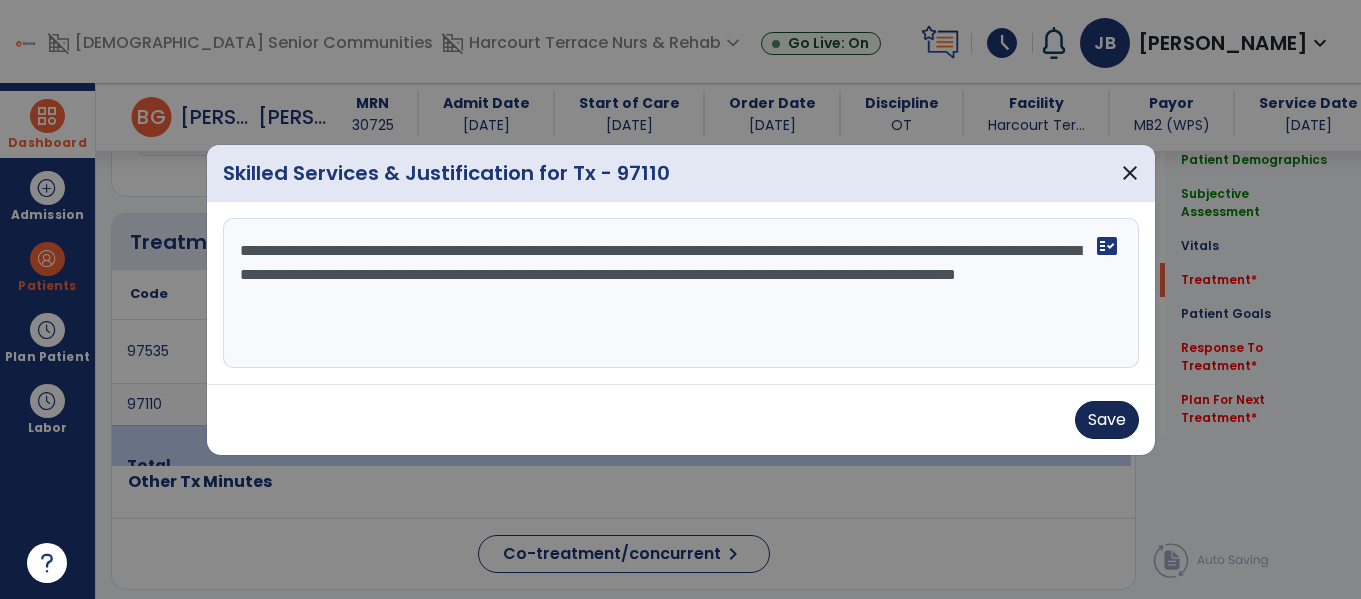 type on "**********" 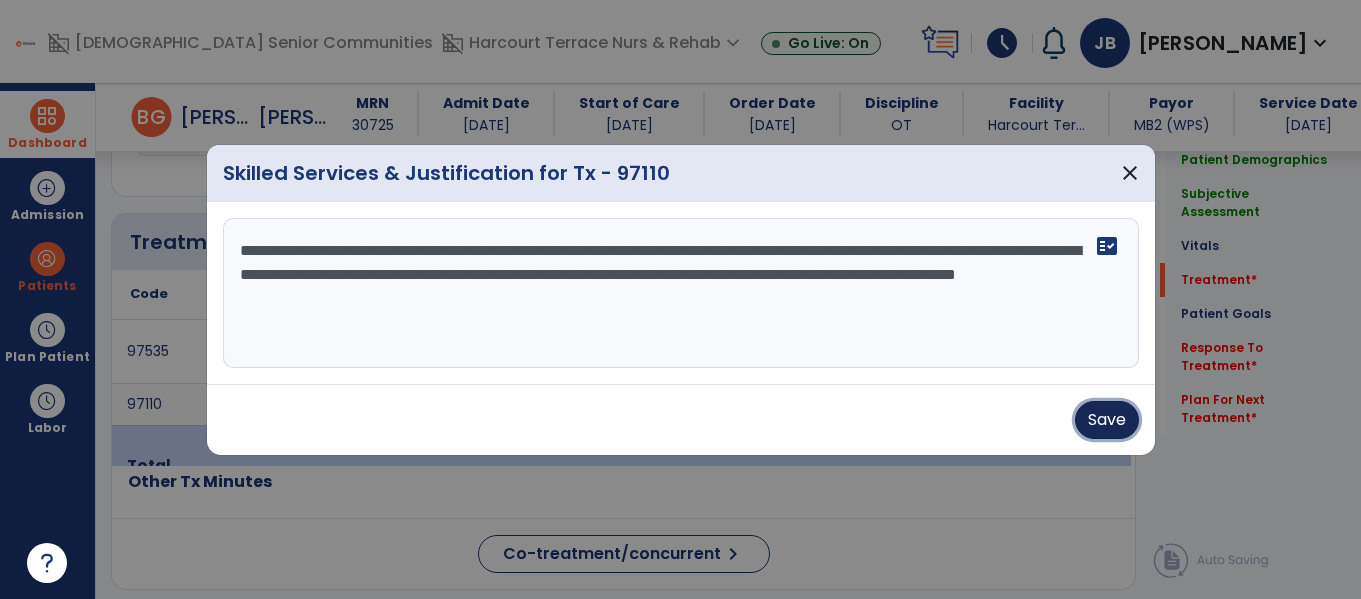 click on "Save" at bounding box center (1107, 420) 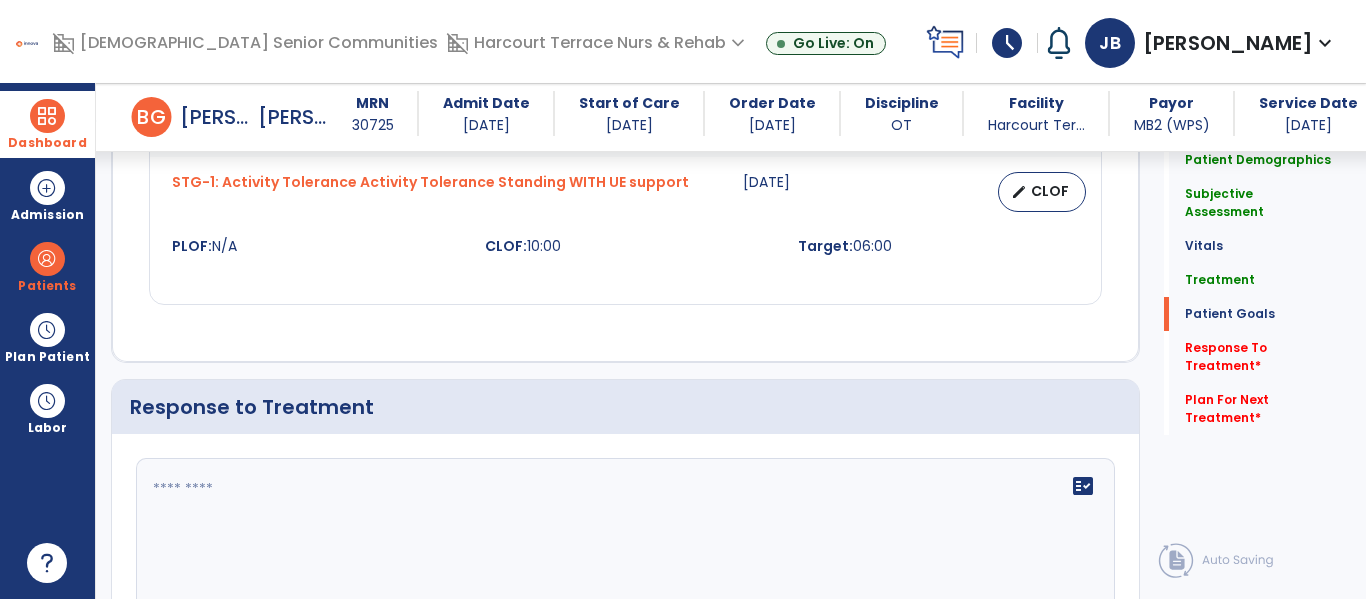 scroll, scrollTop: 2729, scrollLeft: 0, axis: vertical 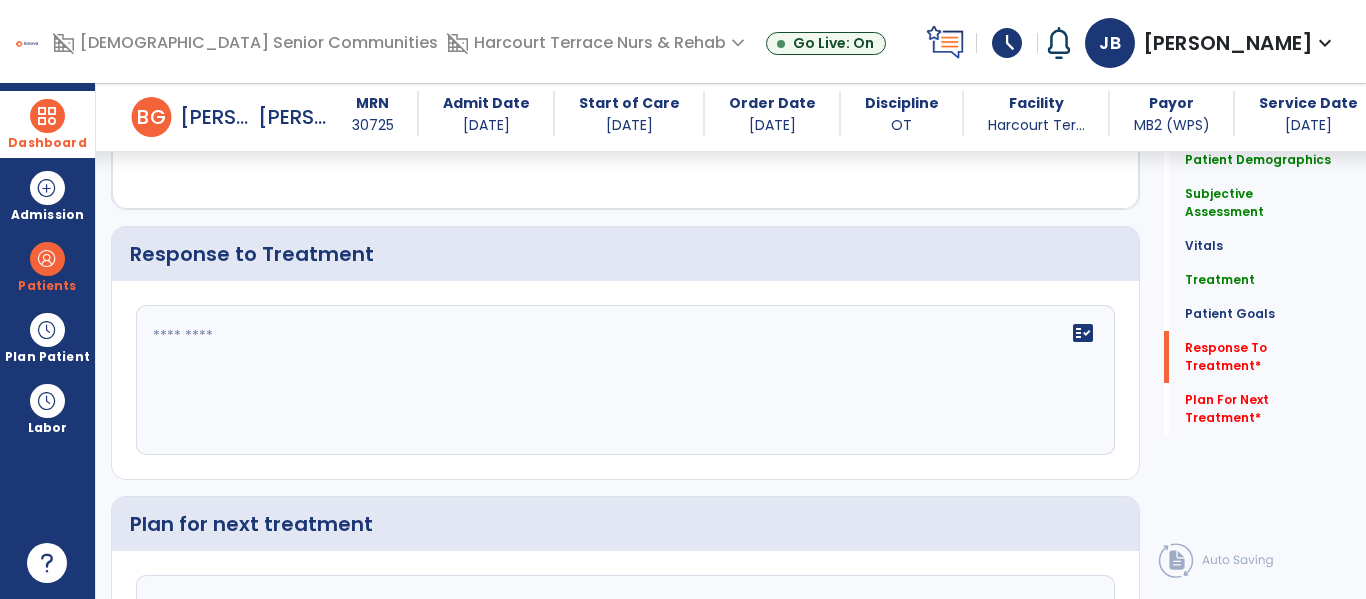 click on "fact_check" 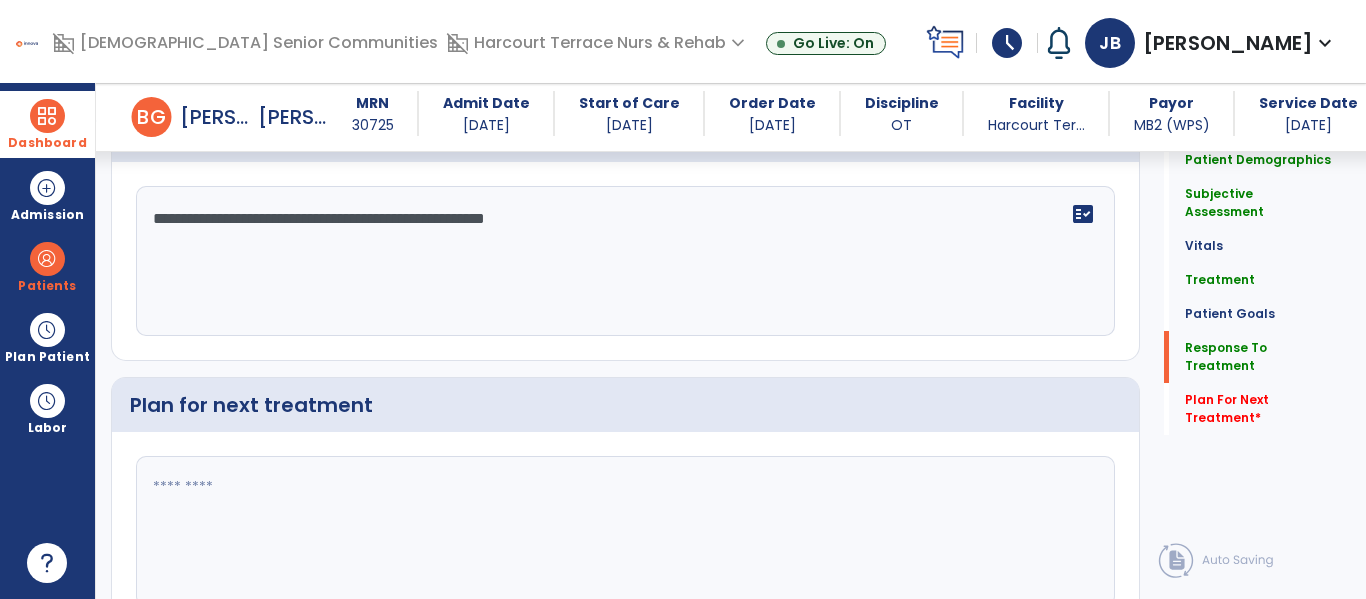 scroll, scrollTop: 2861, scrollLeft: 0, axis: vertical 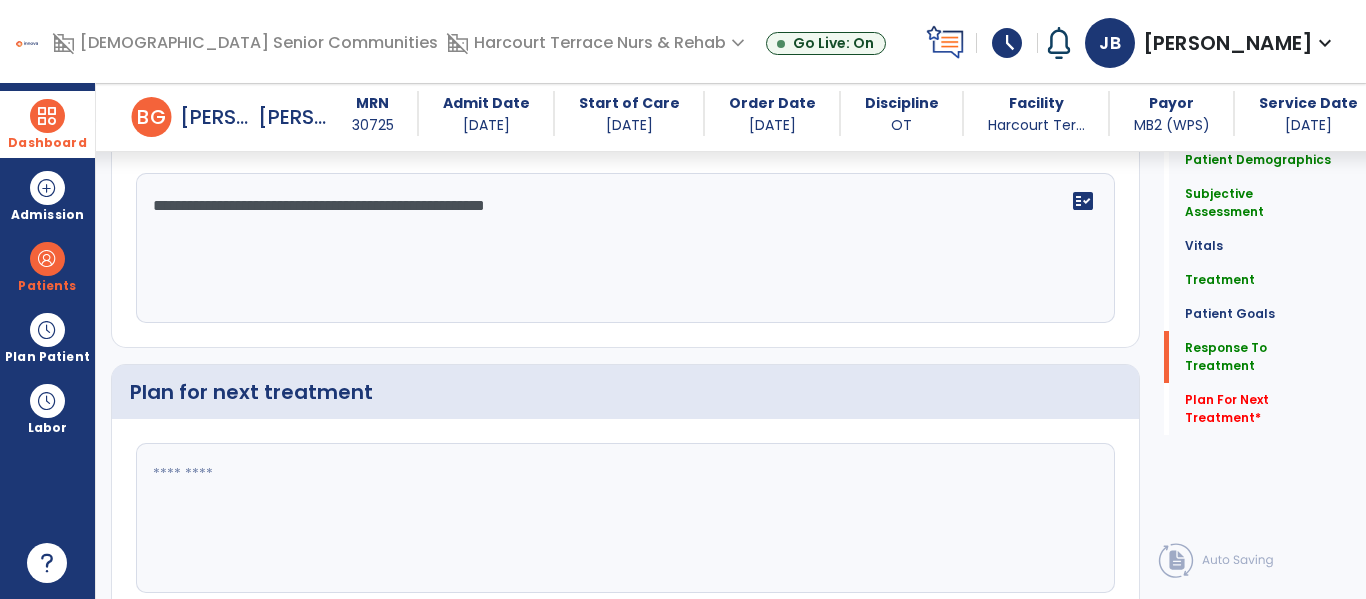 type on "**********" 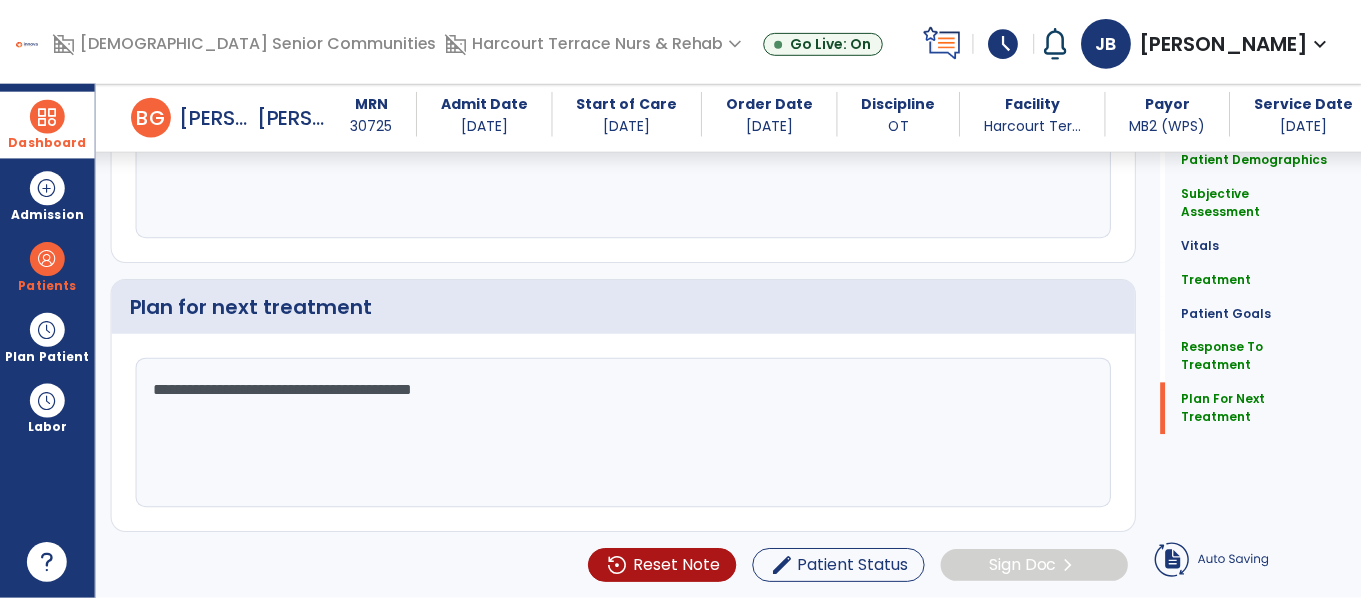 scroll, scrollTop: 2872, scrollLeft: 0, axis: vertical 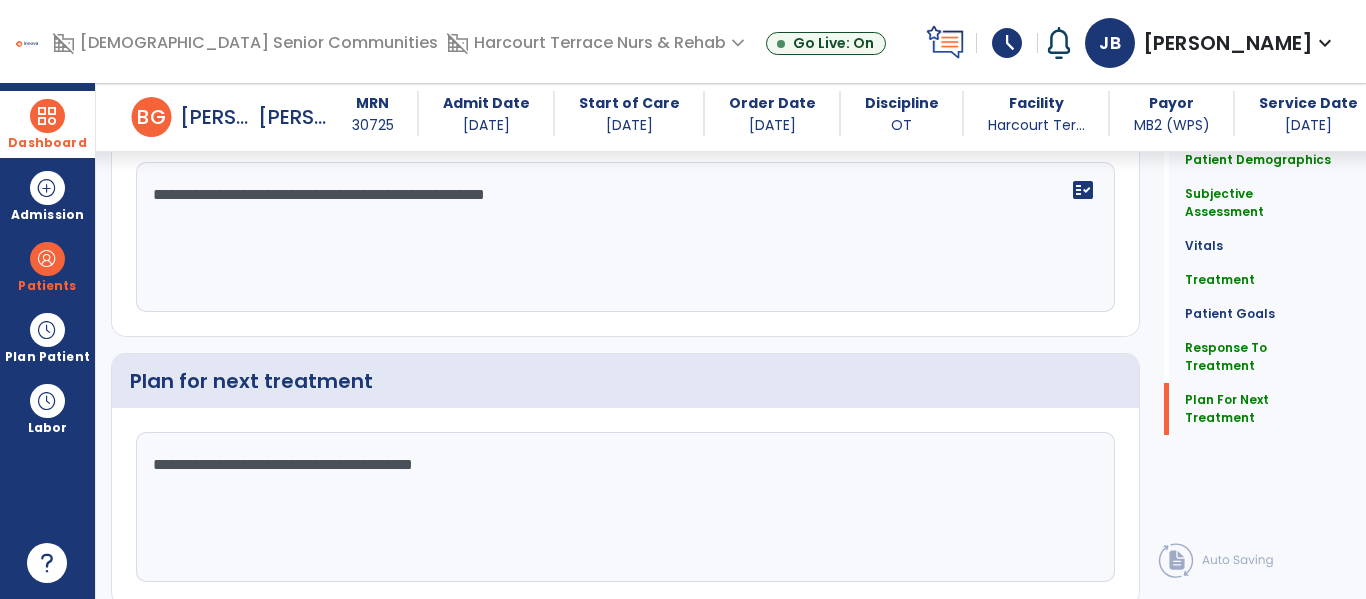 type on "**********" 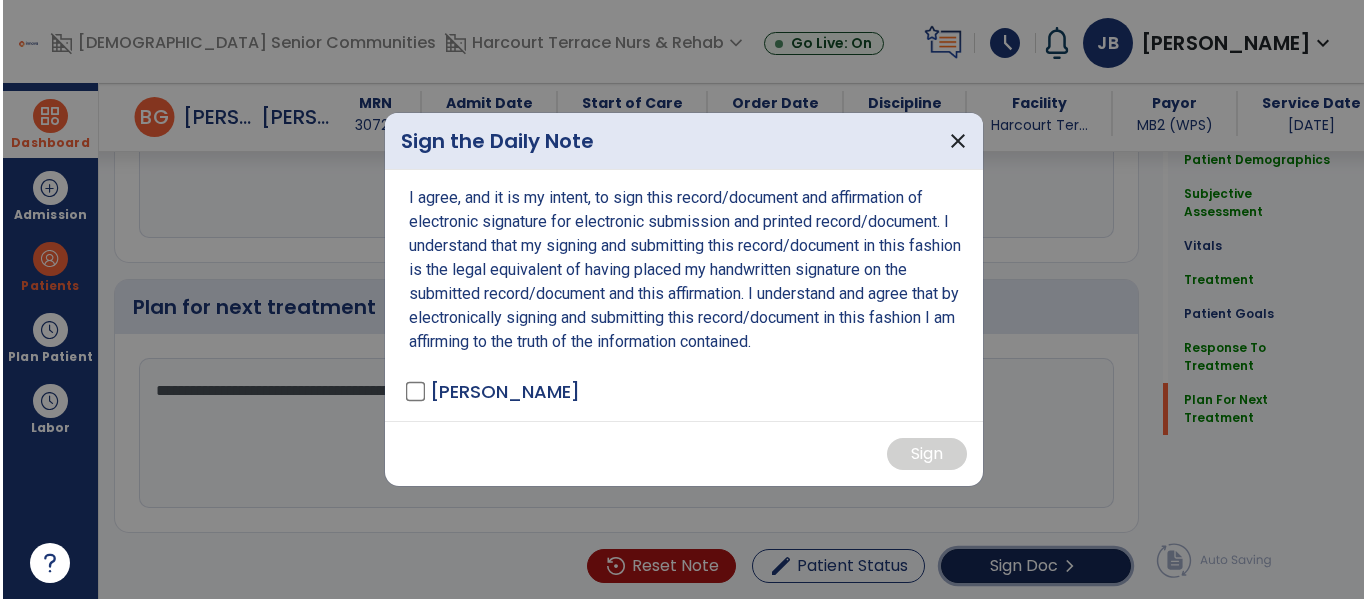 scroll, scrollTop: 2939, scrollLeft: 0, axis: vertical 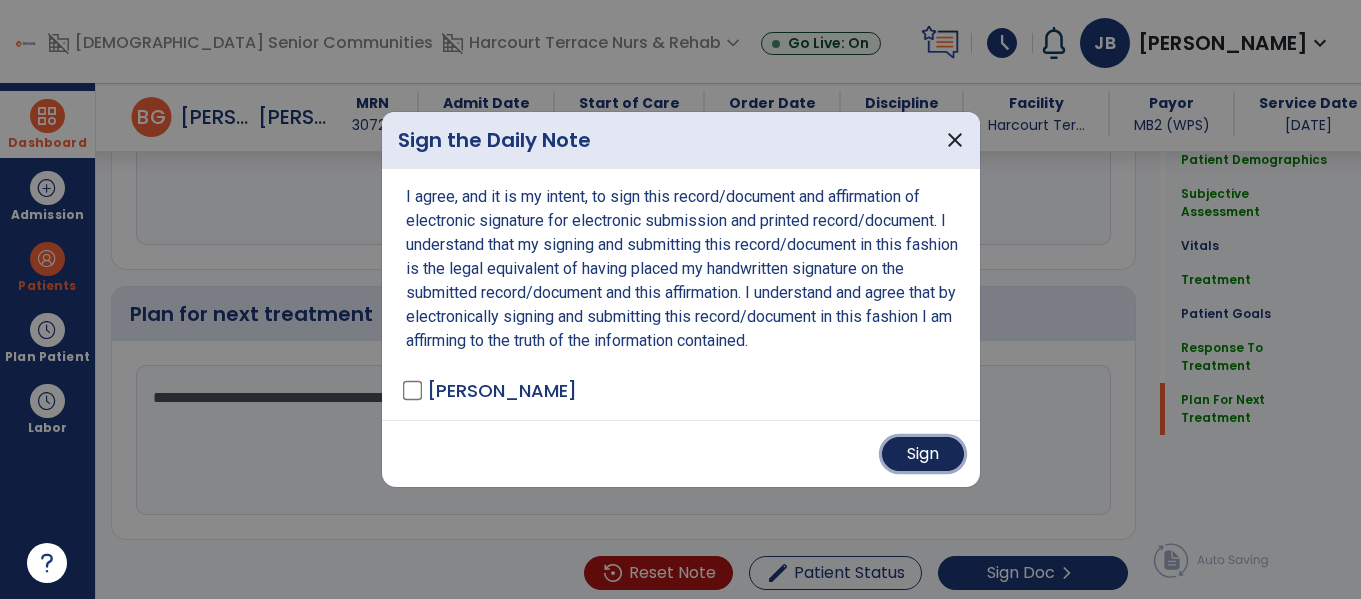 click on "Sign" at bounding box center [923, 454] 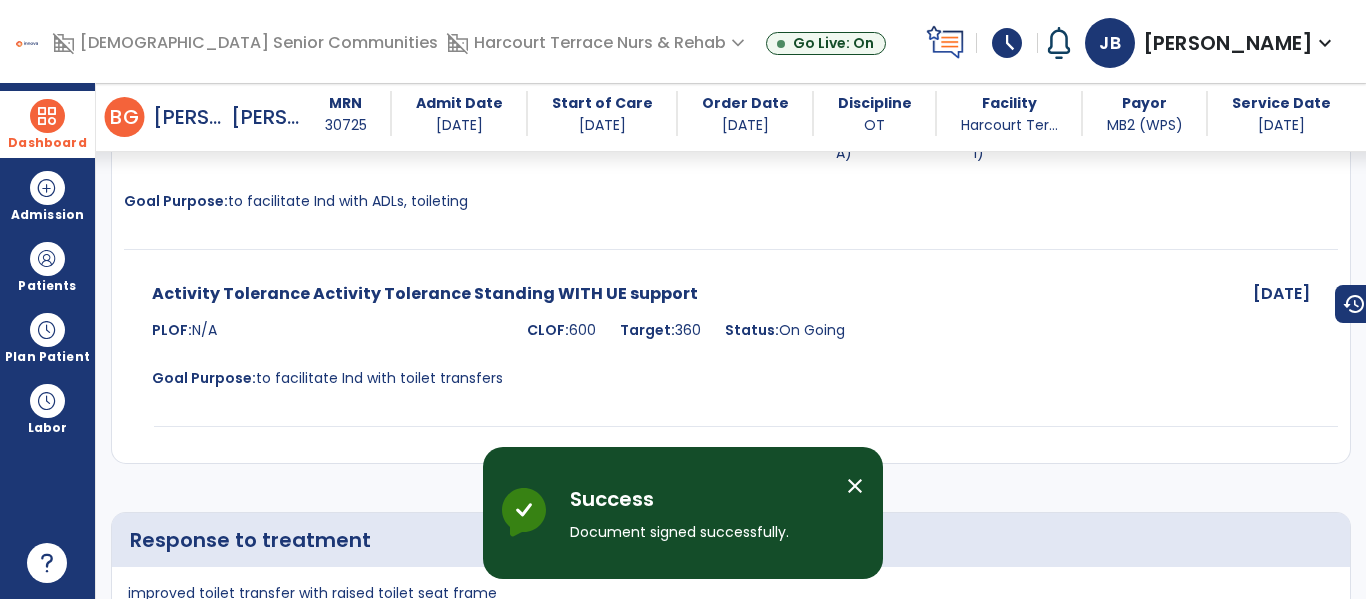 scroll, scrollTop: 3776, scrollLeft: 0, axis: vertical 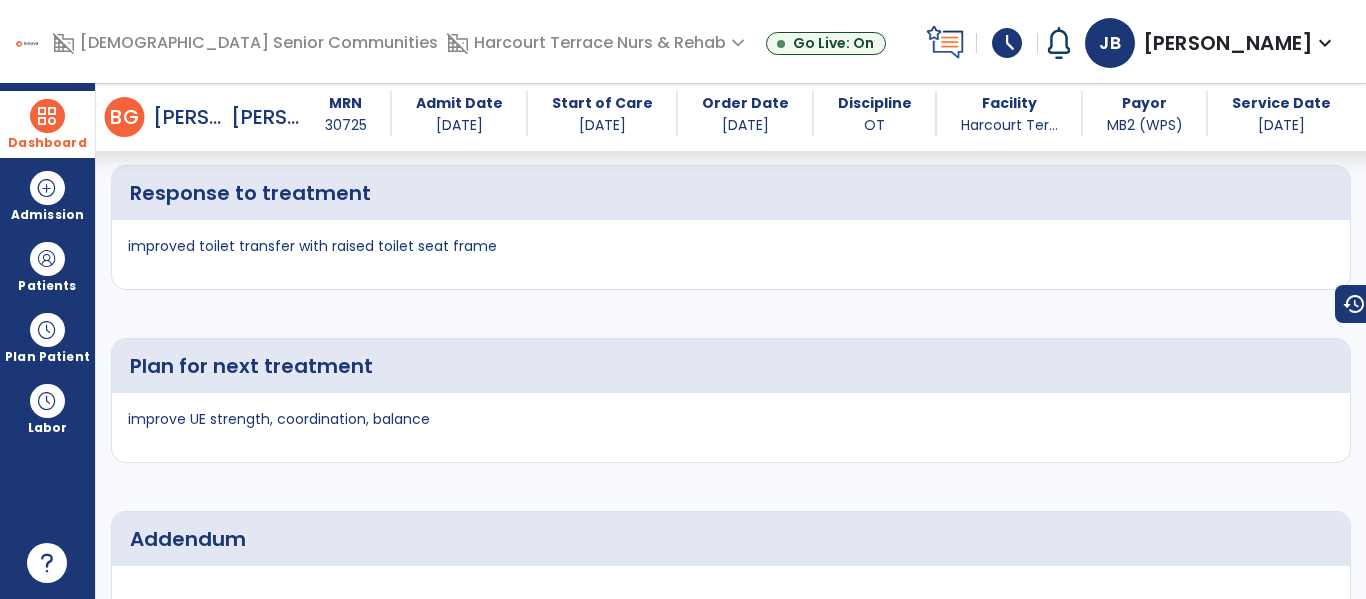 click on "Dashboard" at bounding box center [47, 124] 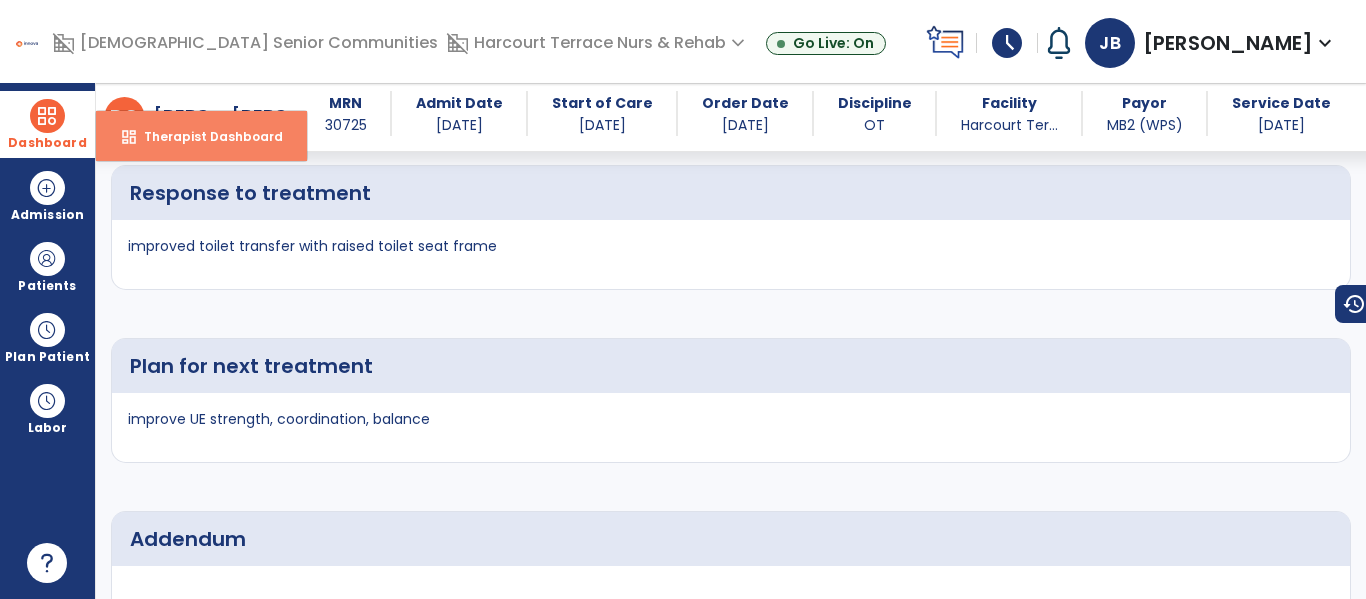 click on "Therapist Dashboard" at bounding box center [205, 136] 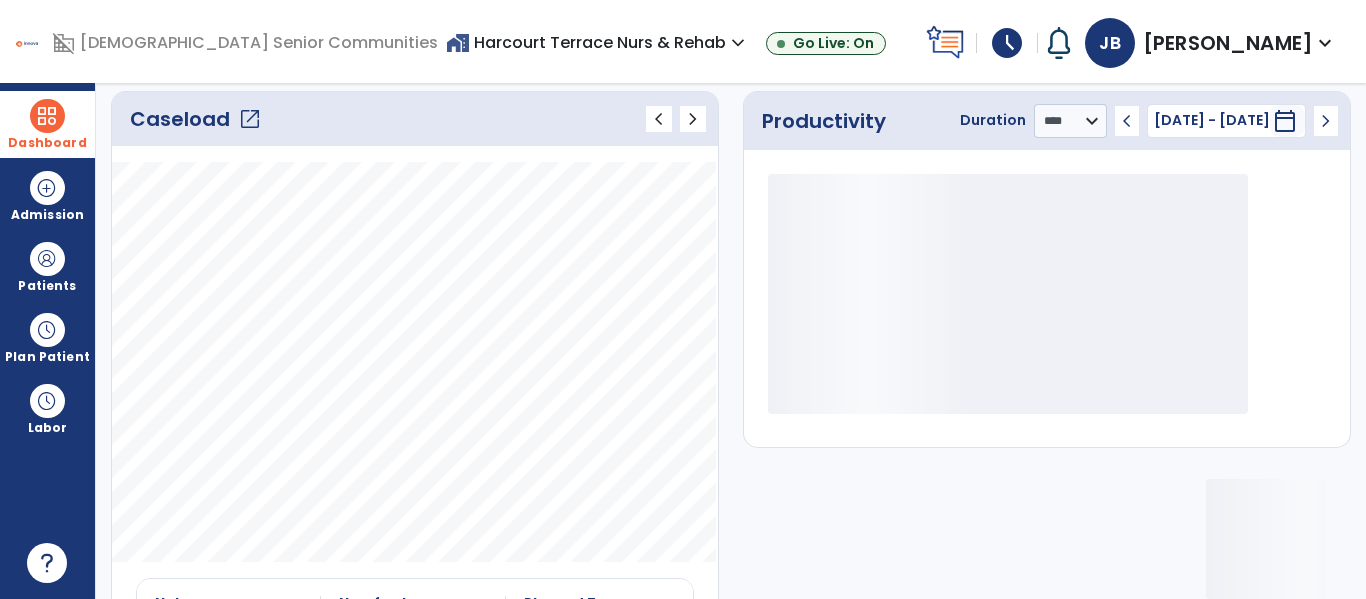 click on "open_in_new" 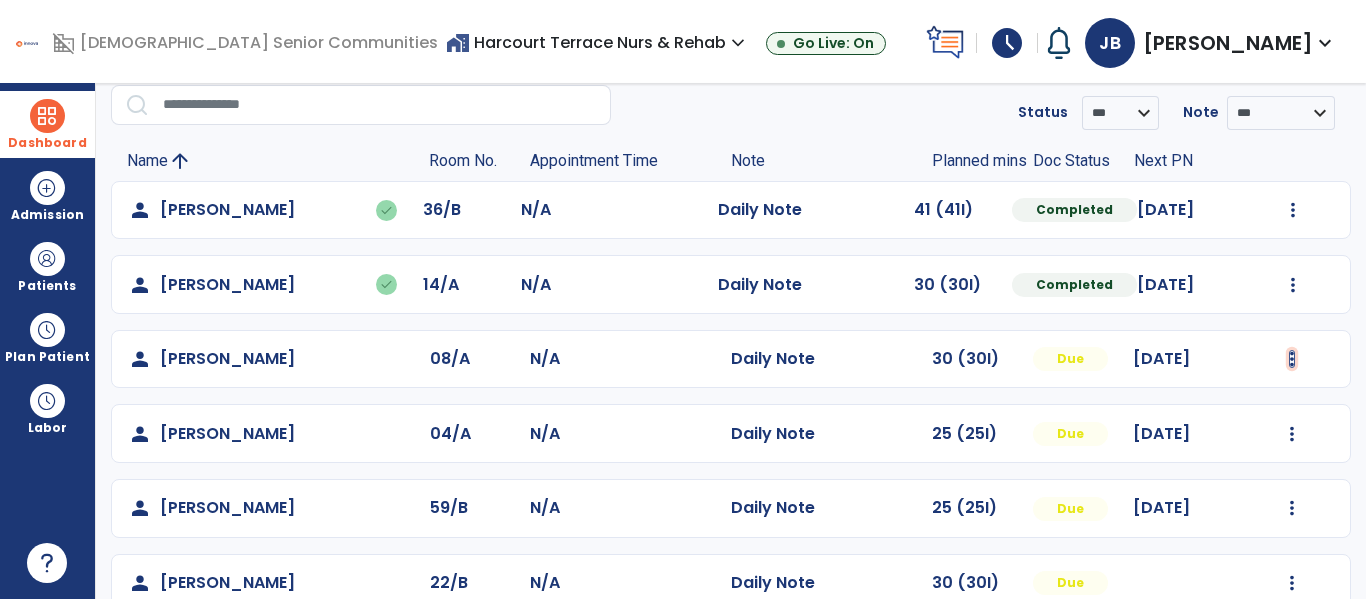 click at bounding box center (1293, 210) 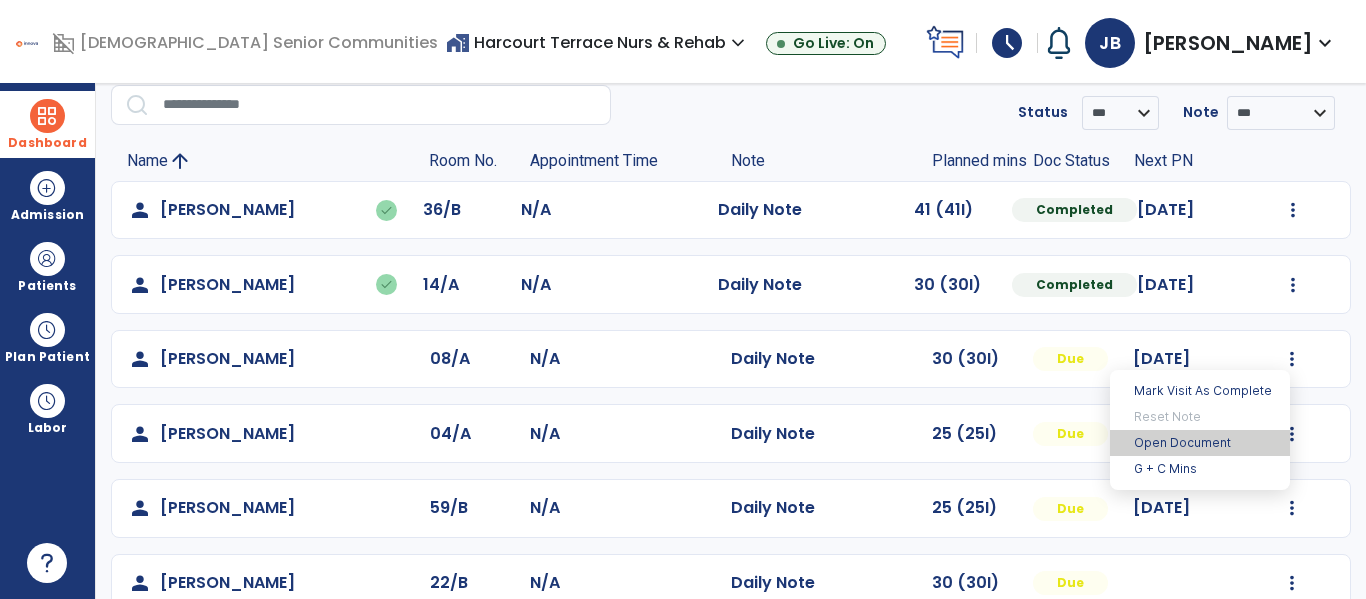 click on "Open Document" at bounding box center (1200, 443) 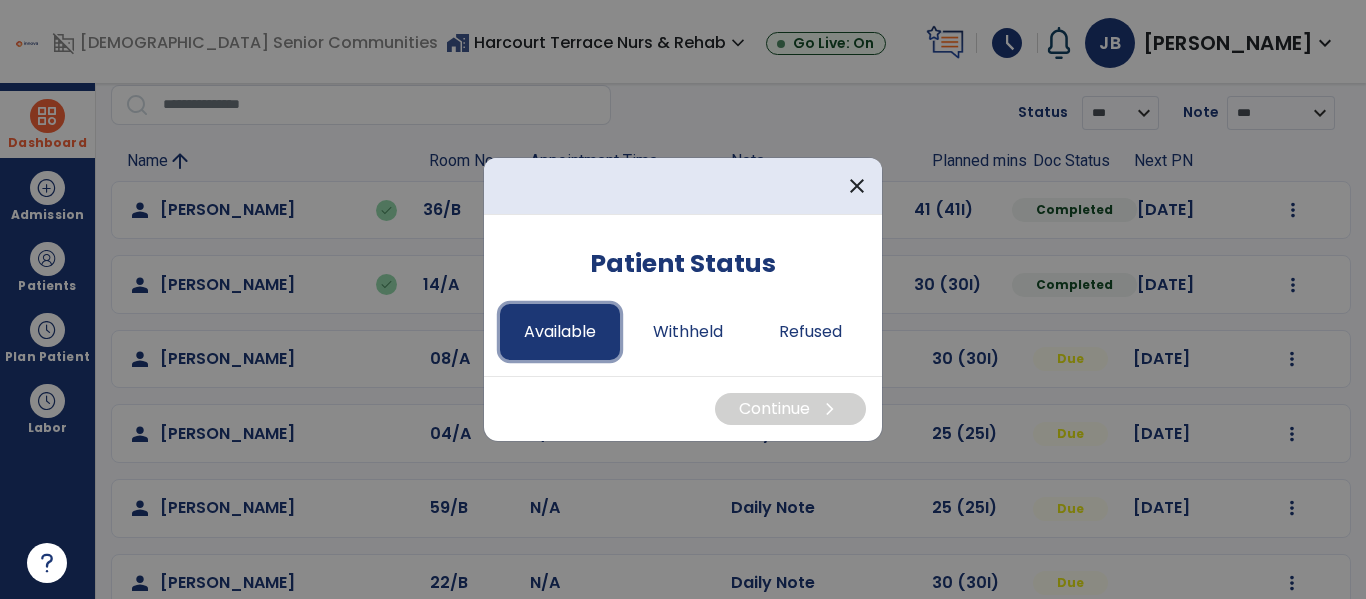 click on "Available" at bounding box center (560, 332) 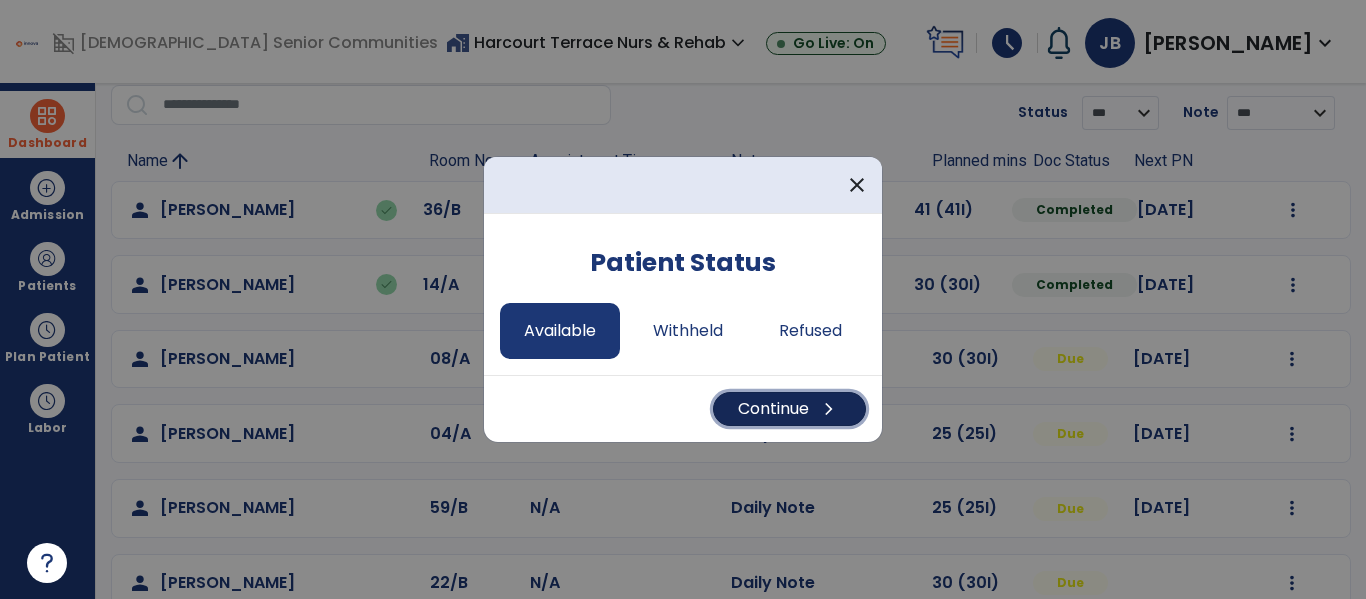 click on "Continue   chevron_right" at bounding box center [789, 409] 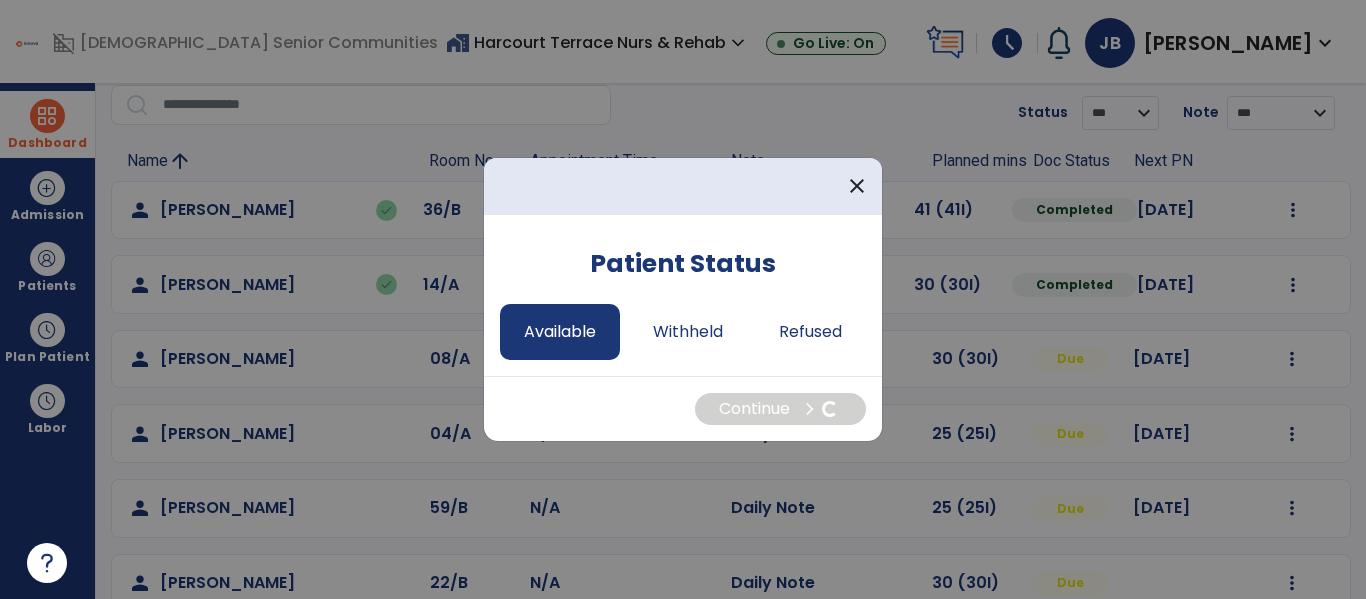 select on "*" 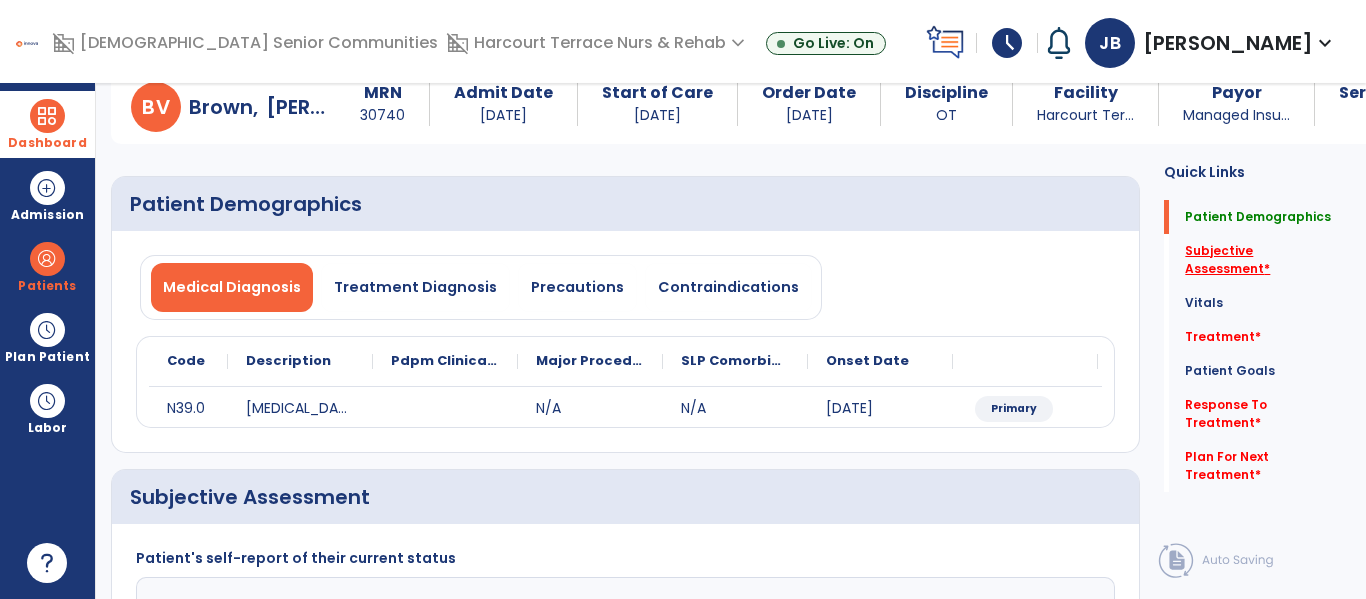 click on "Subjective Assessment   *" 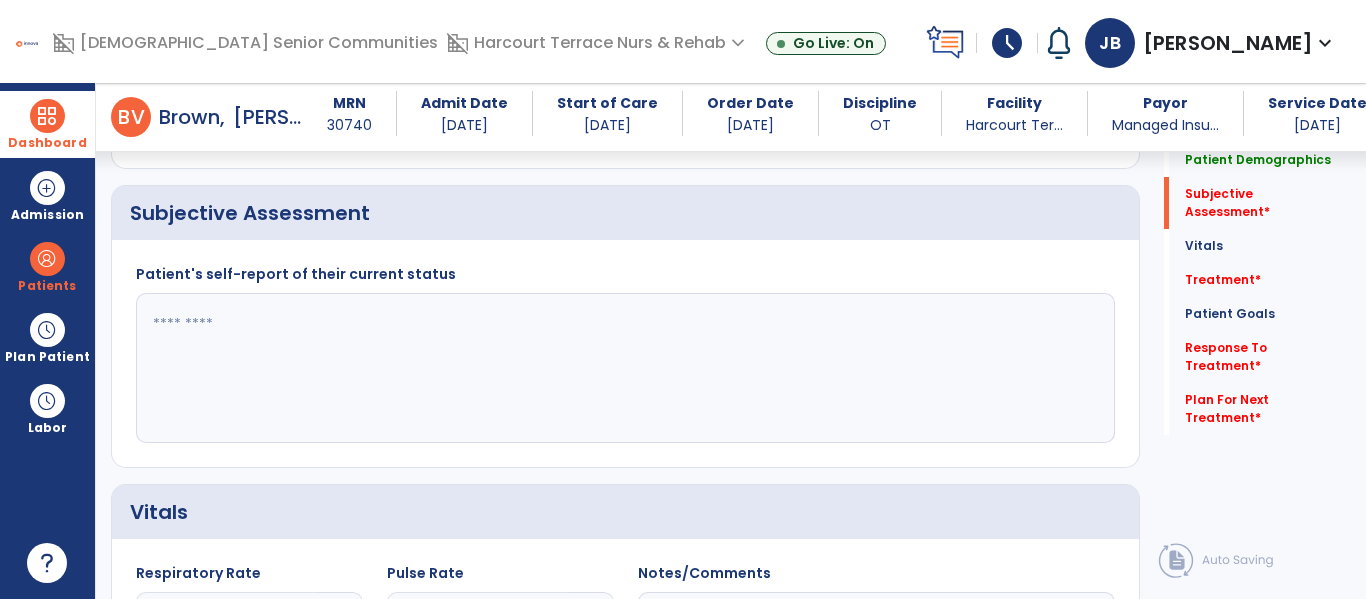 scroll, scrollTop: 347, scrollLeft: 0, axis: vertical 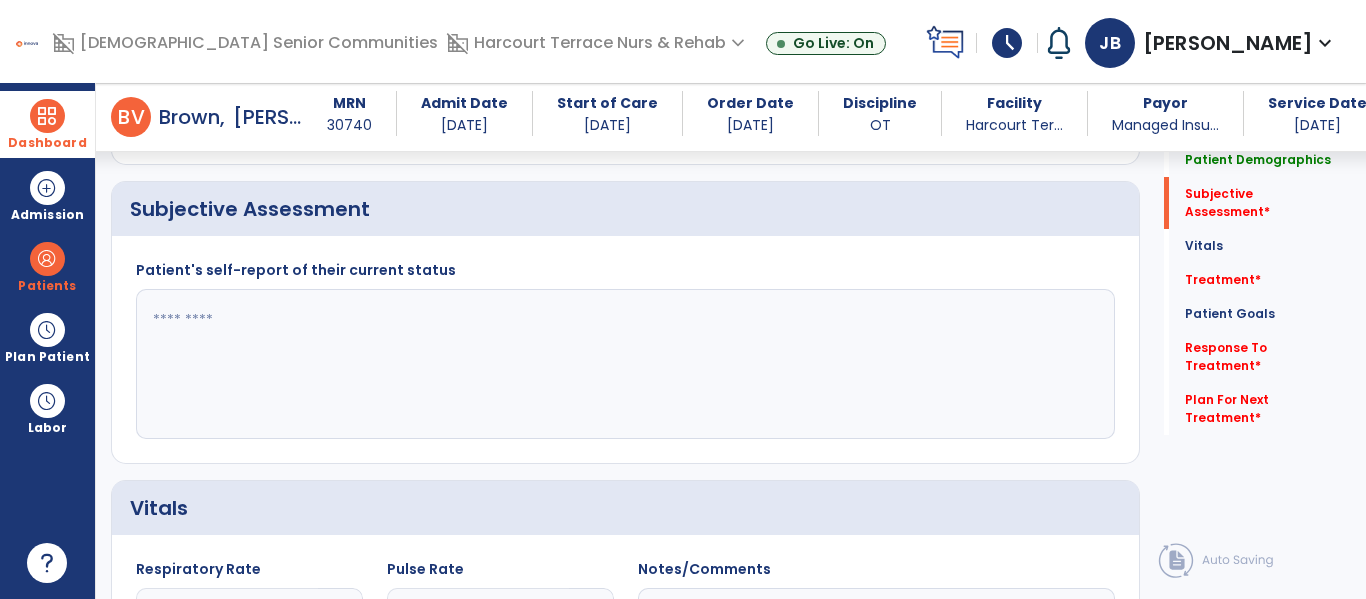 click 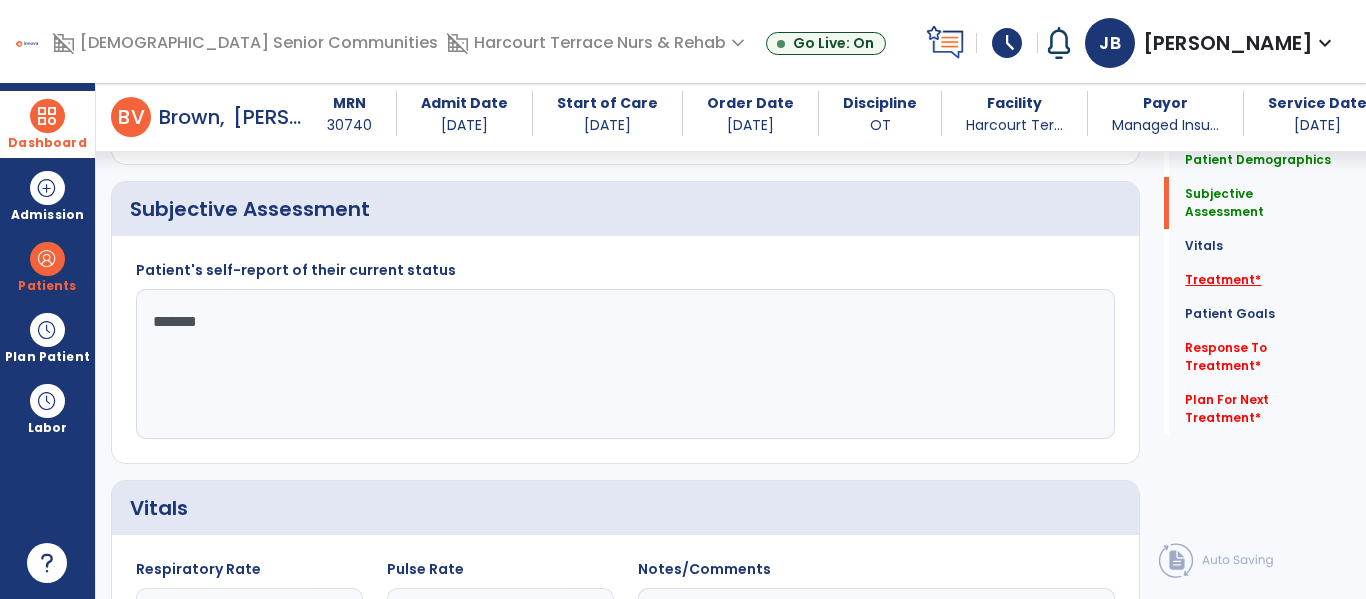 type on "******" 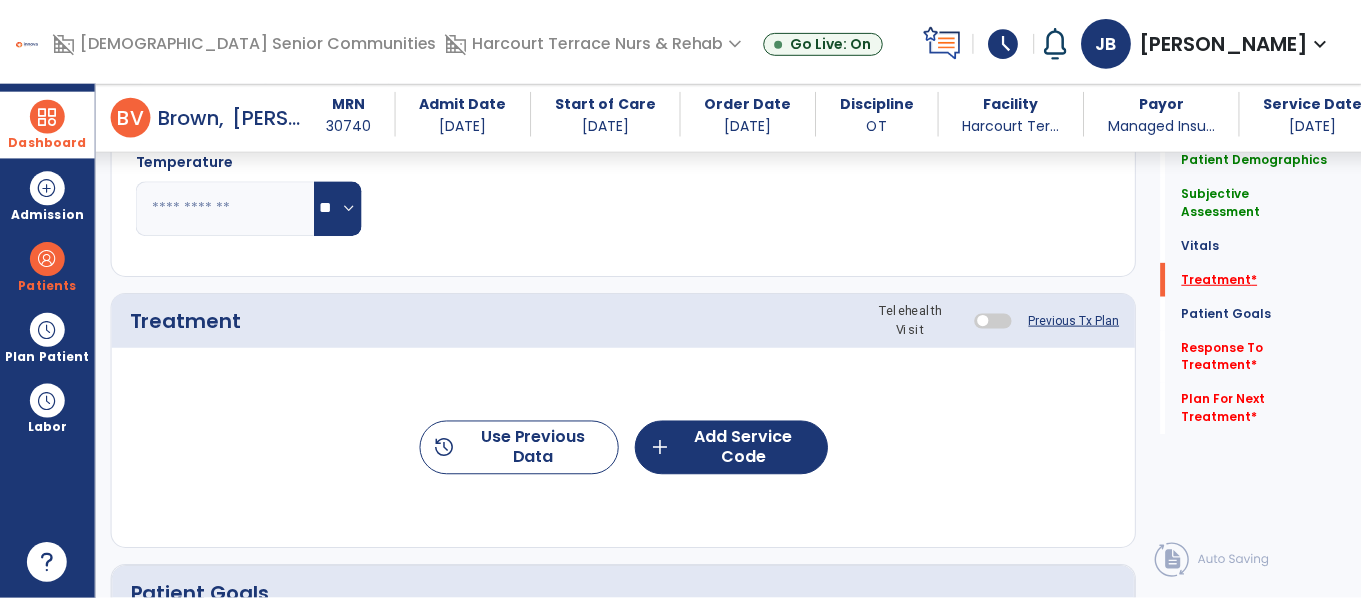 scroll, scrollTop: 1036, scrollLeft: 0, axis: vertical 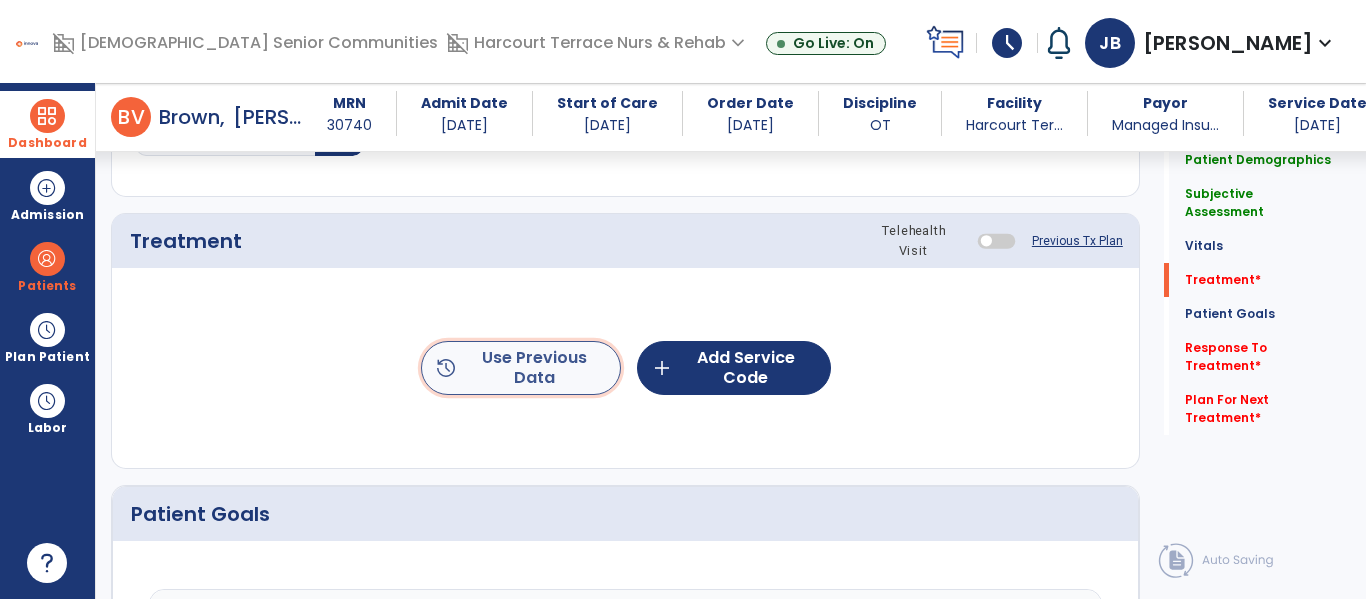 click on "history  Use Previous Data" 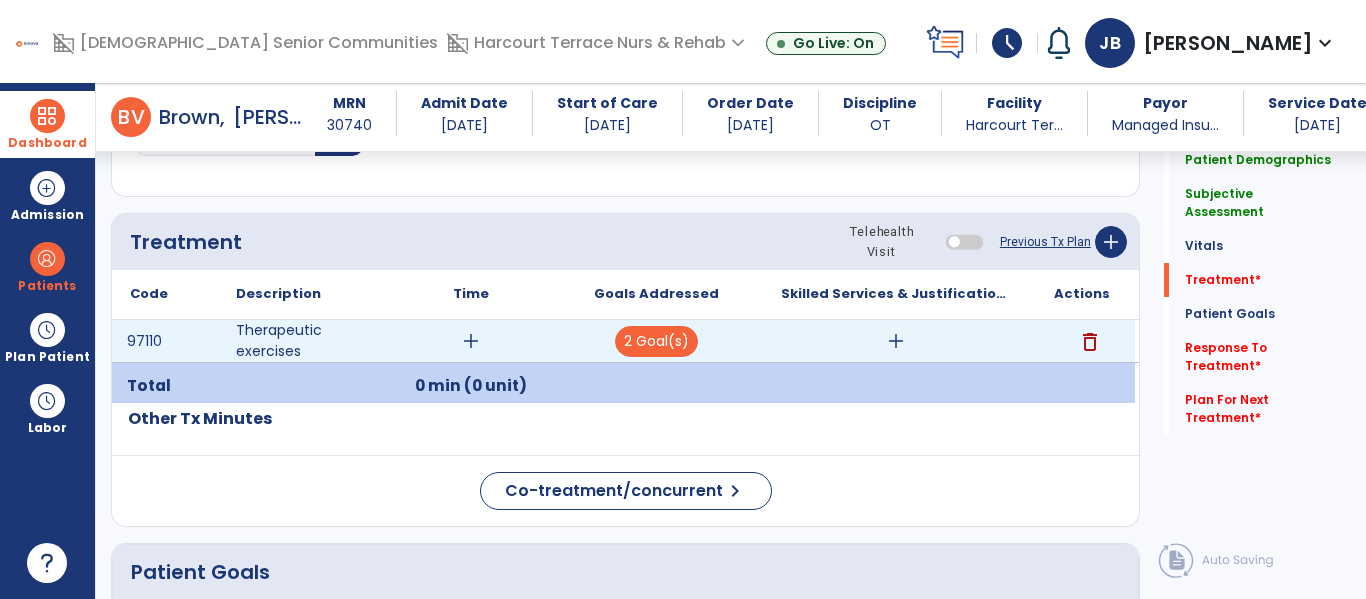 click on "add" at bounding box center [471, 341] 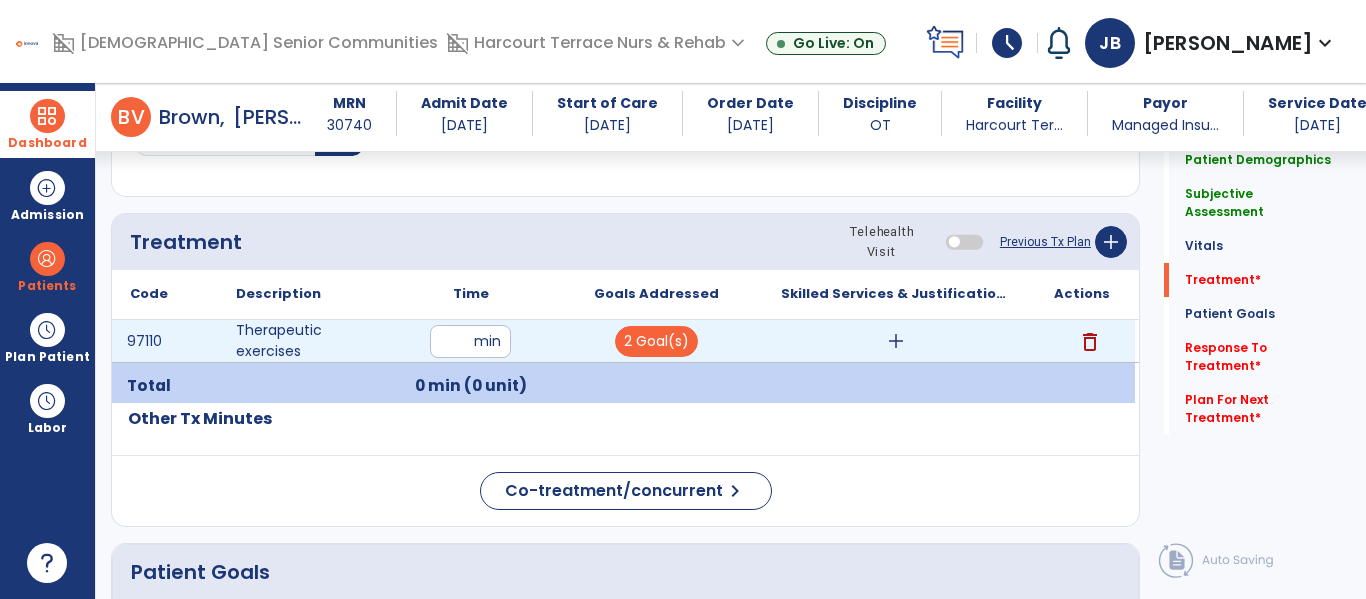 type on "**" 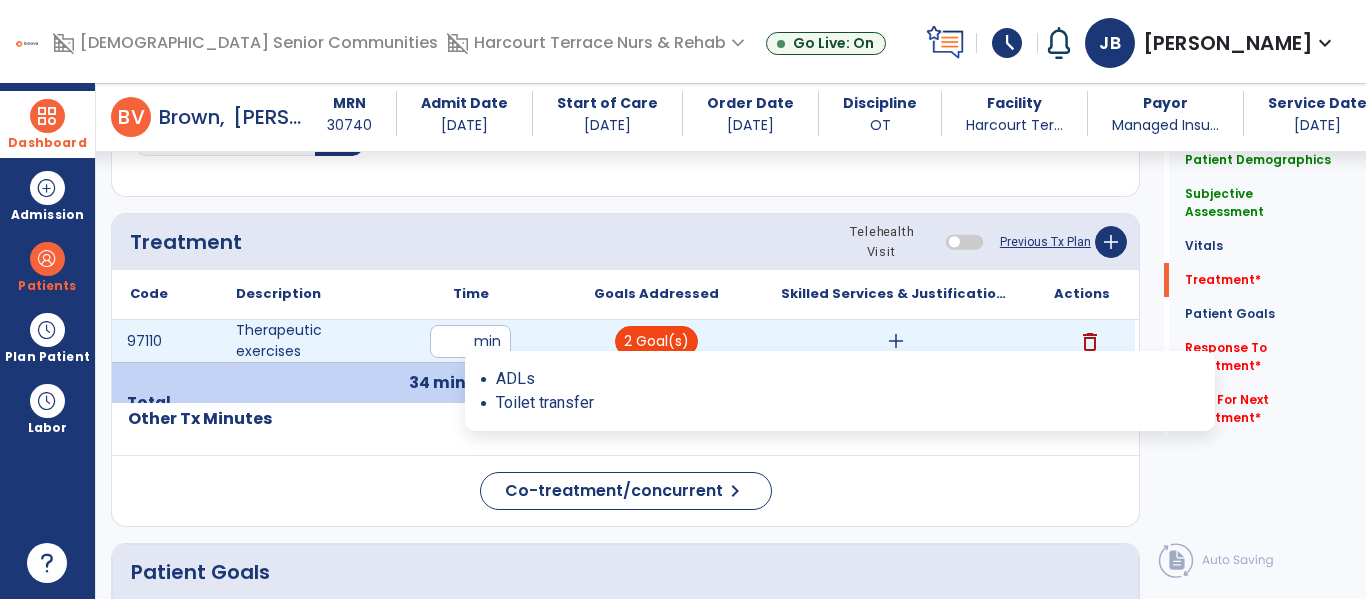 click on "2 Goal(s)" at bounding box center [656, 341] 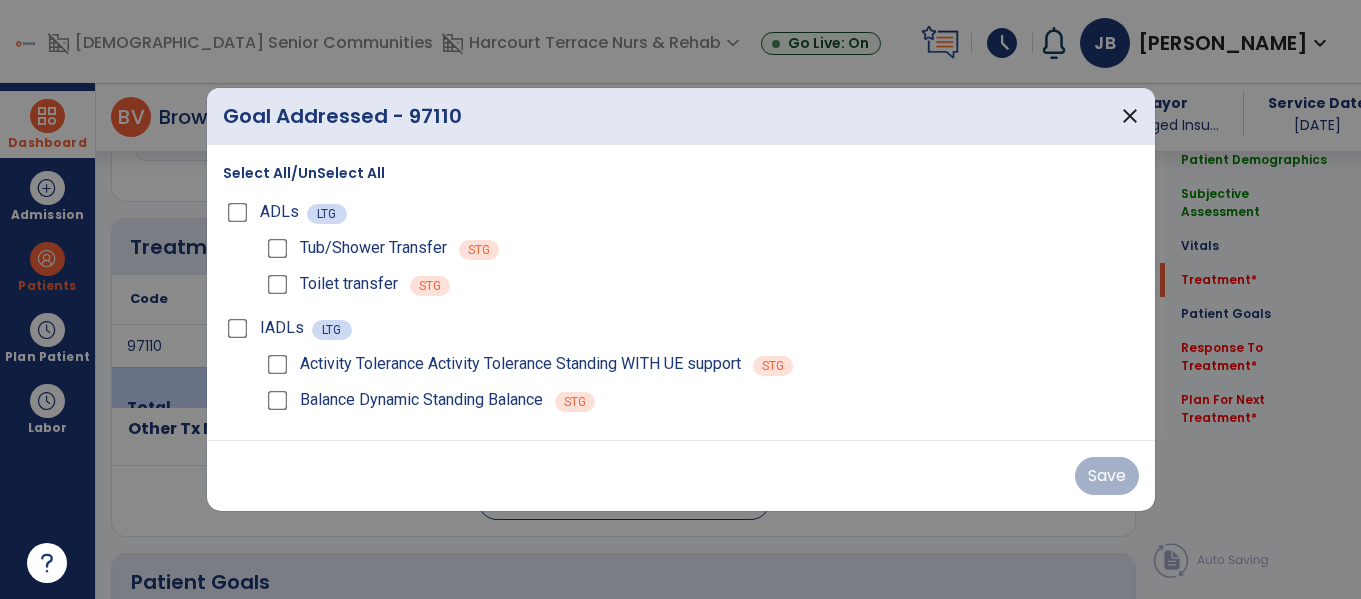 scroll, scrollTop: 1036, scrollLeft: 0, axis: vertical 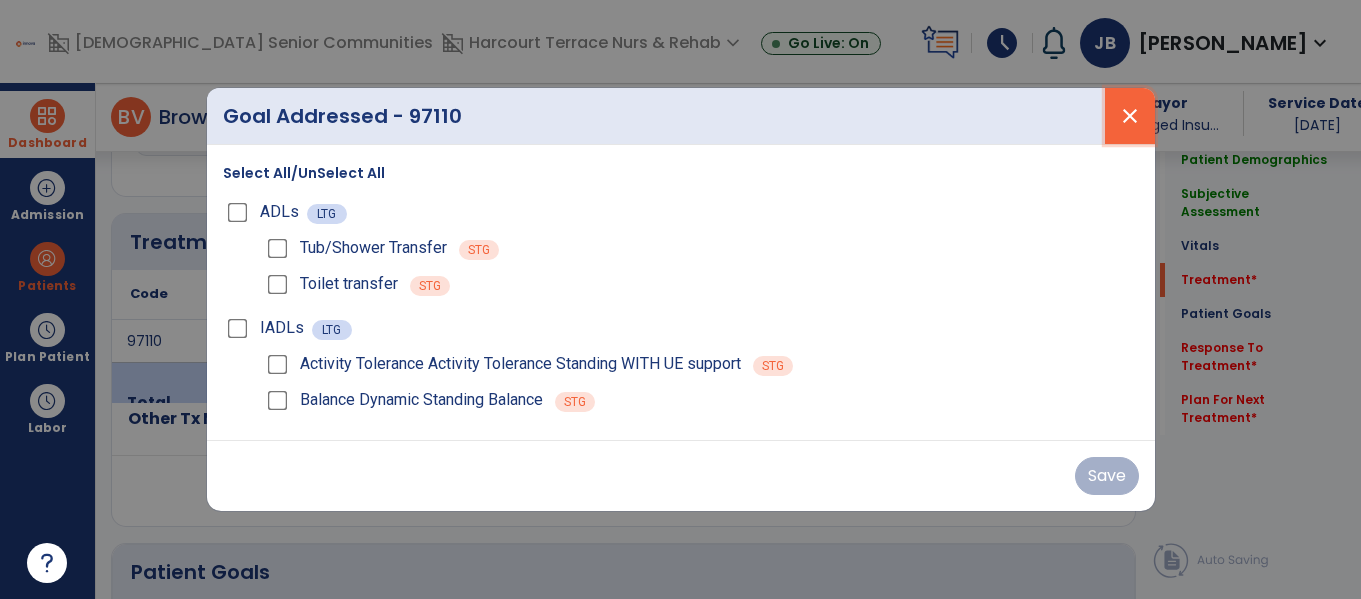 click on "close" at bounding box center (1130, 116) 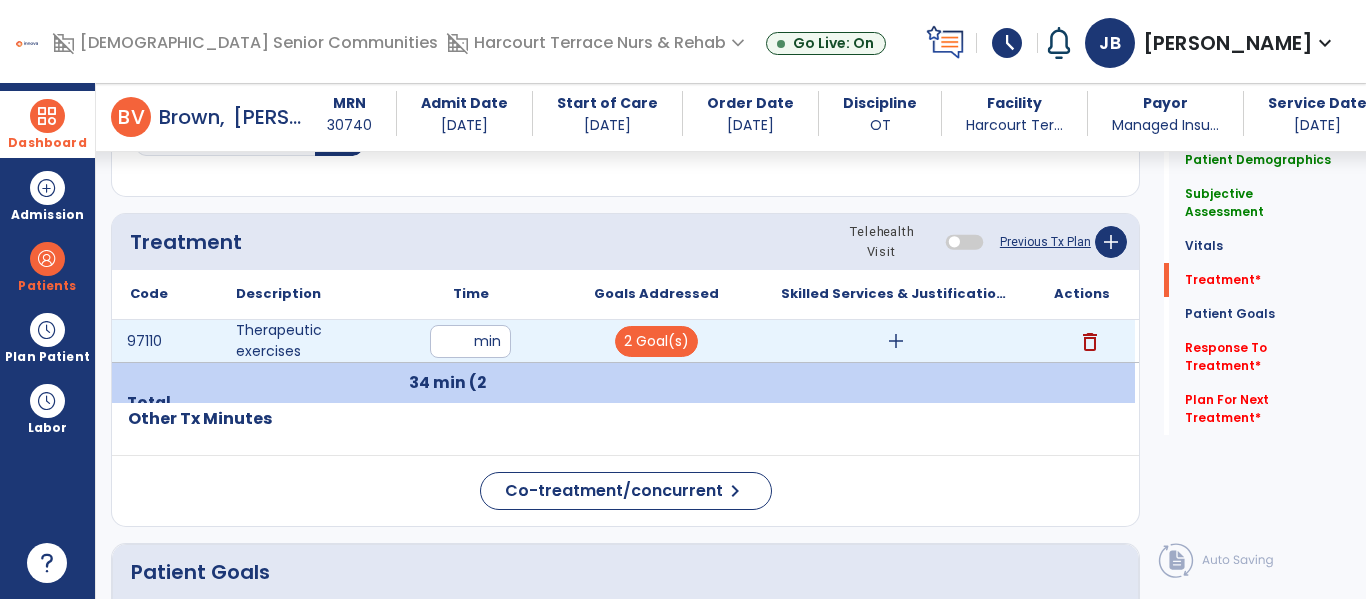 click on "add" at bounding box center [896, 341] 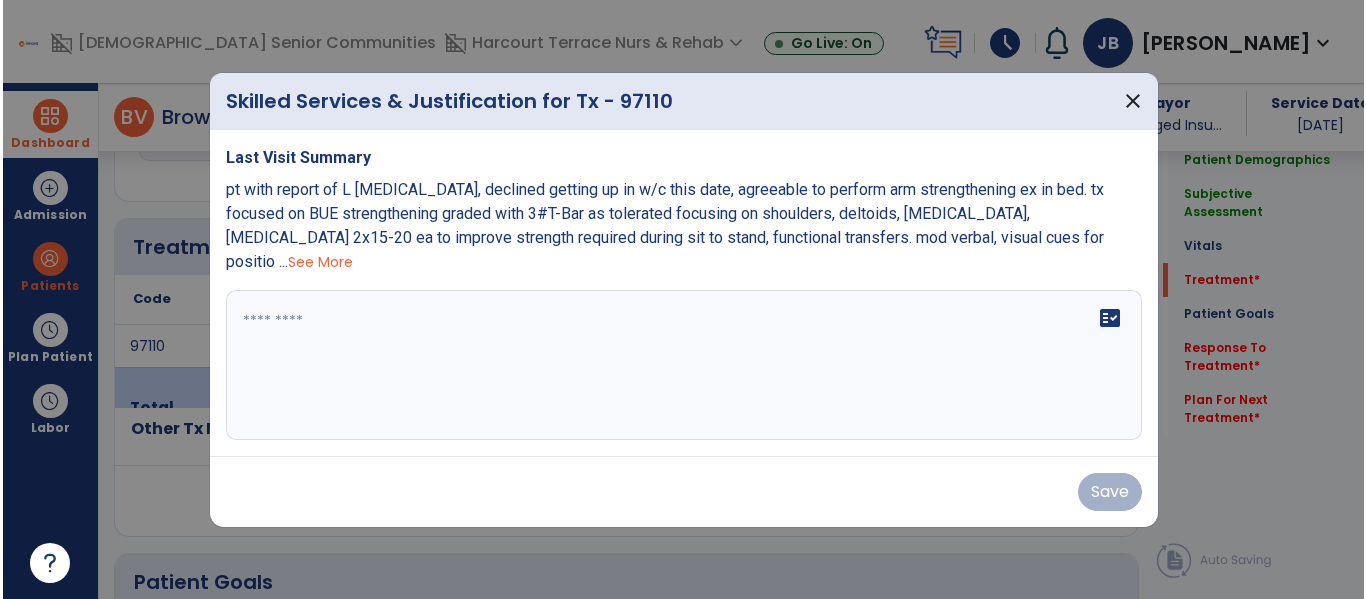 scroll, scrollTop: 1036, scrollLeft: 0, axis: vertical 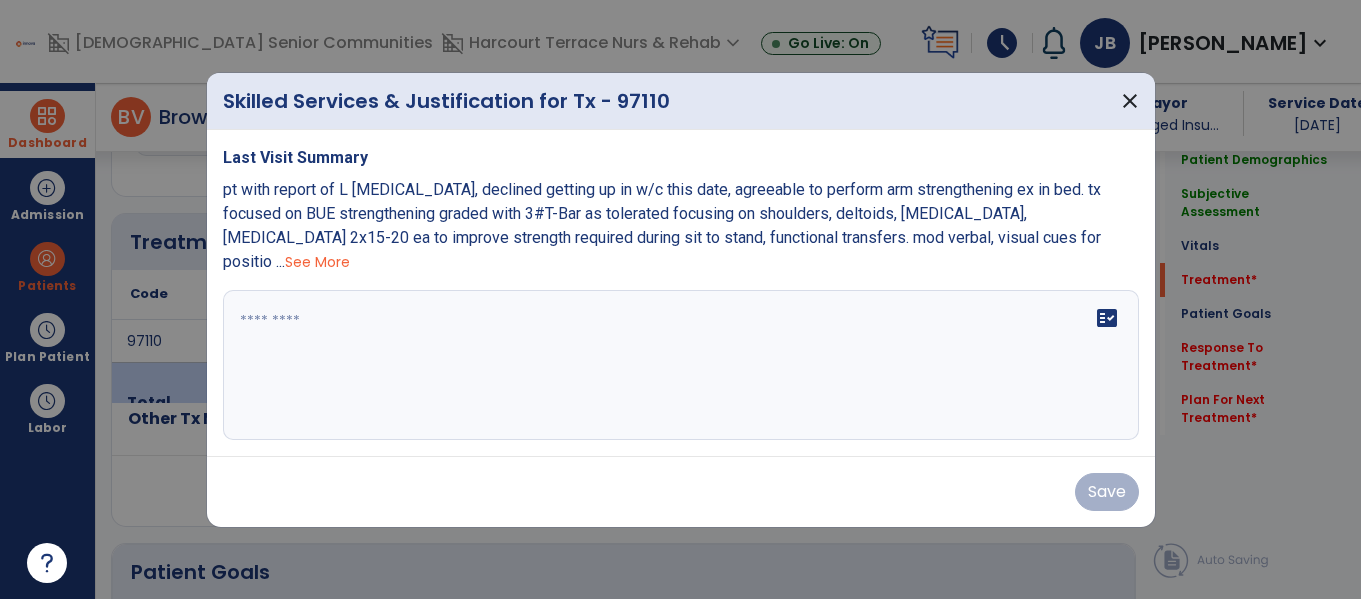 click on "fact_check" at bounding box center [681, 365] 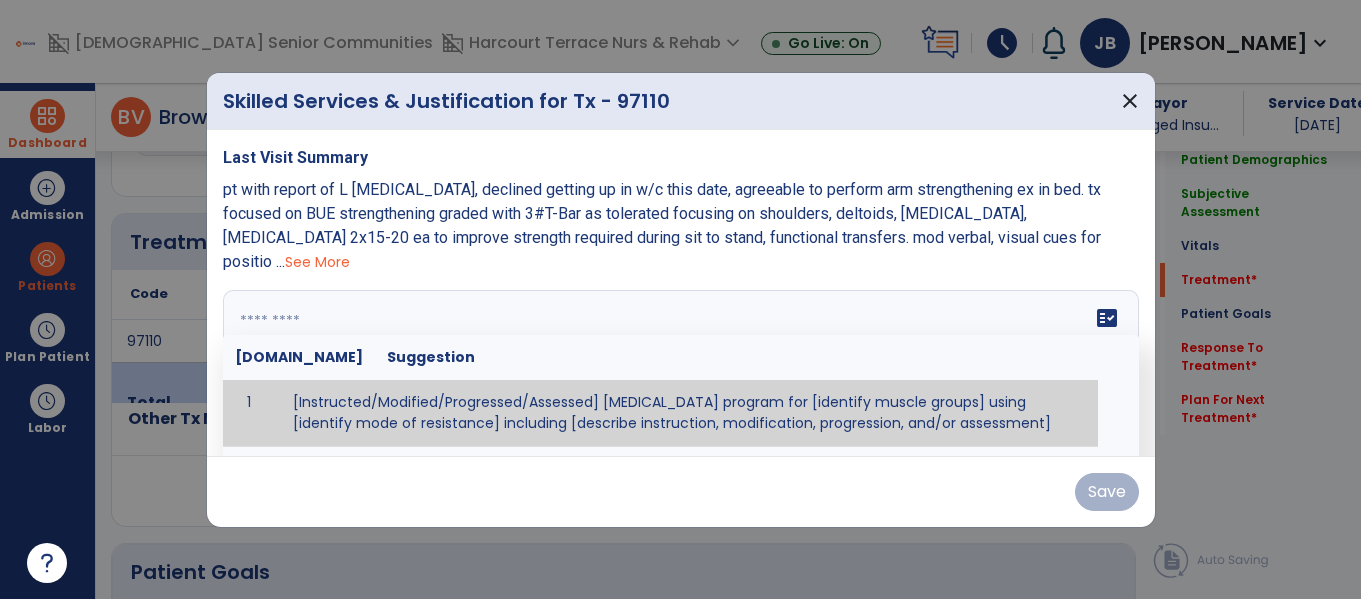 click on "See More" at bounding box center (317, 262) 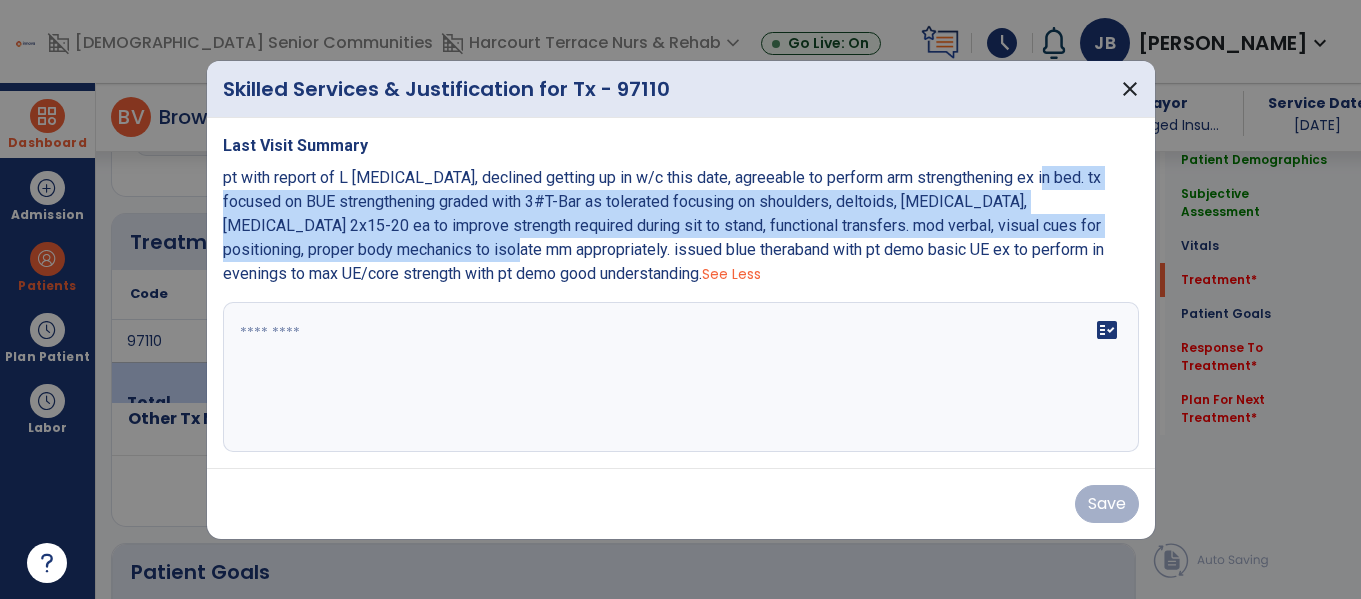 drag, startPoint x: 1028, startPoint y: 177, endPoint x: 404, endPoint y: 252, distance: 628.491 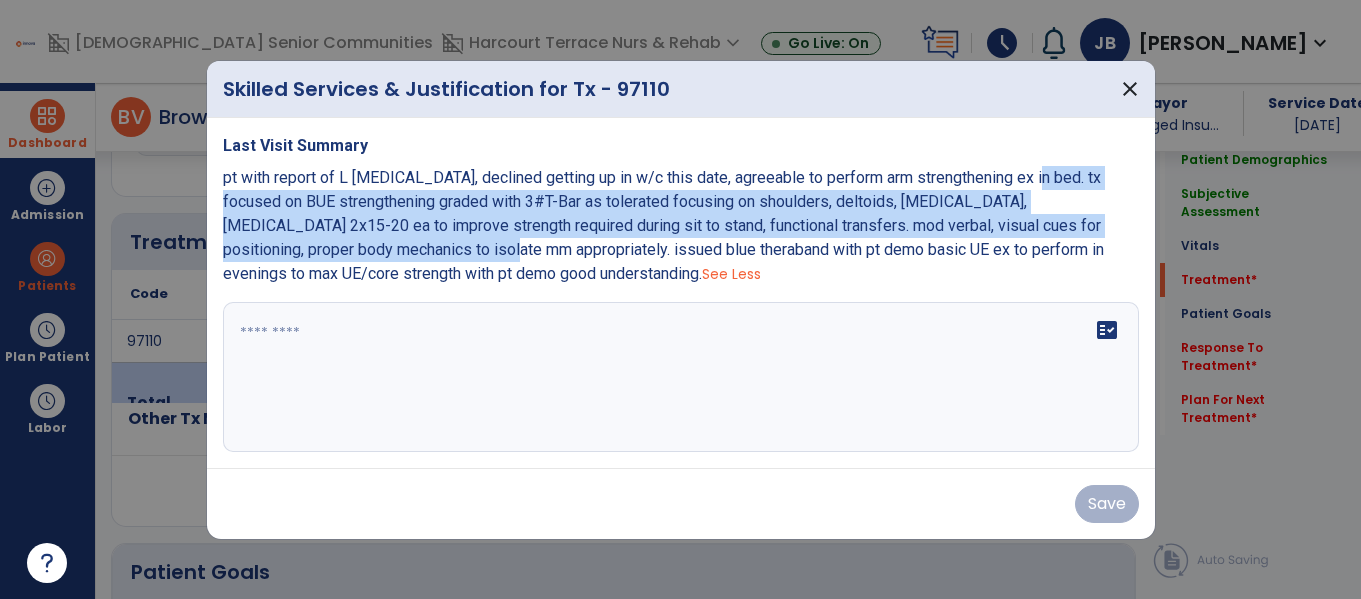 click on "pt with report of L leg pain, declined getting up in w/c this date, agreeable to perform arm strengthening ex in bed. tx focused on BUE strengthening graded with 3#T-Bar as tolerated focusing on shoulders, deltoids, triceps, biceps 2x15-20 ea to improve strength required during sit to stand, functional transfers. mod verbal, visual cues for positioning, proper body mechanics to isolate mm appropriately. issued blue theraband with pt demo basic UE ex to perform in evenings to max UE/core strength with pt demo good understanding." at bounding box center (663, 225) 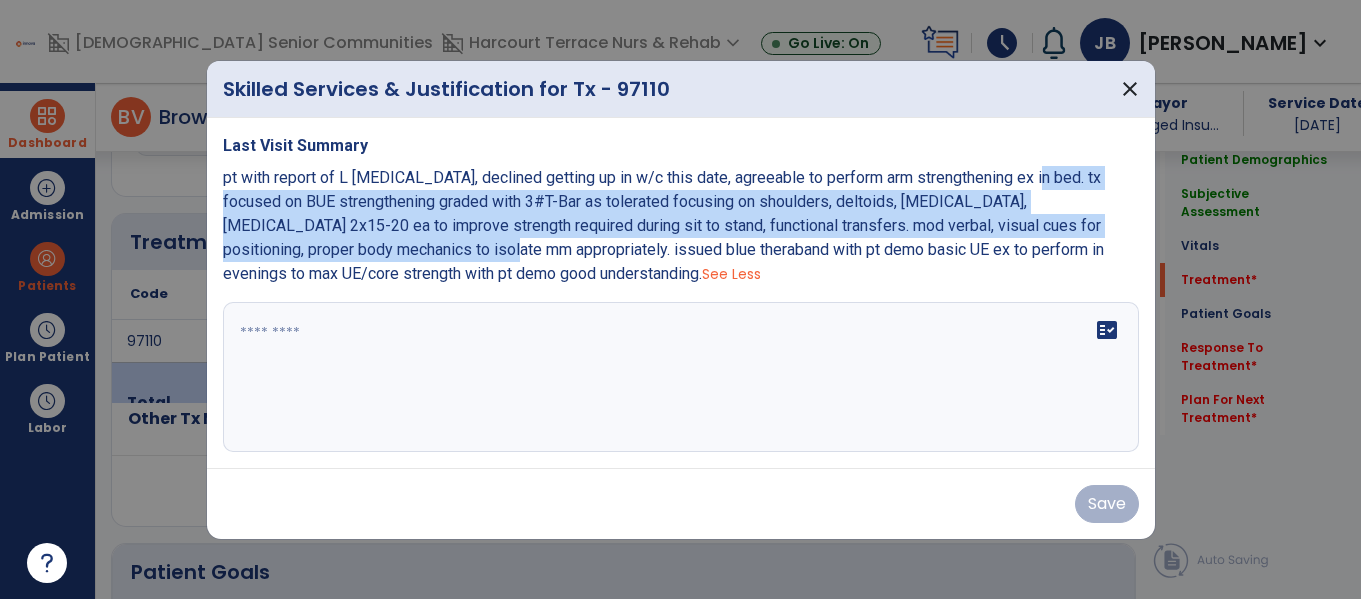 copy on "tx focused on BUE strengthening graded with 3#T-Bar as tolerated focusing on shoulders, deltoids, triceps, biceps 2x15-20 ea to improve strength required during sit to stand, functional transfers. mod verbal, visual cues for positioning, proper body mechanics to isolate mm appropriately." 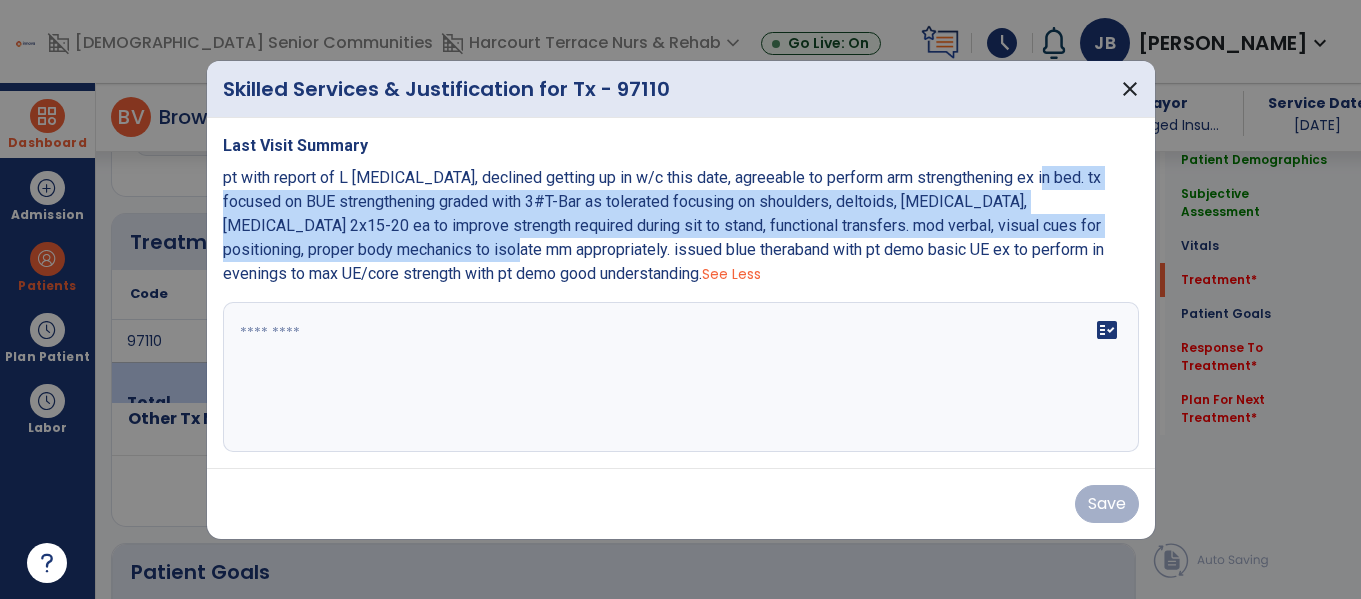 click on "fact_check" at bounding box center [681, 377] 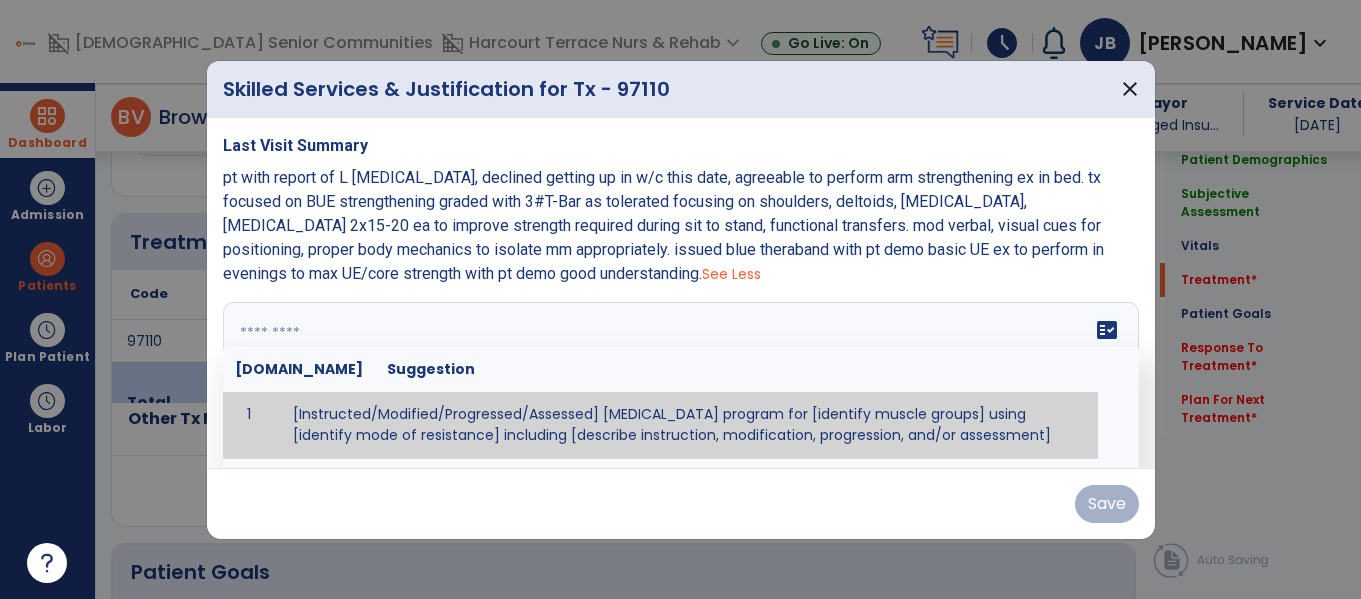 paste on "**********" 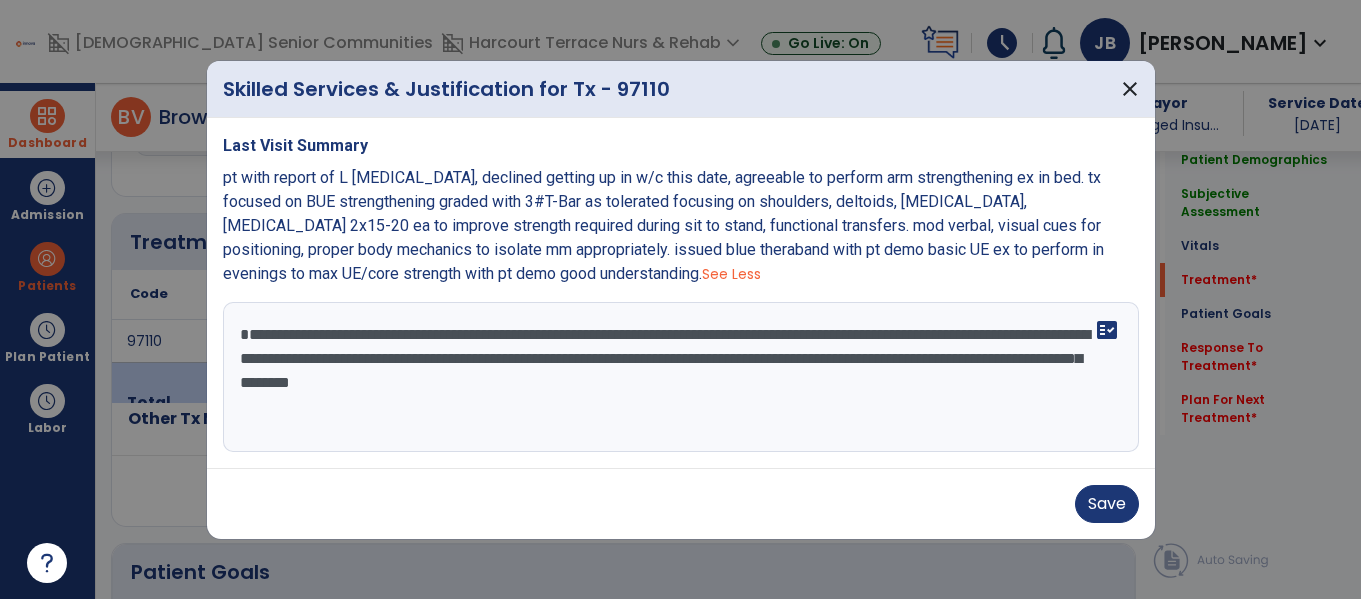 click on "**********" at bounding box center (681, 377) 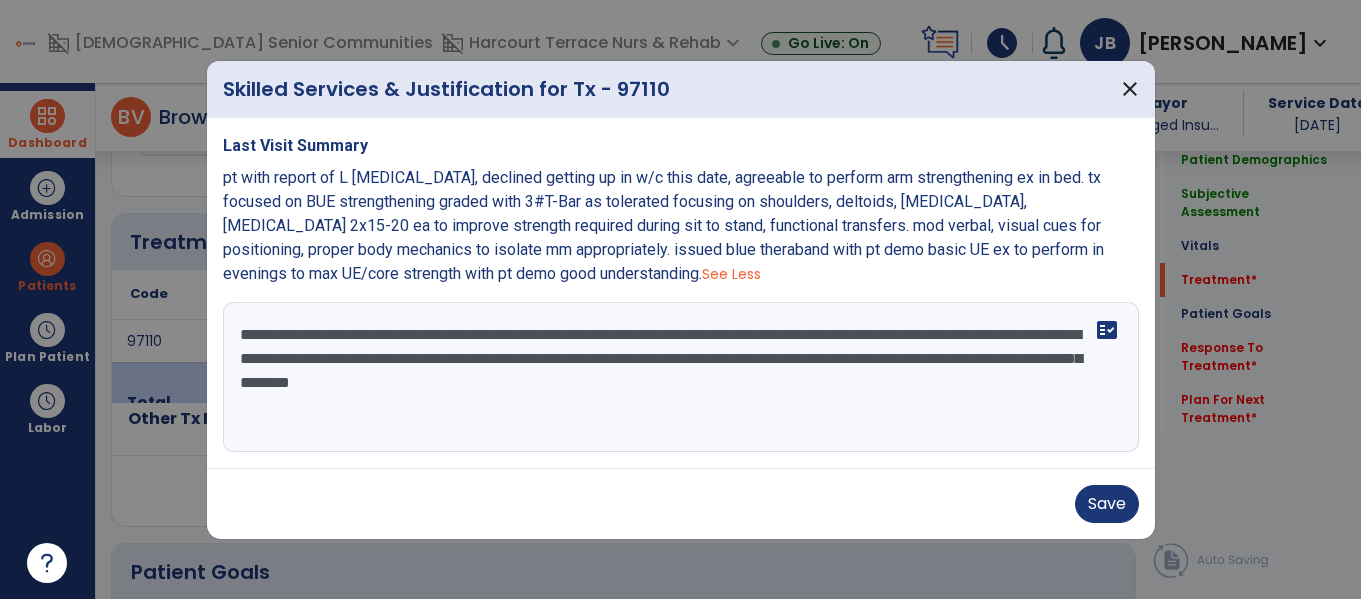 click on "**********" at bounding box center [681, 377] 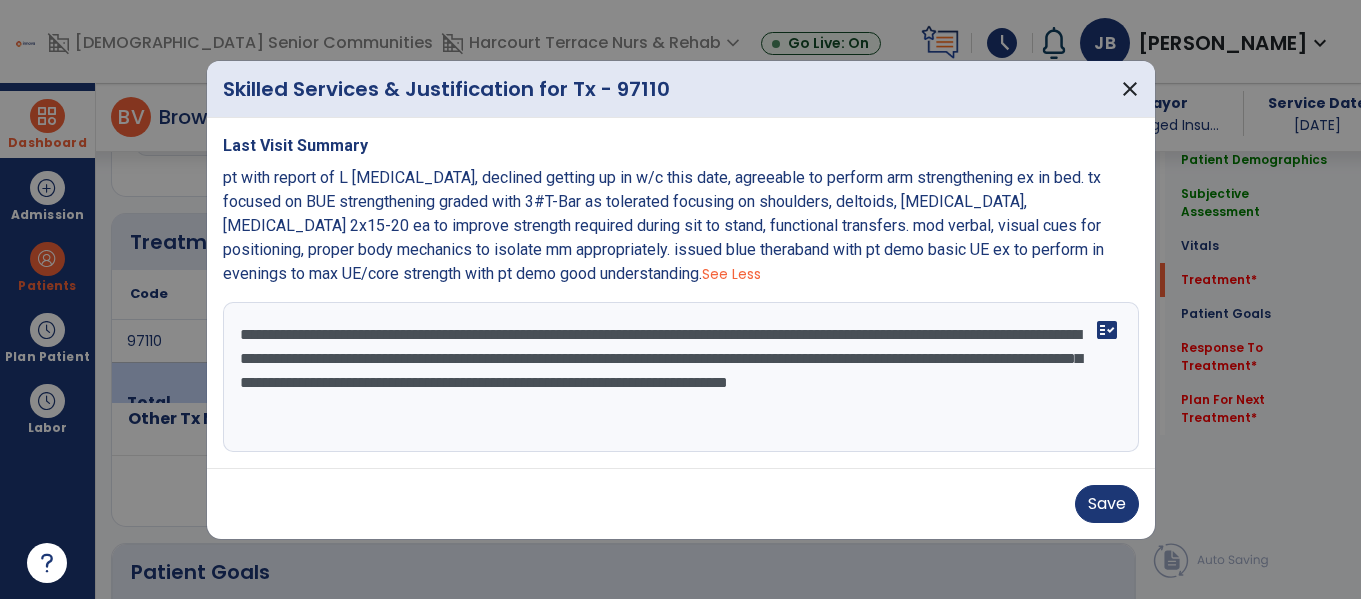 click on "**********" at bounding box center [681, 377] 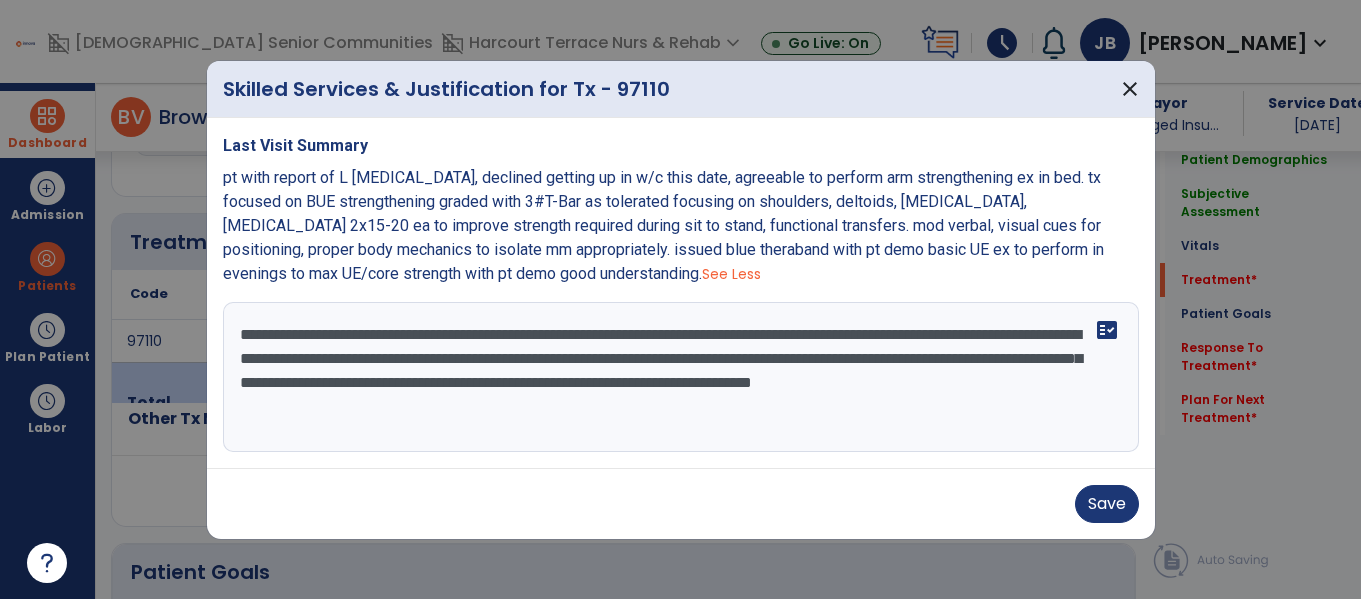 click on "**********" at bounding box center (681, 377) 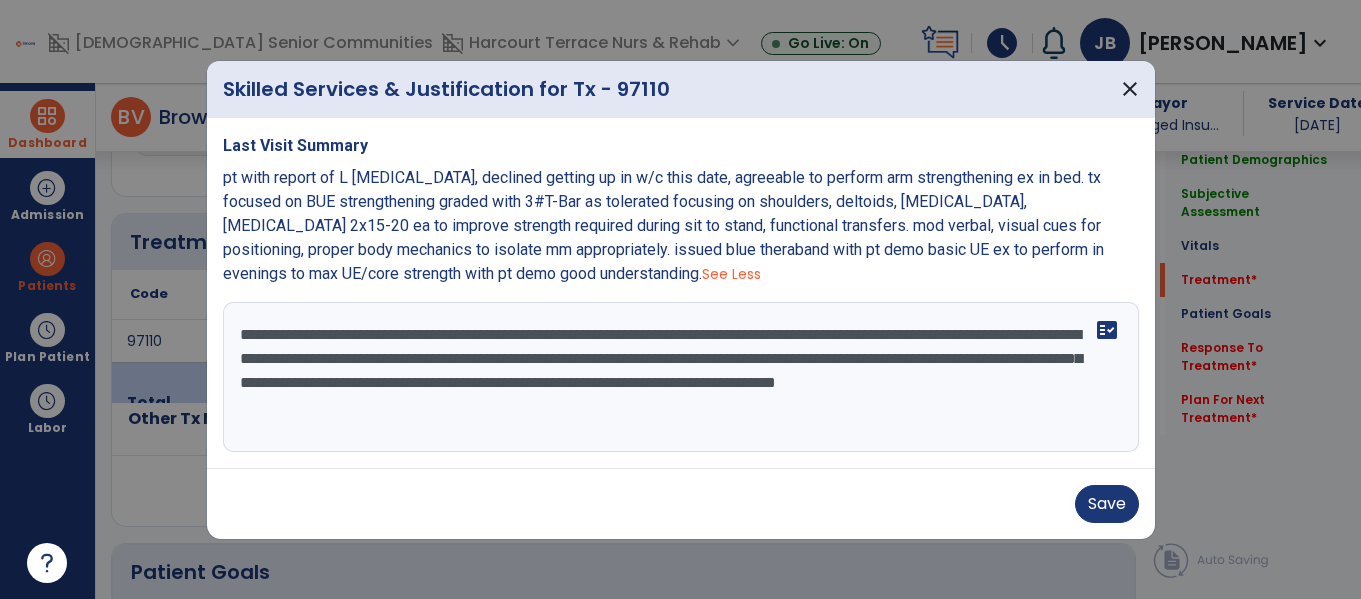 click on "**********" at bounding box center (681, 377) 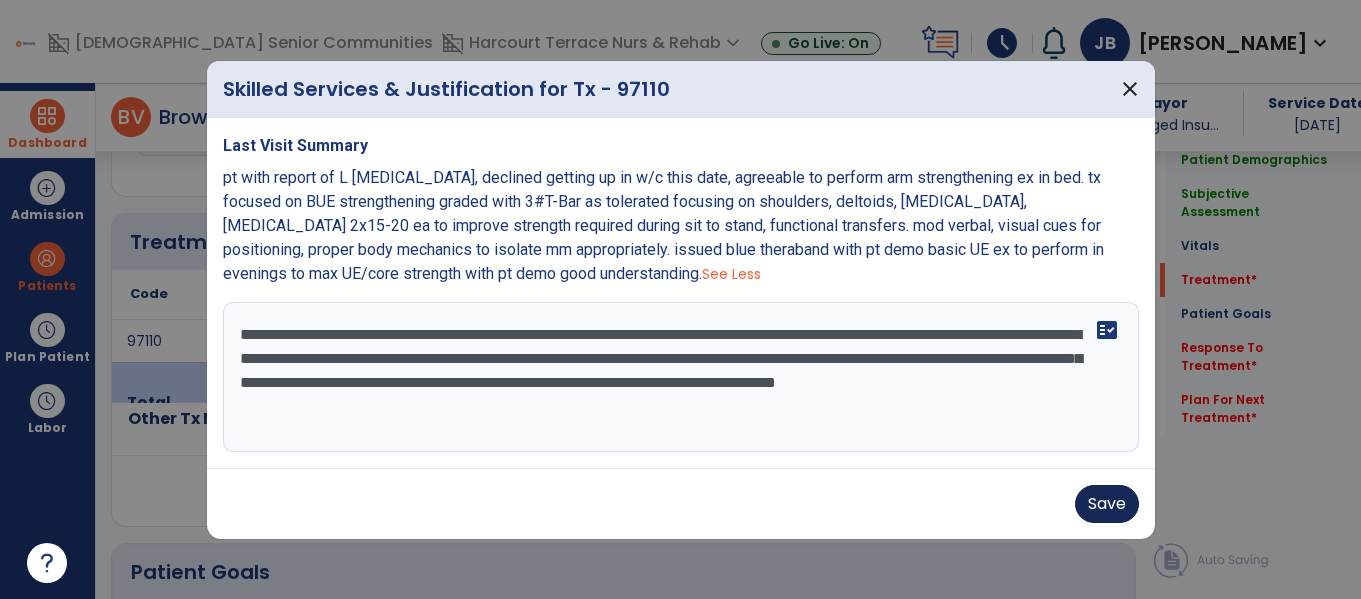 type on "**********" 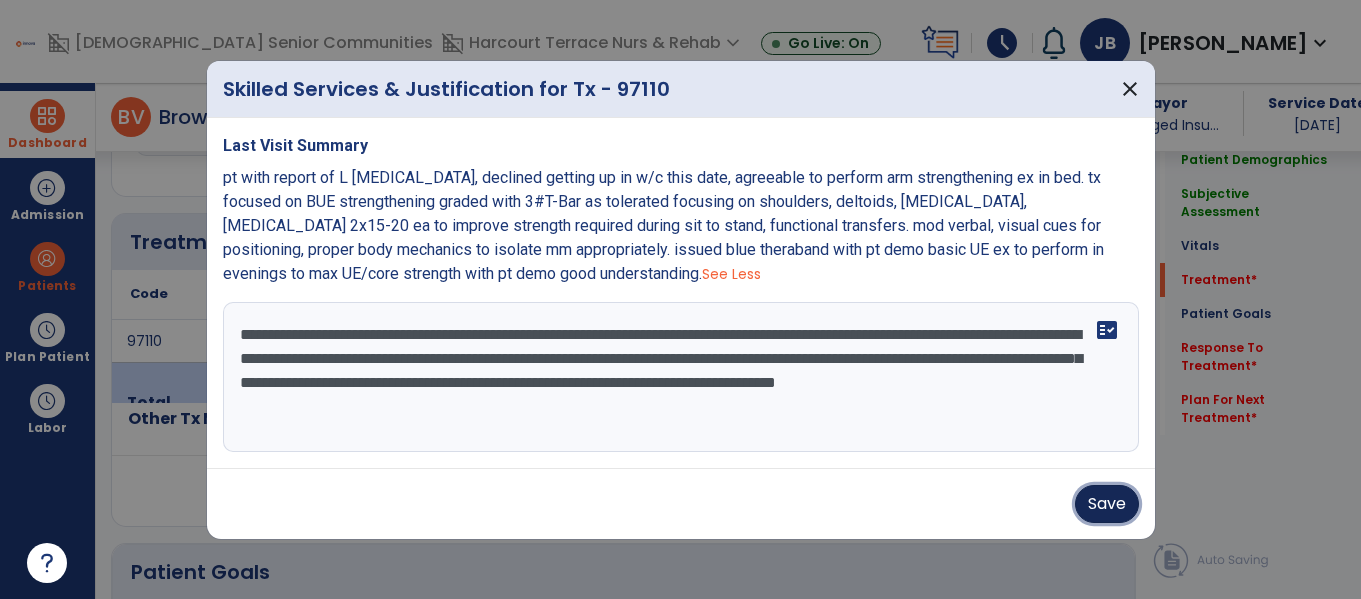 click on "Save" at bounding box center (1107, 504) 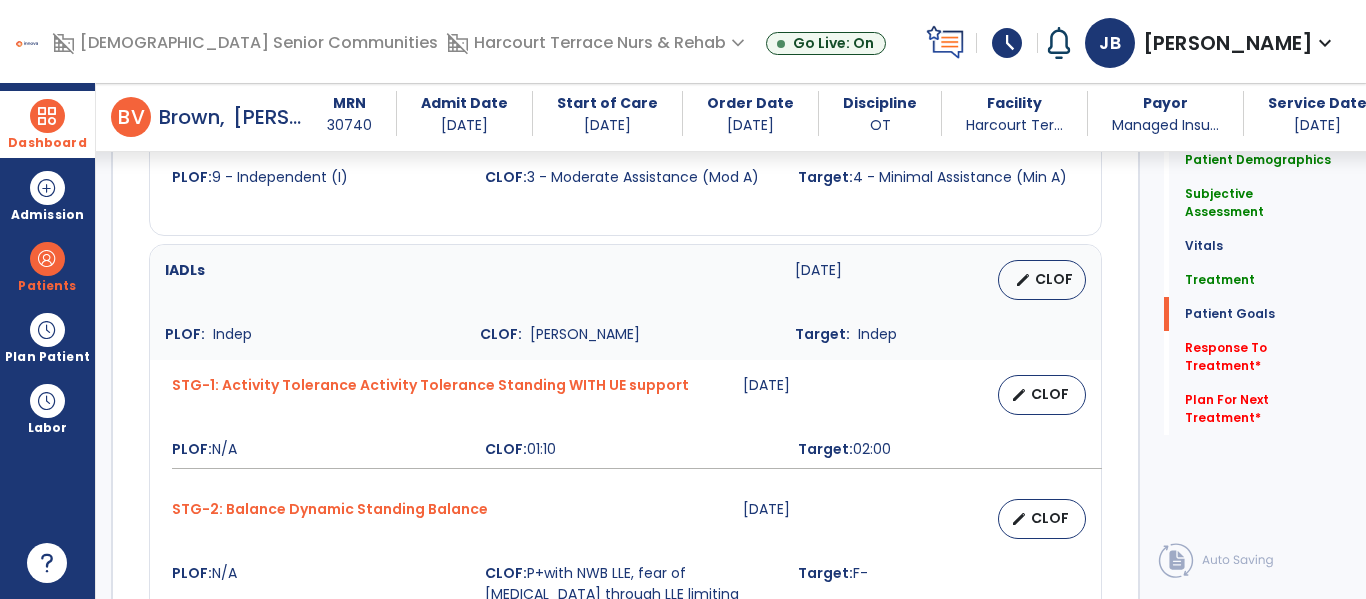 scroll, scrollTop: 1994, scrollLeft: 0, axis: vertical 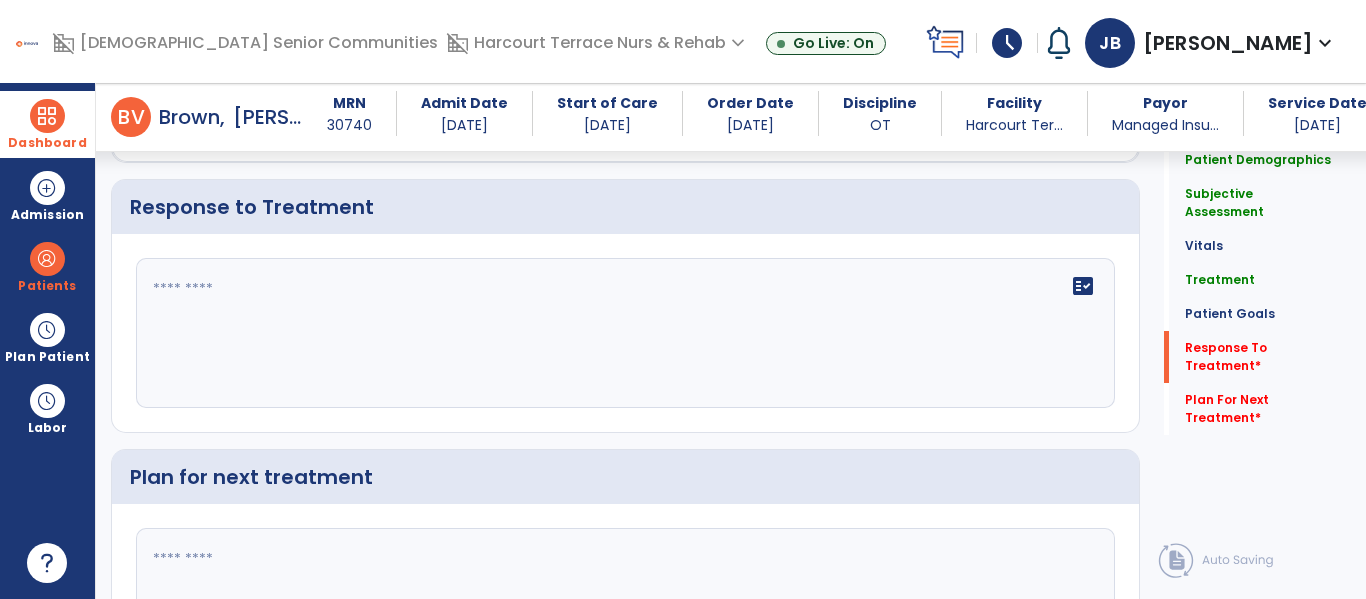 click on "fact_check" 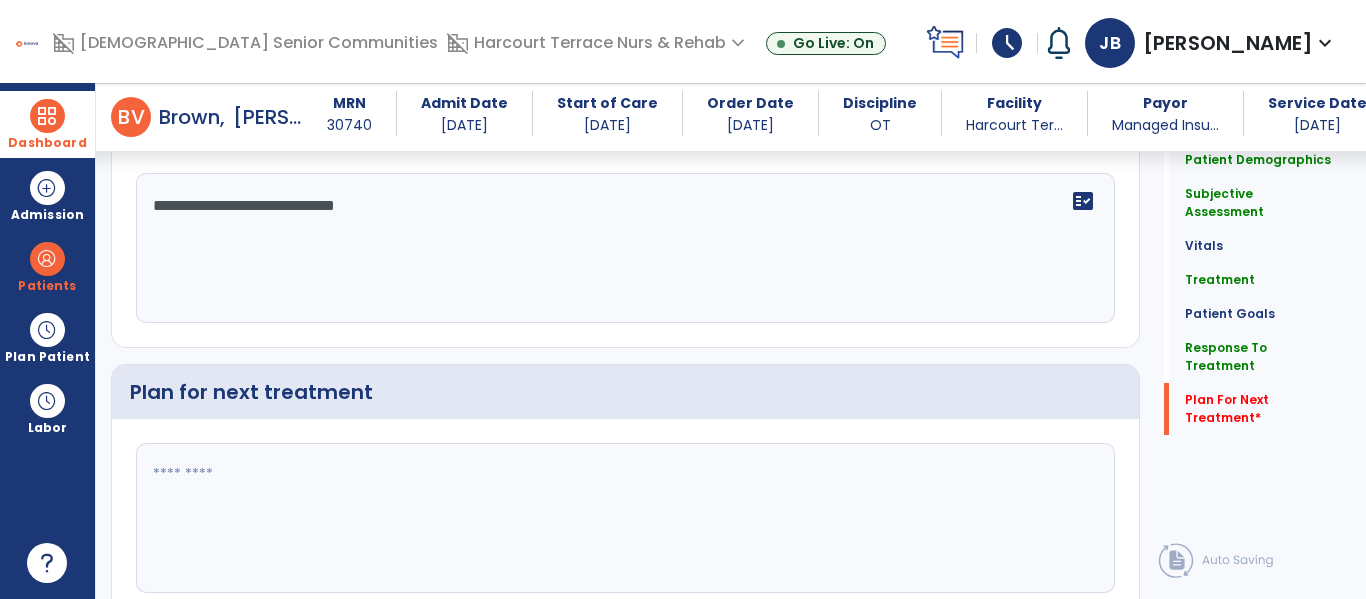 scroll, scrollTop: 2574, scrollLeft: 0, axis: vertical 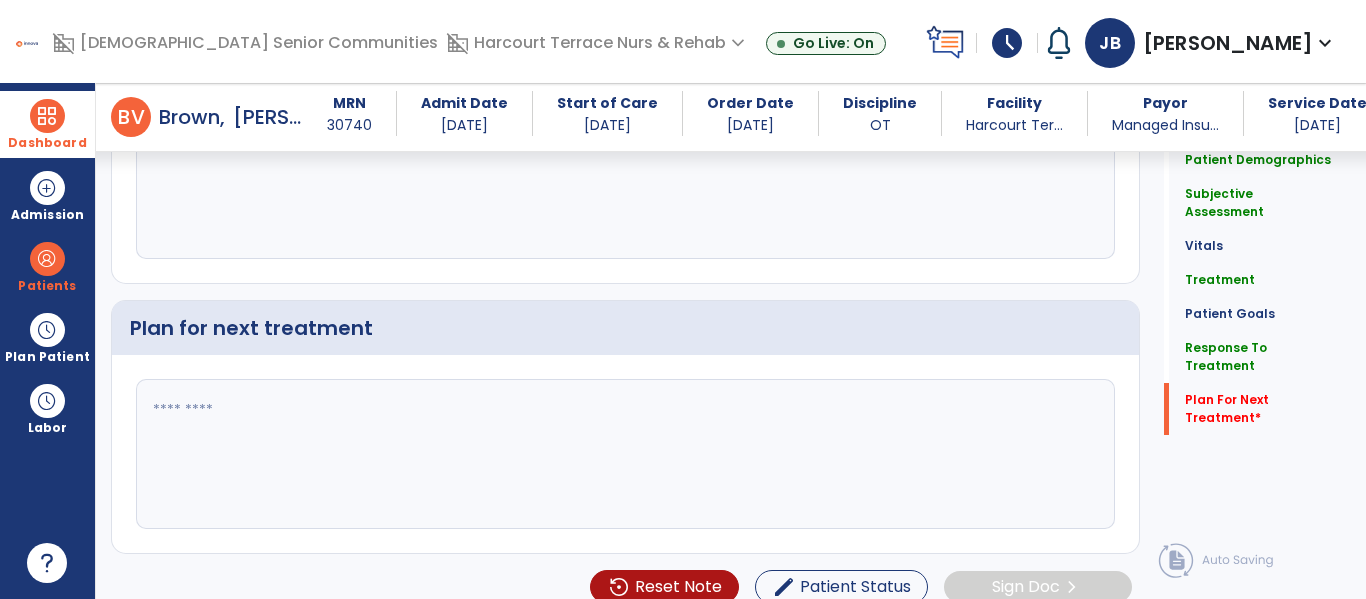 type on "**********" 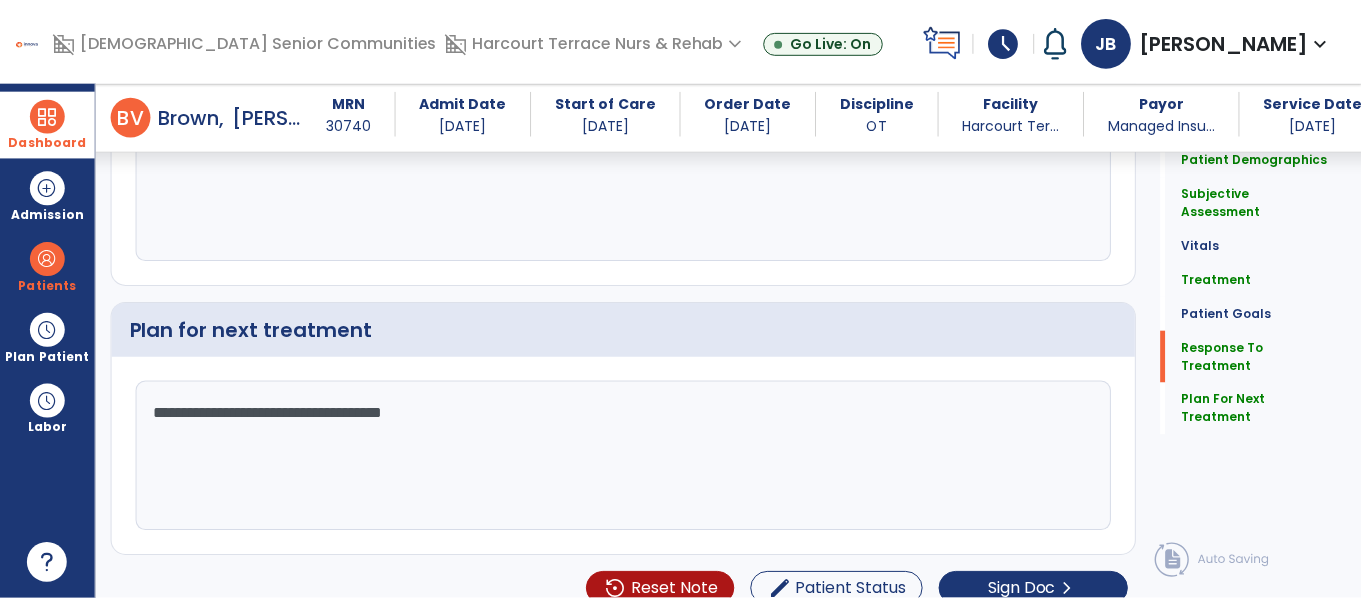 scroll, scrollTop: 2574, scrollLeft: 0, axis: vertical 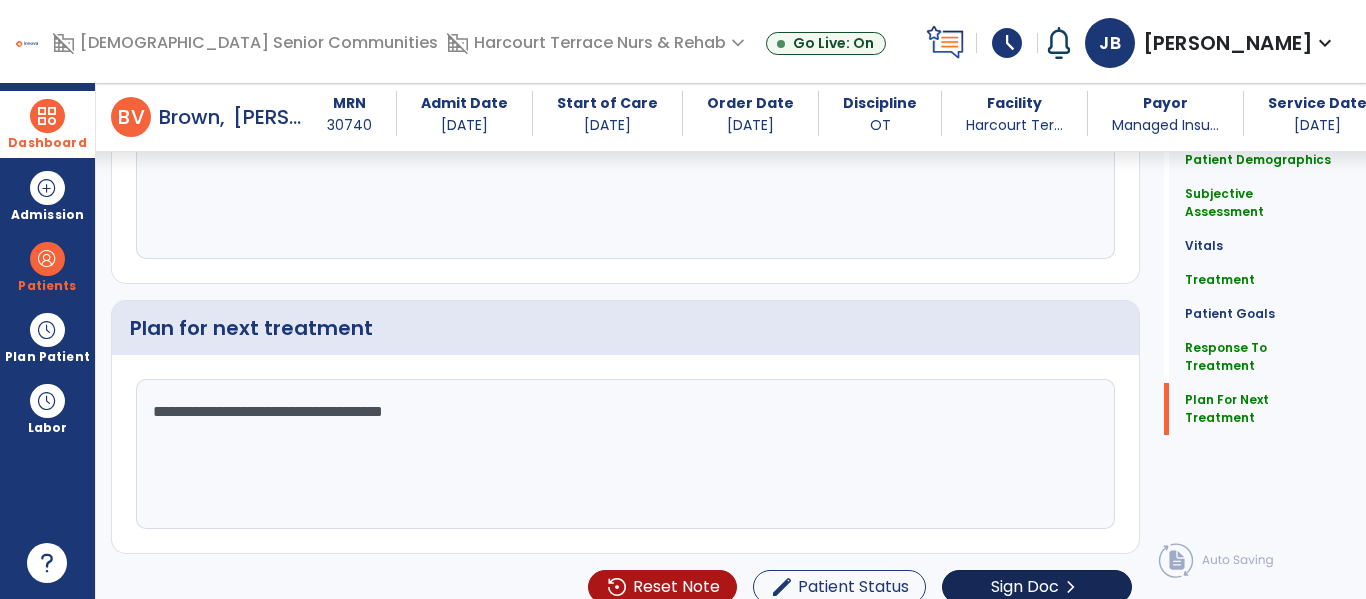 type on "**********" 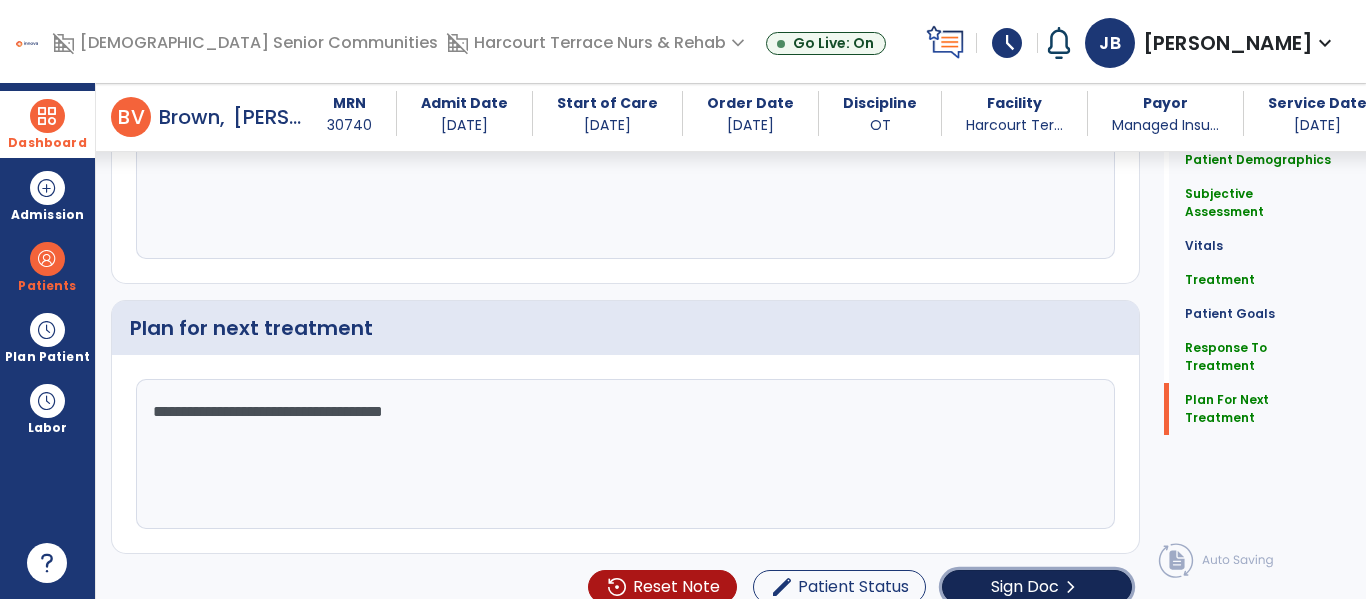 click on "Sign Doc" 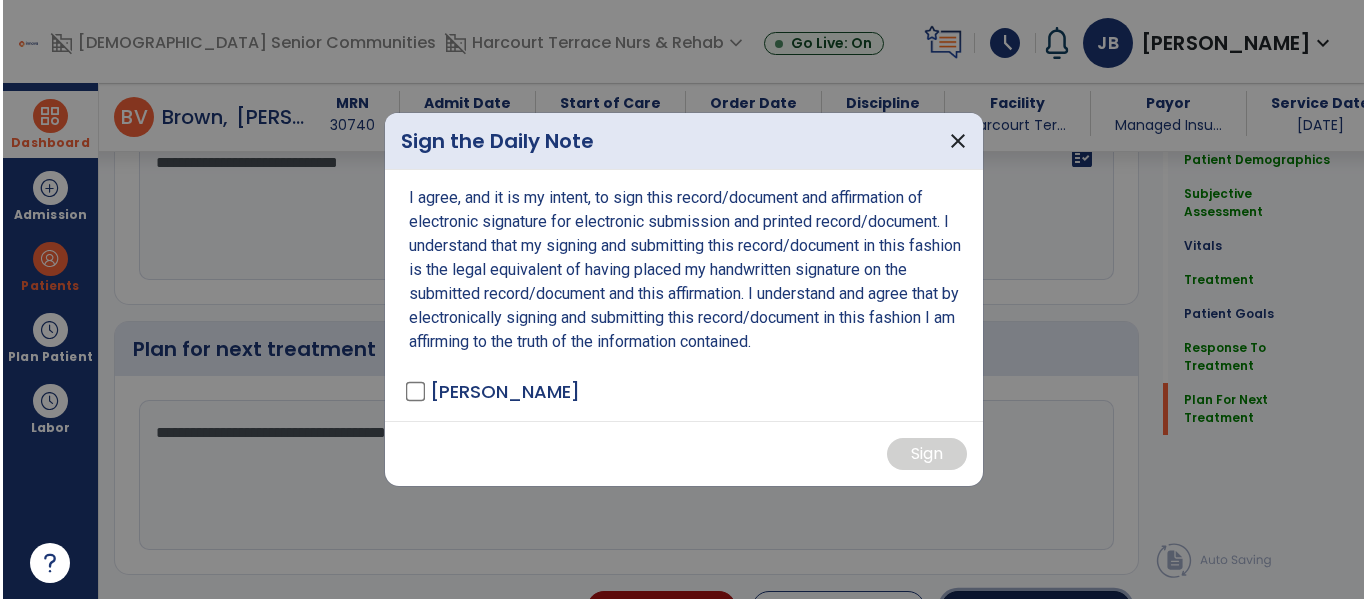 scroll, scrollTop: 2595, scrollLeft: 0, axis: vertical 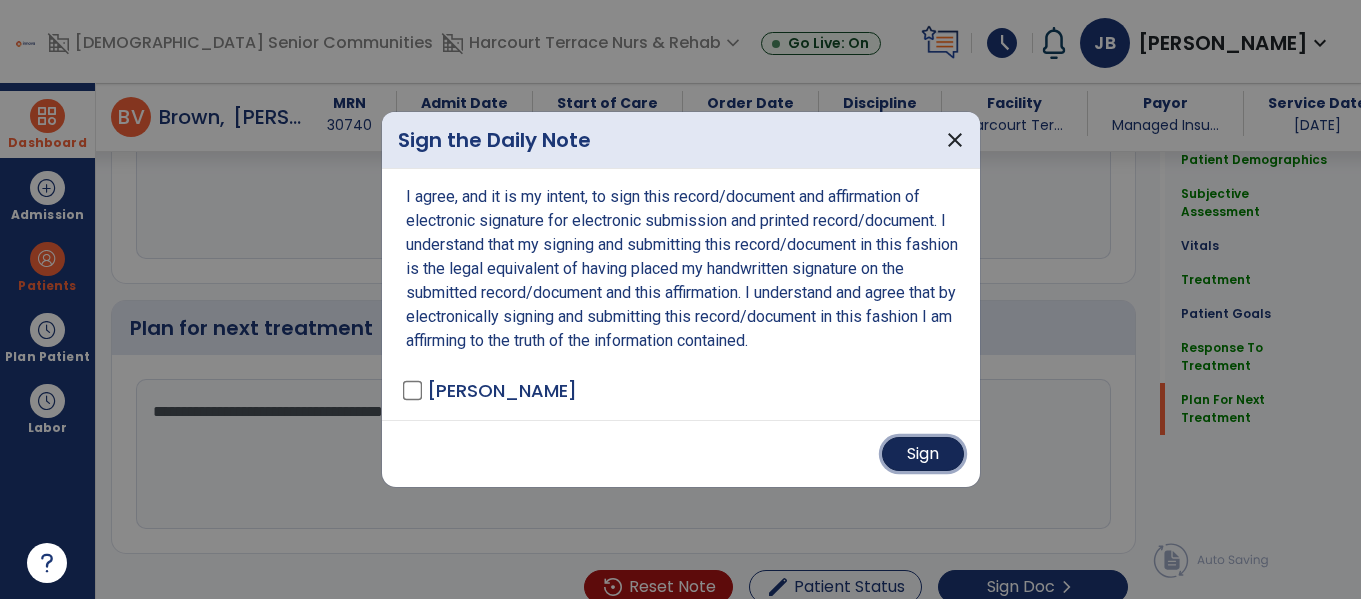 click on "Sign" at bounding box center [923, 454] 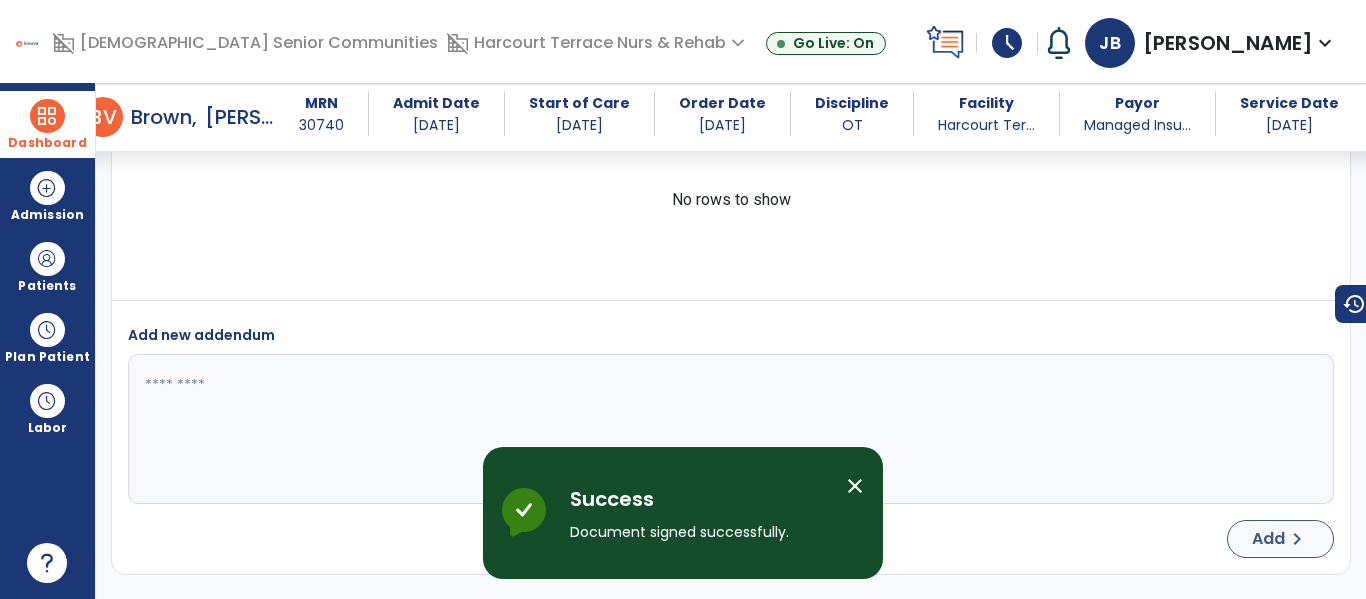 scroll, scrollTop: 3956, scrollLeft: 0, axis: vertical 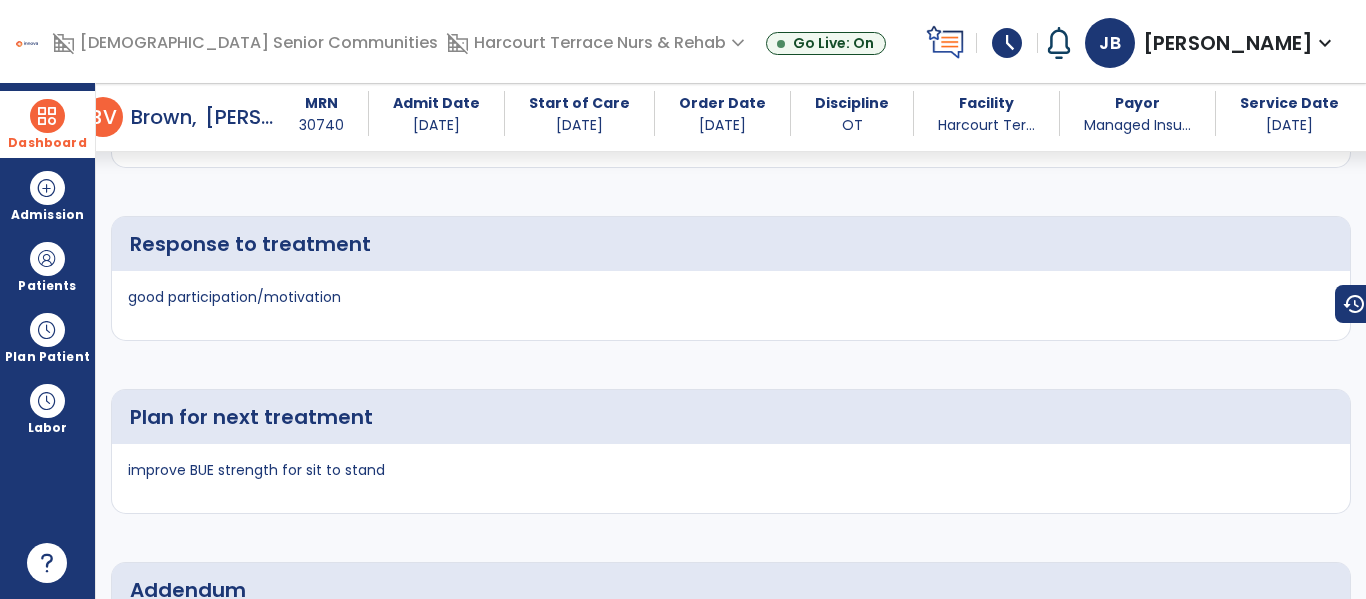 click on "Dashboard" at bounding box center (47, 143) 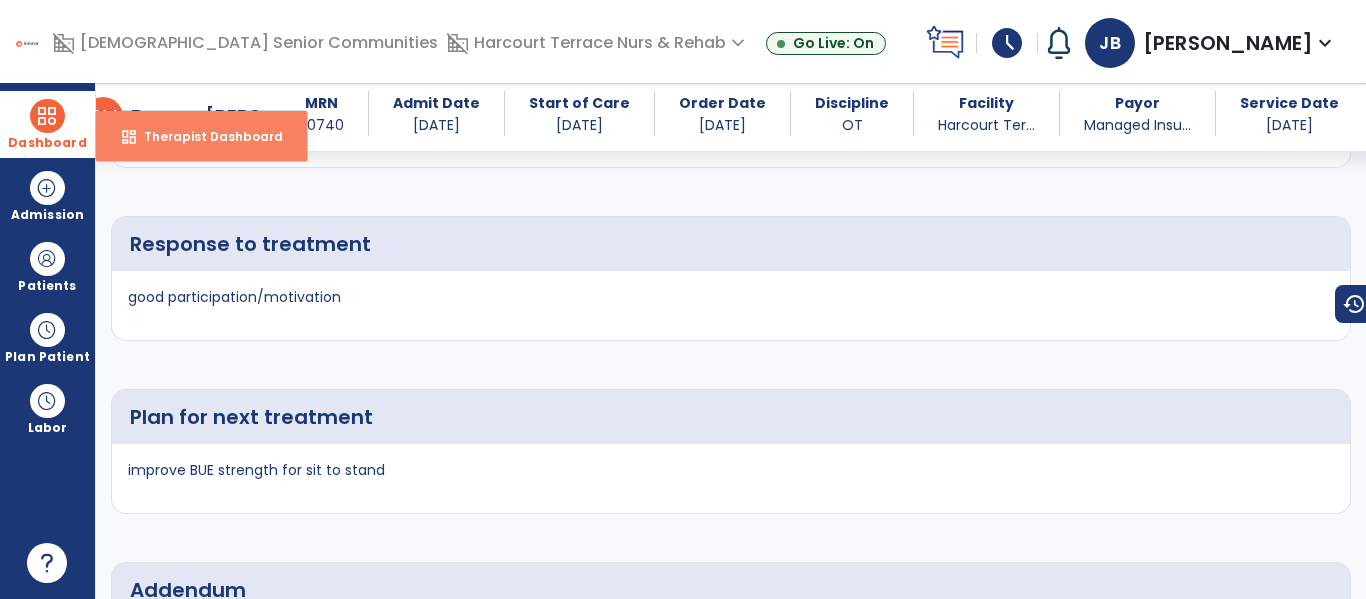 click on "Therapist Dashboard" at bounding box center [205, 136] 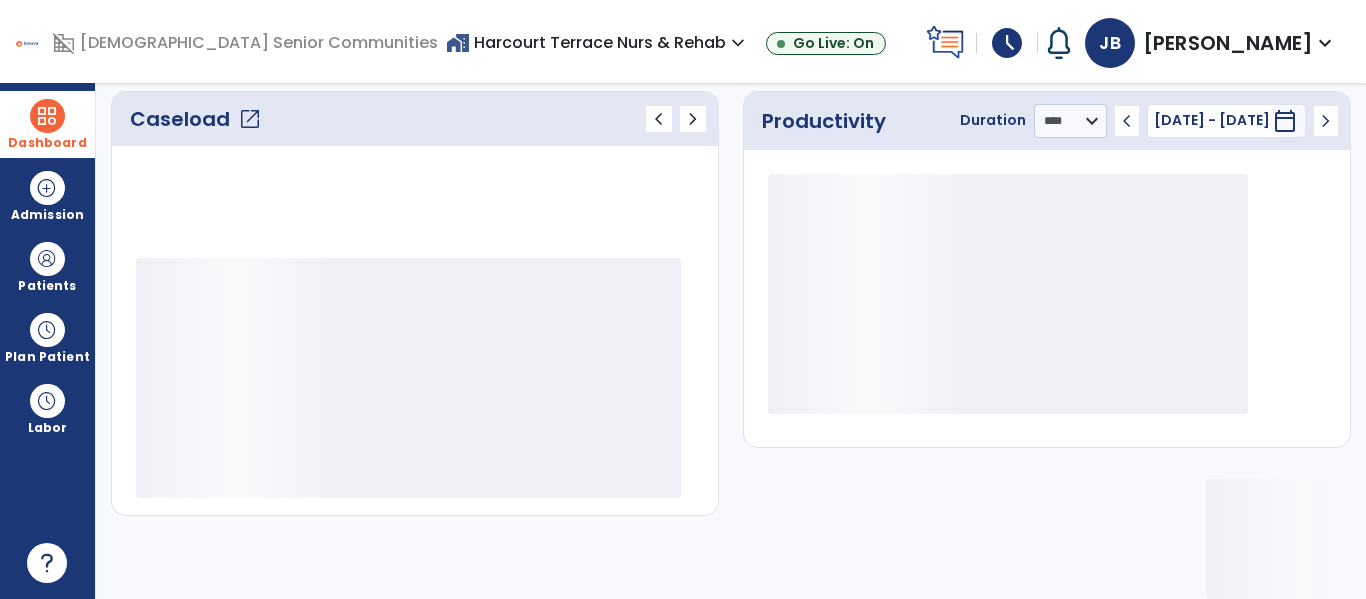 scroll, scrollTop: 278, scrollLeft: 0, axis: vertical 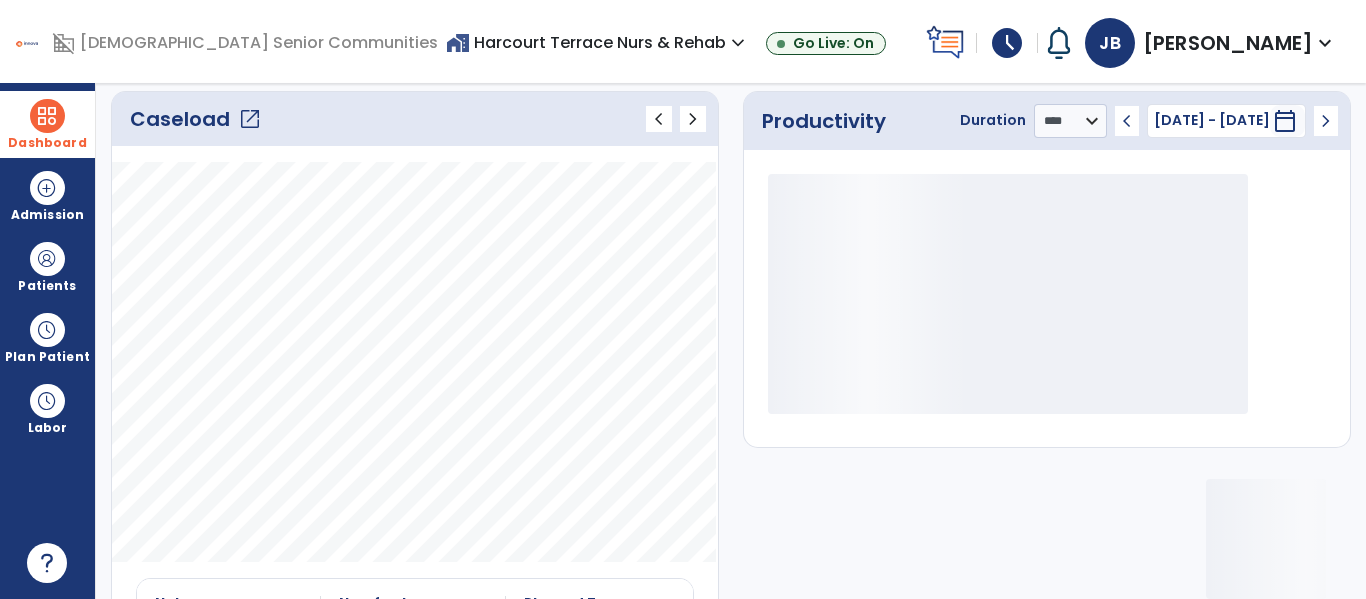 click on "open_in_new" 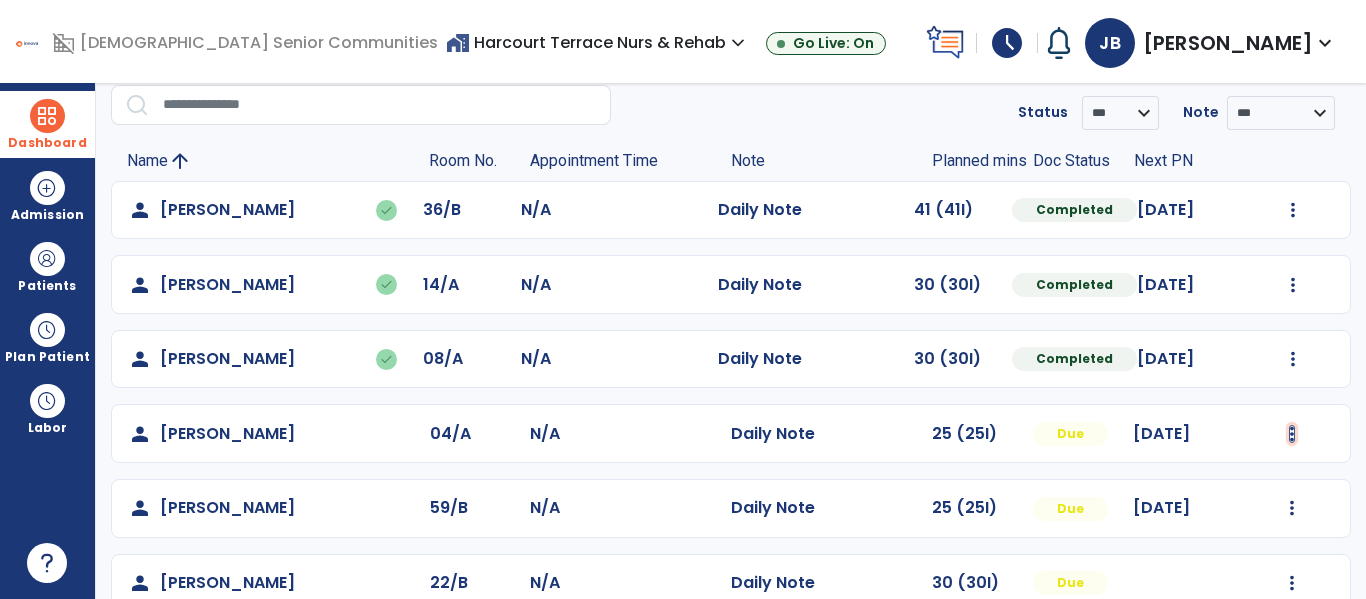 click at bounding box center [1293, 210] 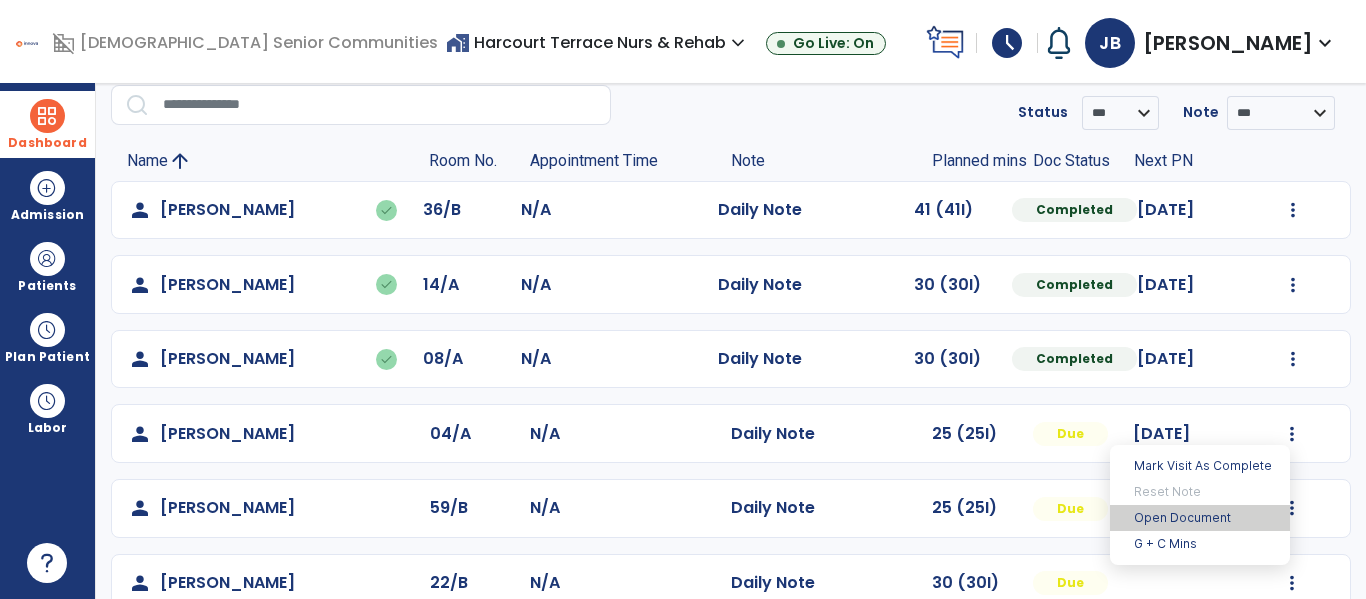 click on "Open Document" at bounding box center (1200, 518) 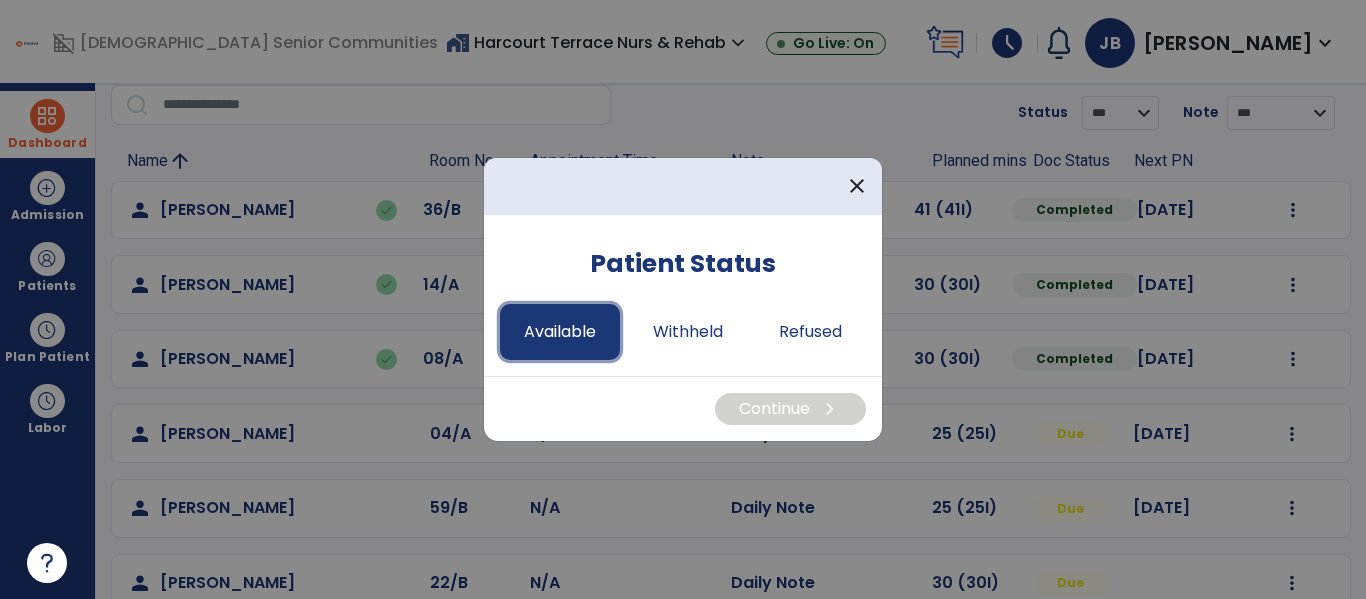 click on "Available" at bounding box center [560, 332] 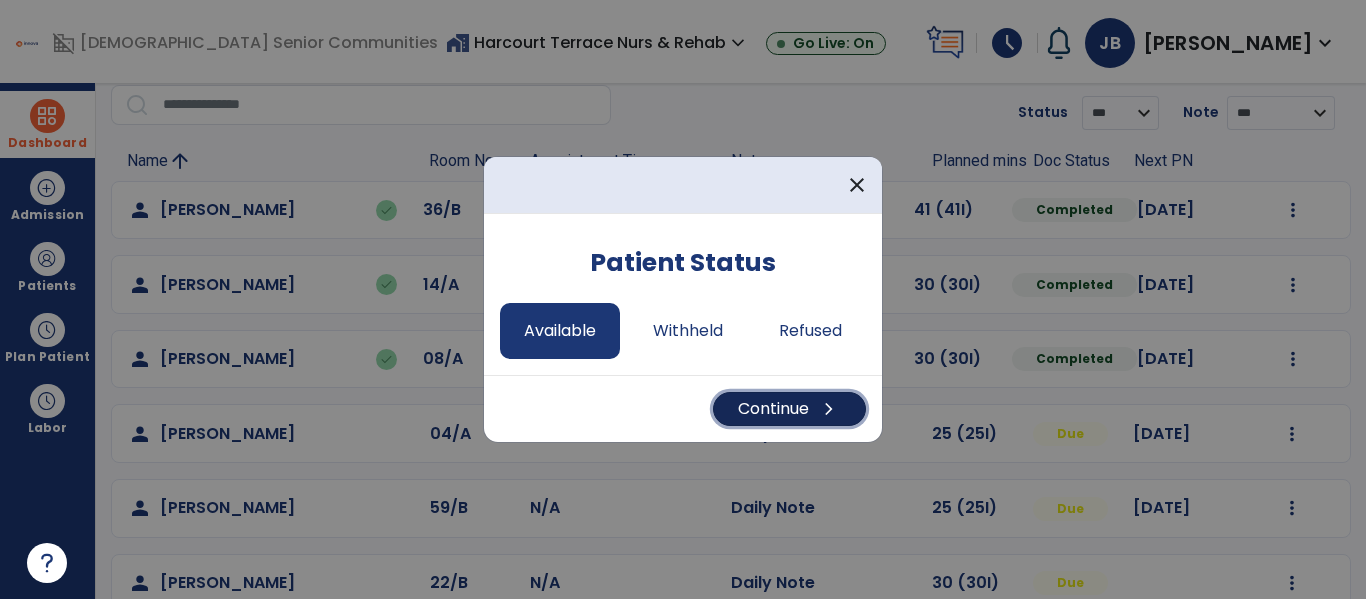 click on "Continue   chevron_right" at bounding box center [789, 409] 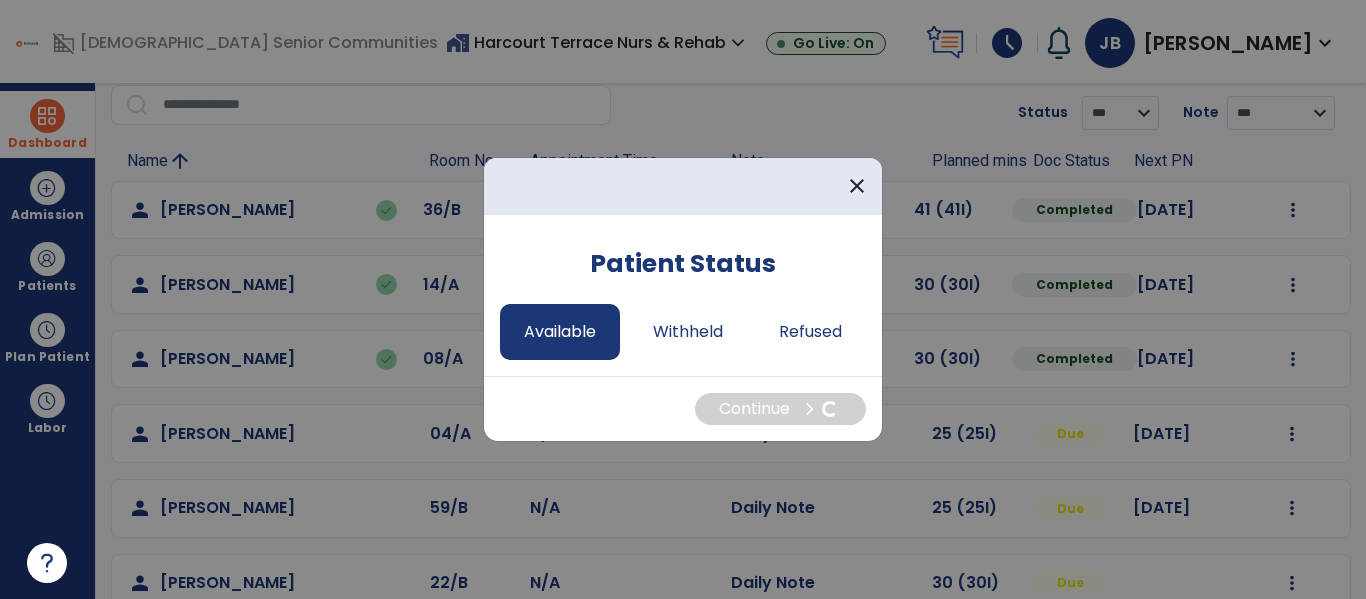 select on "*" 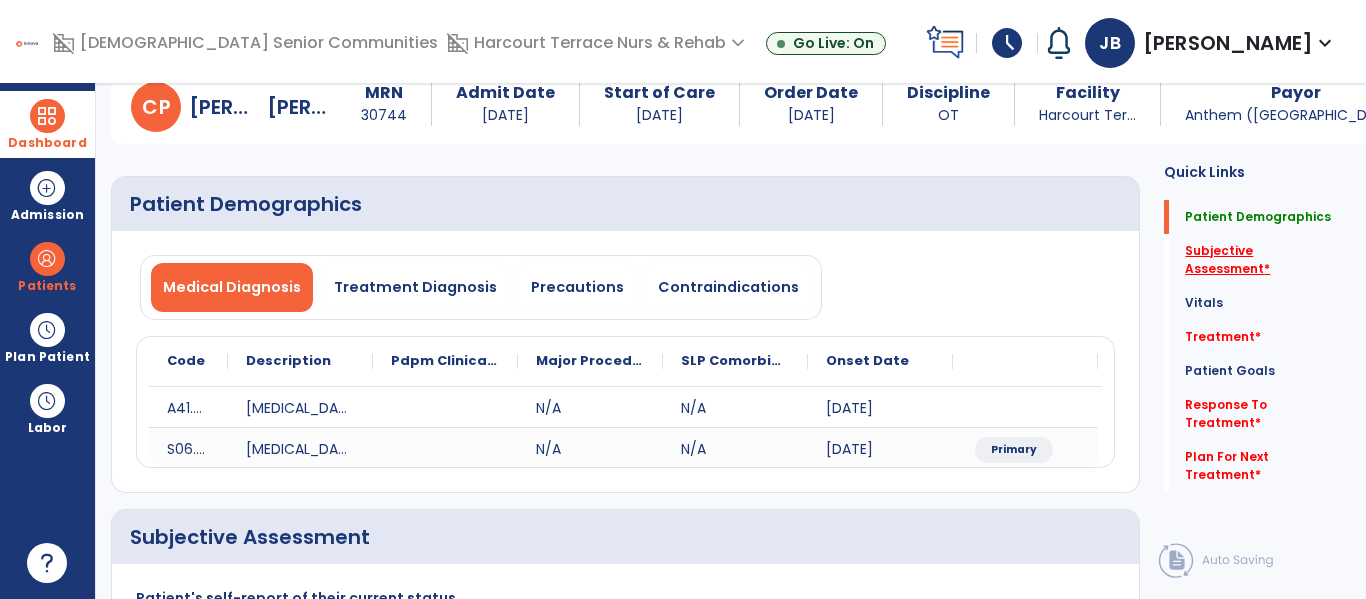 click on "Subjective Assessment   *" 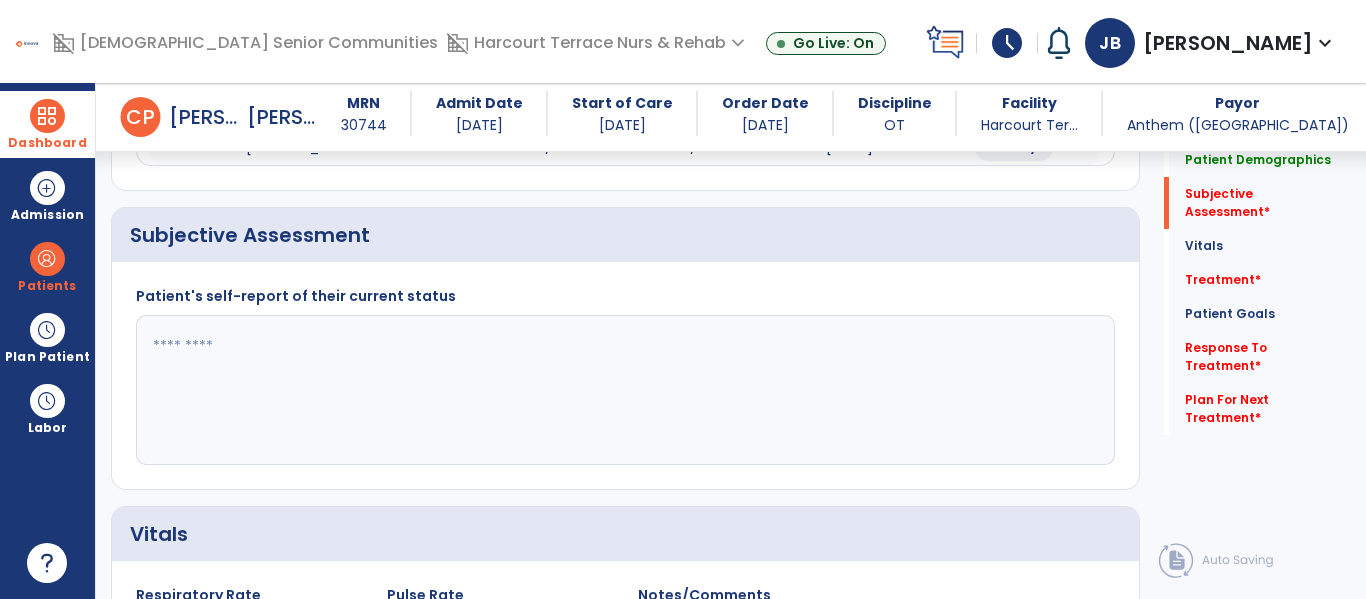 scroll, scrollTop: 387, scrollLeft: 0, axis: vertical 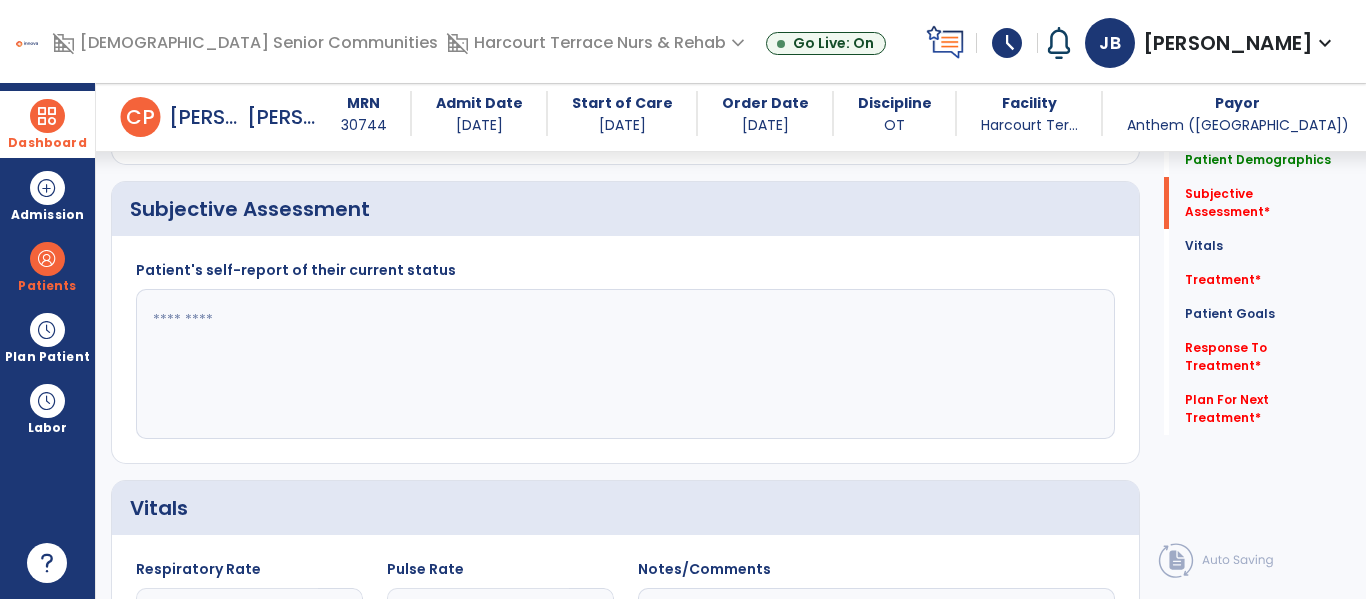 click 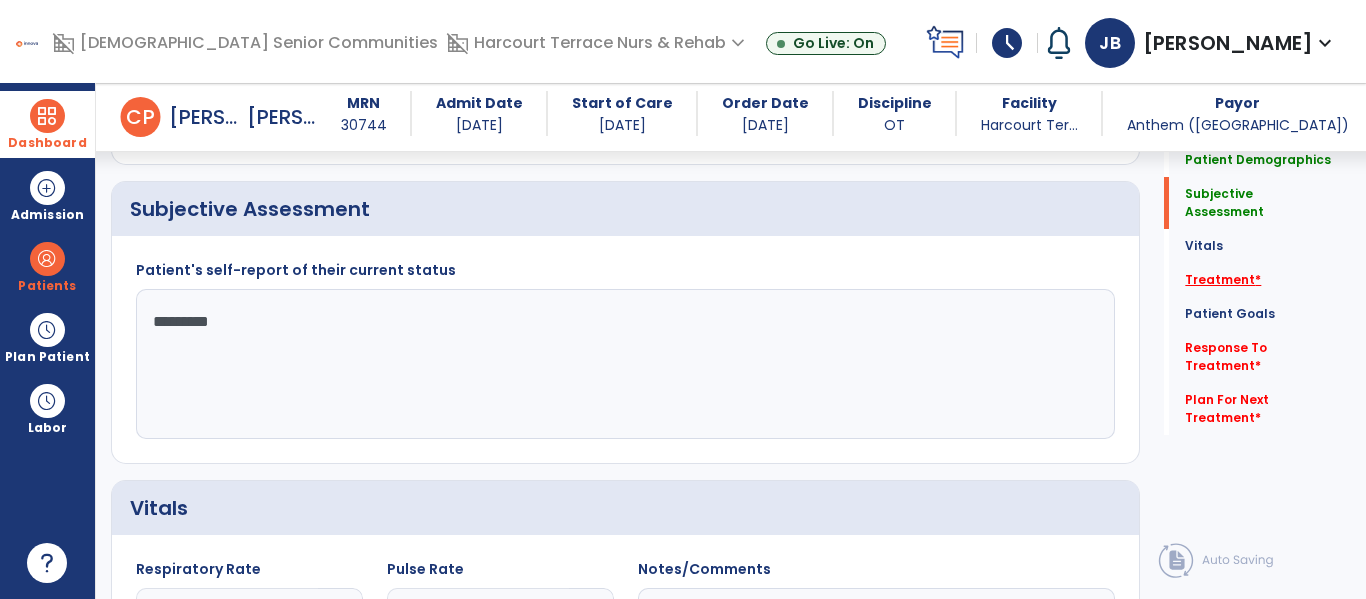 type on "********" 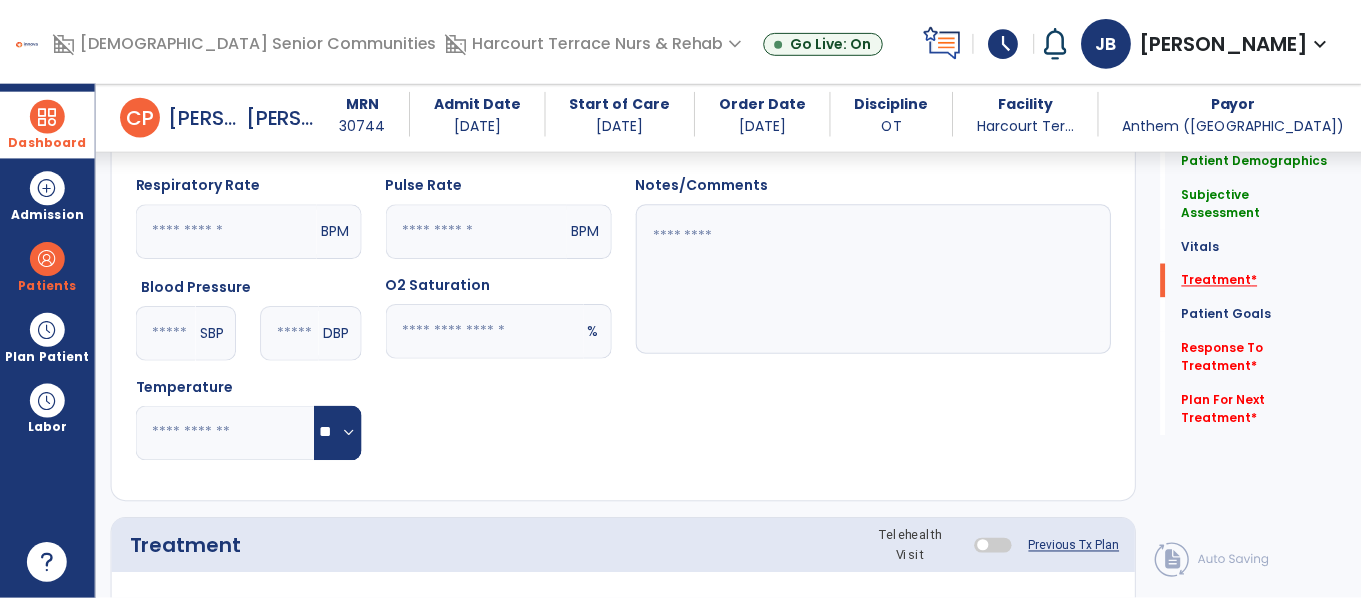 scroll, scrollTop: 1076, scrollLeft: 0, axis: vertical 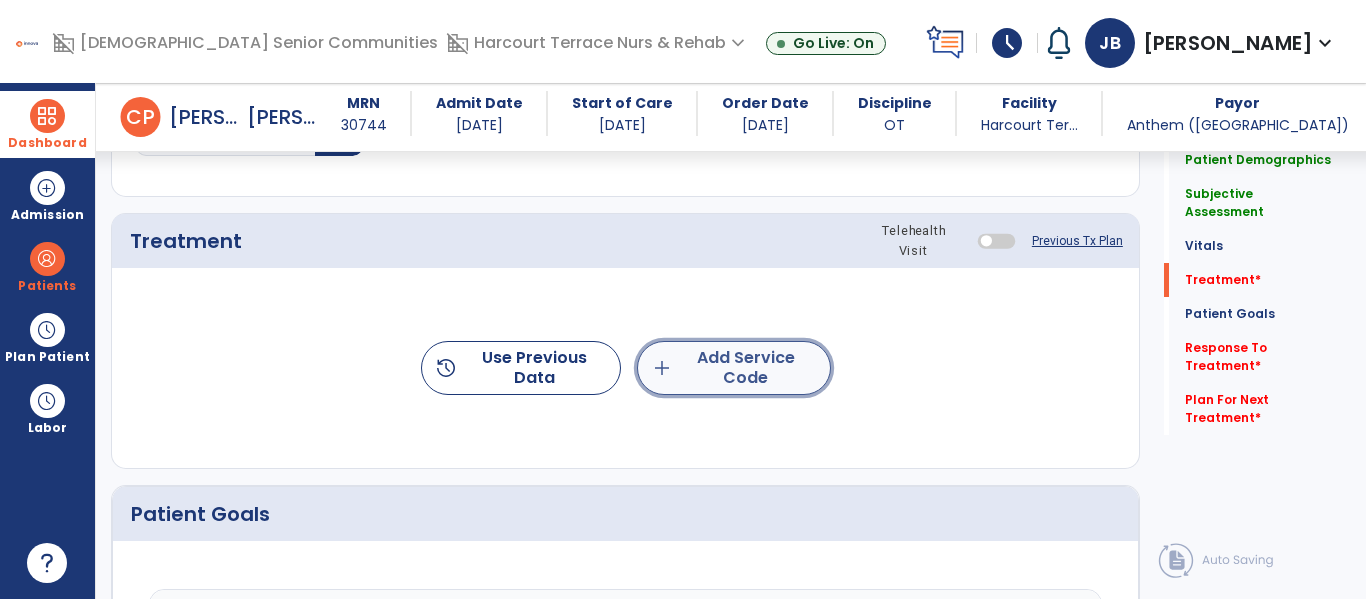 click on "add  Add Service Code" 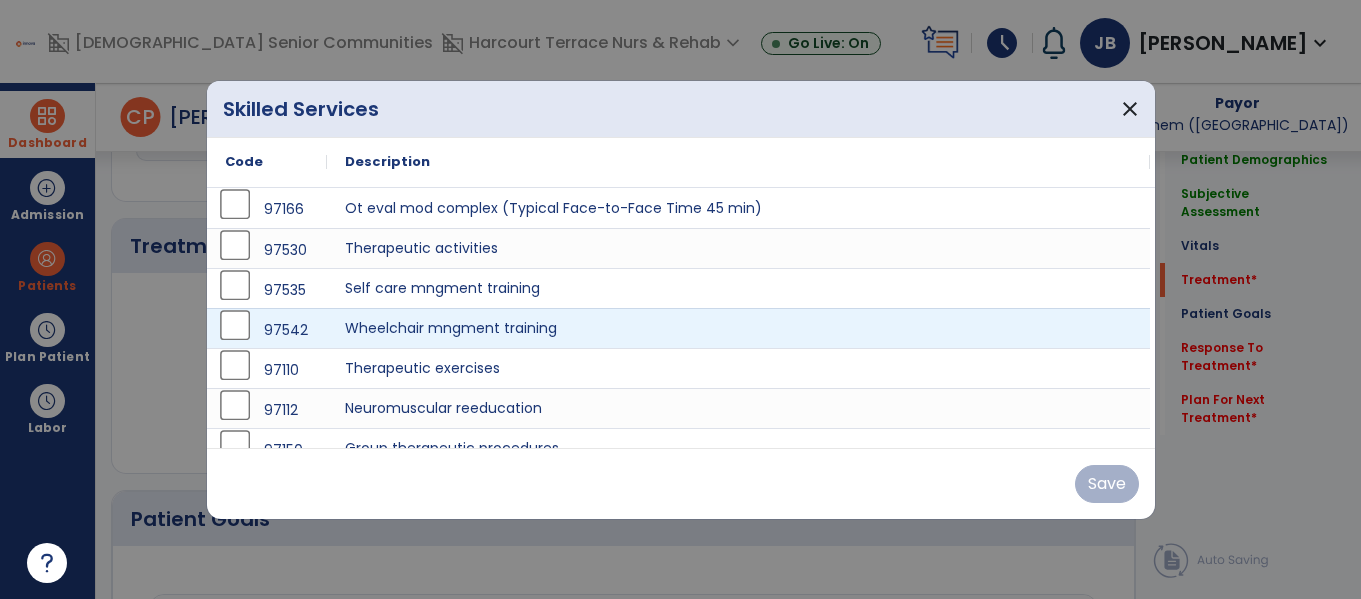 scroll, scrollTop: 1076, scrollLeft: 0, axis: vertical 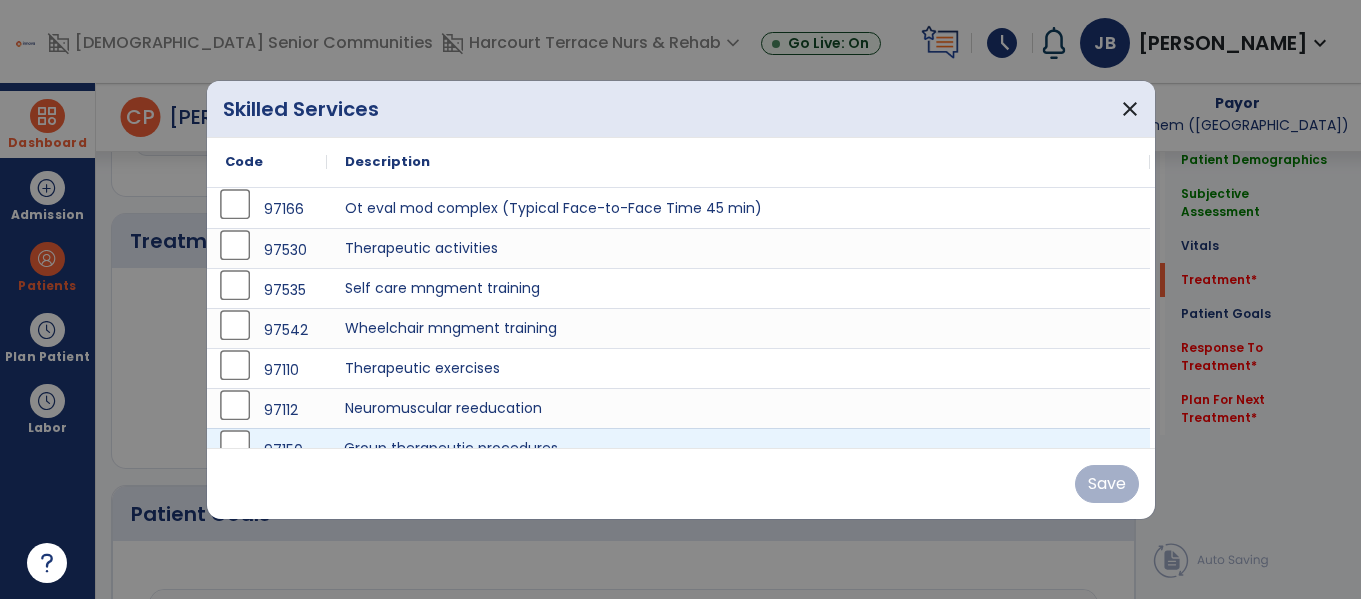 click on "Group therapeutic procedures" at bounding box center (738, 448) 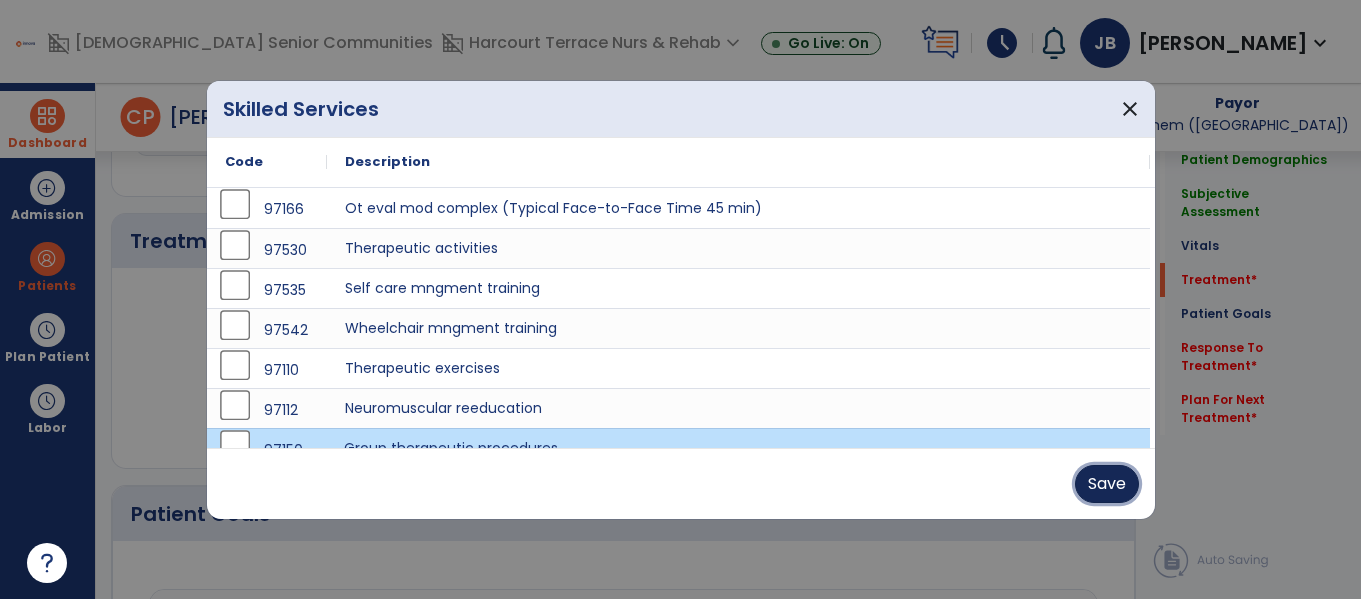 click on "Save" at bounding box center [1107, 484] 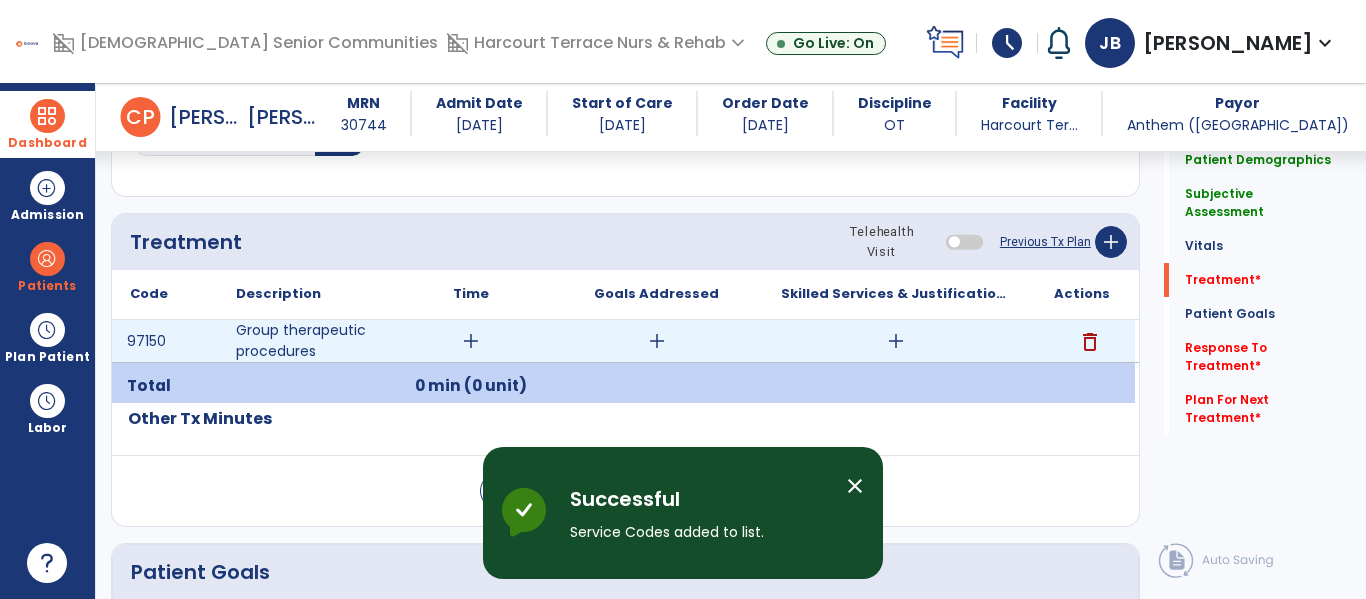 click on "add" at bounding box center (471, 341) 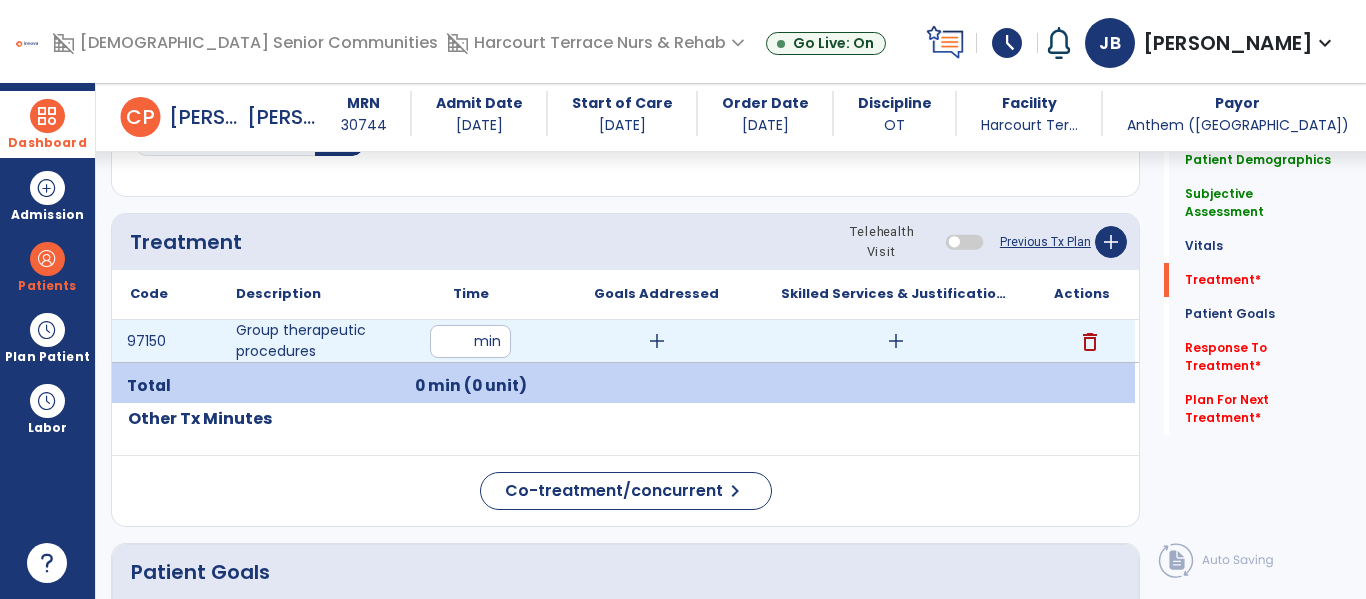type on "**" 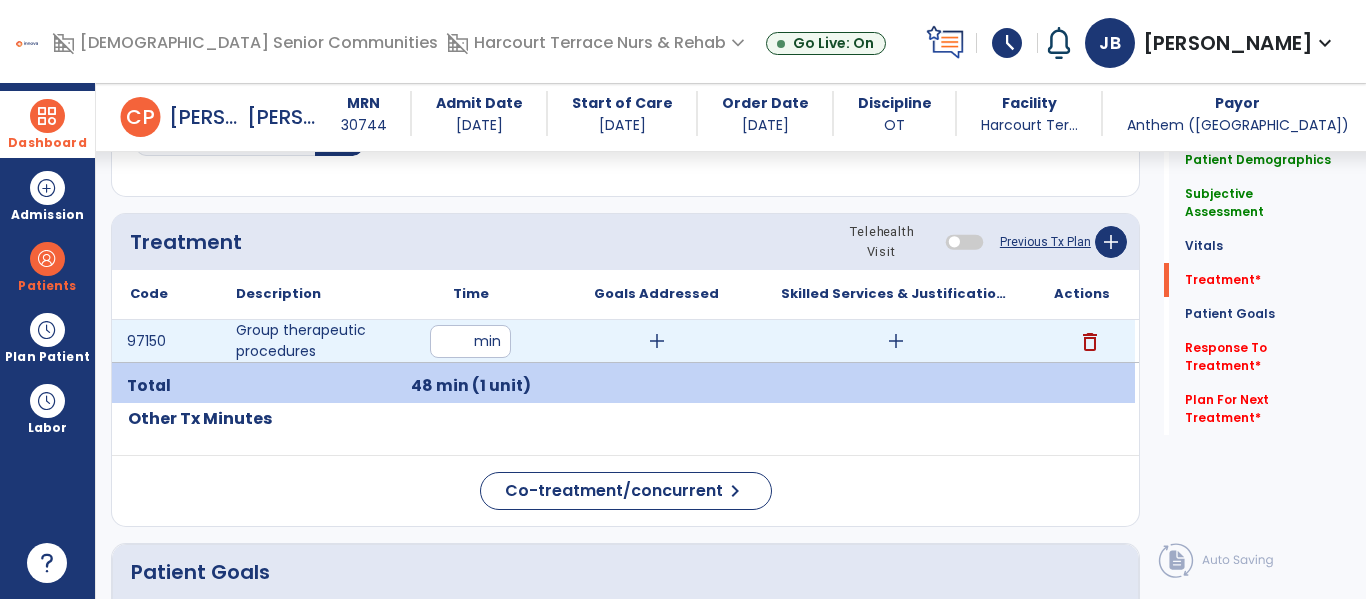 click on "add" at bounding box center (657, 341) 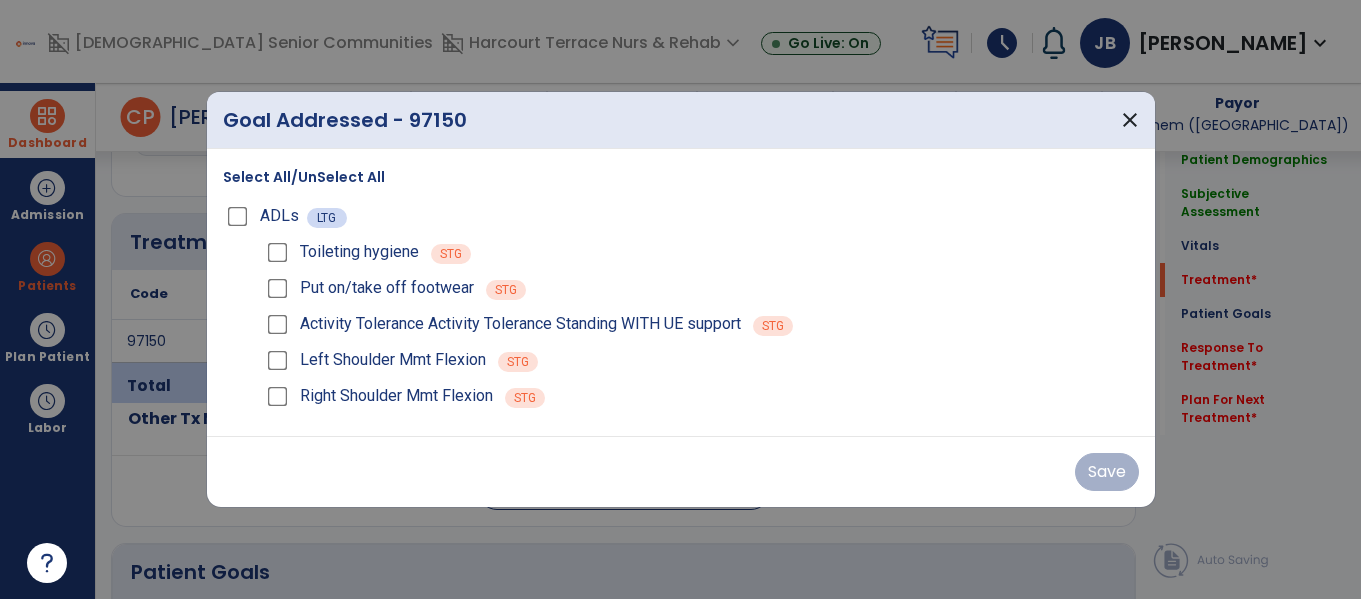 scroll, scrollTop: 1076, scrollLeft: 0, axis: vertical 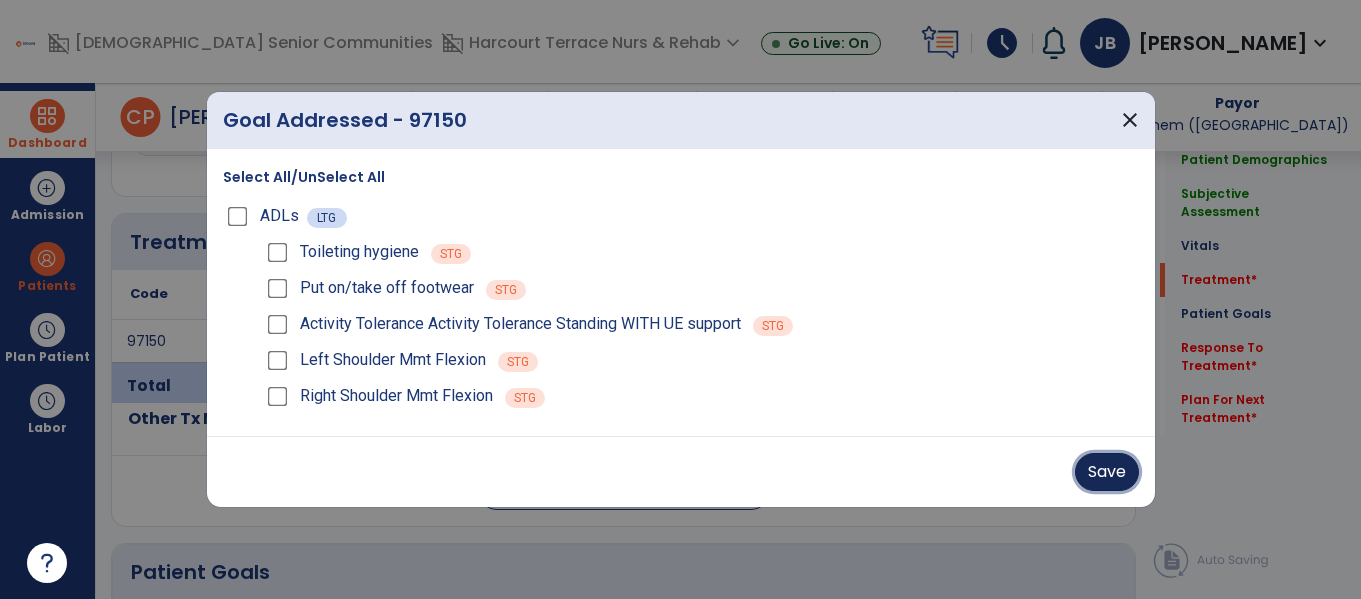 click on "Save" at bounding box center [1107, 472] 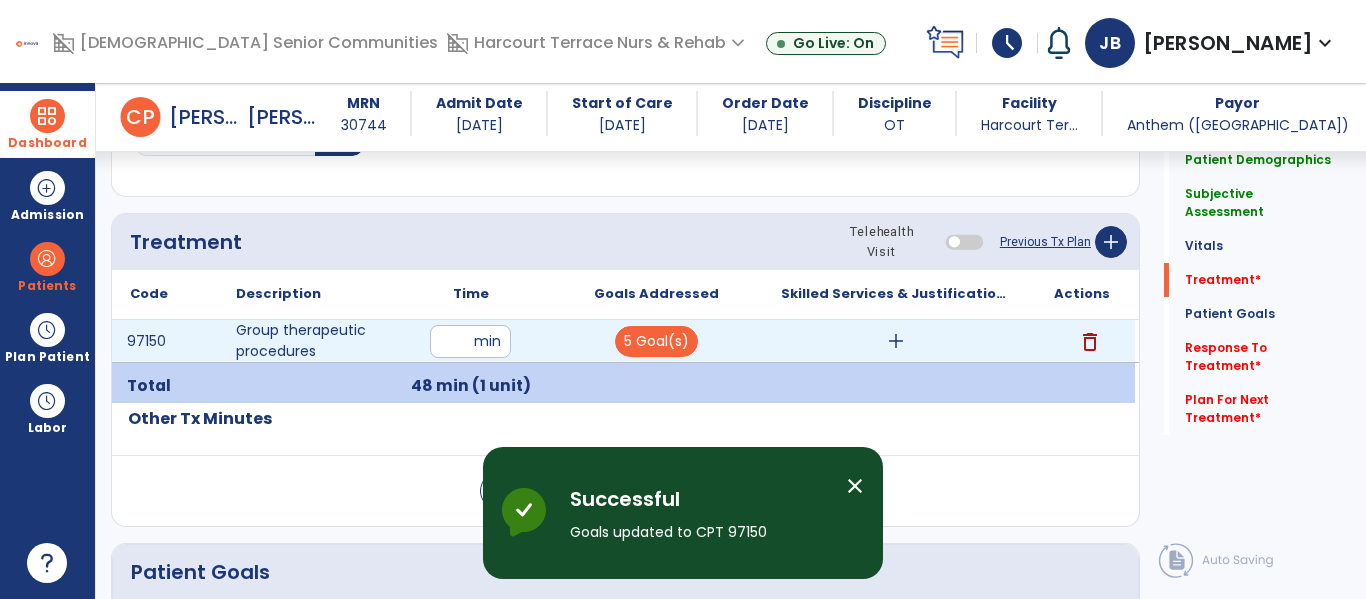 click on "add" at bounding box center [896, 341] 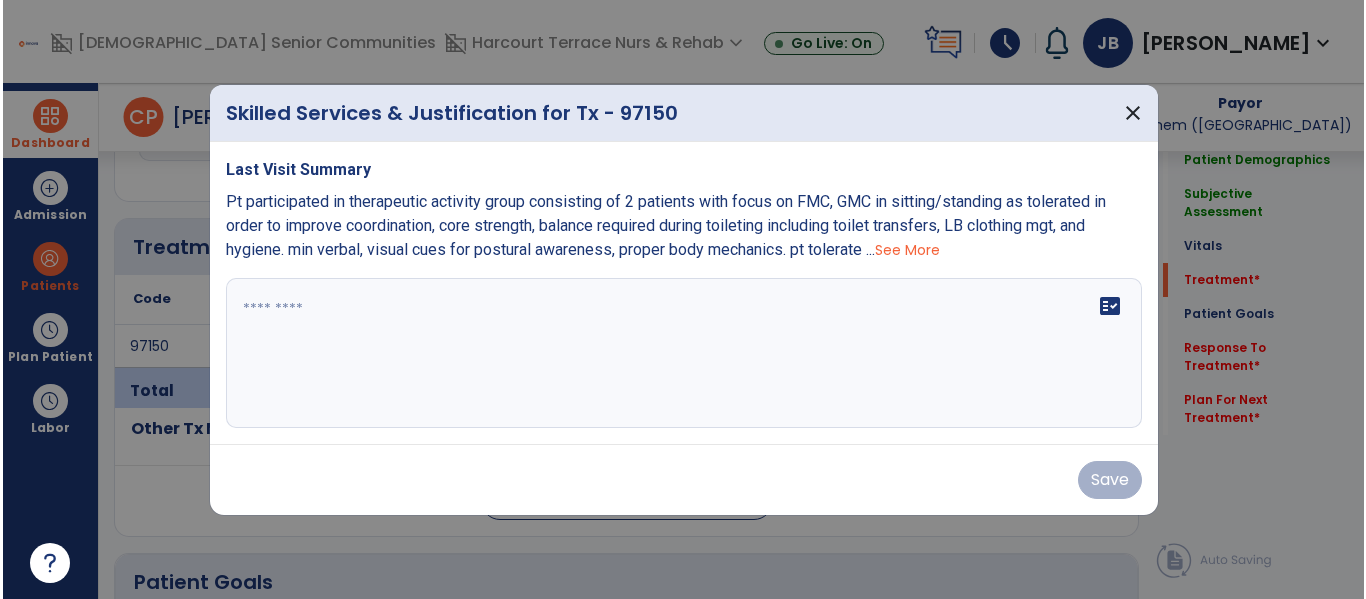 scroll, scrollTop: 1076, scrollLeft: 0, axis: vertical 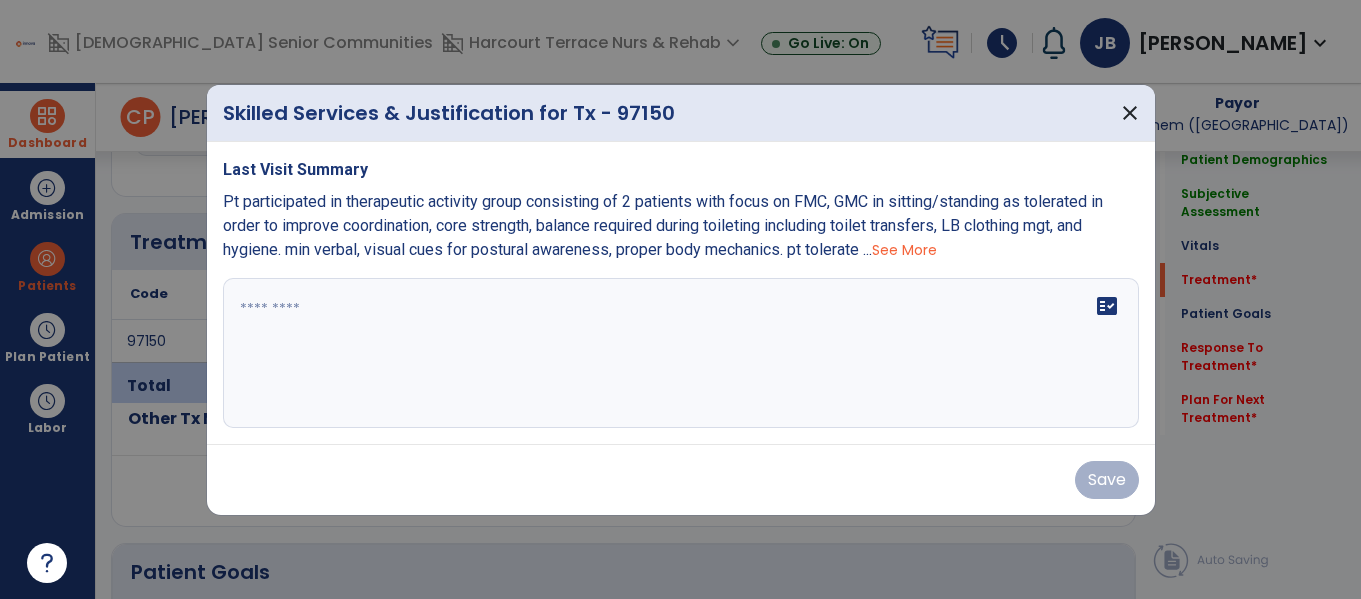 click at bounding box center [681, 353] 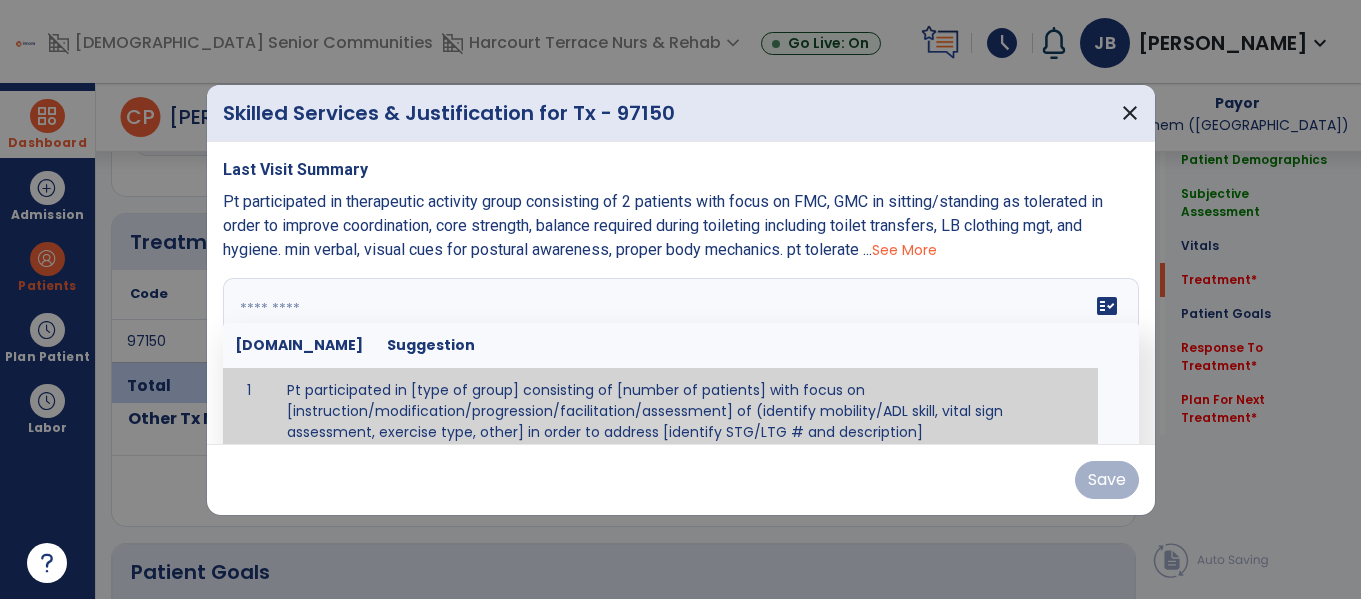 click on "See More" at bounding box center (904, 250) 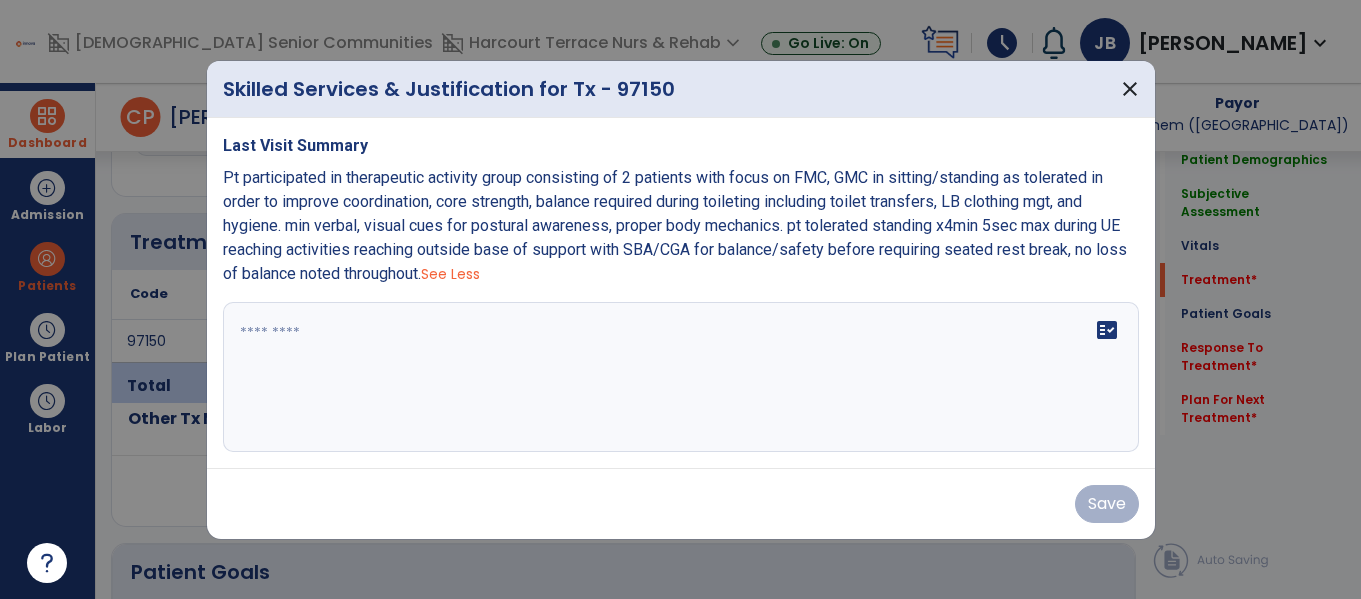 click at bounding box center (681, 377) 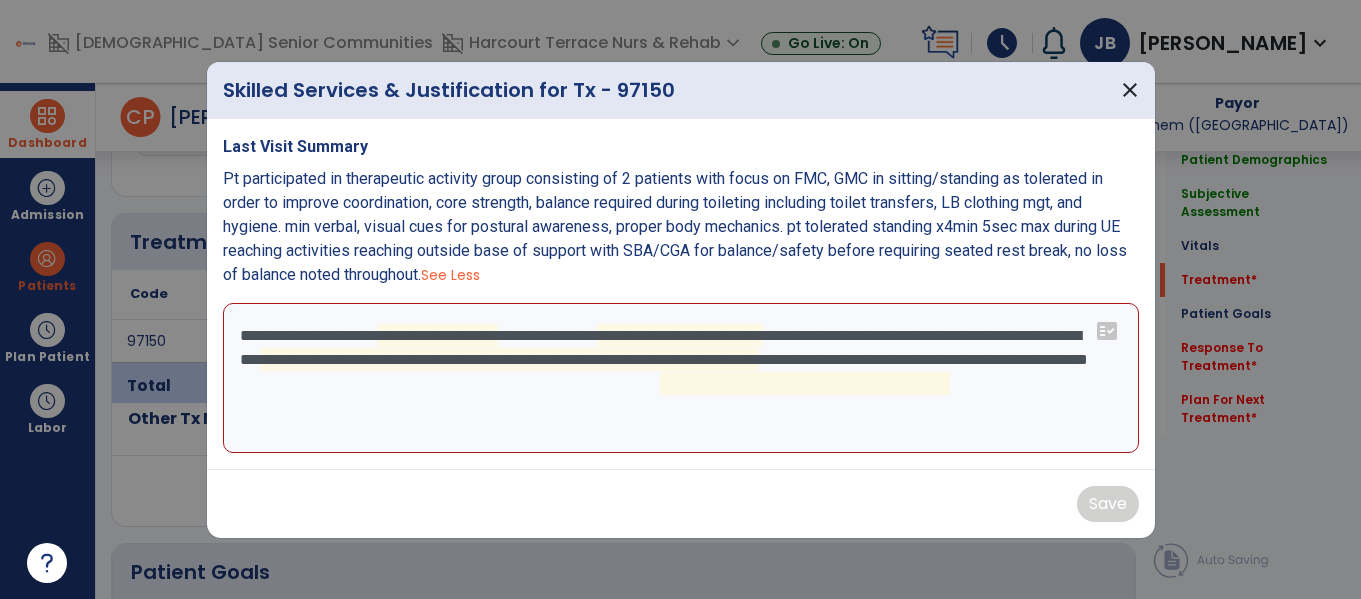click on "**********" at bounding box center [681, 378] 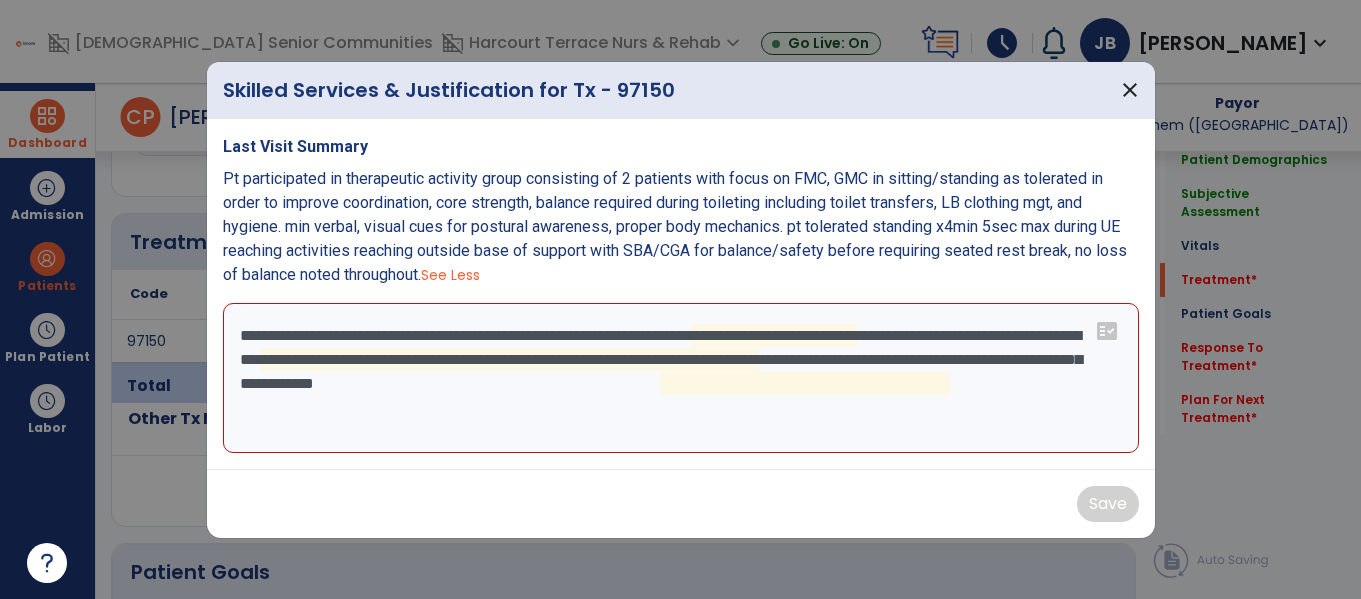 click on "**********" at bounding box center (681, 378) 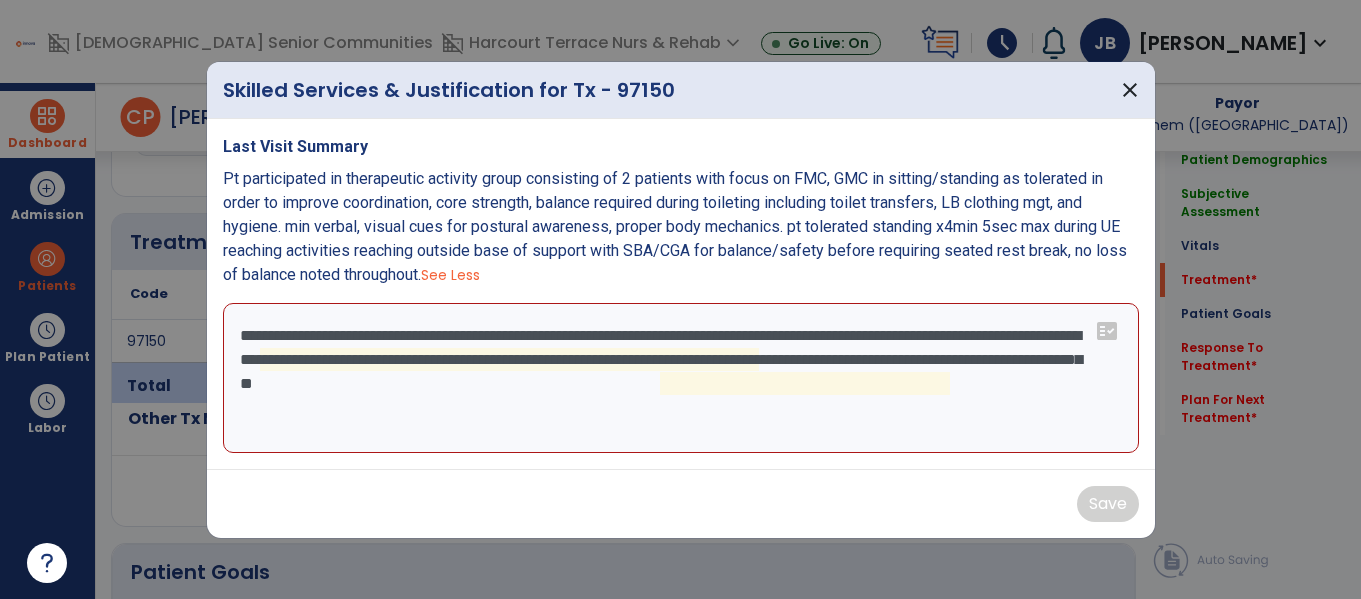 click on "**********" at bounding box center (681, 378) 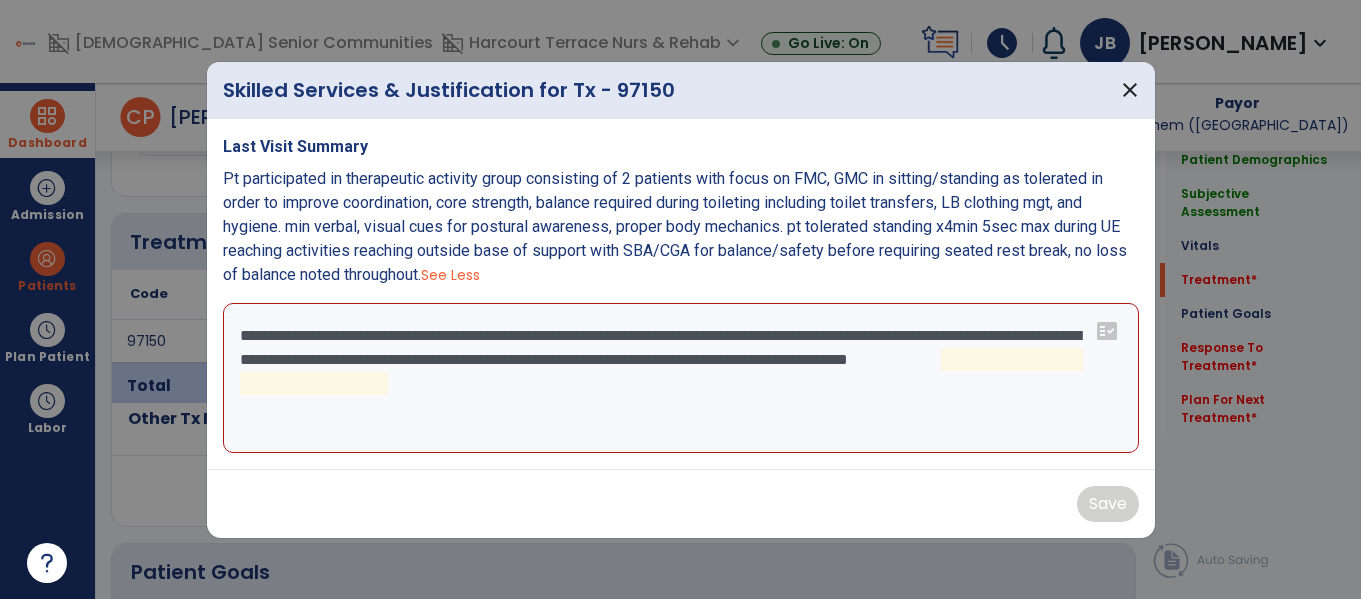 click on "**********" at bounding box center [681, 378] 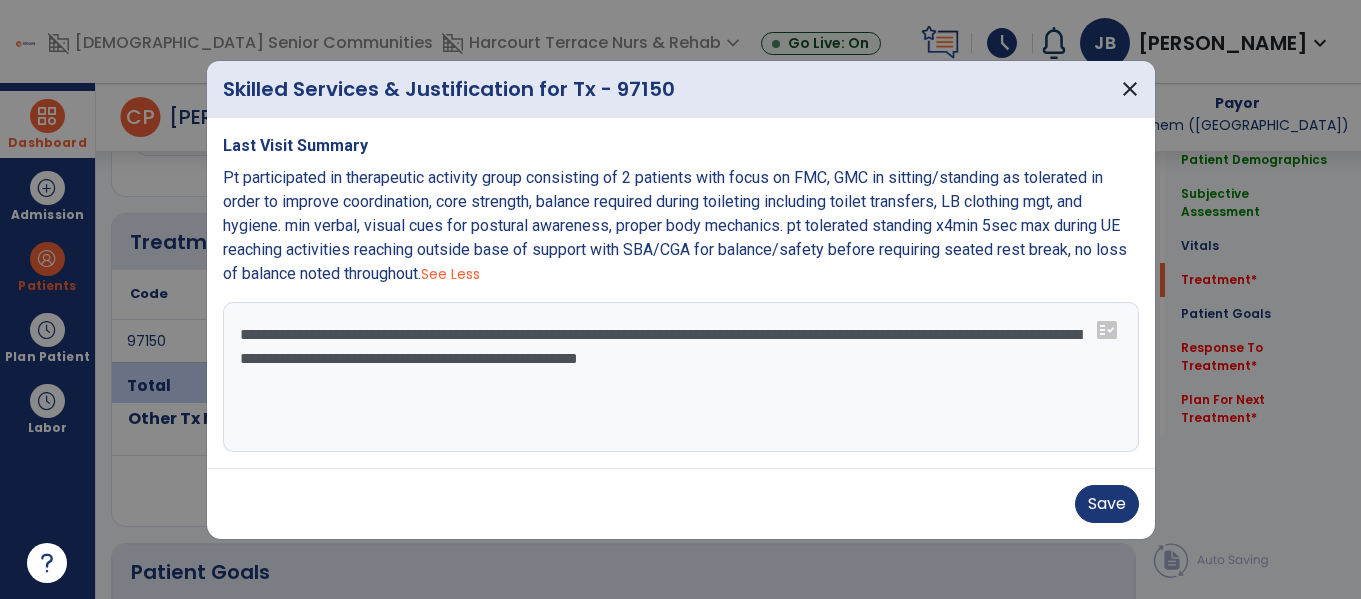 click on "**********" at bounding box center [681, 377] 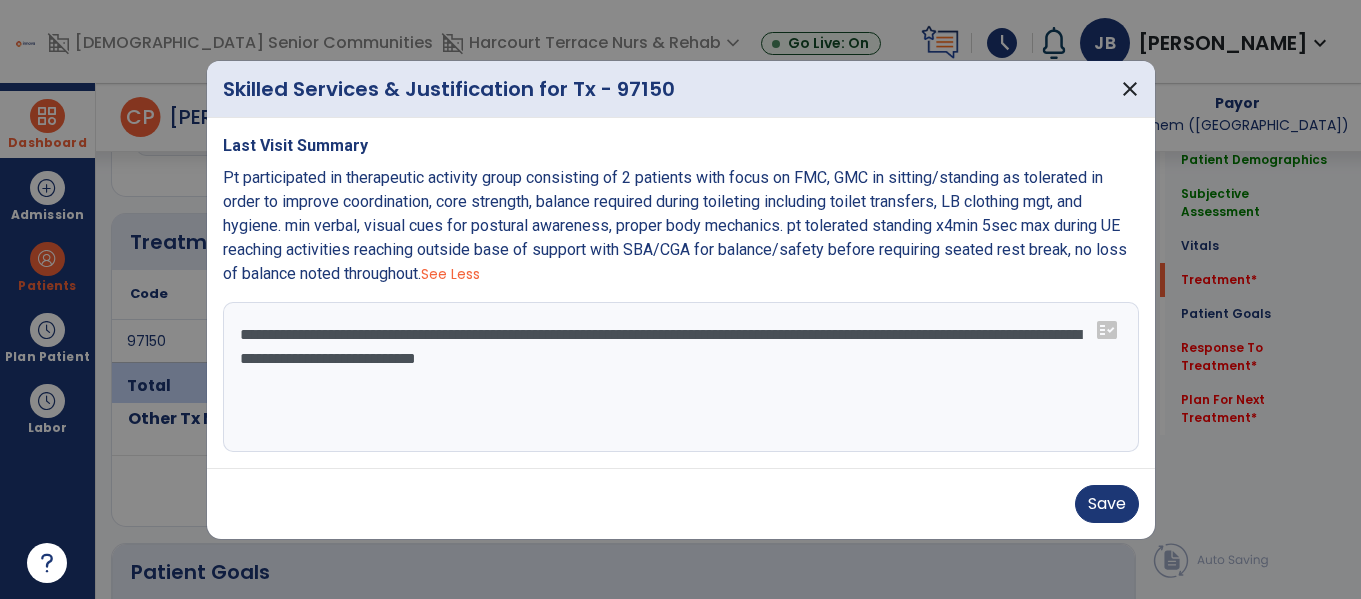 click on "**********" at bounding box center [681, 377] 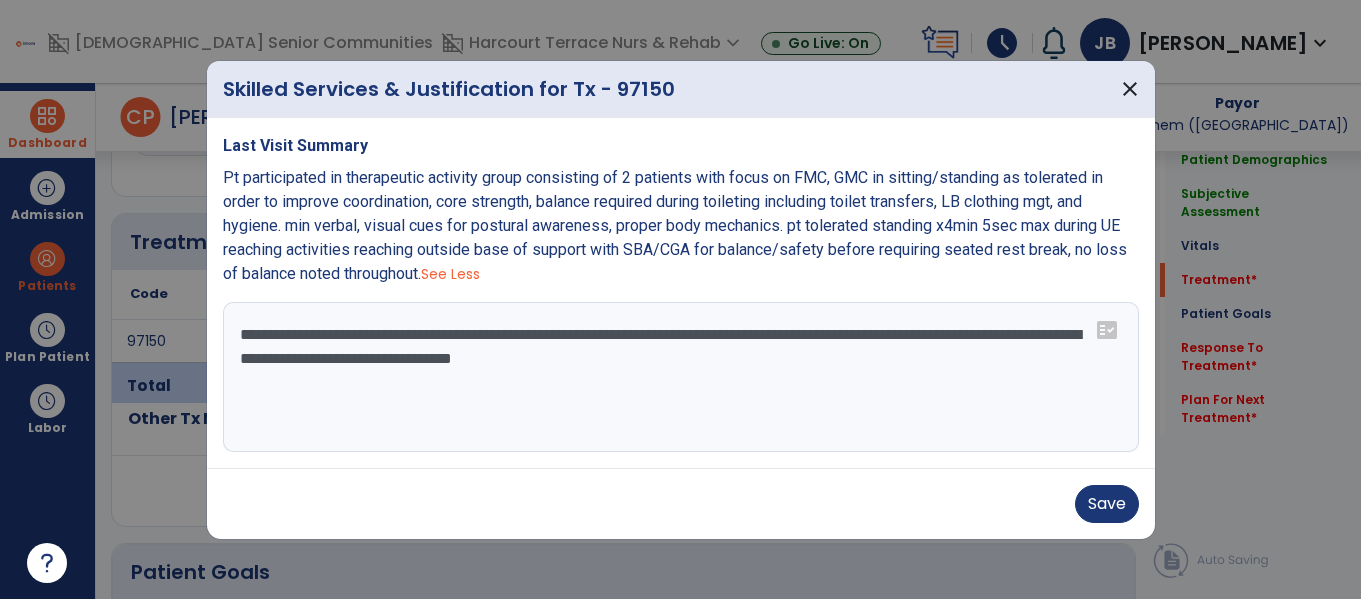 click on "**********" at bounding box center [681, 377] 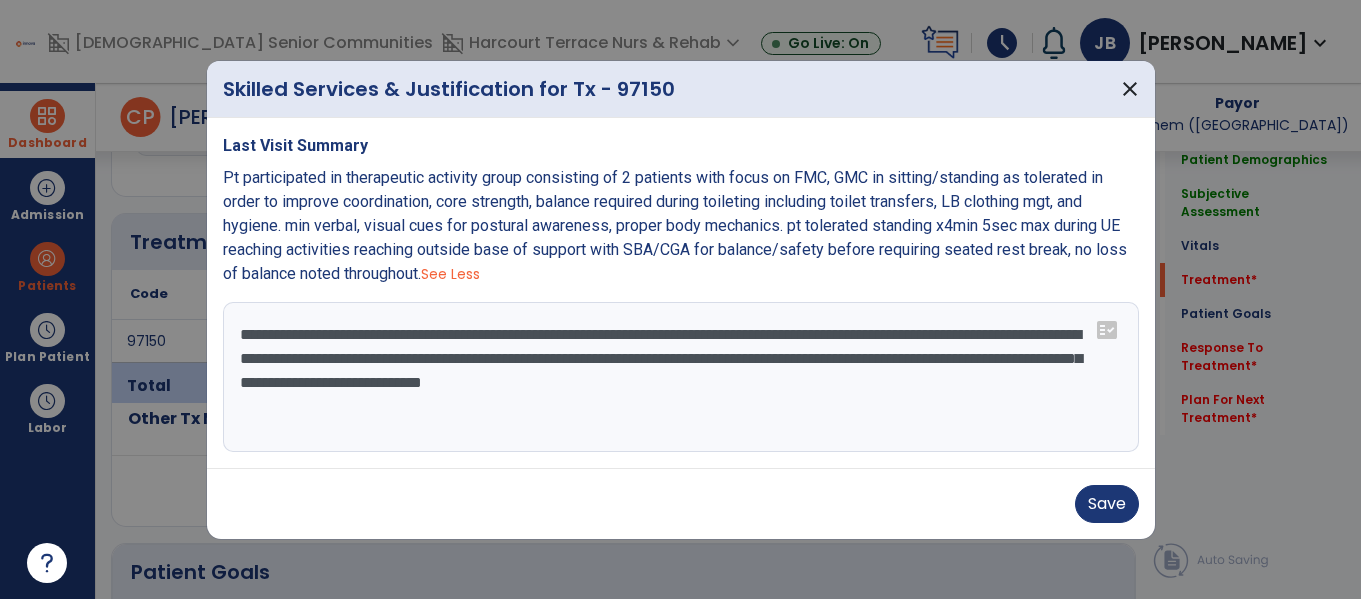click on "**********" at bounding box center (681, 377) 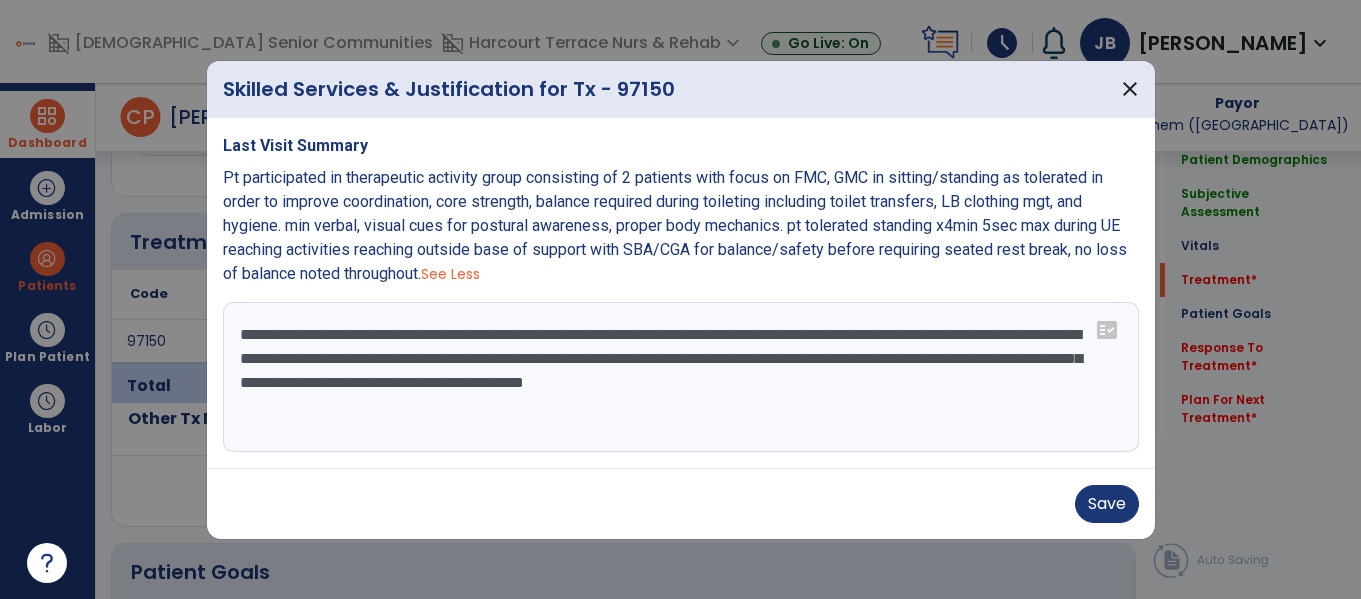 click on "**********" at bounding box center [681, 377] 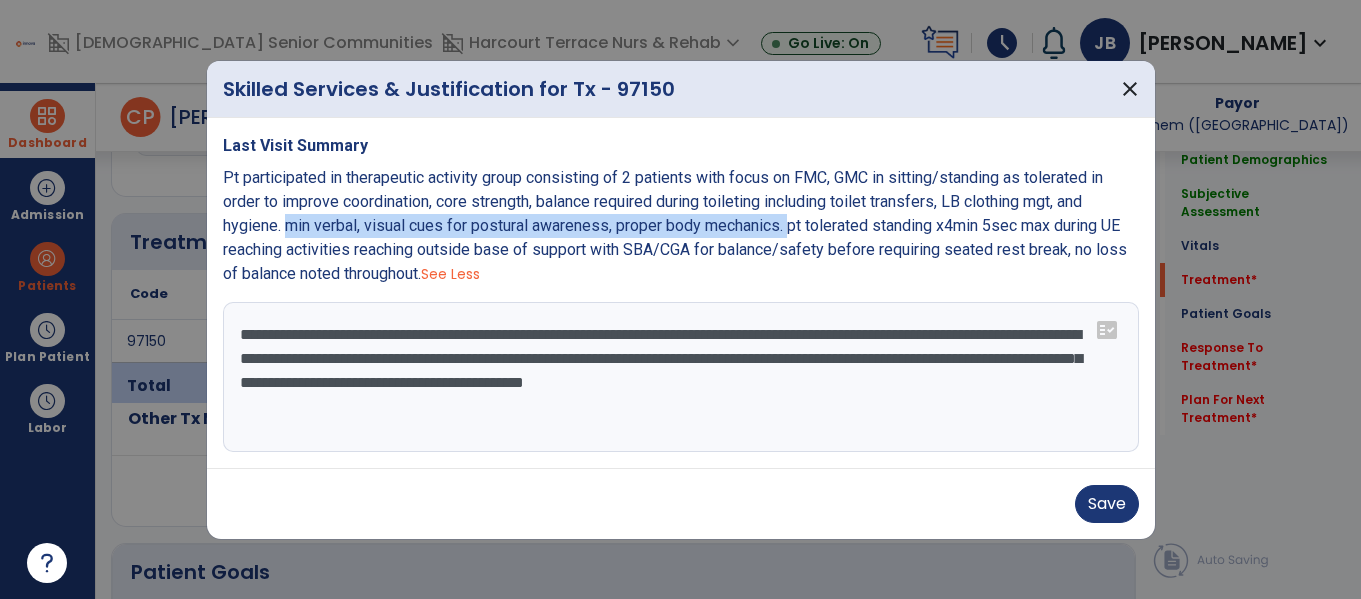 drag, startPoint x: 794, startPoint y: 226, endPoint x: 288, endPoint y: 219, distance: 506.04843 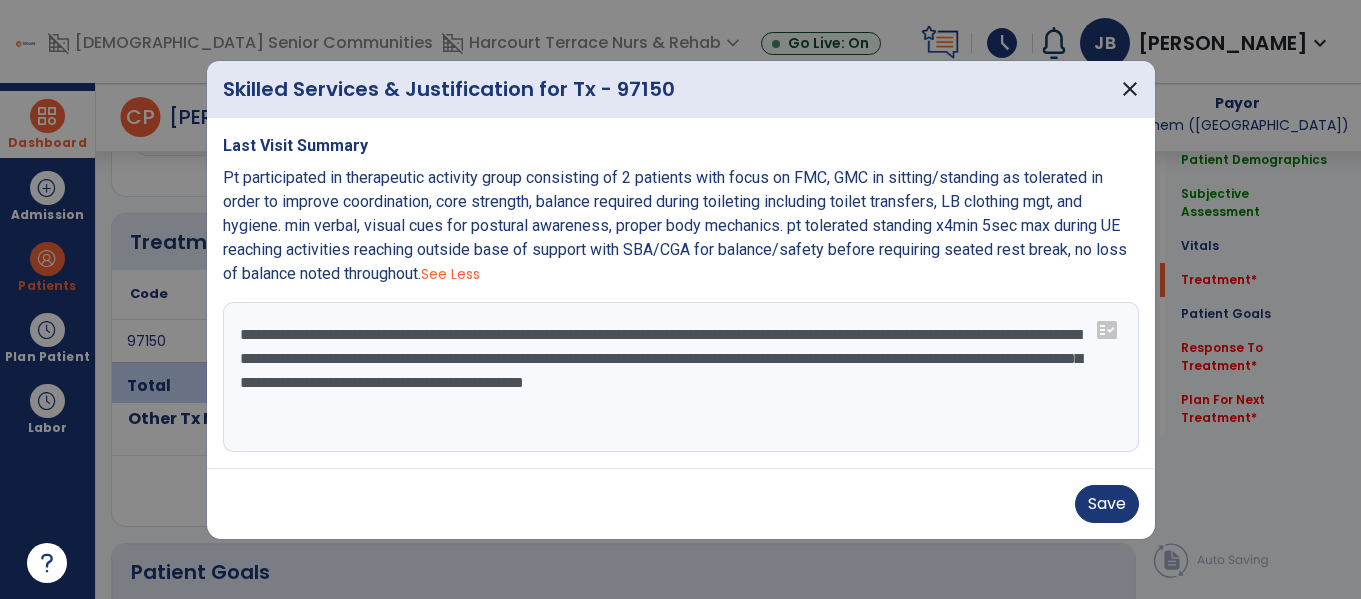 paste on "**********" 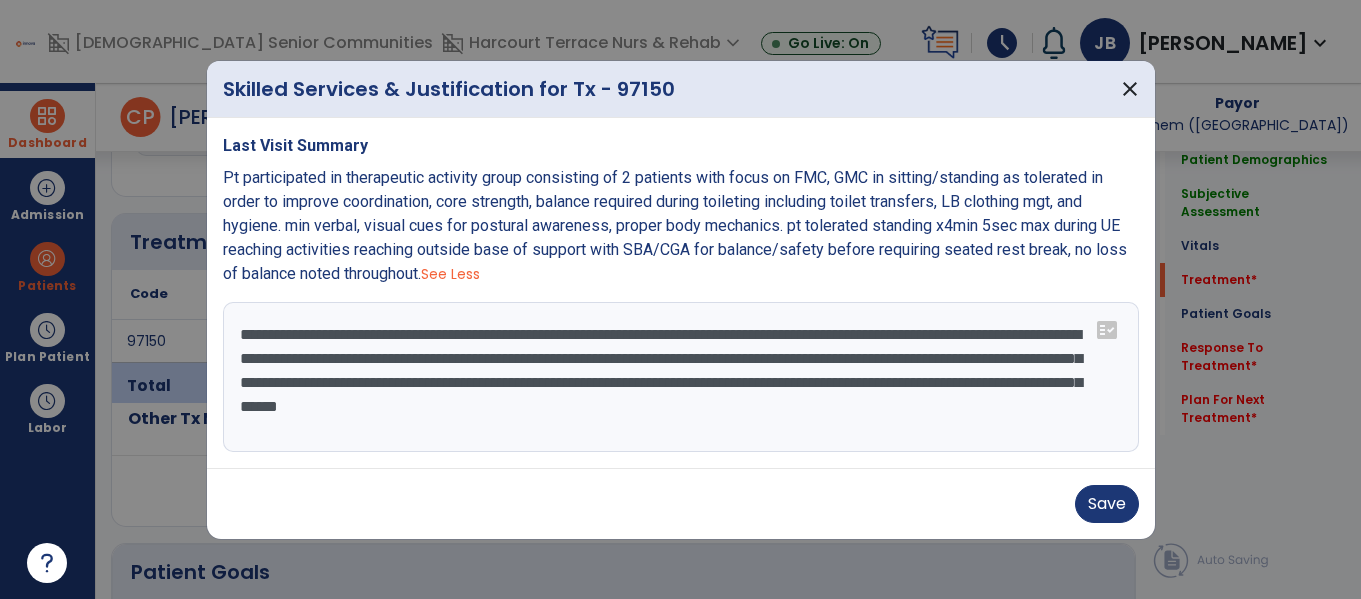 drag, startPoint x: 238, startPoint y: 334, endPoint x: 510, endPoint y: 491, distance: 314.0589 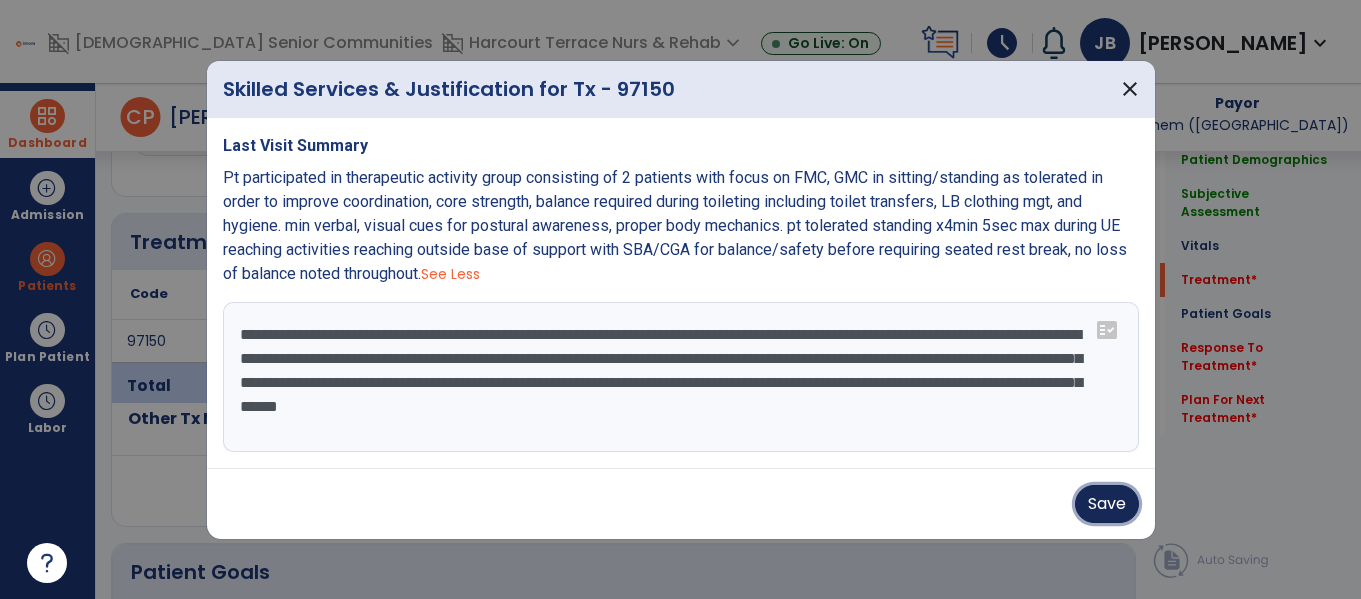 click on "Save" at bounding box center (1107, 504) 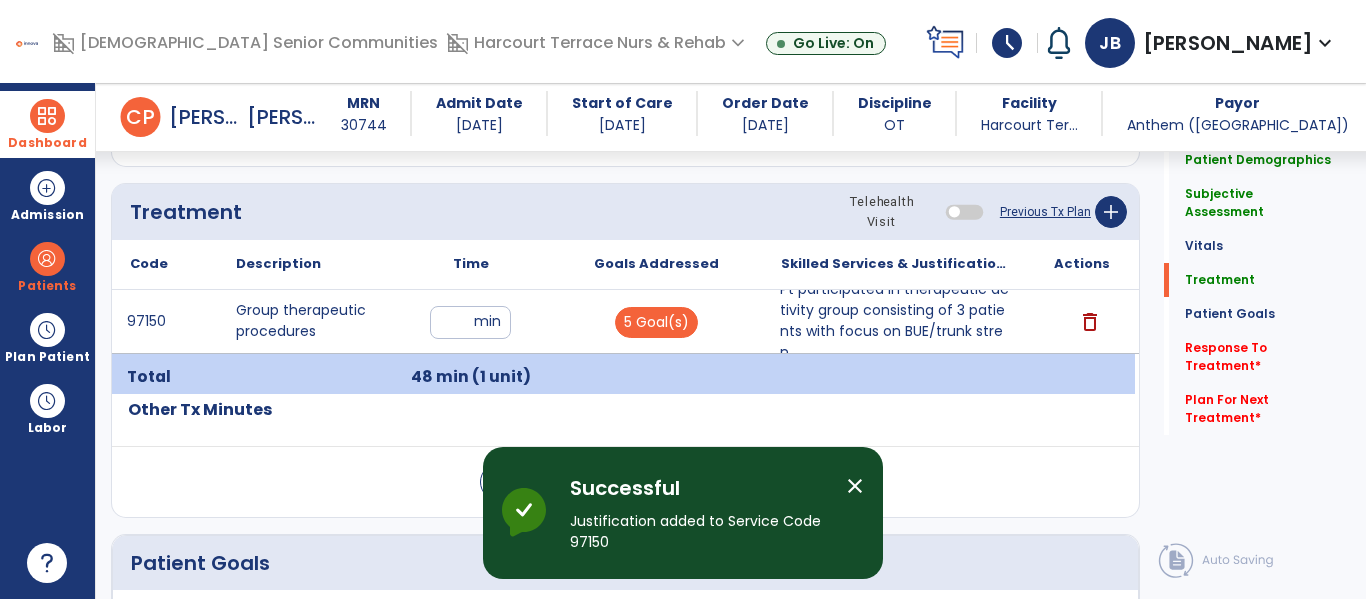 scroll, scrollTop: 1111, scrollLeft: 0, axis: vertical 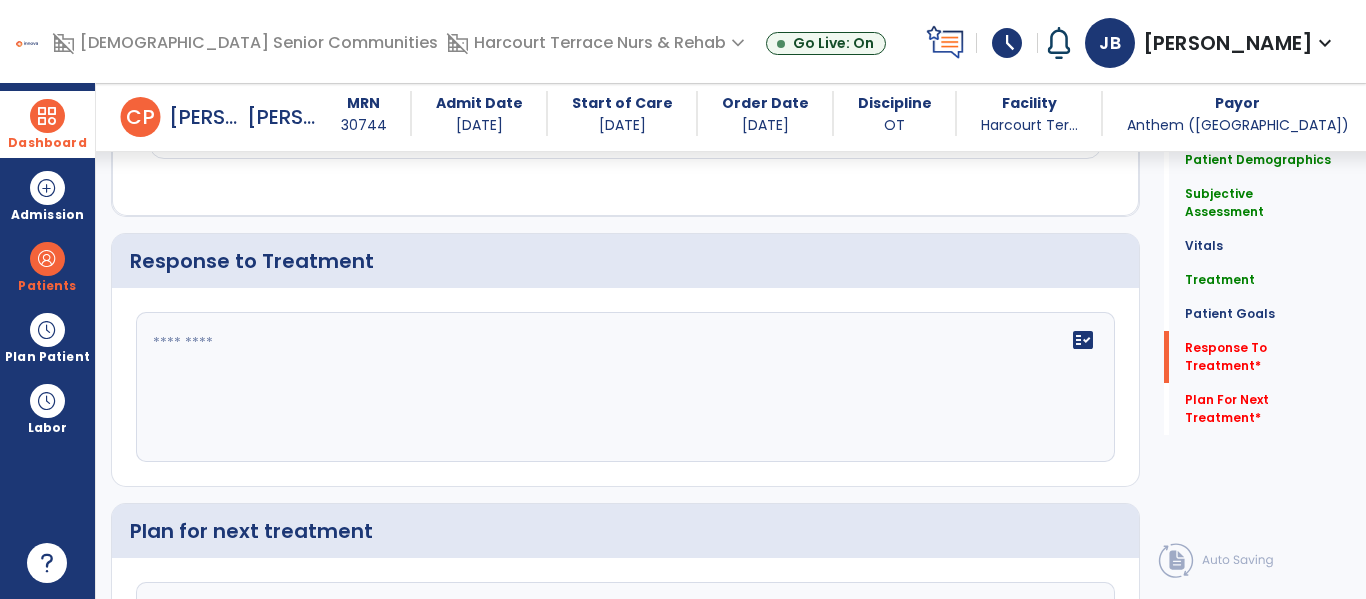 click on "fact_check" 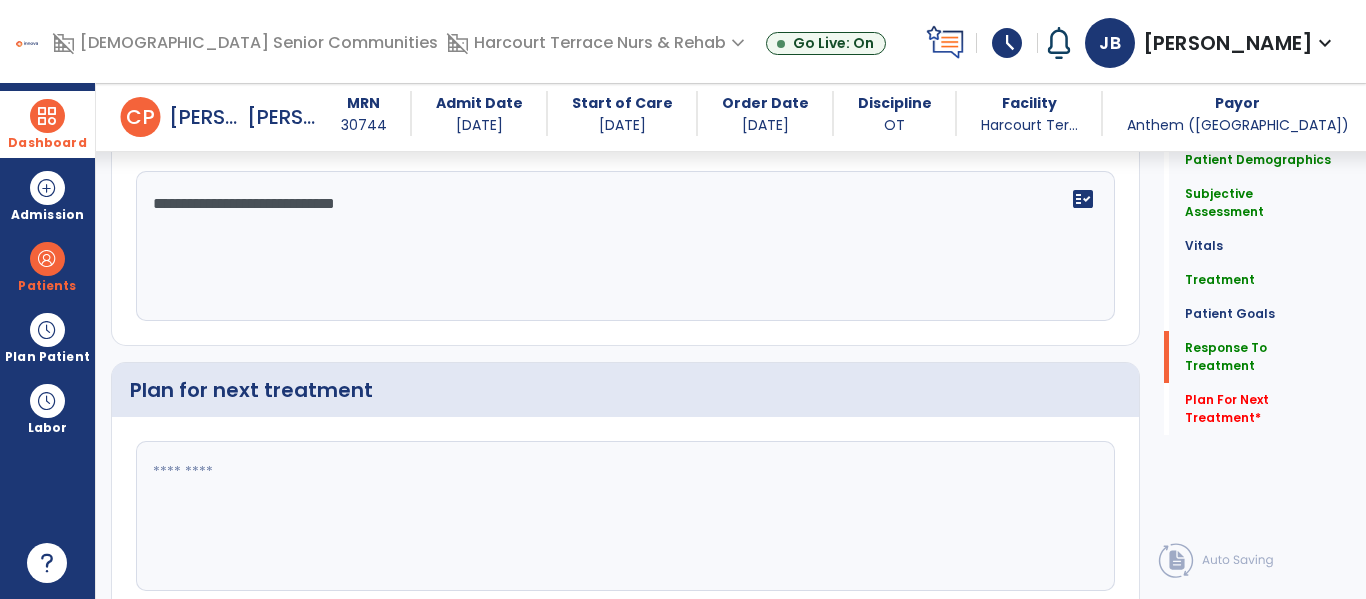 scroll, scrollTop: 2510, scrollLeft: 0, axis: vertical 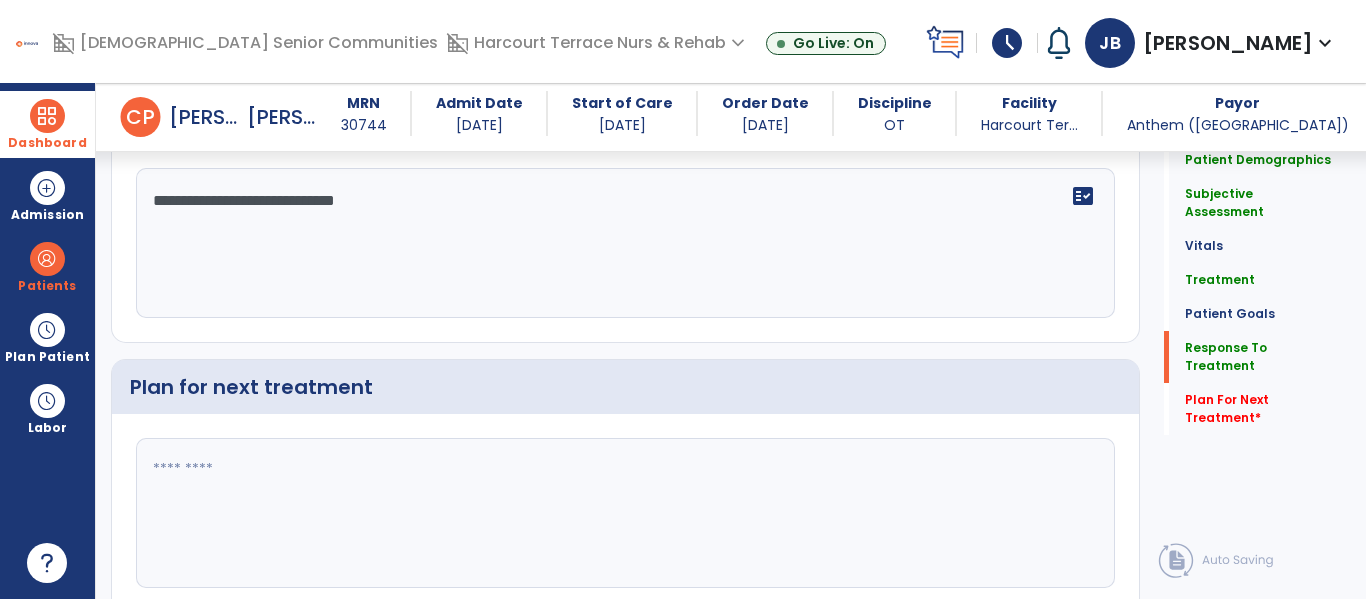 type on "**********" 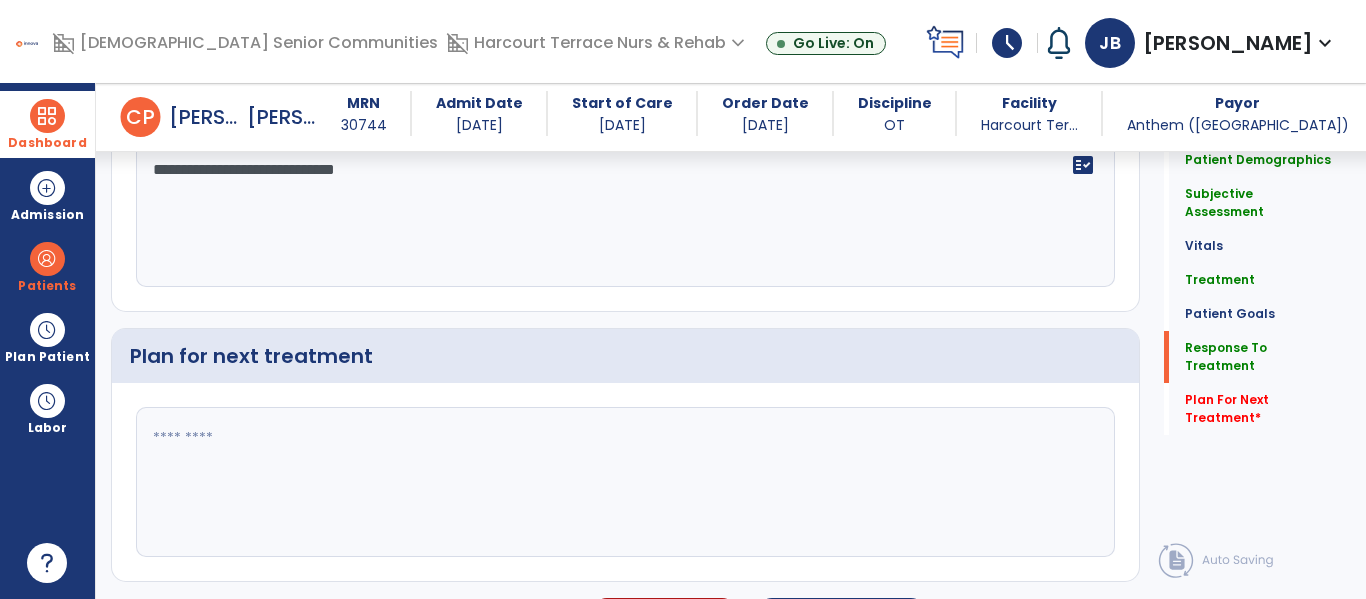 scroll, scrollTop: 2542, scrollLeft: 0, axis: vertical 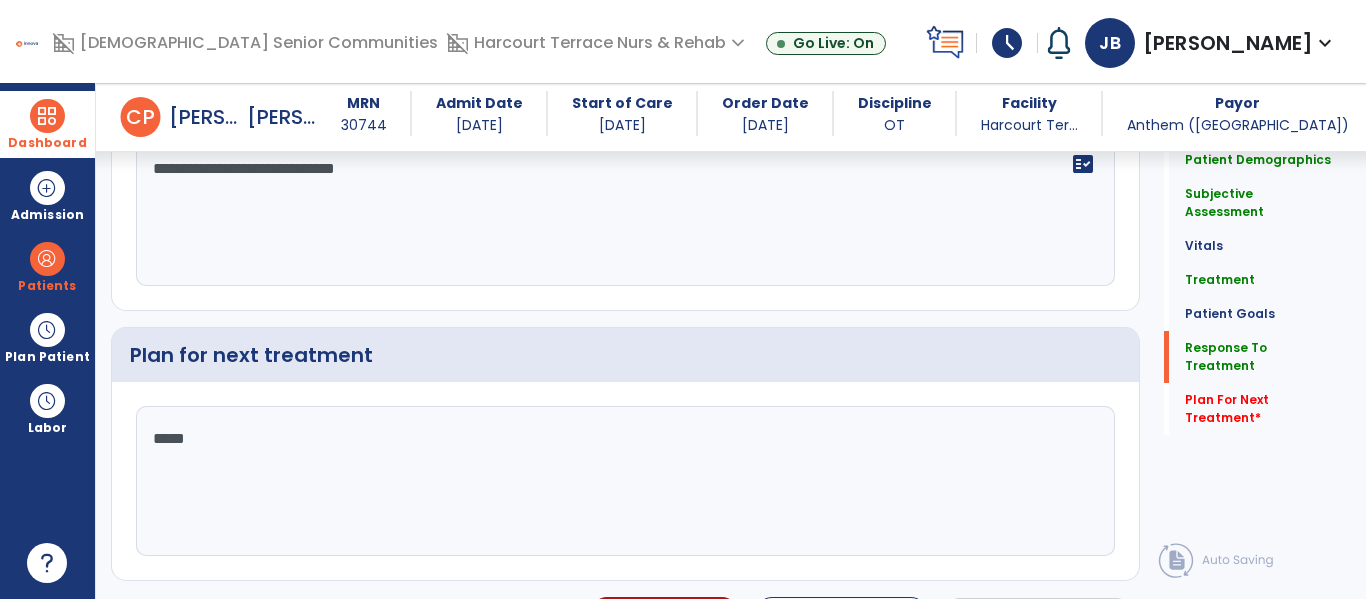type on "******" 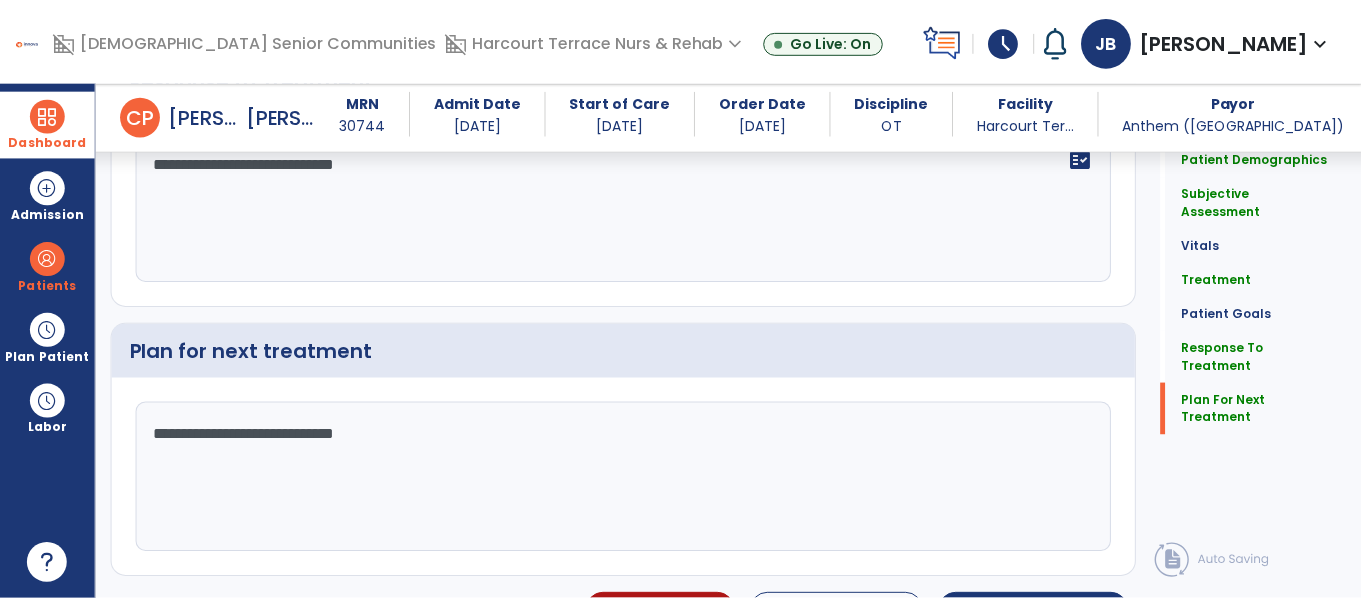 scroll, scrollTop: 2569, scrollLeft: 0, axis: vertical 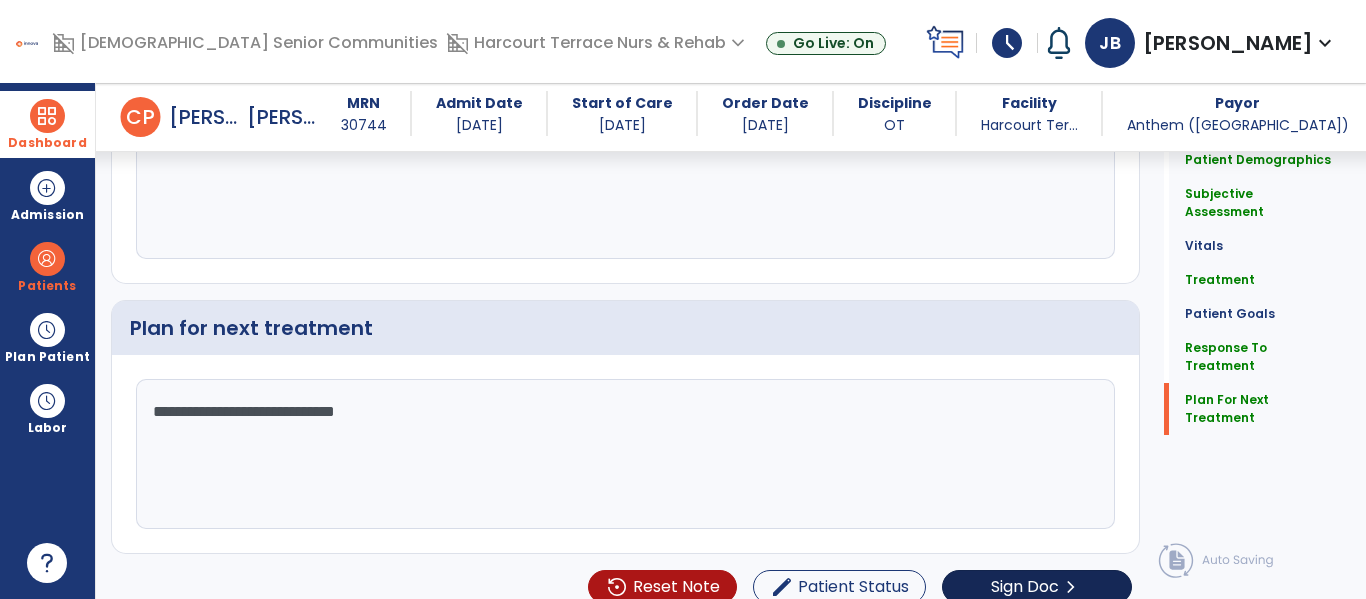 type on "**********" 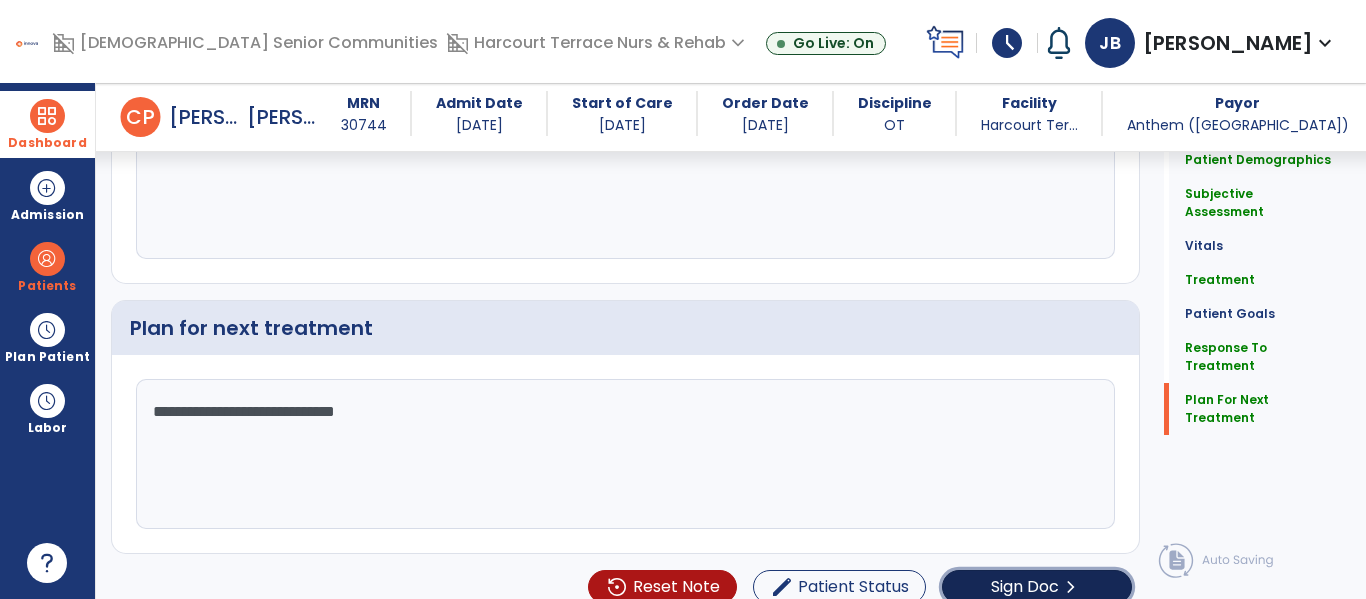 click on "Sign Doc  chevron_right" 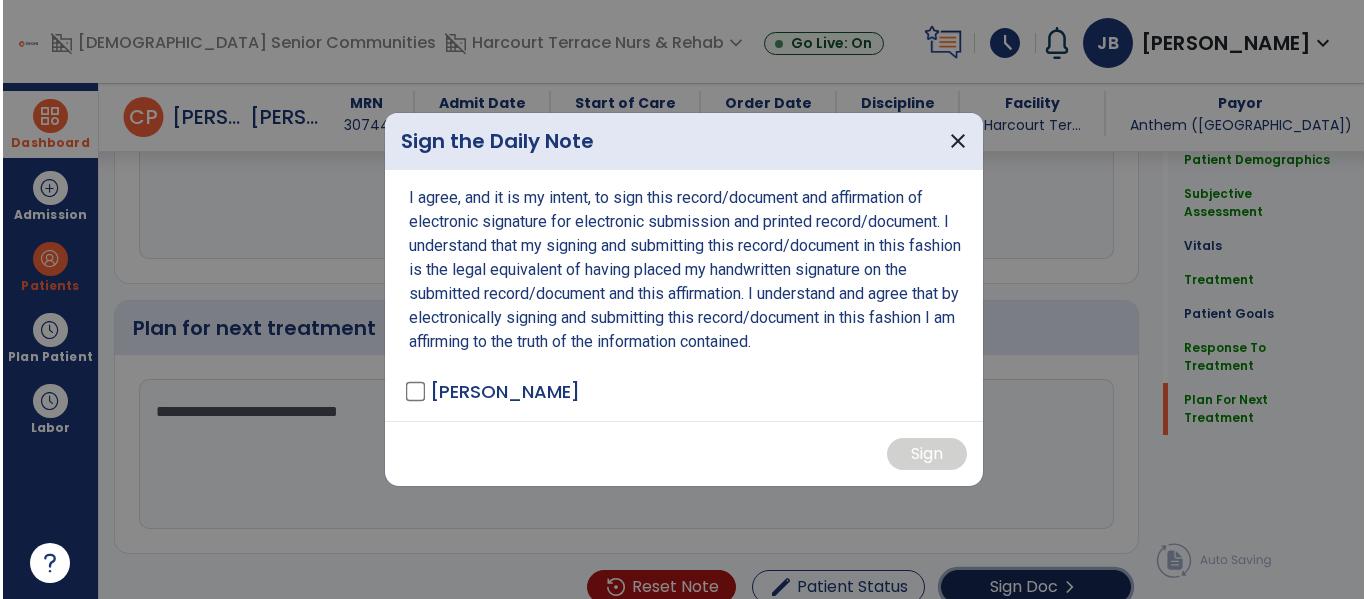 scroll, scrollTop: 2611, scrollLeft: 0, axis: vertical 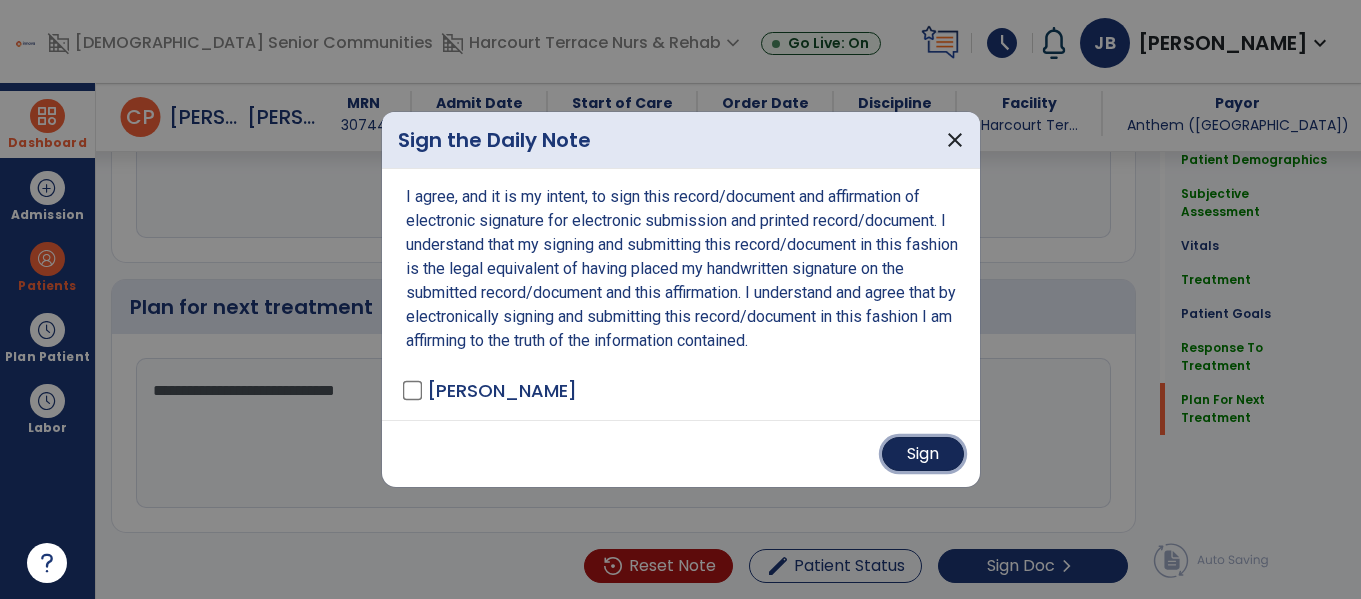 click on "Sign" at bounding box center (923, 454) 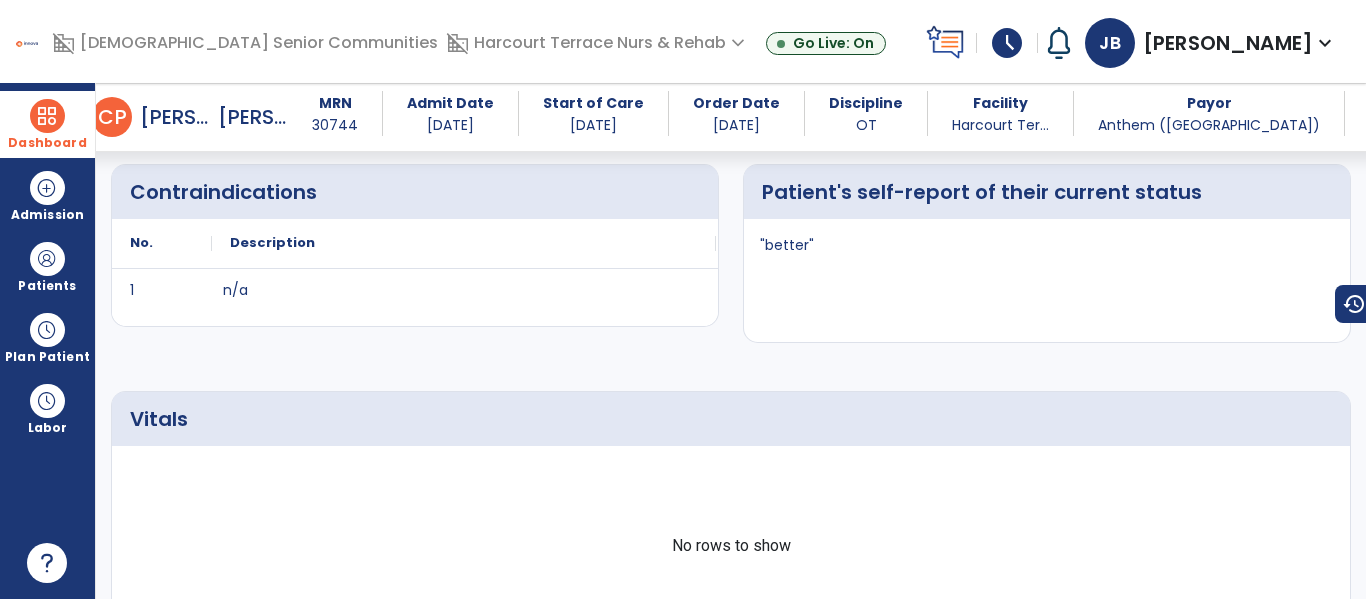 scroll, scrollTop: 613, scrollLeft: 0, axis: vertical 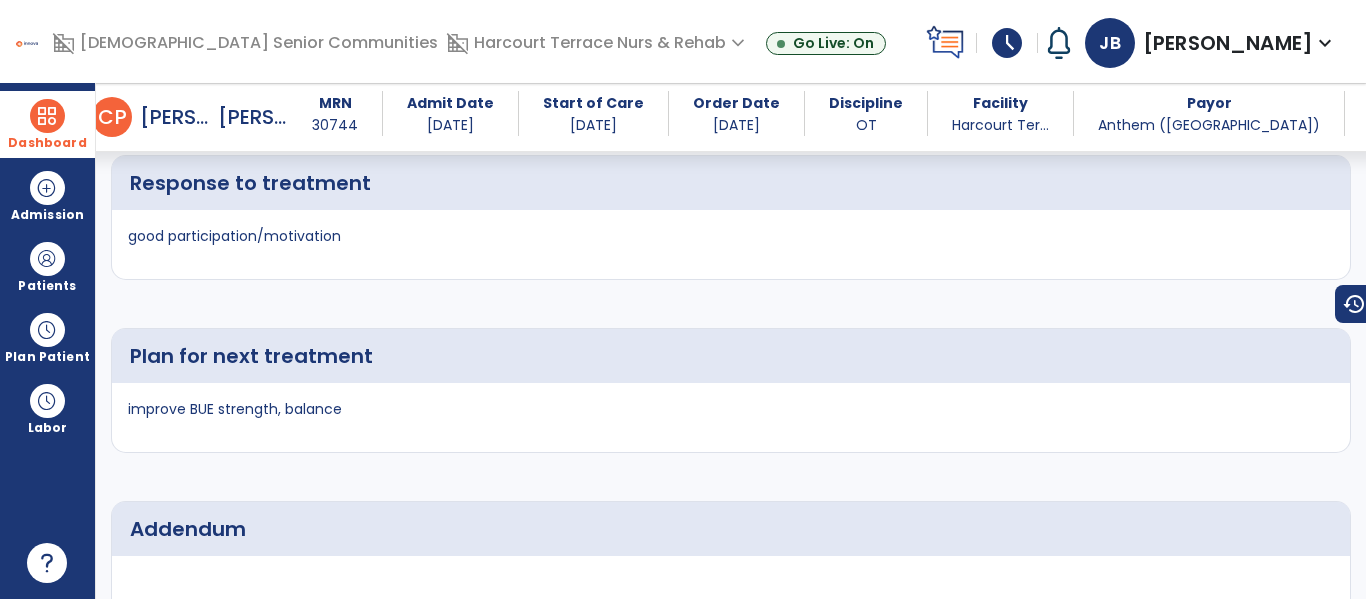 click on "Dashboard" at bounding box center [47, 124] 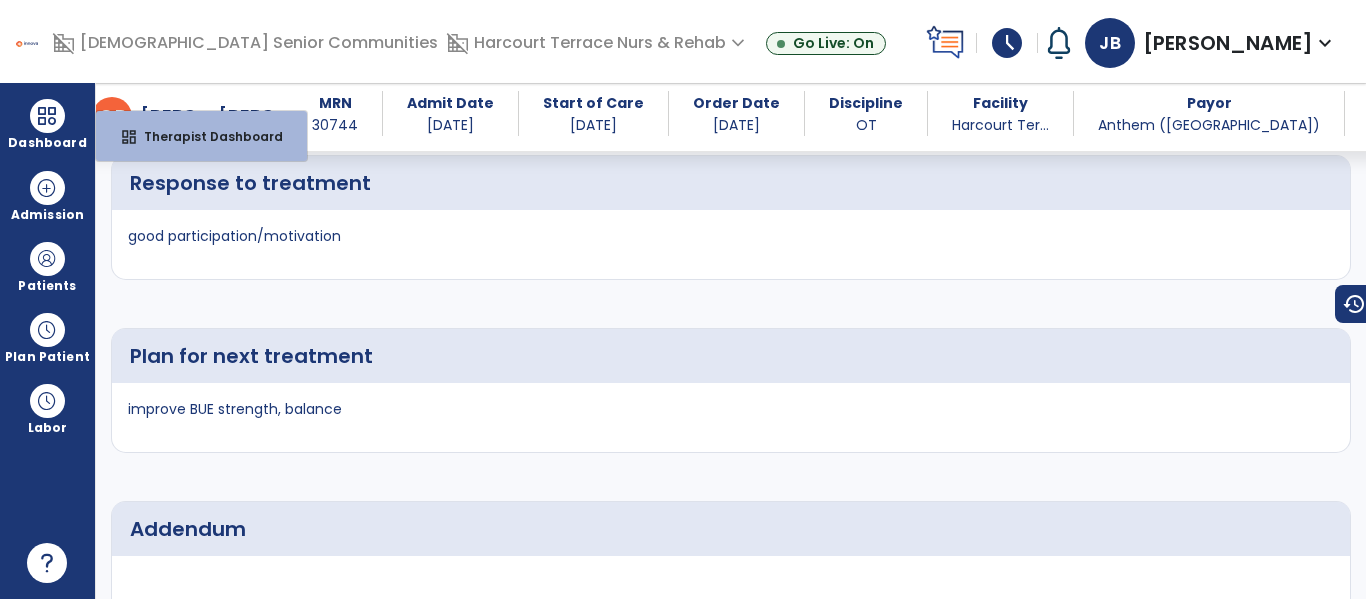 click on "Response to treatment" at bounding box center [731, 183] 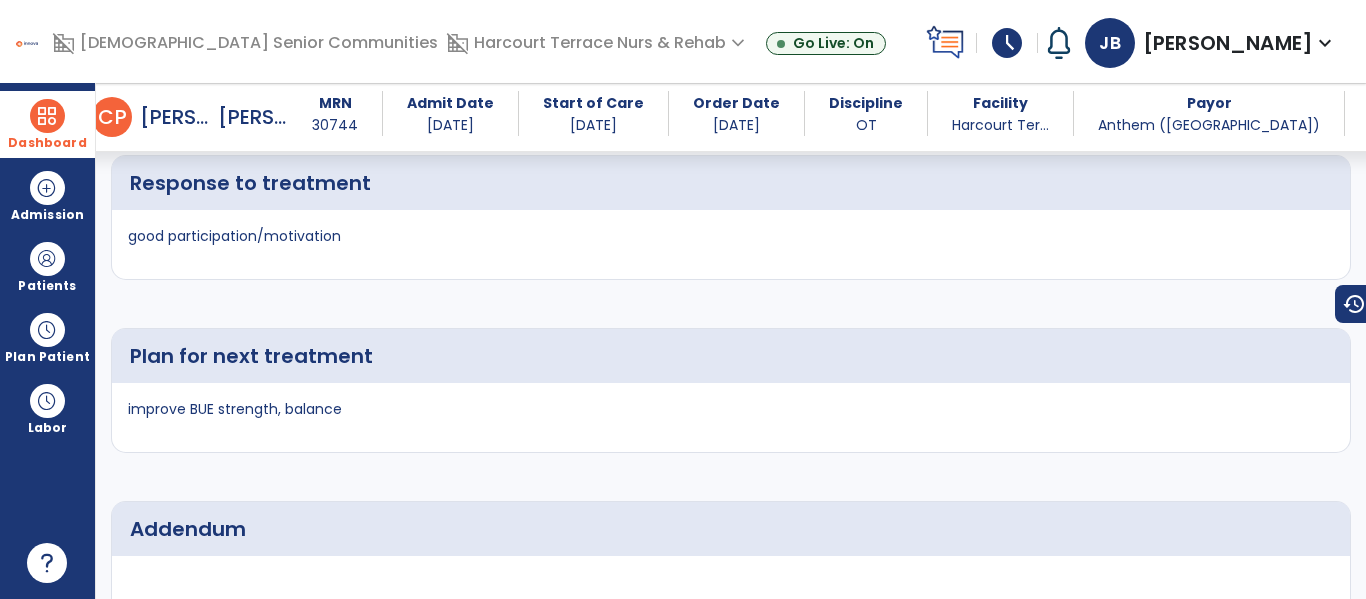 click on "Dashboard" at bounding box center (47, 124) 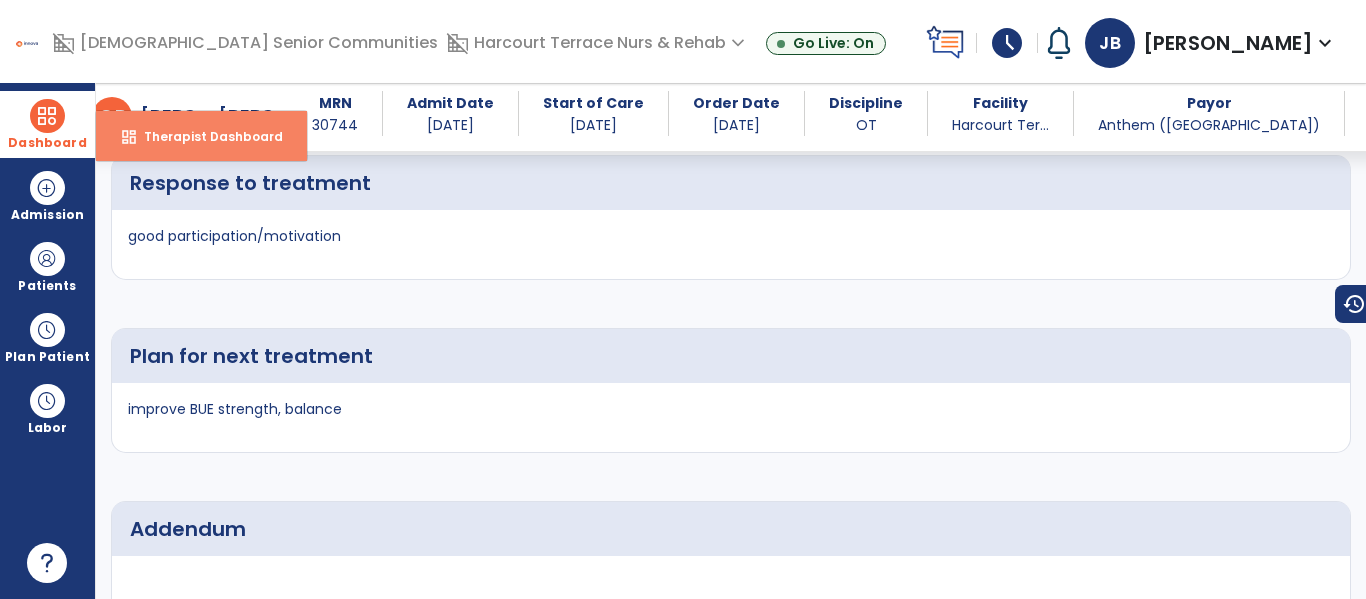 click on "Therapist Dashboard" at bounding box center (205, 136) 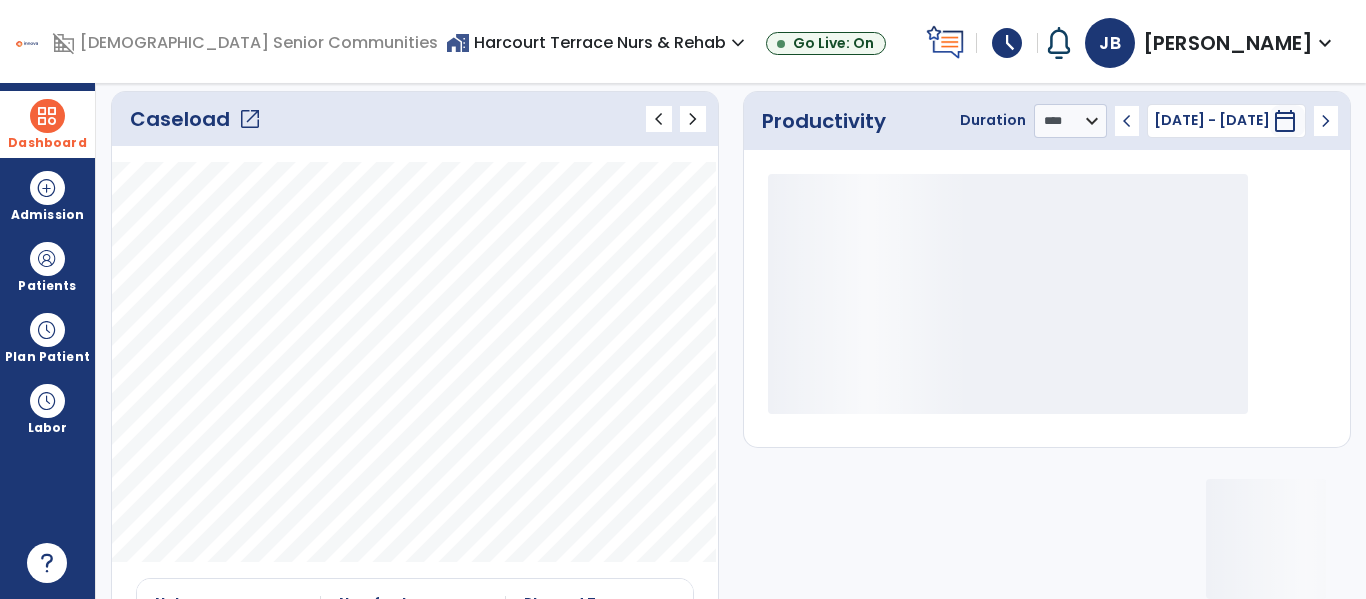 click on "open_in_new" 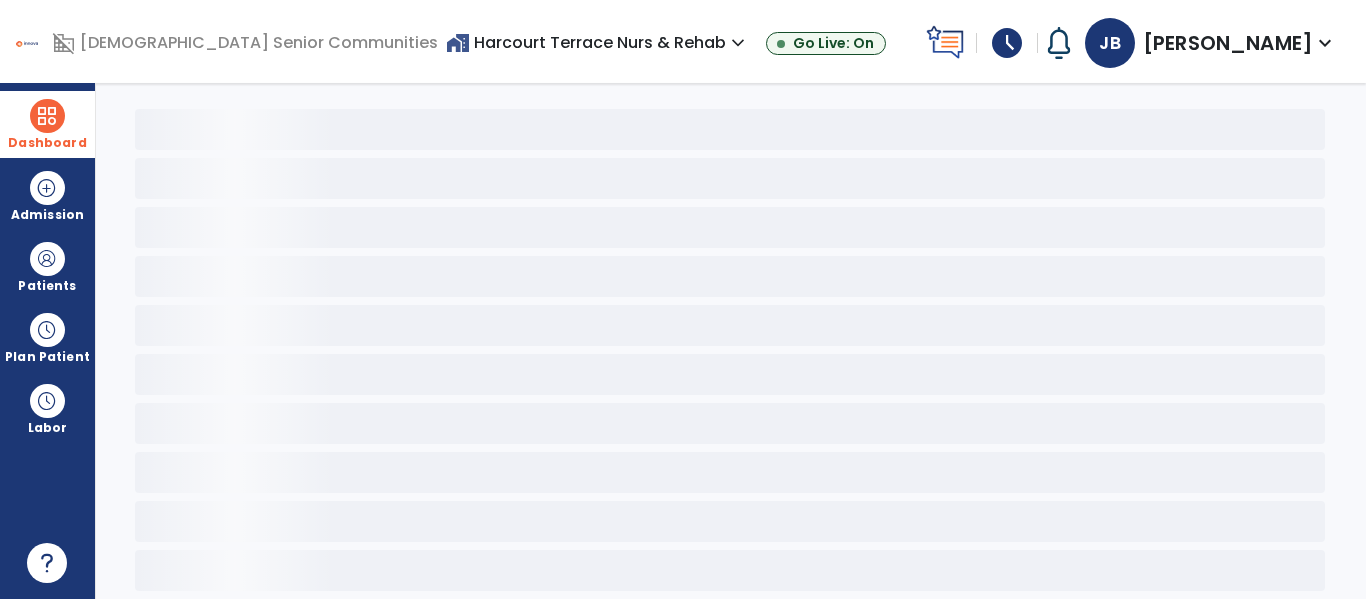 scroll, scrollTop: 78, scrollLeft: 0, axis: vertical 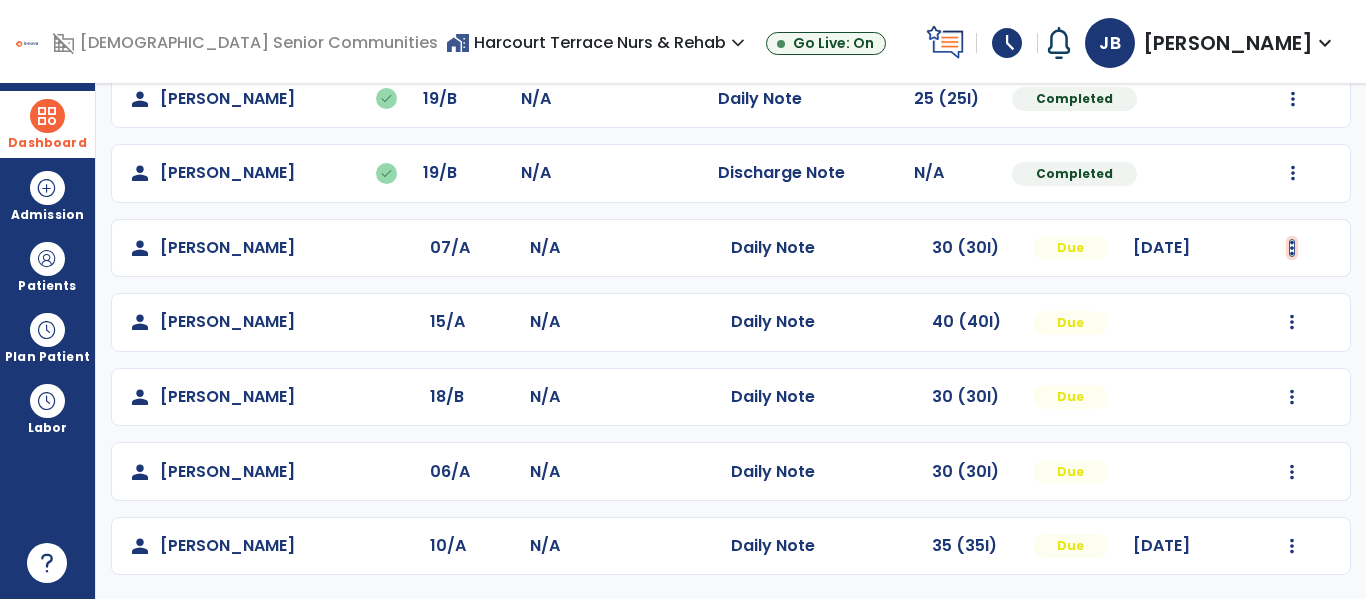 click at bounding box center (1293, -647) 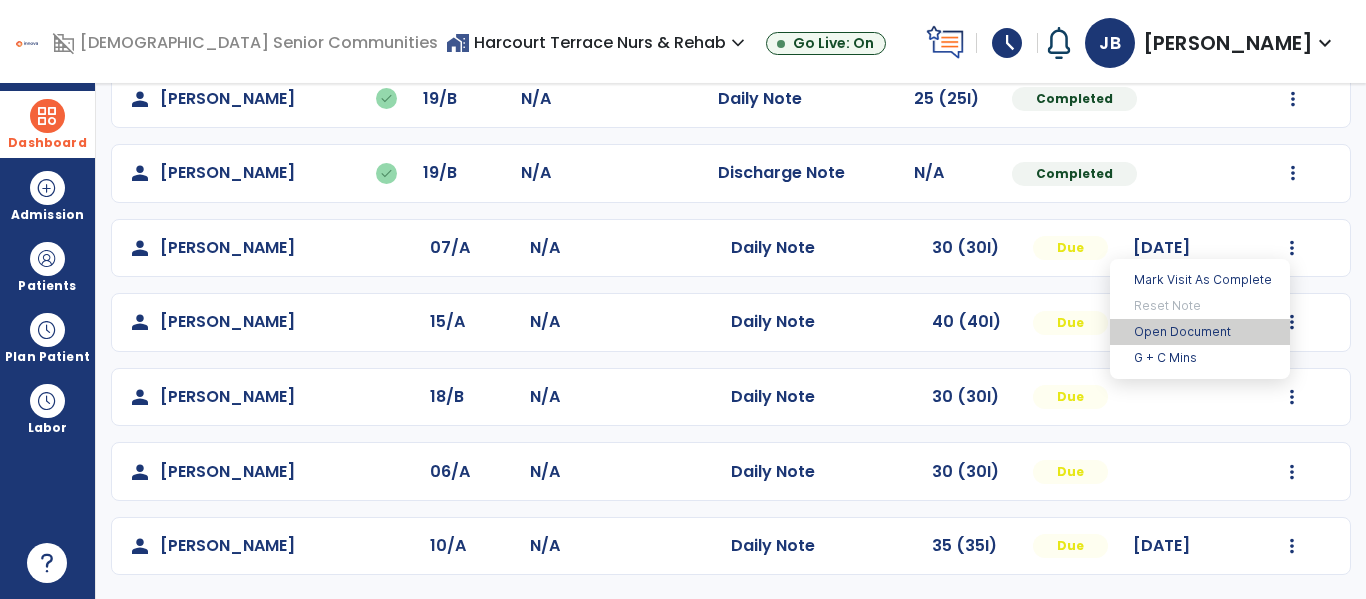 click on "Open Document" at bounding box center [1200, 332] 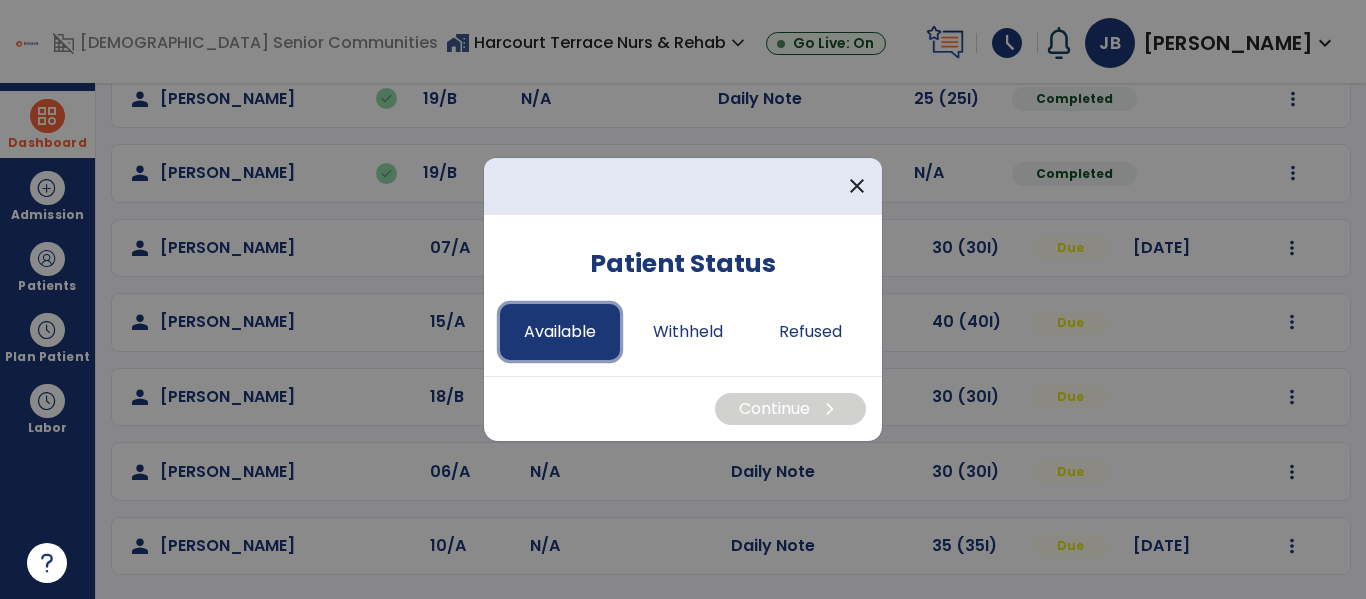 click on "Available" at bounding box center (560, 332) 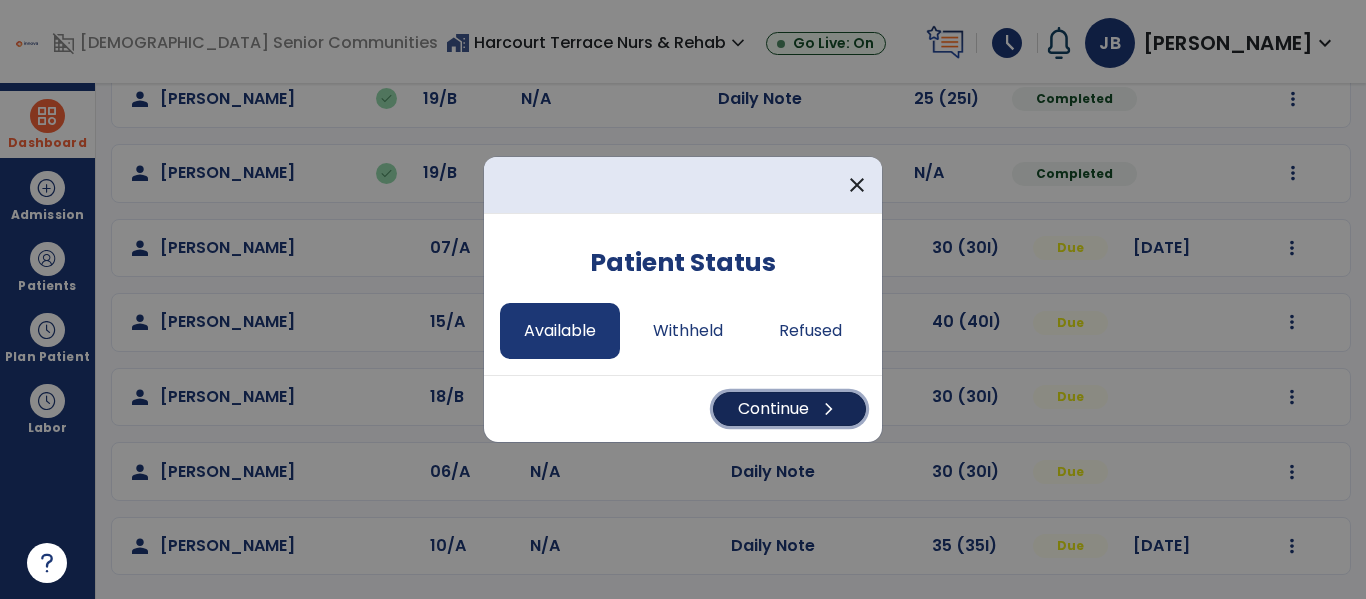 click on "Continue   chevron_right" at bounding box center (789, 409) 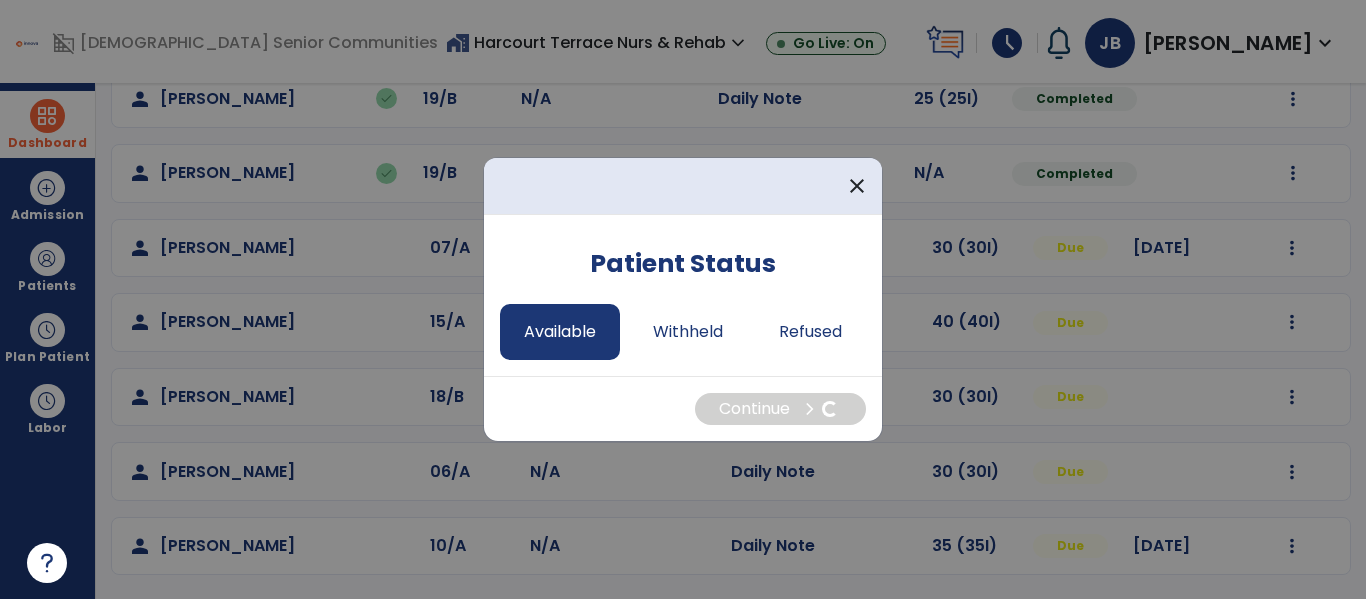 select on "*" 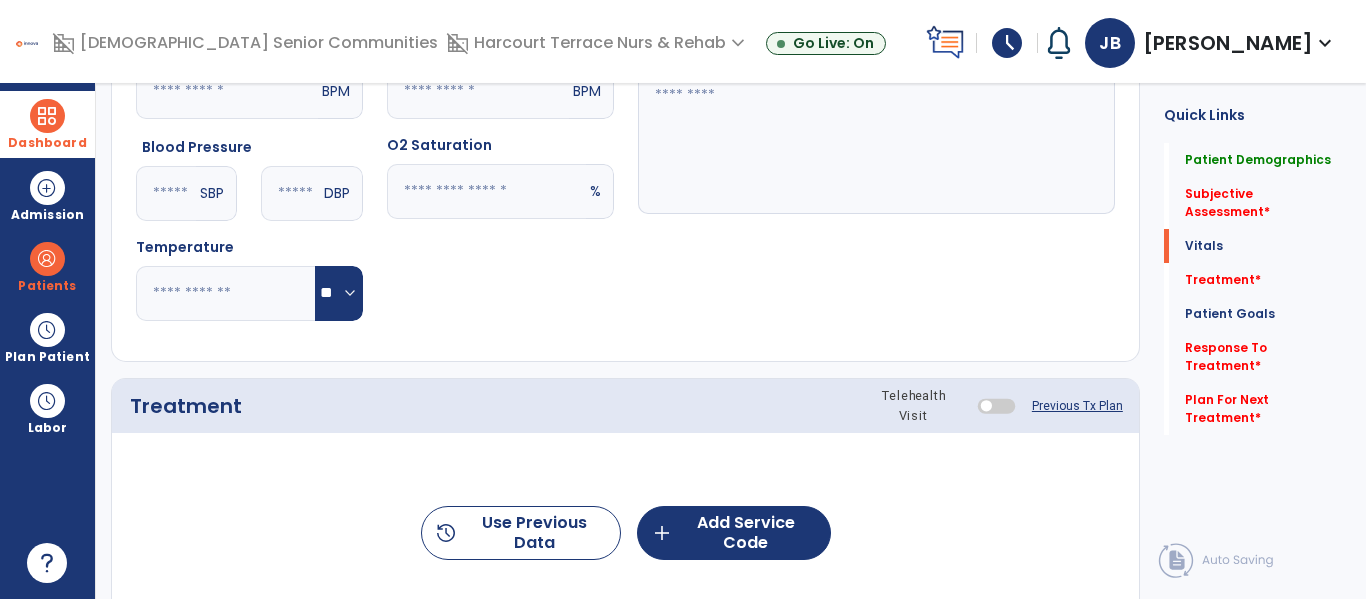 scroll, scrollTop: 930, scrollLeft: 0, axis: vertical 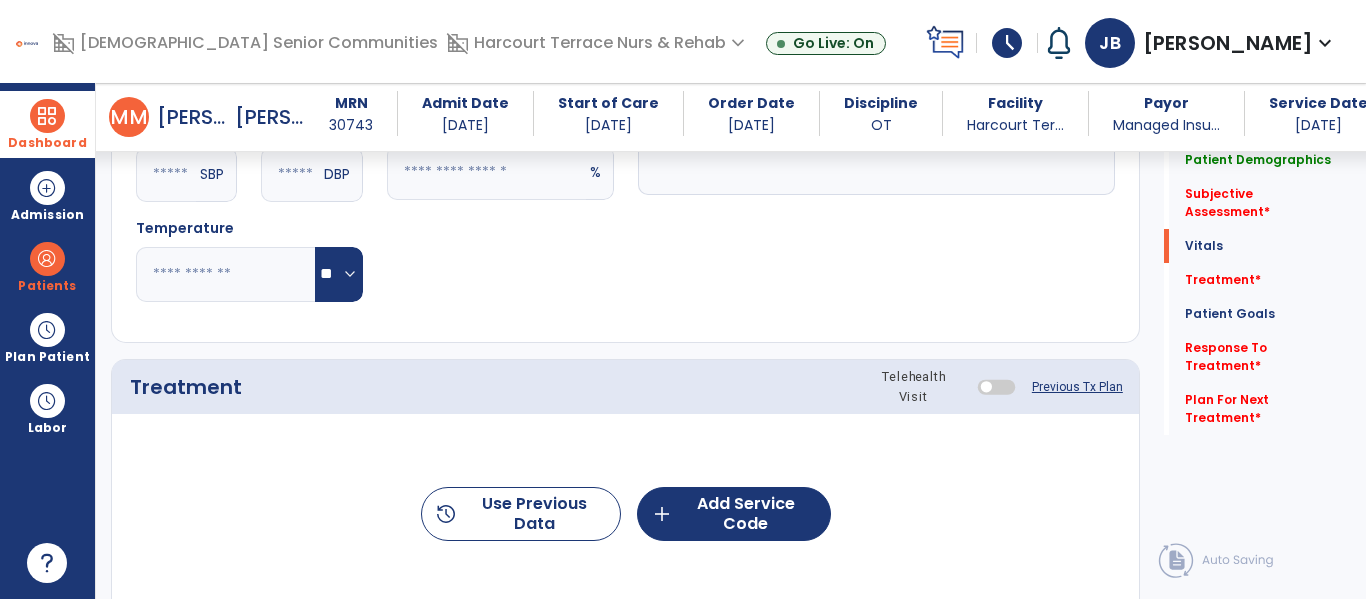 click on "Subjective Assessment   *  Subjective Assessment   *" 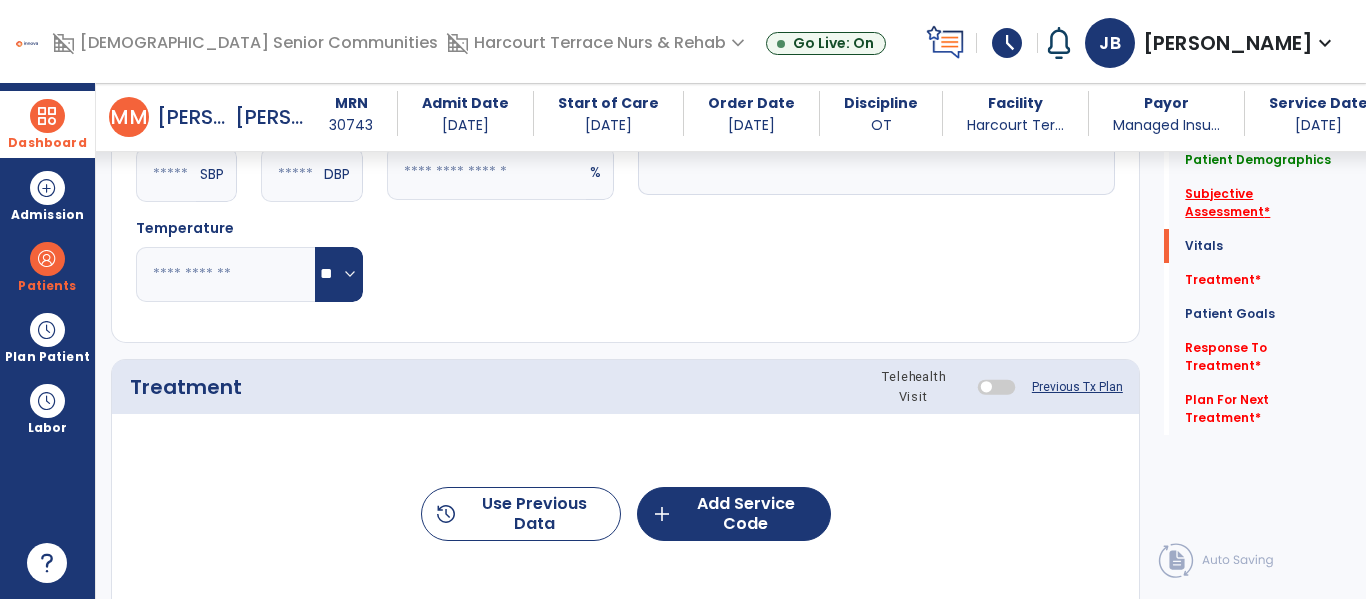 click on "Subjective Assessment   *" 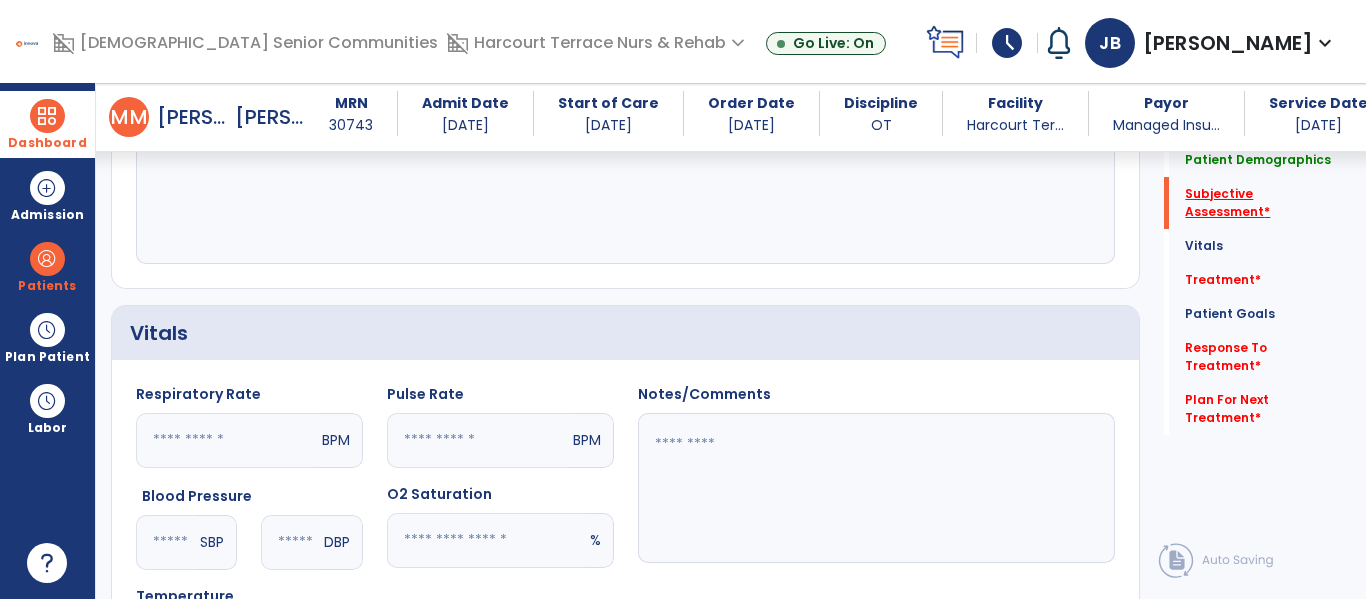 scroll, scrollTop: 368, scrollLeft: 0, axis: vertical 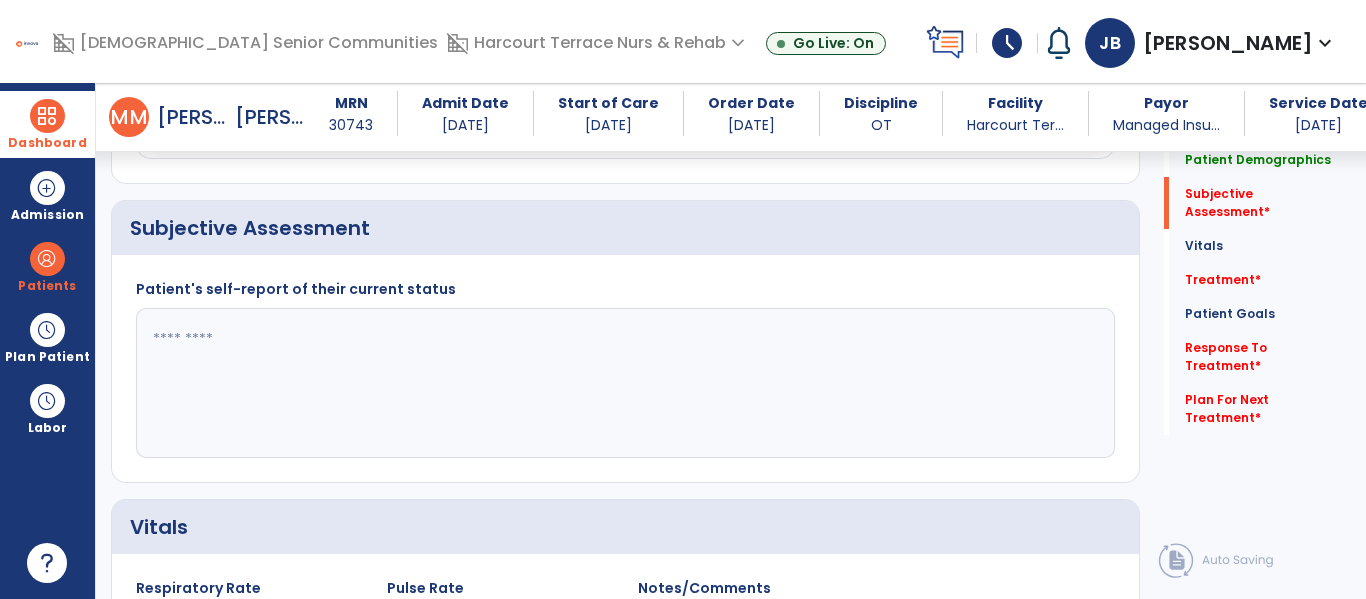 click 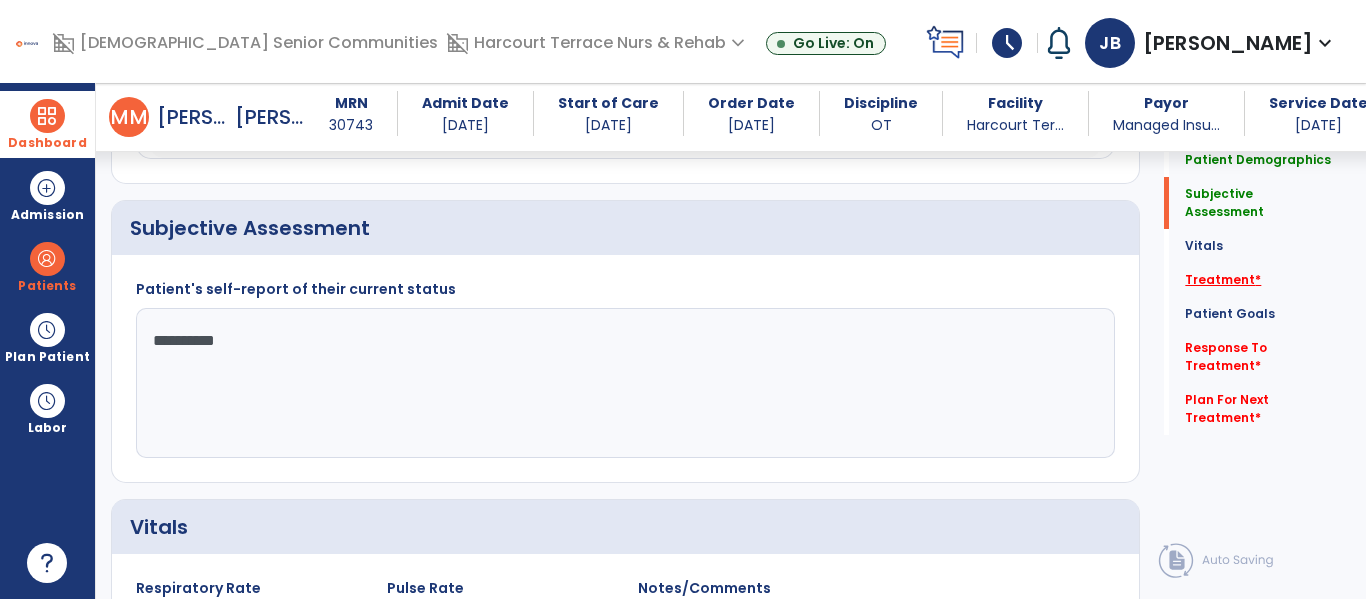 type on "*********" 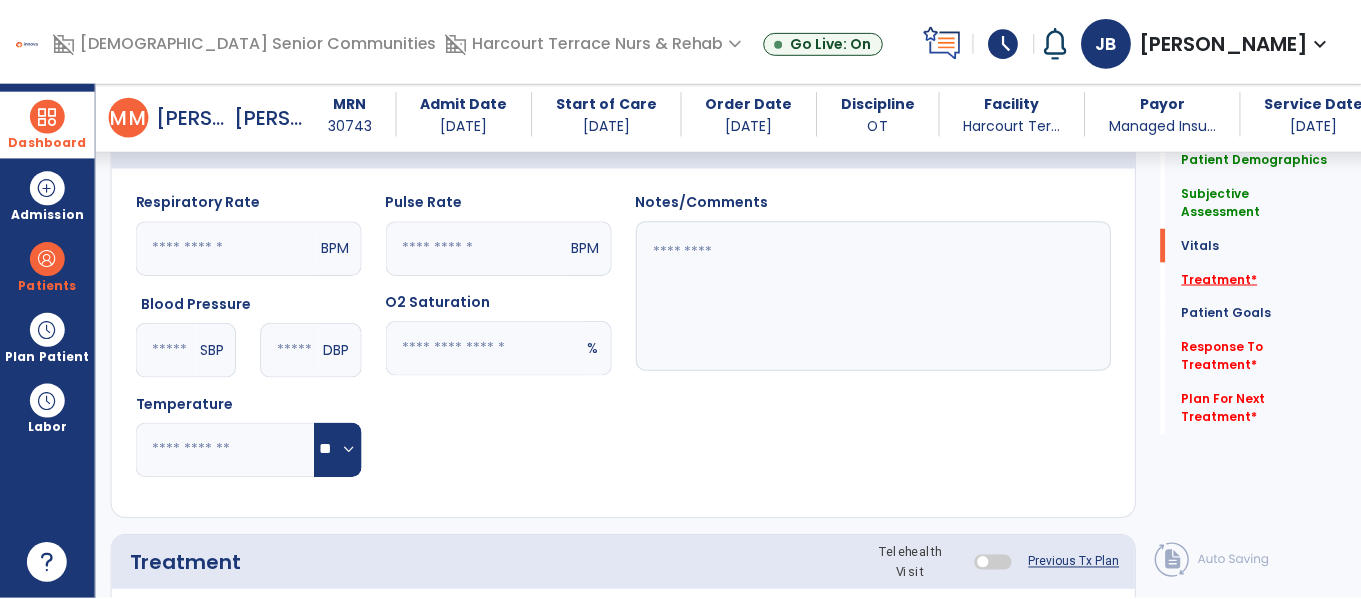 scroll, scrollTop: 1076, scrollLeft: 0, axis: vertical 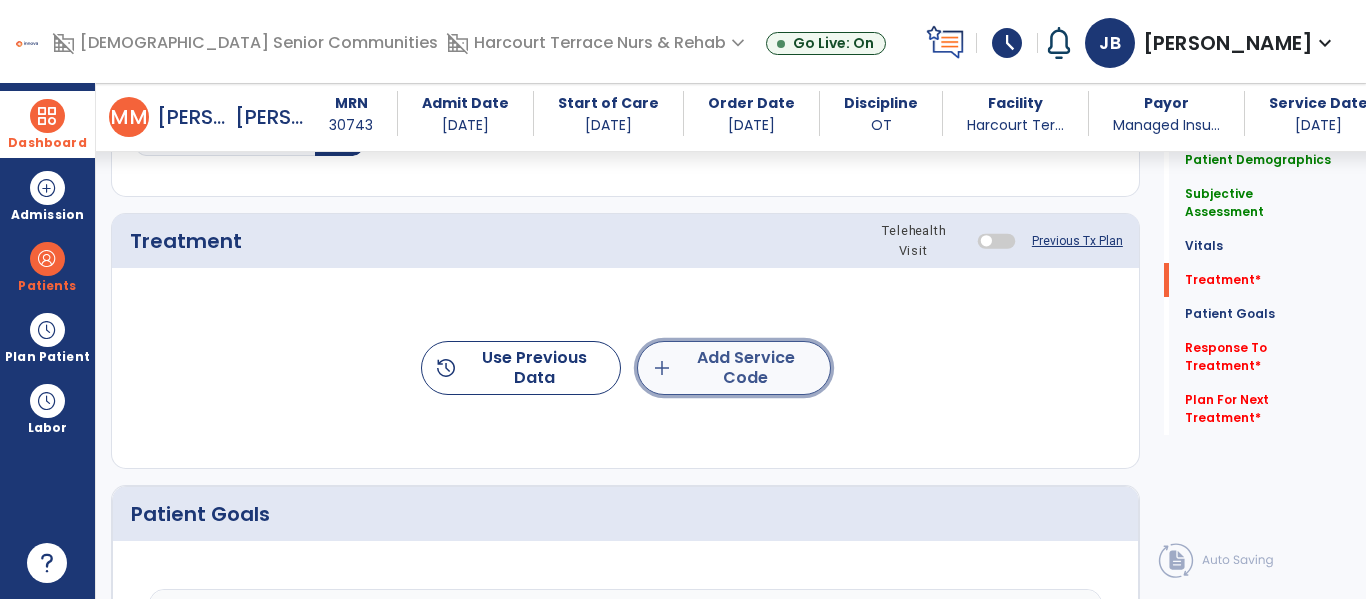 click on "add  Add Service Code" 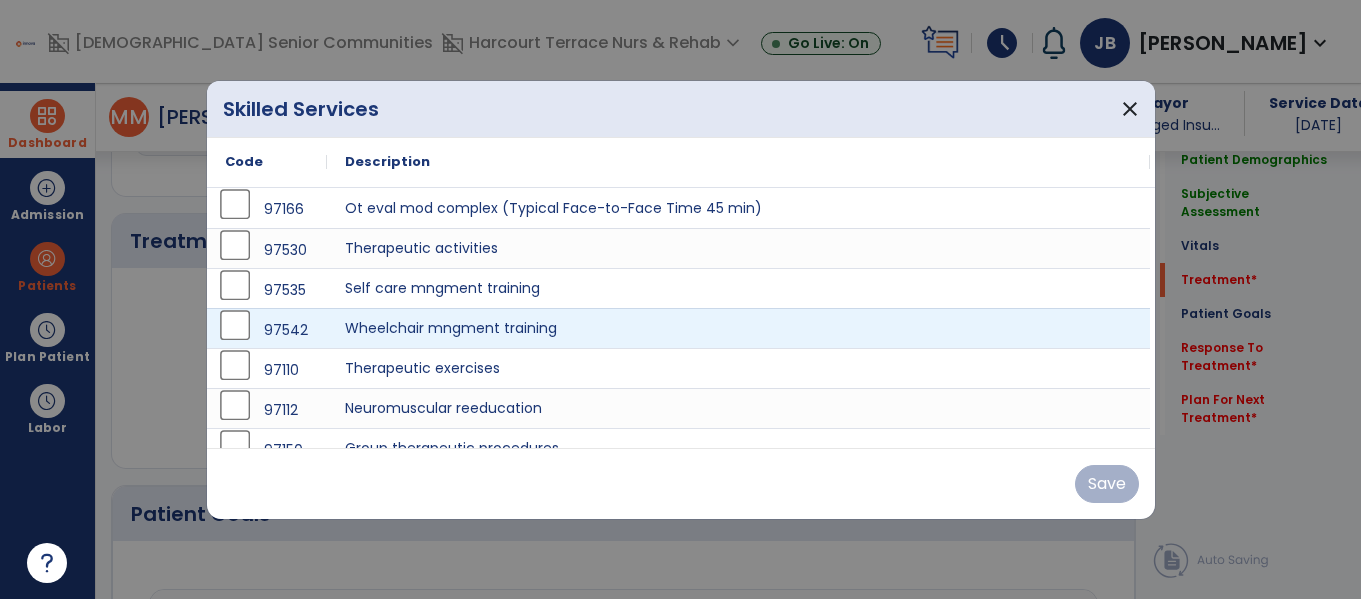 scroll, scrollTop: 1076, scrollLeft: 0, axis: vertical 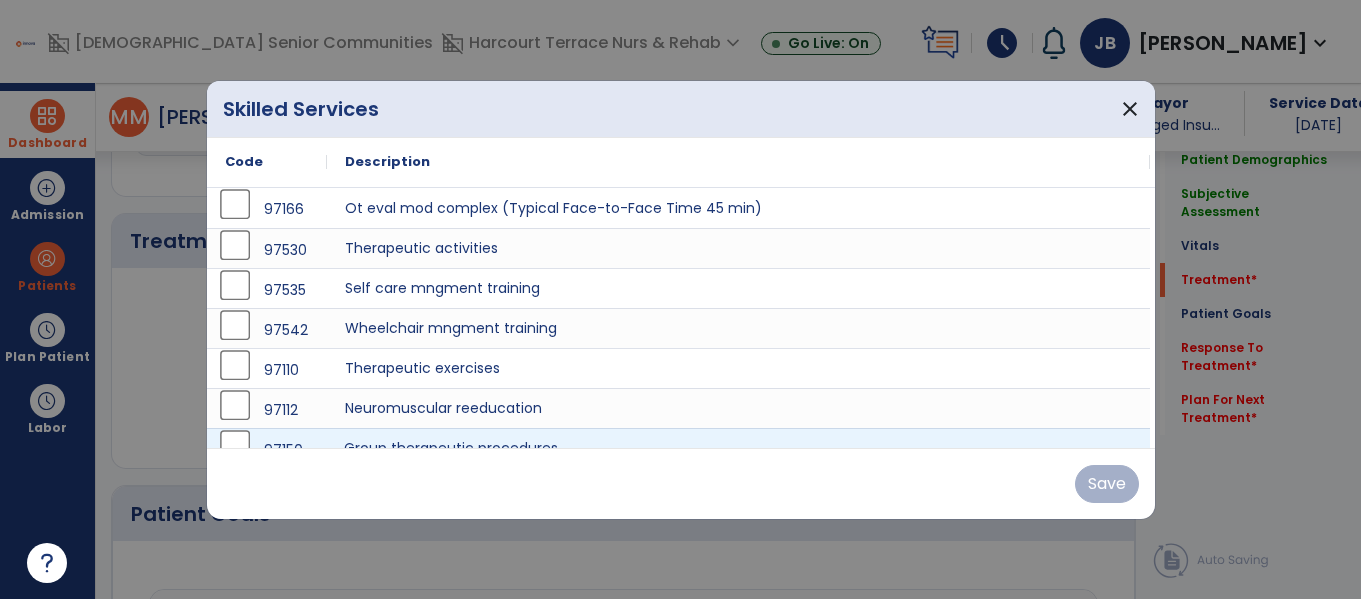 click on "Group therapeutic procedures" at bounding box center [738, 448] 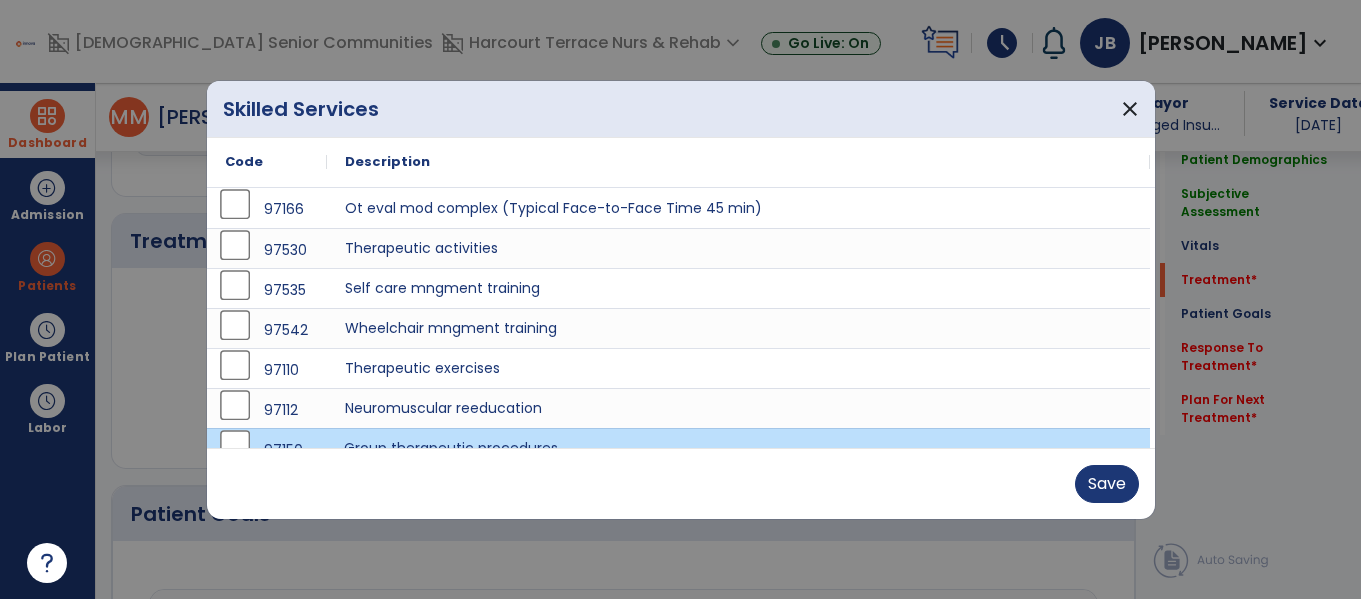 click on "Group therapeutic procedures" at bounding box center [738, 448] 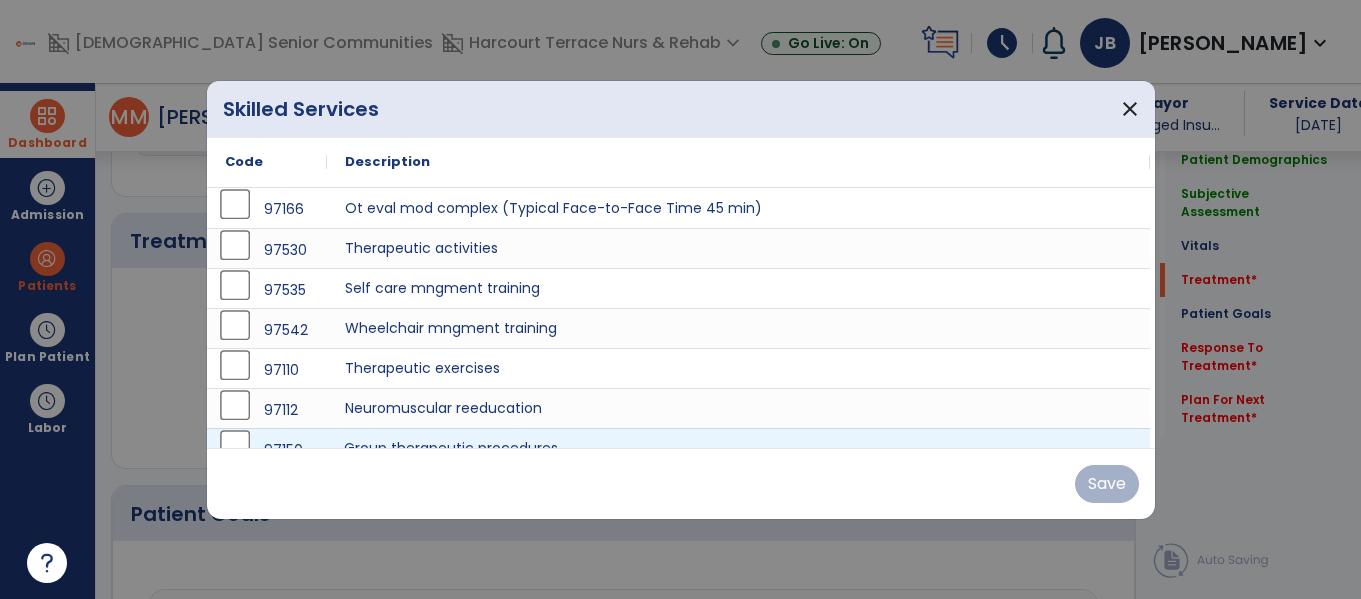 click on "Group therapeutic procedures" at bounding box center [738, 448] 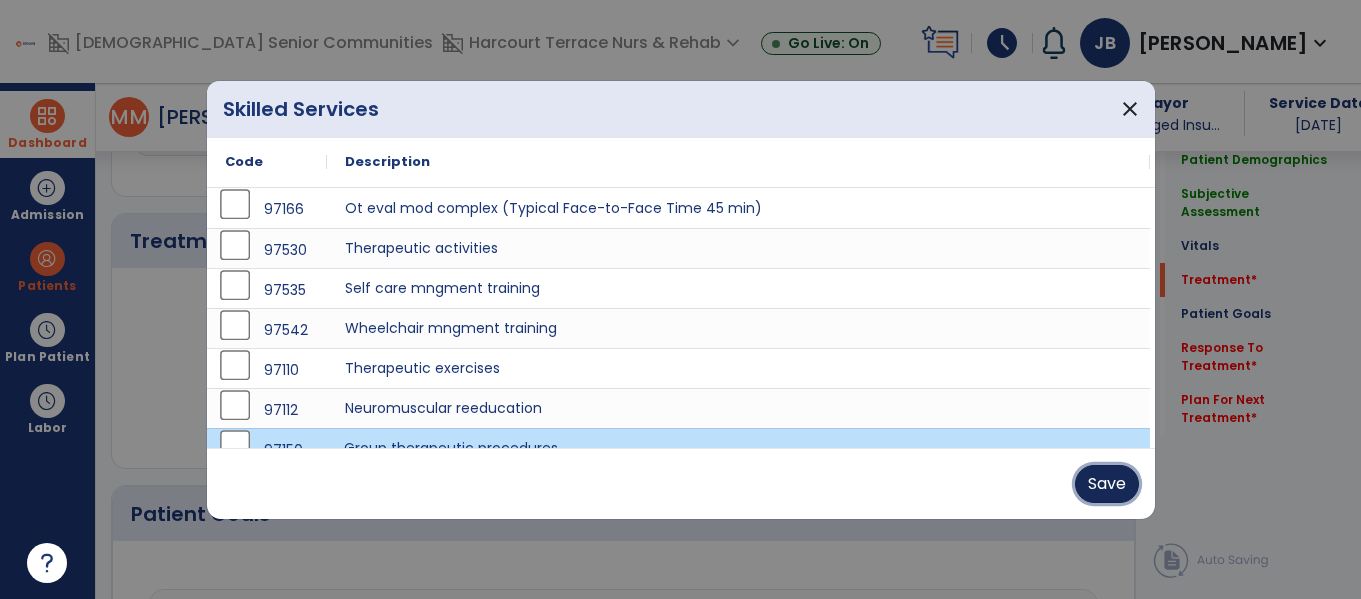 click on "Save" at bounding box center [1107, 484] 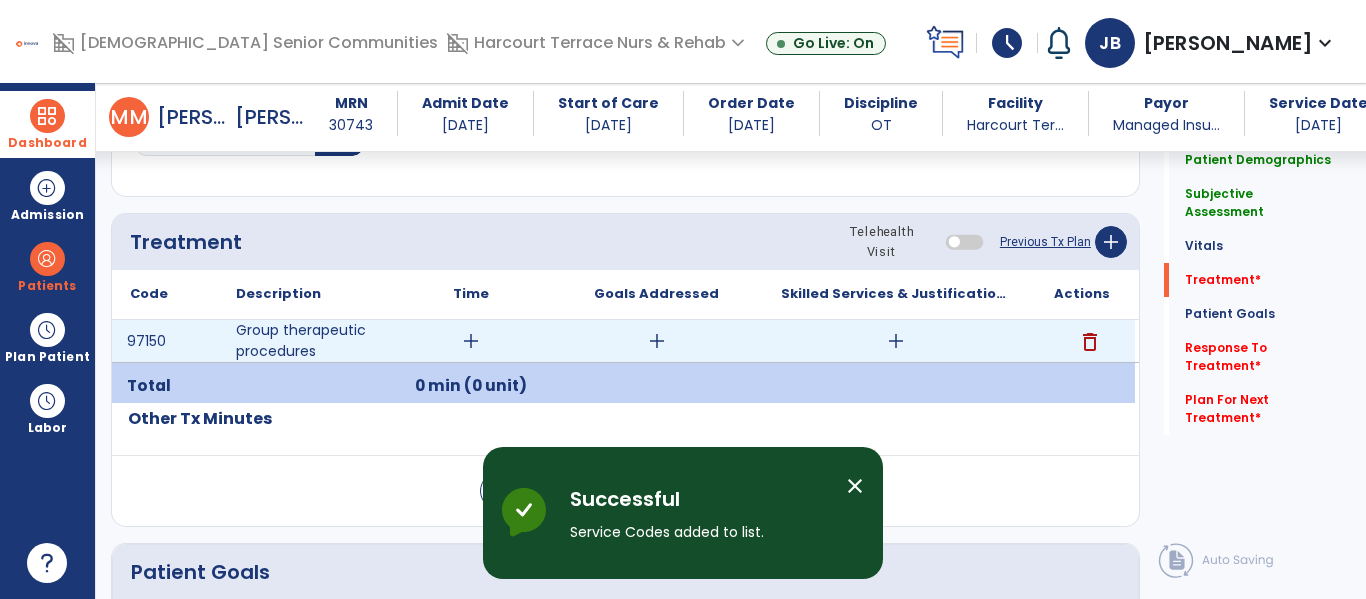 click on "add" at bounding box center (470, 341) 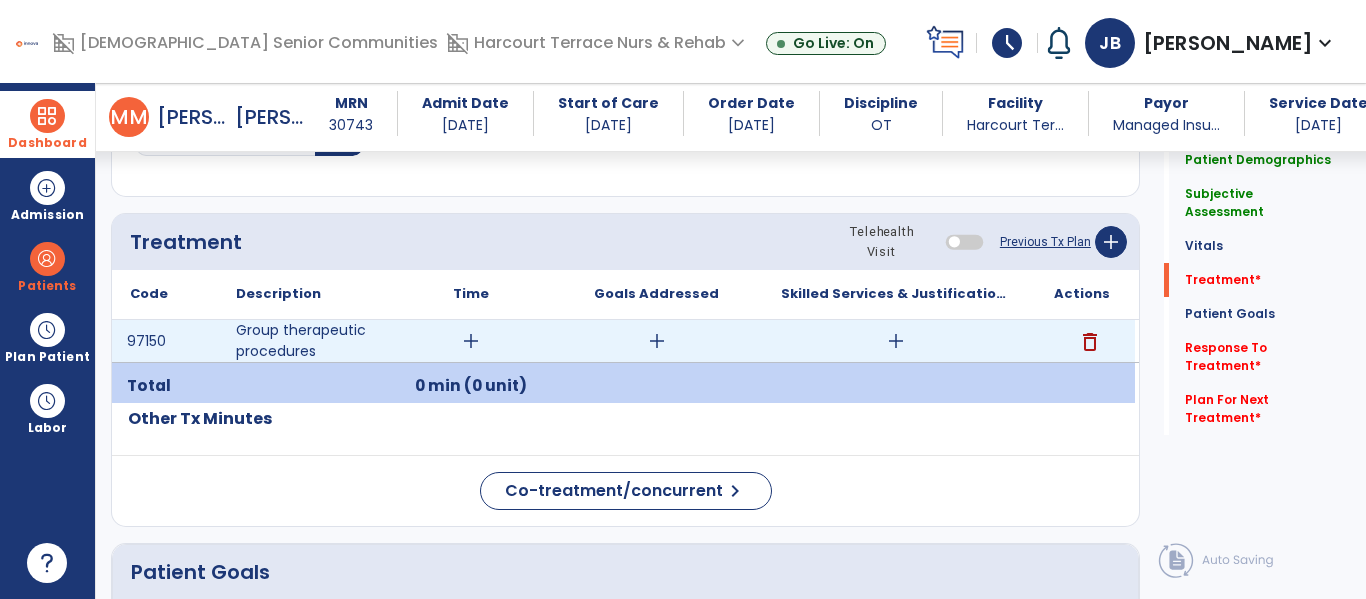 click on "add" at bounding box center [471, 341] 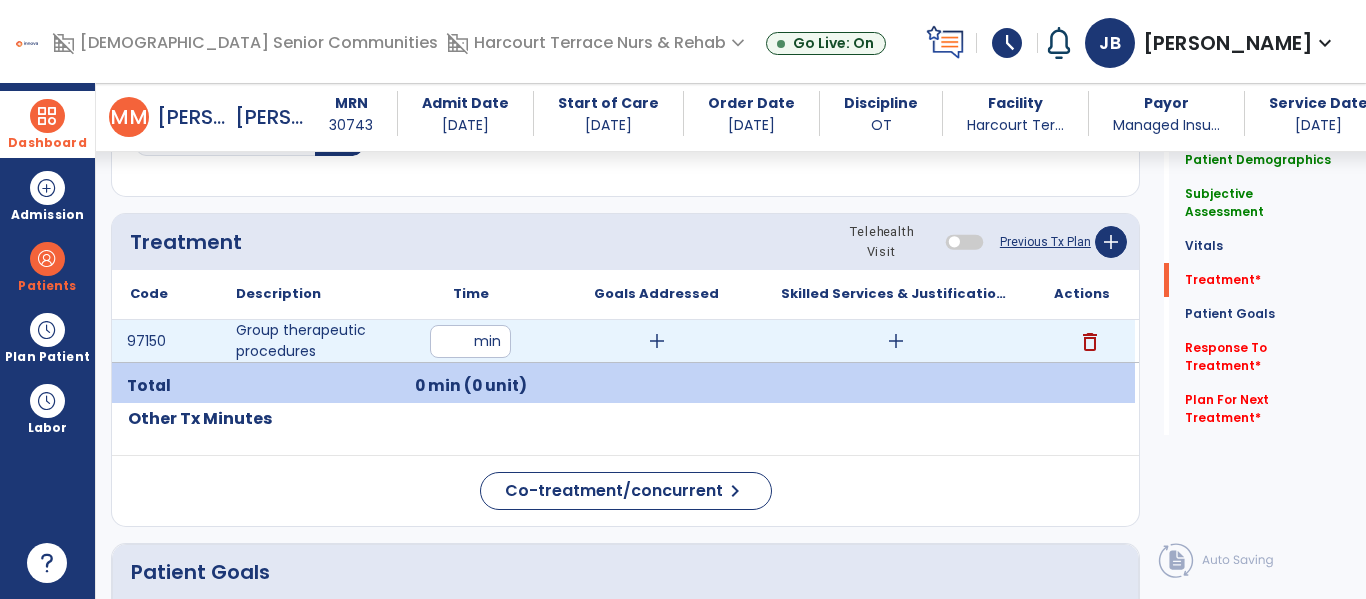 type on "**" 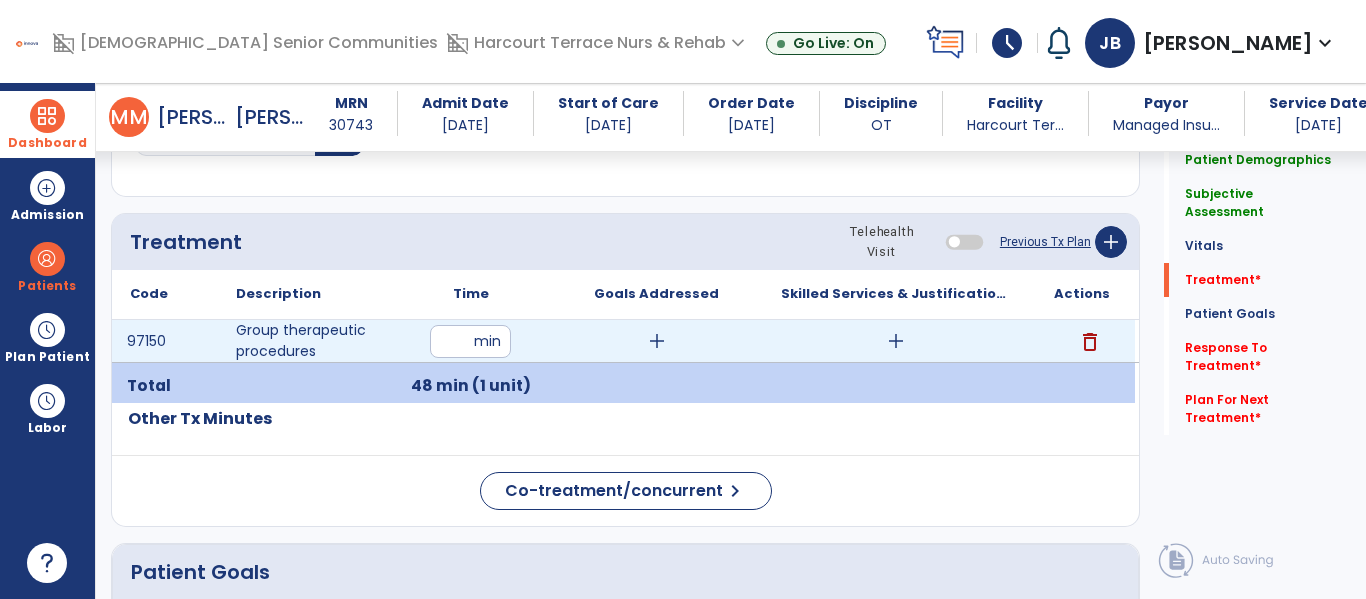 click on "add" at bounding box center [657, 341] 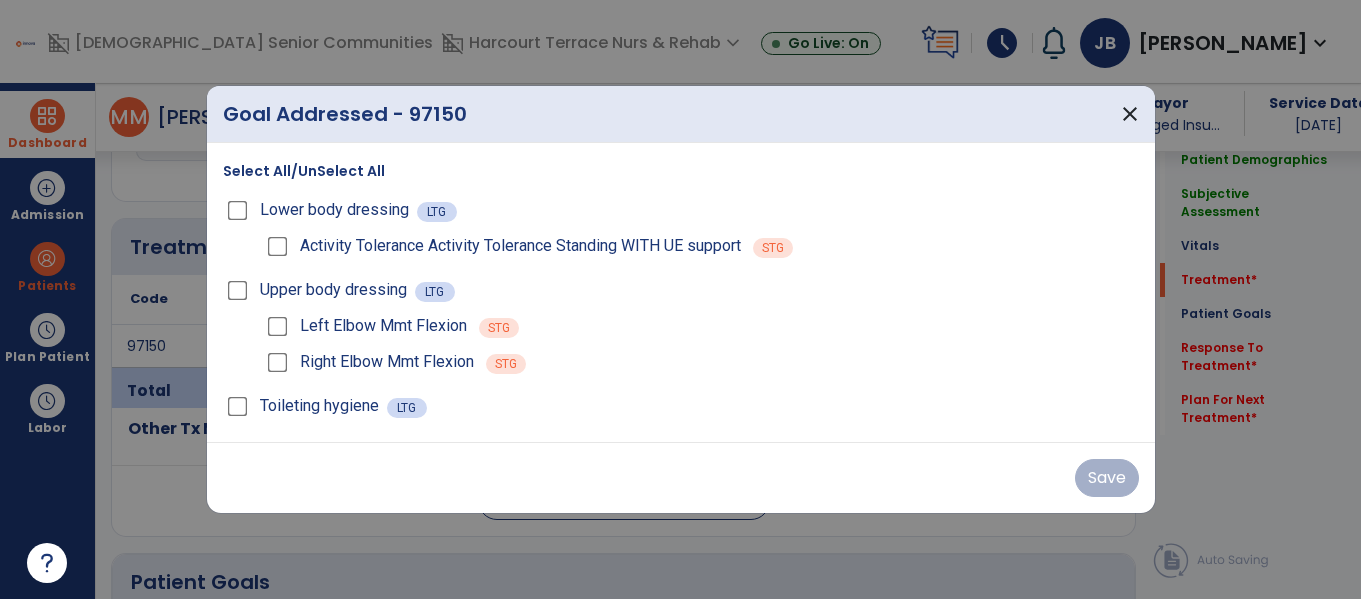 scroll, scrollTop: 1076, scrollLeft: 0, axis: vertical 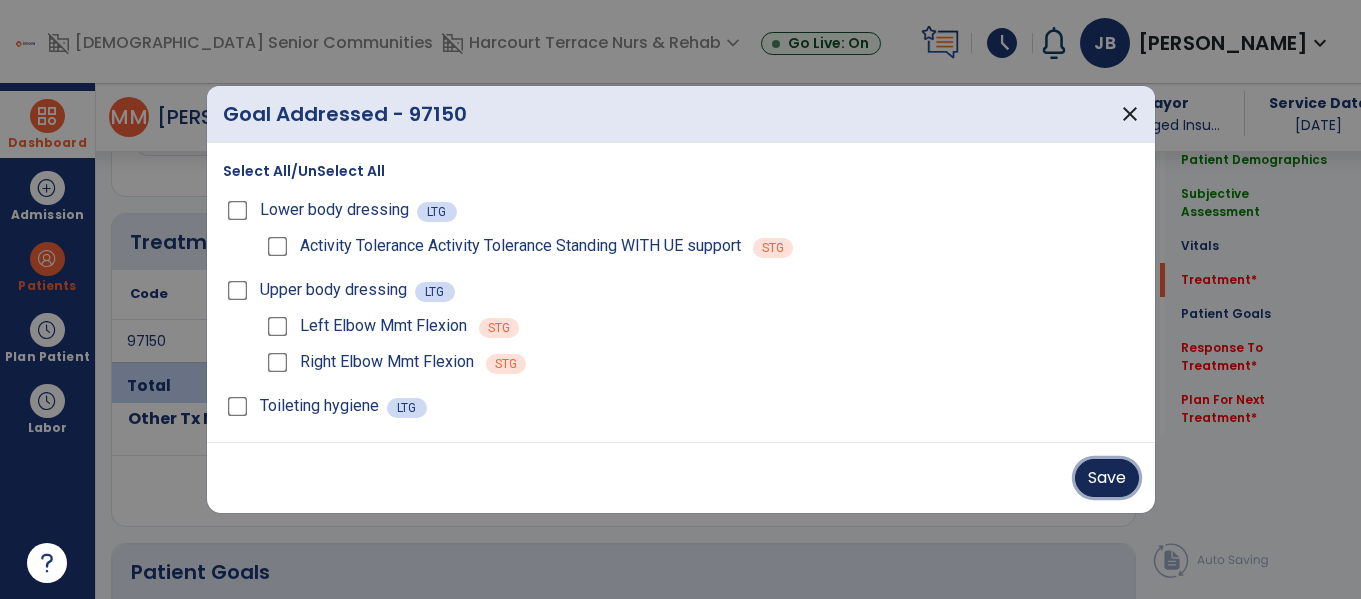 click on "Save" at bounding box center [1107, 478] 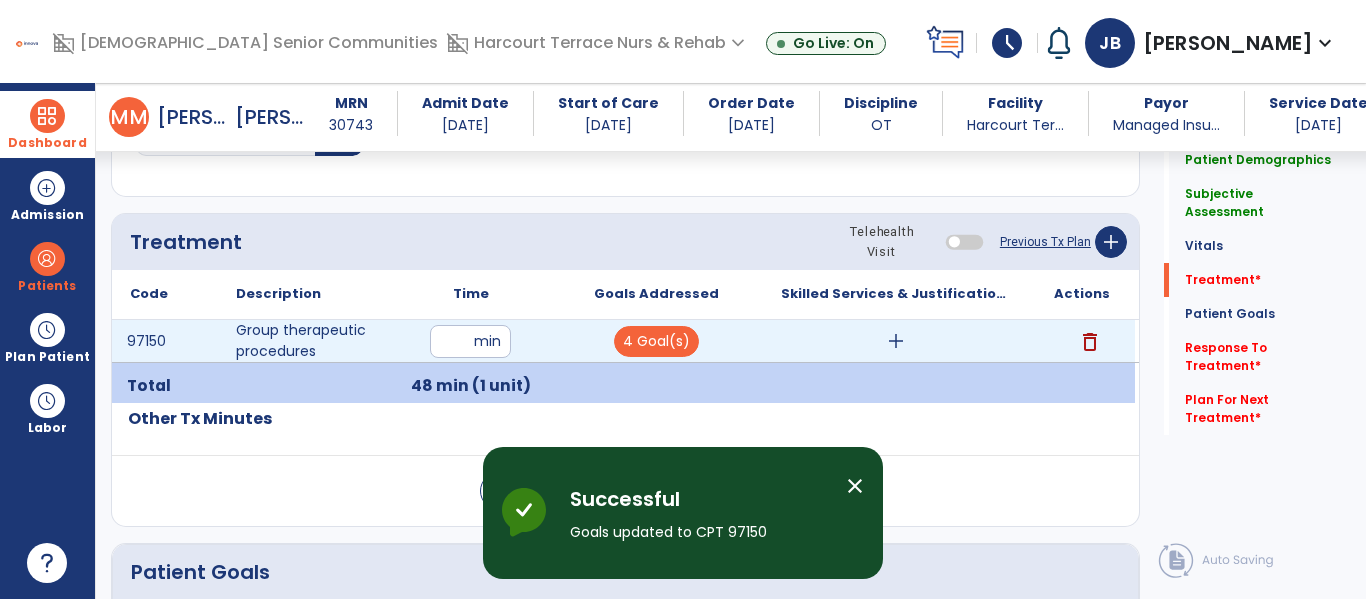 click on "add" at bounding box center (896, 341) 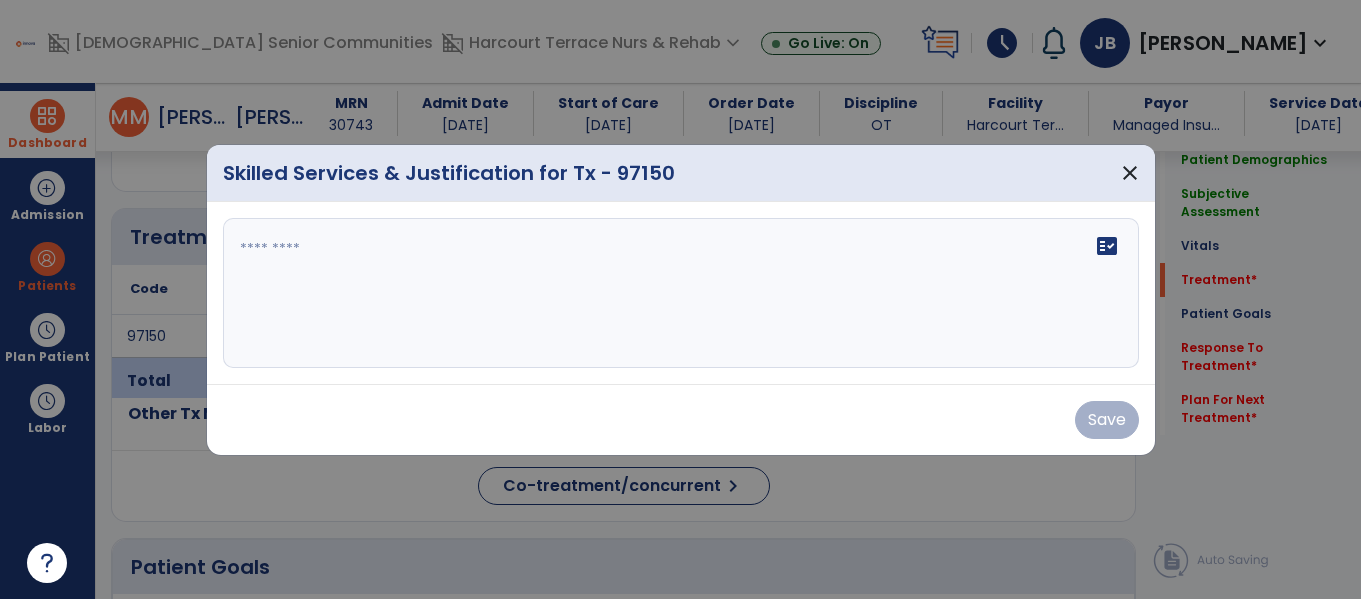 scroll, scrollTop: 1076, scrollLeft: 0, axis: vertical 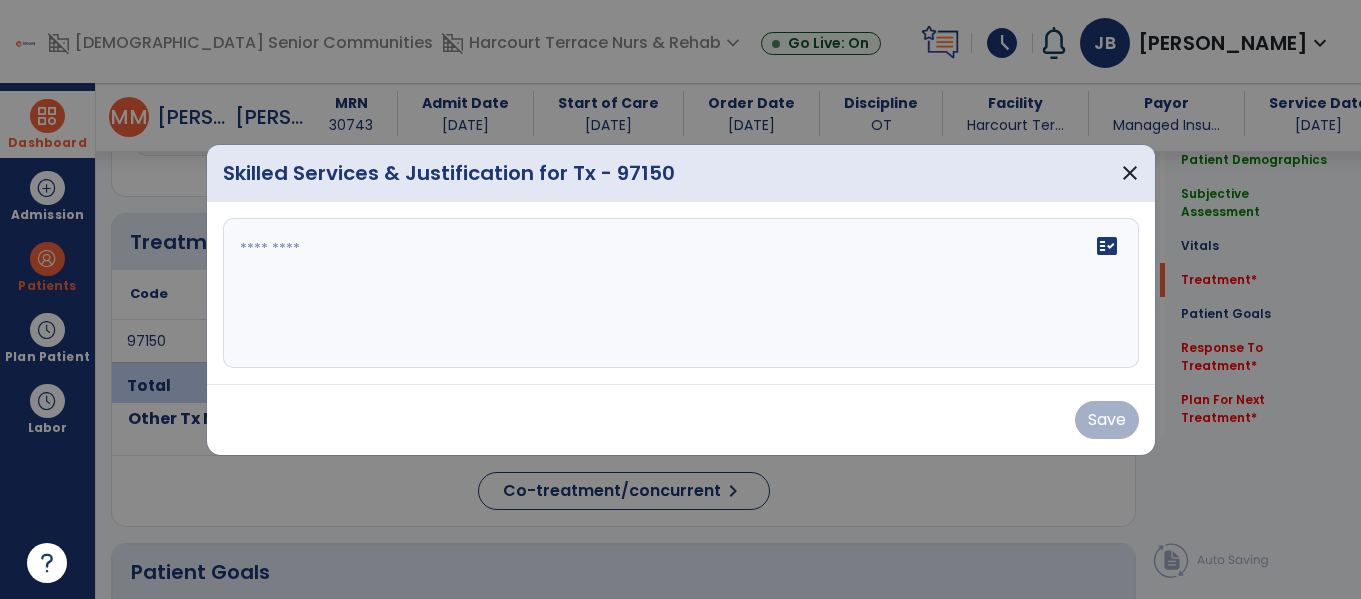 click on "fact_check" at bounding box center [681, 293] 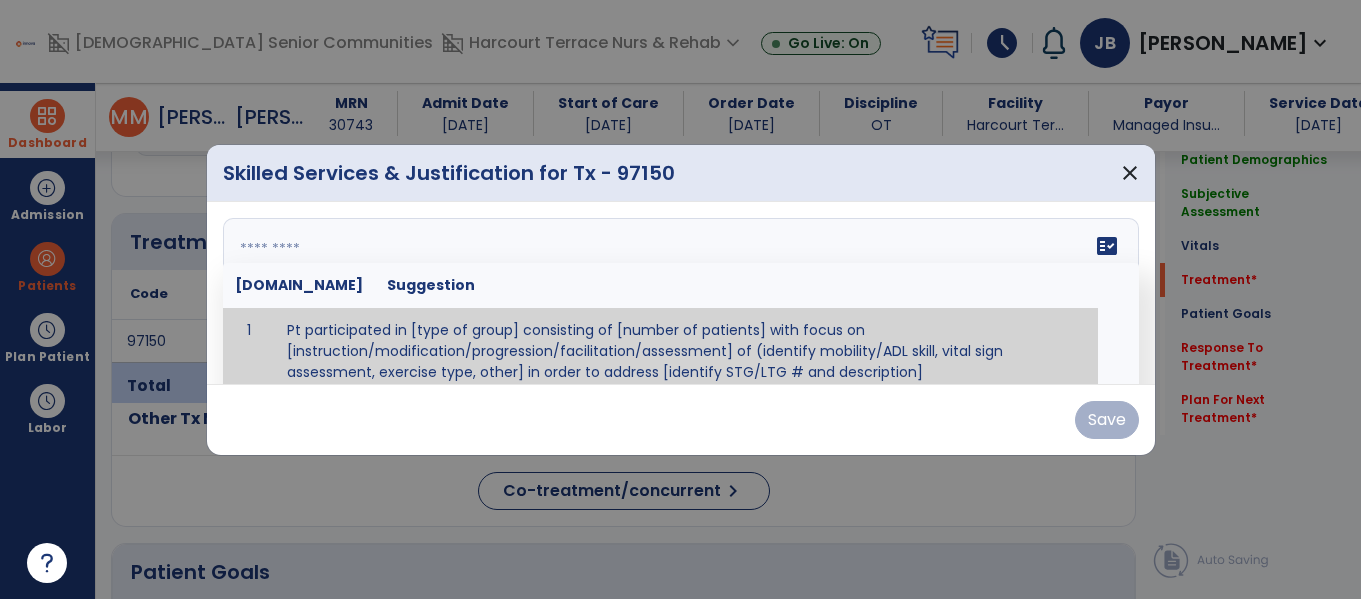 scroll, scrollTop: 12, scrollLeft: 0, axis: vertical 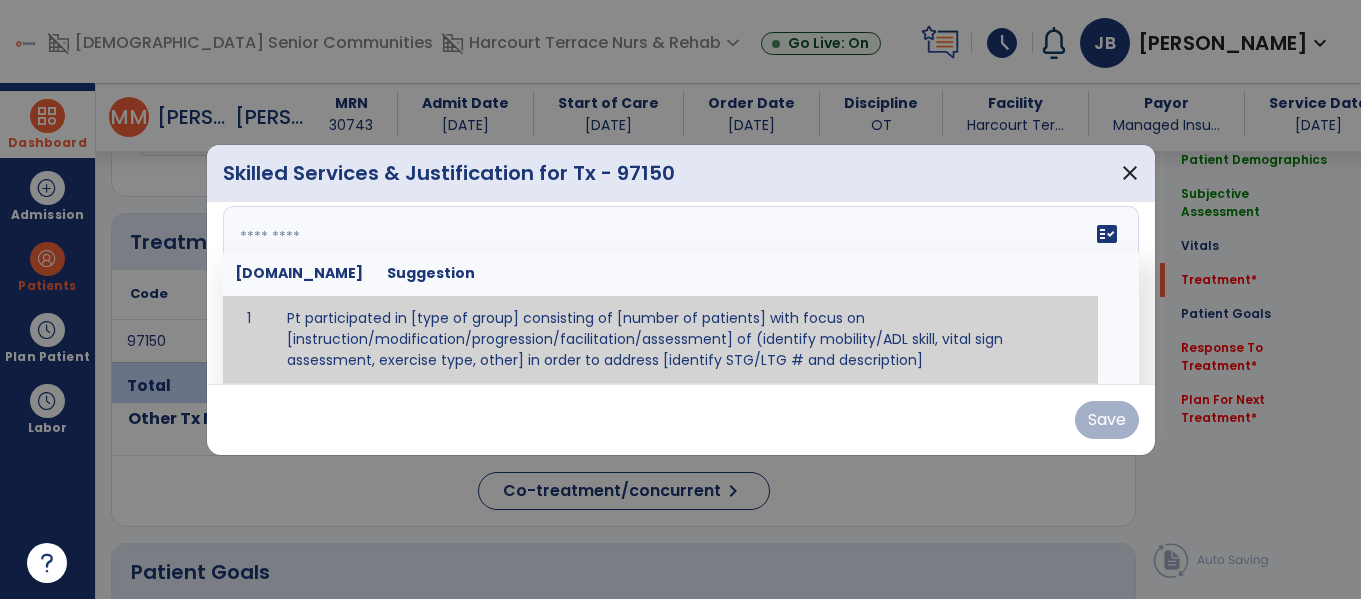 paste on "**********" 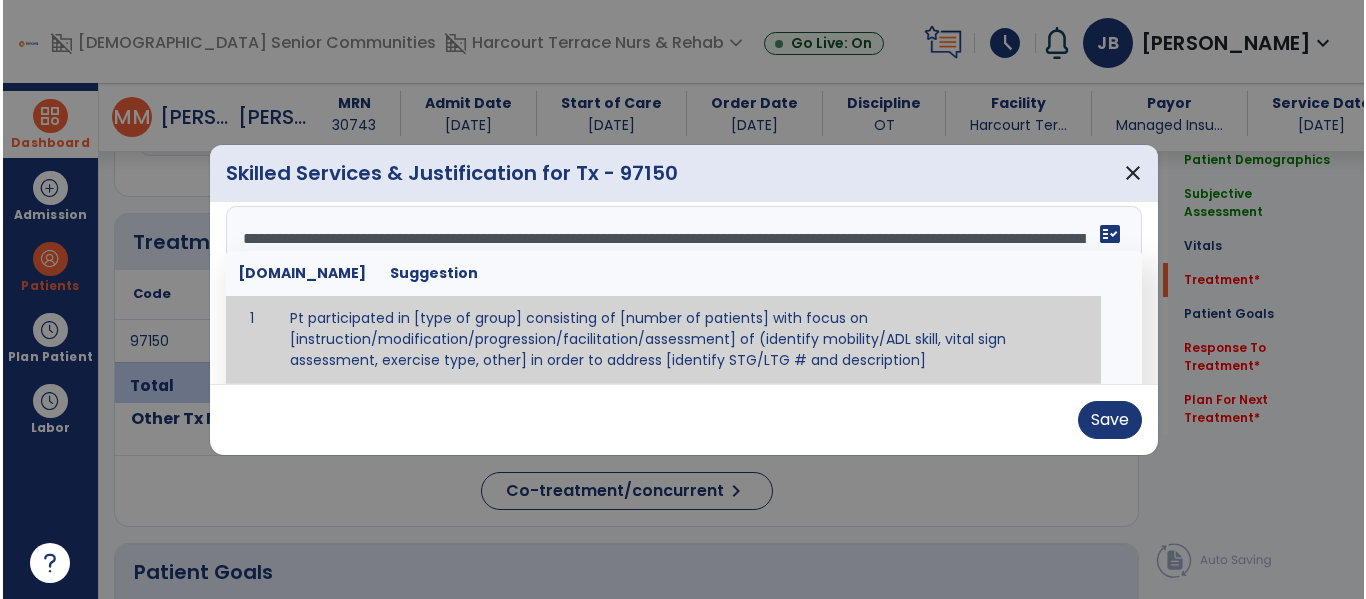 scroll, scrollTop: 0, scrollLeft: 0, axis: both 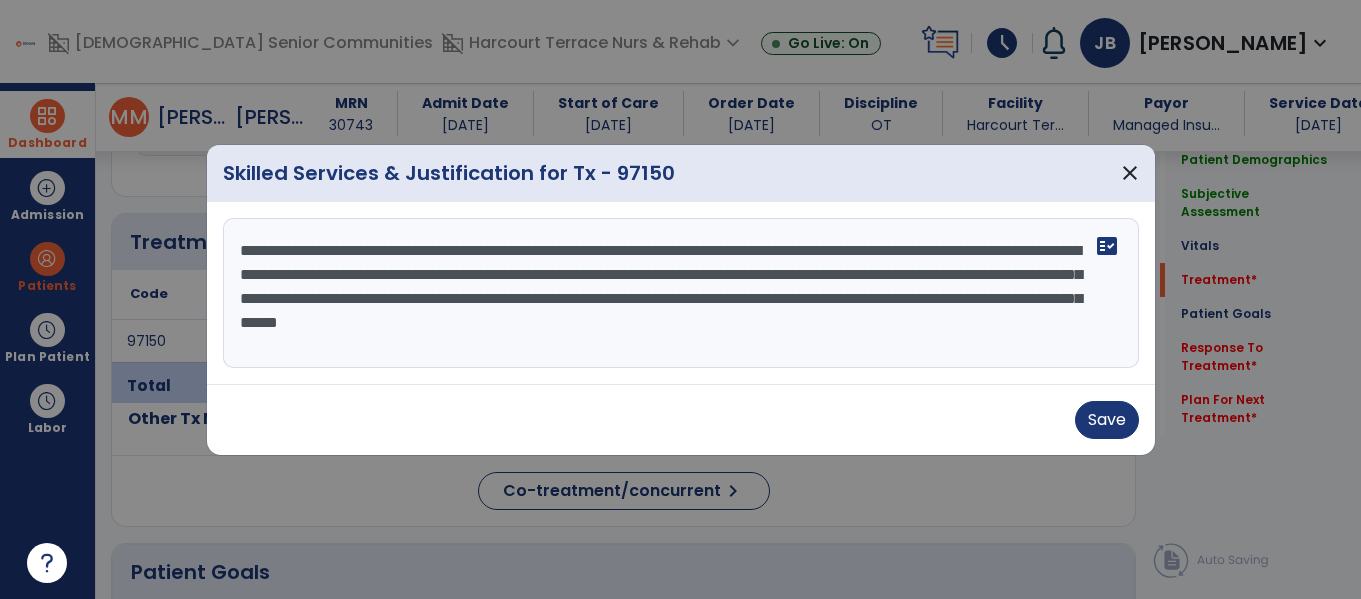 click on "**********" at bounding box center (681, 293) 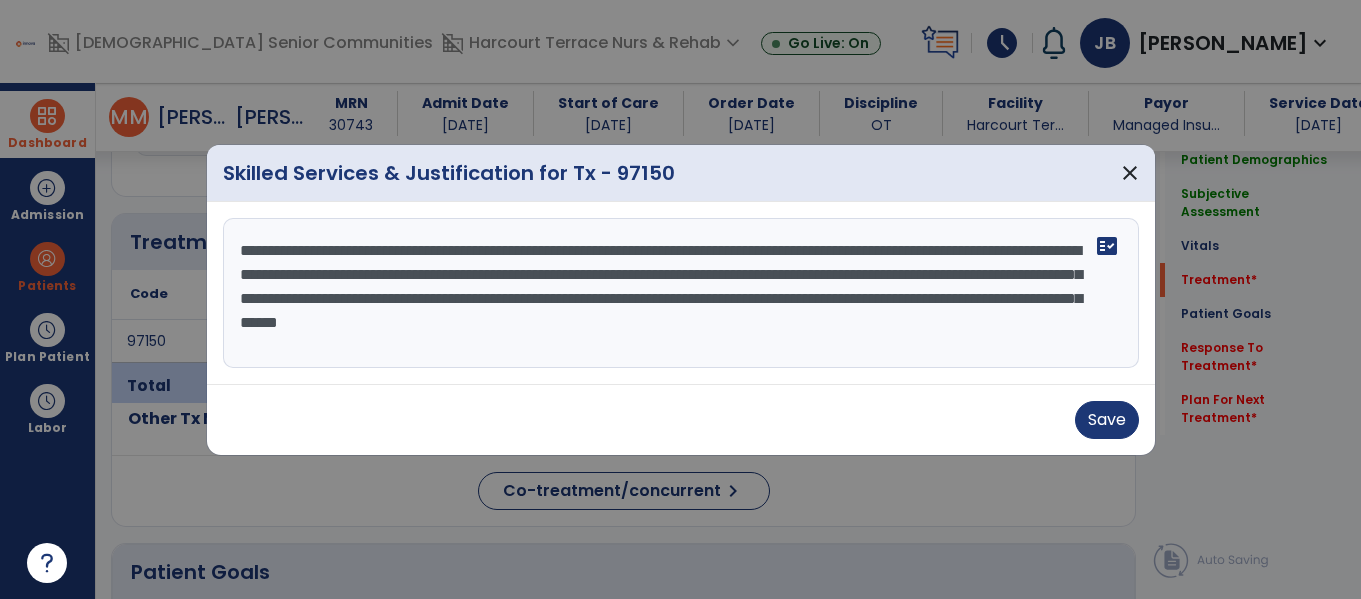 click on "**********" at bounding box center (681, 293) 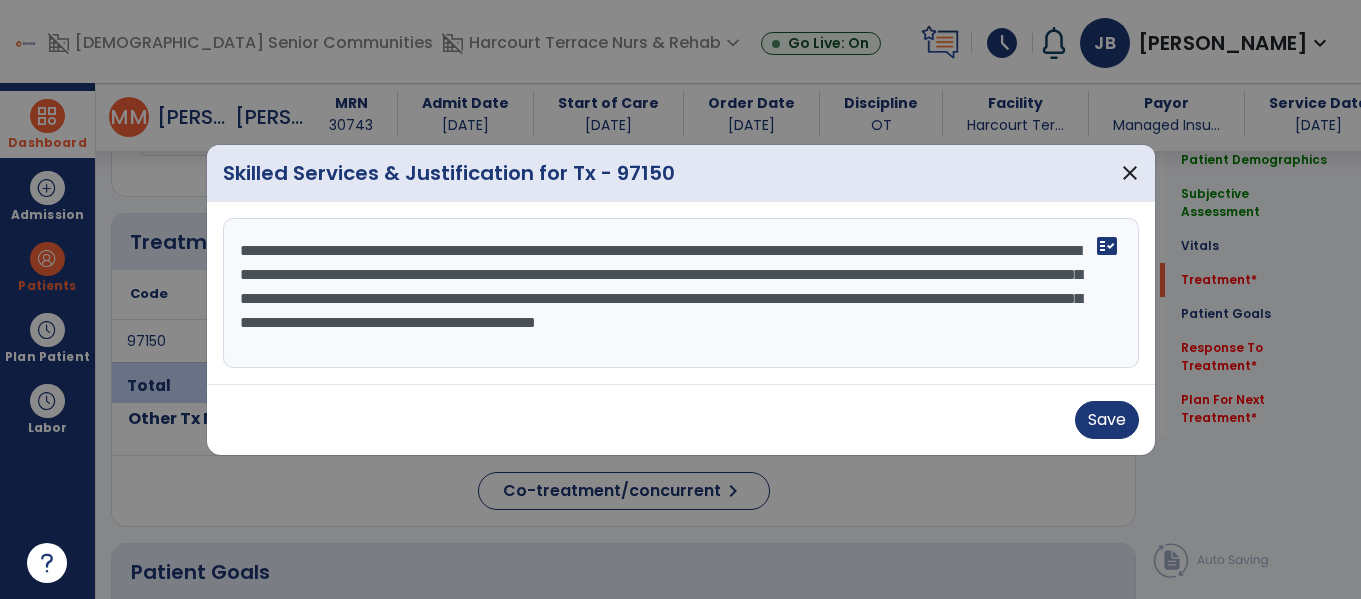 click on "**********" at bounding box center (681, 293) 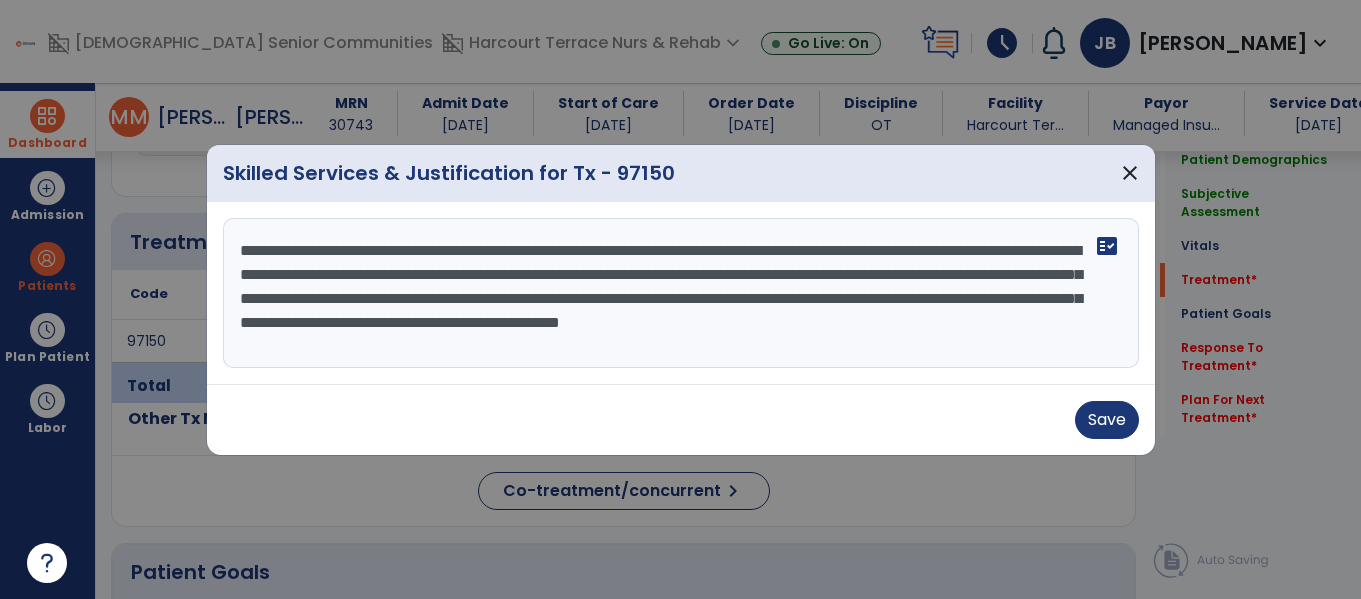 click on "**********" at bounding box center (681, 293) 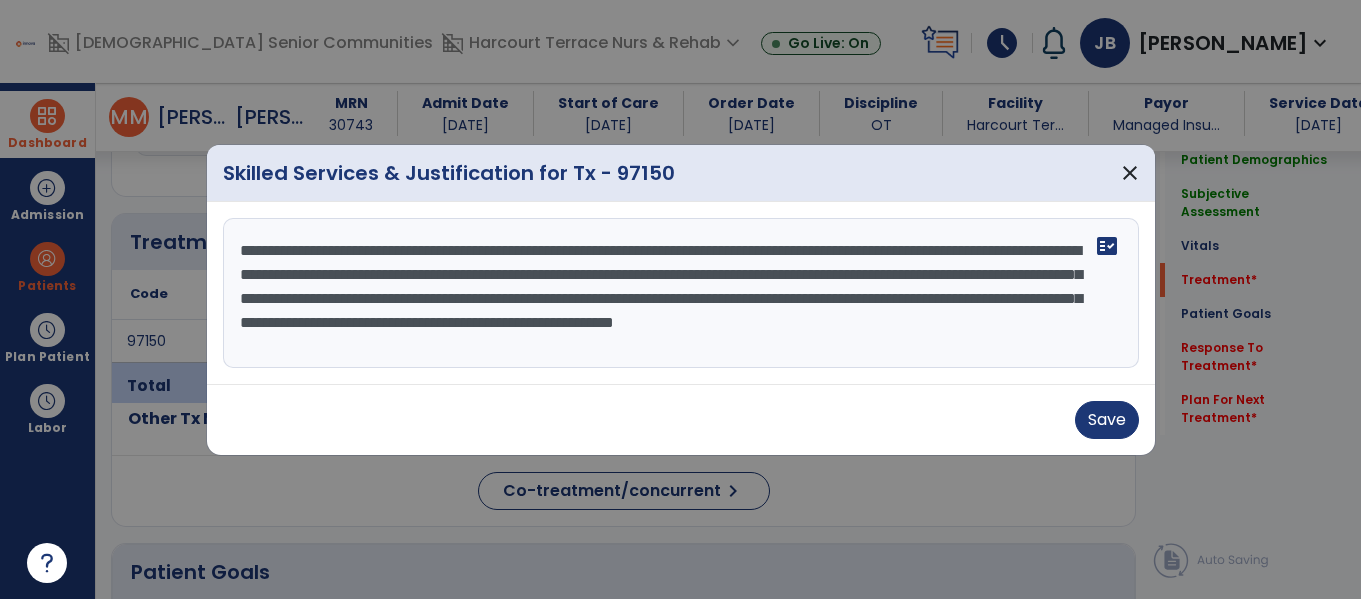 click on "**********" at bounding box center (681, 293) 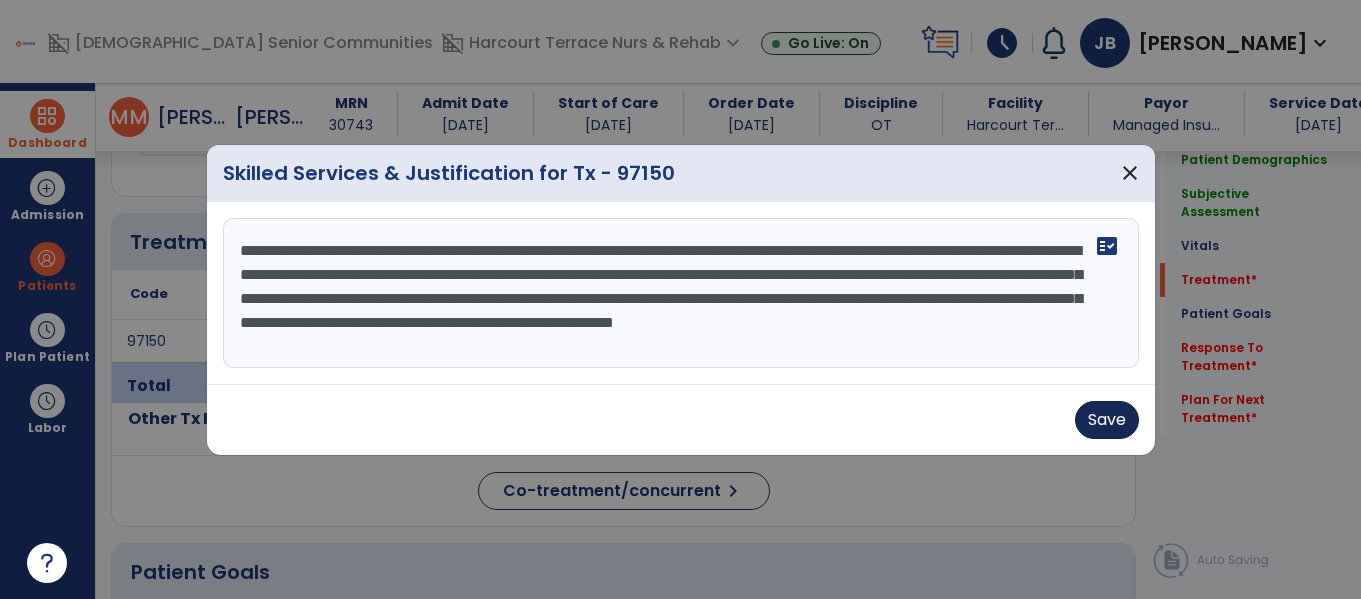 type on "**********" 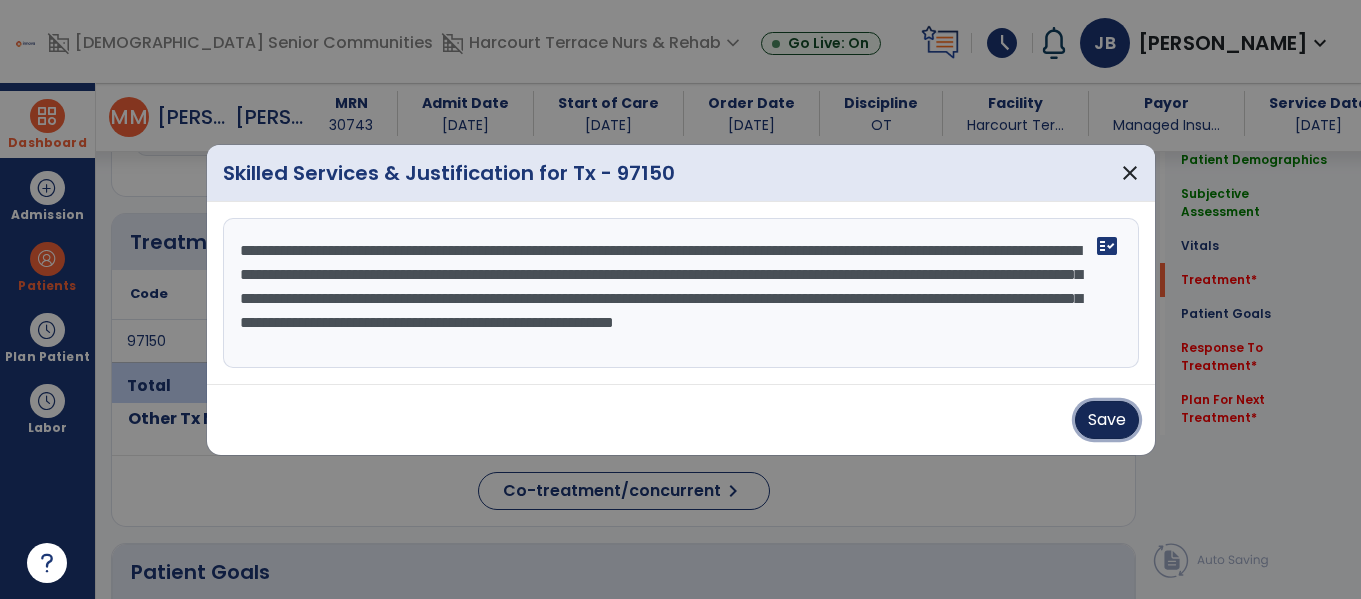 click on "Save" at bounding box center (1107, 420) 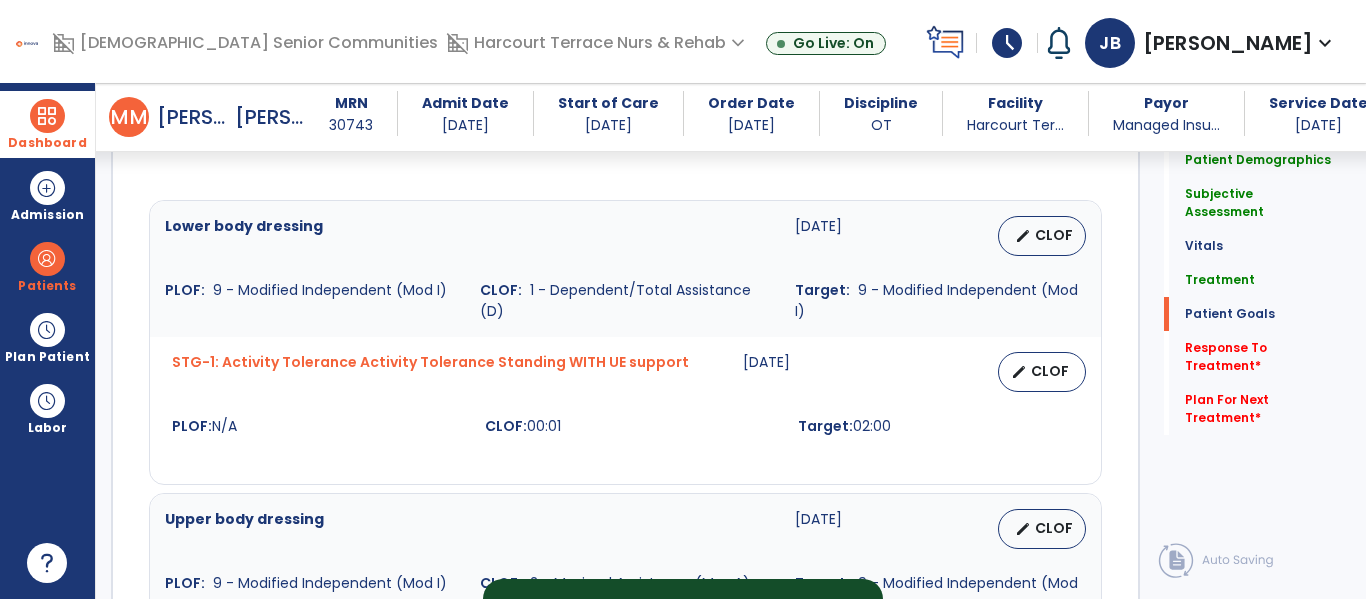 scroll, scrollTop: 1558, scrollLeft: 0, axis: vertical 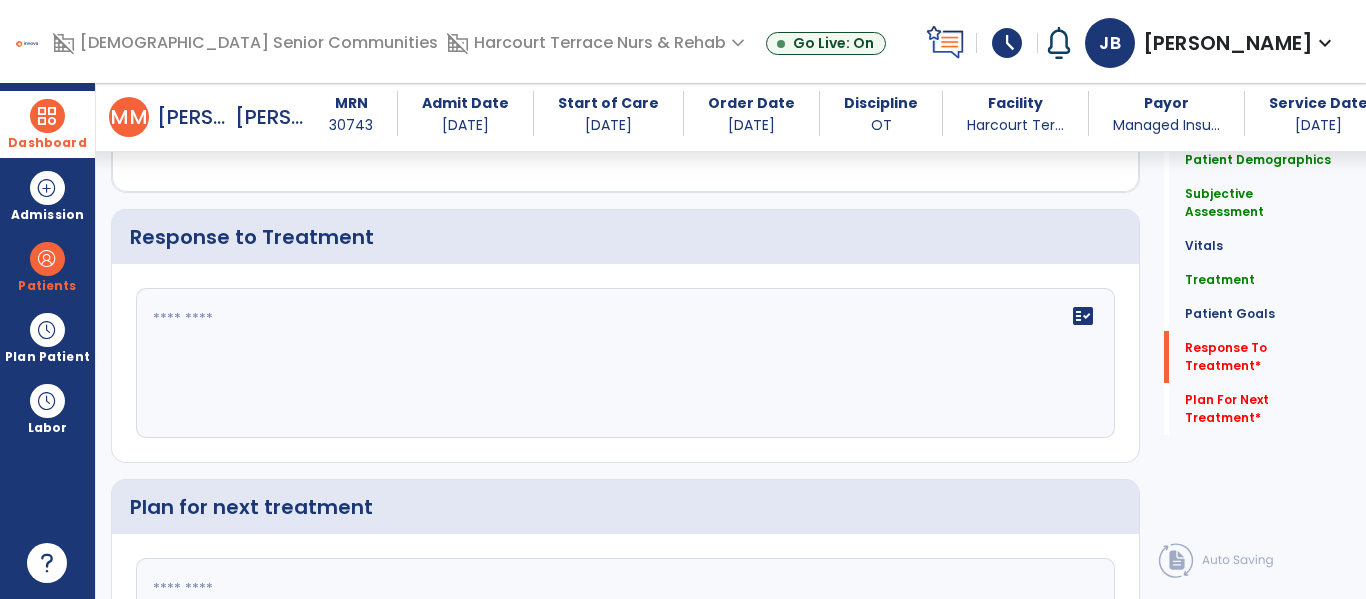 click on "fact_check" 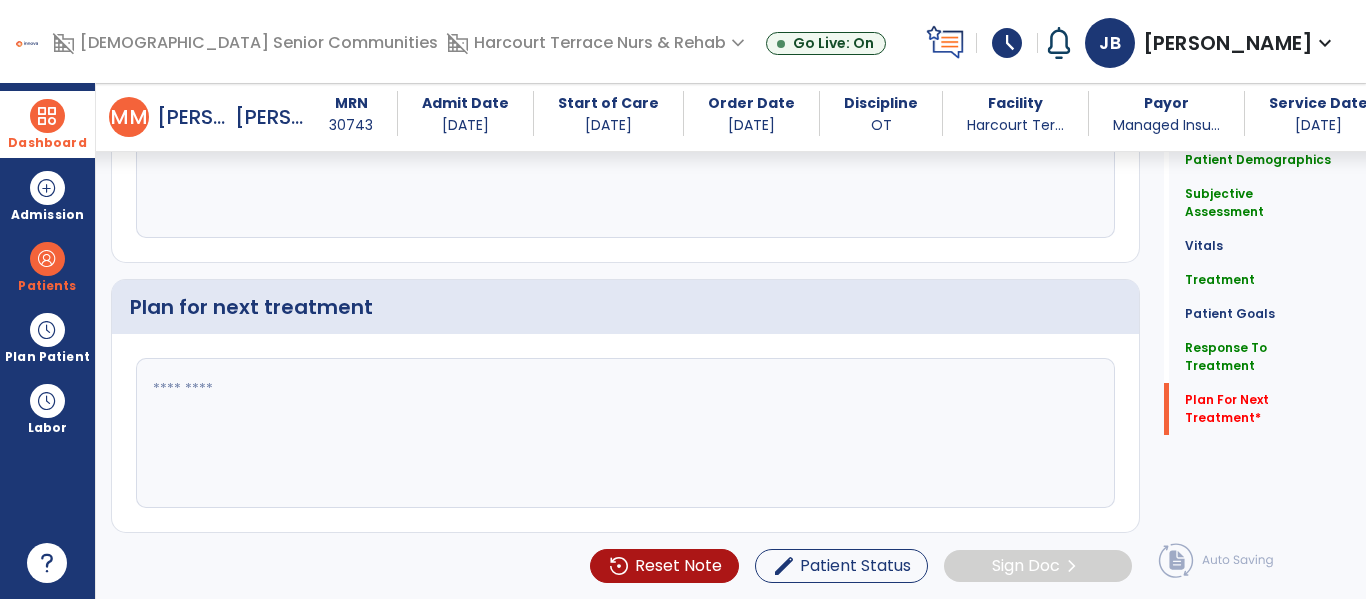 type on "**********" 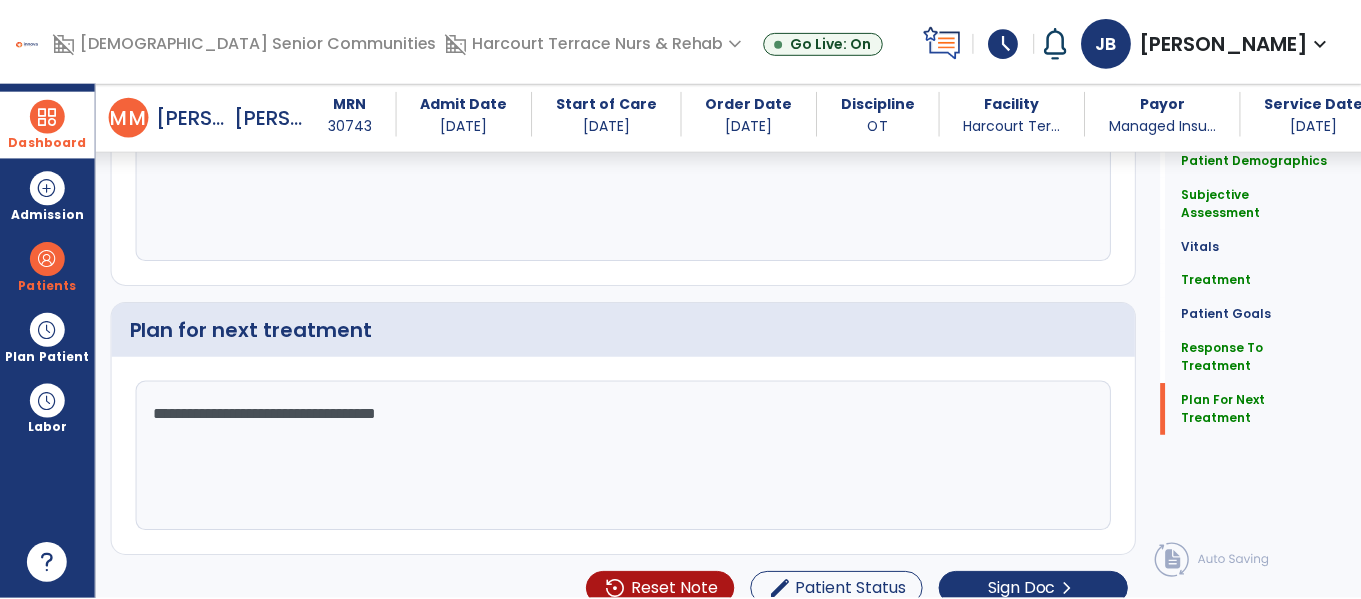 scroll, scrollTop: 2714, scrollLeft: 0, axis: vertical 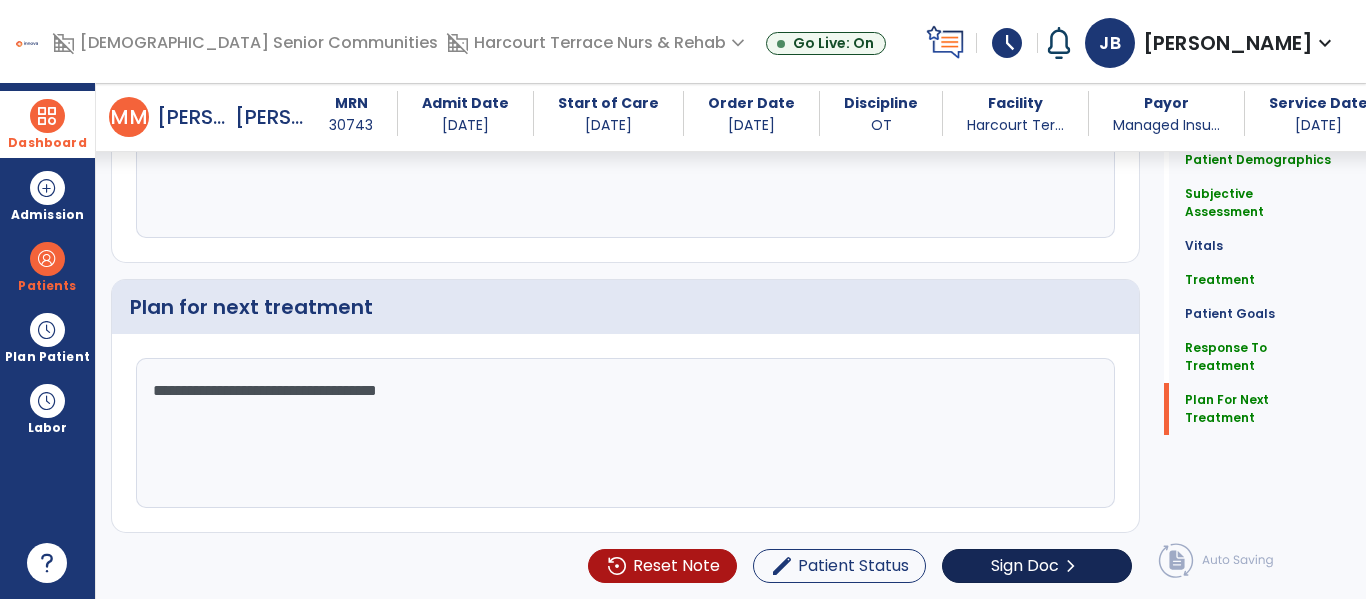 type on "**********" 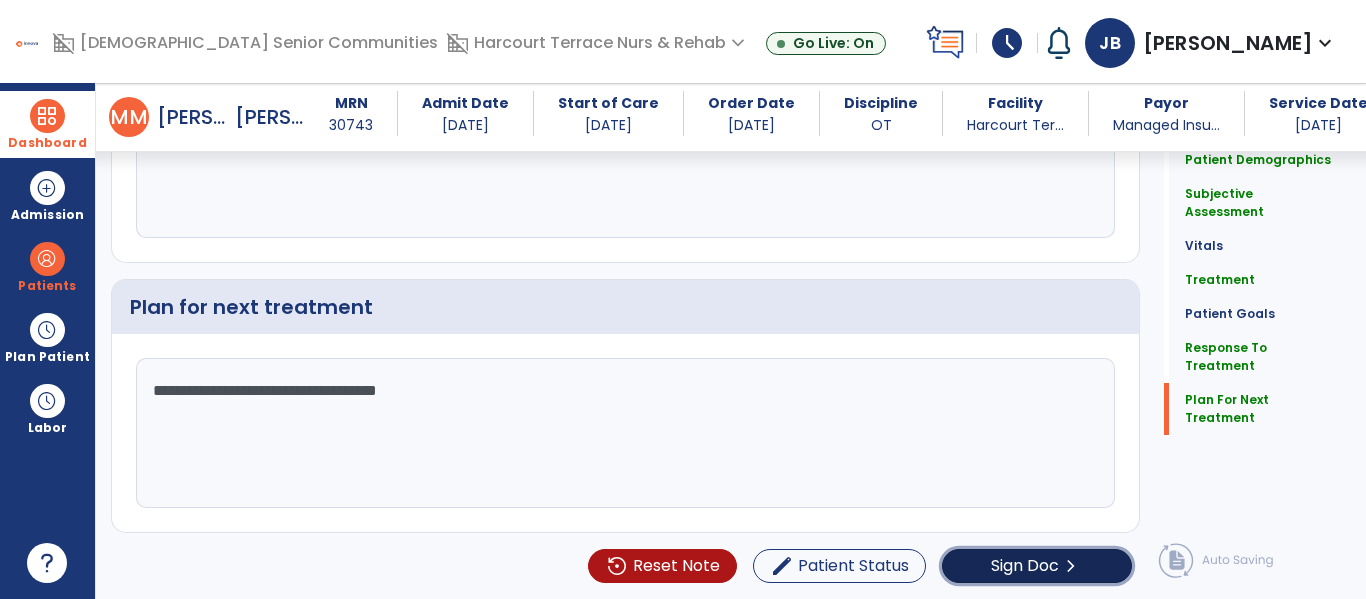 click on "Sign Doc" 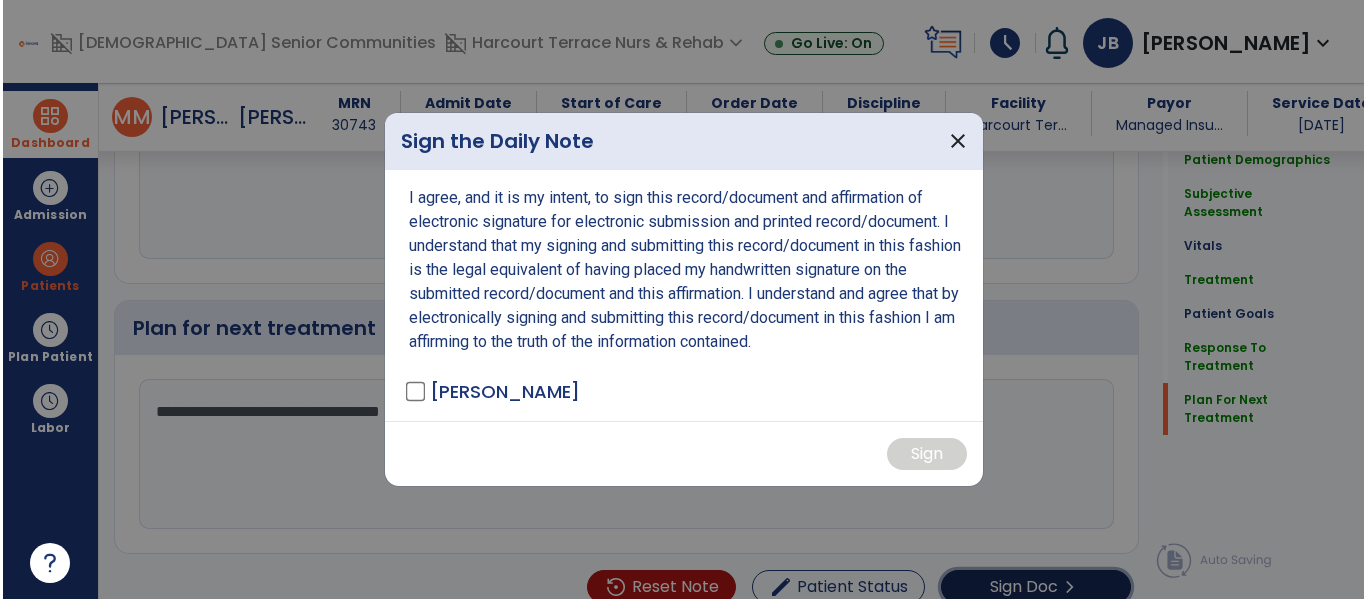scroll, scrollTop: 2735, scrollLeft: 0, axis: vertical 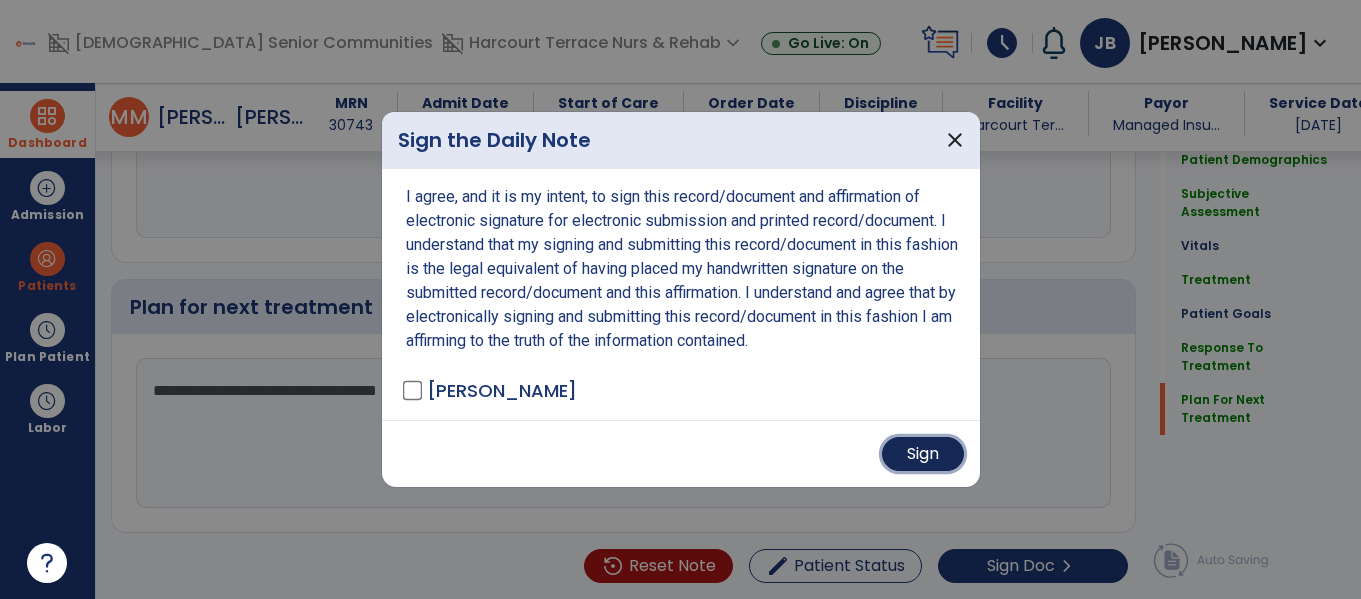 click on "Sign" at bounding box center (923, 454) 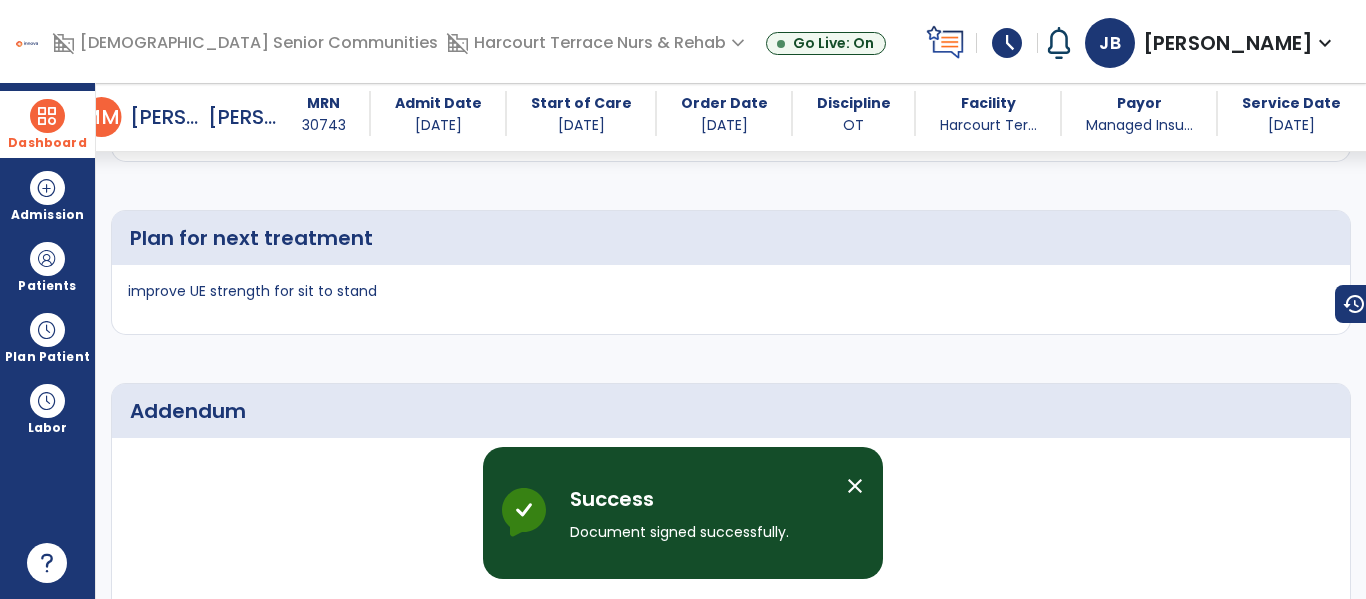 scroll, scrollTop: 3869, scrollLeft: 0, axis: vertical 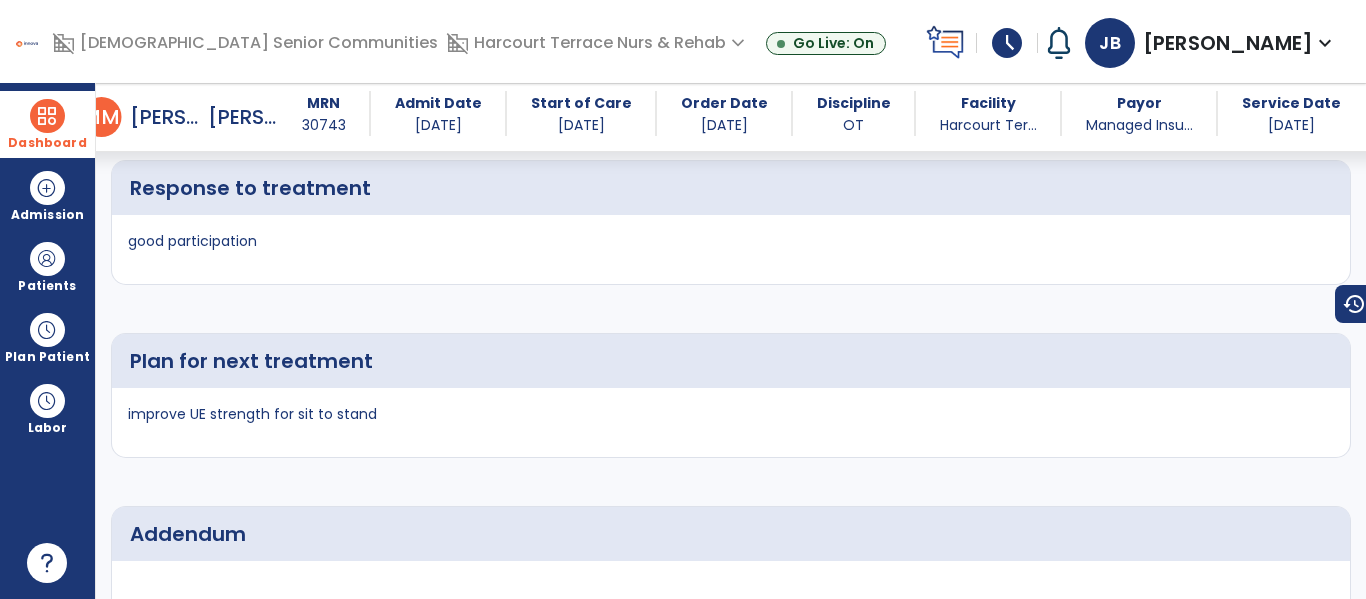 click on "Dashboard" at bounding box center (47, 124) 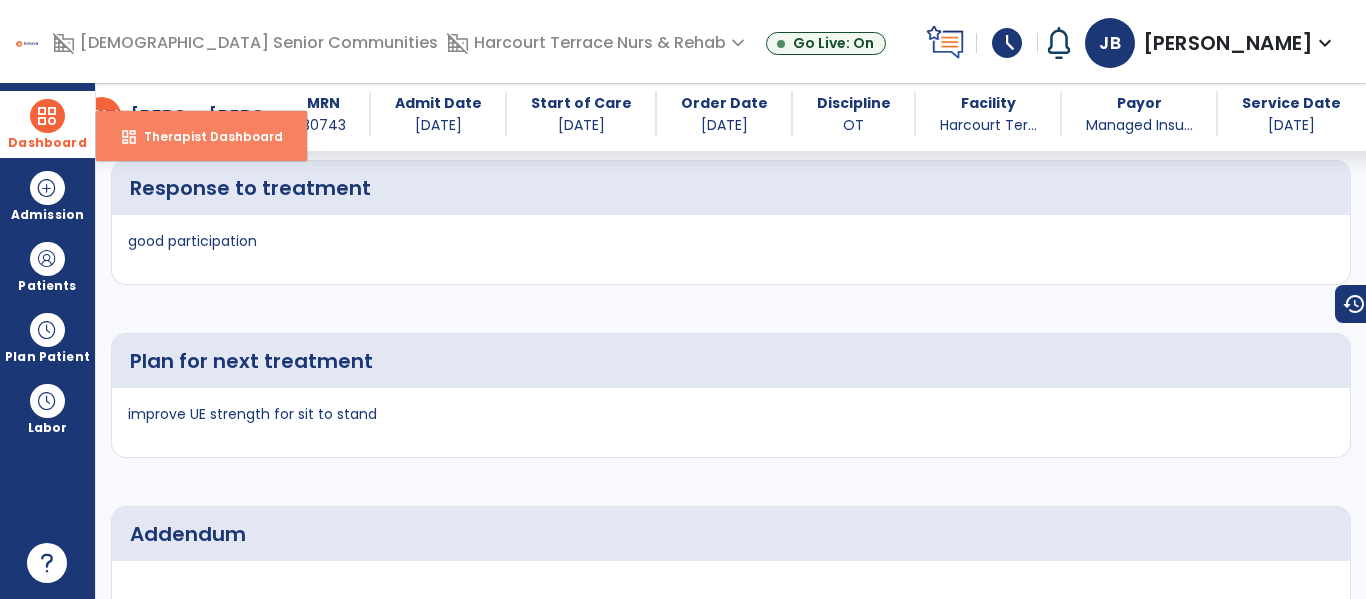 click on "dashboard  Therapist Dashboard" at bounding box center [201, 136] 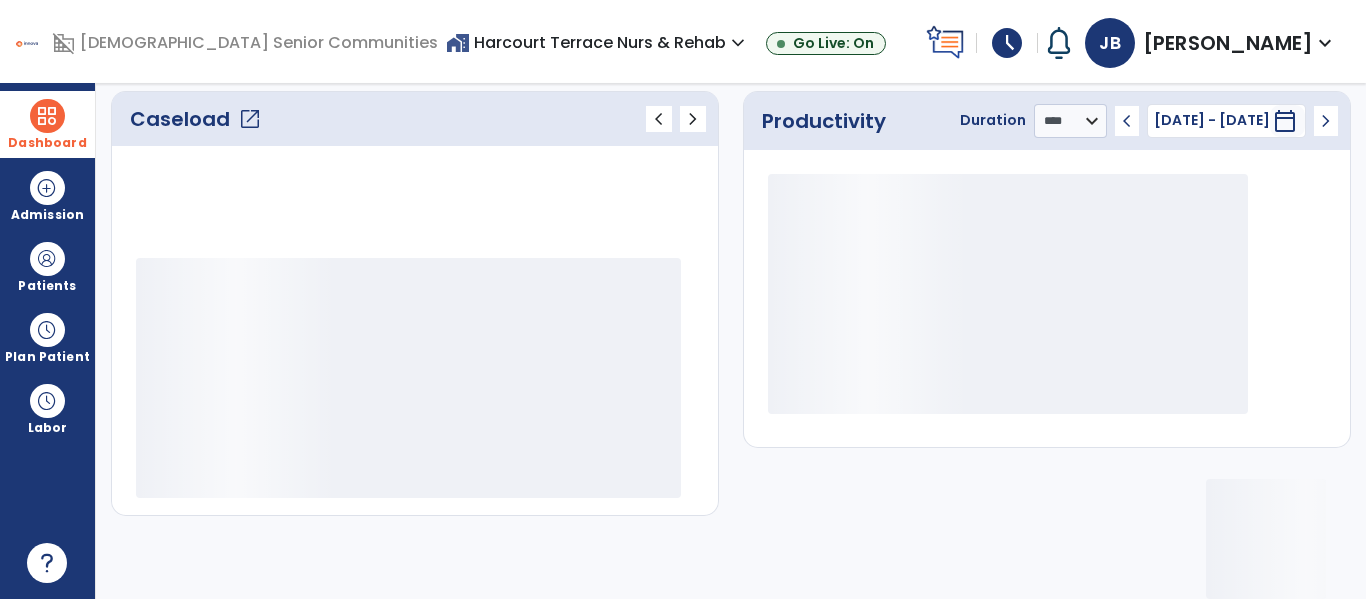 scroll, scrollTop: 278, scrollLeft: 0, axis: vertical 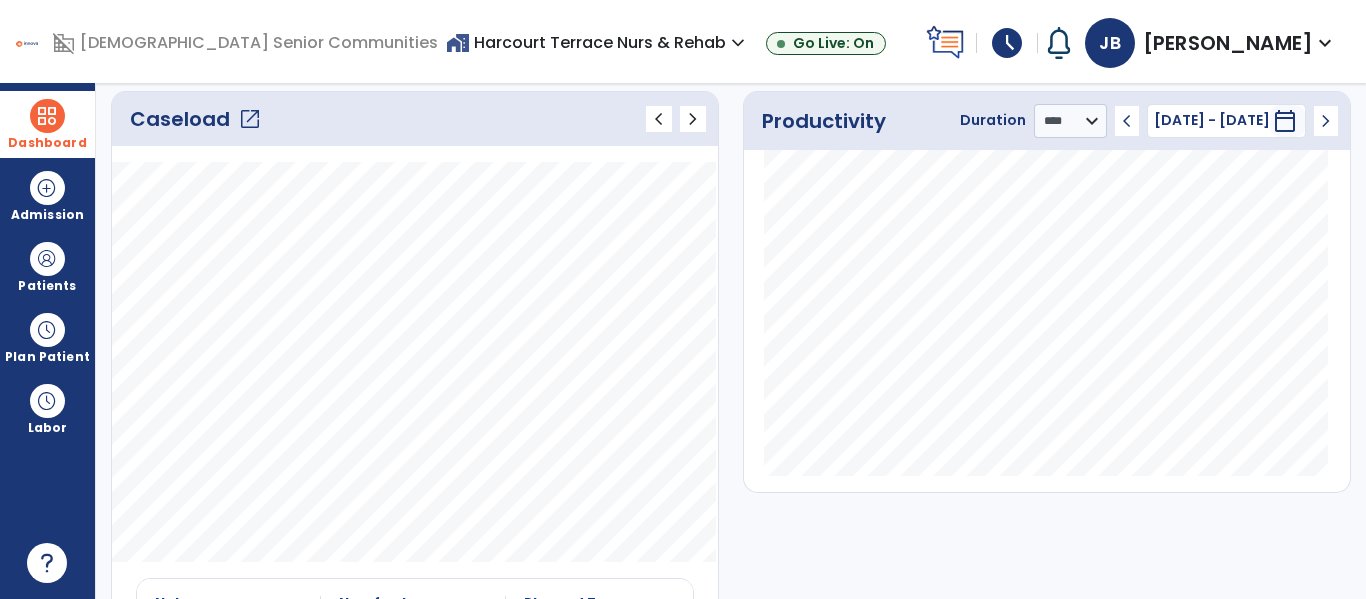 click on "open_in_new" 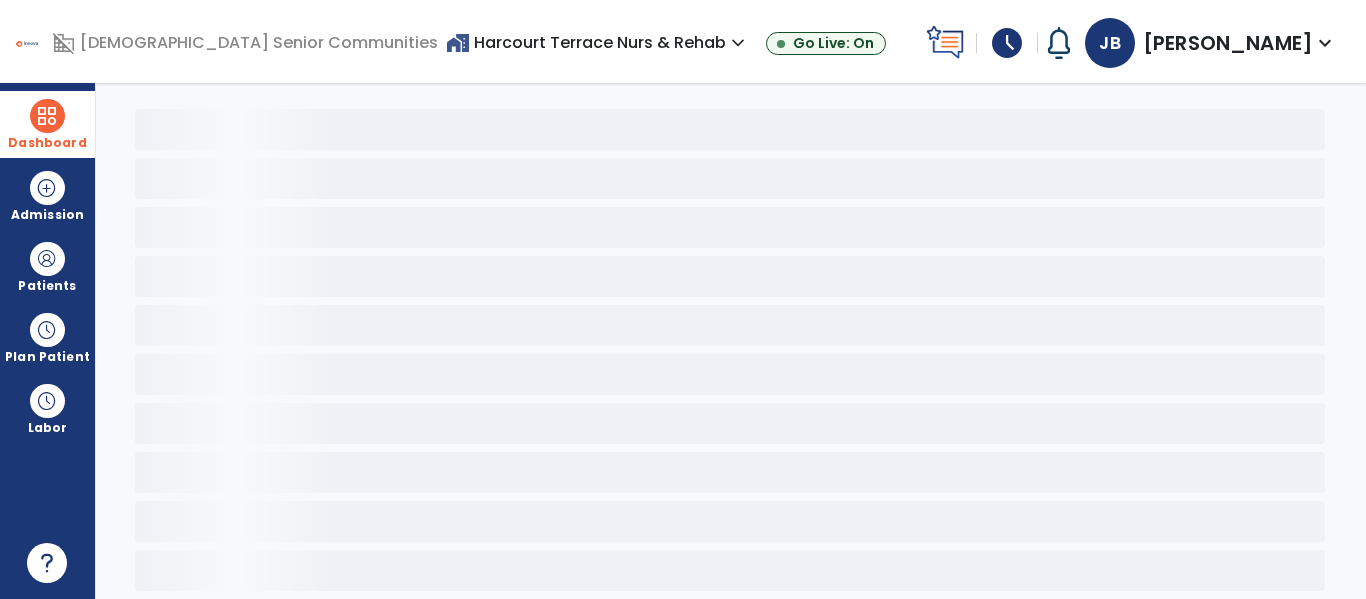 scroll, scrollTop: 78, scrollLeft: 0, axis: vertical 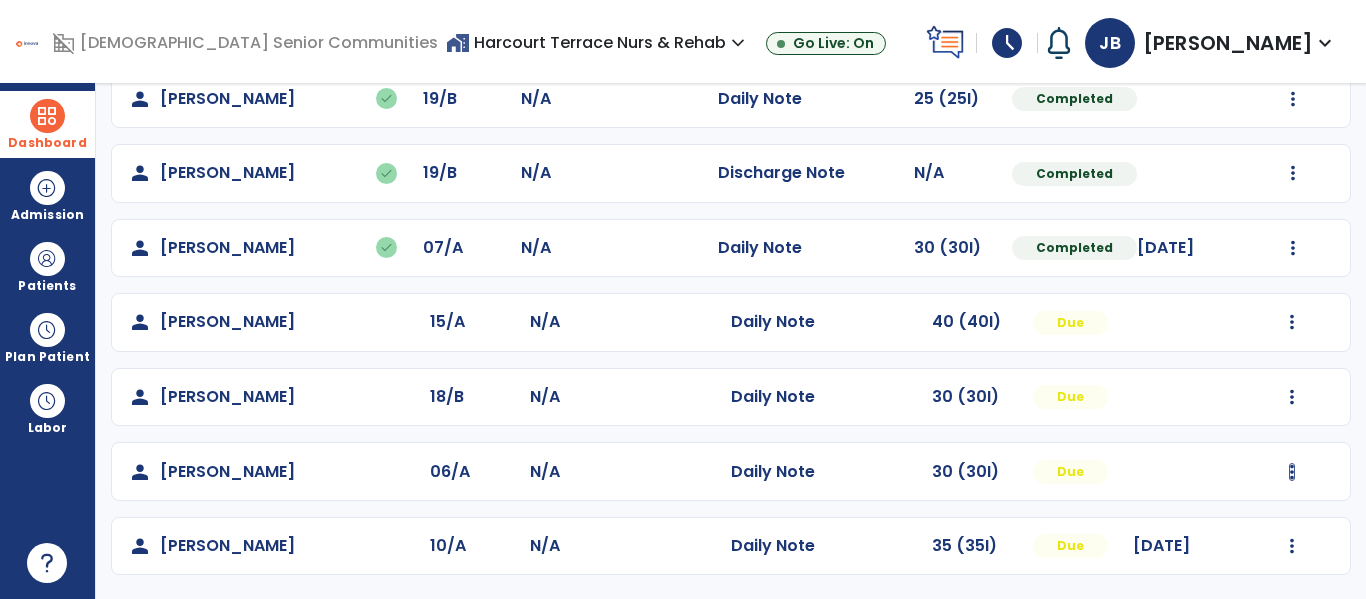 click at bounding box center [1293, -647] 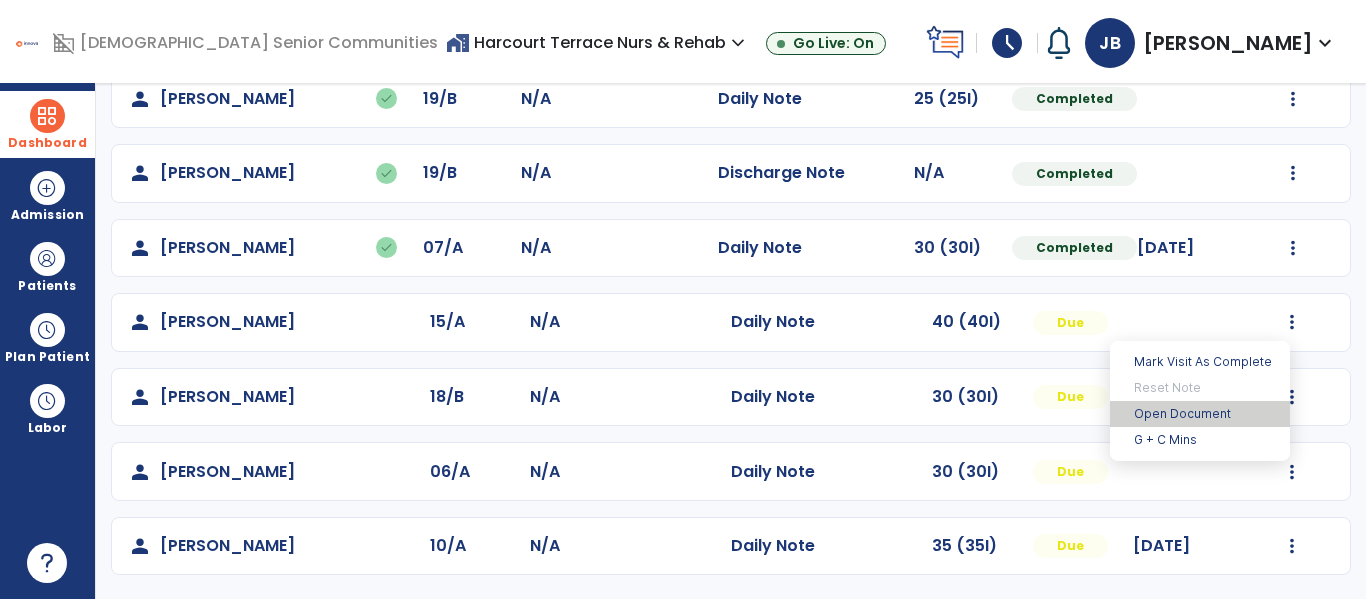 click on "Open Document" at bounding box center [1200, 414] 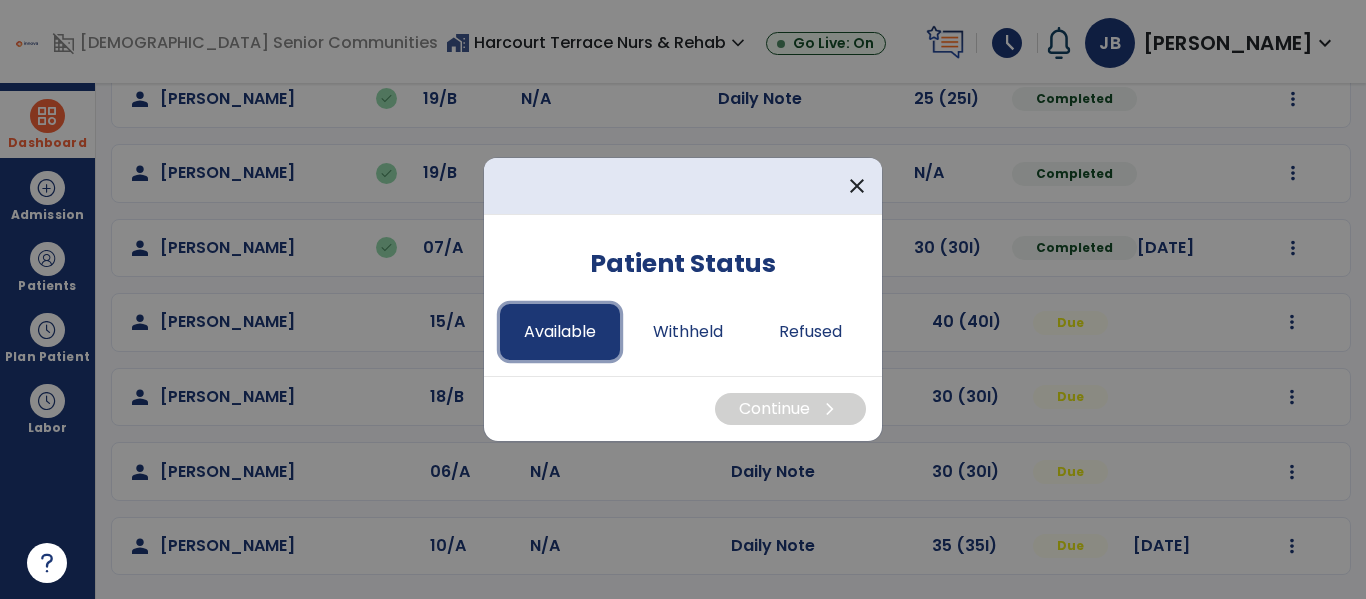 click on "Available" at bounding box center [560, 332] 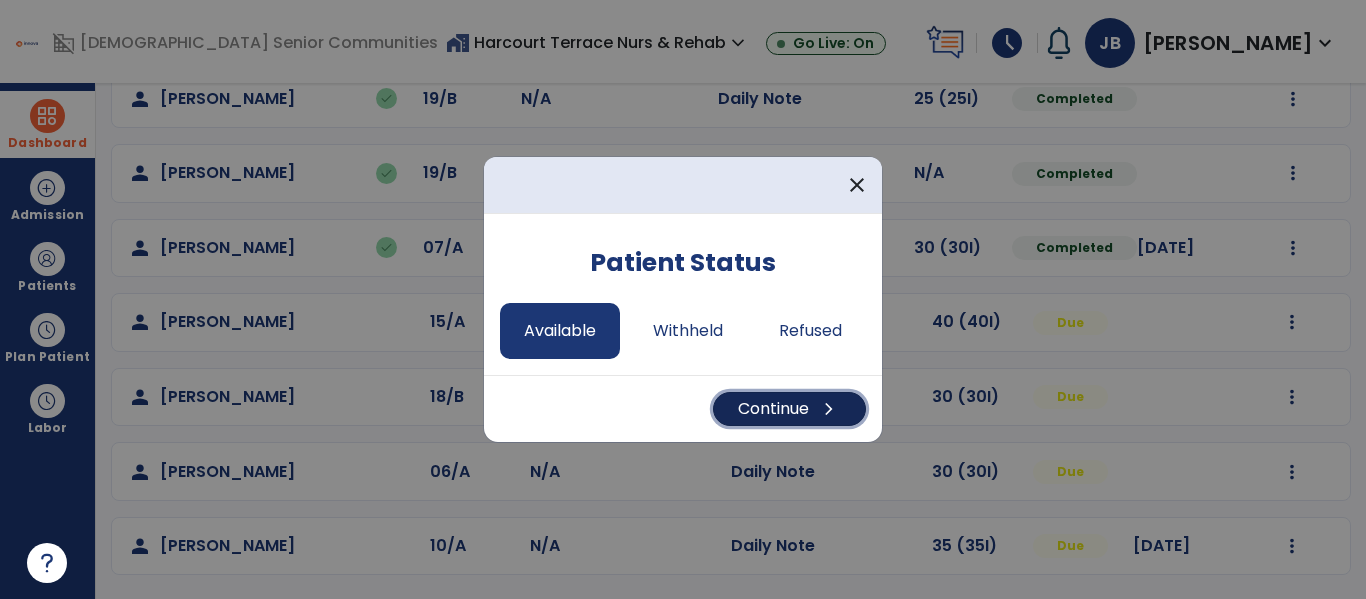 click on "Continue   chevron_right" at bounding box center (789, 409) 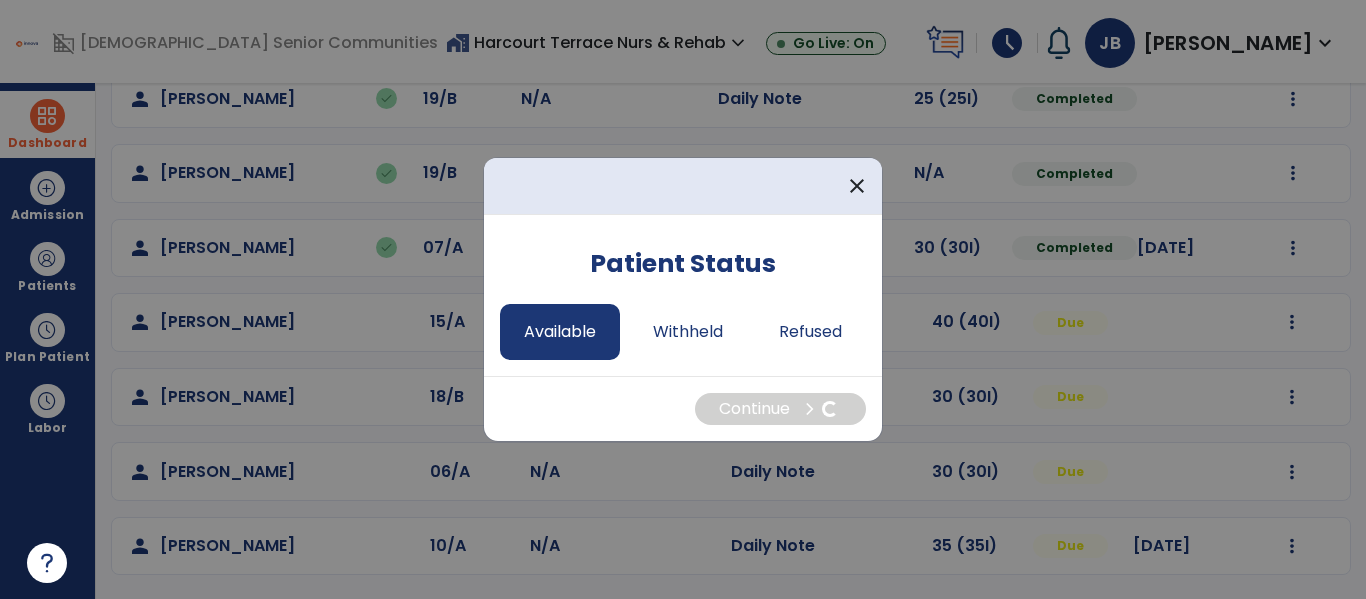 select on "*" 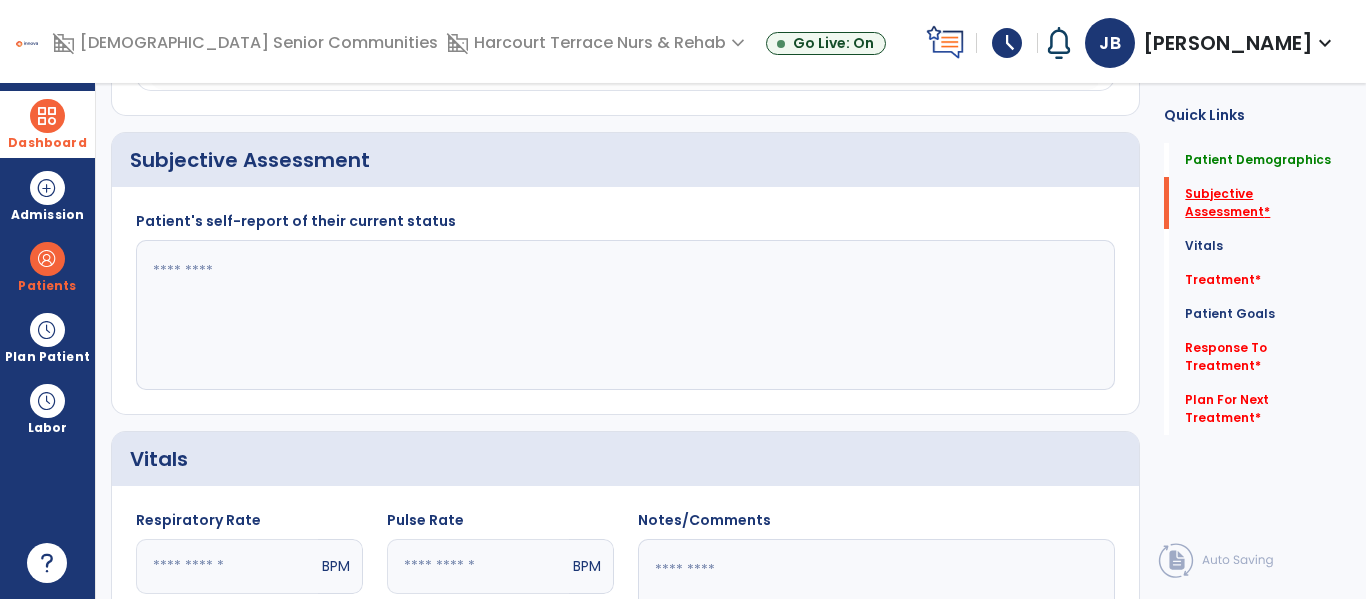click on "Subjective Assessment   *" 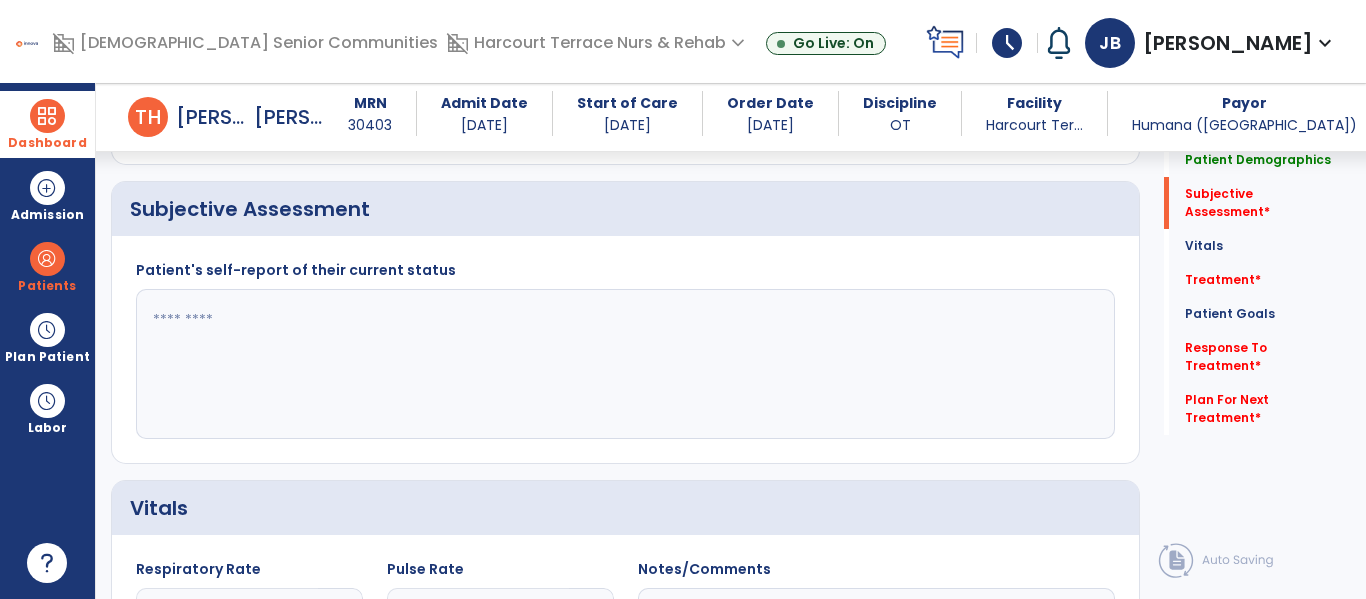click 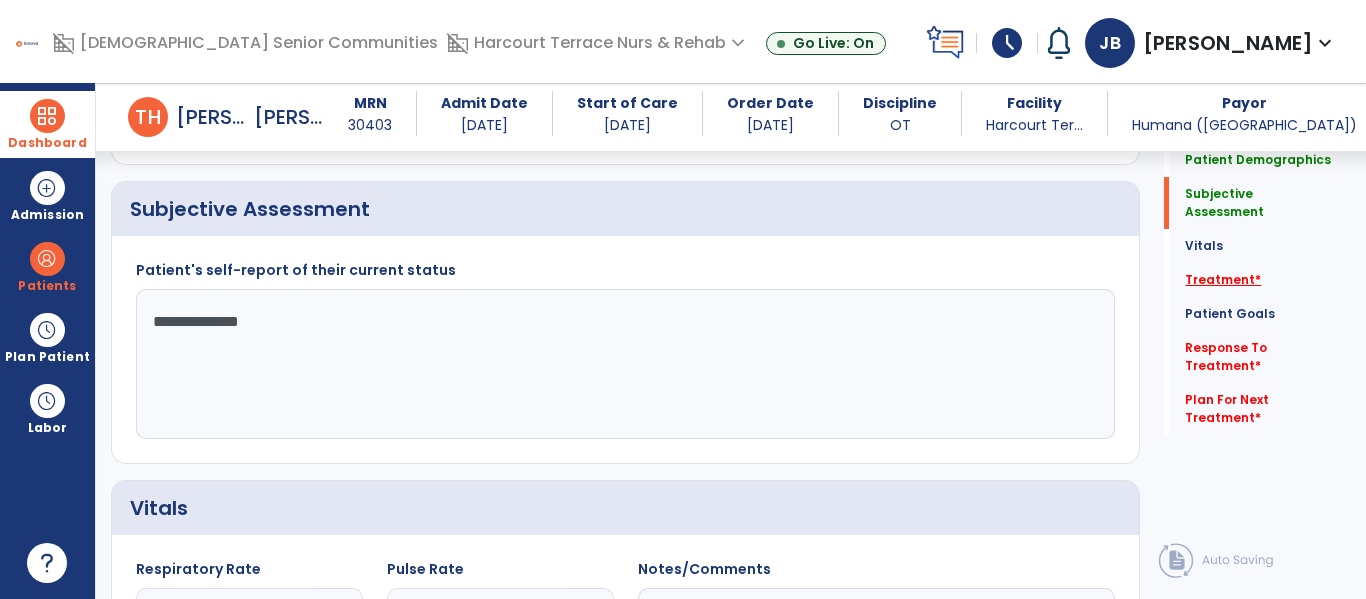 type on "**********" 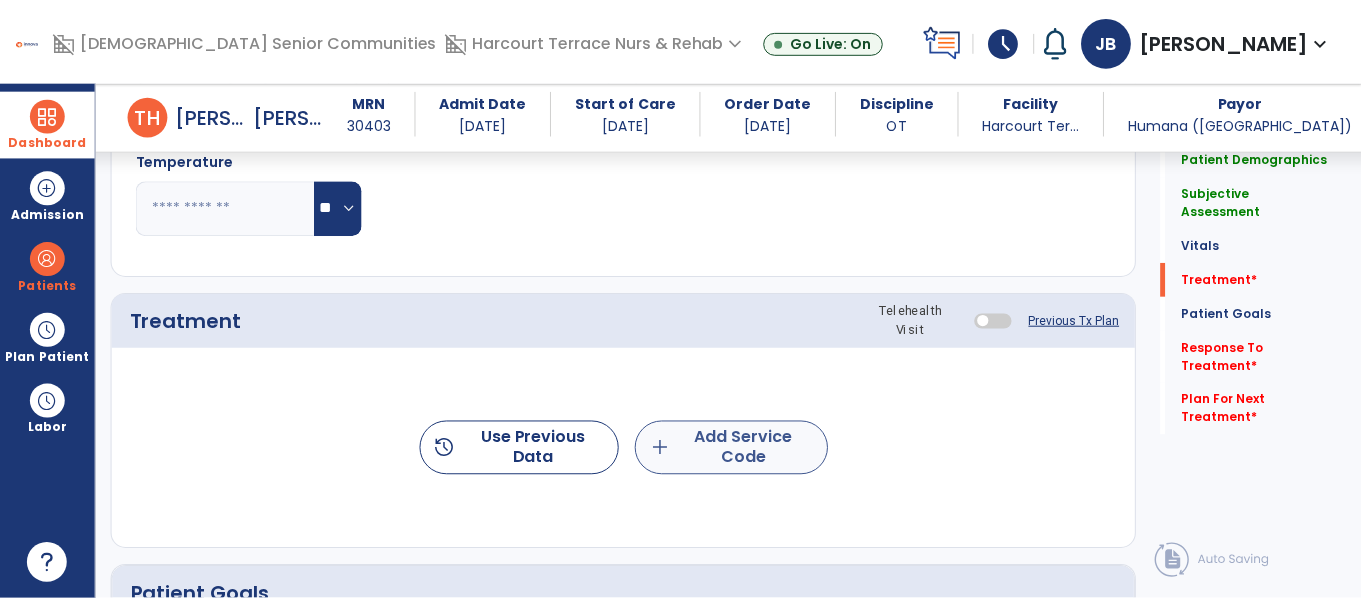 scroll, scrollTop: 1556, scrollLeft: 0, axis: vertical 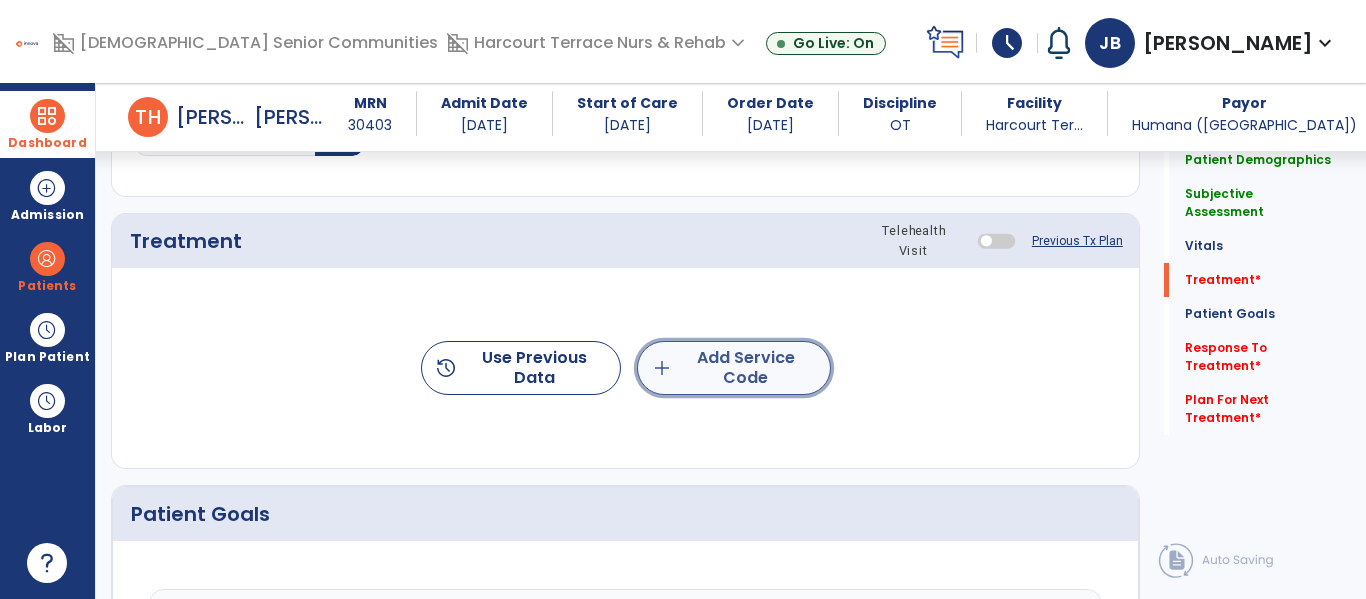 click on "add  Add Service Code" 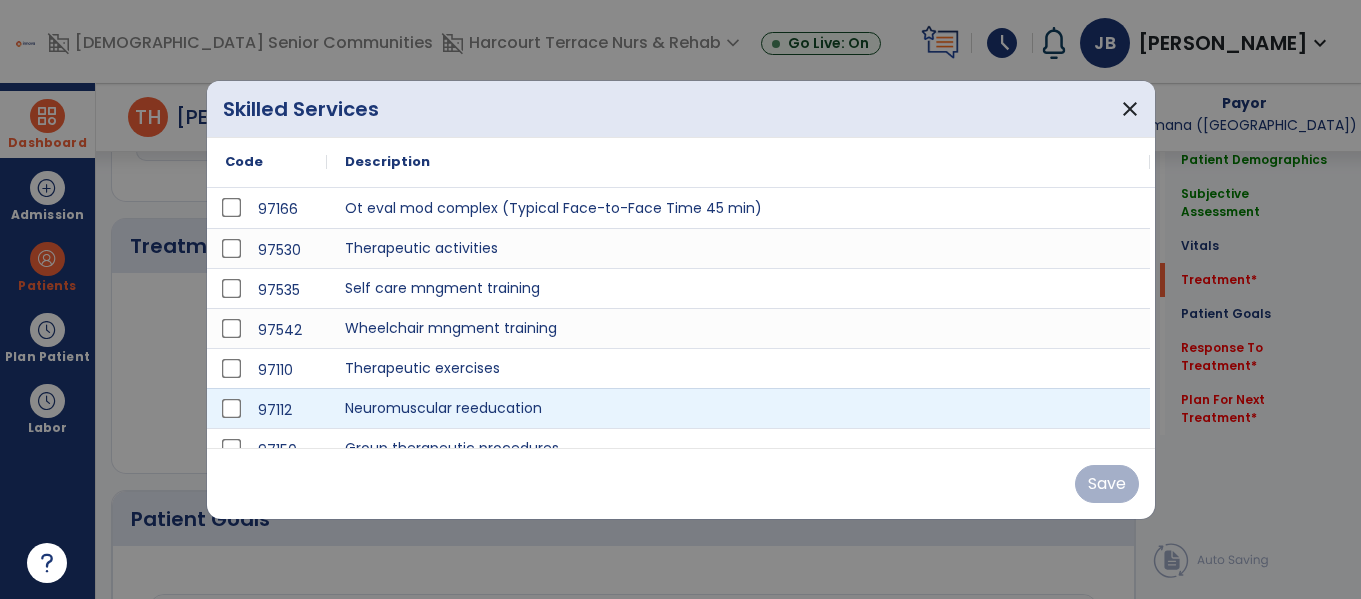 scroll, scrollTop: 1556, scrollLeft: 0, axis: vertical 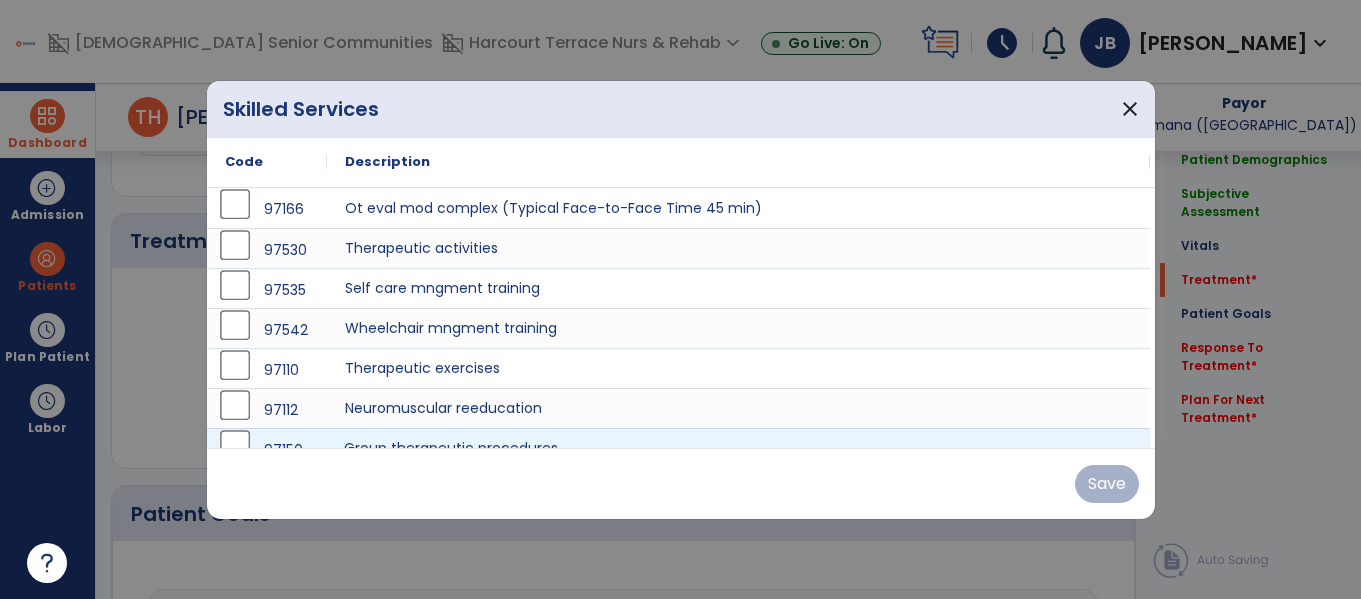 click on "Group therapeutic procedures" at bounding box center (738, 448) 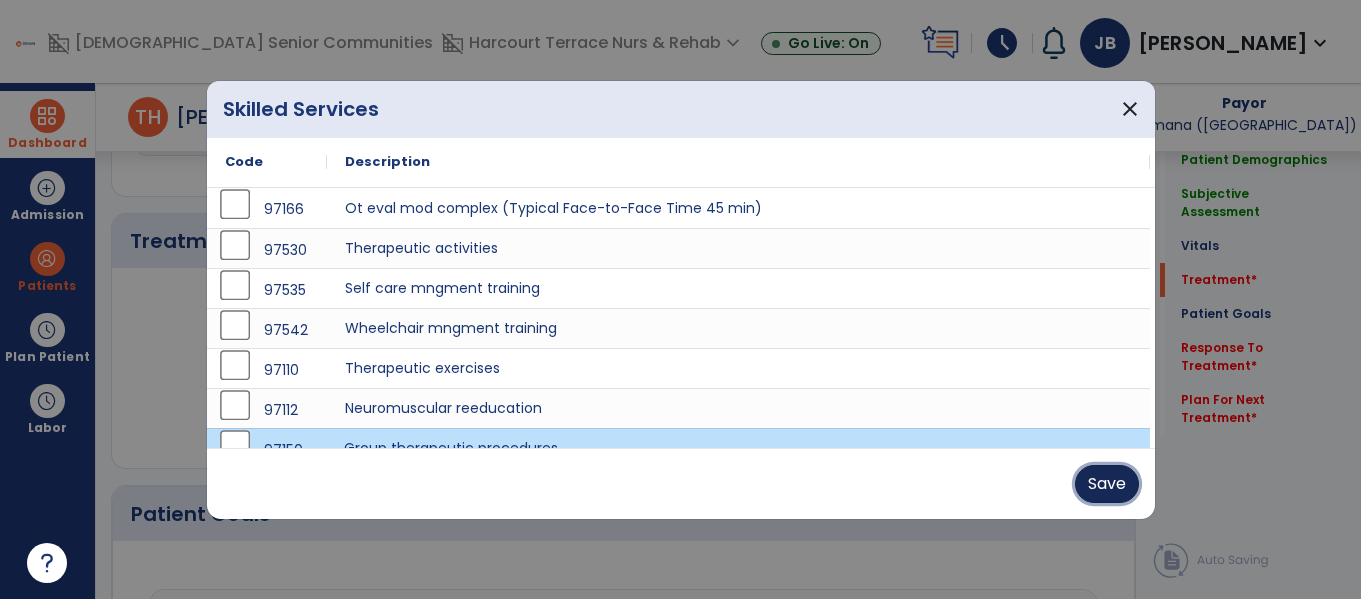 click on "Save" at bounding box center (1107, 484) 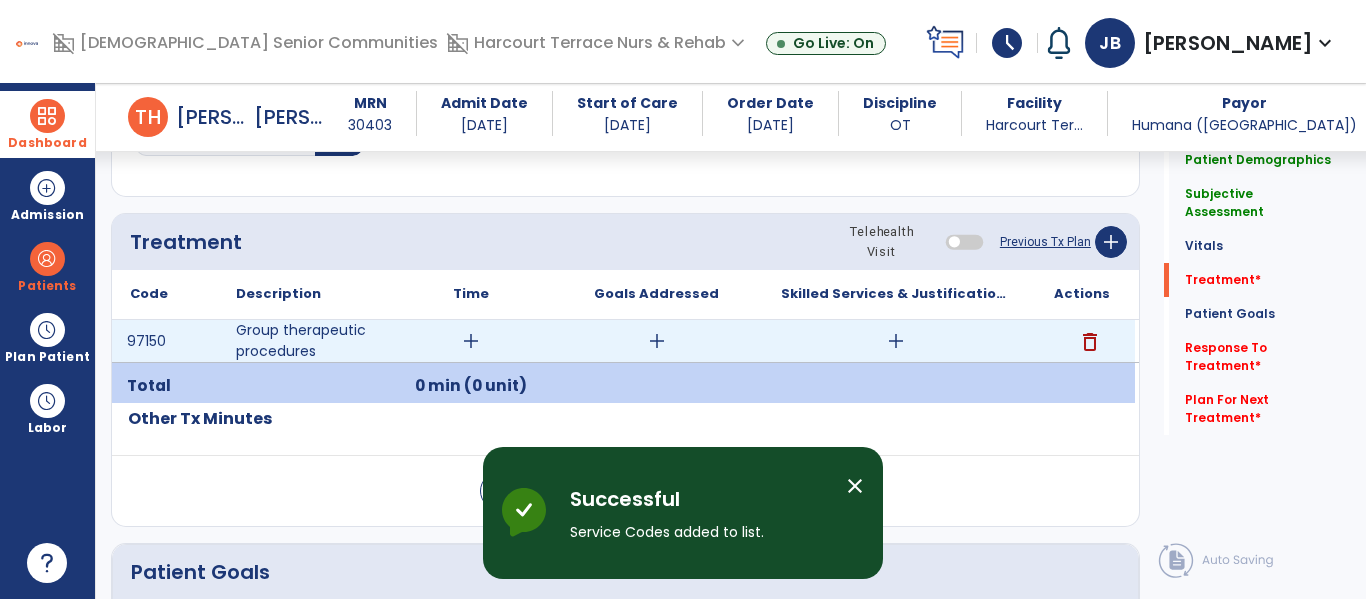 click on "add" at bounding box center (471, 341) 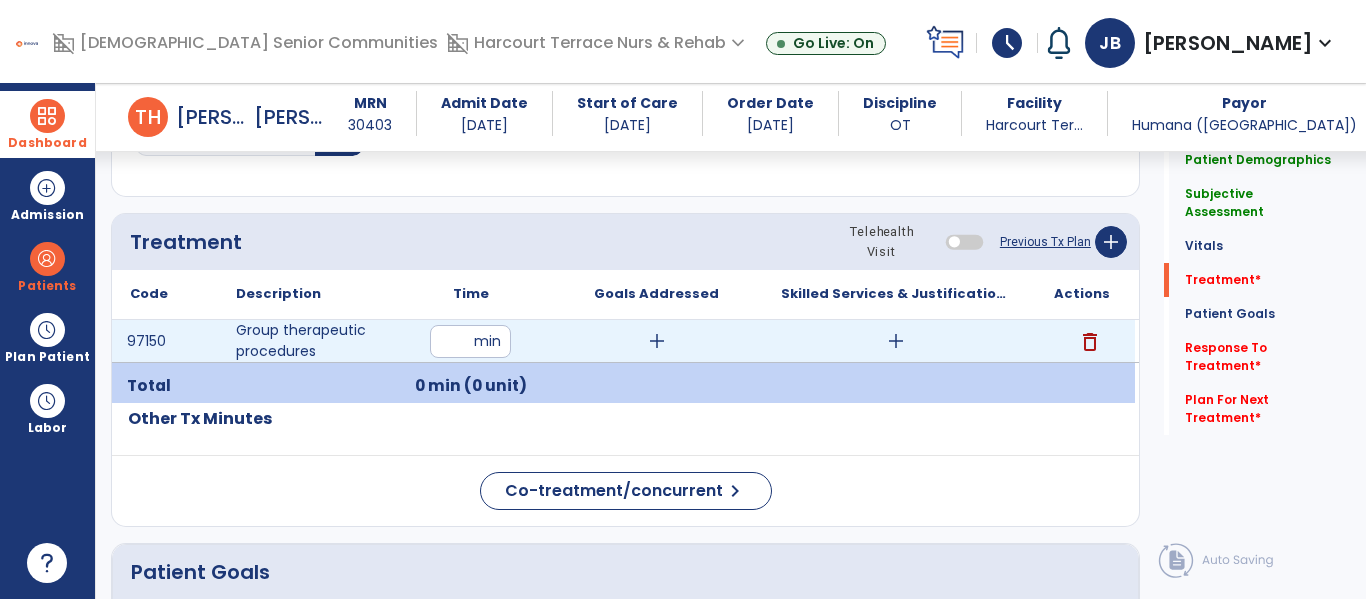 type on "**" 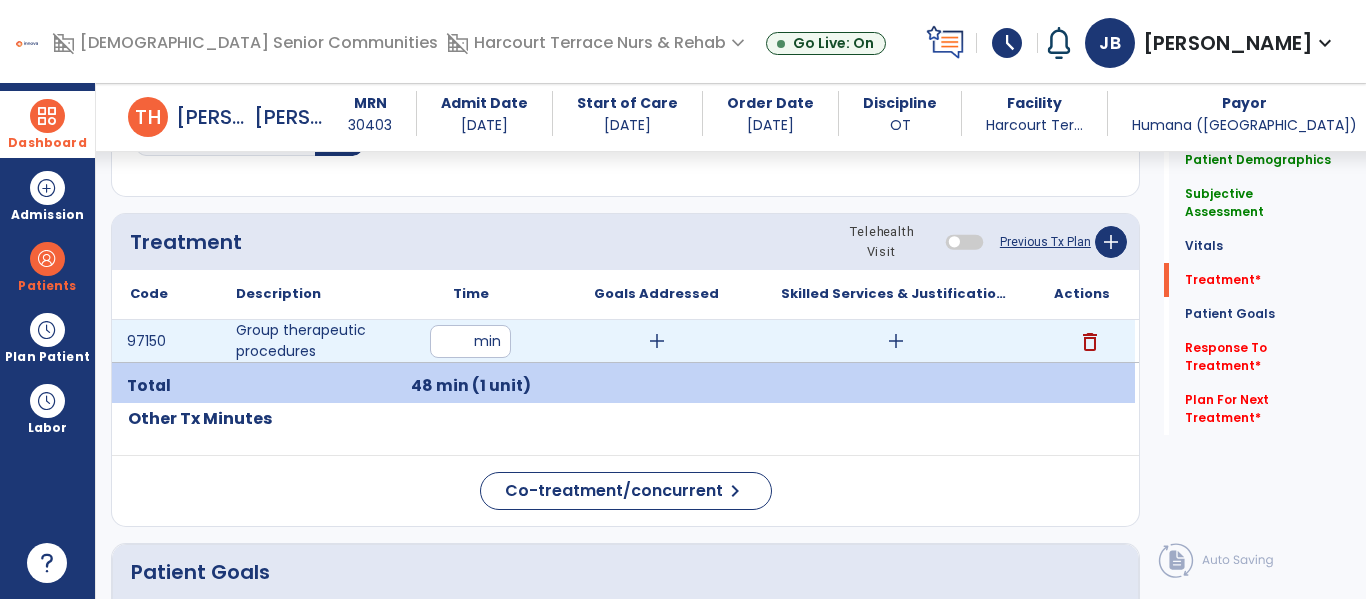 click on "add" at bounding box center (657, 341) 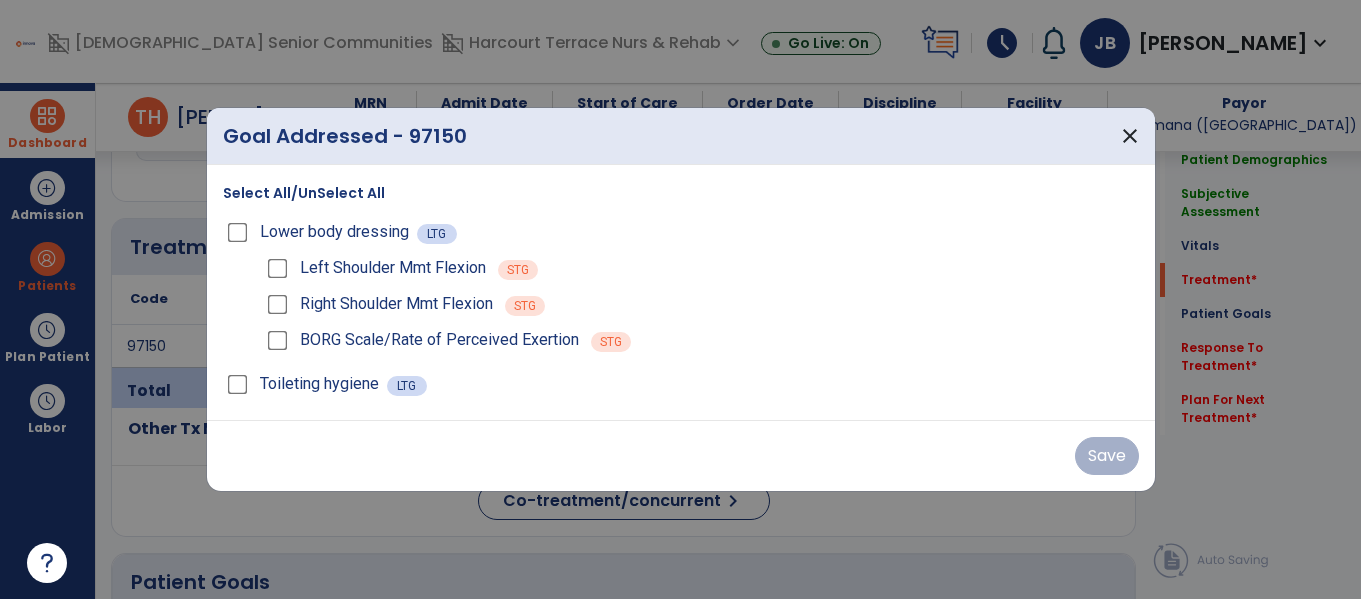scroll, scrollTop: 1556, scrollLeft: 0, axis: vertical 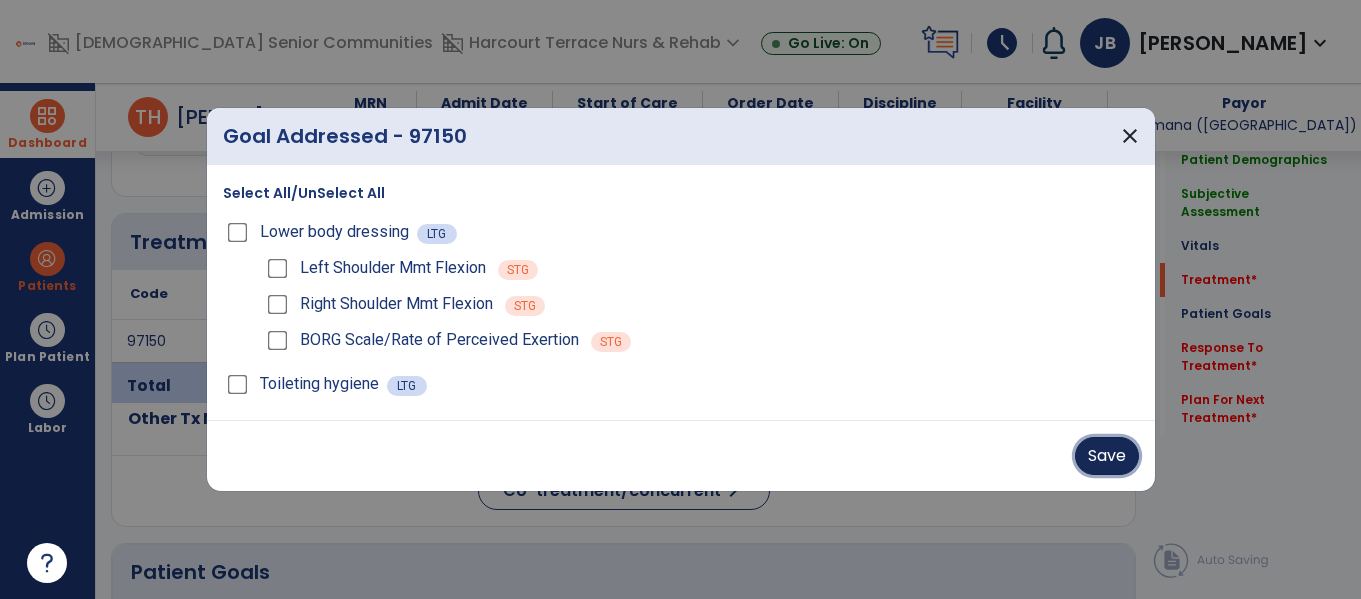 click on "Save" at bounding box center [1107, 456] 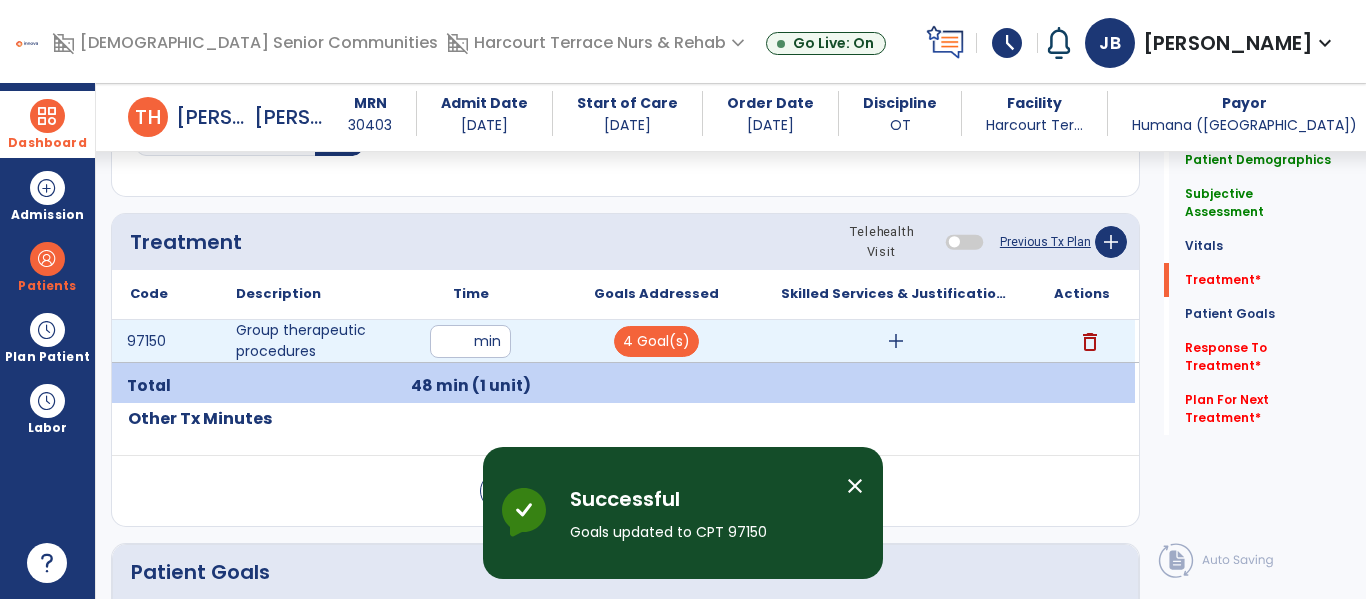 click on "add" at bounding box center (896, 341) 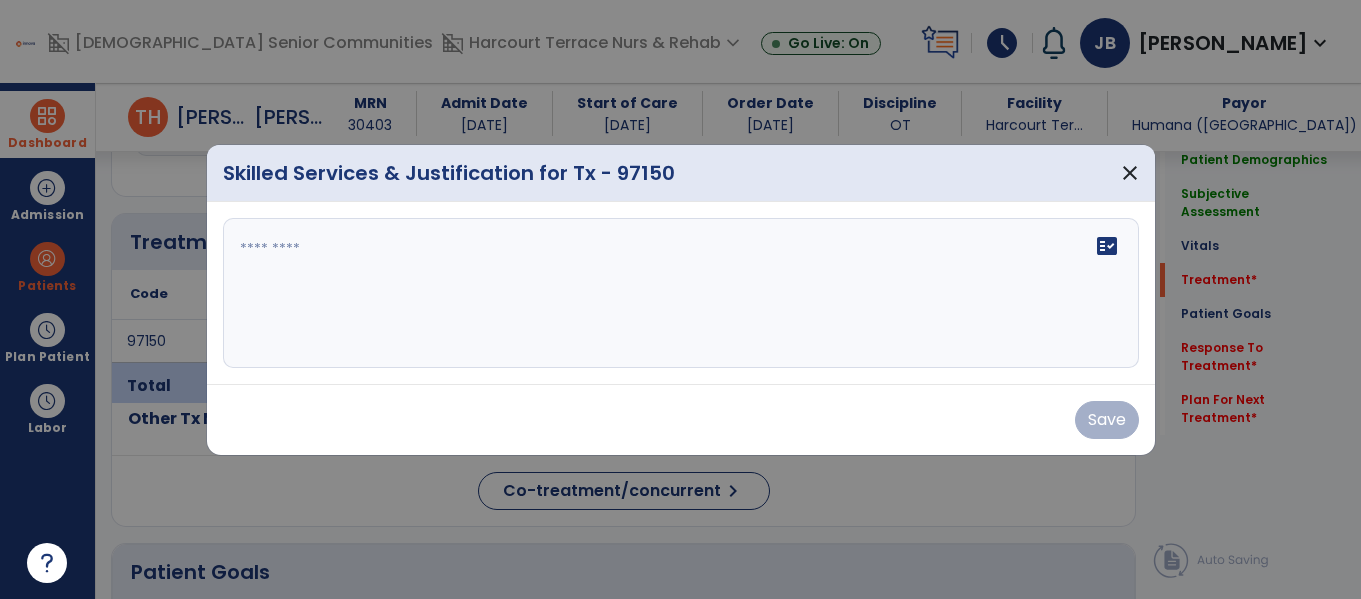 scroll, scrollTop: 1556, scrollLeft: 0, axis: vertical 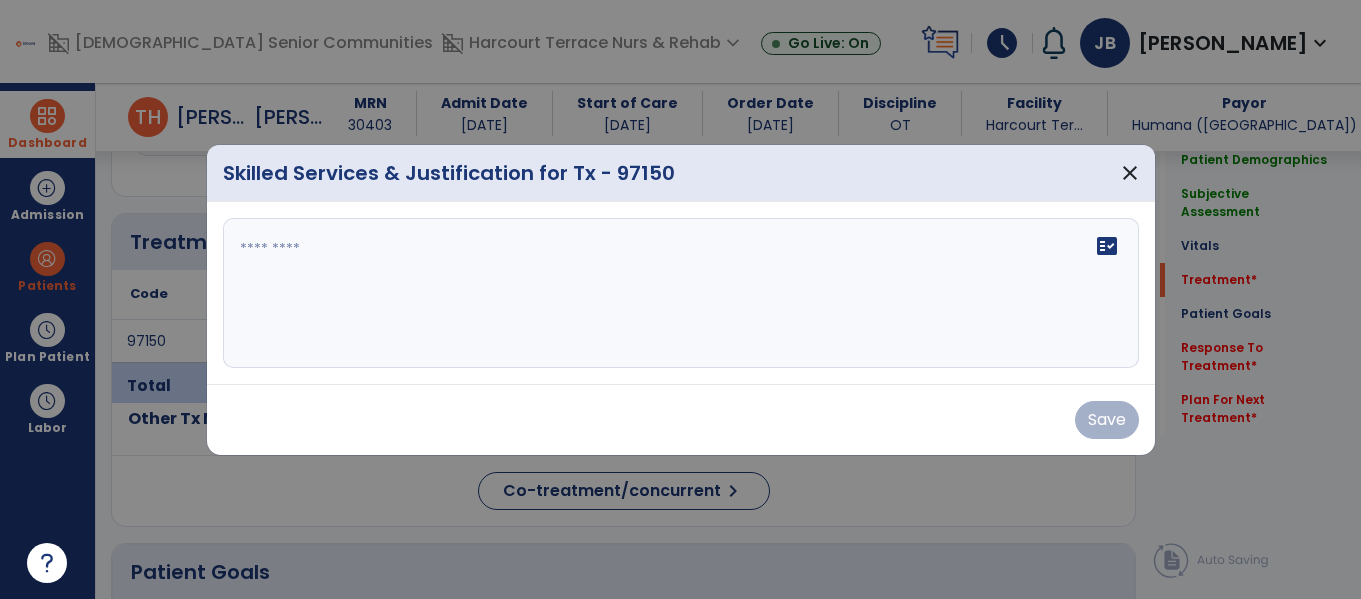 click on "fact_check" at bounding box center (681, 293) 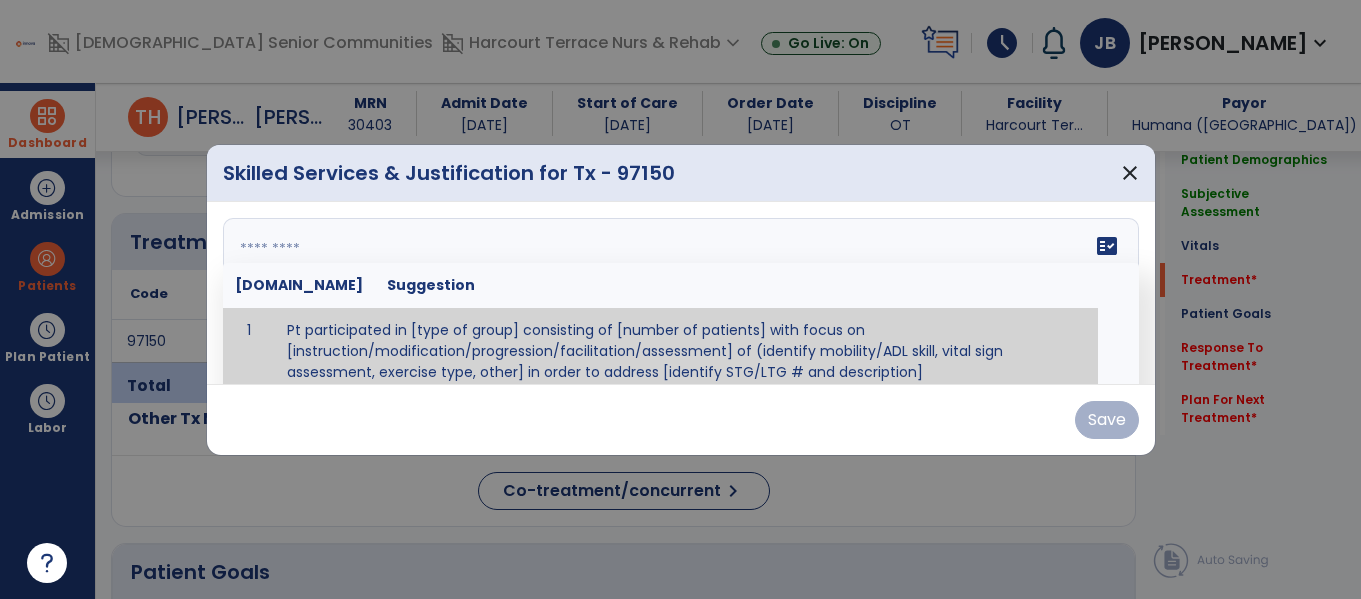 scroll, scrollTop: 12, scrollLeft: 0, axis: vertical 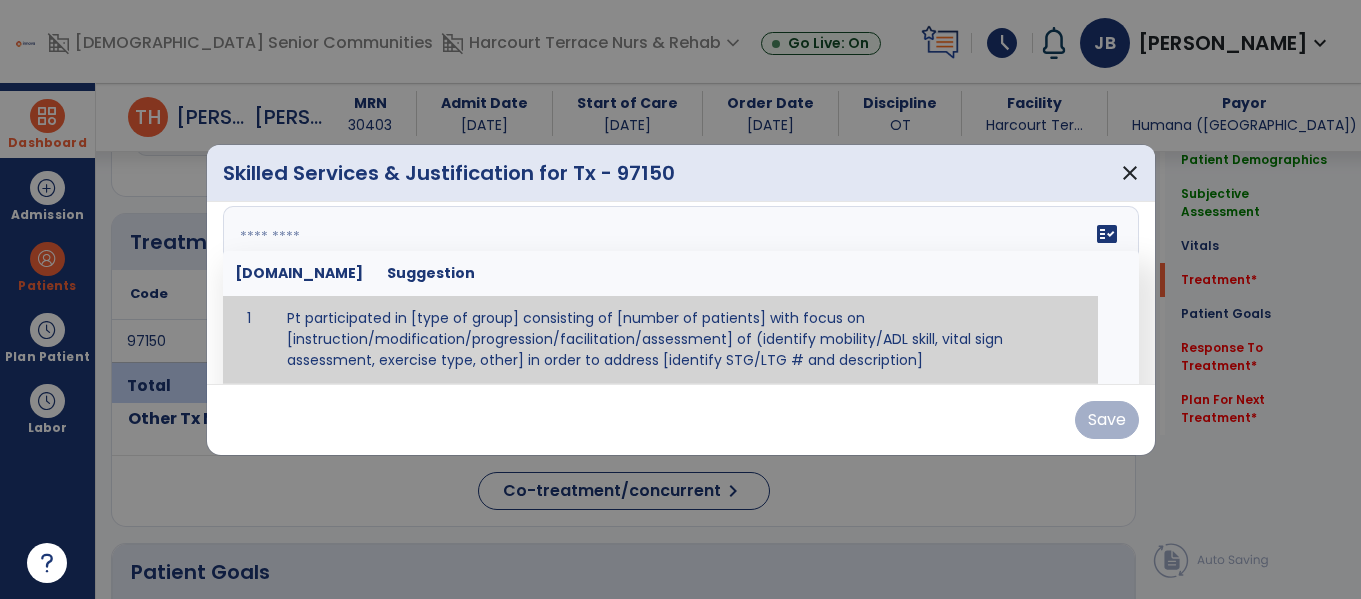 paste on "**********" 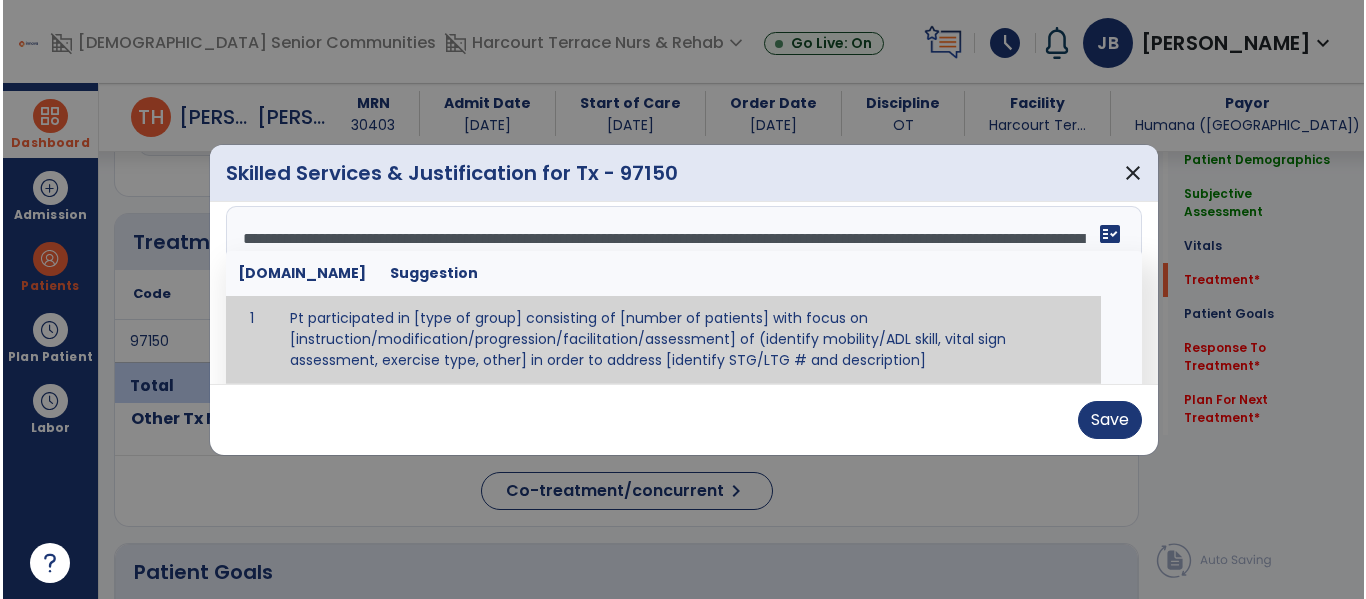 scroll, scrollTop: 0, scrollLeft: 0, axis: both 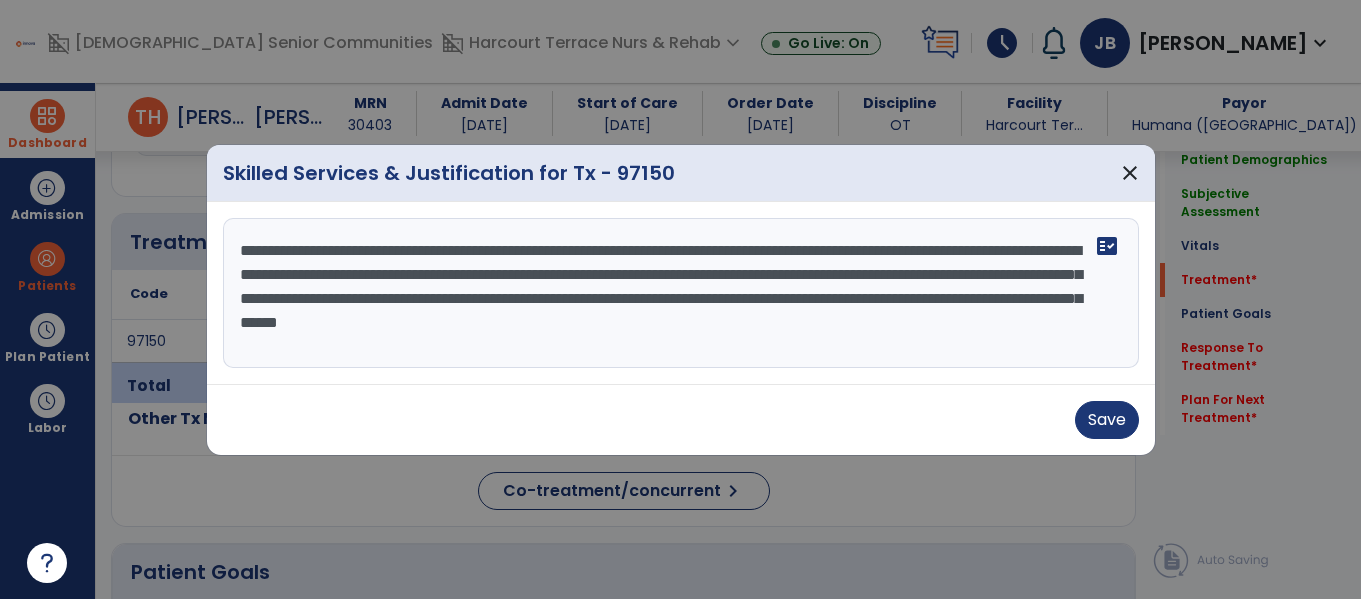 click on "**********" at bounding box center [681, 293] 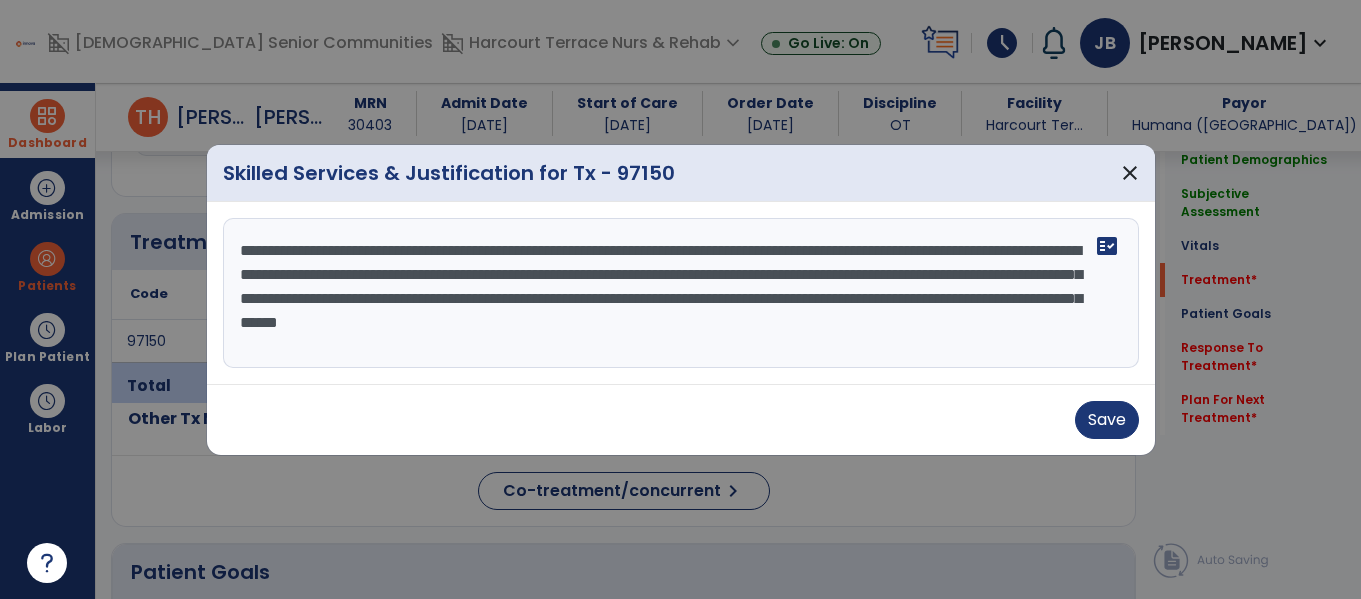 click on "**********" at bounding box center (681, 293) 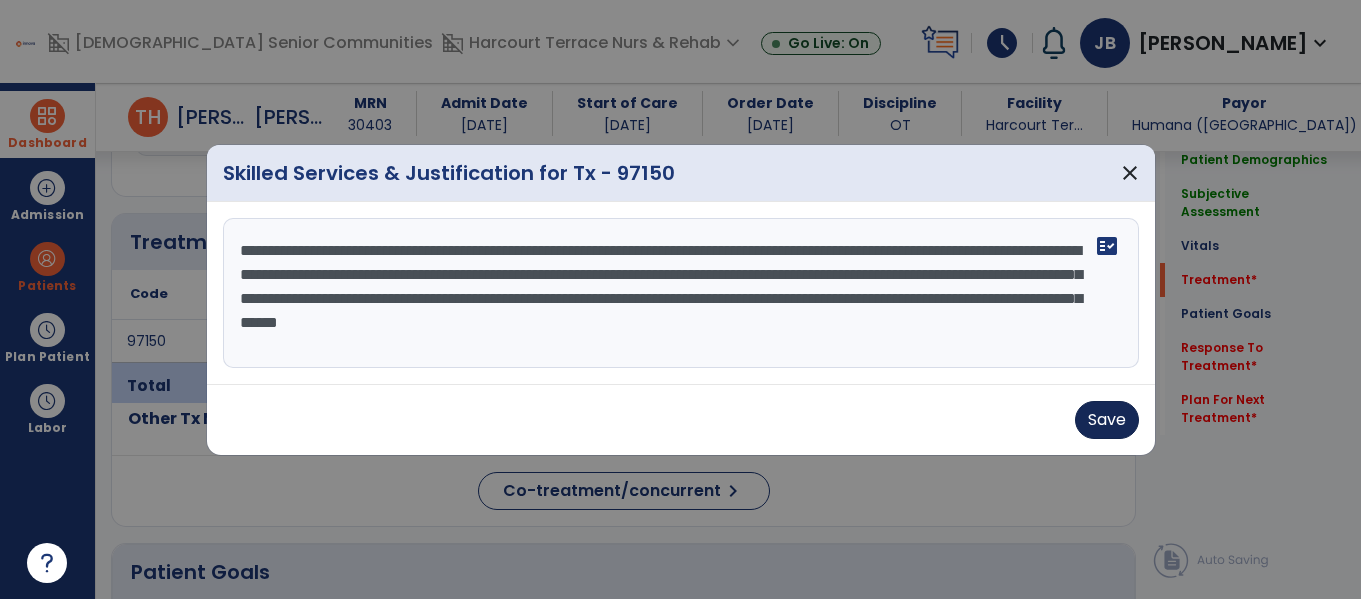 type on "**********" 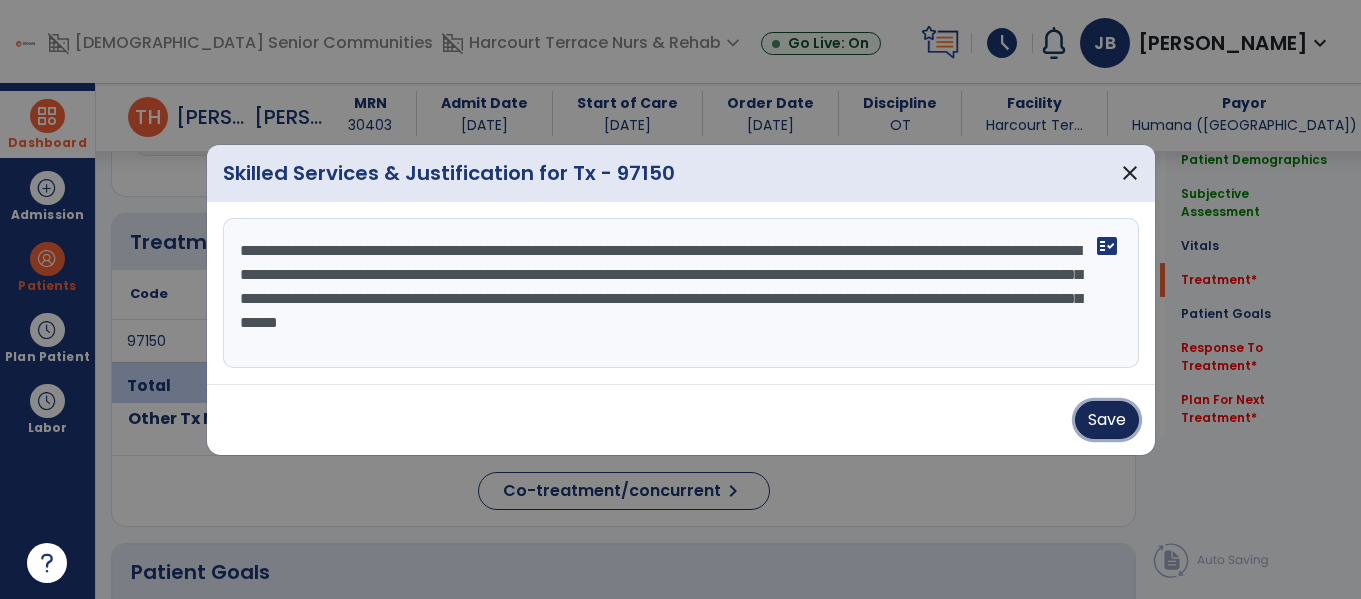 click on "Save" at bounding box center [1107, 420] 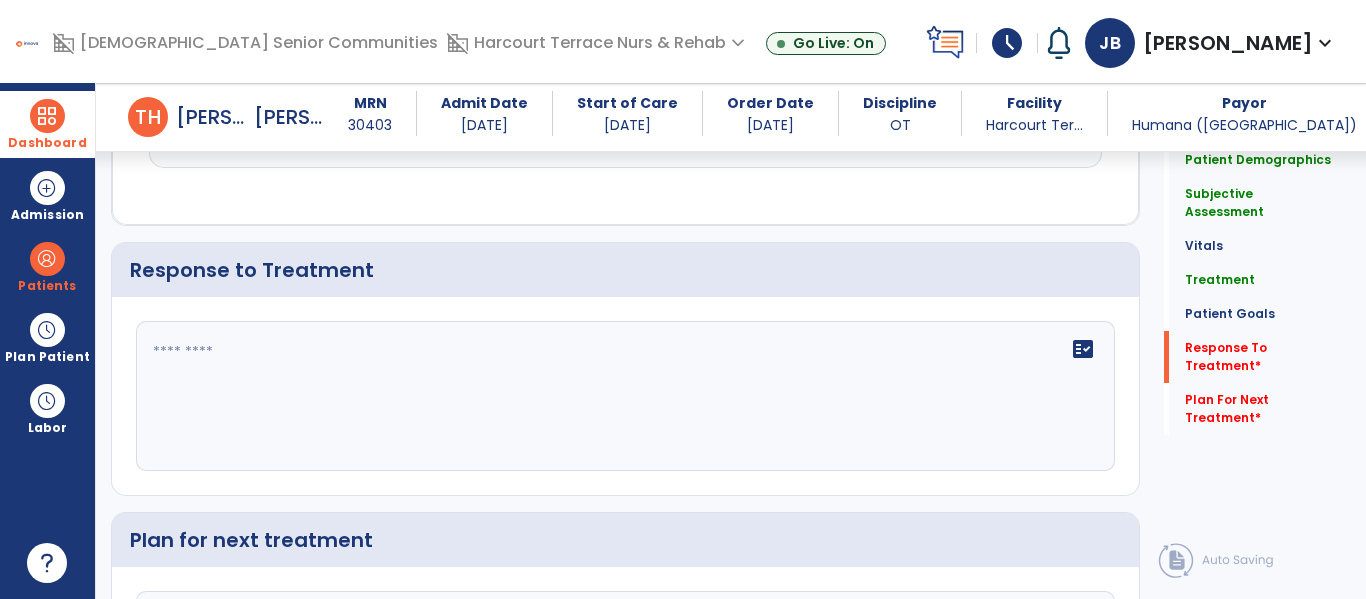 scroll, scrollTop: 2874, scrollLeft: 0, axis: vertical 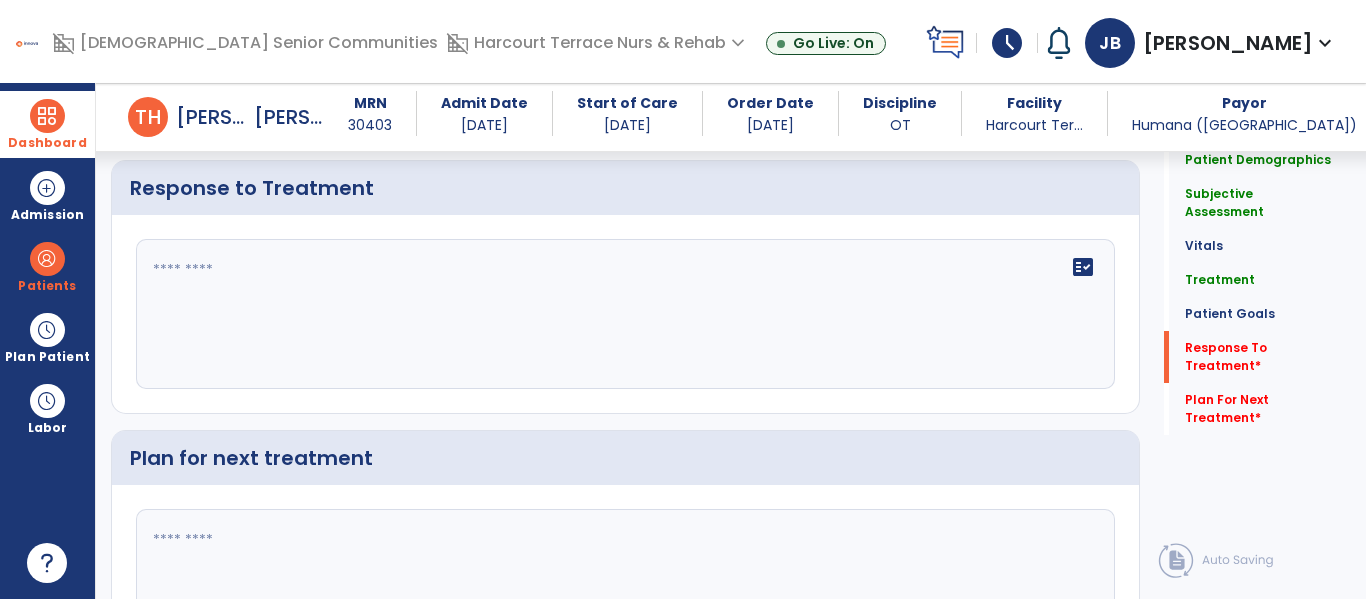 click on "fact_check" 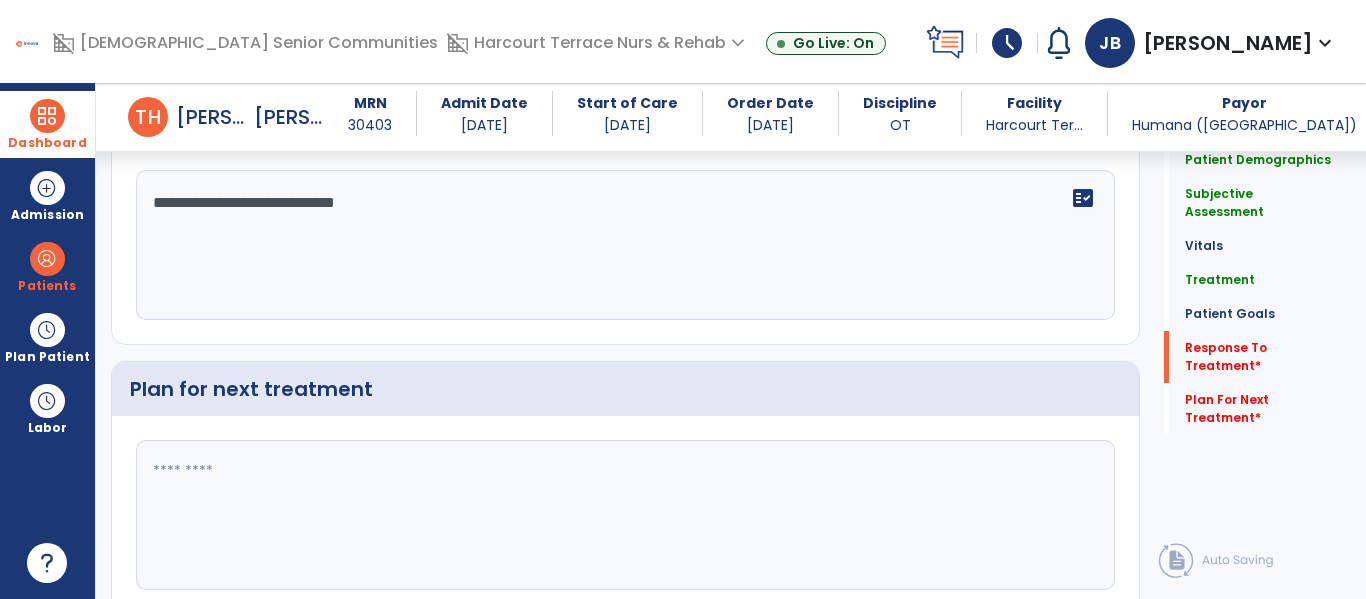 scroll, scrollTop: 2985, scrollLeft: 0, axis: vertical 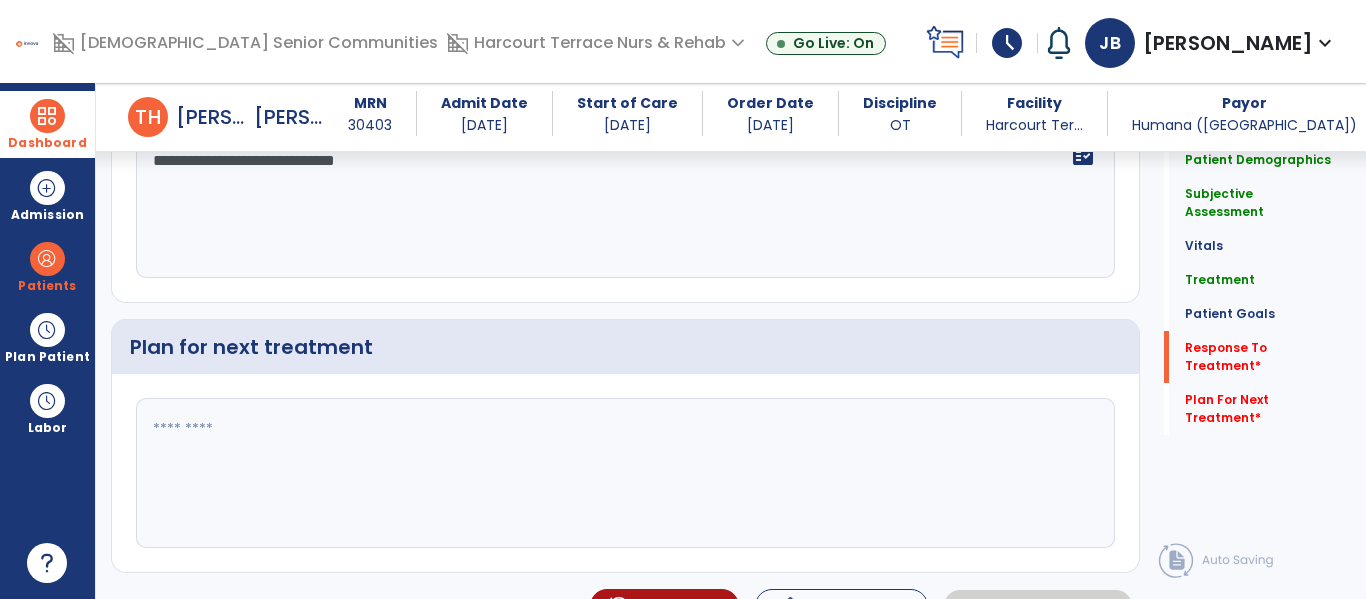 type on "**********" 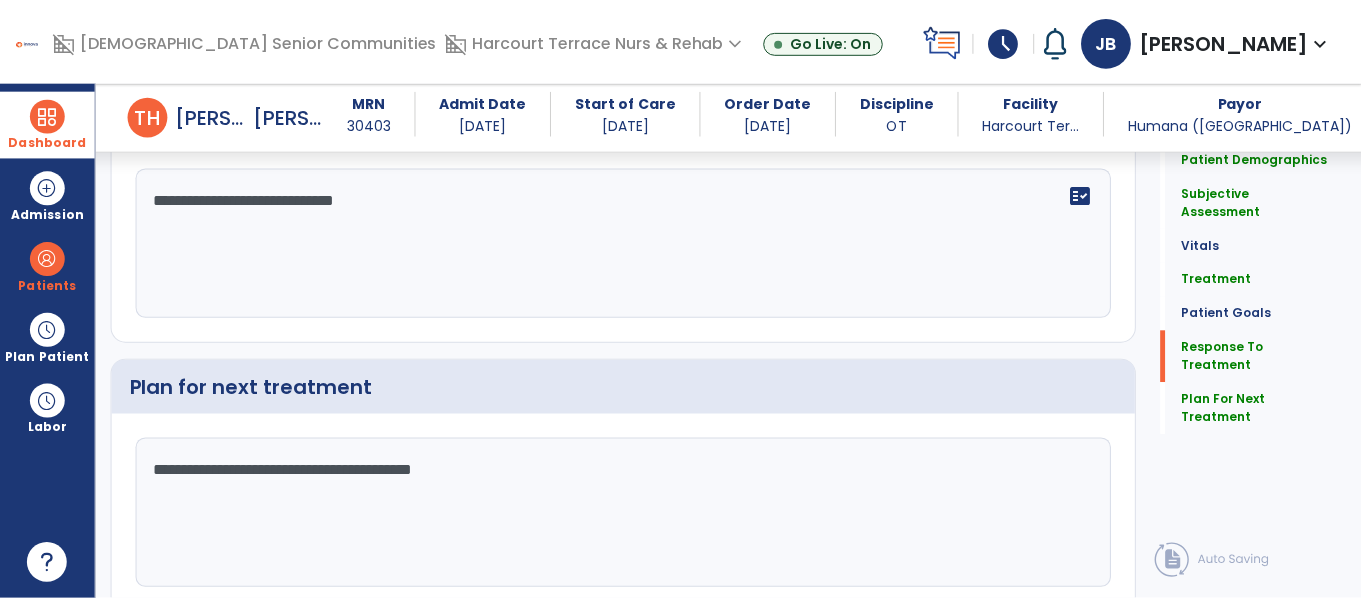 scroll, scrollTop: 3025, scrollLeft: 0, axis: vertical 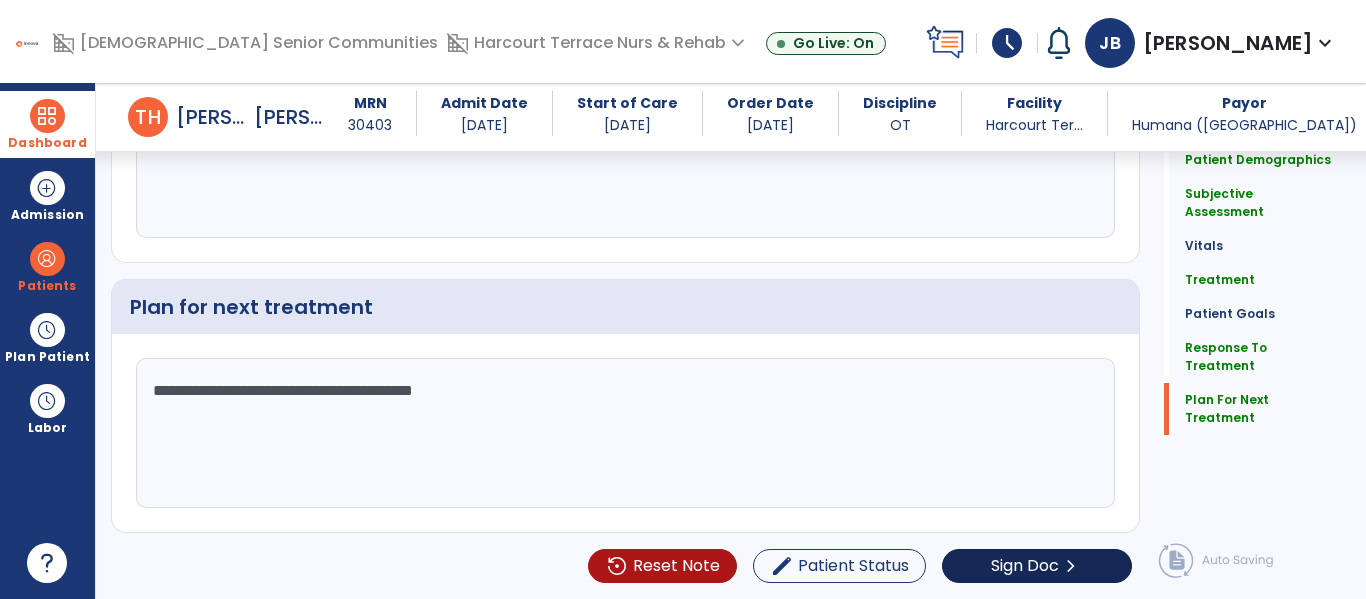 type on "**********" 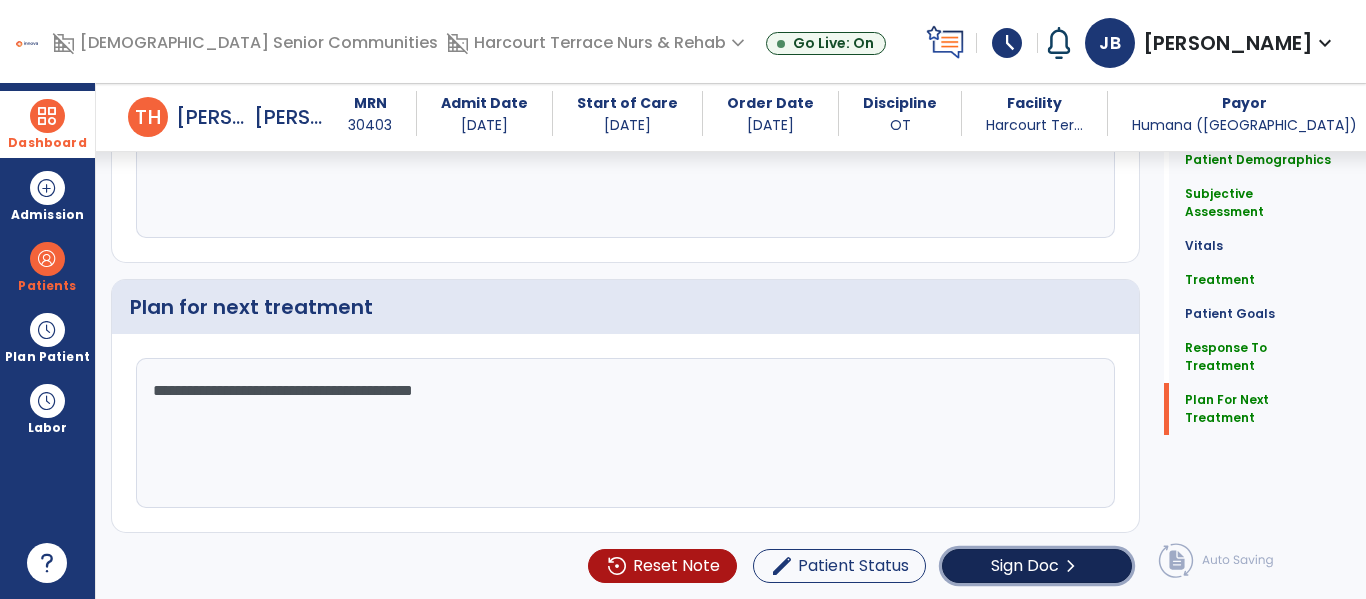 click on "Sign Doc" 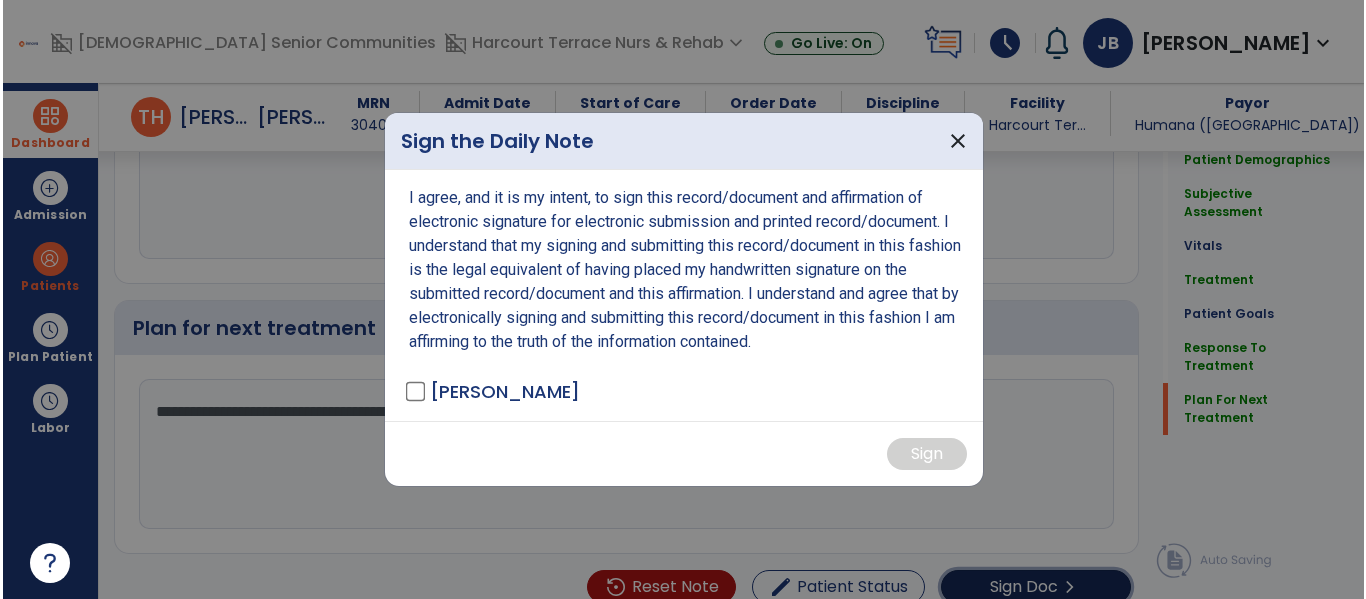 scroll, scrollTop: 3046, scrollLeft: 0, axis: vertical 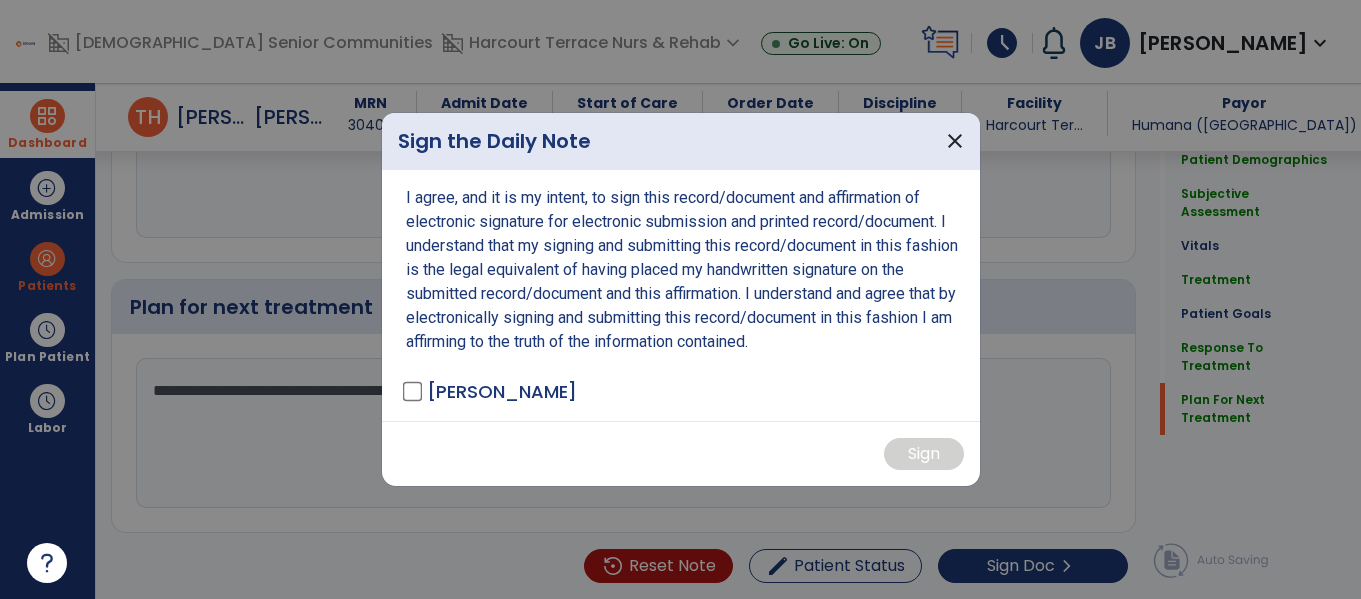 click on "I agree, and it is my intent, to sign this record/document and affirmation of electronic signature for electronic submission and printed record/document. I understand that my signing and submitting this record/document in this fashion is the legal equivalent of having placed my handwritten signature on the submitted record/document and this affirmation. I understand and agree that by electronically signing and submitting this record/document in this fashion I am affirming to the truth of the information contained.  BALBO, JESSICA  - OT" at bounding box center (681, 295) 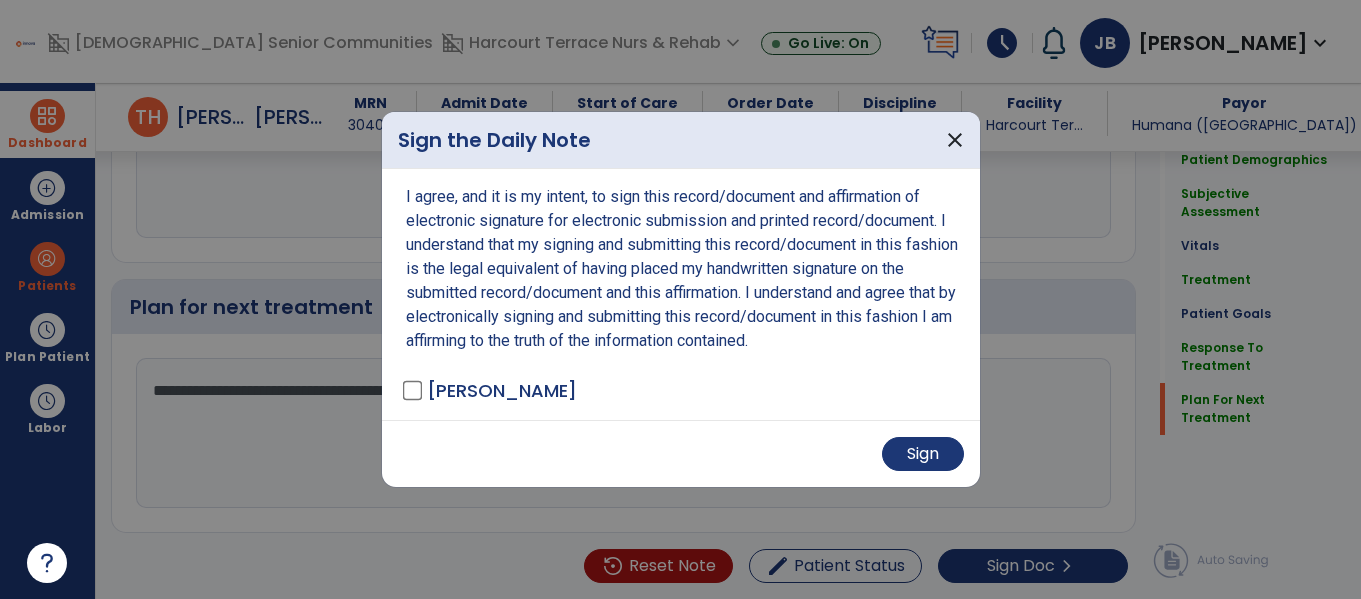 click on "Sign" at bounding box center (681, 454) 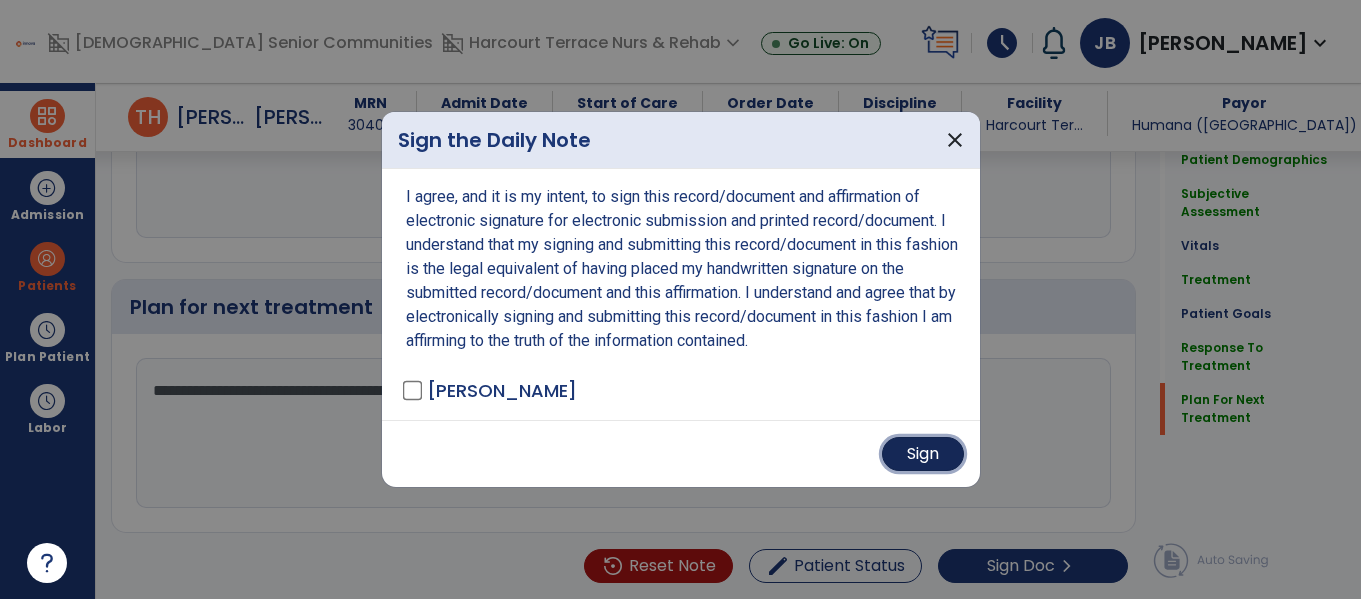 click on "Sign" at bounding box center (923, 454) 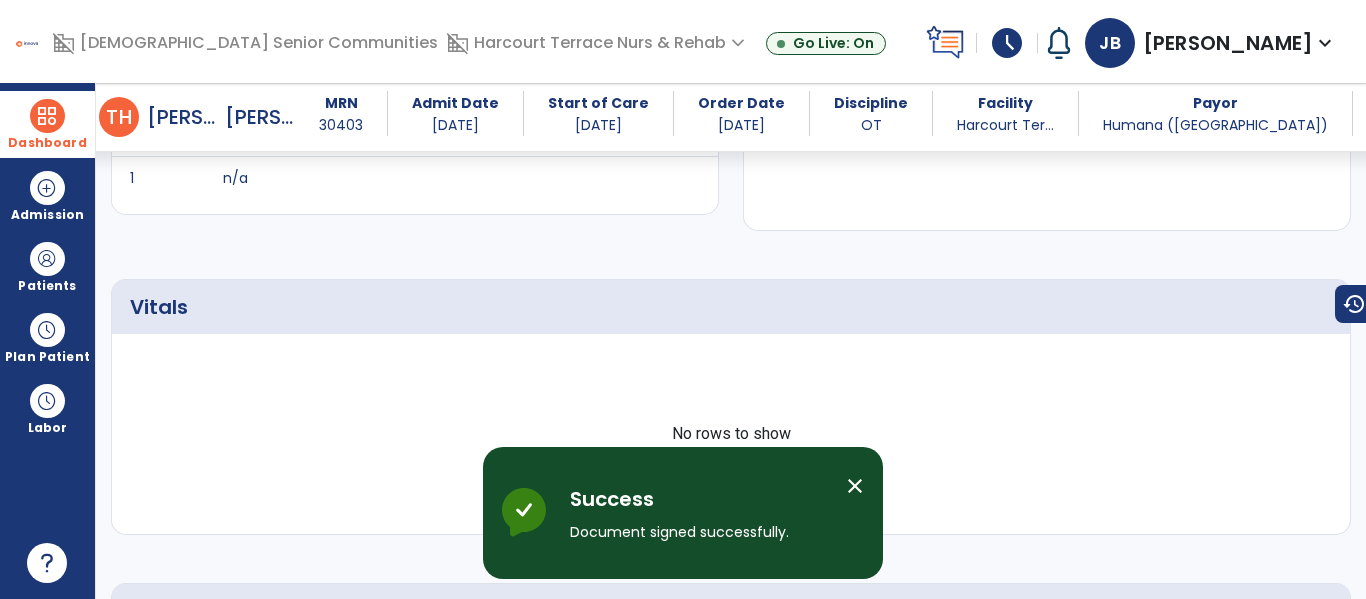scroll, scrollTop: 1292, scrollLeft: 0, axis: vertical 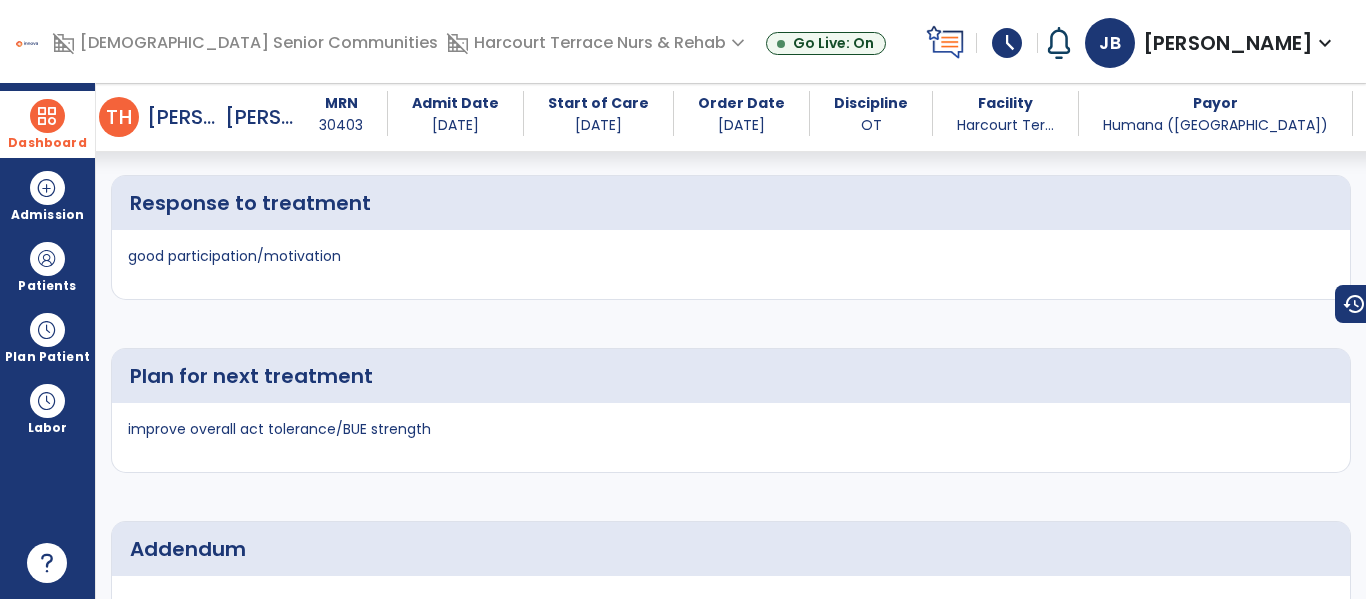 click on "Dashboard" at bounding box center [47, 124] 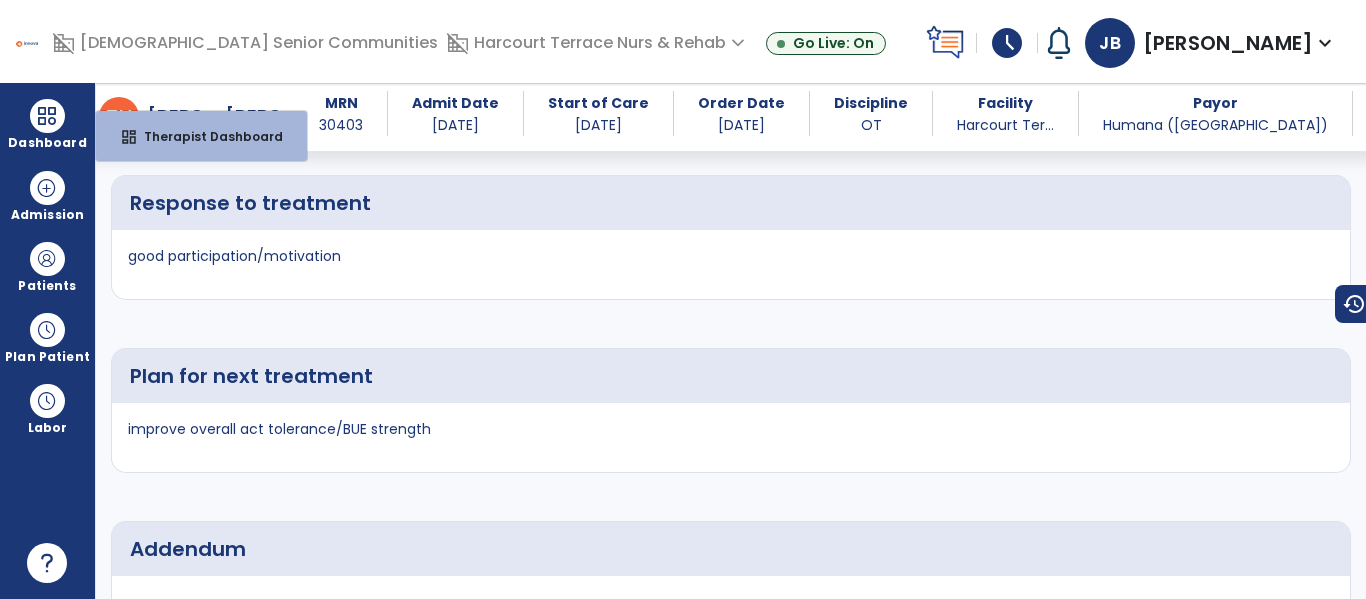 click on "good participation/motivation" at bounding box center (731, 264) 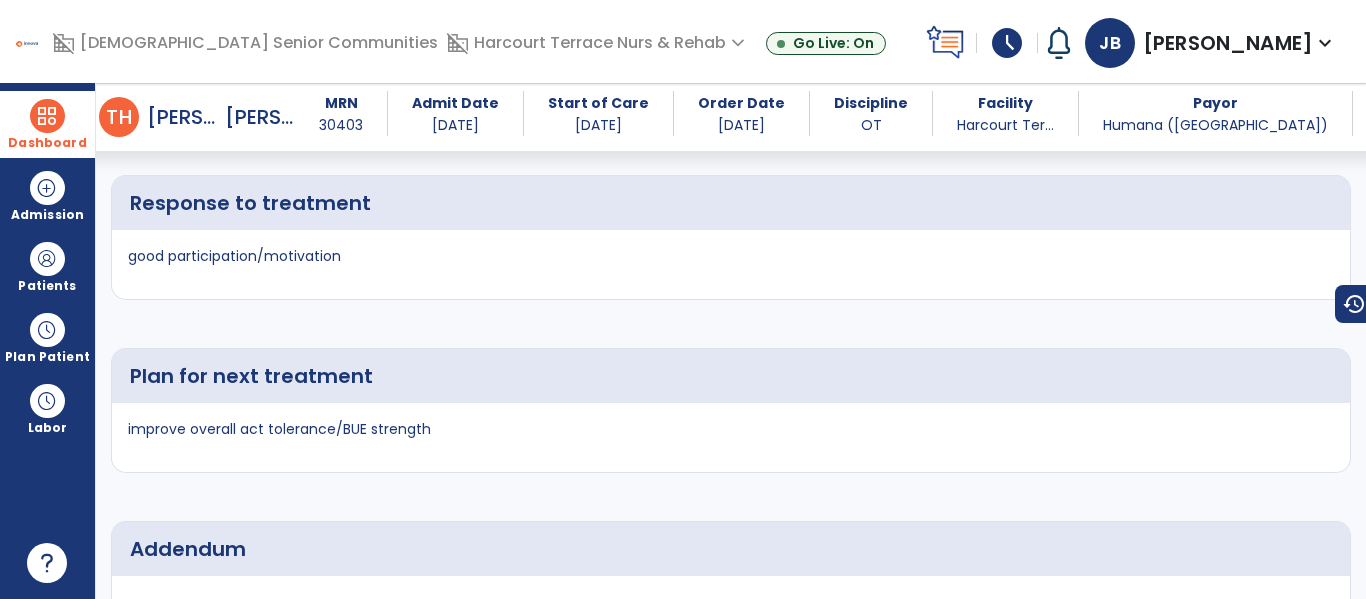 click at bounding box center [47, 116] 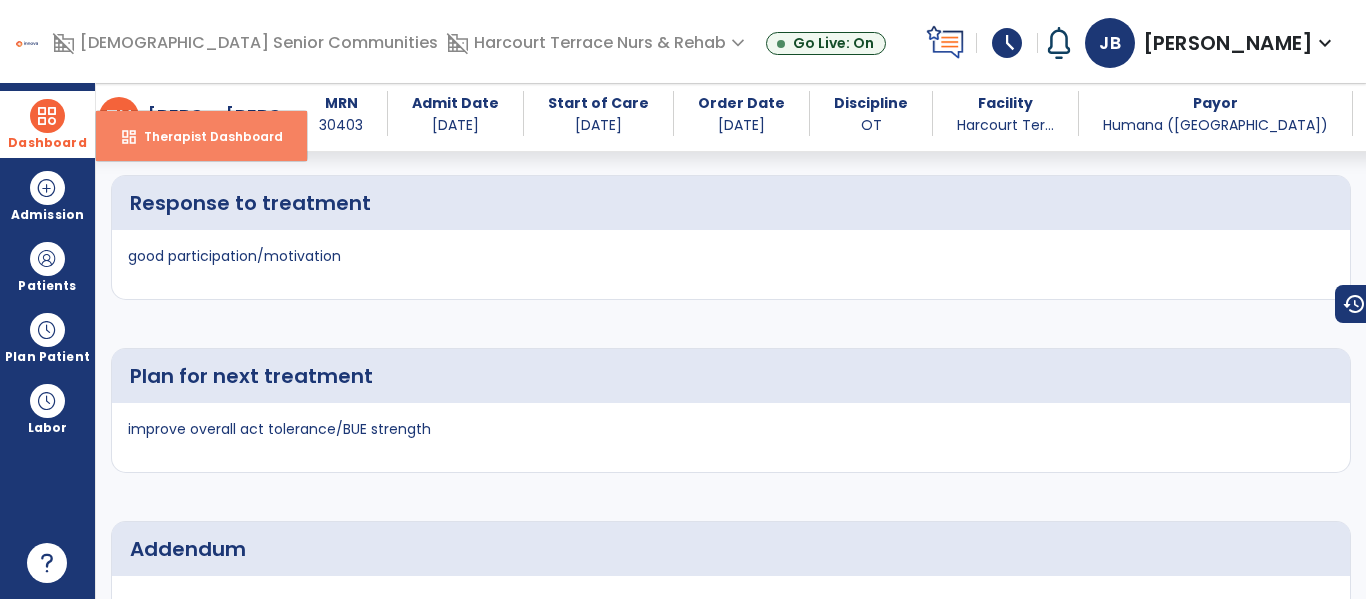 click on "dashboard  Therapist Dashboard" at bounding box center [201, 136] 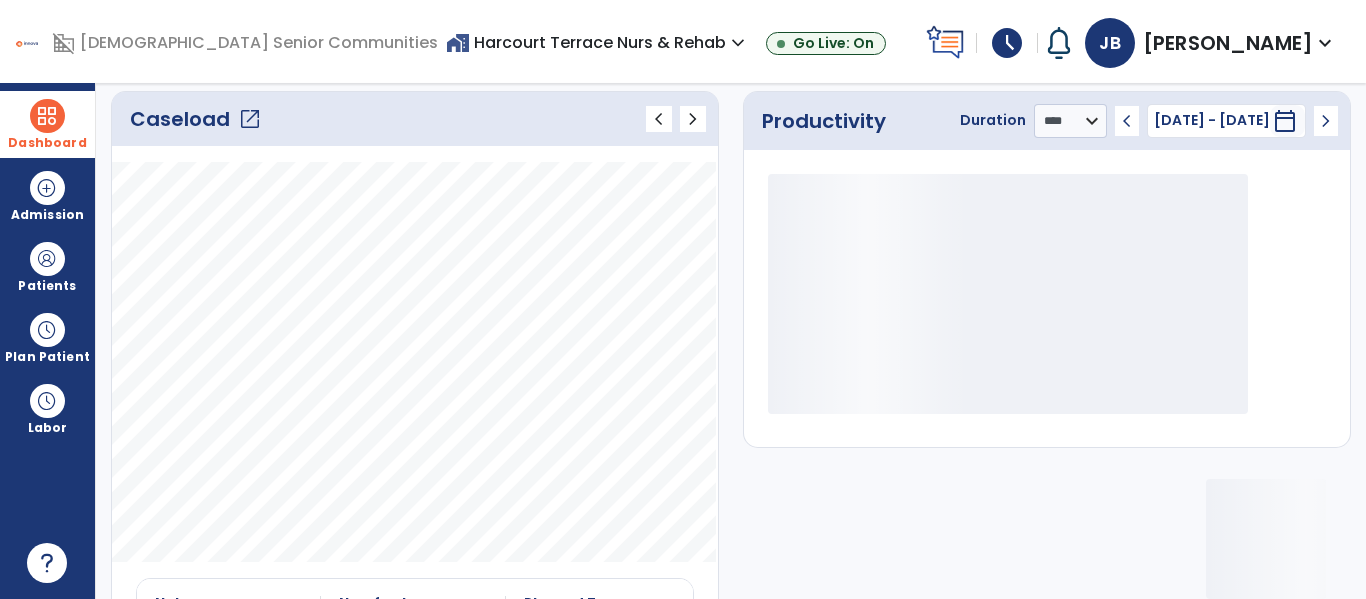 click on "open_in_new" 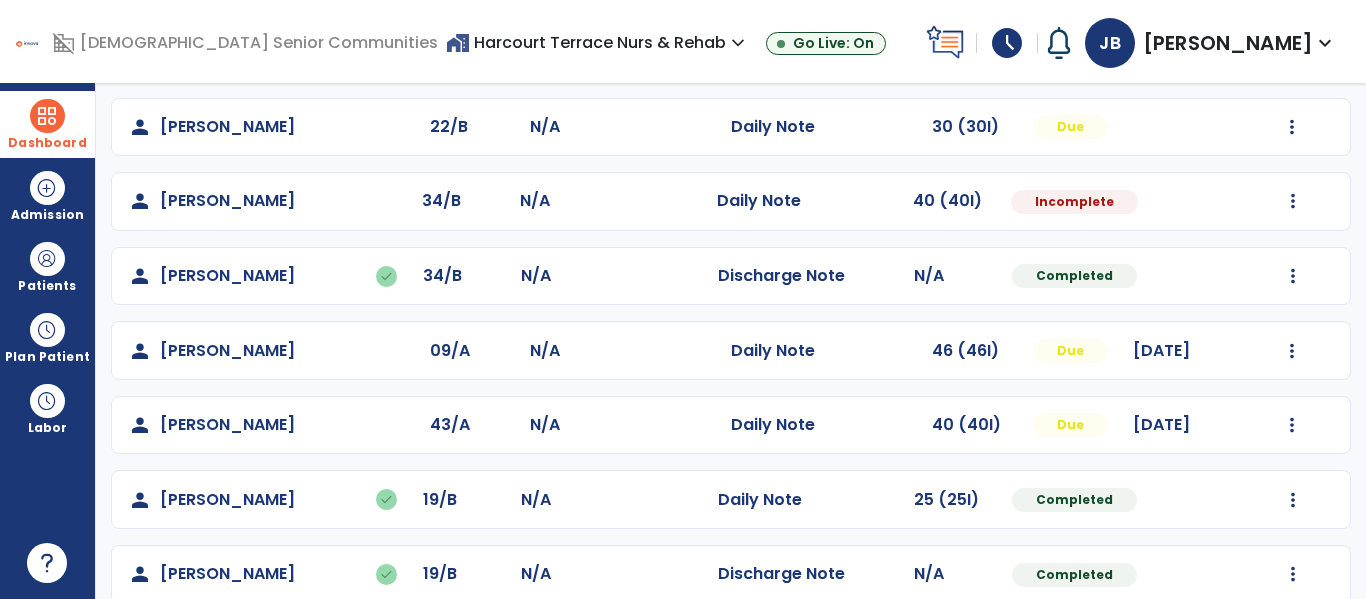 scroll, scrollTop: 416, scrollLeft: 0, axis: vertical 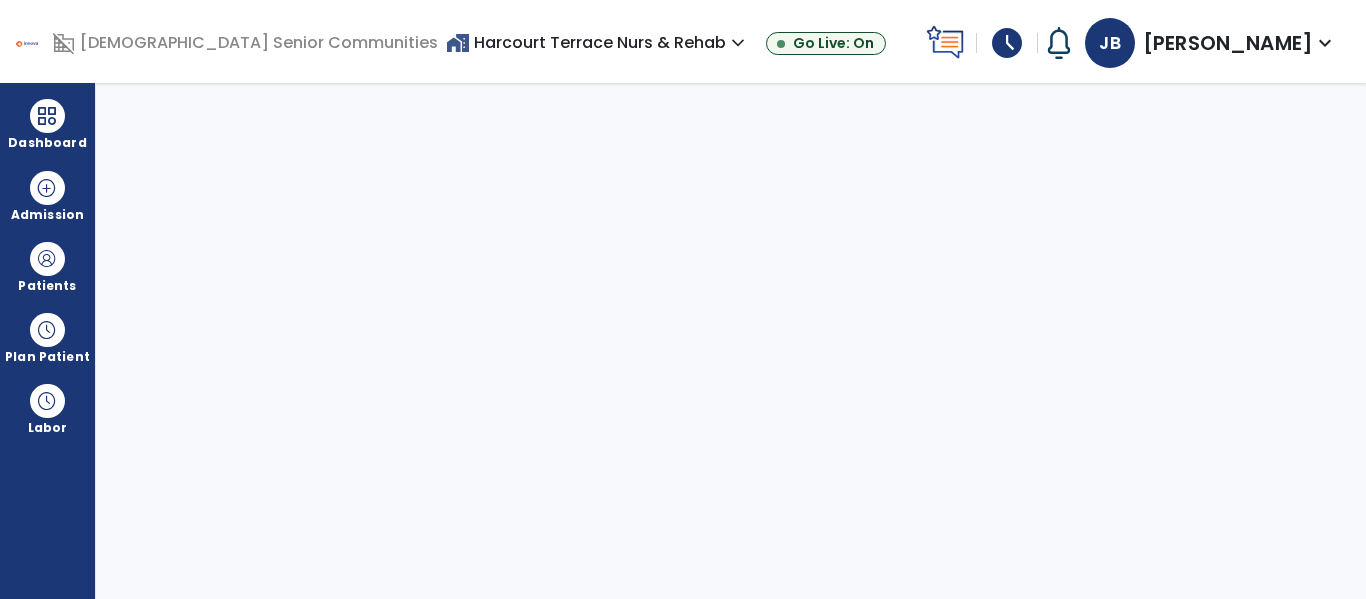 select on "****" 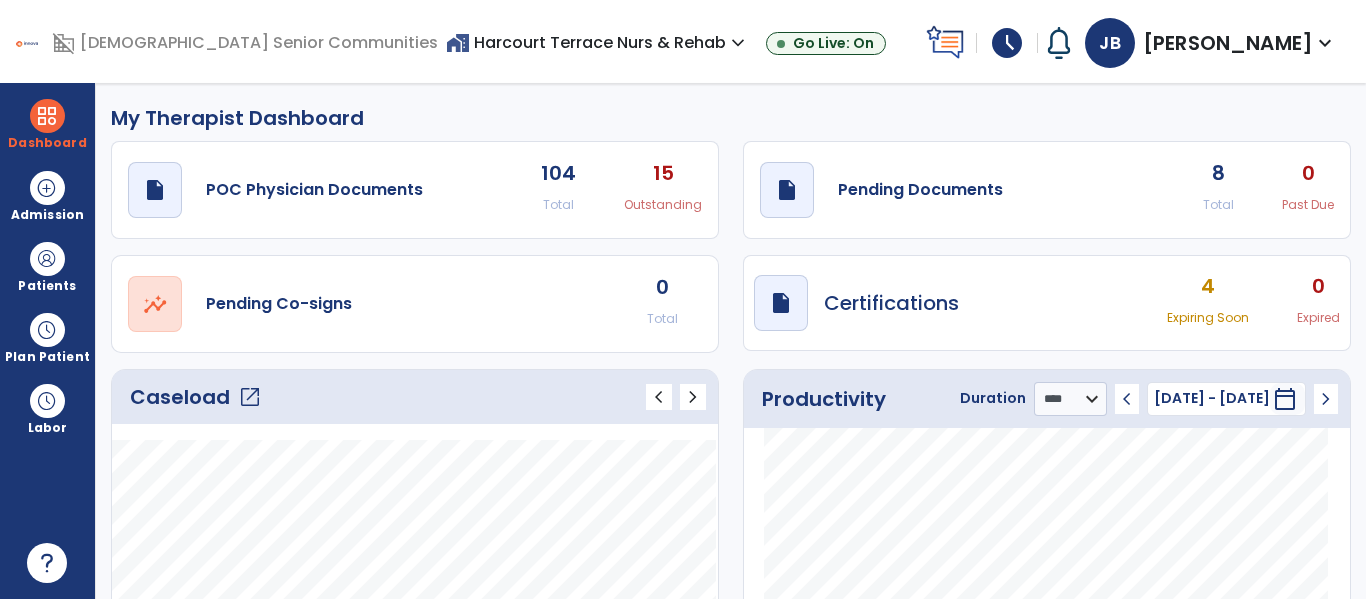 click on "open_in_new" 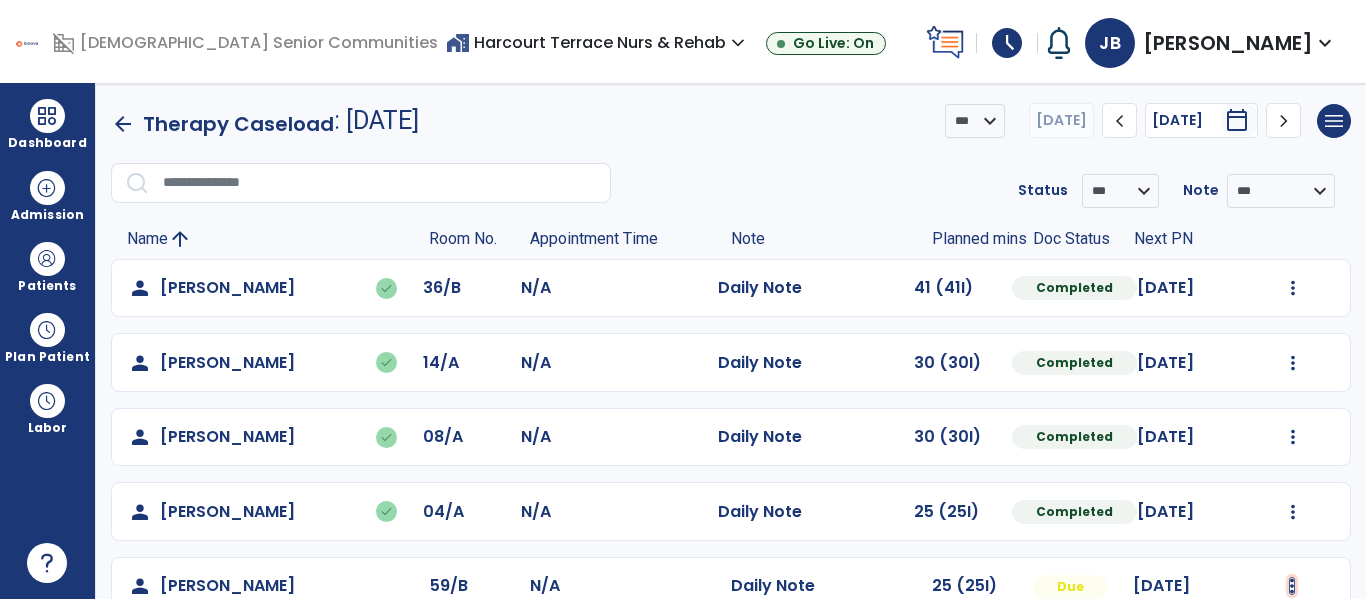 click at bounding box center [1293, 288] 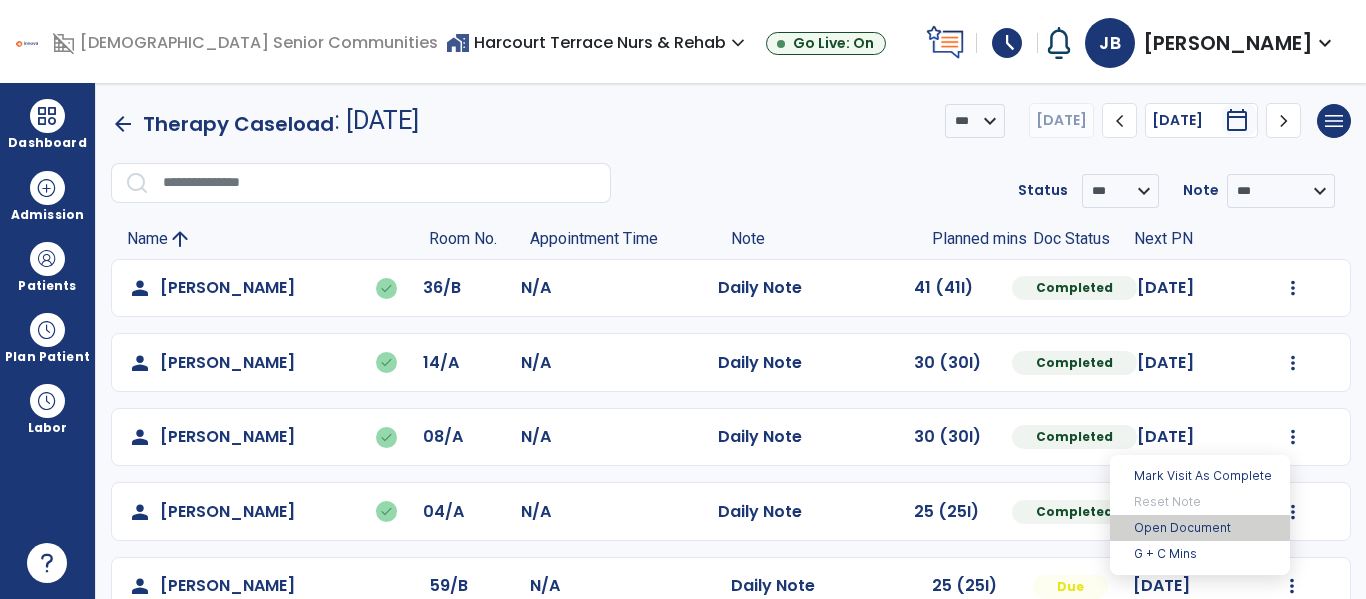 click on "Open Document" at bounding box center (1200, 528) 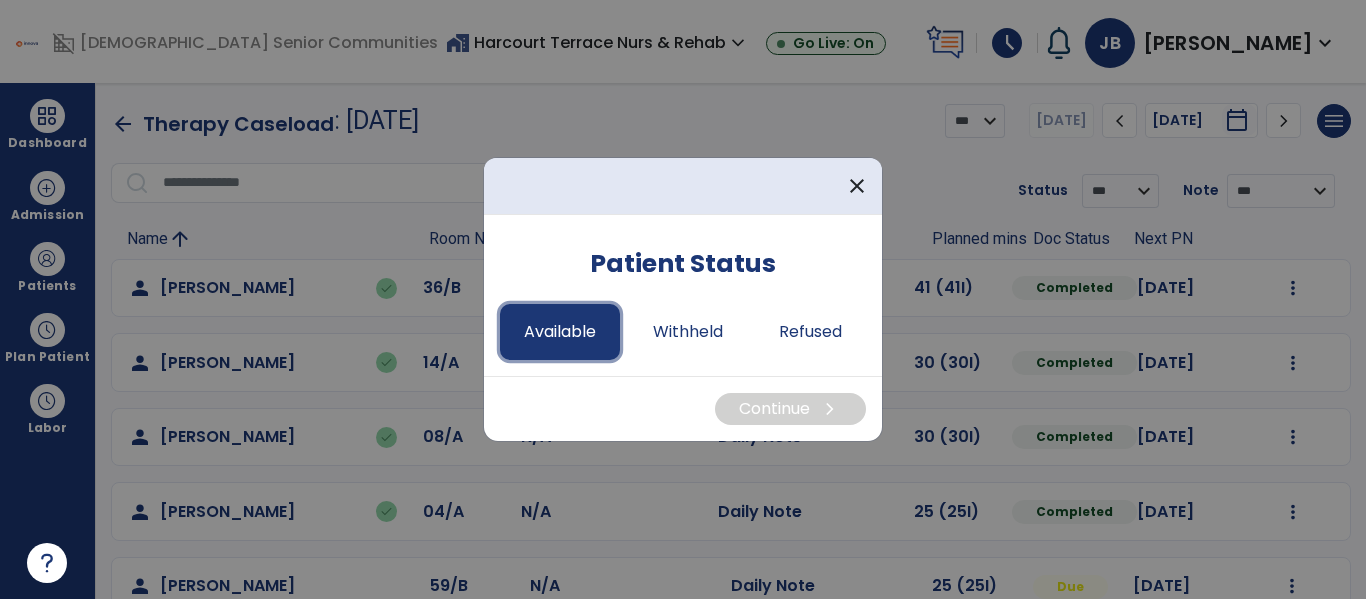 click on "Available" at bounding box center (560, 332) 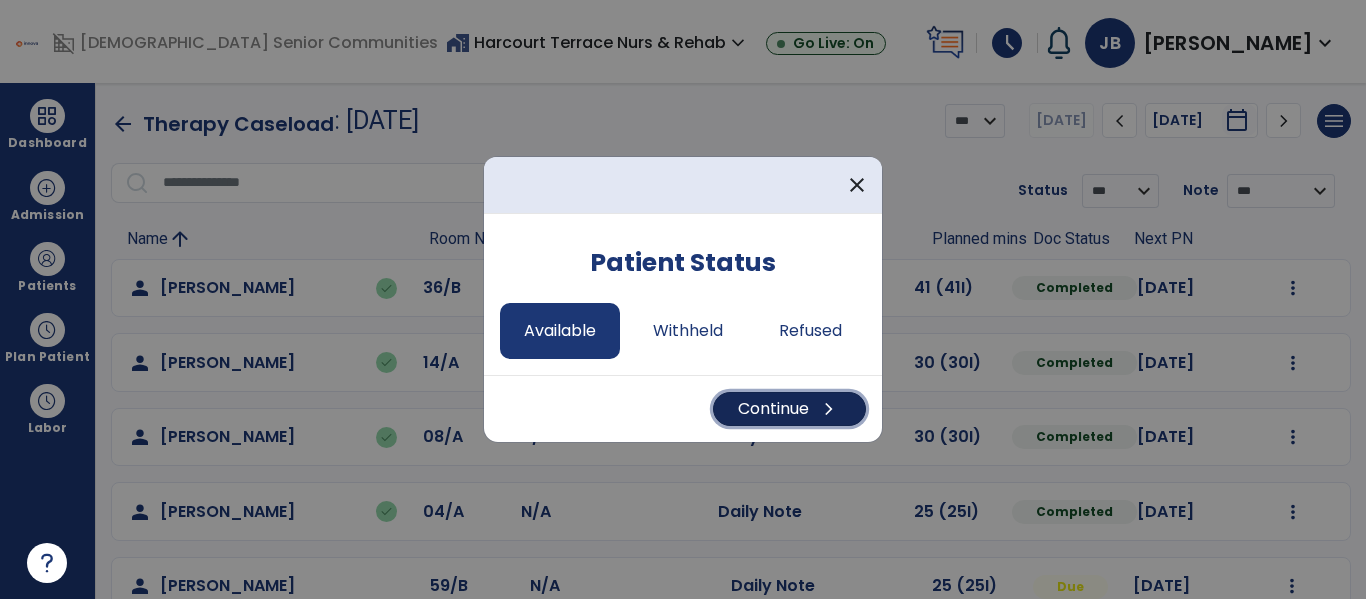 click on "Continue   chevron_right" at bounding box center [789, 409] 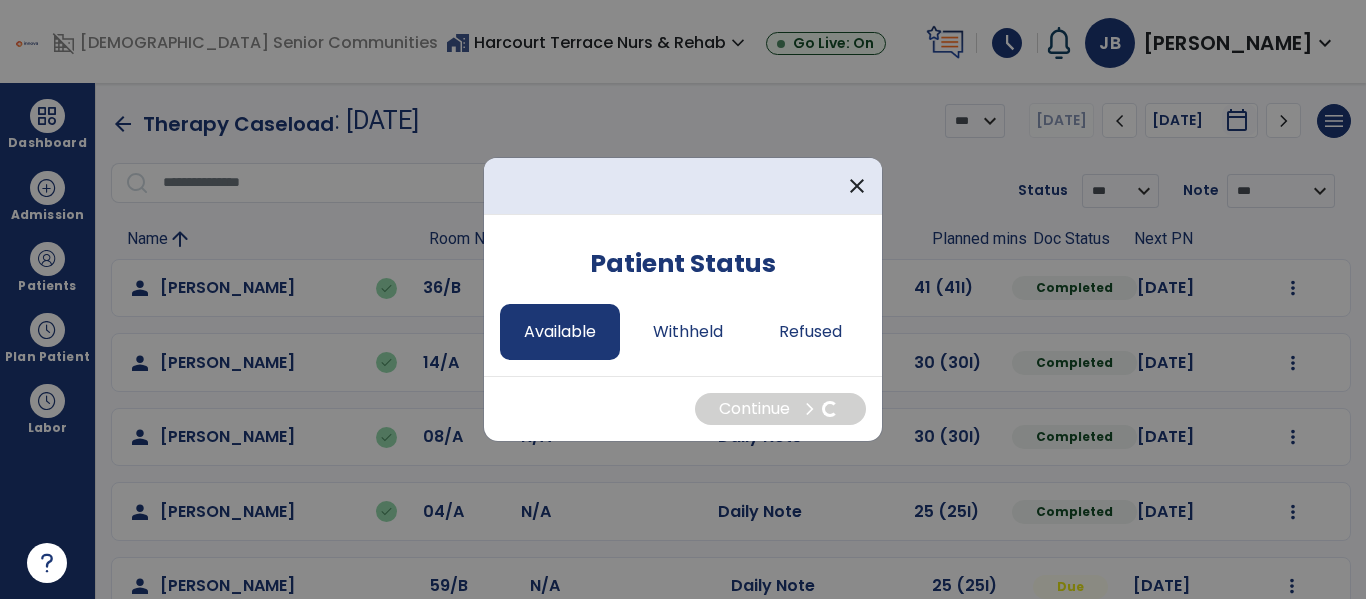 select on "*" 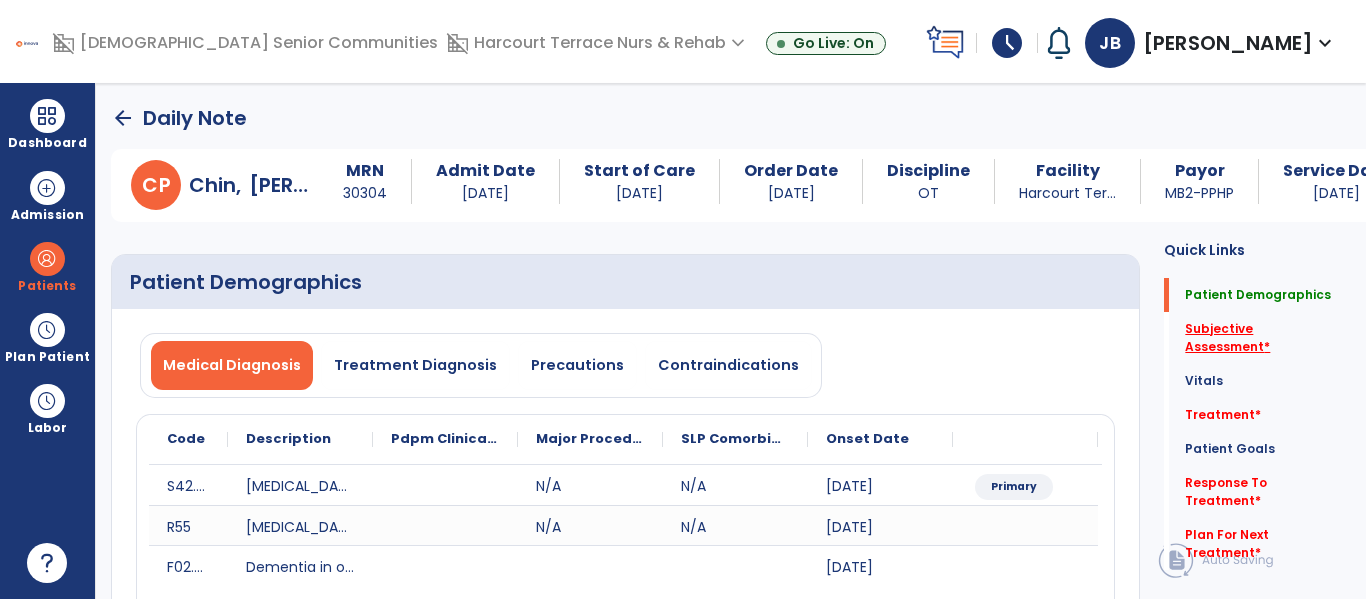 click on "Subjective Assessment   *" 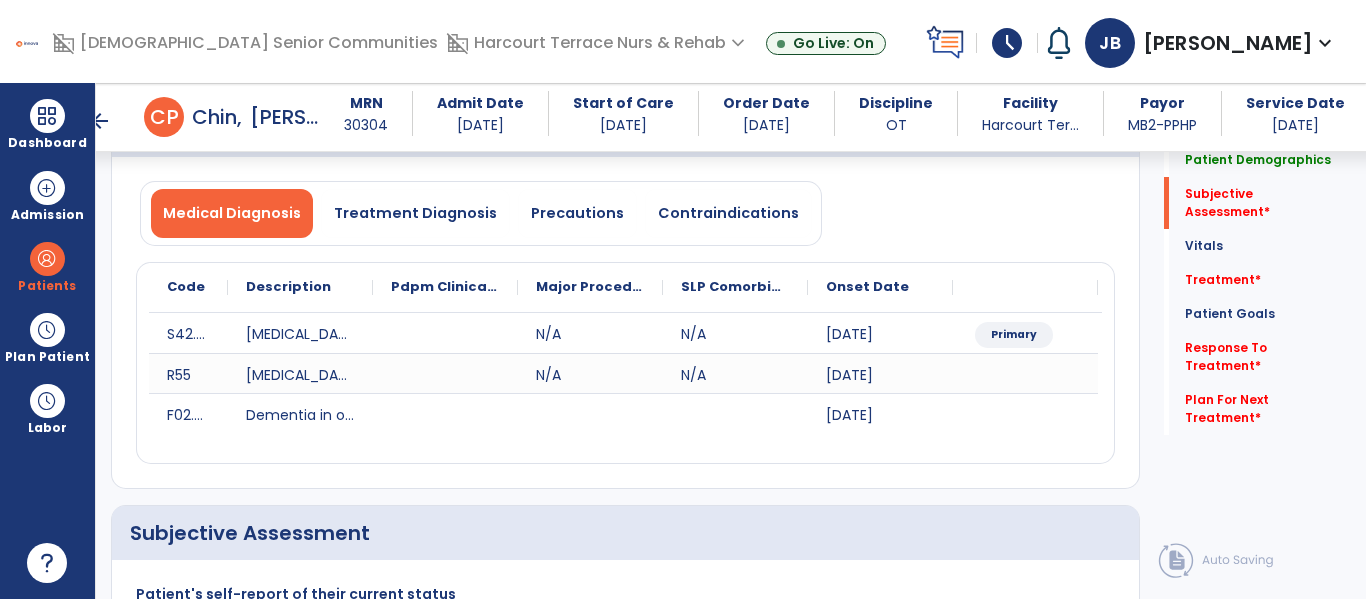 scroll, scrollTop: 457, scrollLeft: 0, axis: vertical 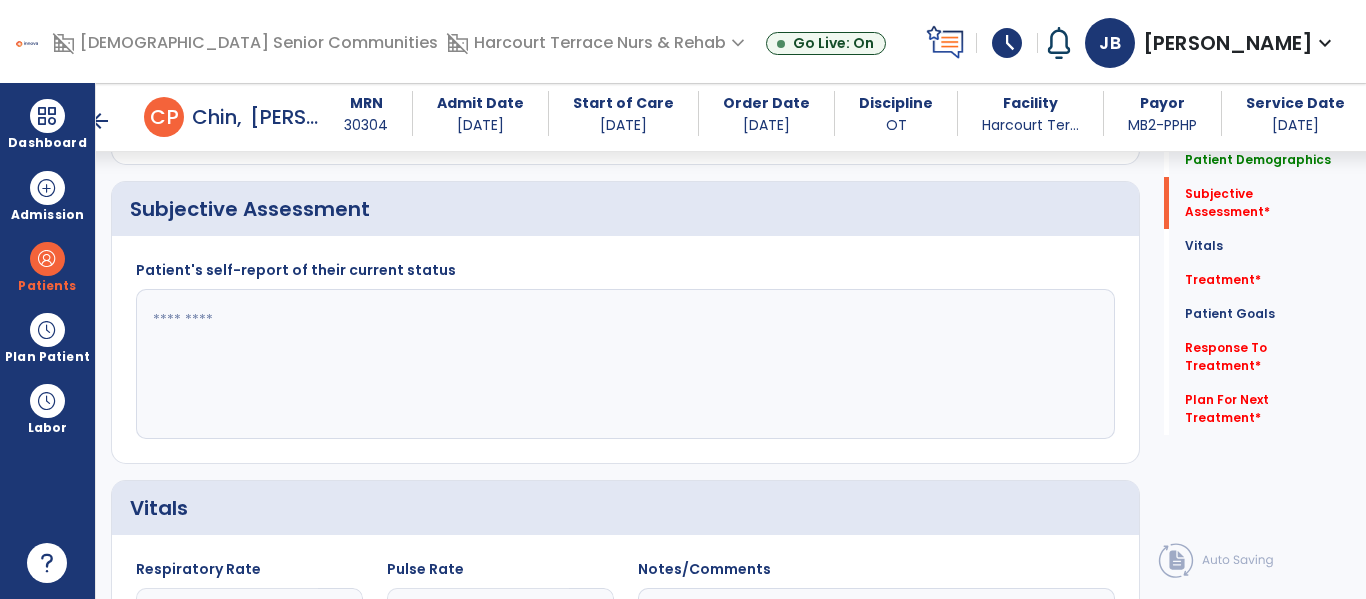click 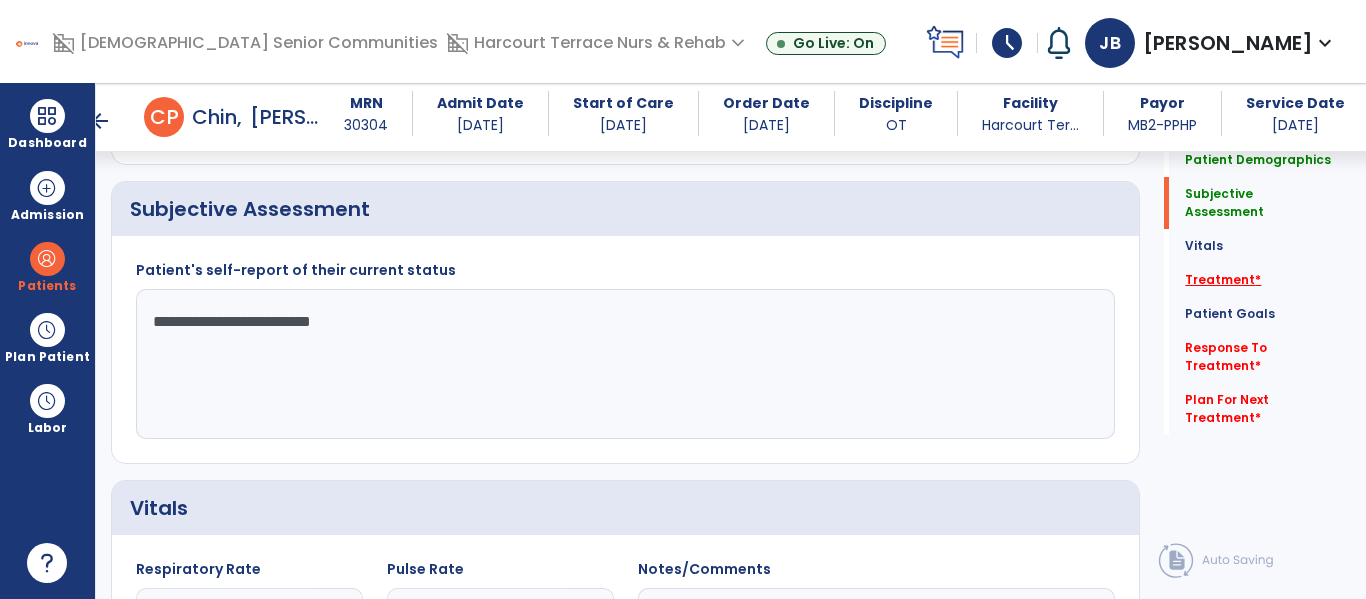 type on "**********" 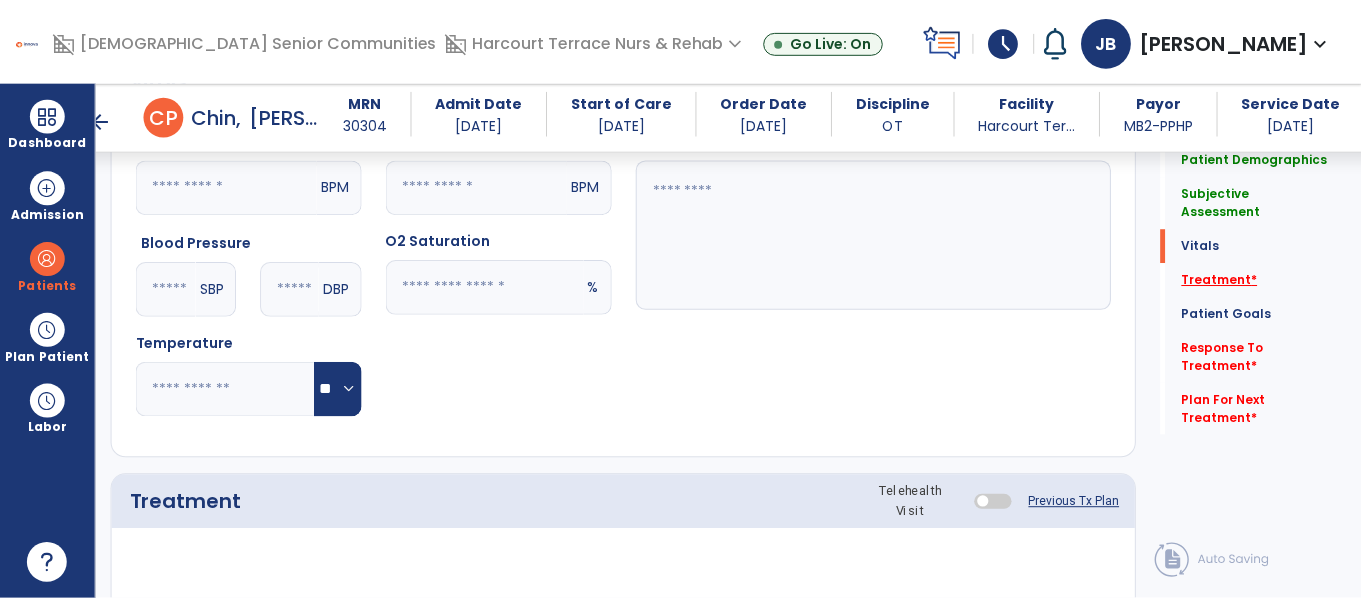 scroll, scrollTop: 1146, scrollLeft: 0, axis: vertical 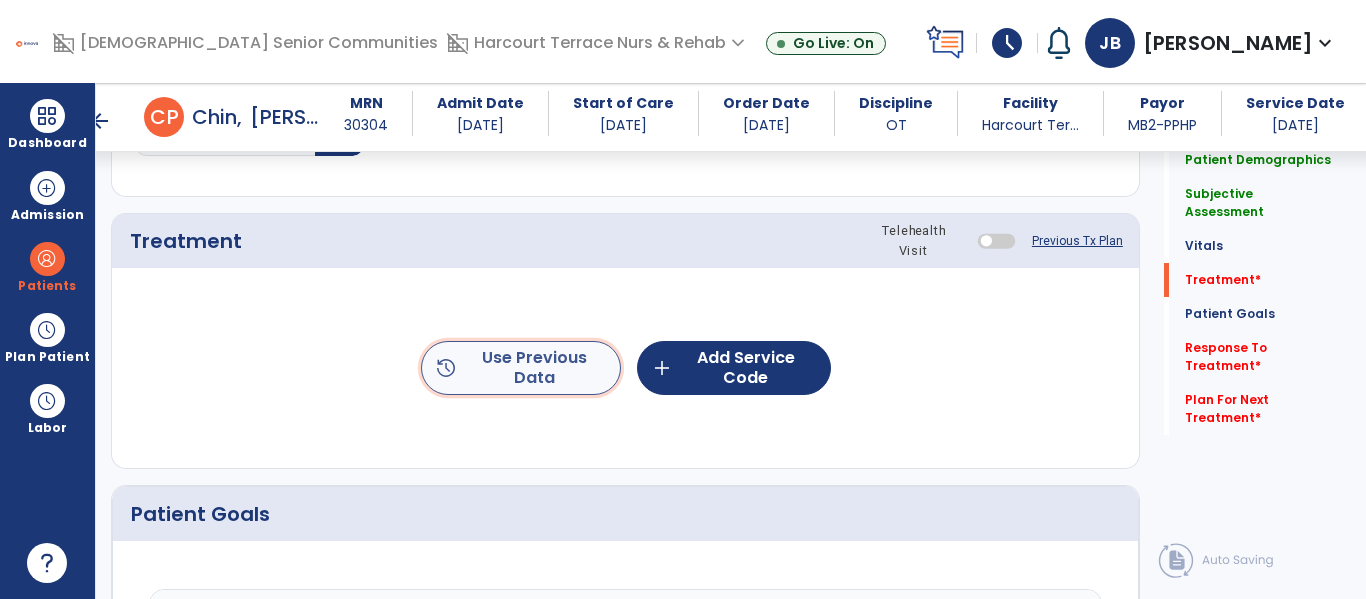 click on "history  Use Previous Data" 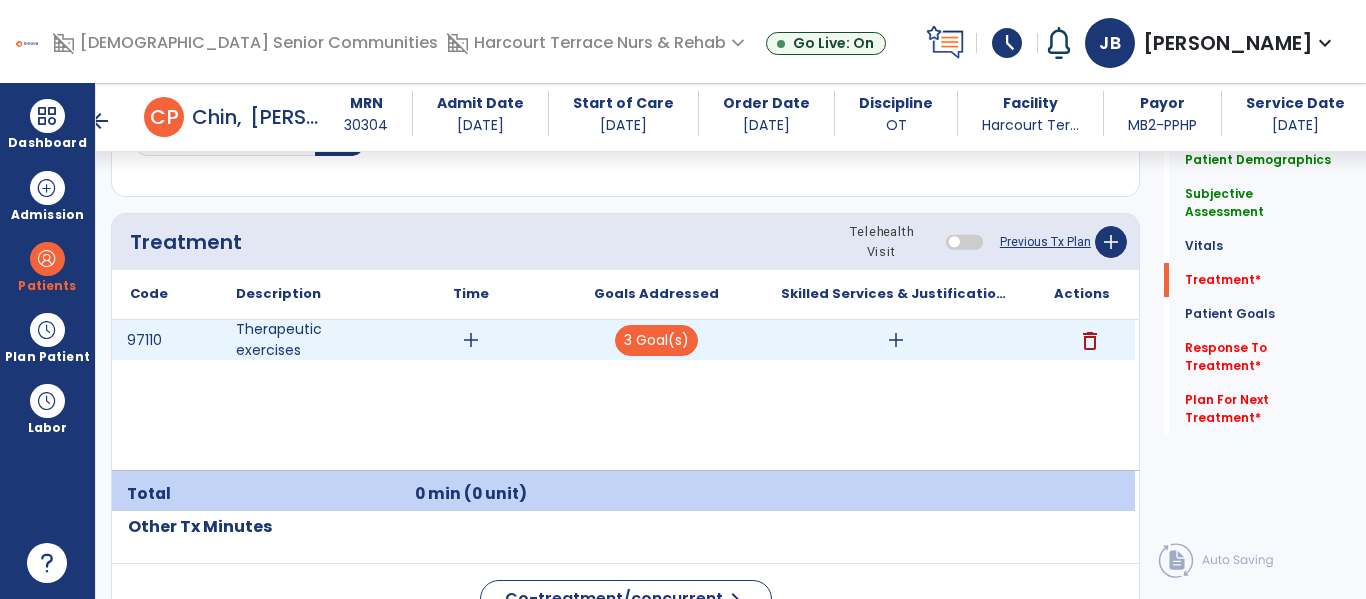 click on "add" at bounding box center [471, 340] 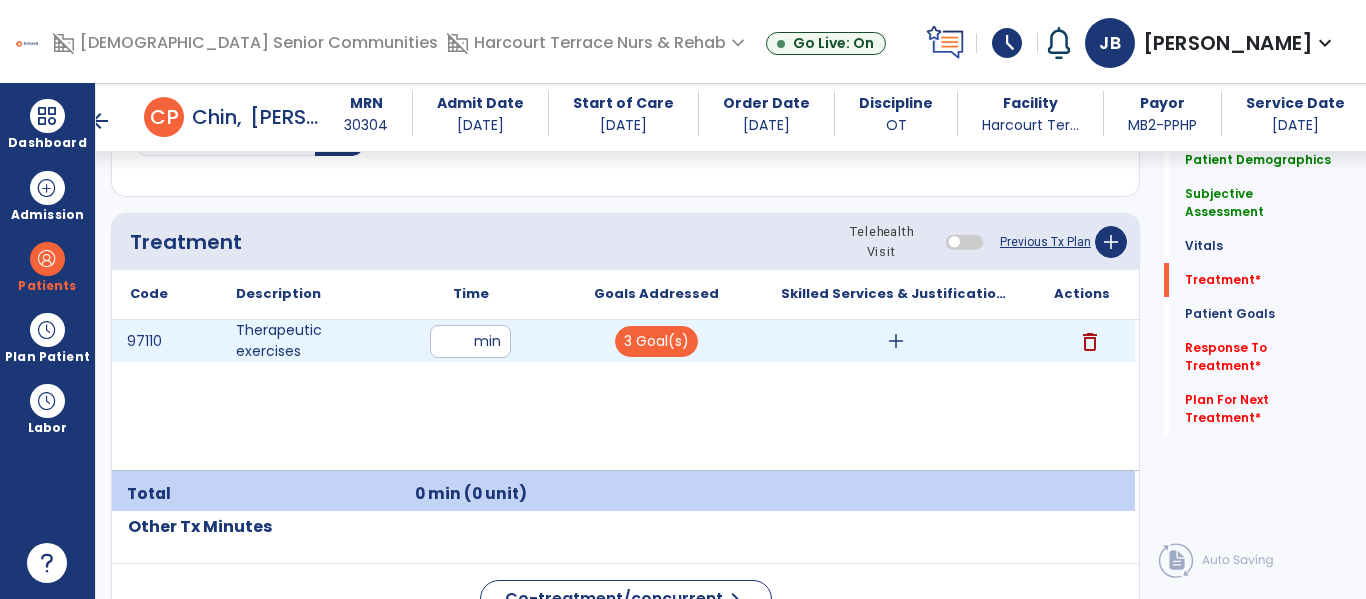 type on "**" 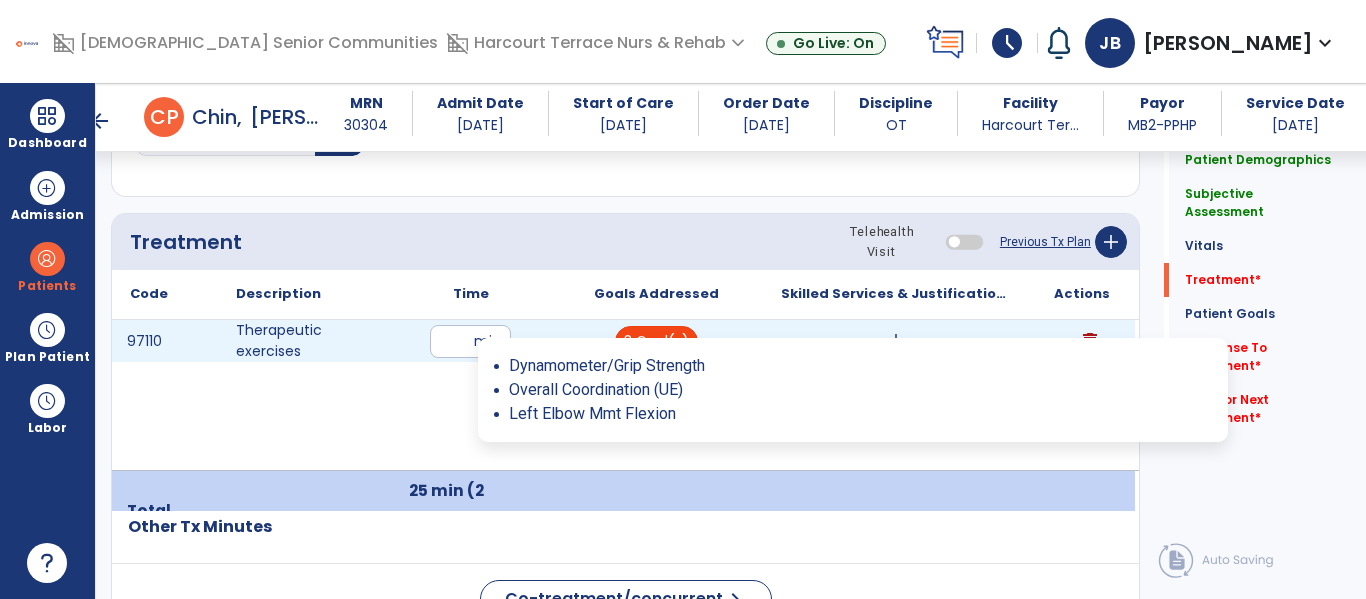 click on "3 Goal(s)" at bounding box center (656, 341) 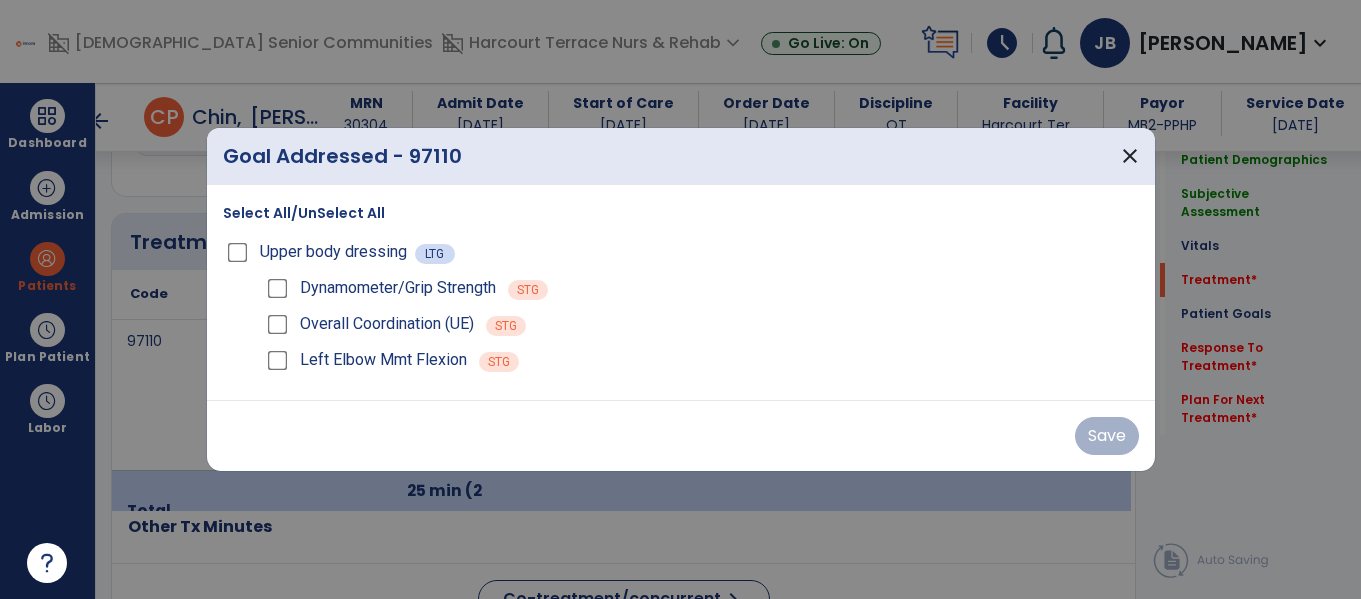 scroll, scrollTop: 1146, scrollLeft: 0, axis: vertical 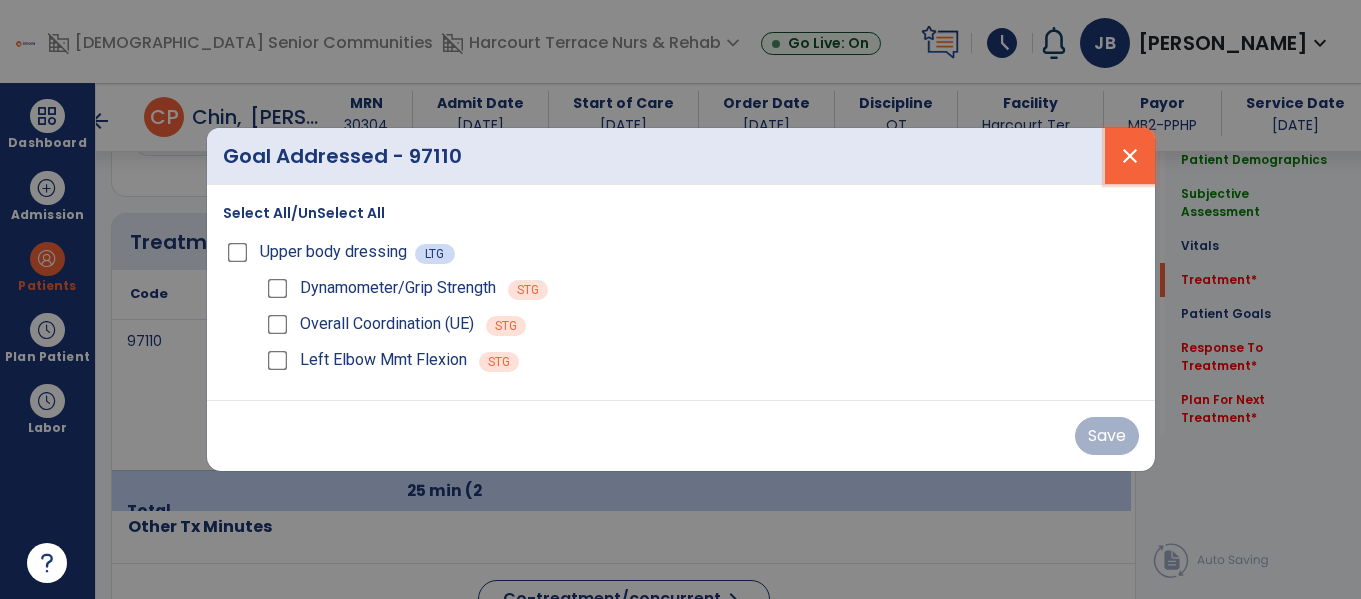click on "close" at bounding box center [1130, 156] 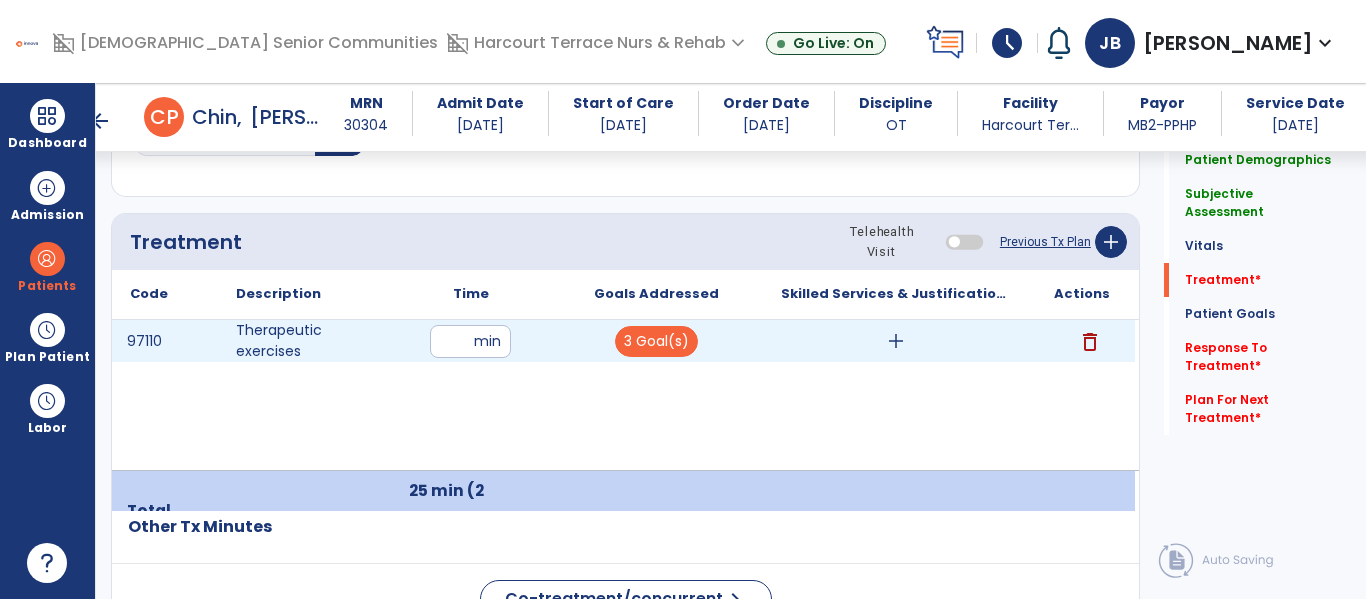 click on "add" at bounding box center (896, 341) 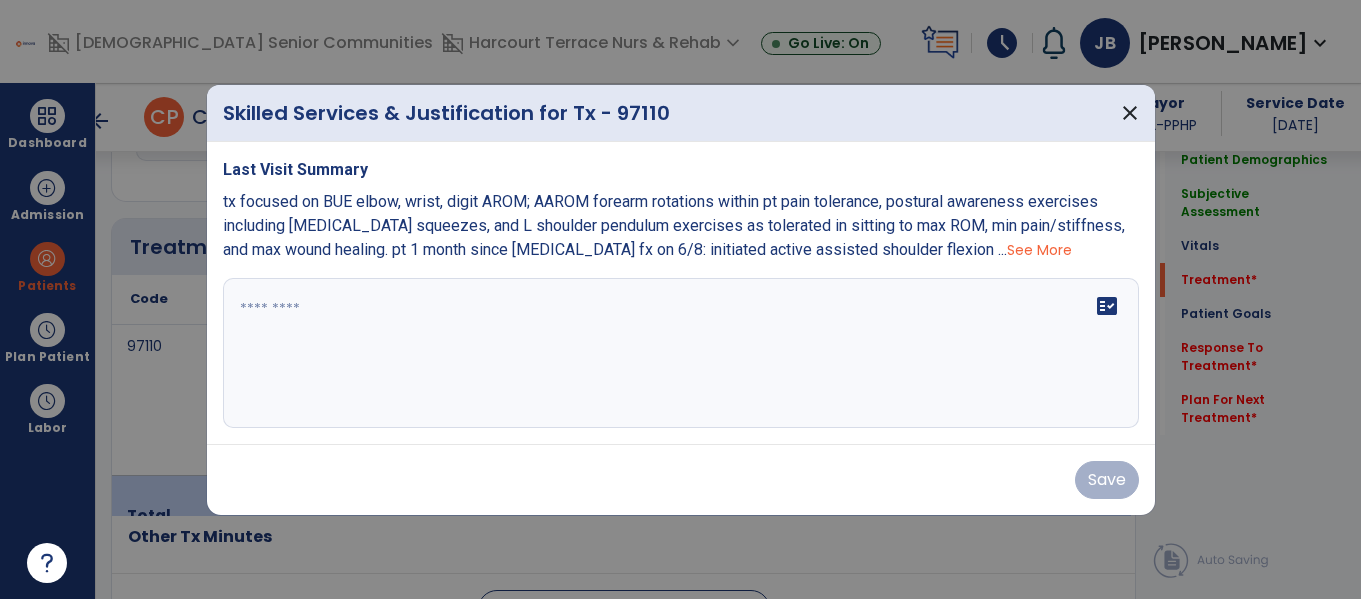 scroll, scrollTop: 1146, scrollLeft: 0, axis: vertical 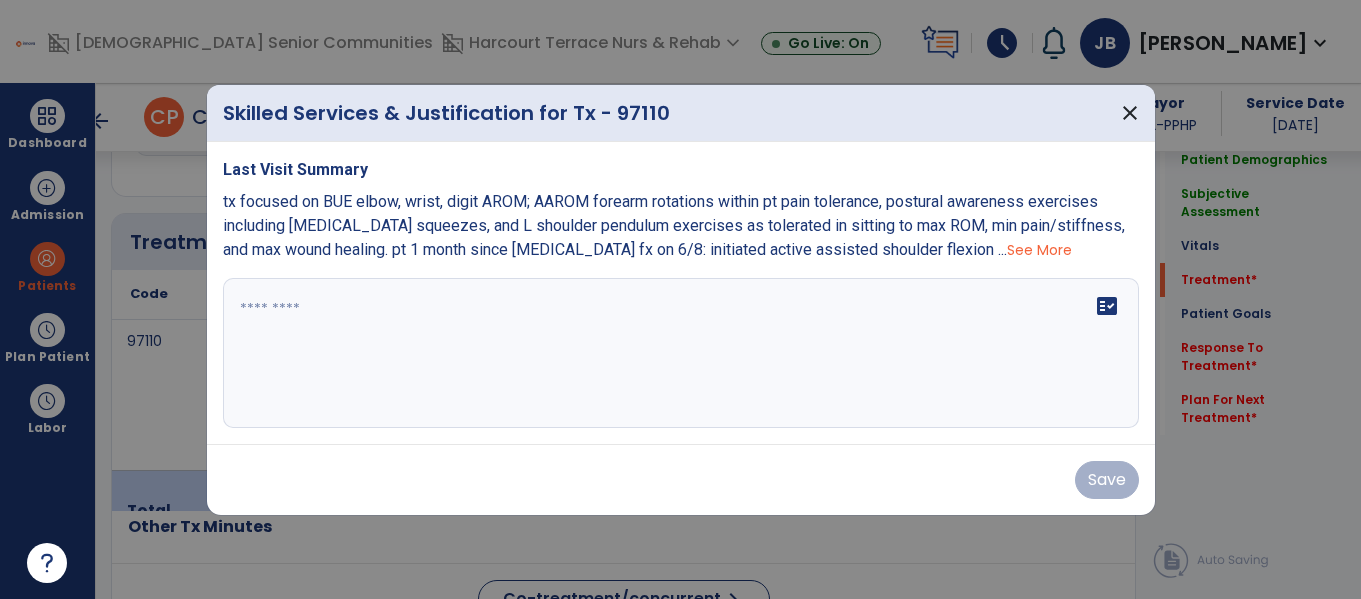 click on "Last Visit Summary tx focused on BUE elbow, wrist, digit AROM; AAROM forearm rotations within pt pain tolerance, postural awareness exercises including [MEDICAL_DATA] squeezes, and L shoulder pendulum exercises as tolerated in sitting to max ROM, min pain/stiffness, and max wound healing. pt 1 month since [MEDICAL_DATA] fx on 6/8: initiated active assisted shoulder flexion ...  See More   fact_check" at bounding box center [681, 293] 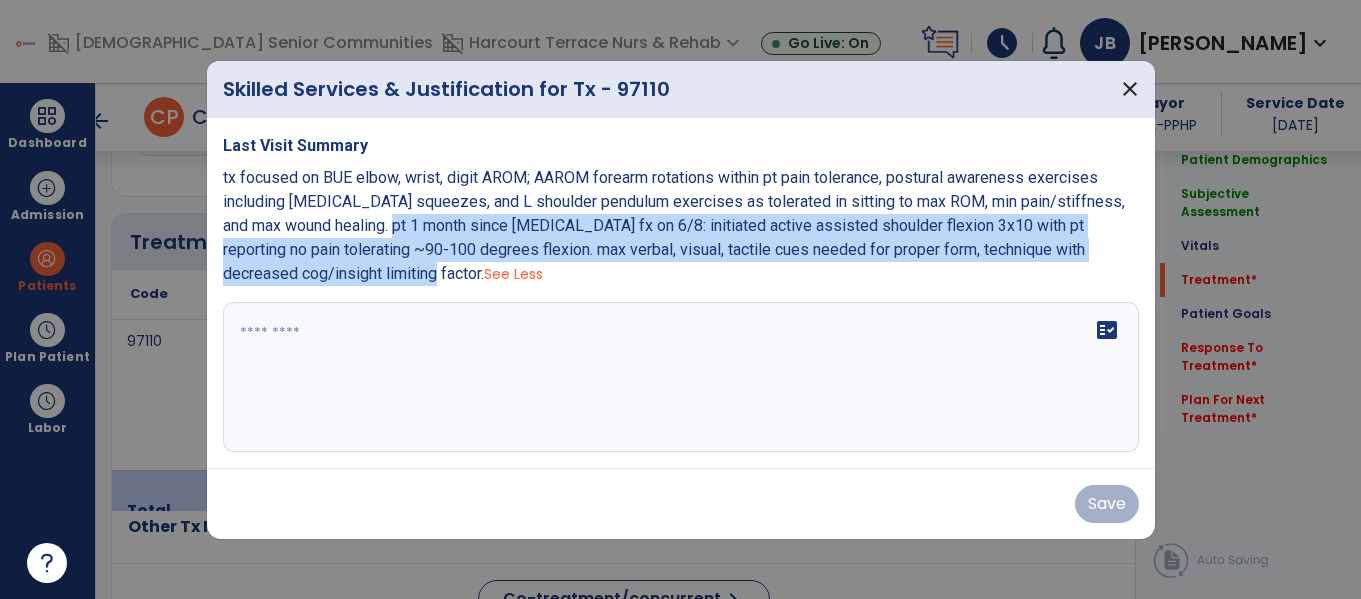 drag, startPoint x: 398, startPoint y: 231, endPoint x: 403, endPoint y: 274, distance: 43.289722 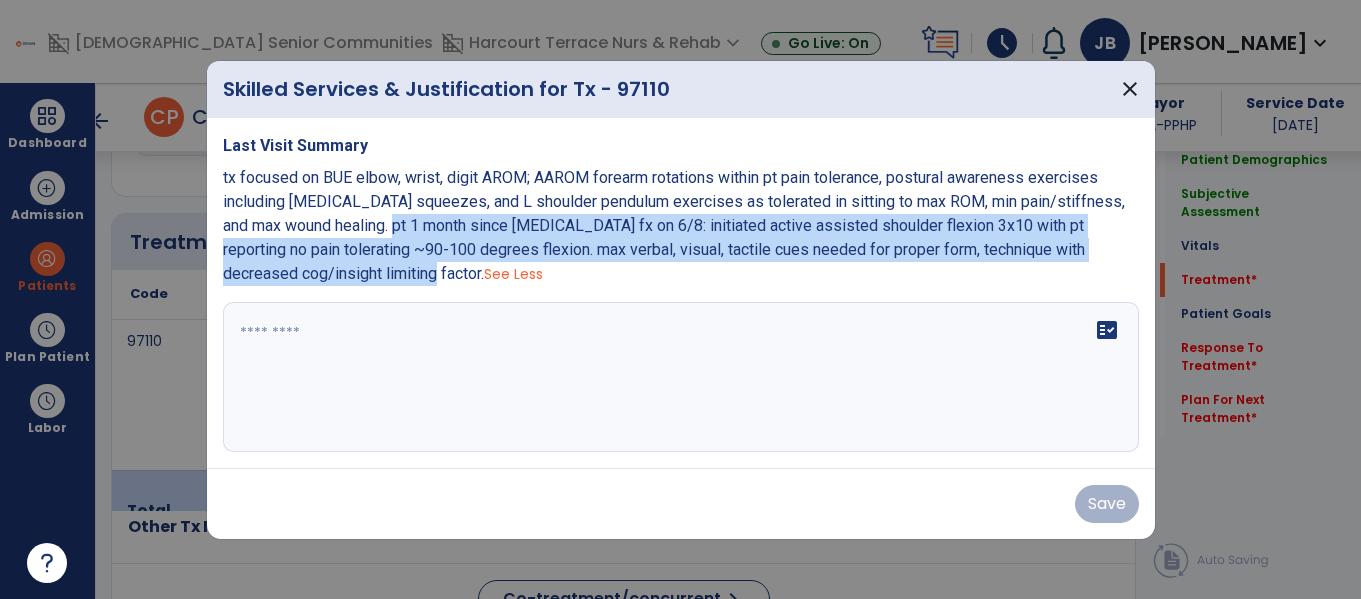 click on "tx focused on BUE elbow, wrist, digit AROM; AAROM forearm rotations within pt pain tolerance, postural awareness exercises including [MEDICAL_DATA] squeezes, and L shoulder pendulum exercises as tolerated in sitting to max ROM, min pain/stiffness, and max wound healing. pt 1 month since [MEDICAL_DATA] fx on 6/8: initiated active assisted shoulder flexion 3x10 with pt reporting no pain tolerating ~90-100 degrees flexion. max verbal, visual, tactile cues needed for proper form, technique with decreased cog/insight limiting factor." at bounding box center (674, 225) 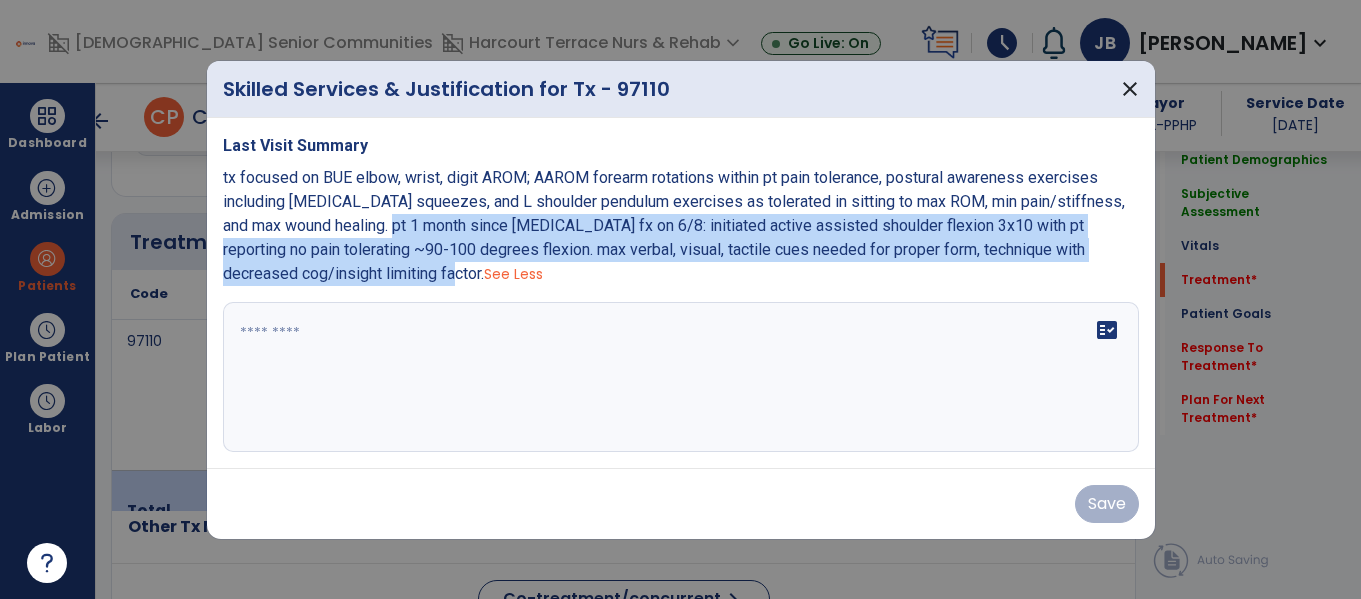 drag, startPoint x: 398, startPoint y: 227, endPoint x: 412, endPoint y: 282, distance: 56.753853 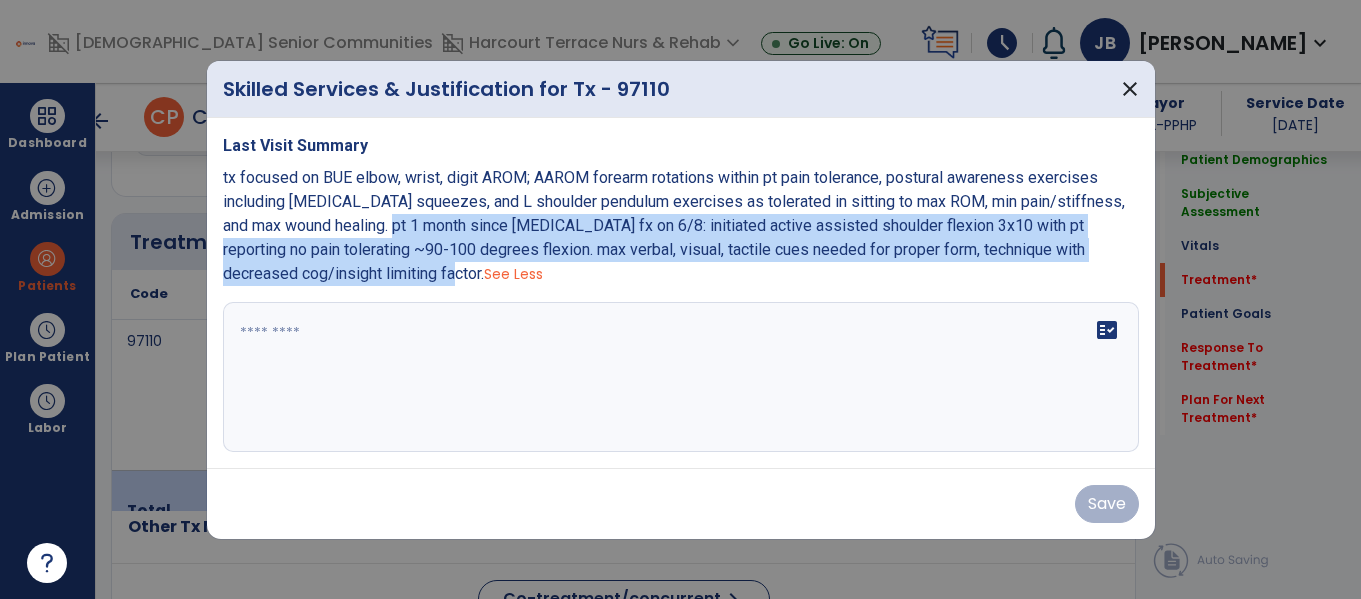 click on "tx focused on BUE elbow, wrist, digit AROM; AAROM forearm rotations within pt pain tolerance, postural awareness exercises including [MEDICAL_DATA] squeezes, and L shoulder pendulum exercises as tolerated in sitting to max ROM, min pain/stiffness, and max wound healing. pt 1 month since [MEDICAL_DATA] fx on 6/8: initiated active assisted shoulder flexion 3x10 with pt reporting no pain tolerating ~90-100 degrees flexion. max verbal, visual, tactile cues needed for proper form, technique with decreased cog/insight limiting factor." at bounding box center (674, 225) 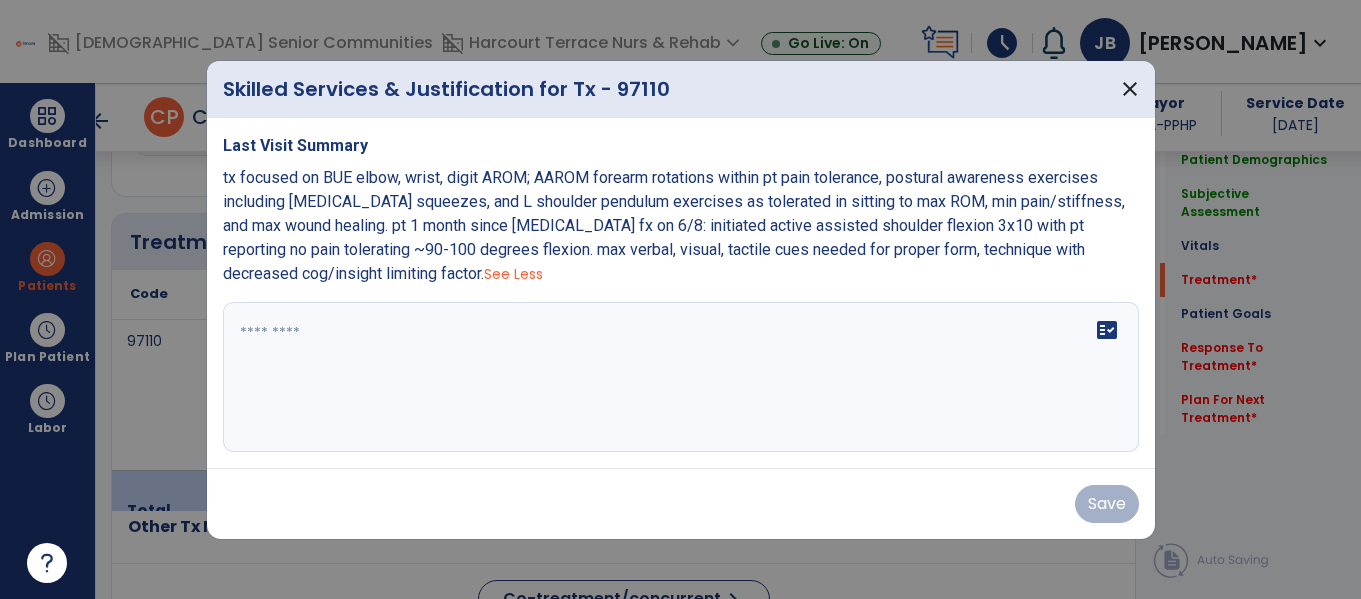 click on "fact_check" at bounding box center (681, 377) 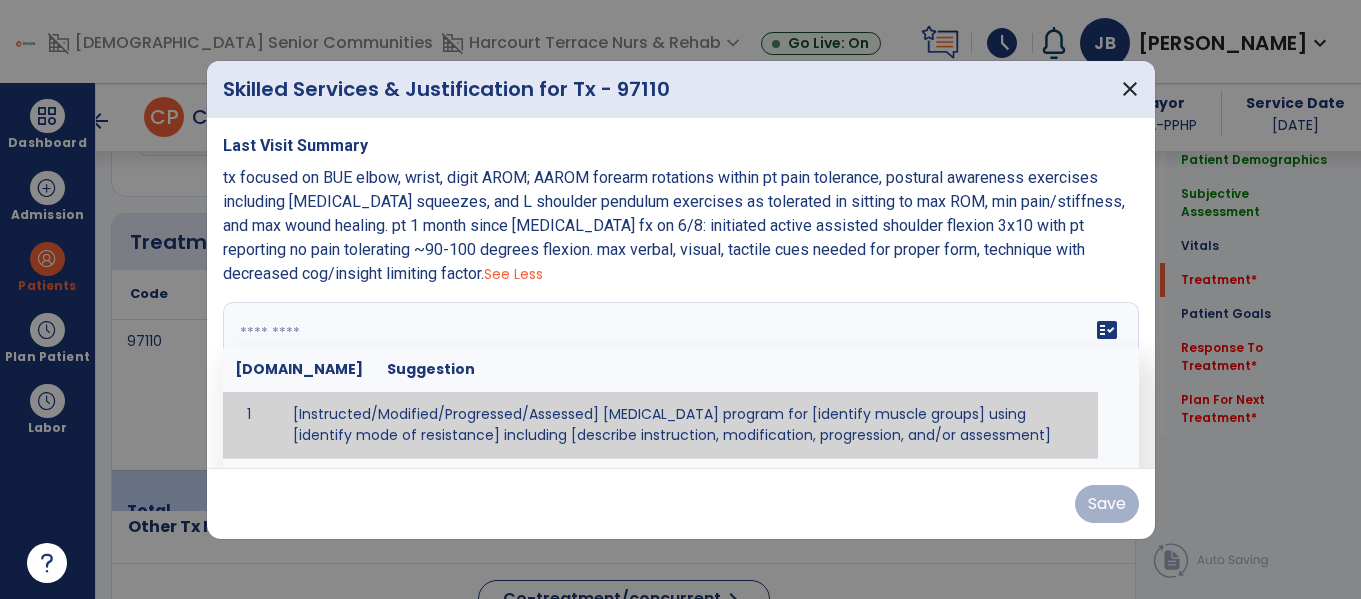paste on "**********" 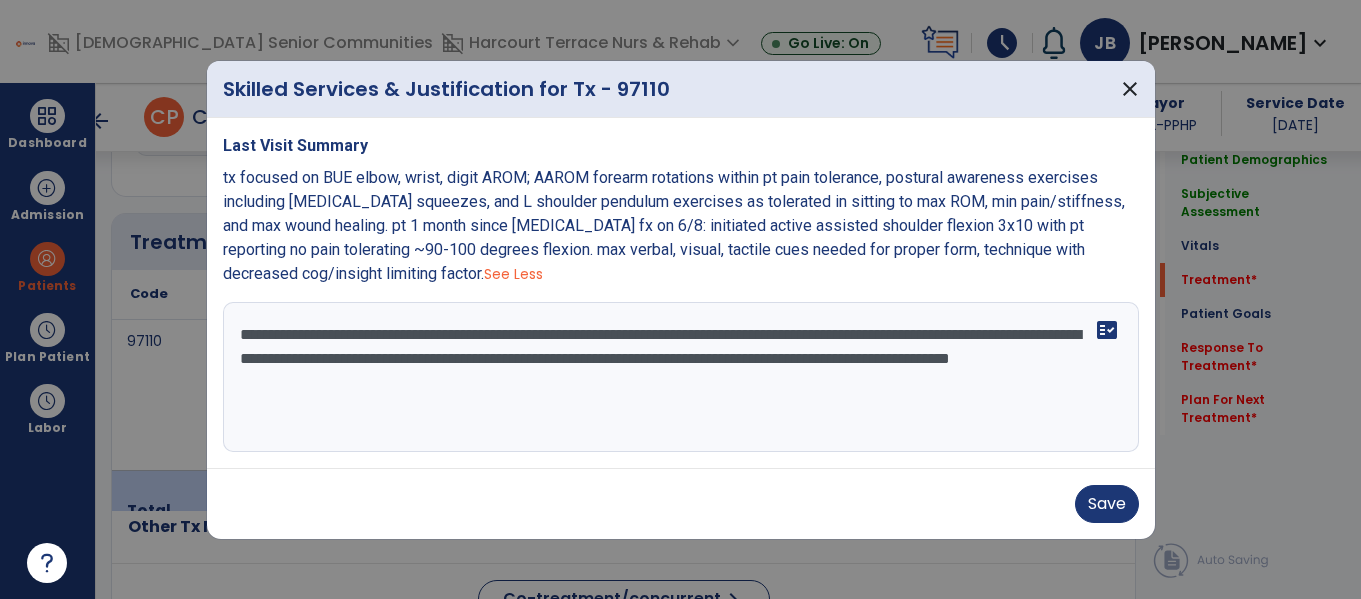 click on "**********" at bounding box center [681, 377] 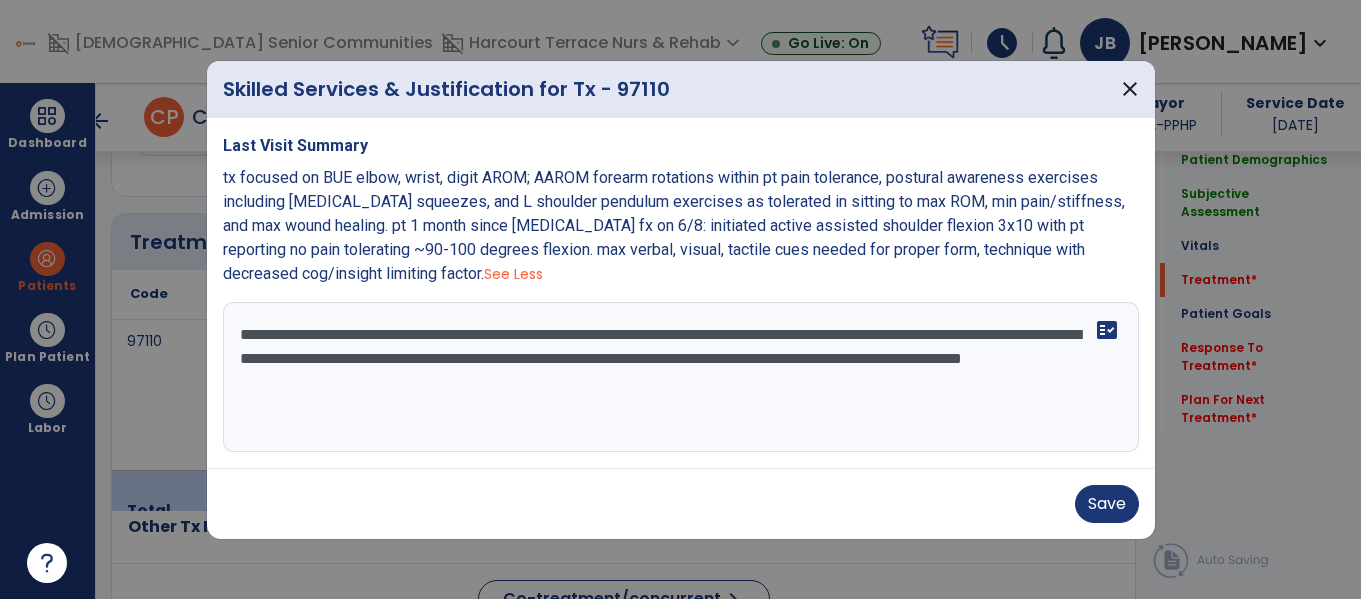 click on "**********" at bounding box center (681, 377) 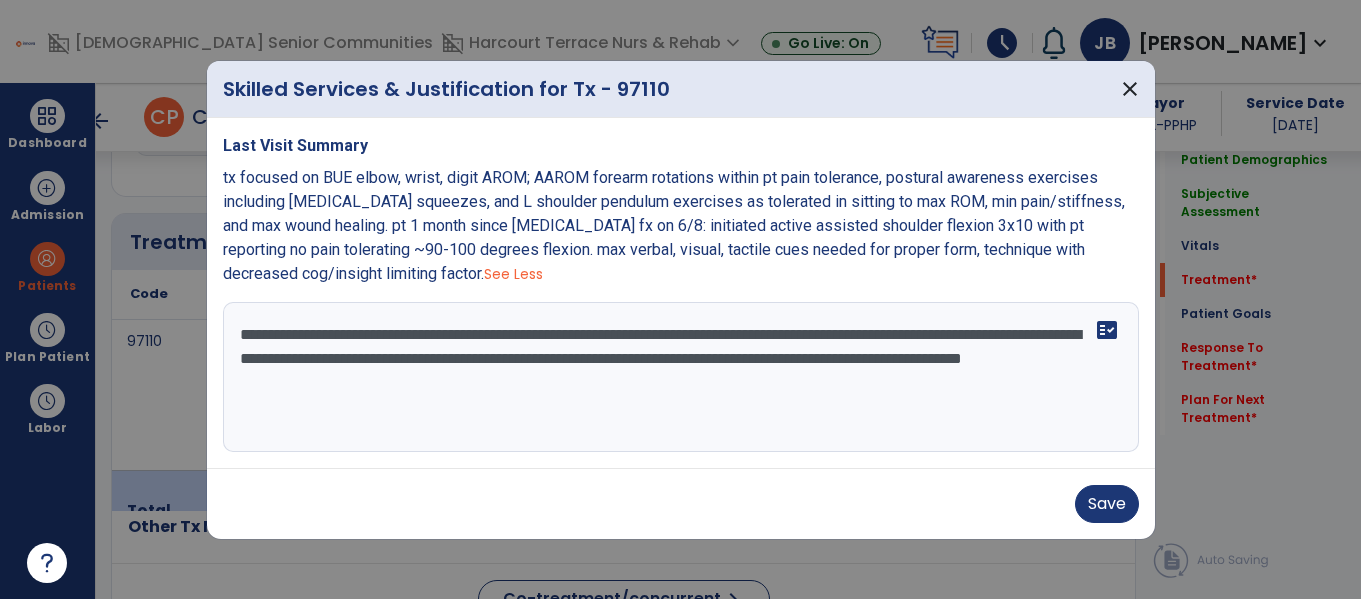 click on "**********" at bounding box center (681, 377) 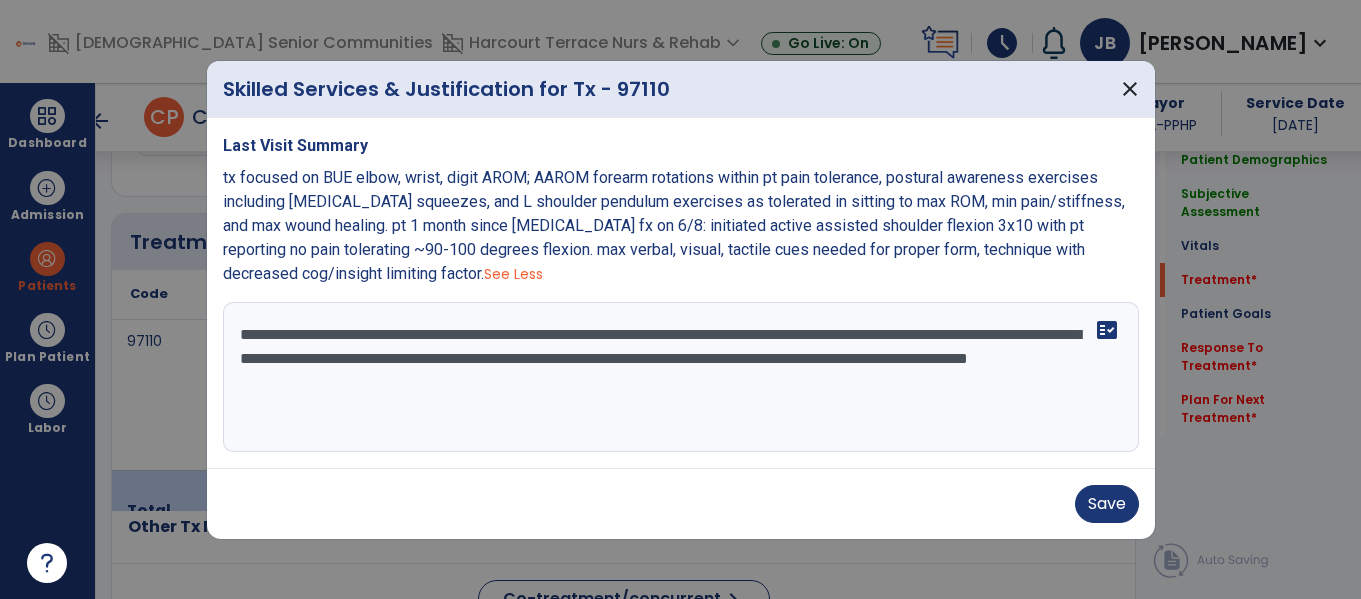 click on "**********" at bounding box center [681, 377] 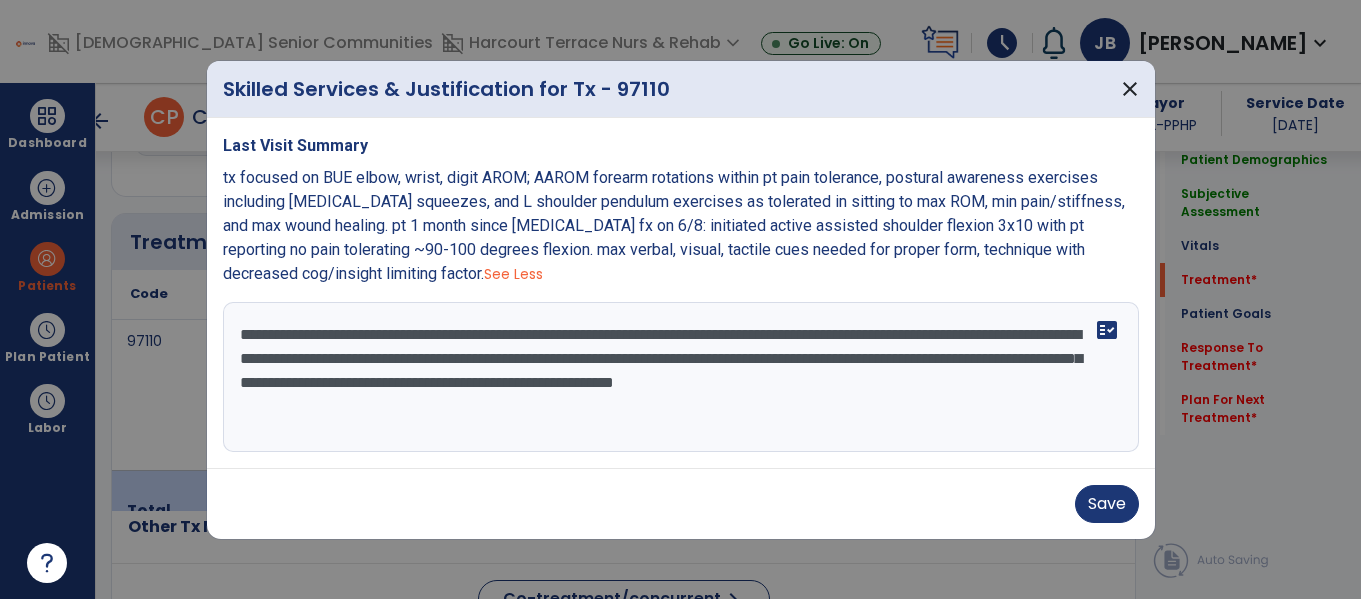 click on "**********" at bounding box center [681, 377] 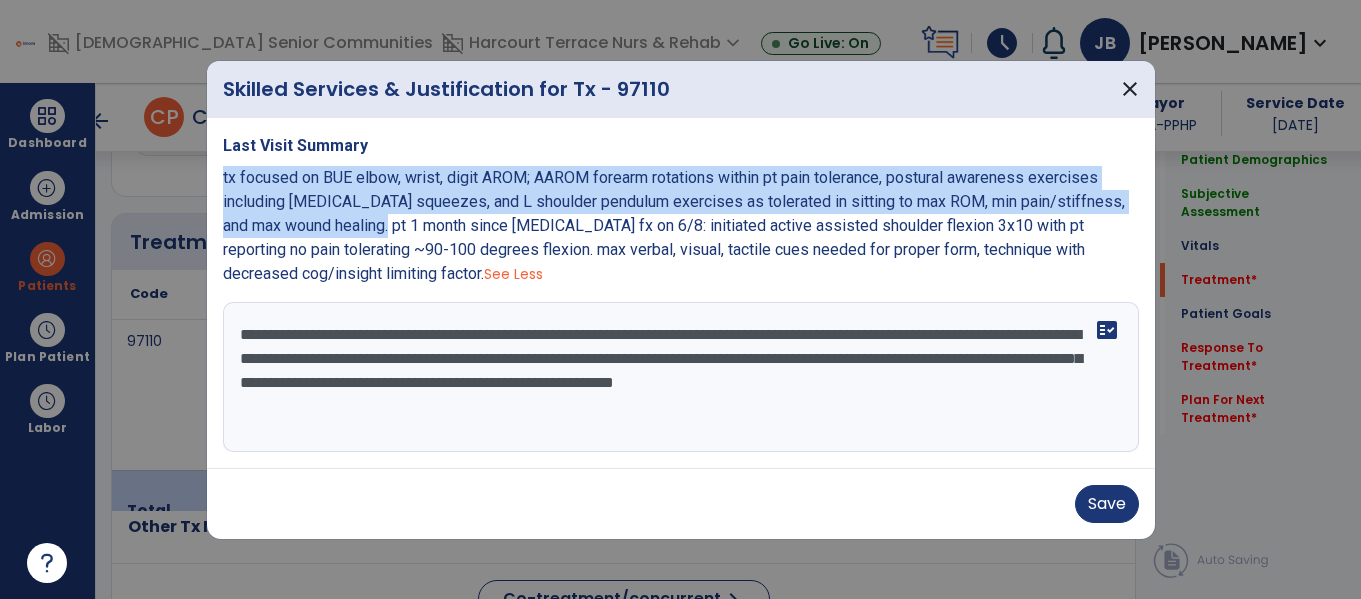 drag, startPoint x: 395, startPoint y: 230, endPoint x: 217, endPoint y: 172, distance: 187.2111 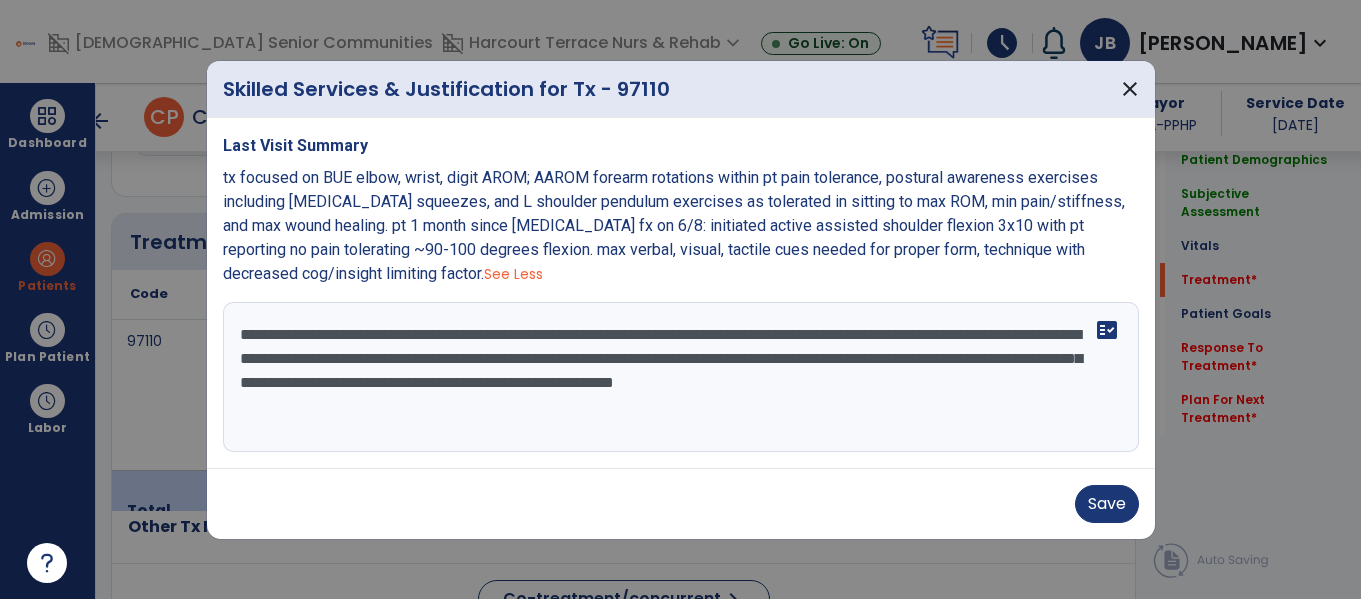 paste on "**********" 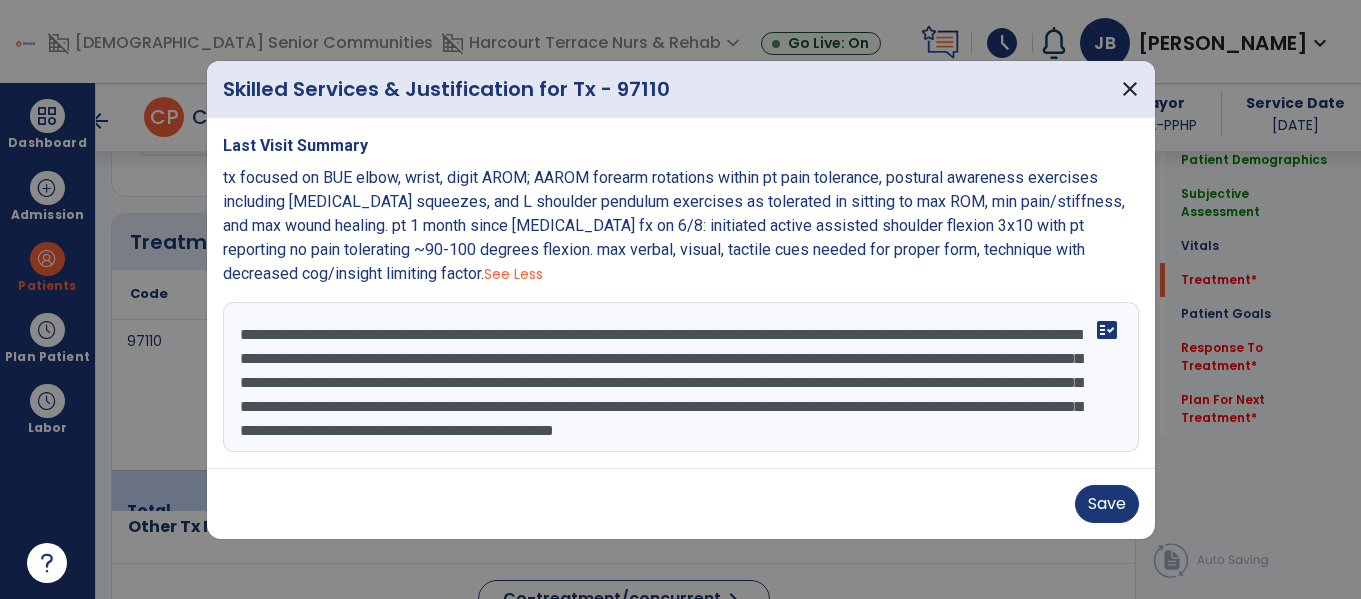 scroll, scrollTop: 16, scrollLeft: 0, axis: vertical 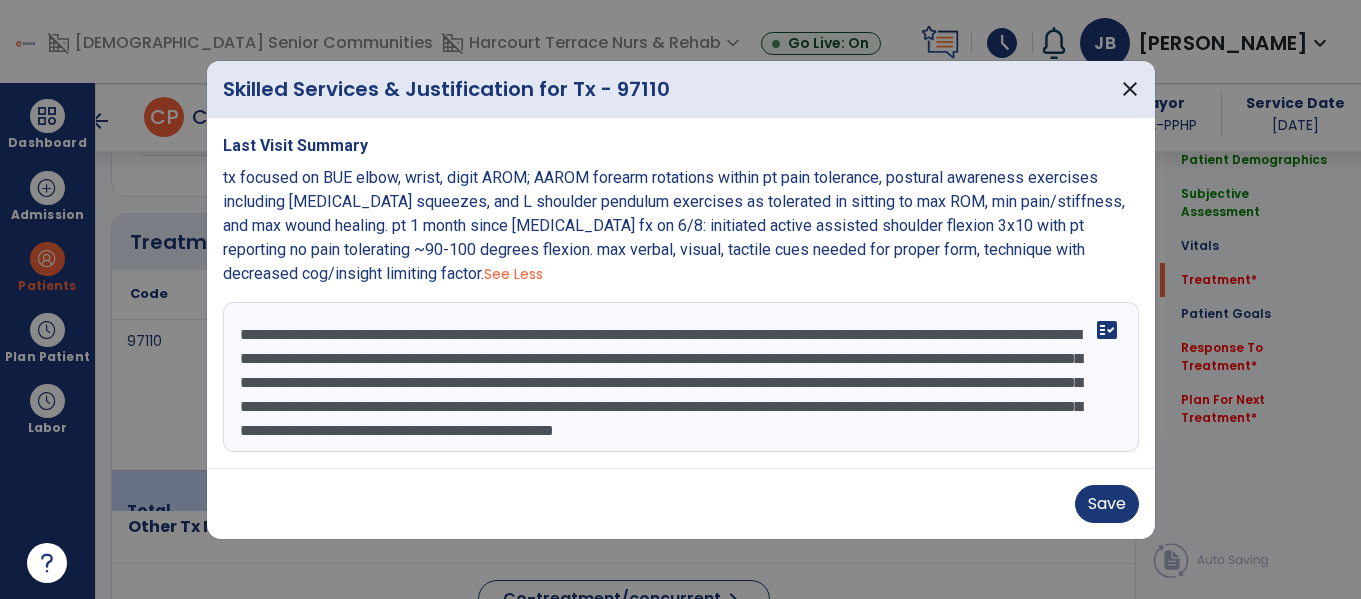 click on "**********" at bounding box center [681, 377] 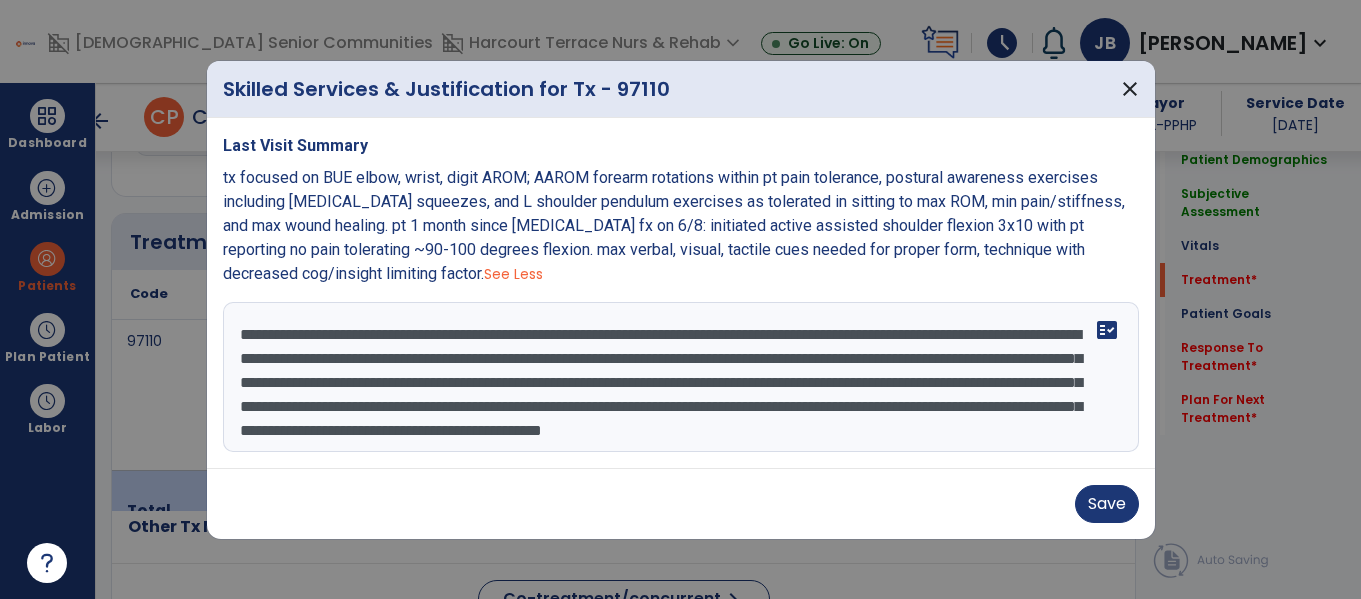 click on "**********" at bounding box center [681, 377] 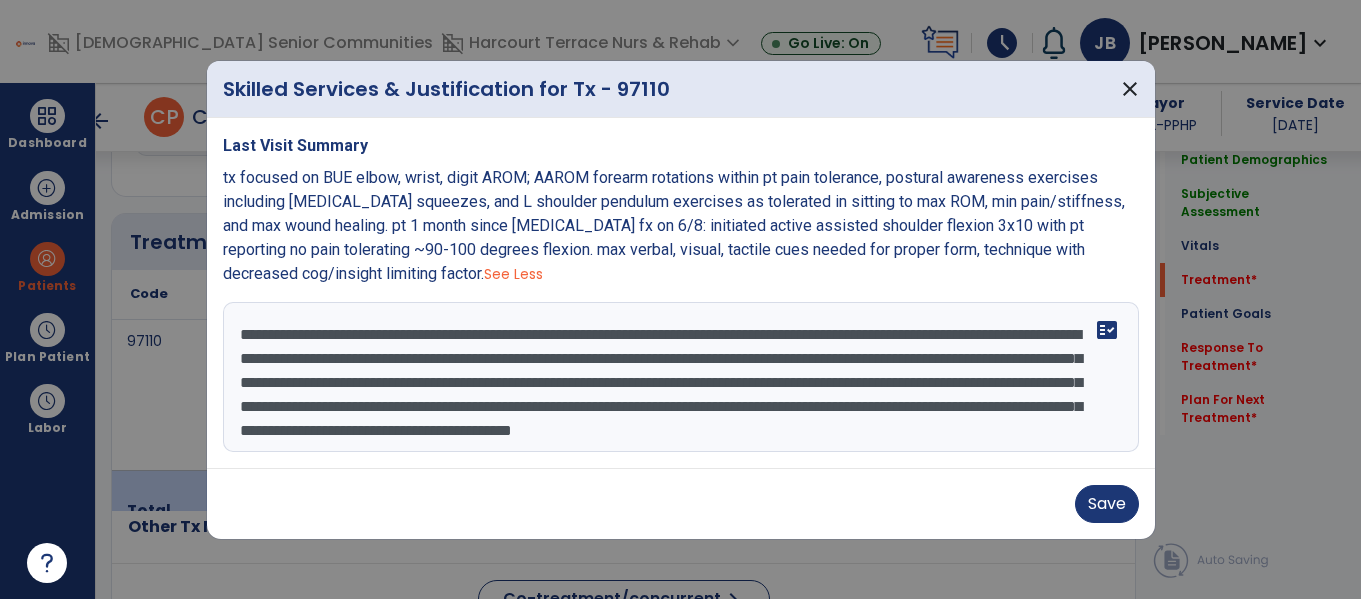 click on "**********" at bounding box center (681, 377) 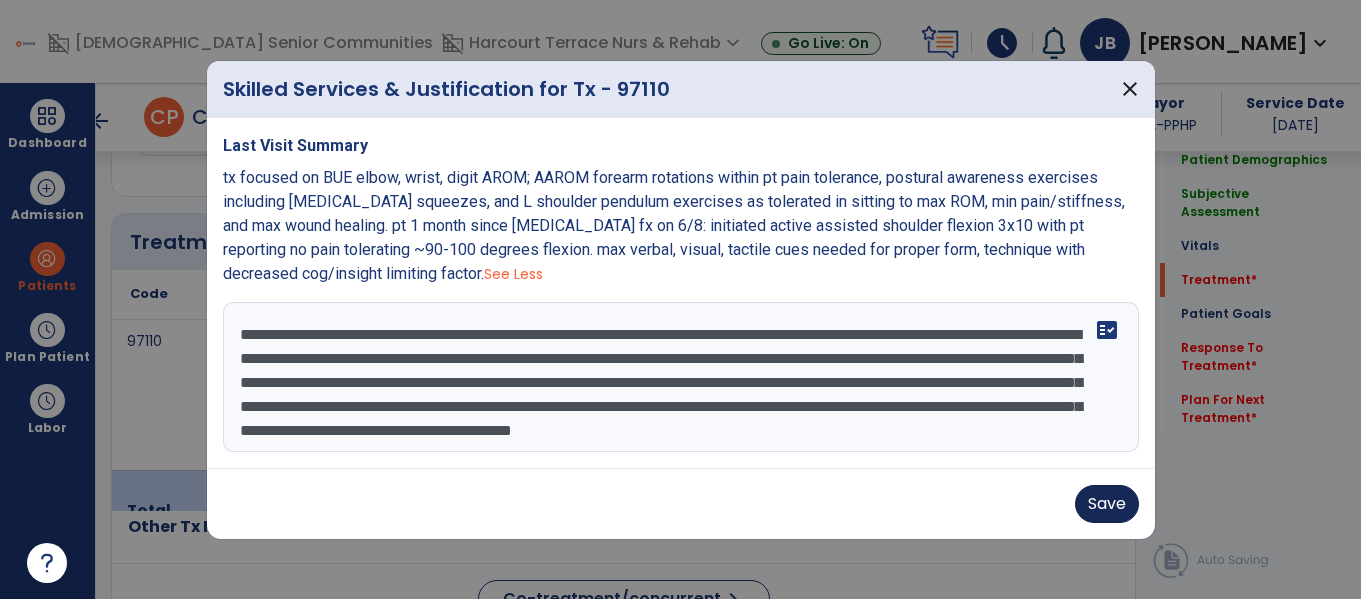 type on "**********" 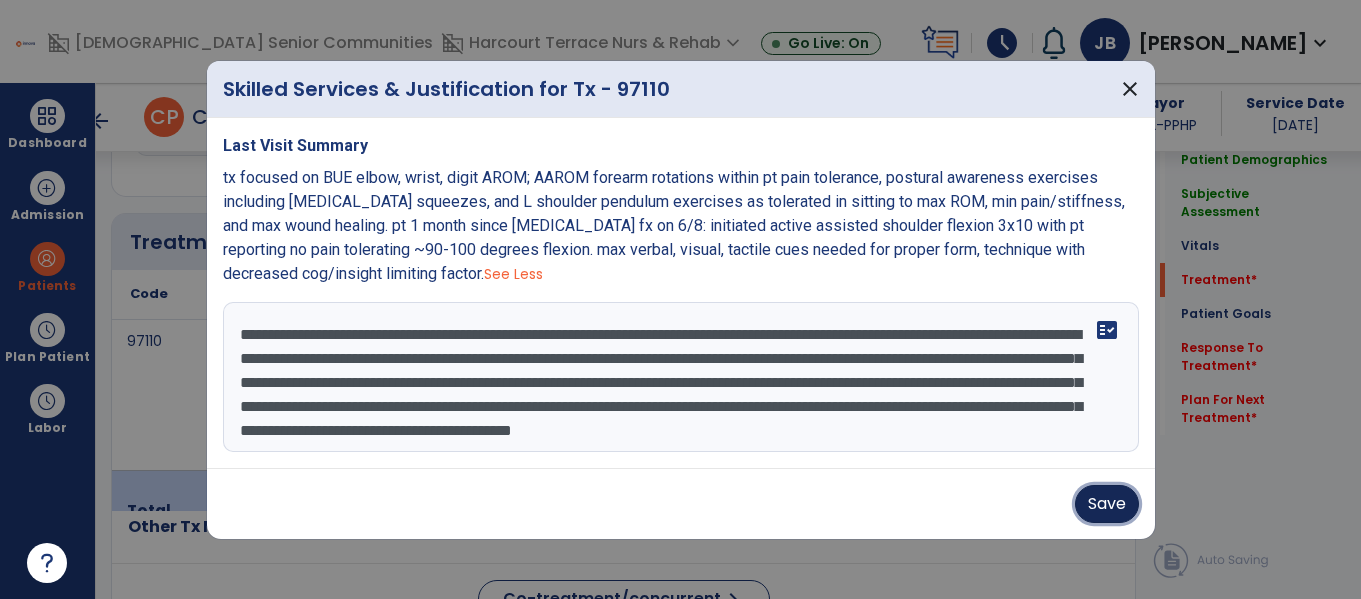 click on "Save" at bounding box center (1107, 504) 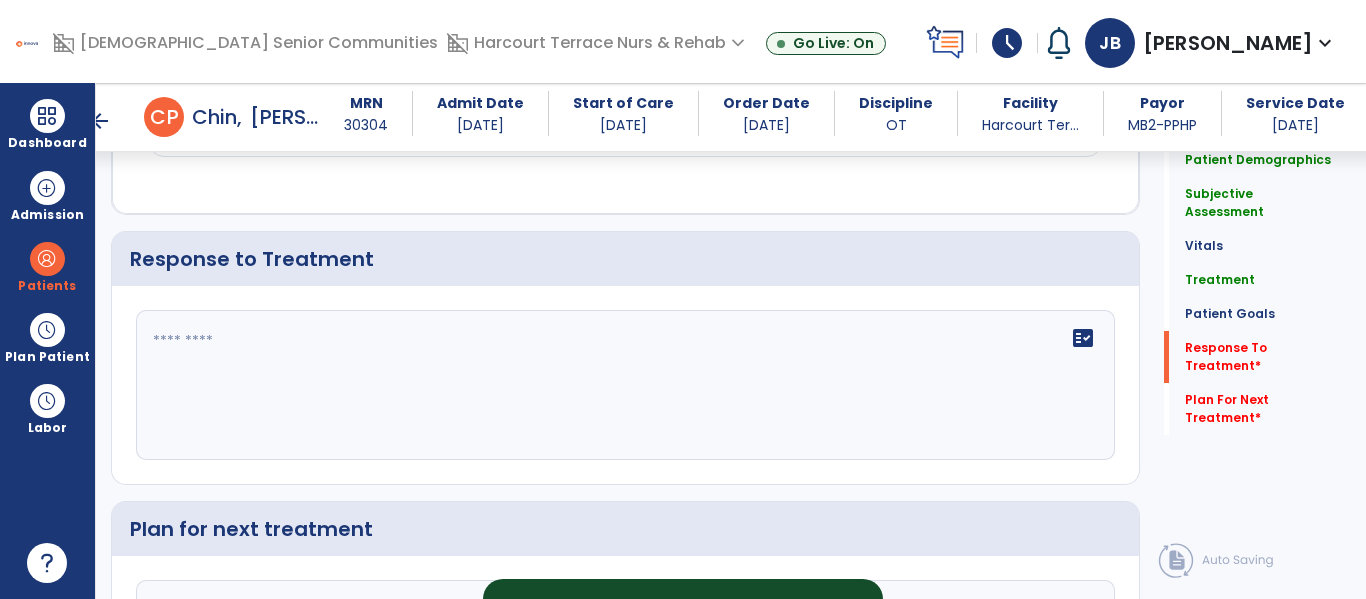 scroll, scrollTop: 2376, scrollLeft: 0, axis: vertical 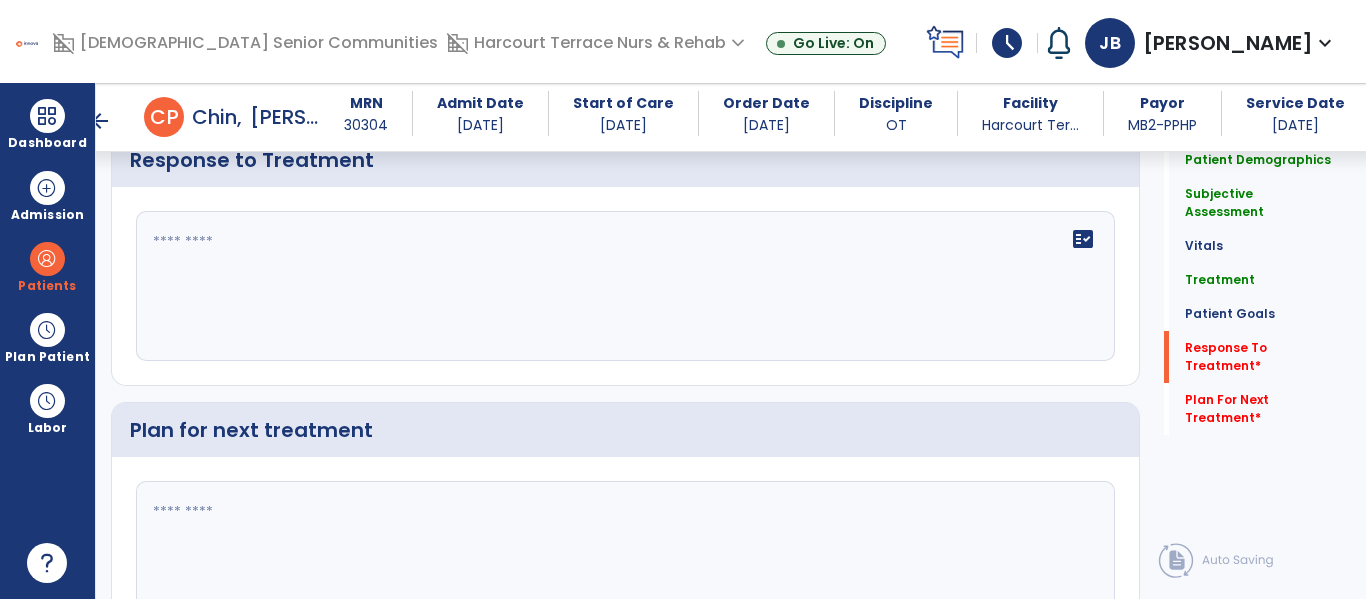 click on "fact_check" 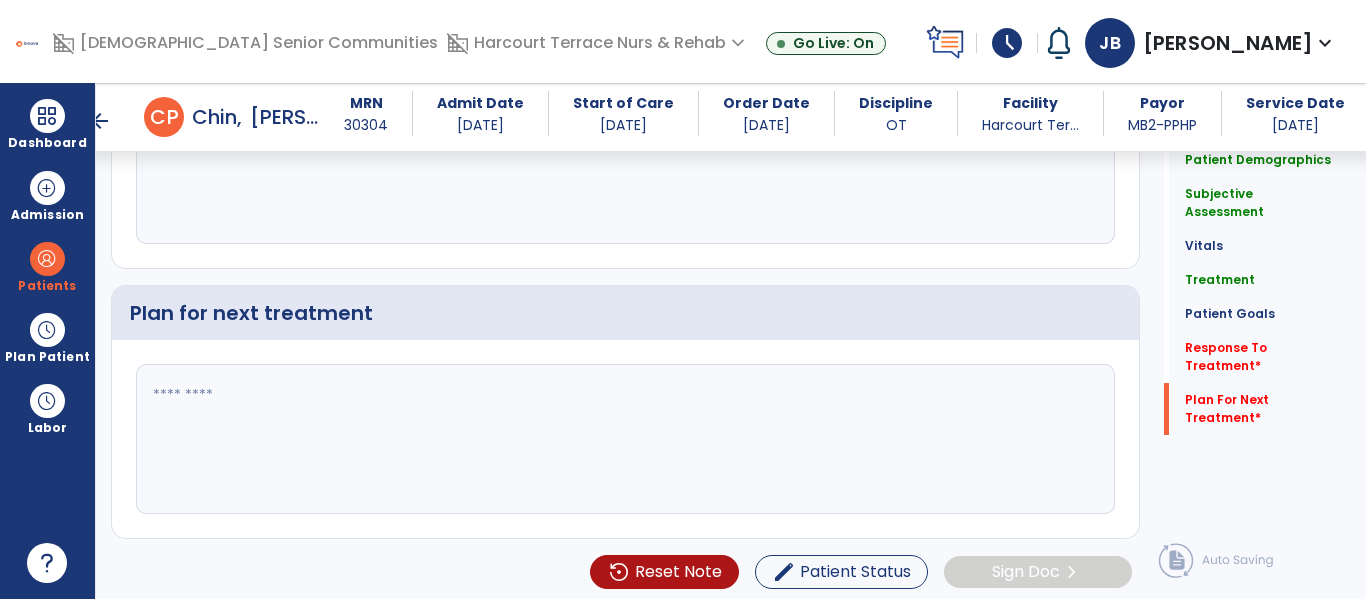scroll, scrollTop: 2499, scrollLeft: 0, axis: vertical 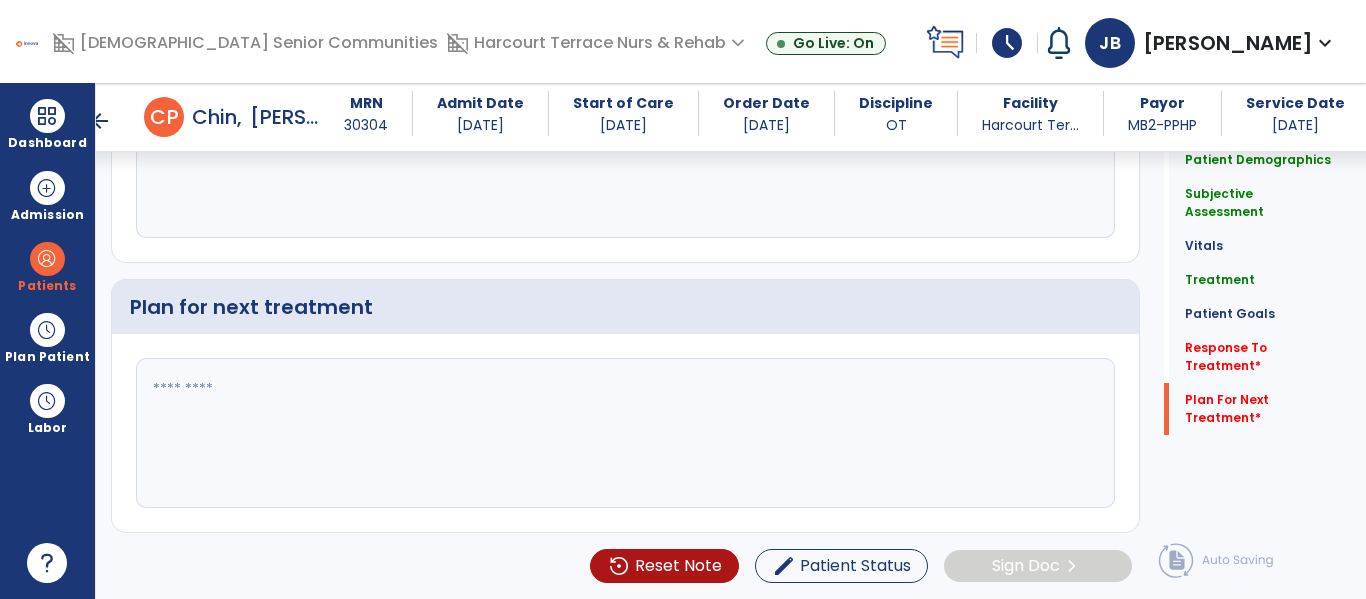 type on "**********" 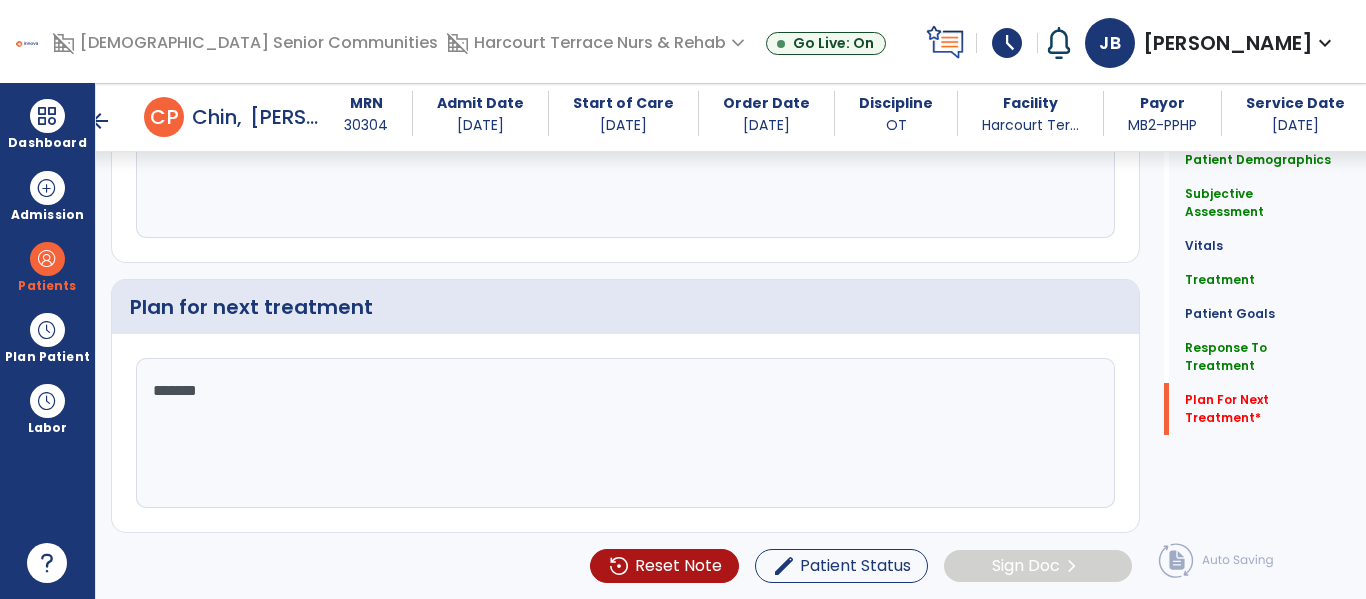 type on "********" 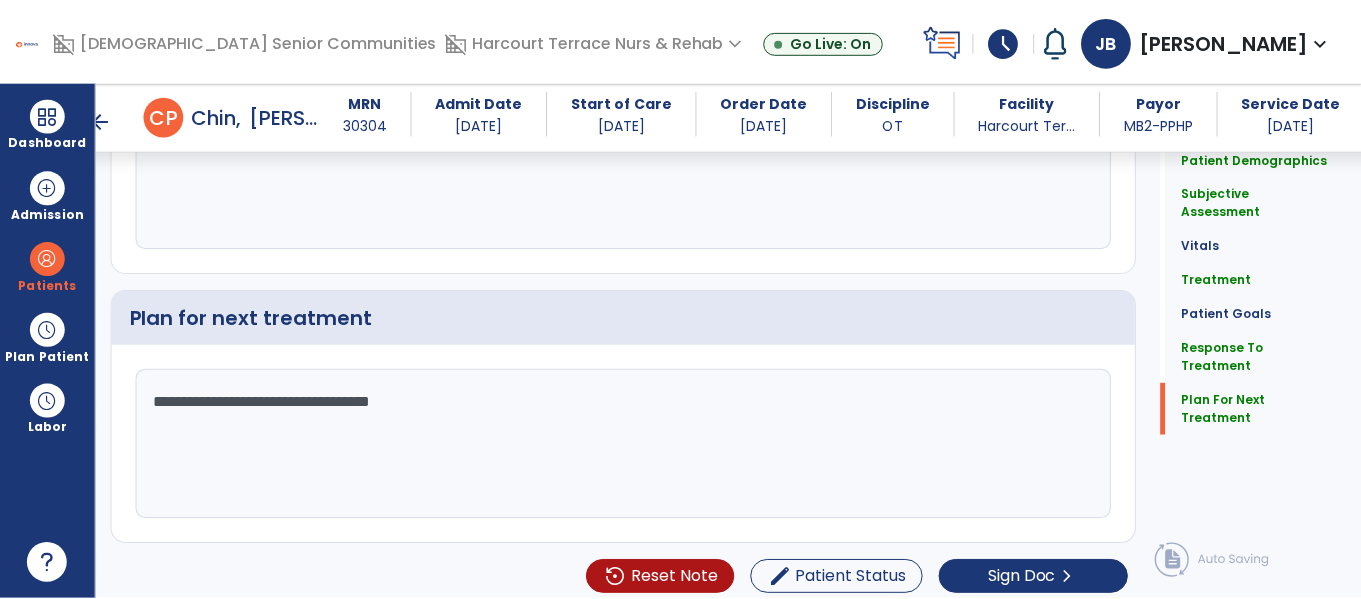 scroll, scrollTop: 2499, scrollLeft: 0, axis: vertical 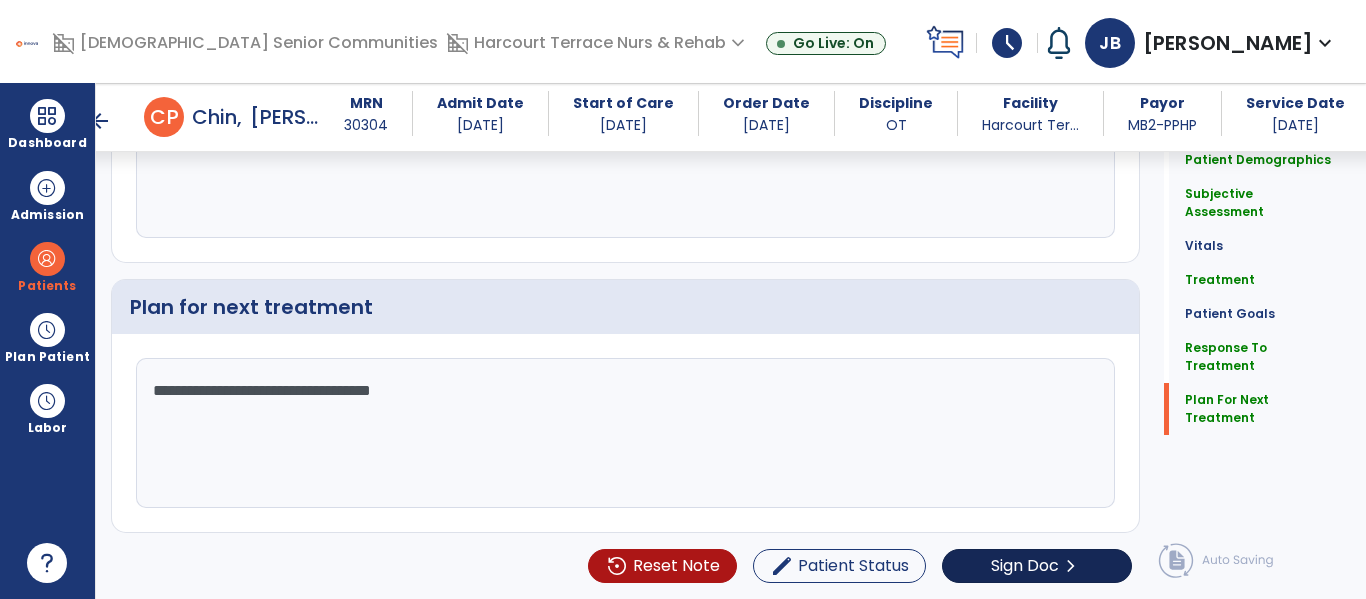 type on "**********" 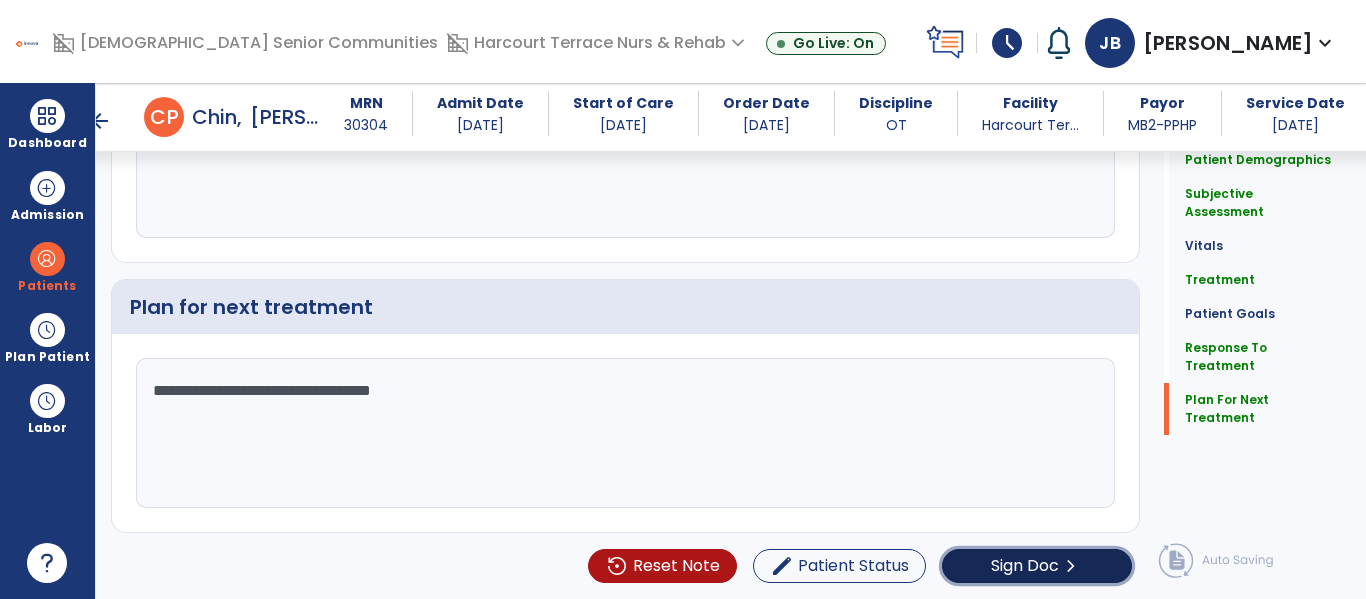 click on "Sign Doc  chevron_right" 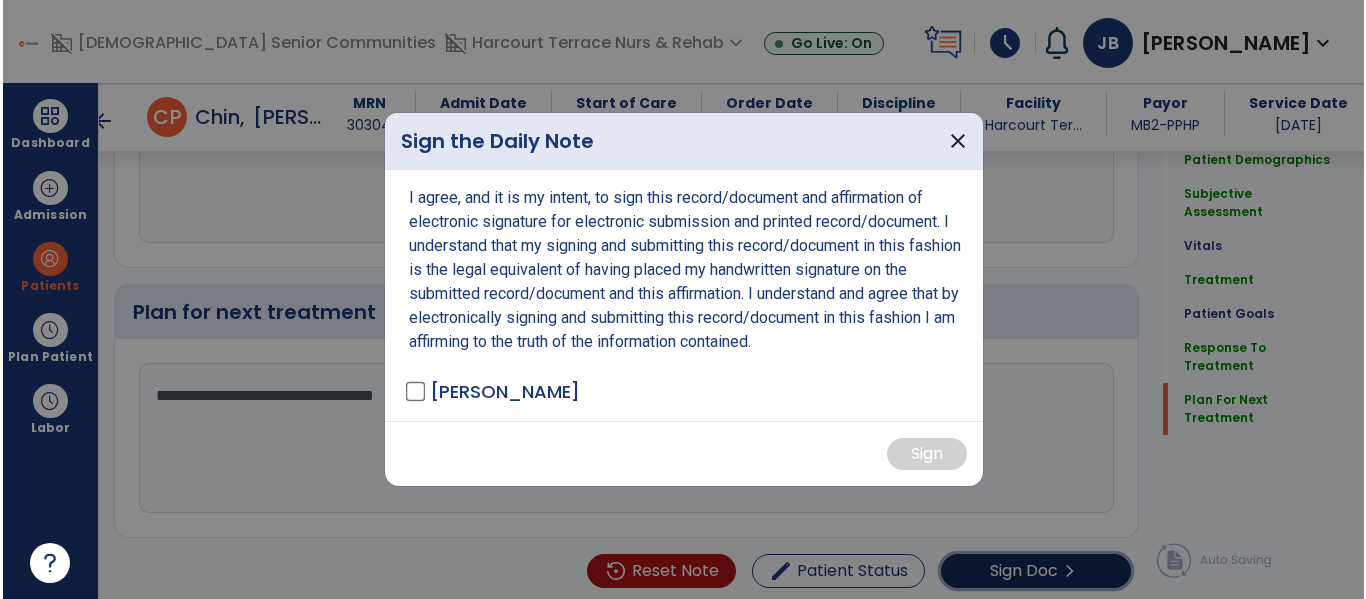 scroll, scrollTop: 2499, scrollLeft: 0, axis: vertical 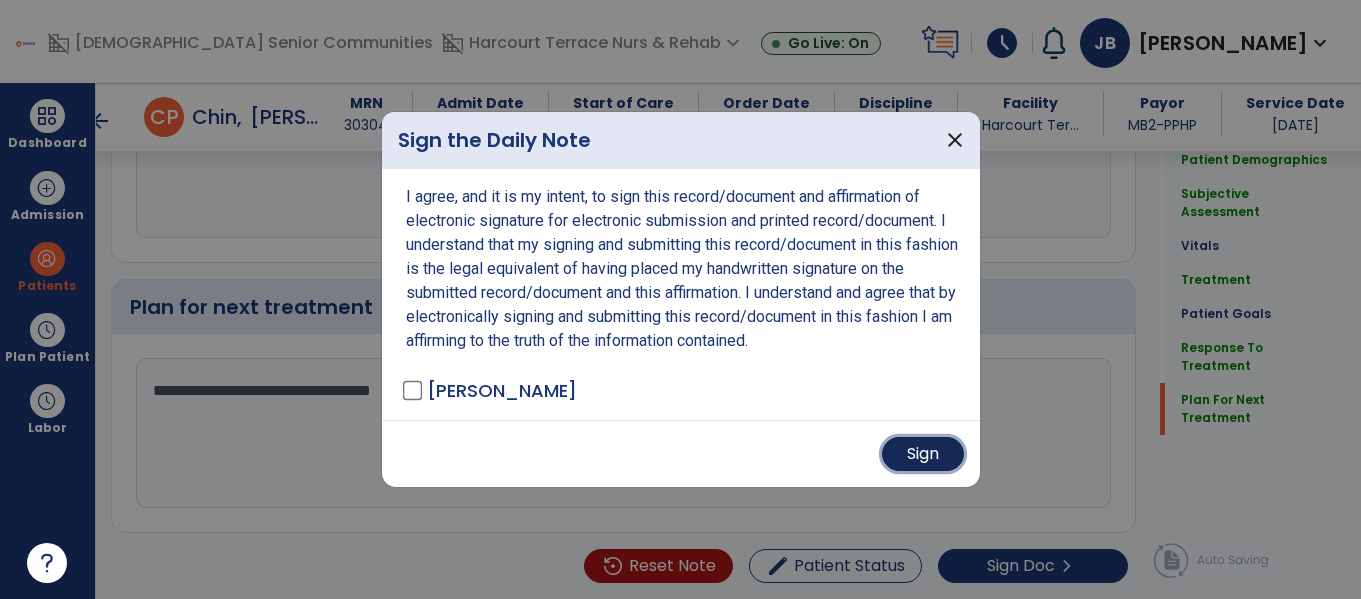click on "Sign" at bounding box center (923, 454) 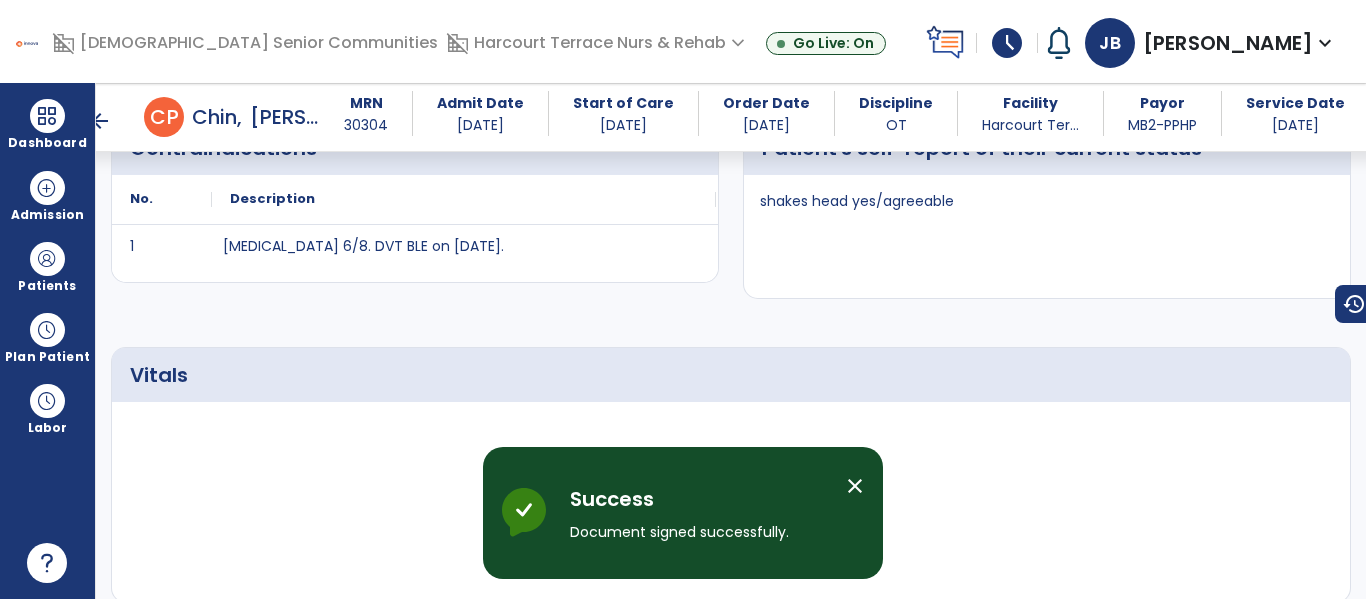 scroll, scrollTop: 898, scrollLeft: 0, axis: vertical 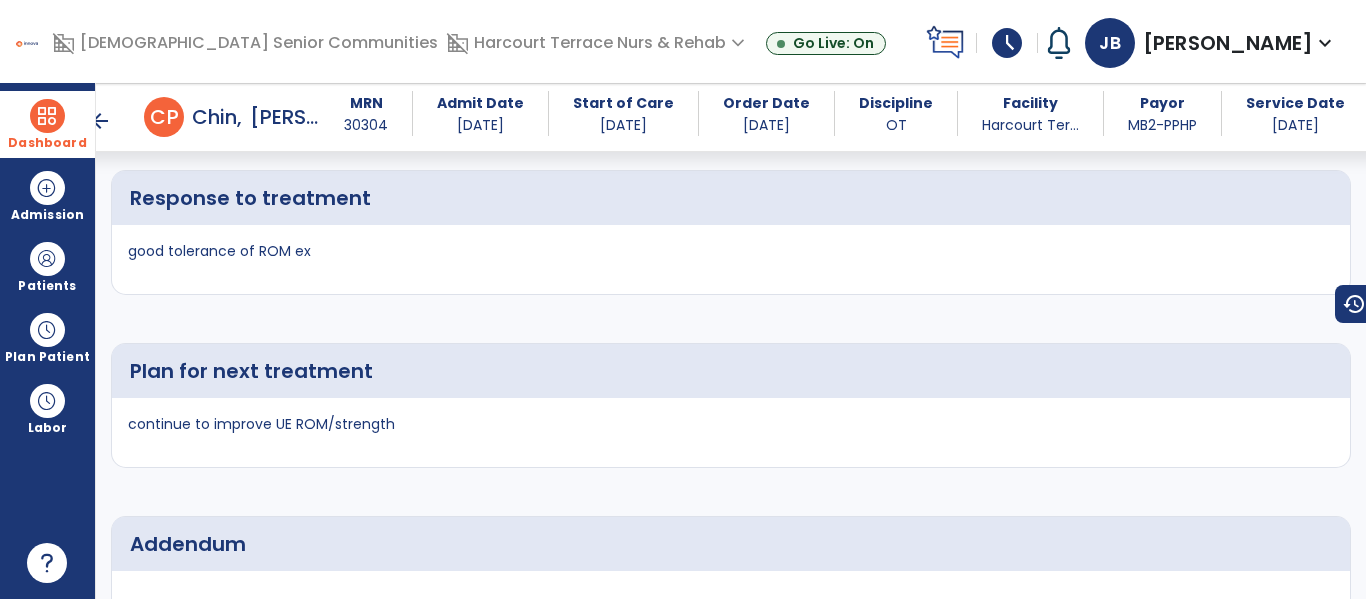 click at bounding box center (47, 116) 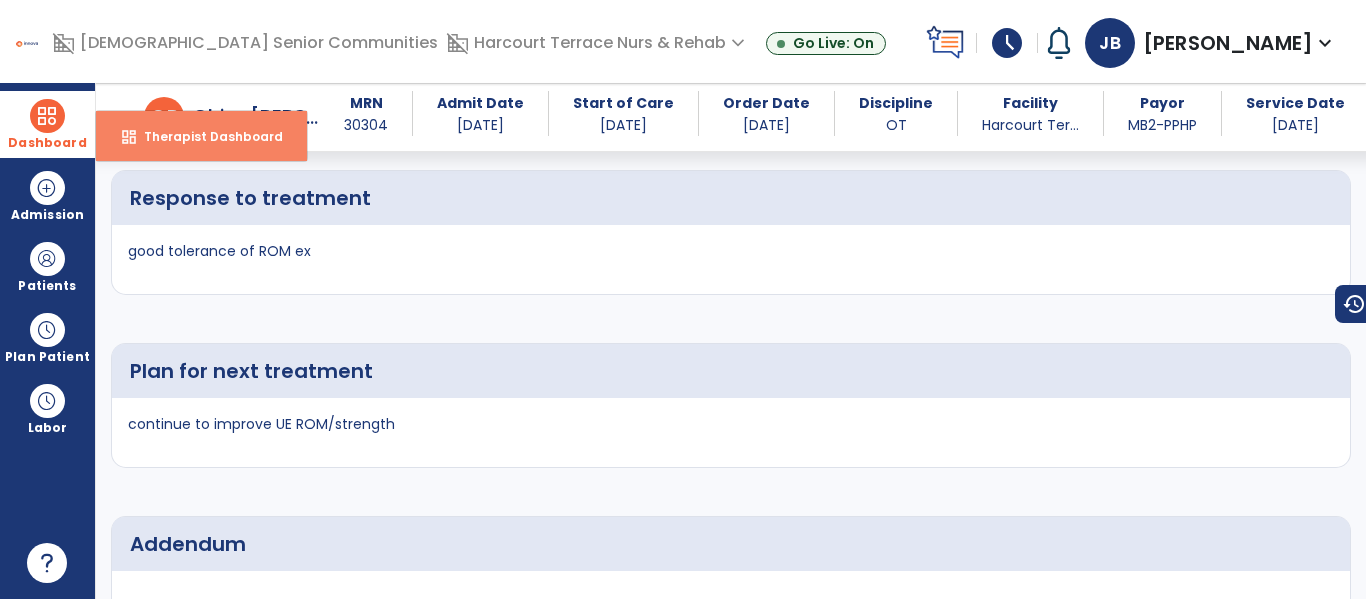 click on "dashboard" at bounding box center [129, 137] 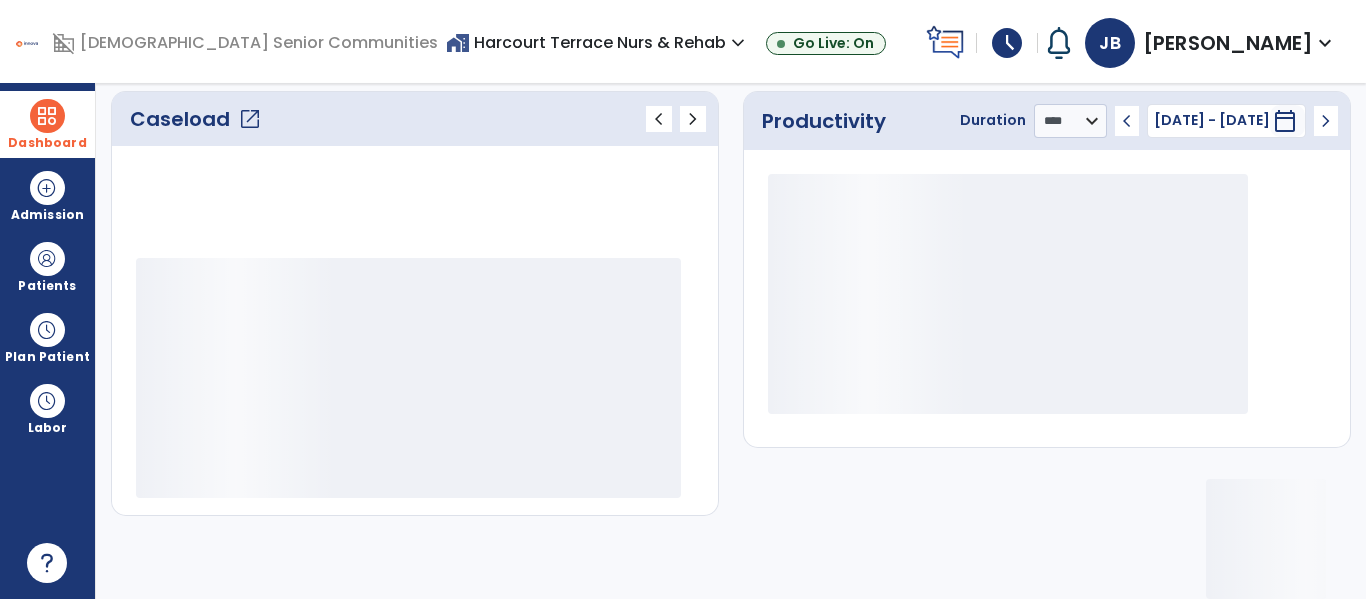 scroll, scrollTop: 278, scrollLeft: 0, axis: vertical 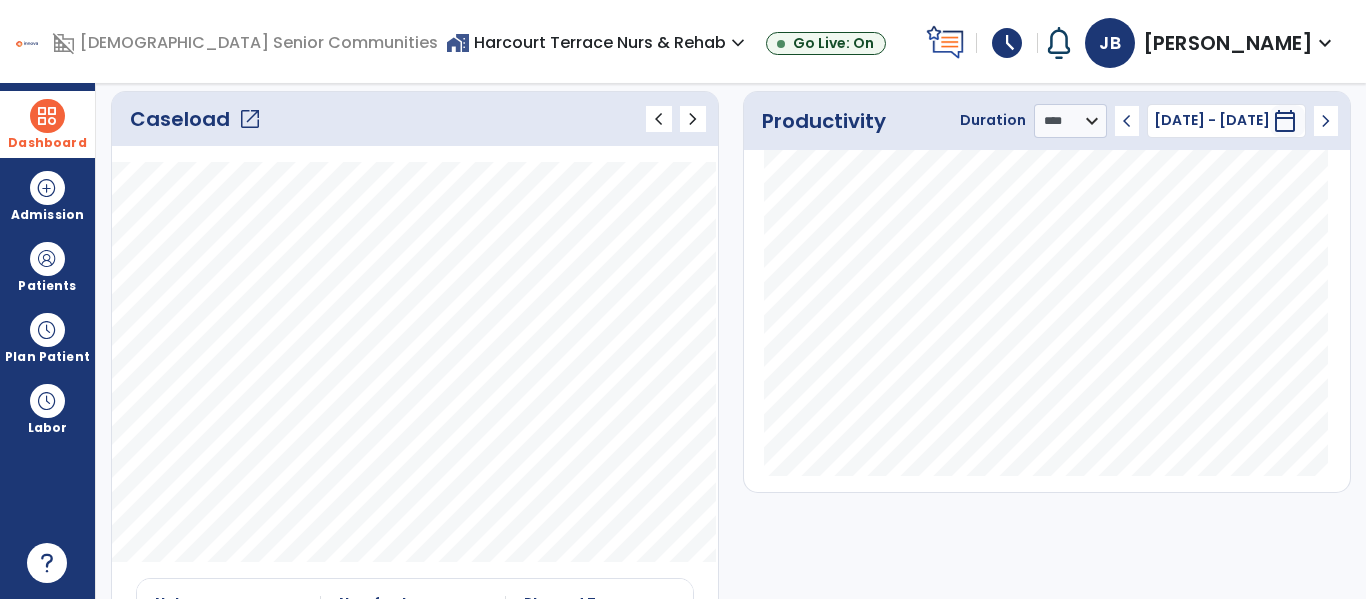 click on "open_in_new" 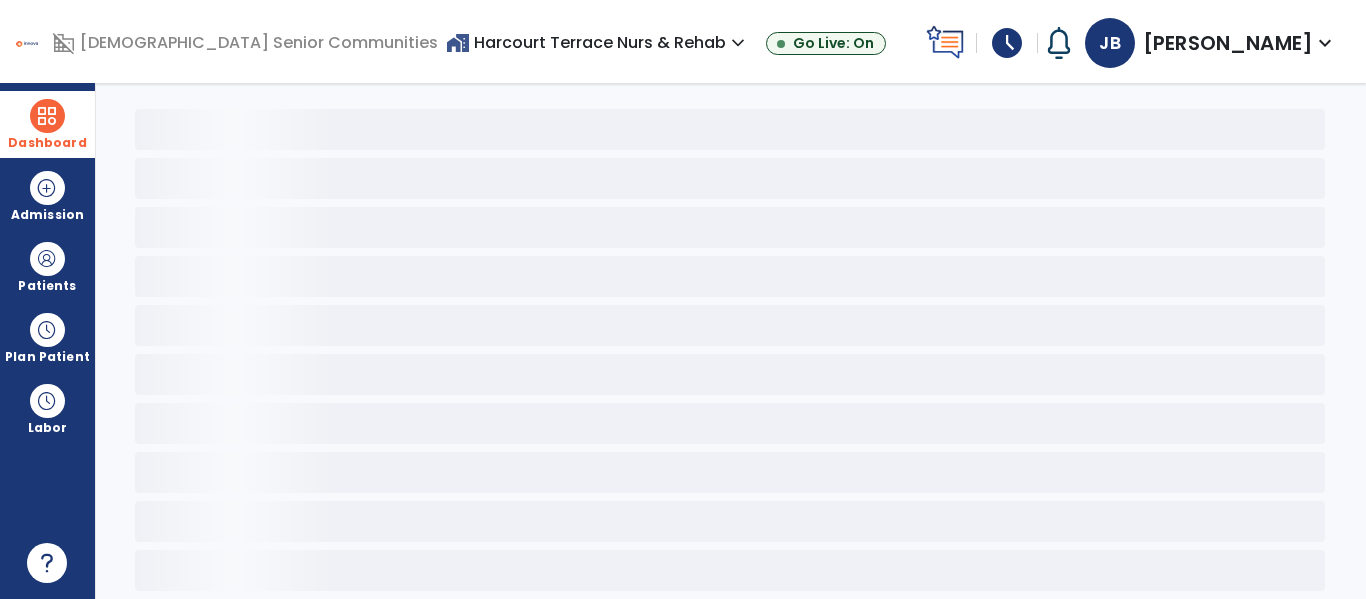 scroll, scrollTop: 78, scrollLeft: 0, axis: vertical 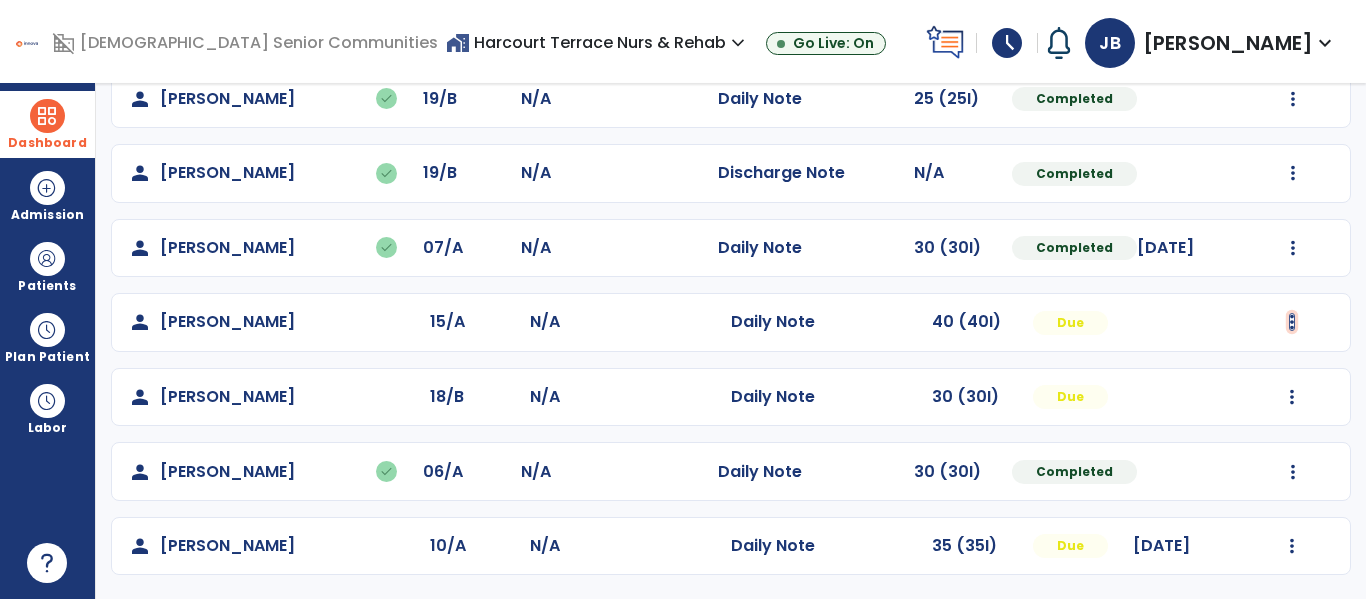 click at bounding box center [1293, -647] 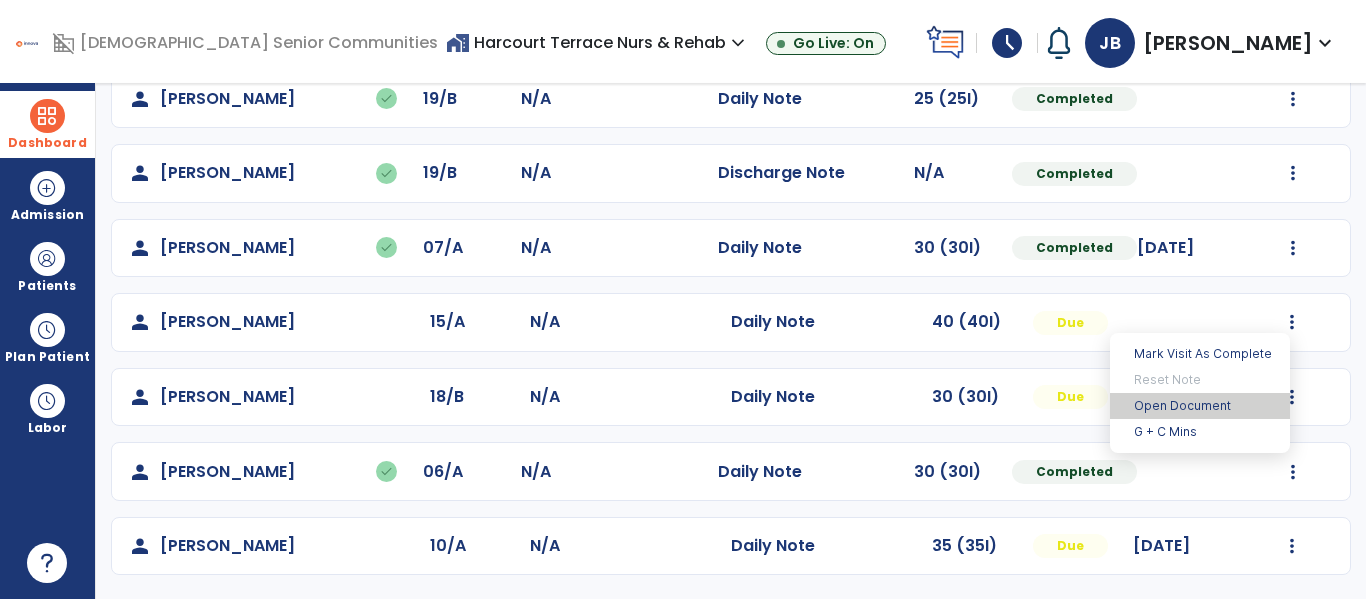 click on "Open Document" at bounding box center (1200, 406) 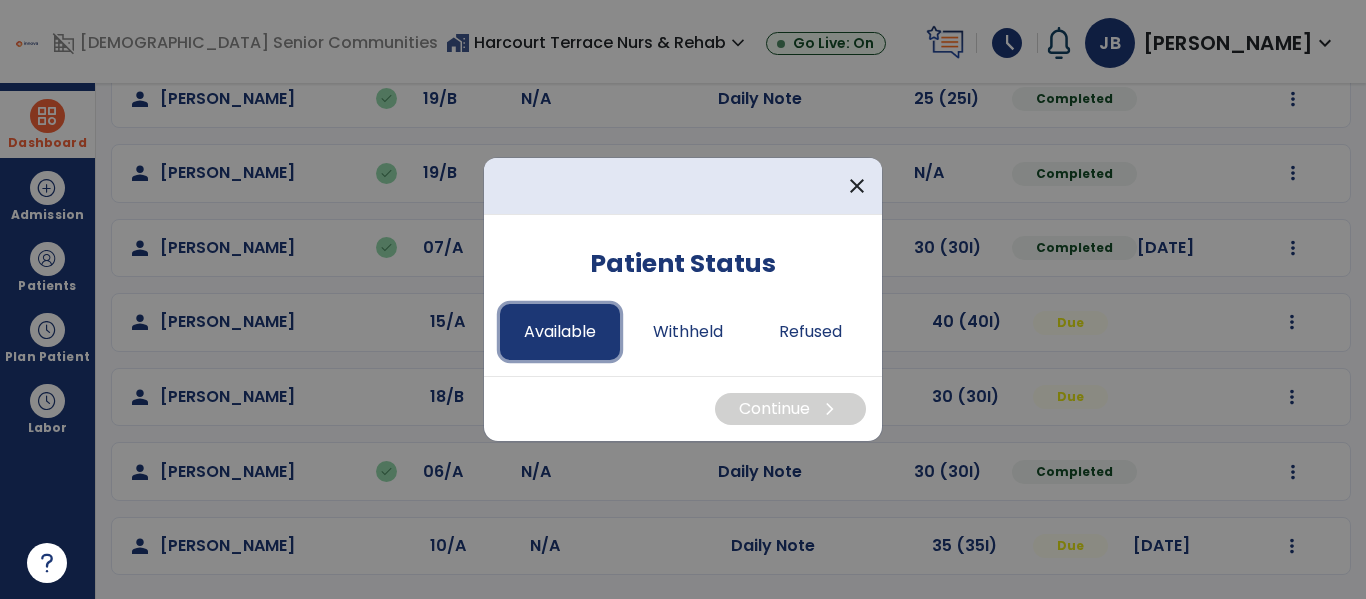 click on "Available" at bounding box center [560, 332] 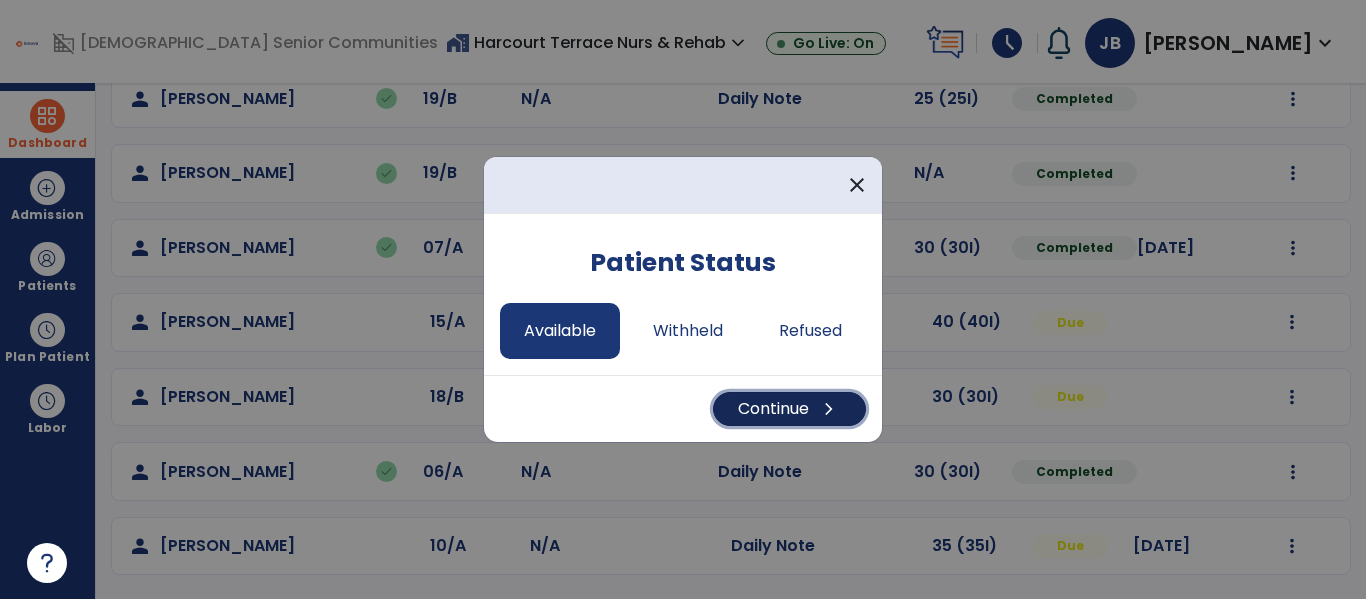 click on "Continue   chevron_right" at bounding box center (789, 409) 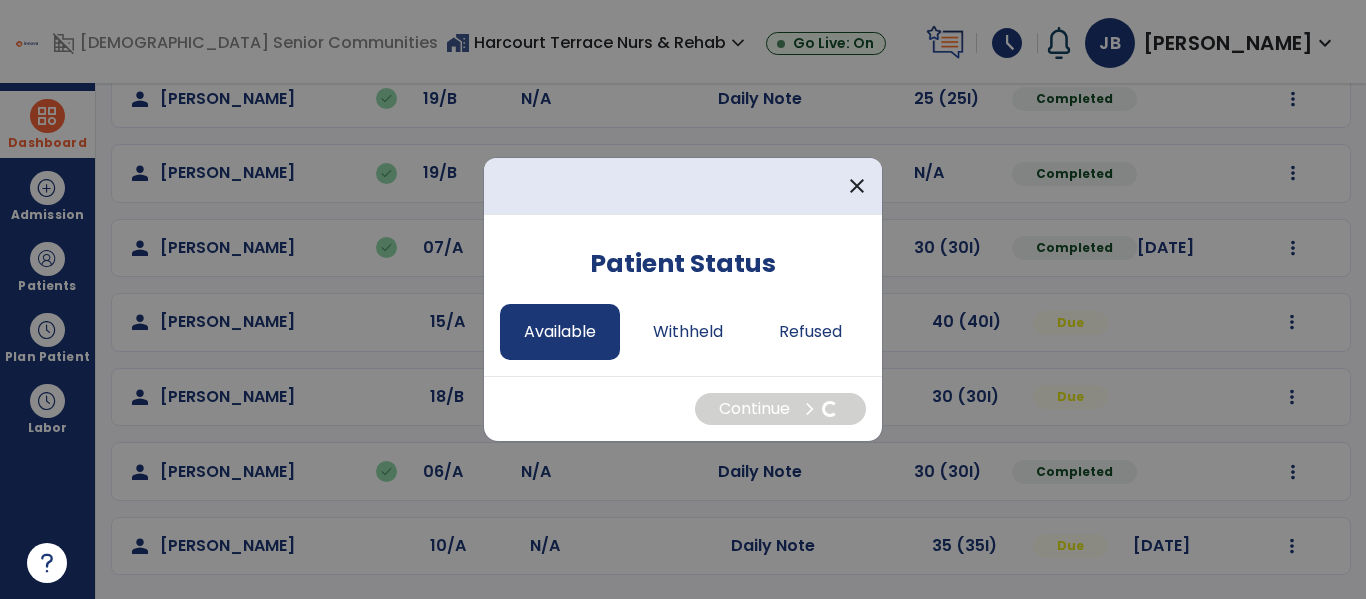 select on "*" 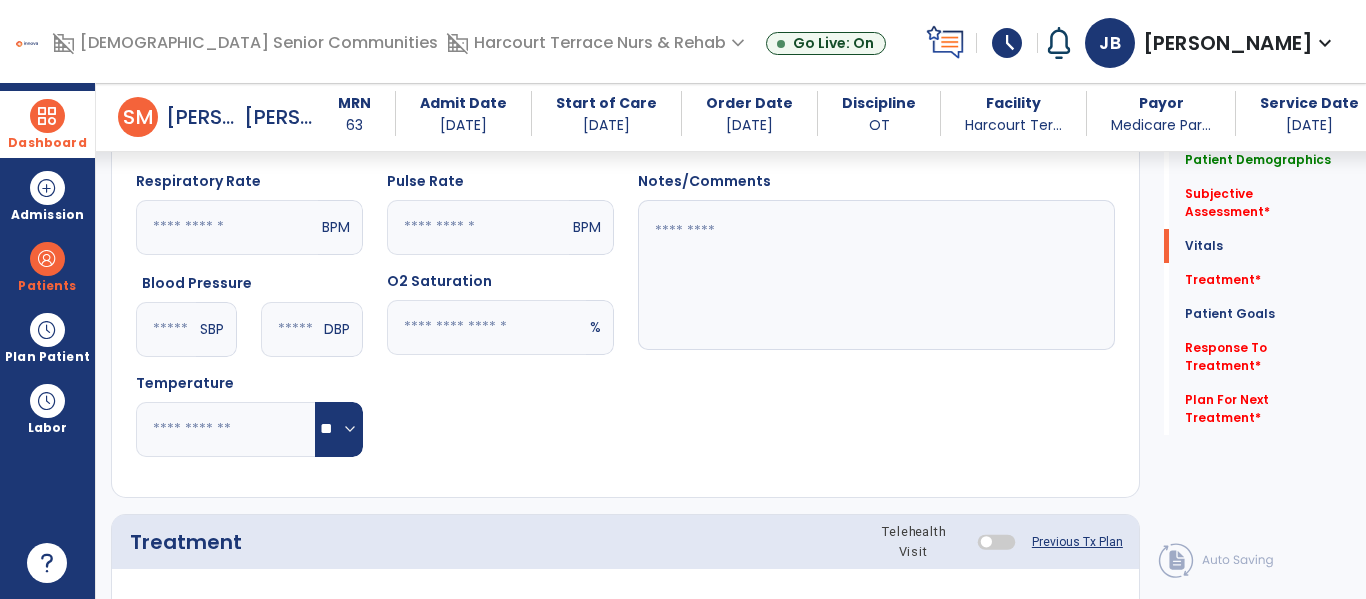 scroll, scrollTop: 930, scrollLeft: 0, axis: vertical 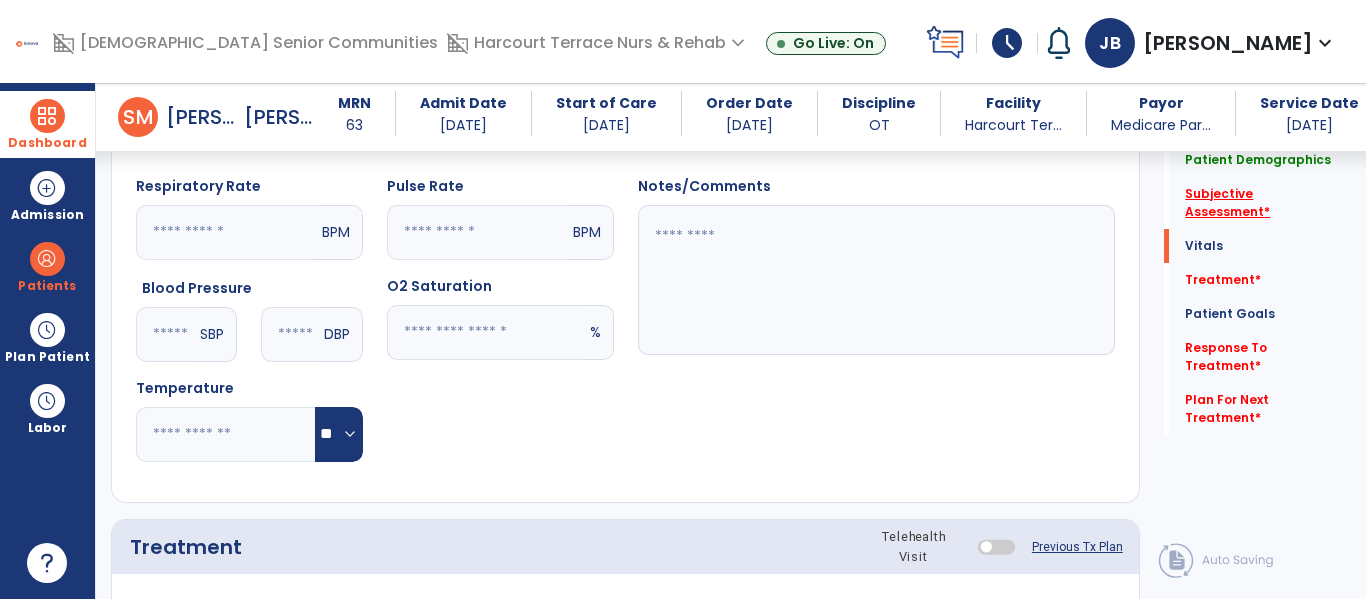 click on "Subjective Assessment   *" 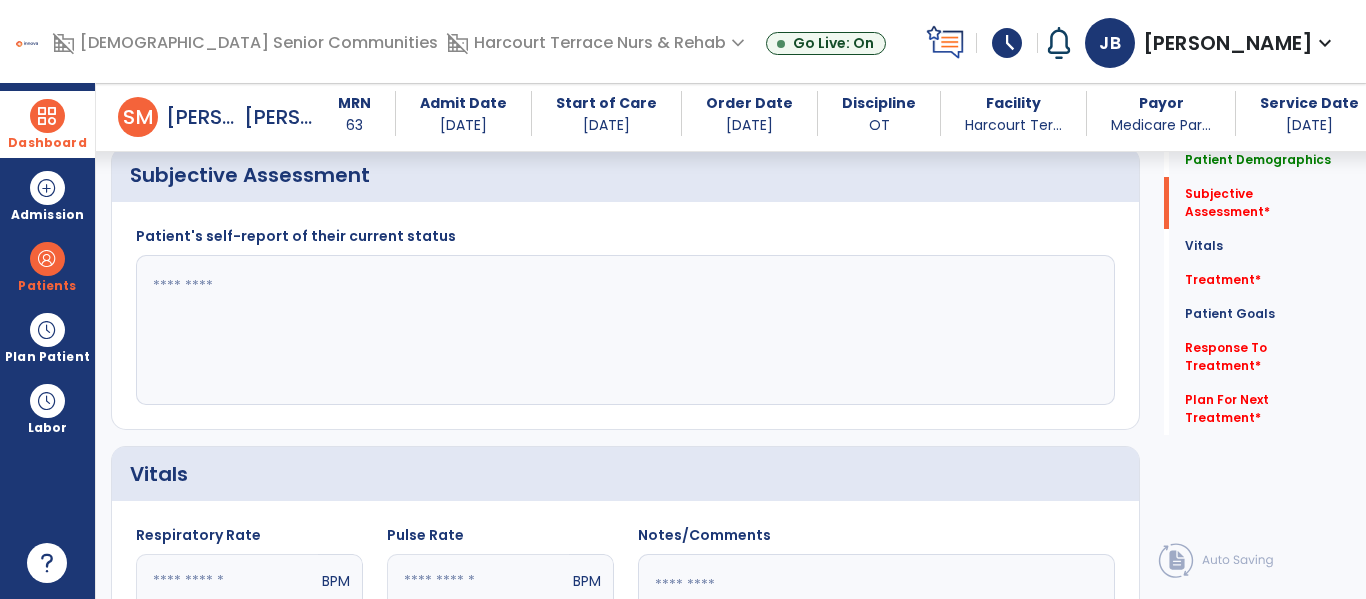 scroll, scrollTop: 528, scrollLeft: 0, axis: vertical 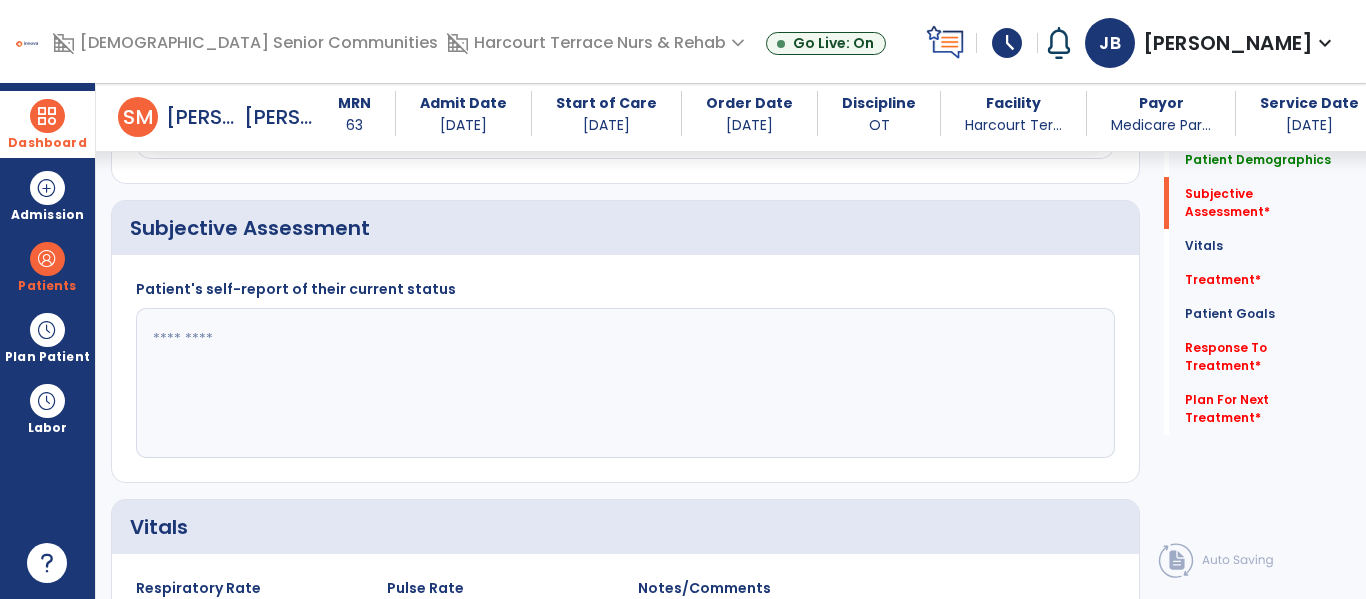 click 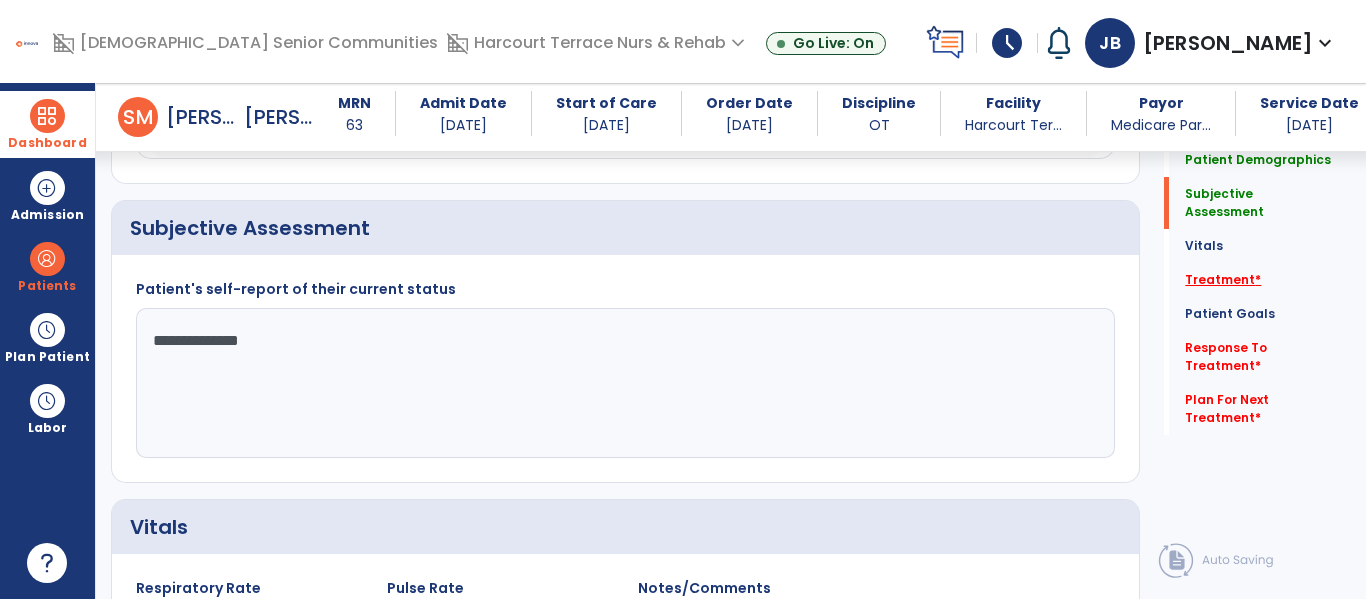 type on "**********" 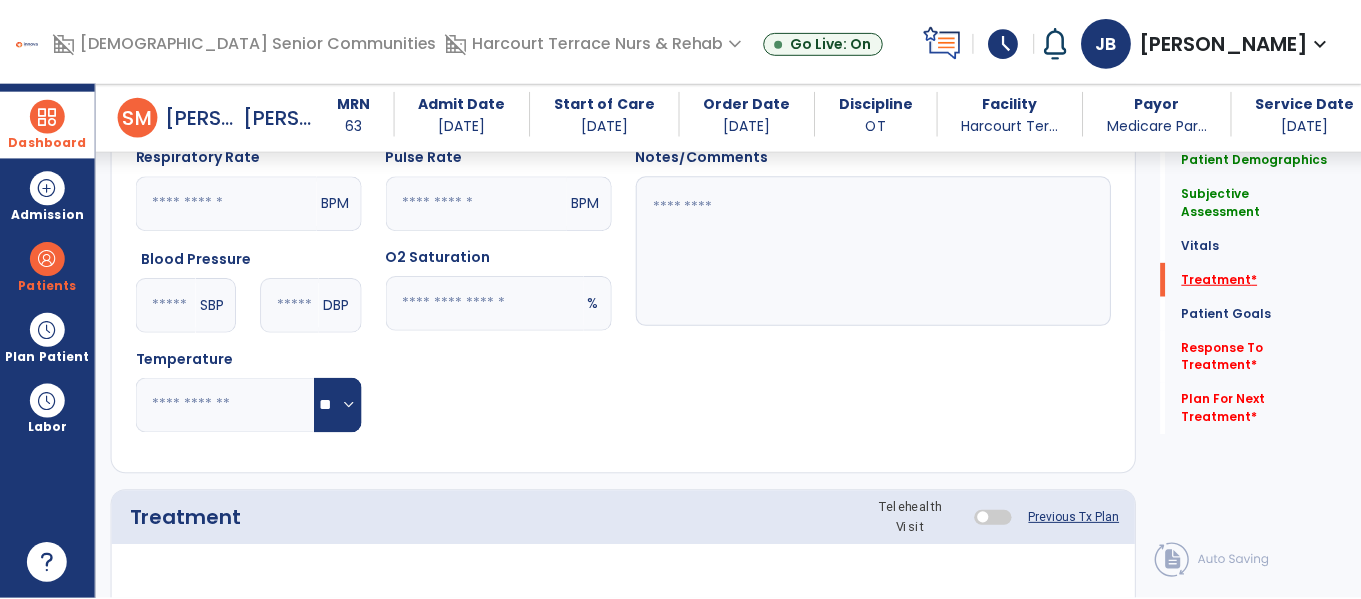 scroll, scrollTop: 1236, scrollLeft: 0, axis: vertical 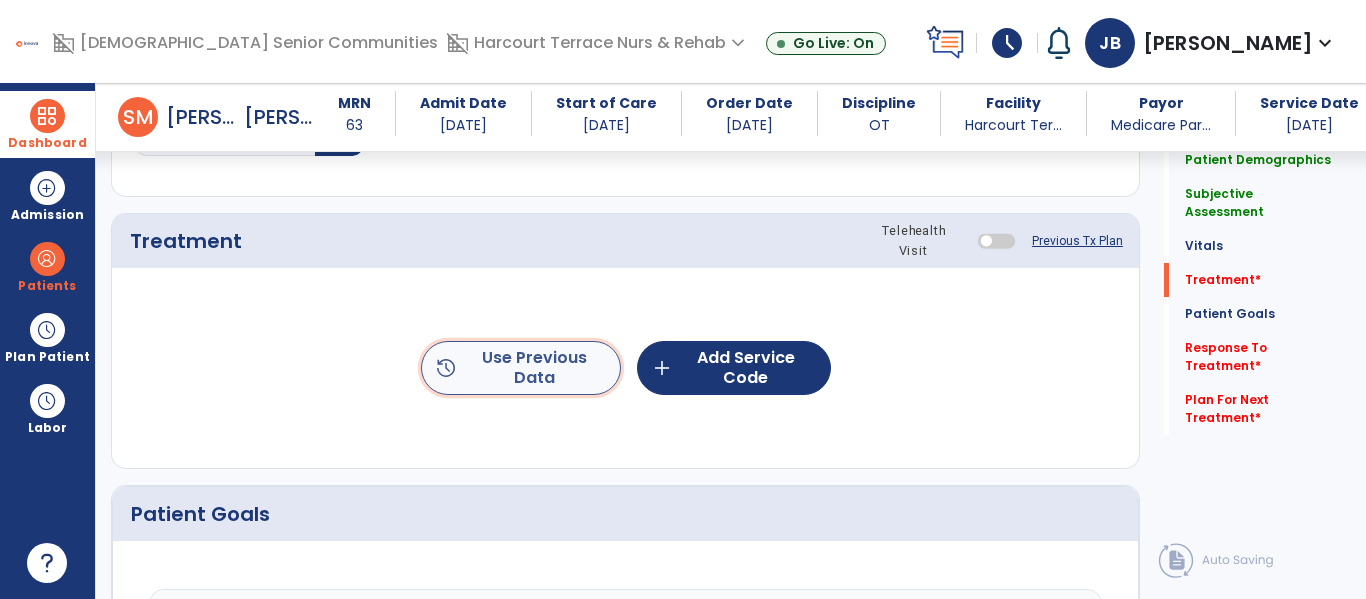 click on "history  Use Previous Data" 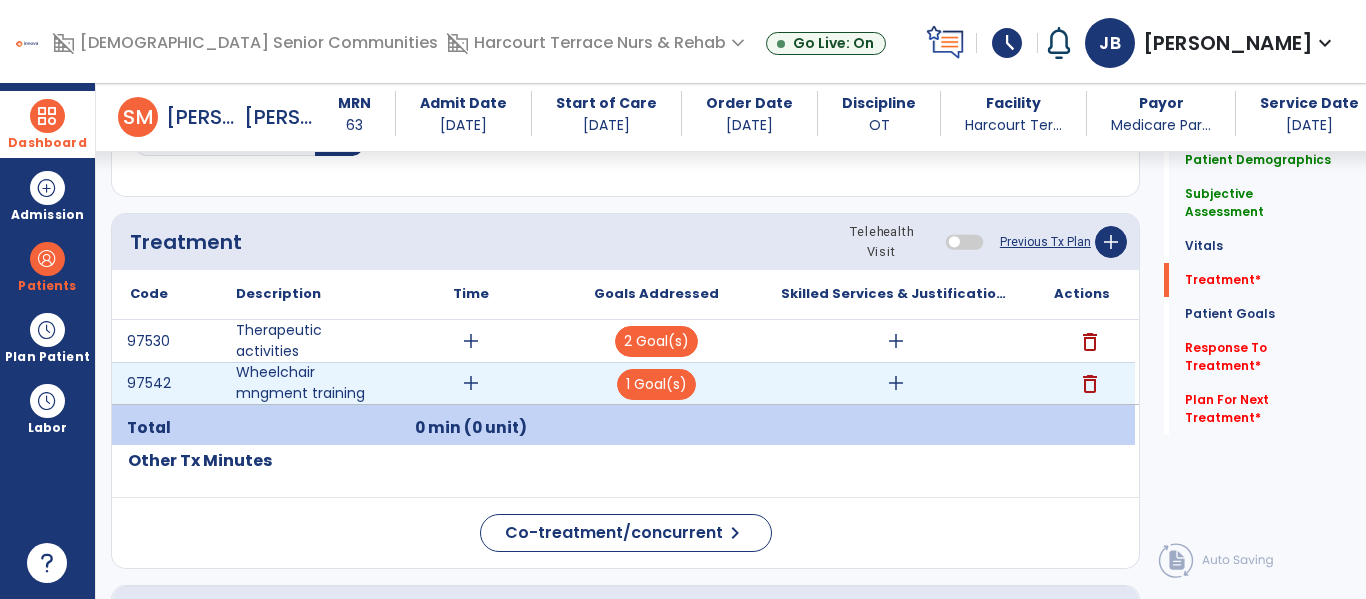 click on "delete" at bounding box center [1090, 384] 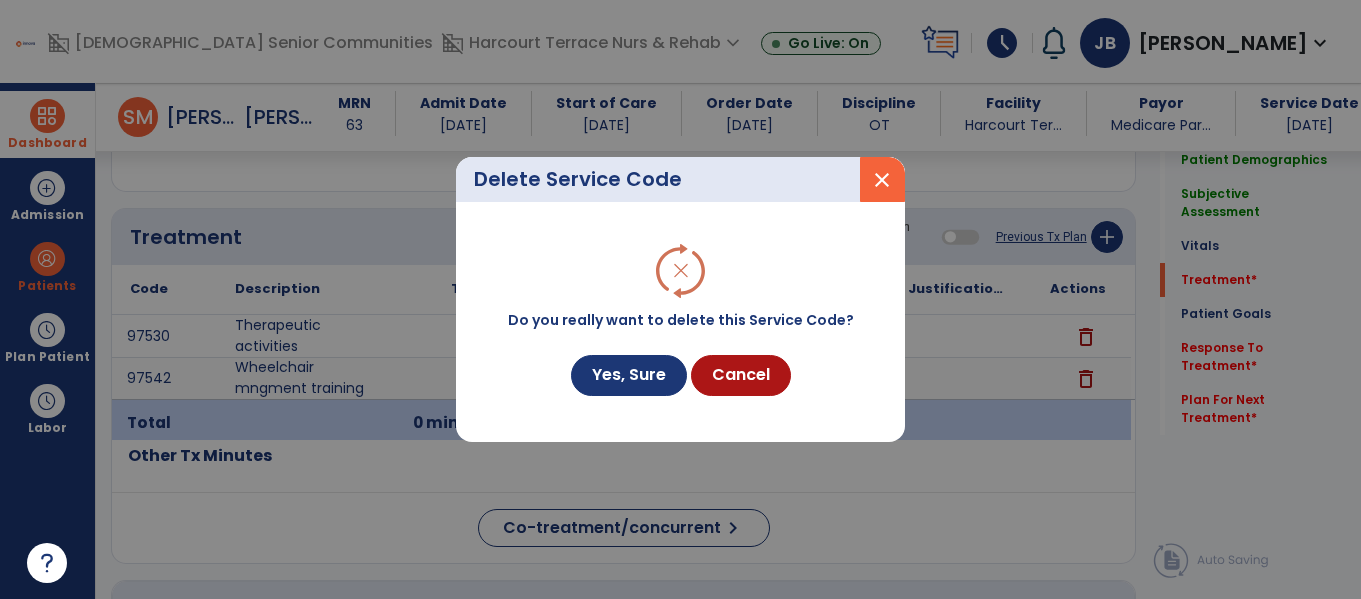 scroll, scrollTop: 1236, scrollLeft: 0, axis: vertical 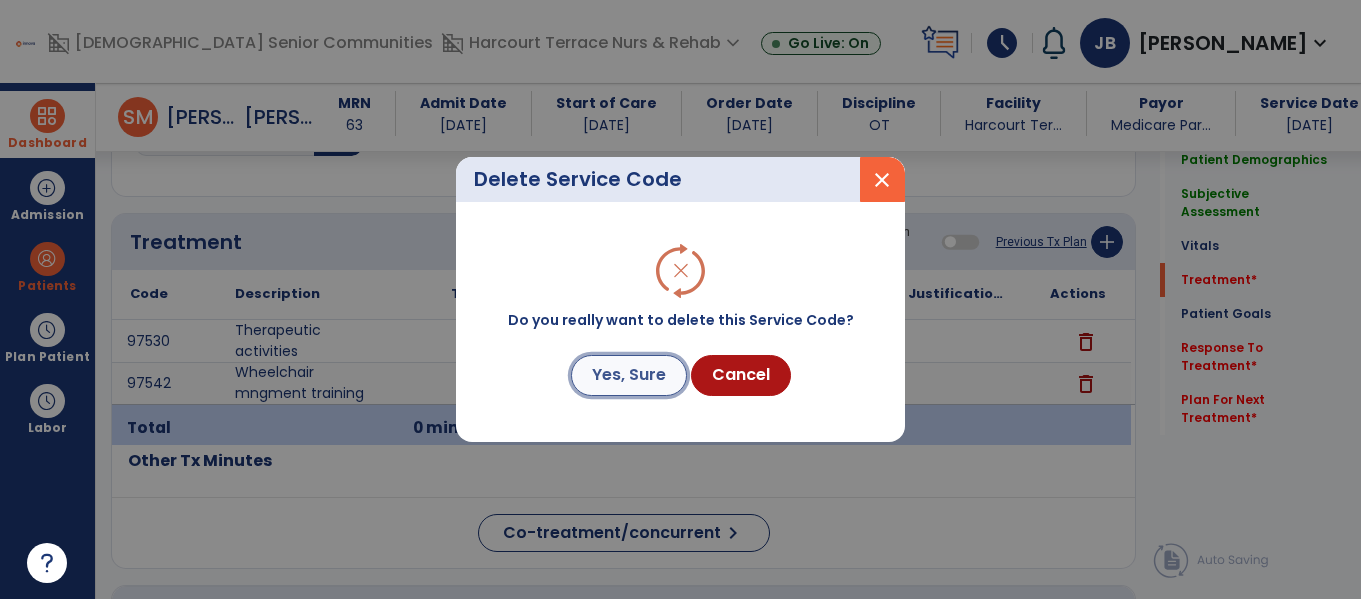 click on "Yes, Sure" at bounding box center [629, 375] 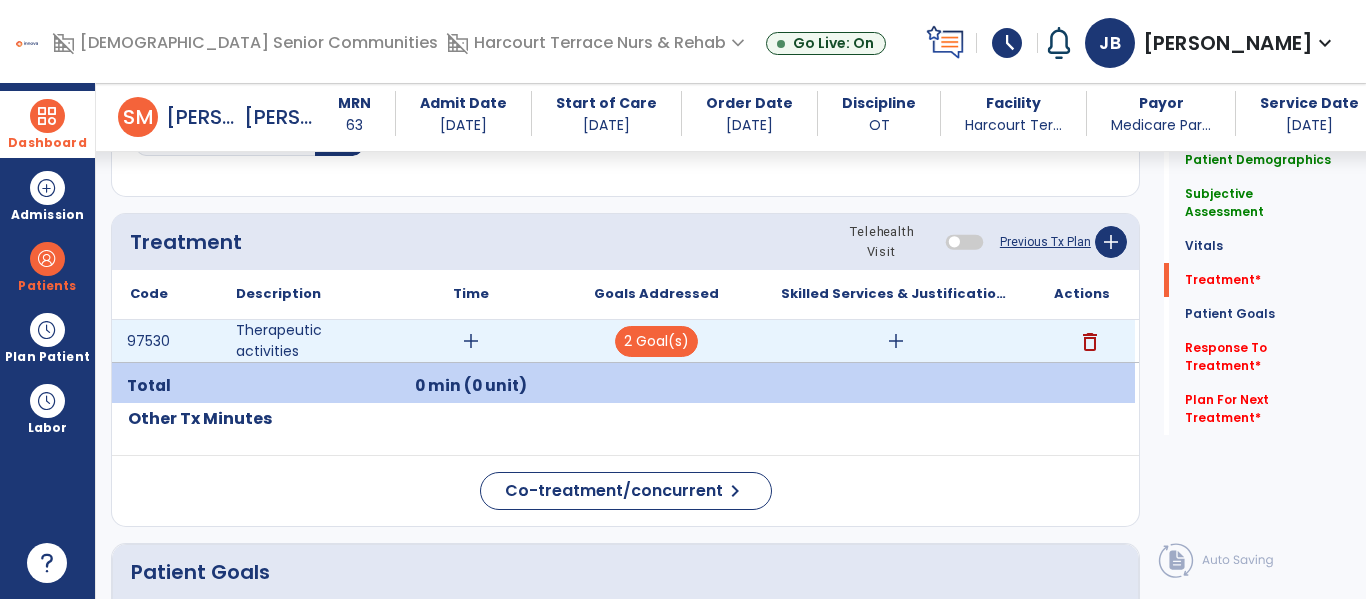 click on "add" at bounding box center [470, 341] 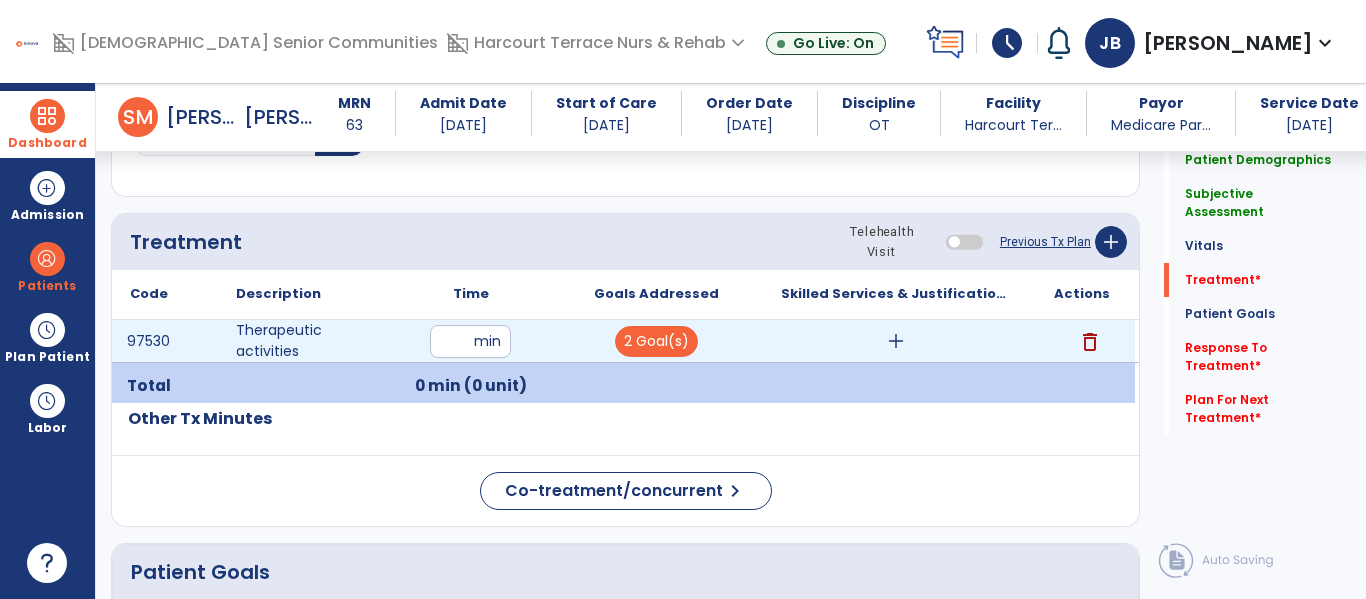 type on "**" 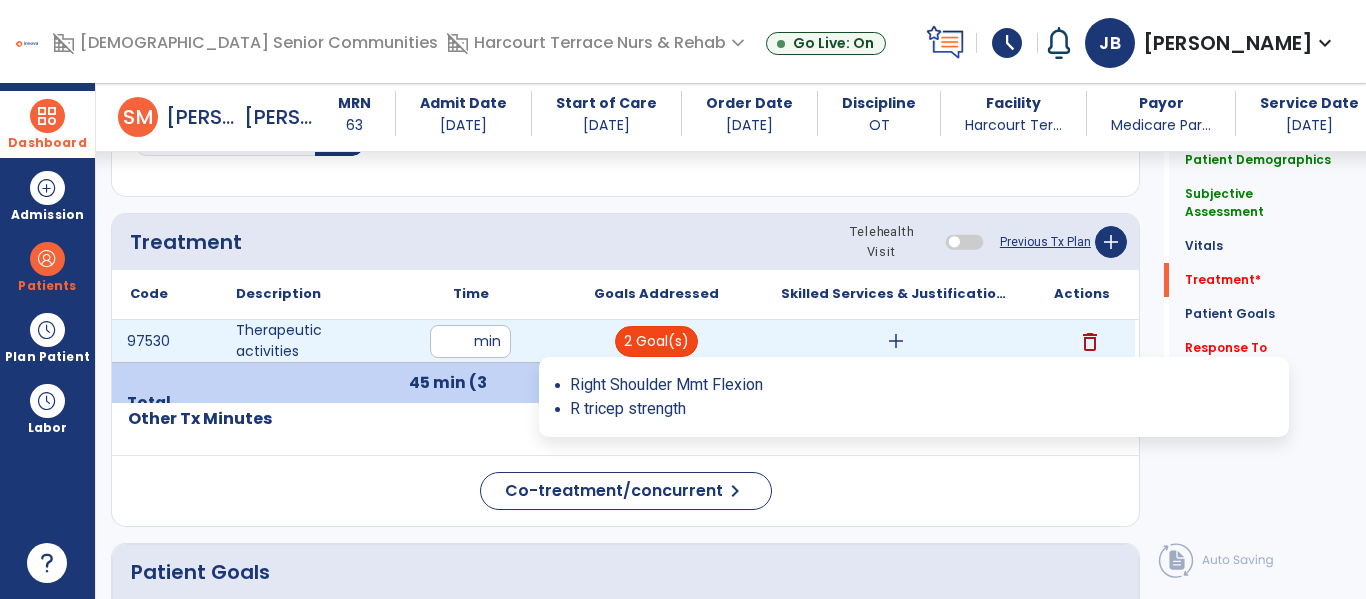 click on "2 Goal(s)" at bounding box center [656, 341] 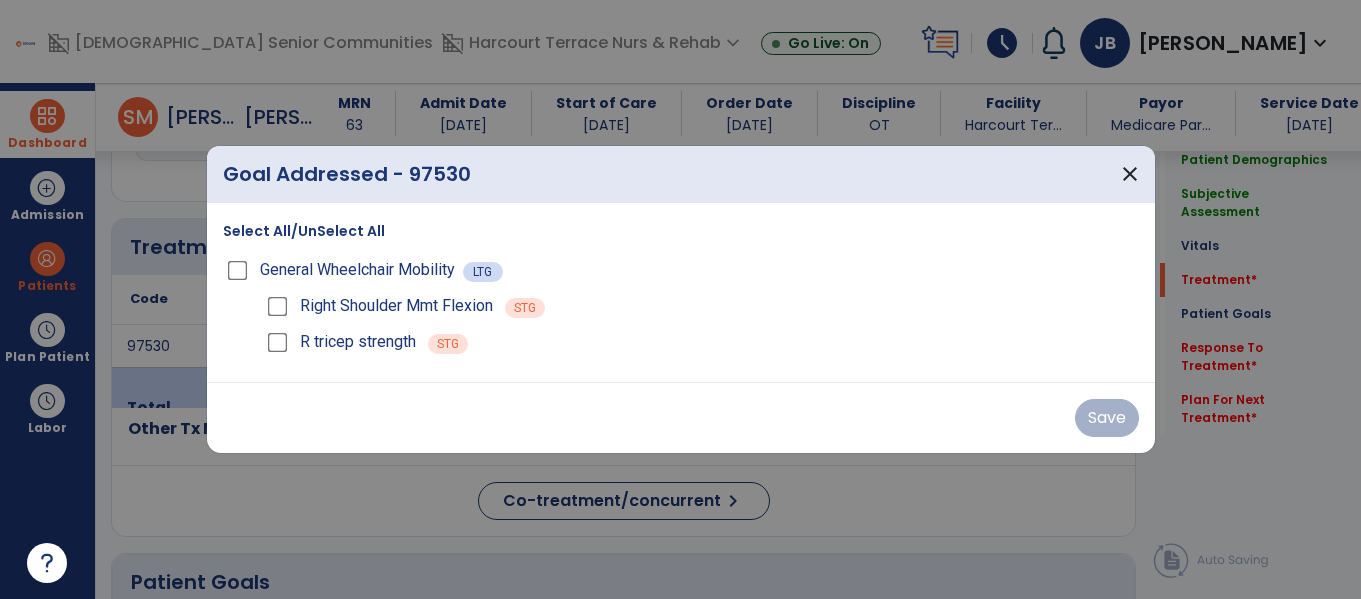 scroll, scrollTop: 1236, scrollLeft: 0, axis: vertical 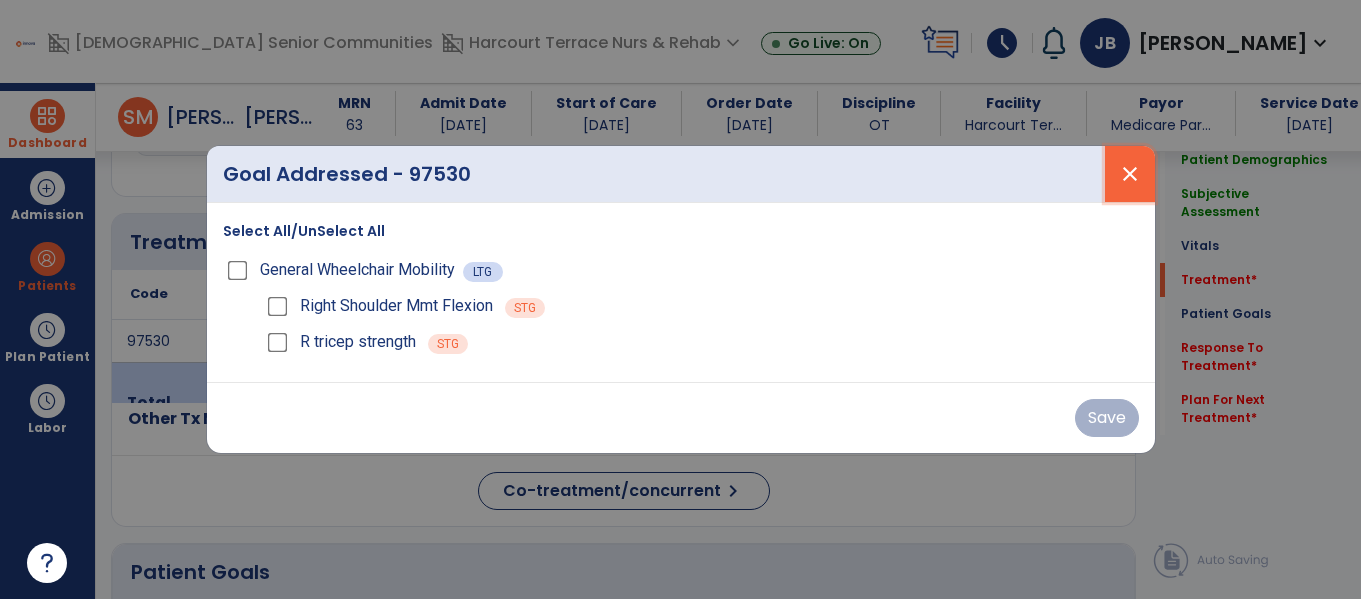 click on "close" at bounding box center (1130, 174) 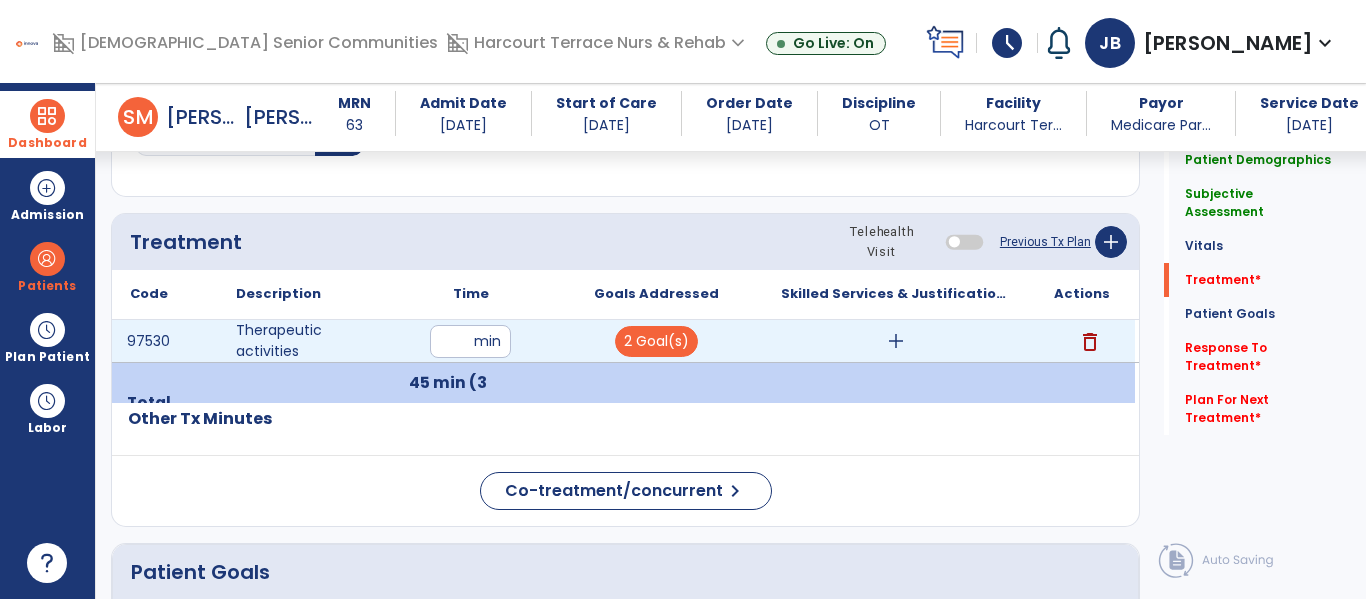 click on "add" at bounding box center [896, 341] 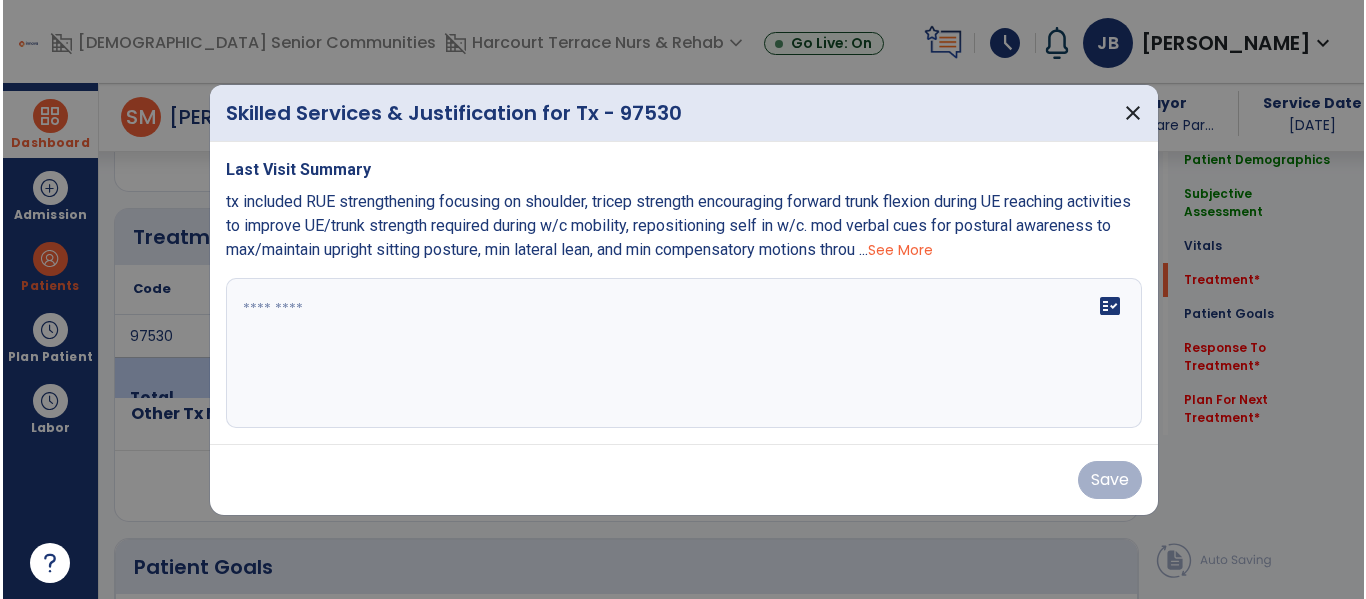 scroll, scrollTop: 1236, scrollLeft: 0, axis: vertical 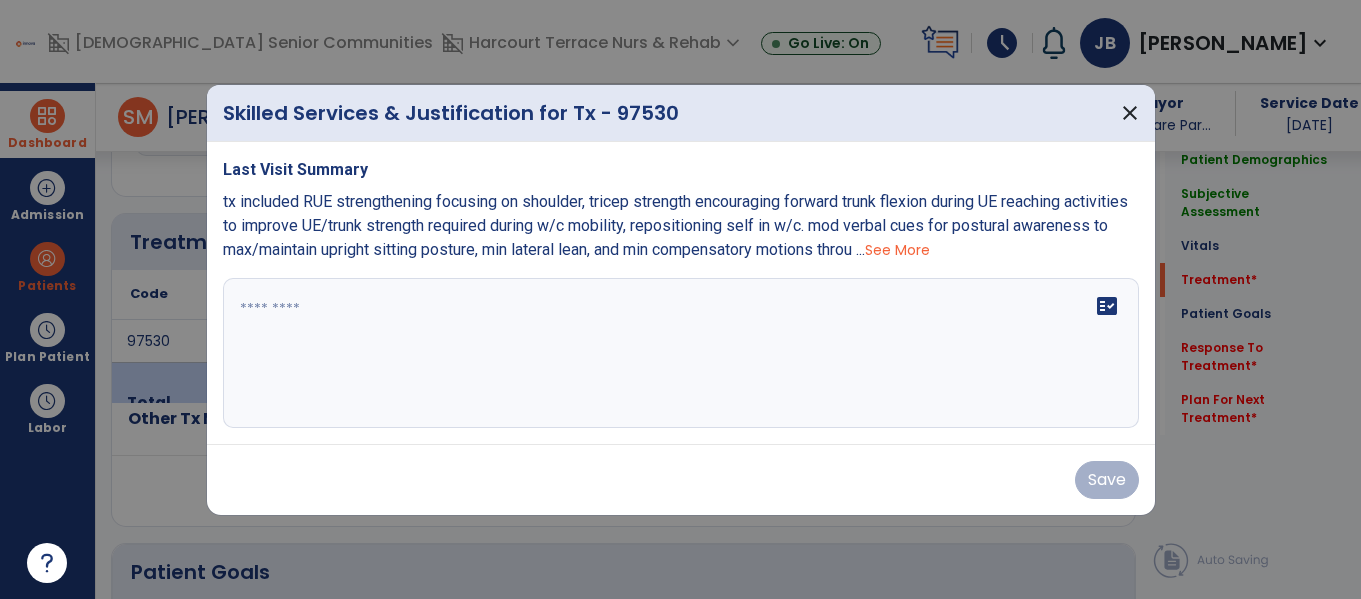 click on "See More" at bounding box center [897, 250] 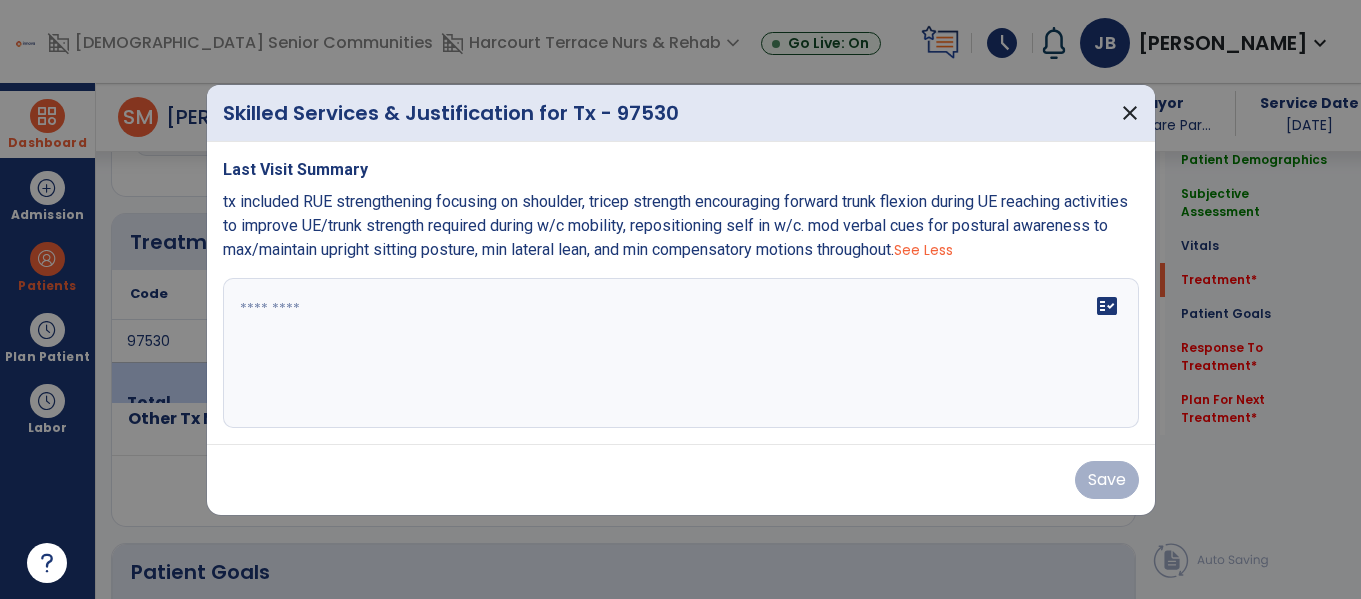 click at bounding box center (681, 353) 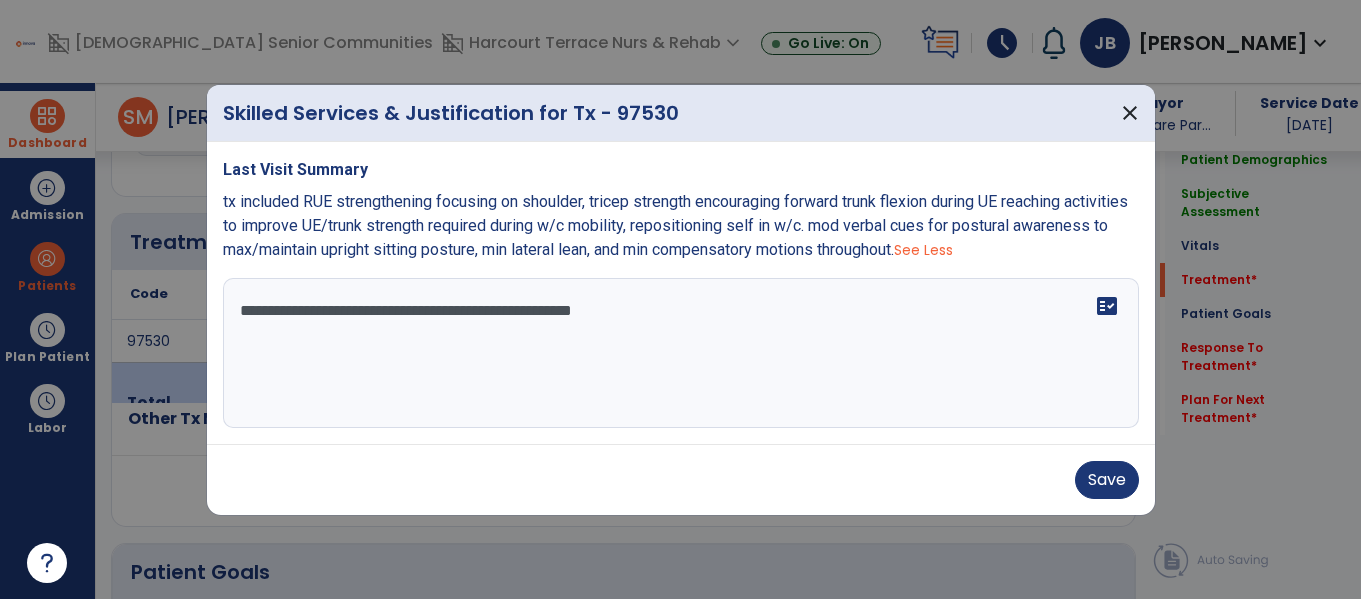 drag, startPoint x: 795, startPoint y: 196, endPoint x: 1019, endPoint y: 255, distance: 231.6398 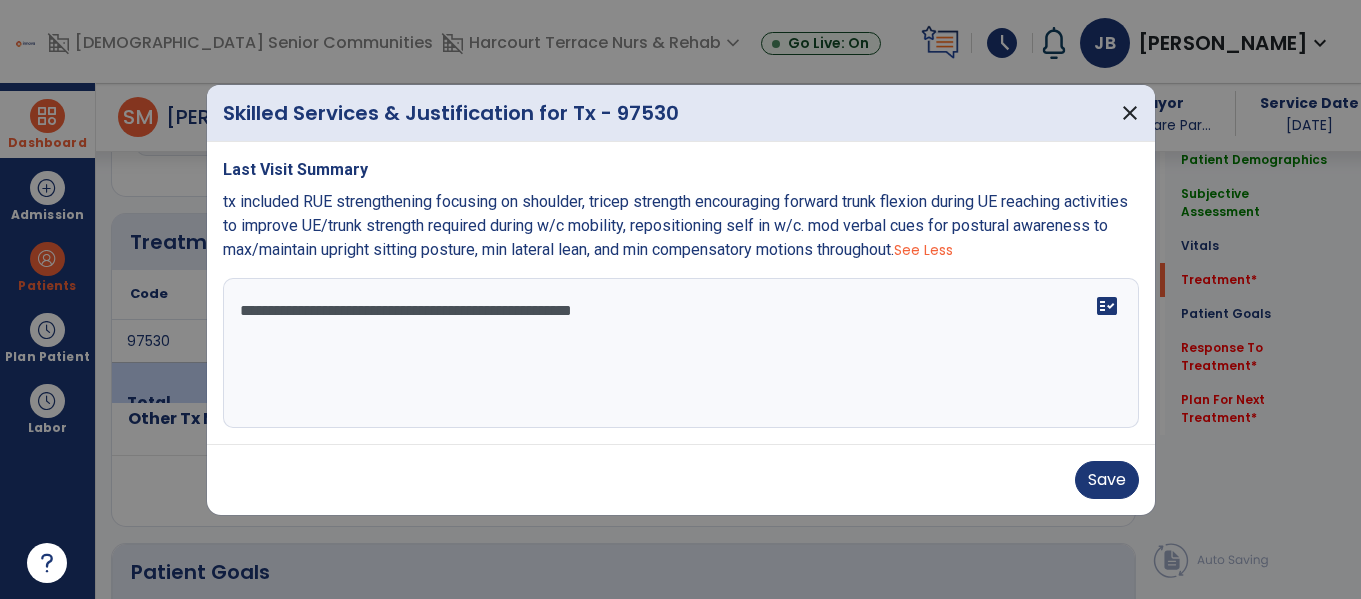 click on "**********" at bounding box center (681, 353) 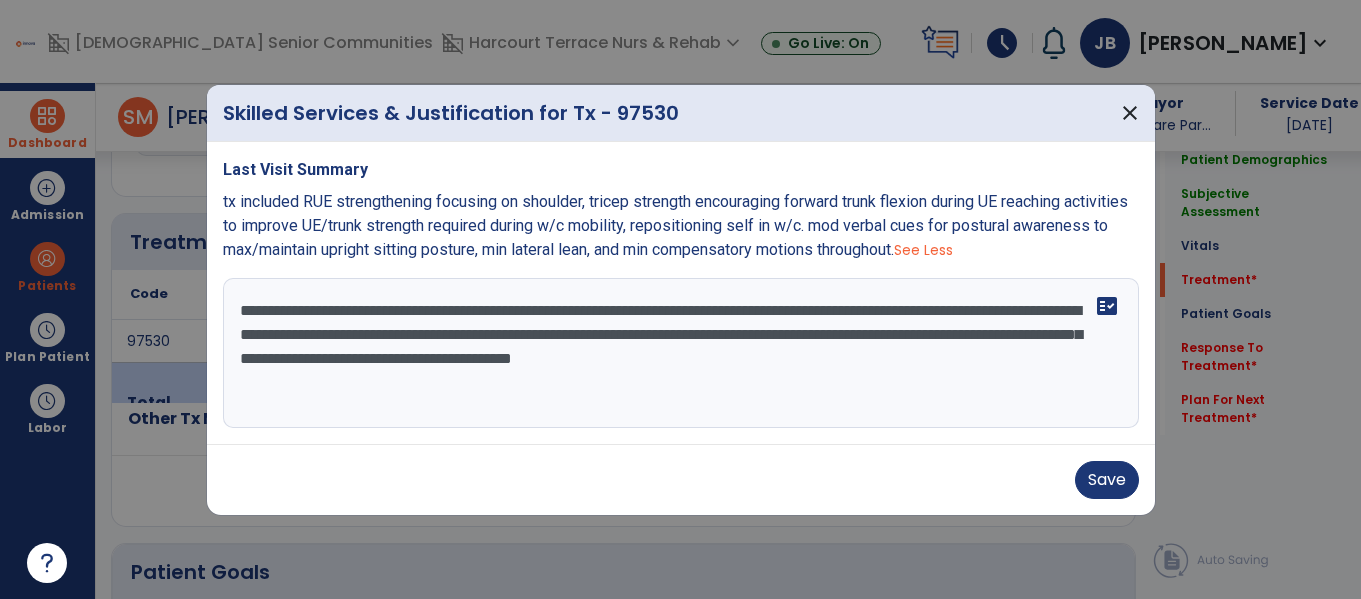 click on "**********" at bounding box center (681, 353) 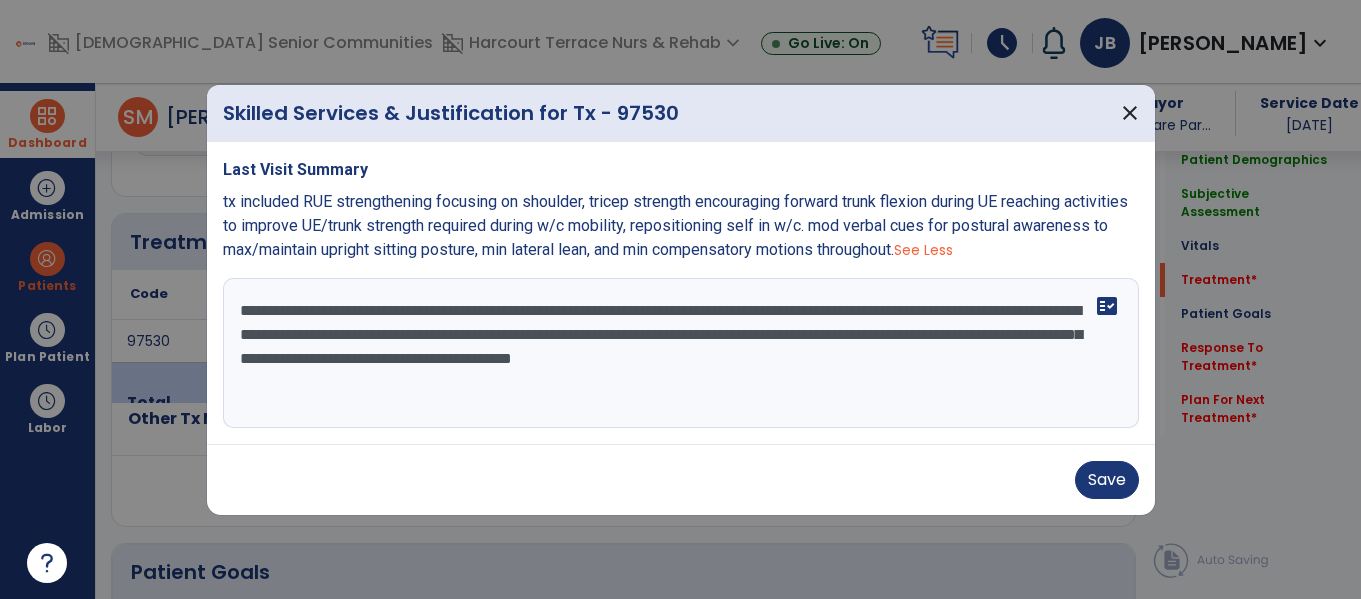 drag, startPoint x: 693, startPoint y: 313, endPoint x: 733, endPoint y: 355, distance: 58 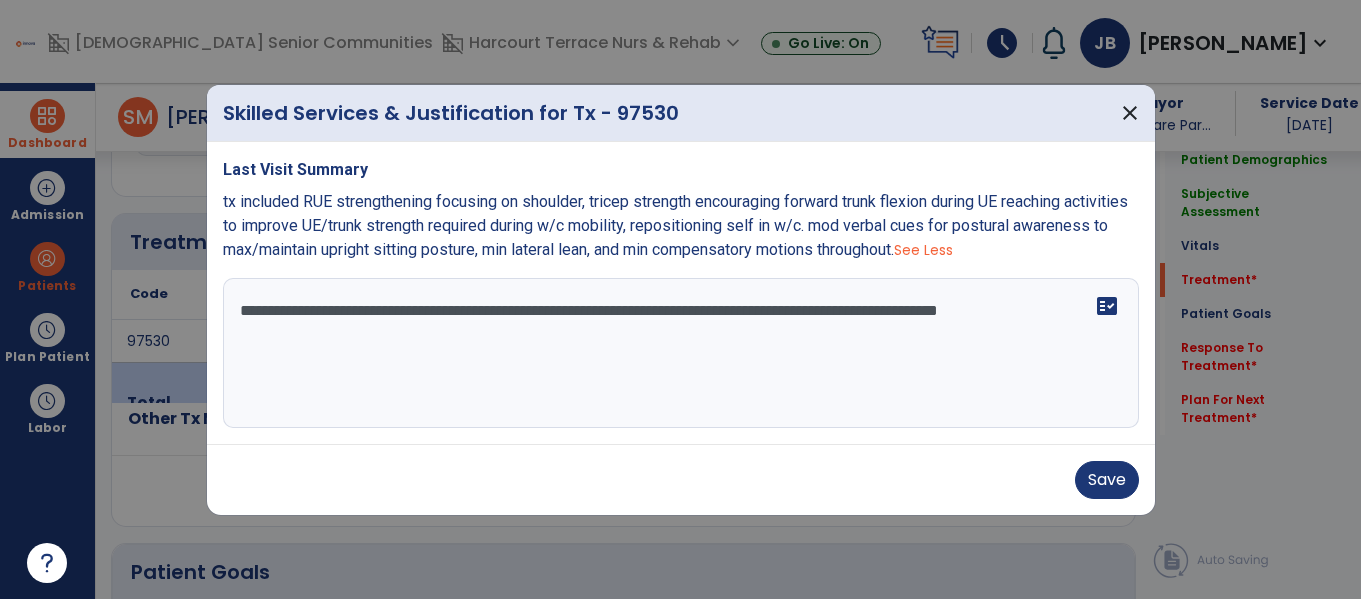 drag, startPoint x: 696, startPoint y: 310, endPoint x: 722, endPoint y: 342, distance: 41.231056 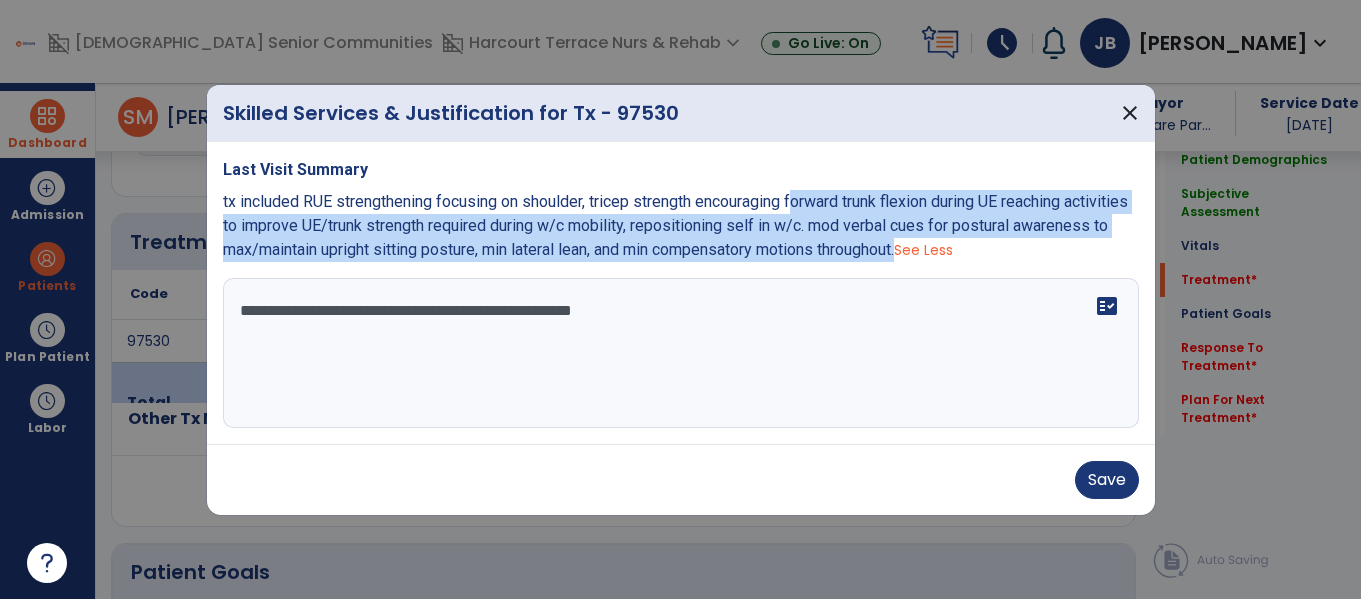 drag, startPoint x: 798, startPoint y: 201, endPoint x: 1016, endPoint y: 258, distance: 225.32864 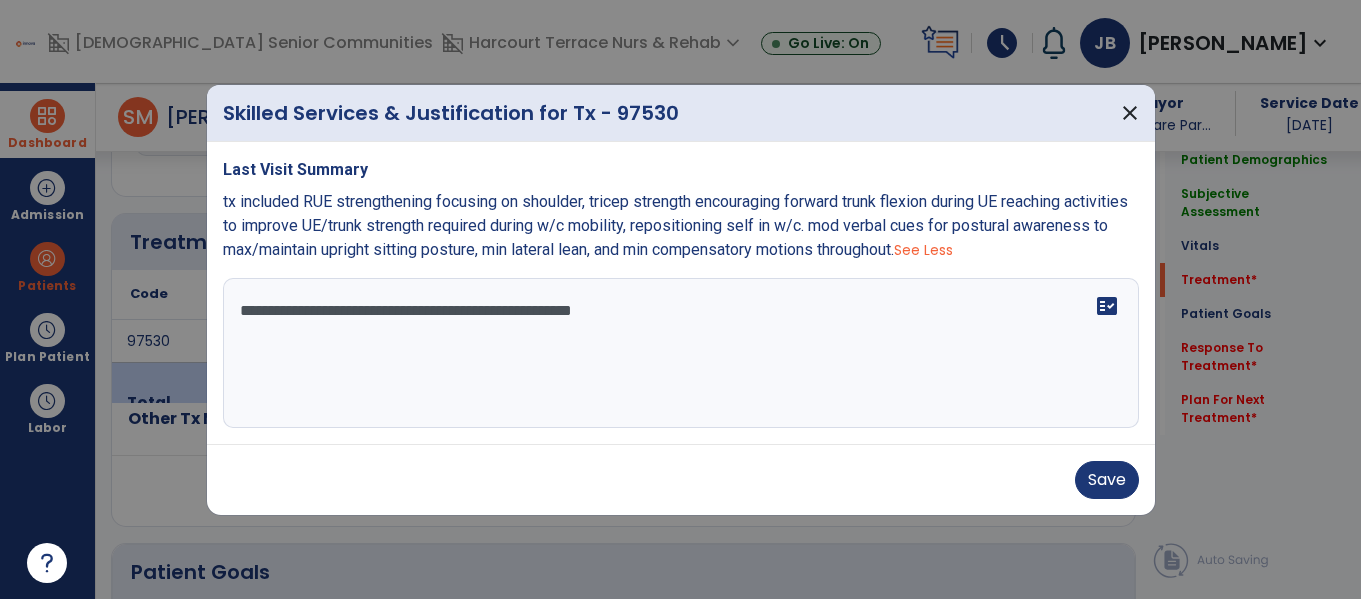 click on "**********" at bounding box center (681, 353) 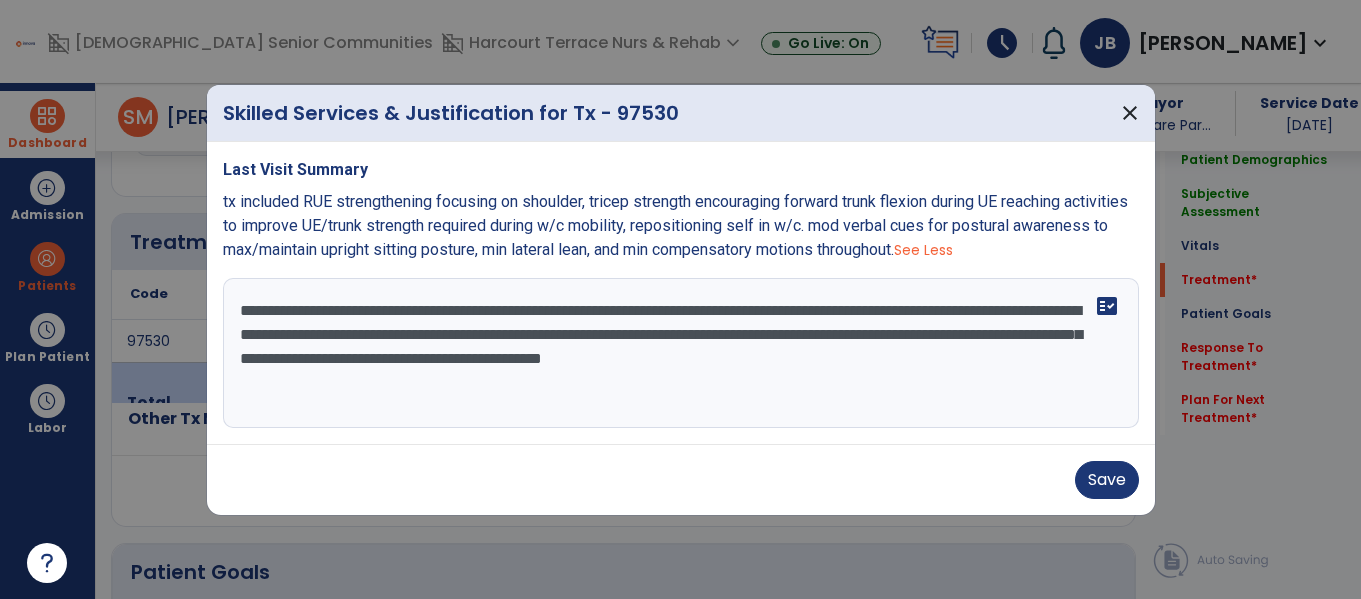 click on "**********" at bounding box center (681, 353) 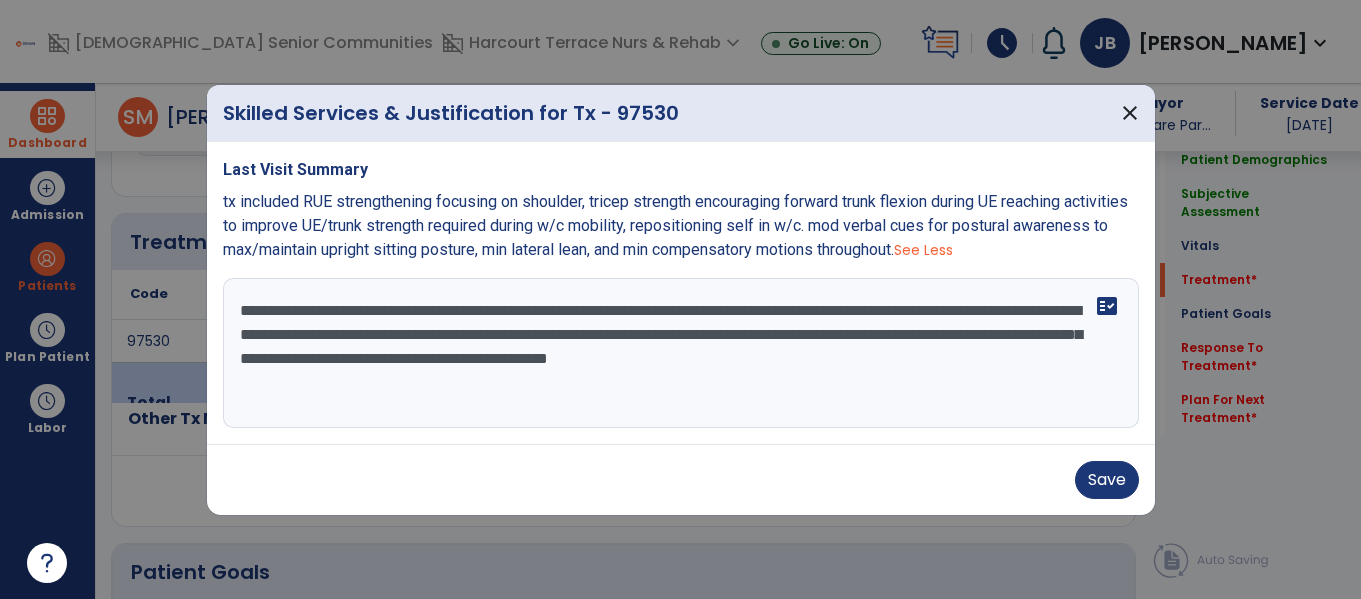 click on "**********" at bounding box center (681, 353) 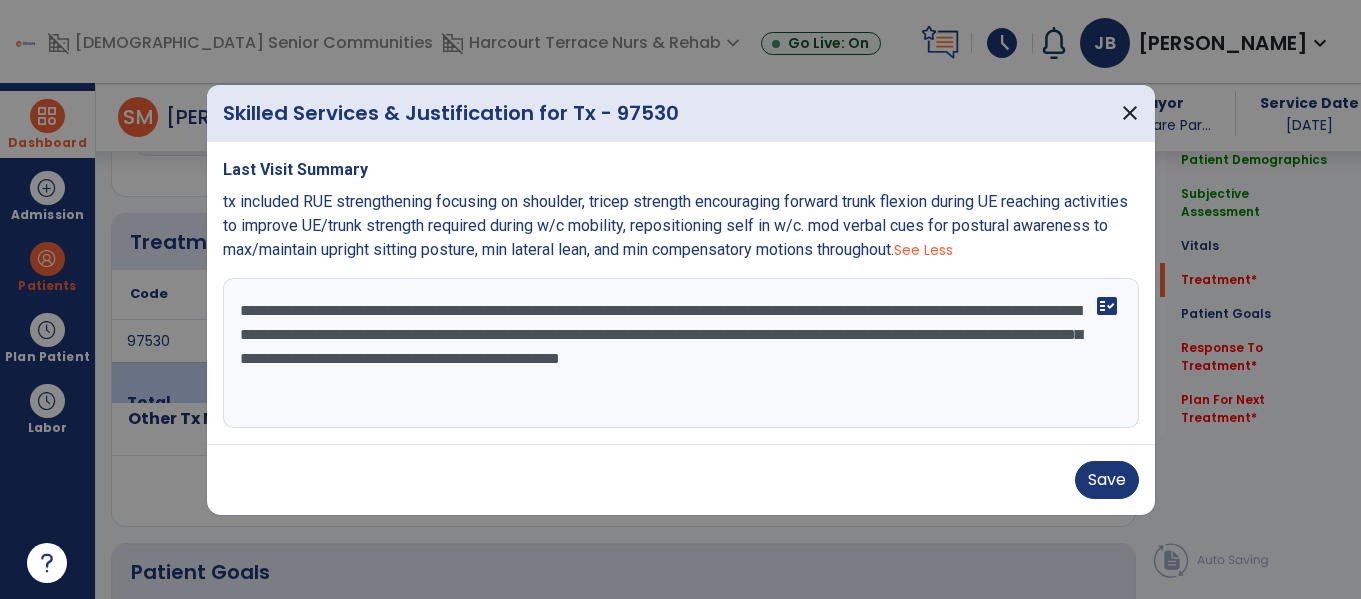 click on "**********" at bounding box center (681, 353) 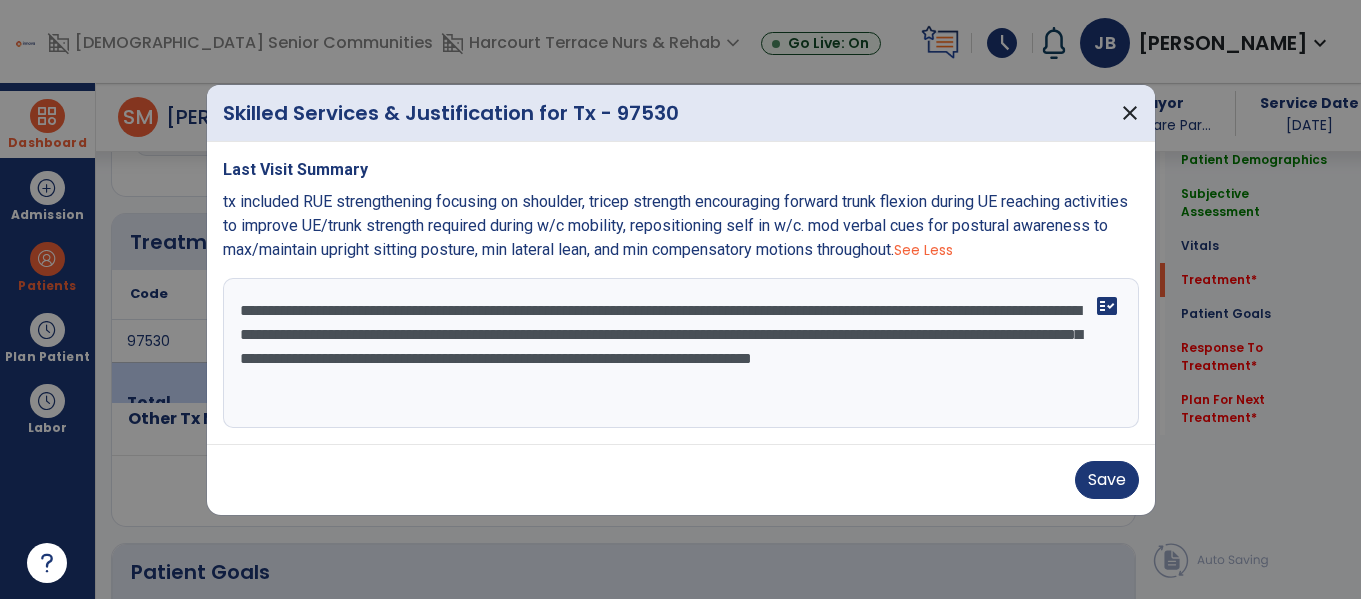 click on "**********" at bounding box center (681, 353) 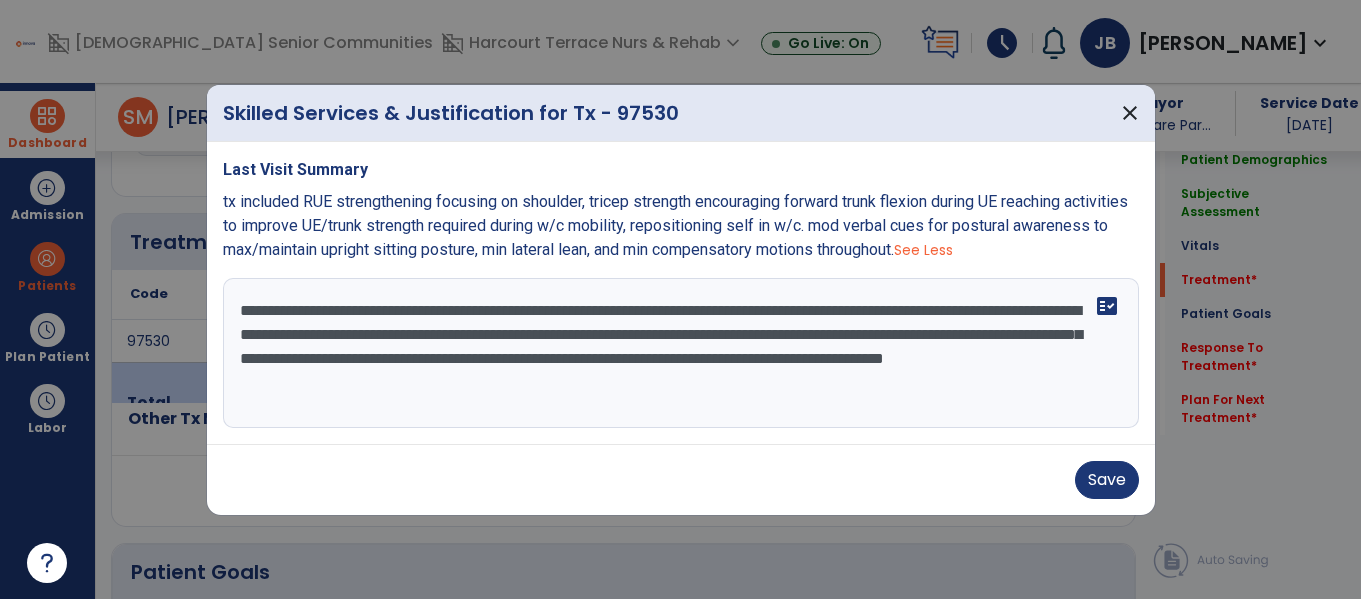 click on "**********" at bounding box center [681, 353] 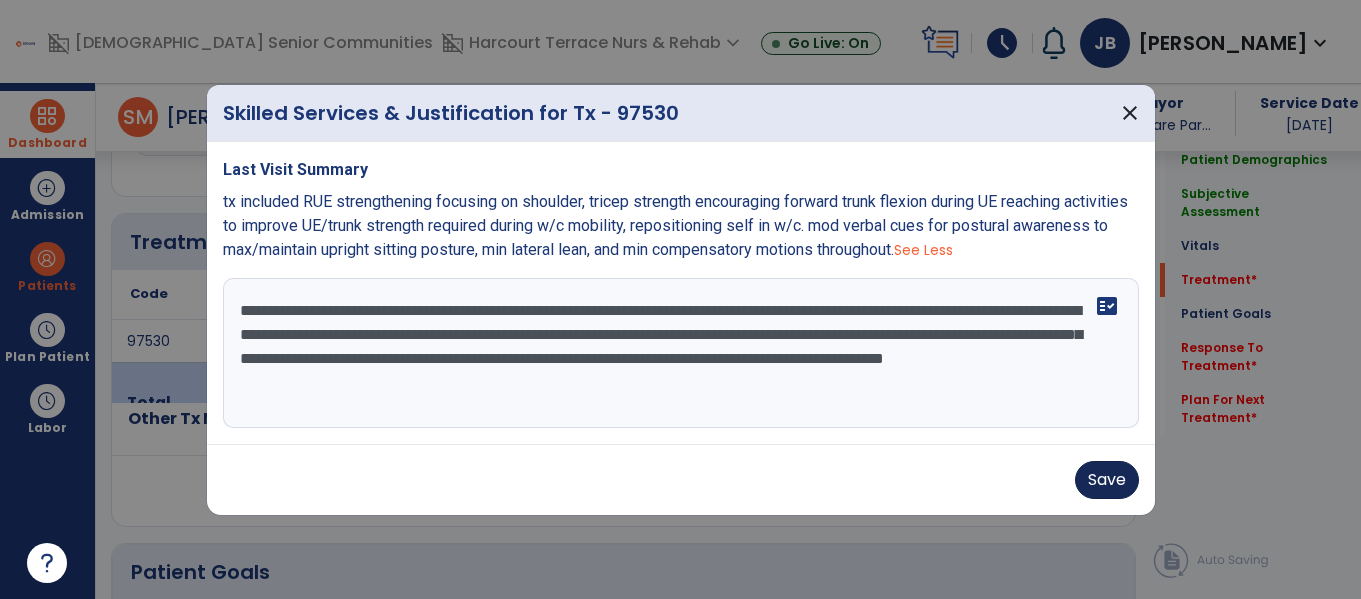 type on "**********" 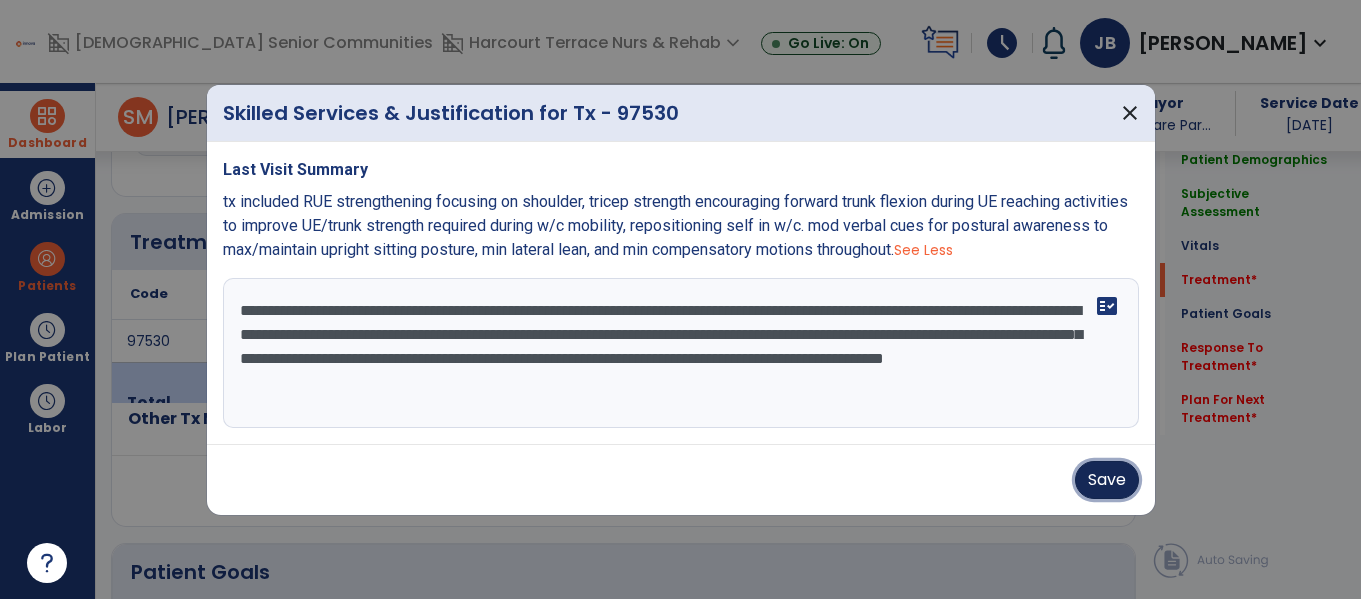 click on "Save" at bounding box center (1107, 480) 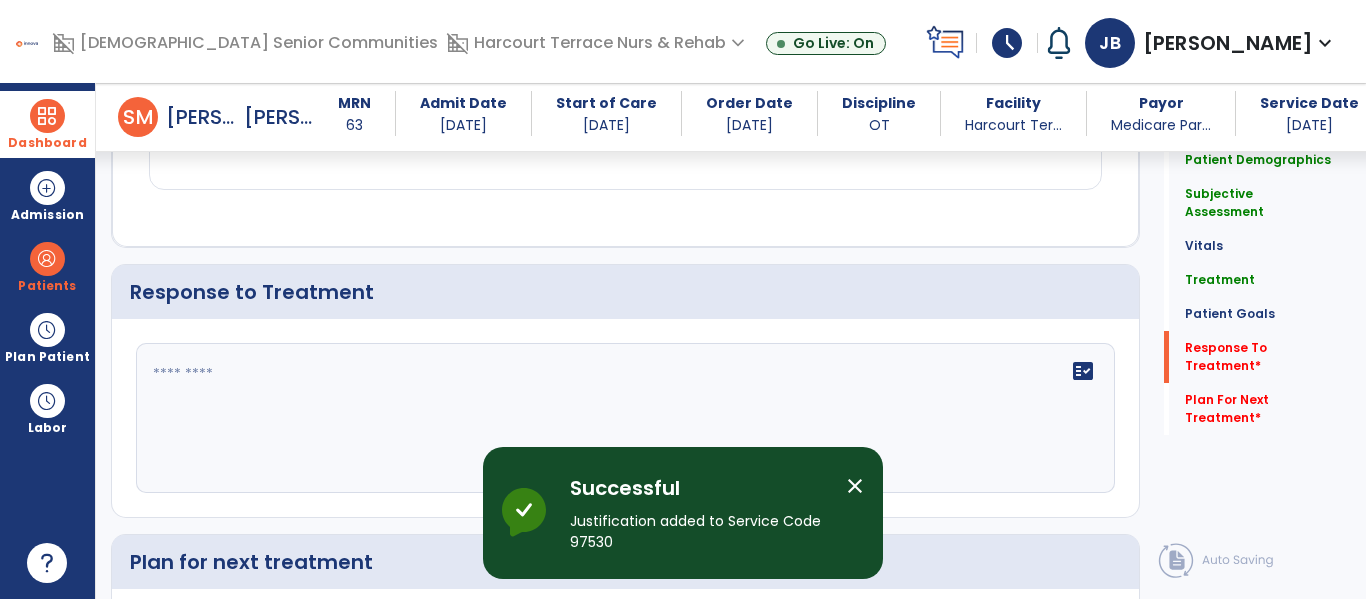 scroll, scrollTop: 2280, scrollLeft: 0, axis: vertical 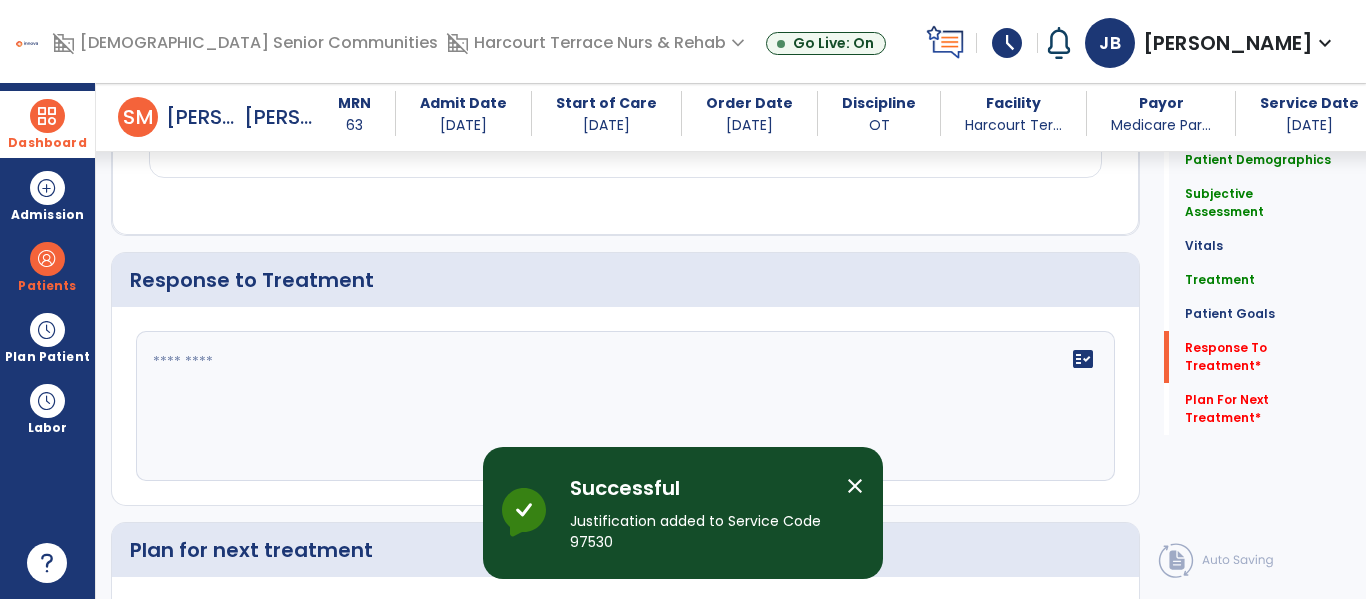click on "fact_check" 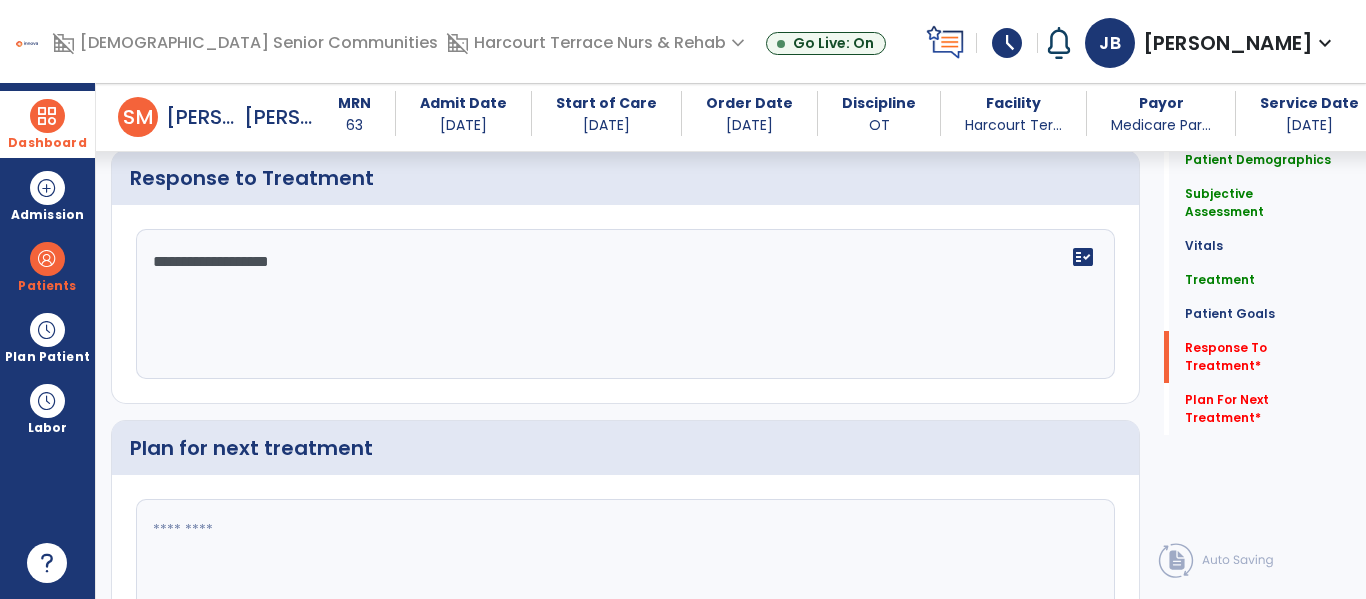 scroll, scrollTop: 2431, scrollLeft: 0, axis: vertical 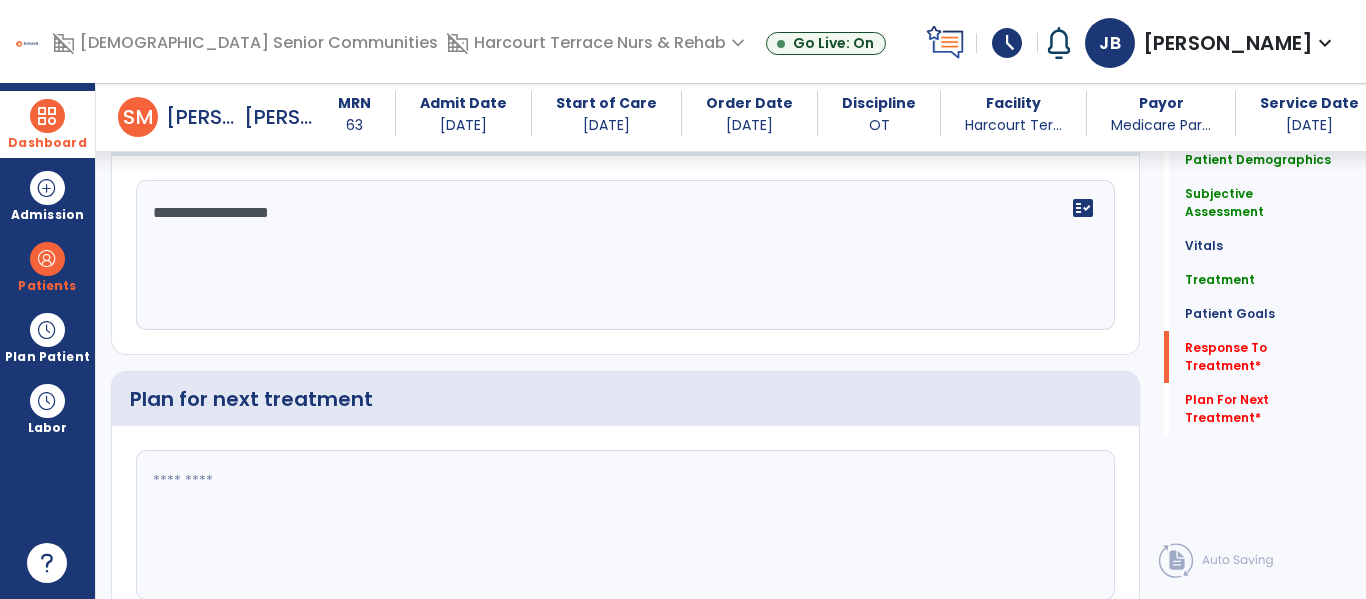 type on "**********" 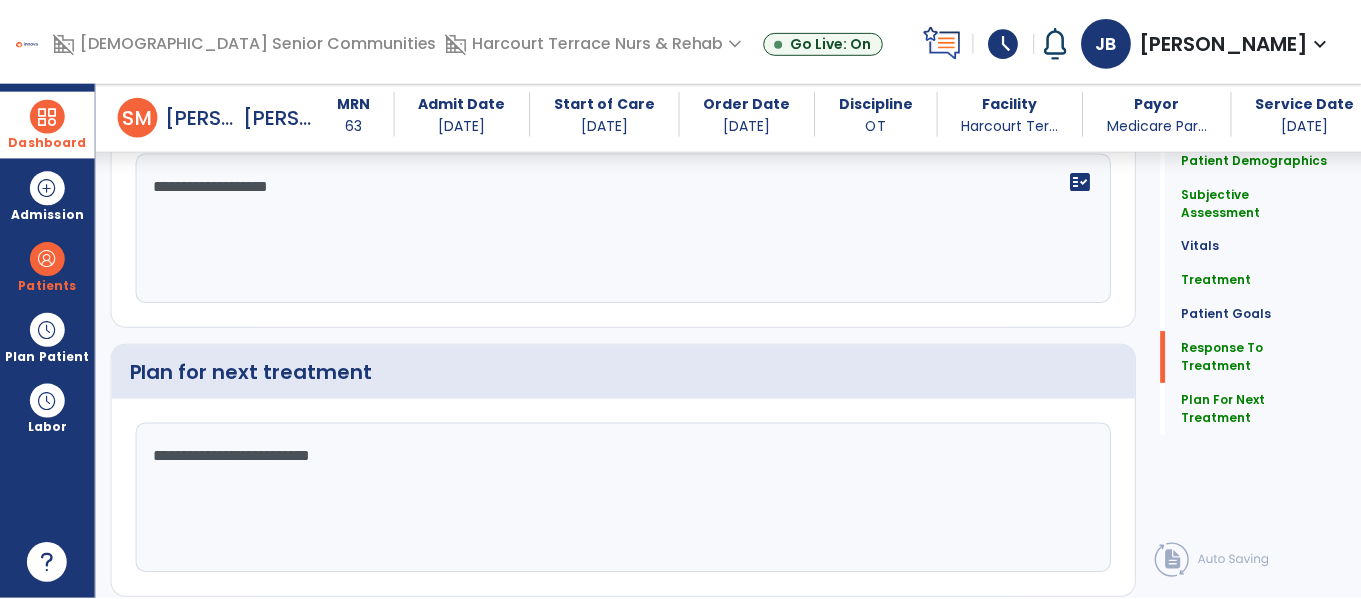 scroll, scrollTop: 2473, scrollLeft: 0, axis: vertical 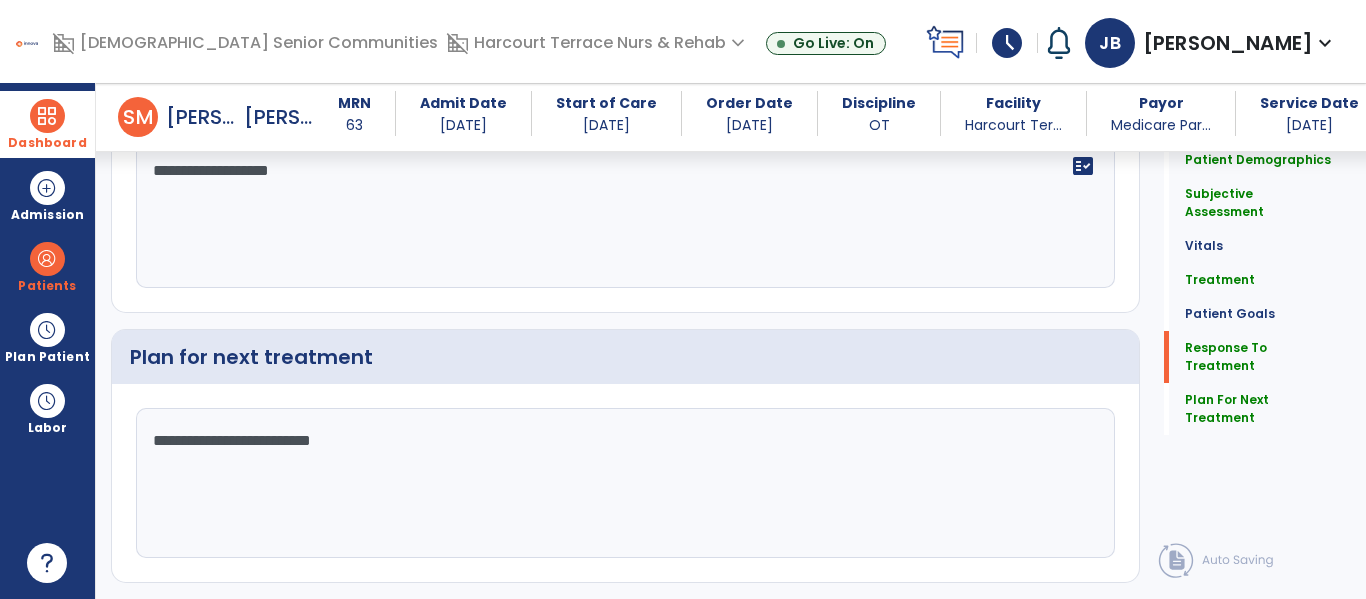 type on "**********" 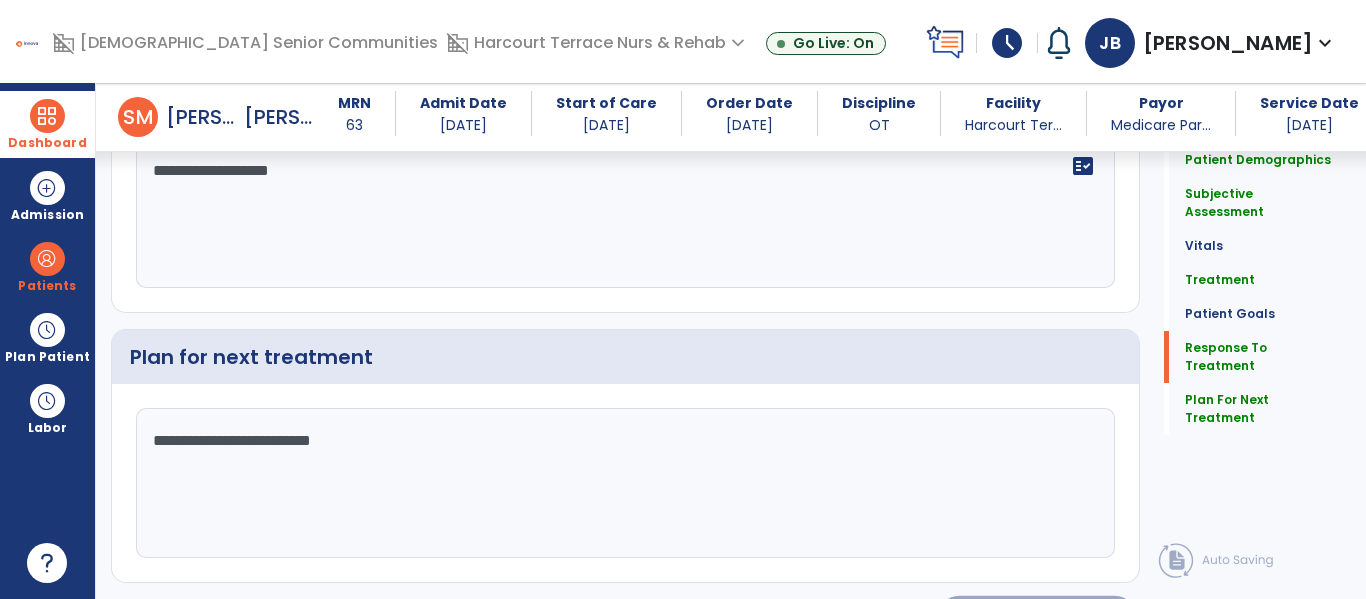 click on "Sign Doc" 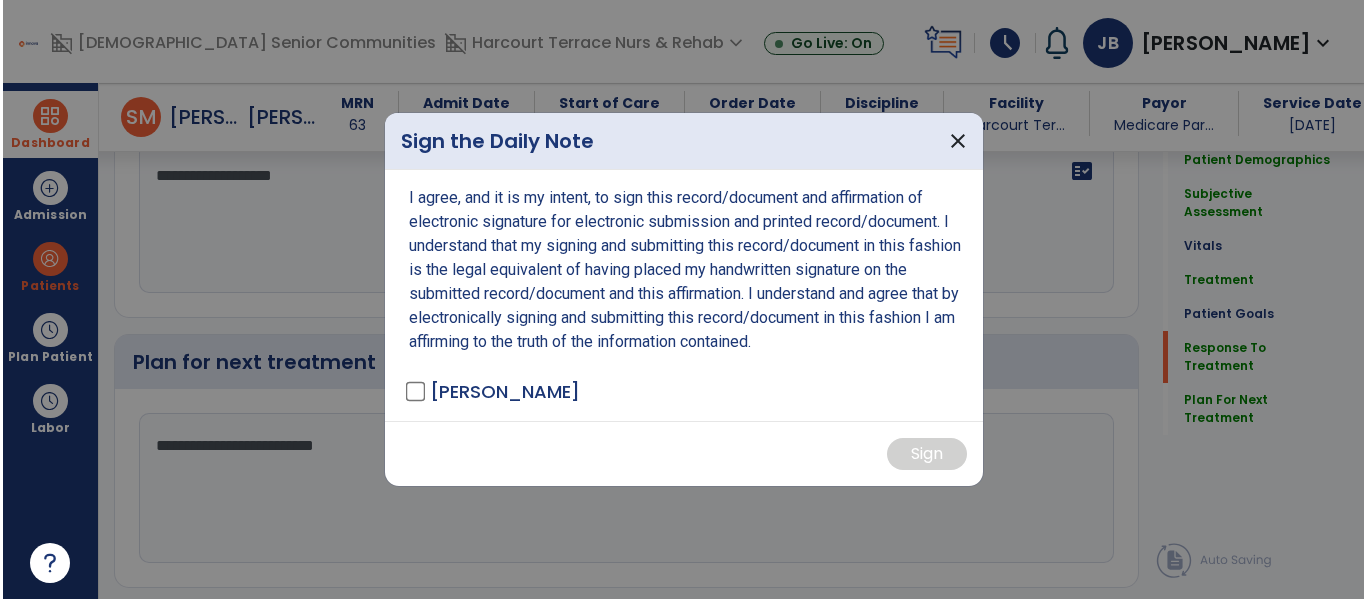 scroll, scrollTop: 2494, scrollLeft: 0, axis: vertical 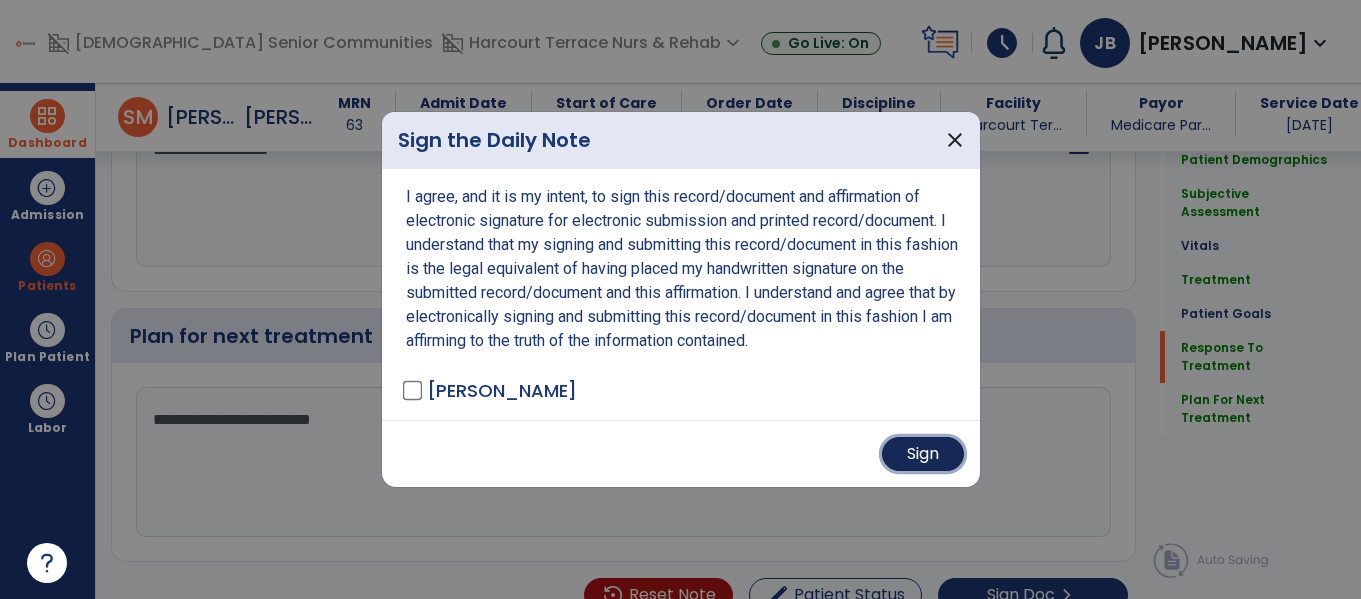 click on "Sign" at bounding box center (923, 454) 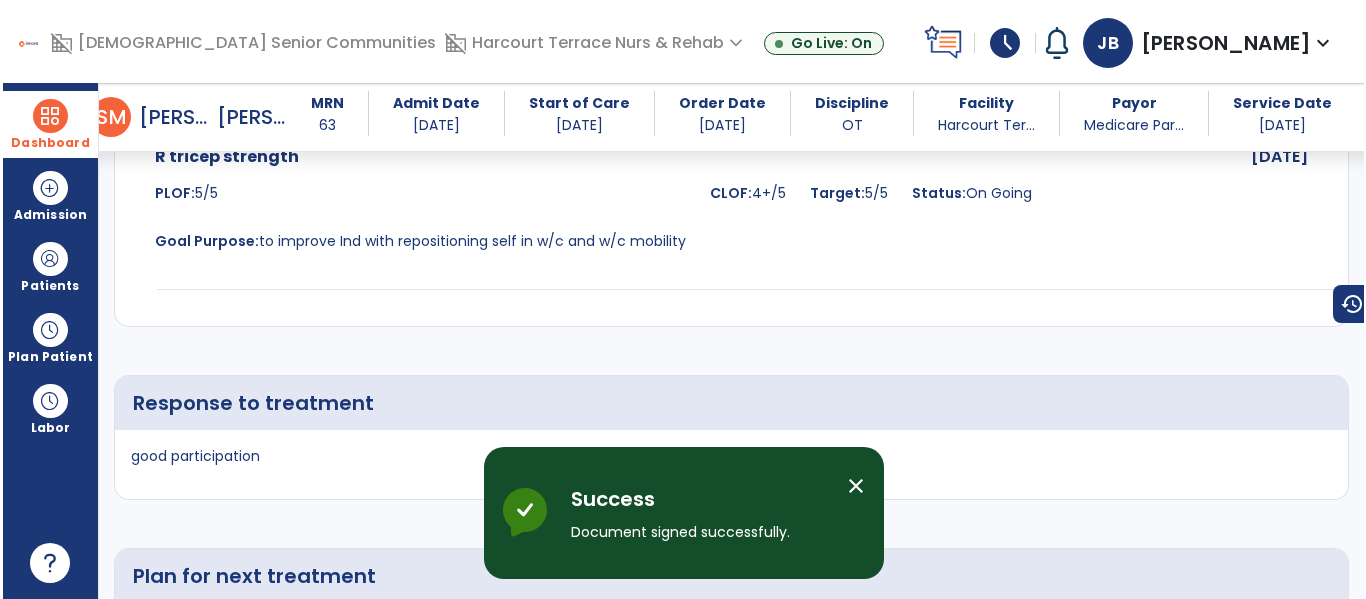 scroll, scrollTop: 3098, scrollLeft: 0, axis: vertical 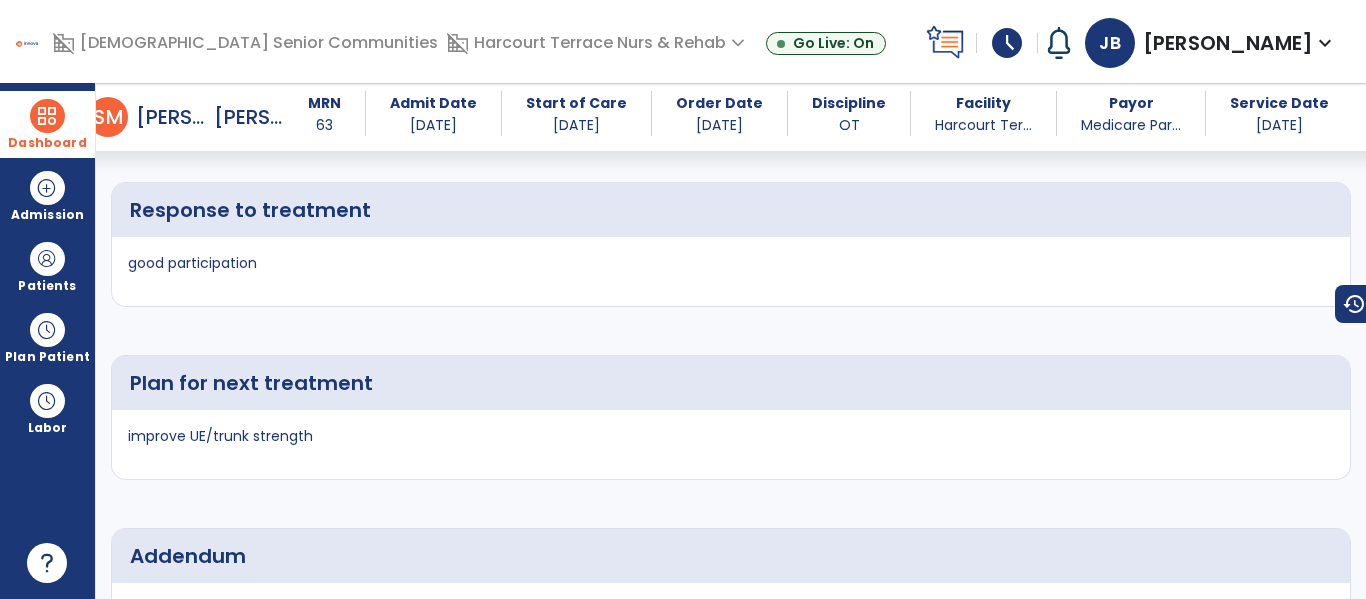 click at bounding box center [47, 116] 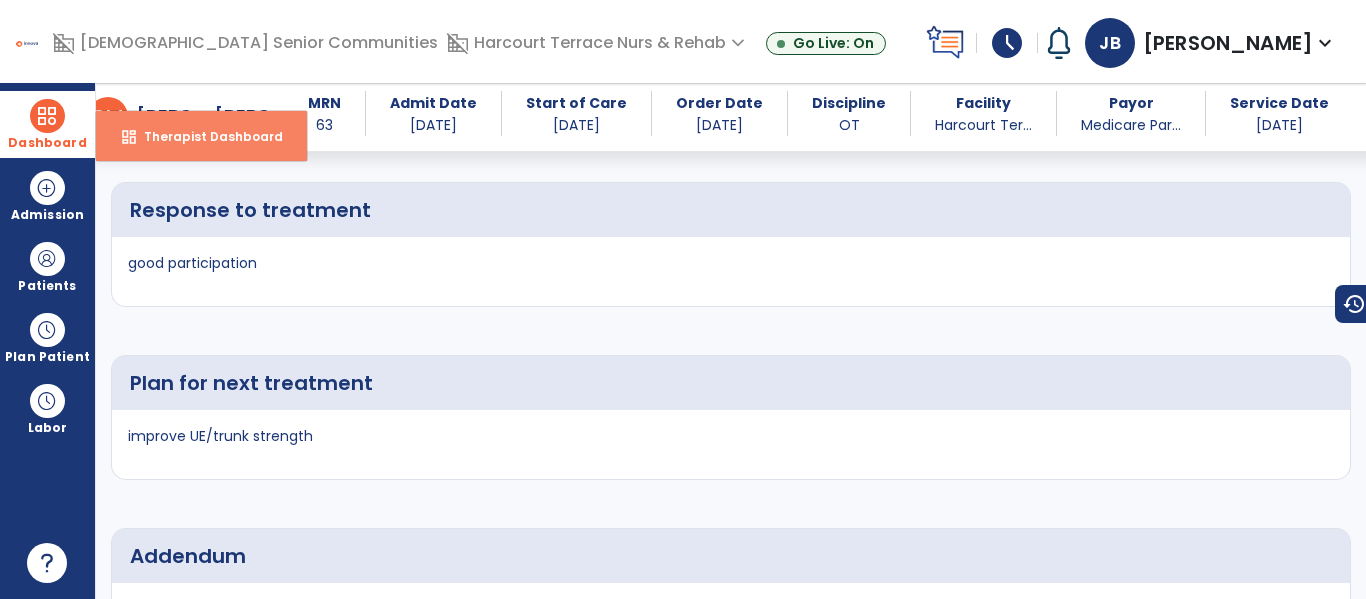 click on "Therapist Dashboard" at bounding box center (205, 136) 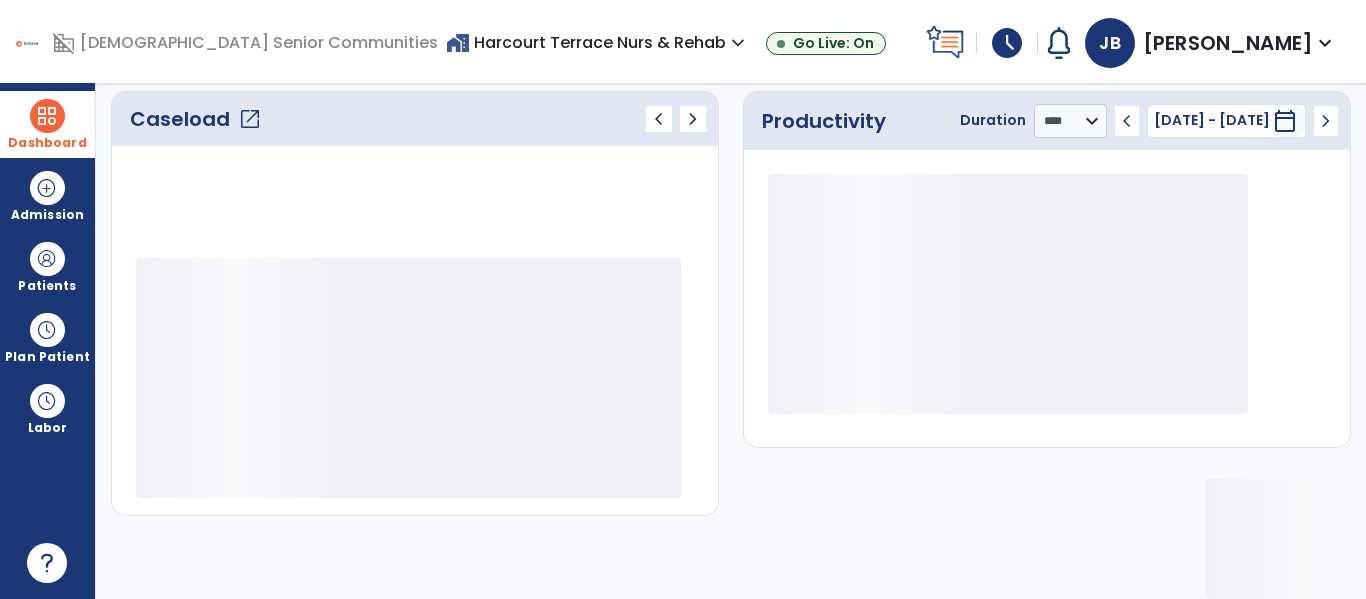 scroll, scrollTop: 278, scrollLeft: 0, axis: vertical 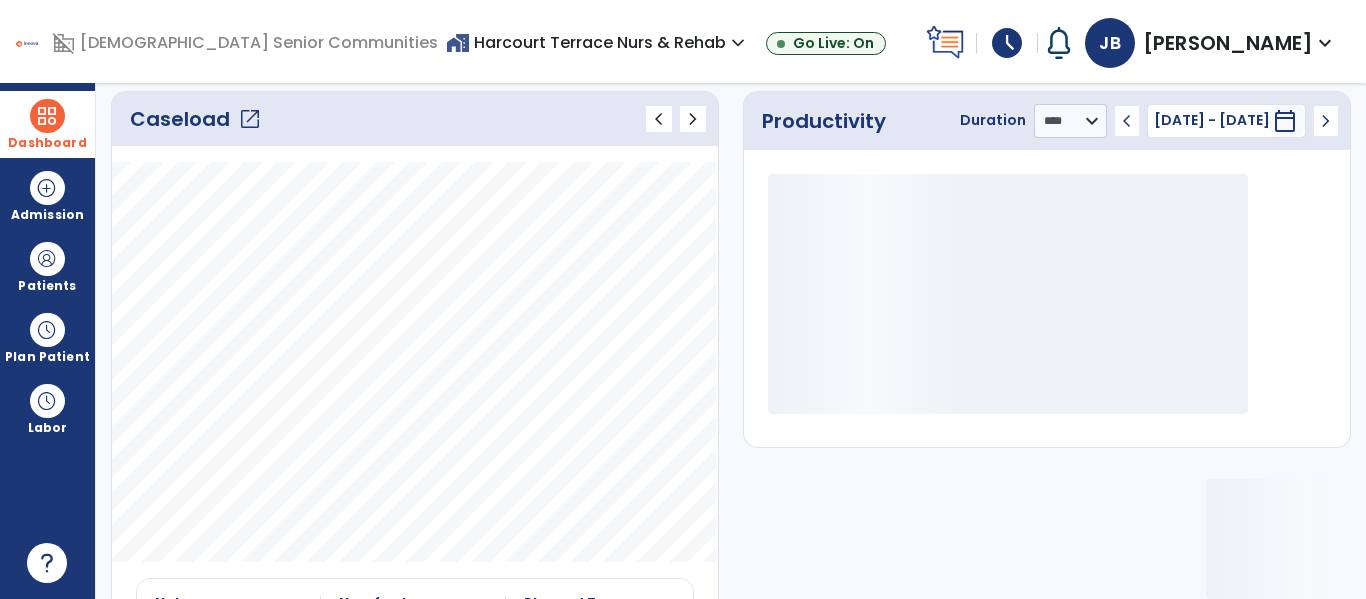 click on "open_in_new" 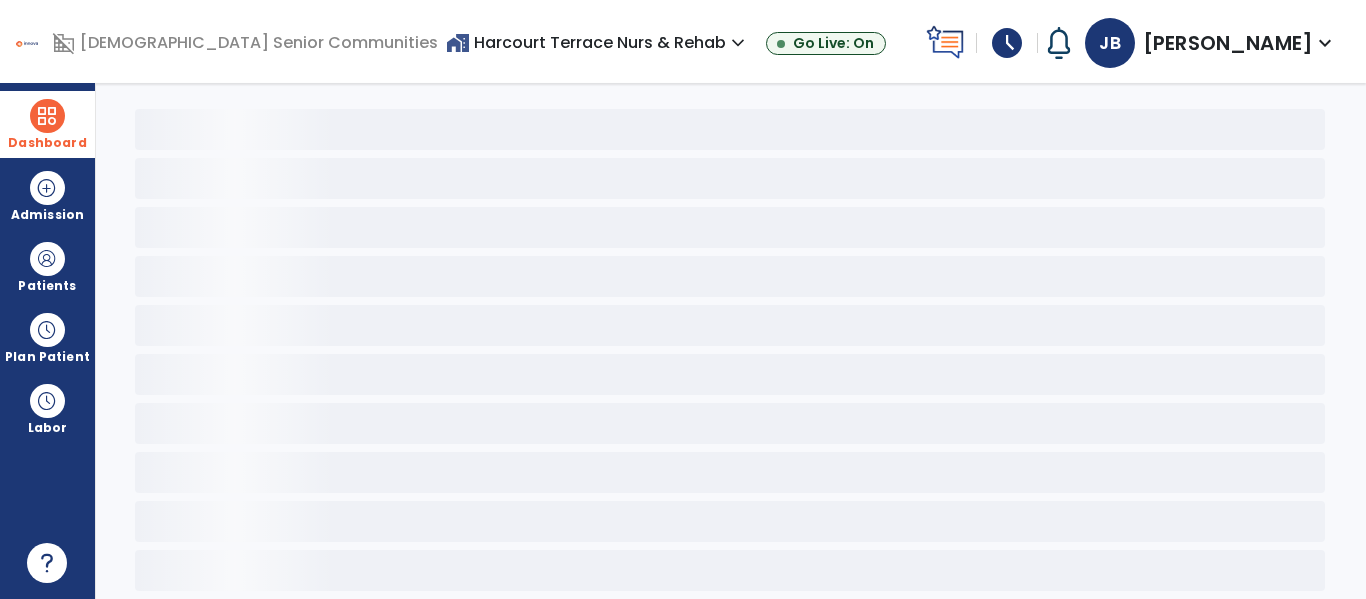 scroll, scrollTop: 78, scrollLeft: 0, axis: vertical 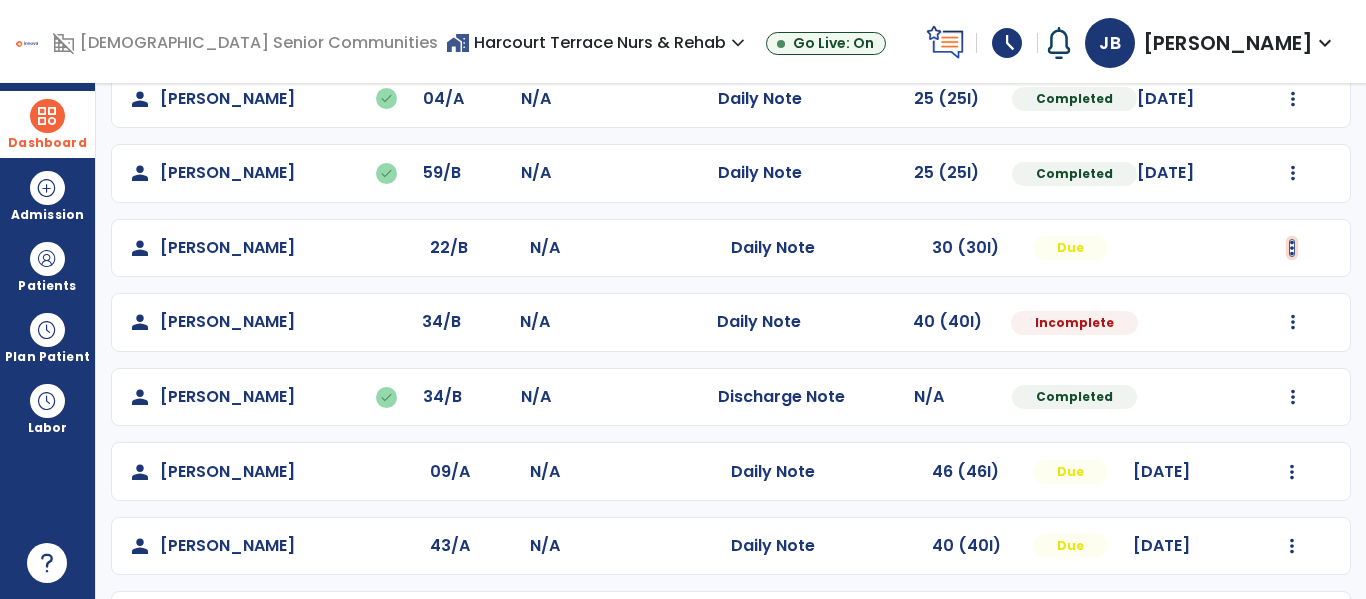 click at bounding box center [1293, -125] 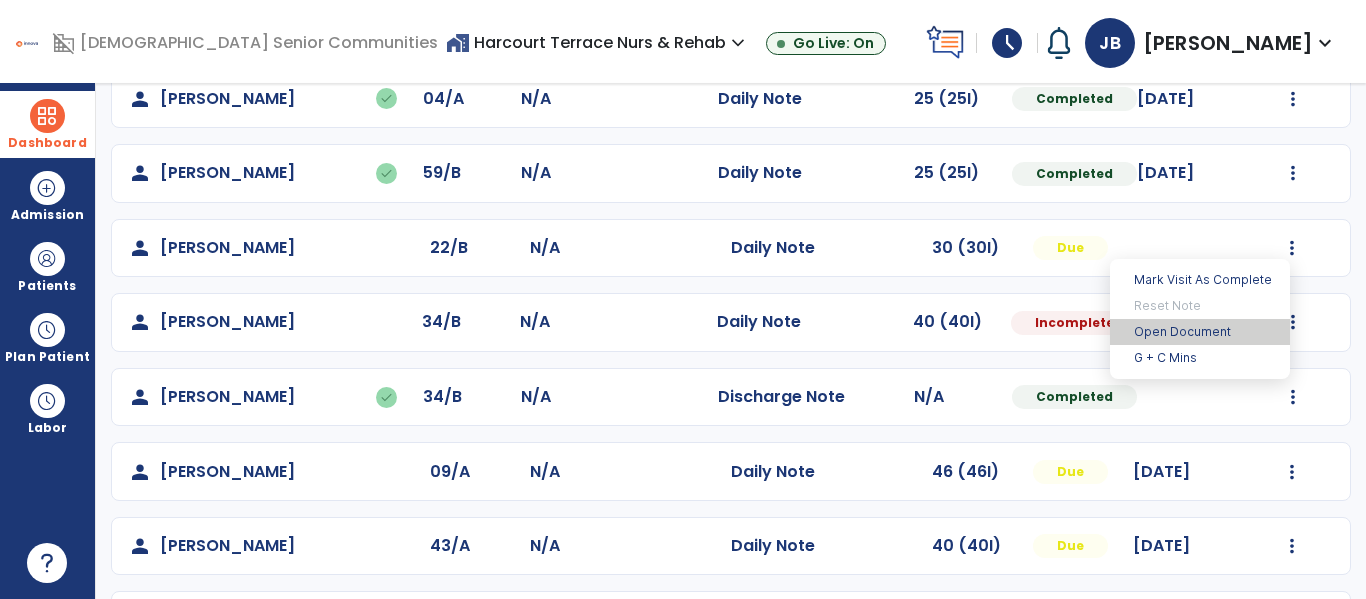 click on "Open Document" at bounding box center [1200, 332] 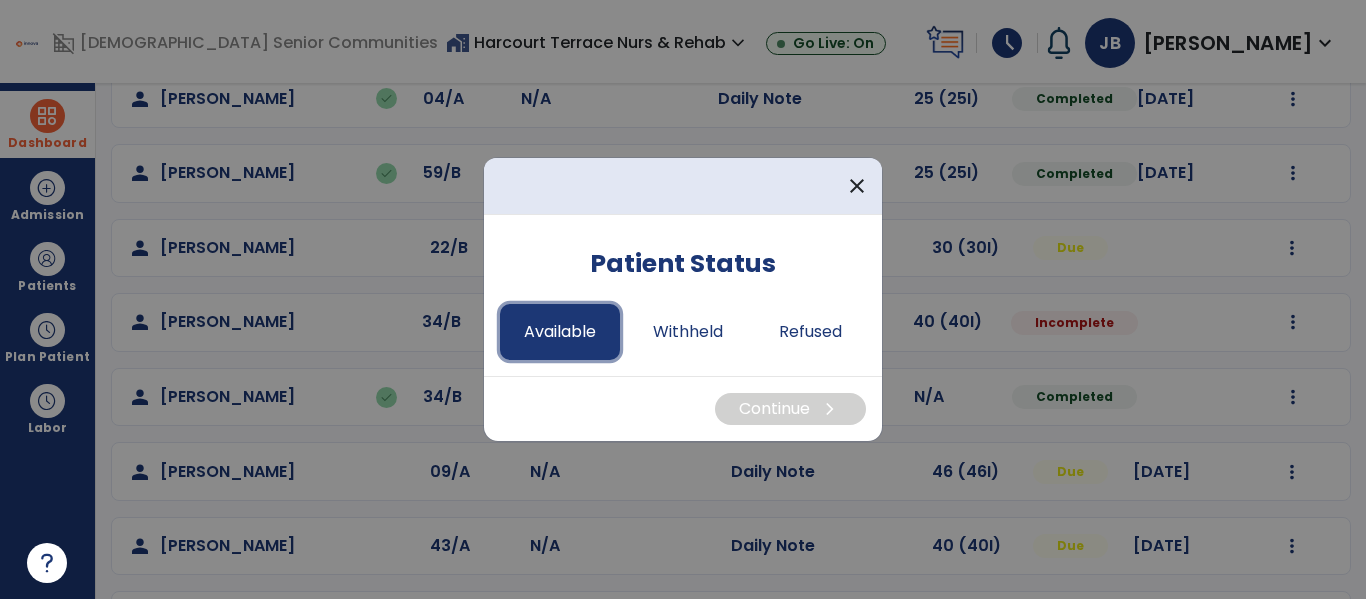 click on "Available" at bounding box center [560, 332] 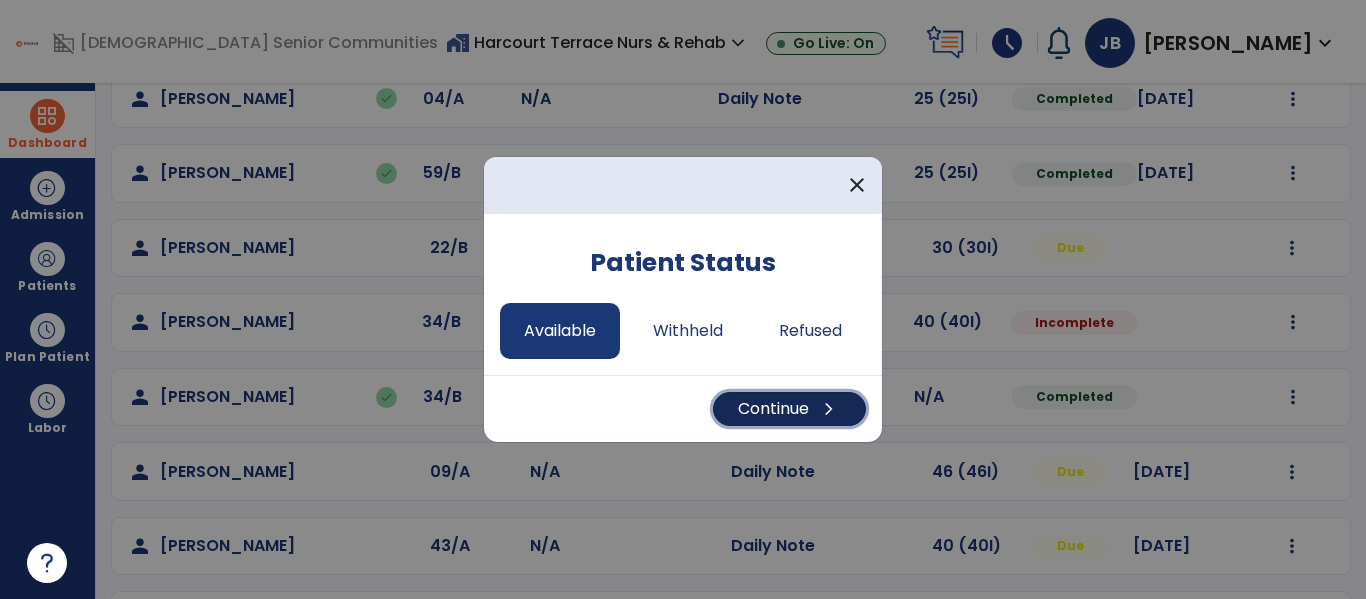 click on "Continue   chevron_right" at bounding box center (789, 409) 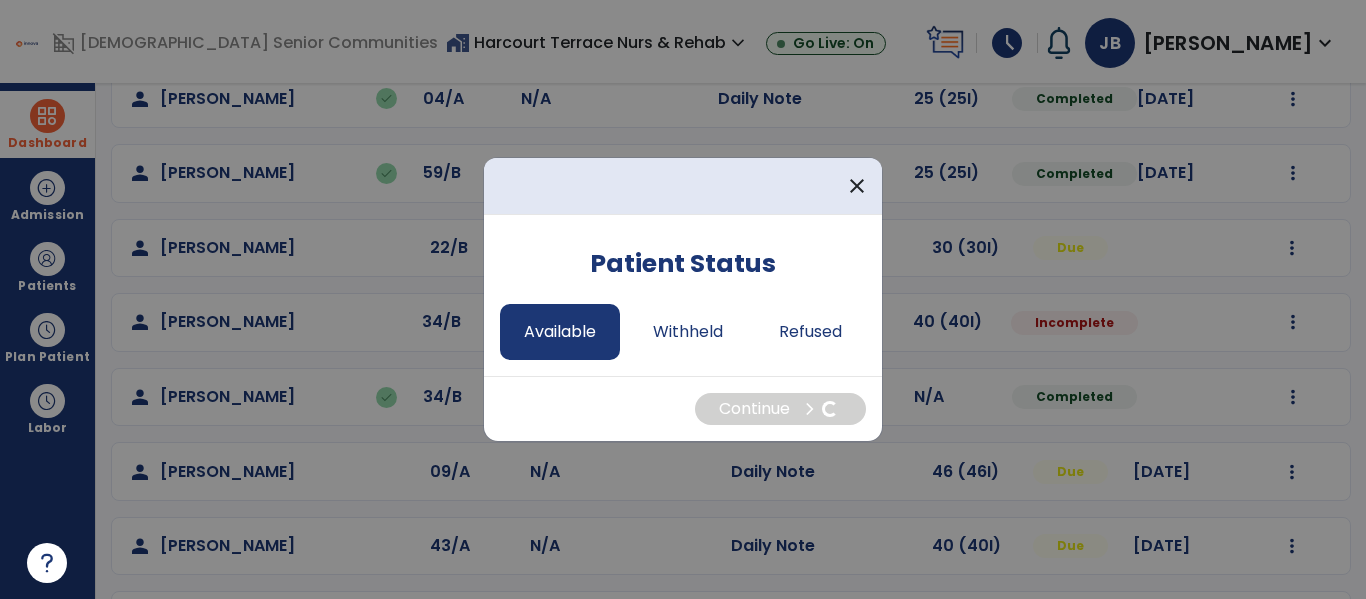 select on "*" 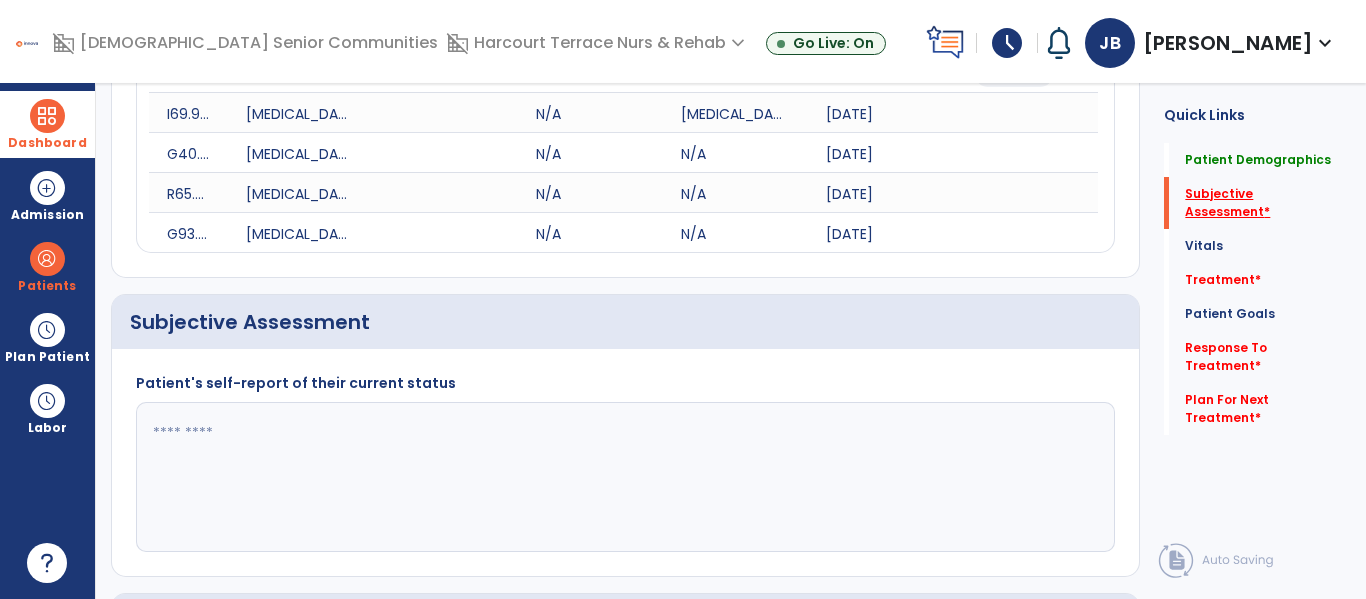 click on "Subjective Assessment   *" 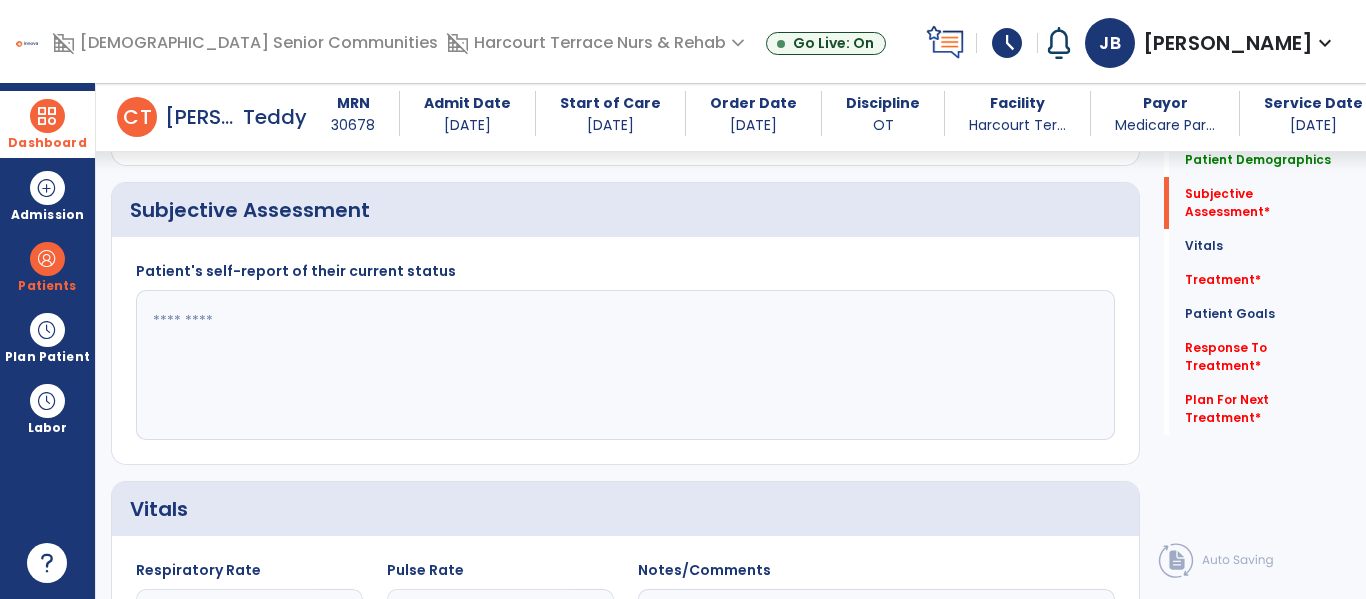 scroll, scrollTop: 507, scrollLeft: 0, axis: vertical 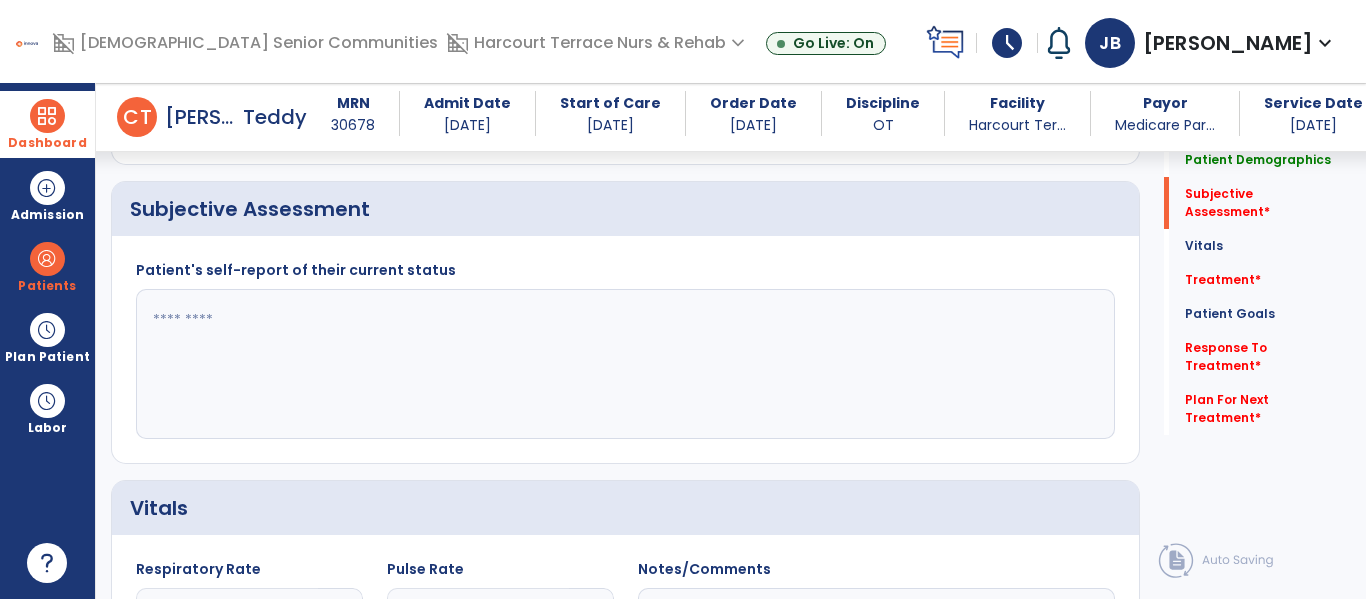 click 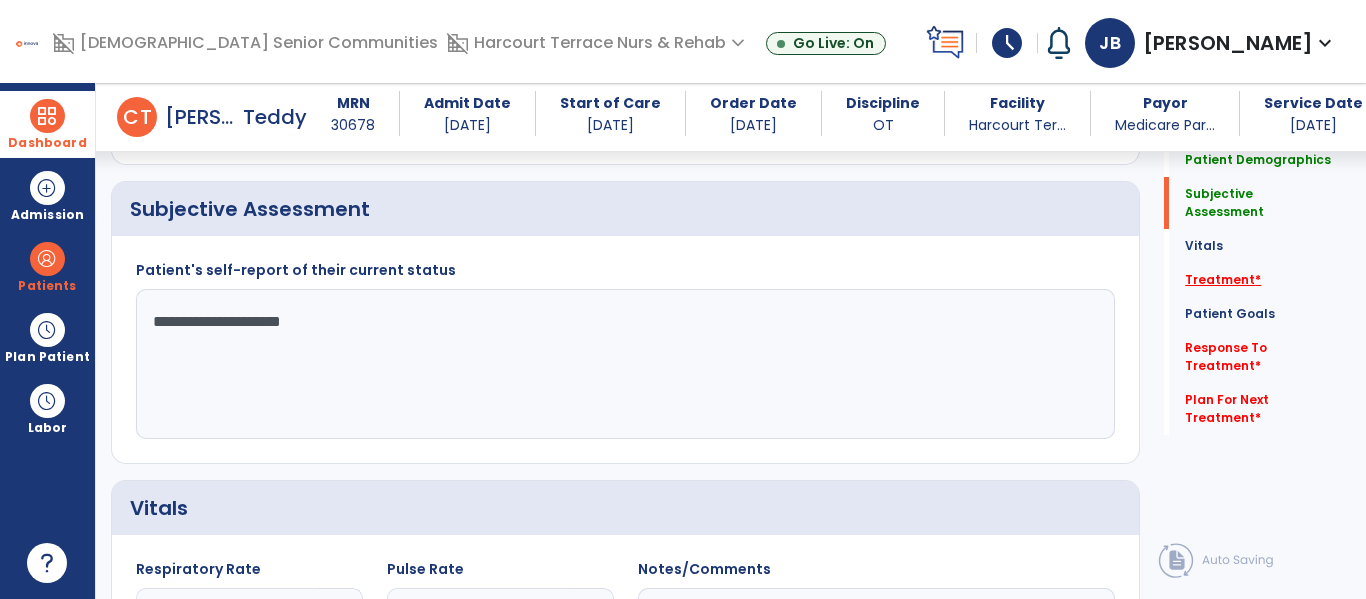 type on "**********" 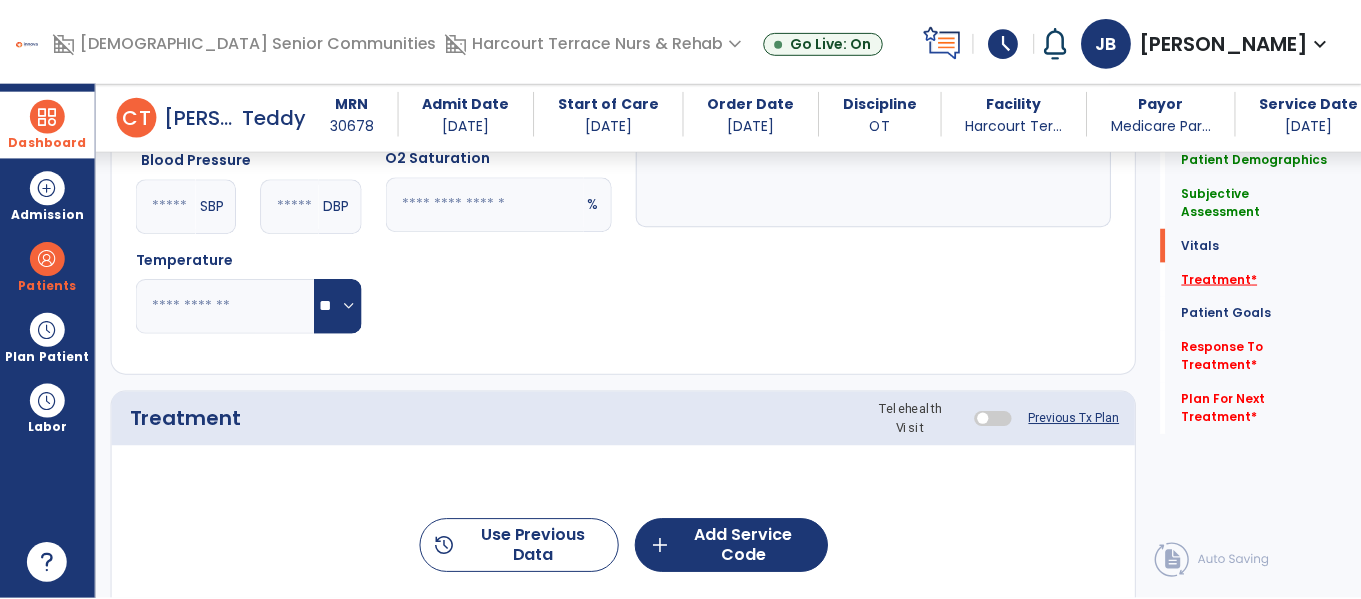 scroll, scrollTop: 1196, scrollLeft: 0, axis: vertical 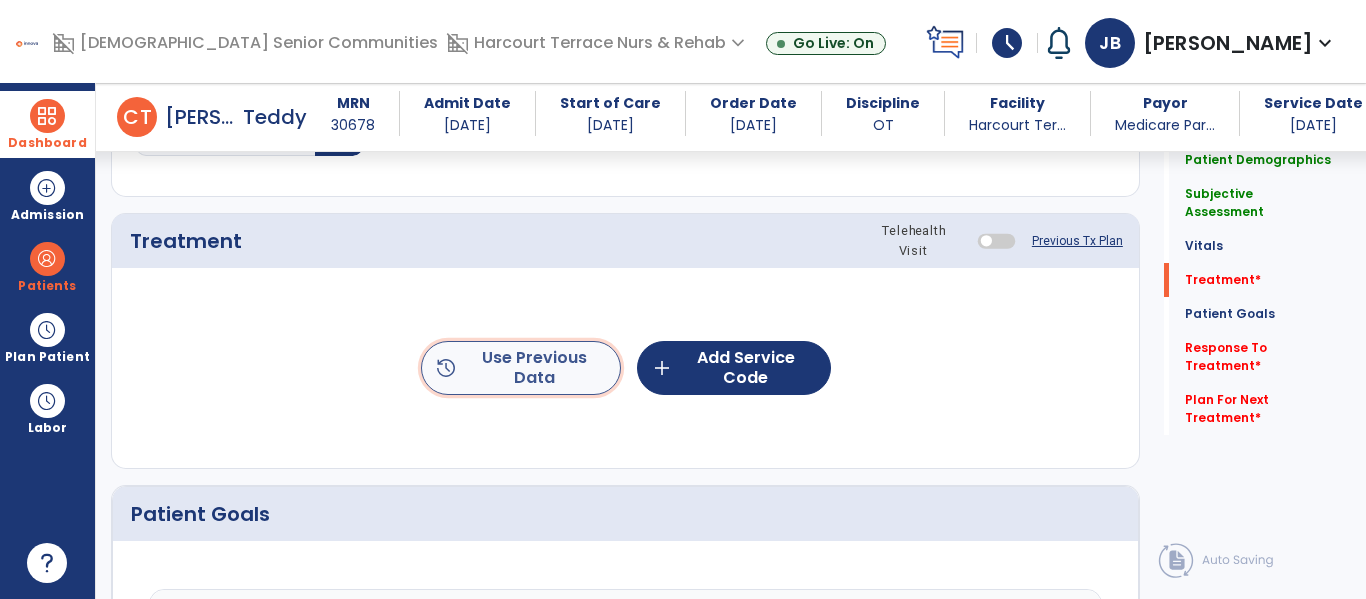 click on "history  Use Previous Data" 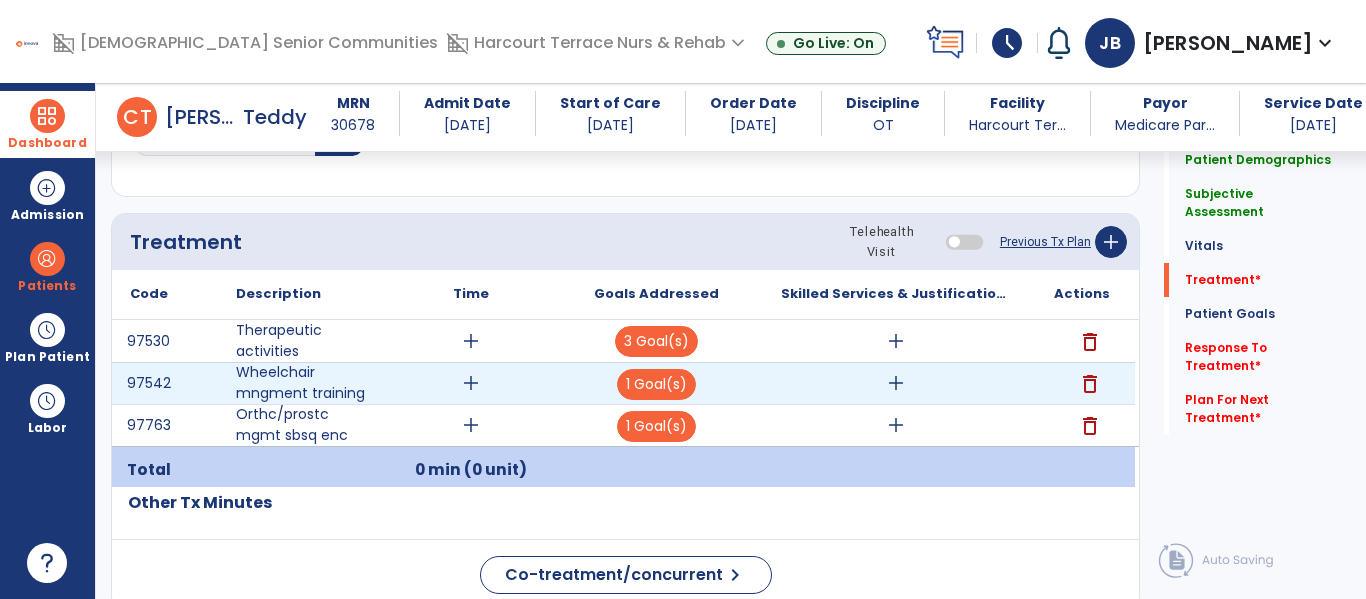 click on "delete" at bounding box center [1090, 384] 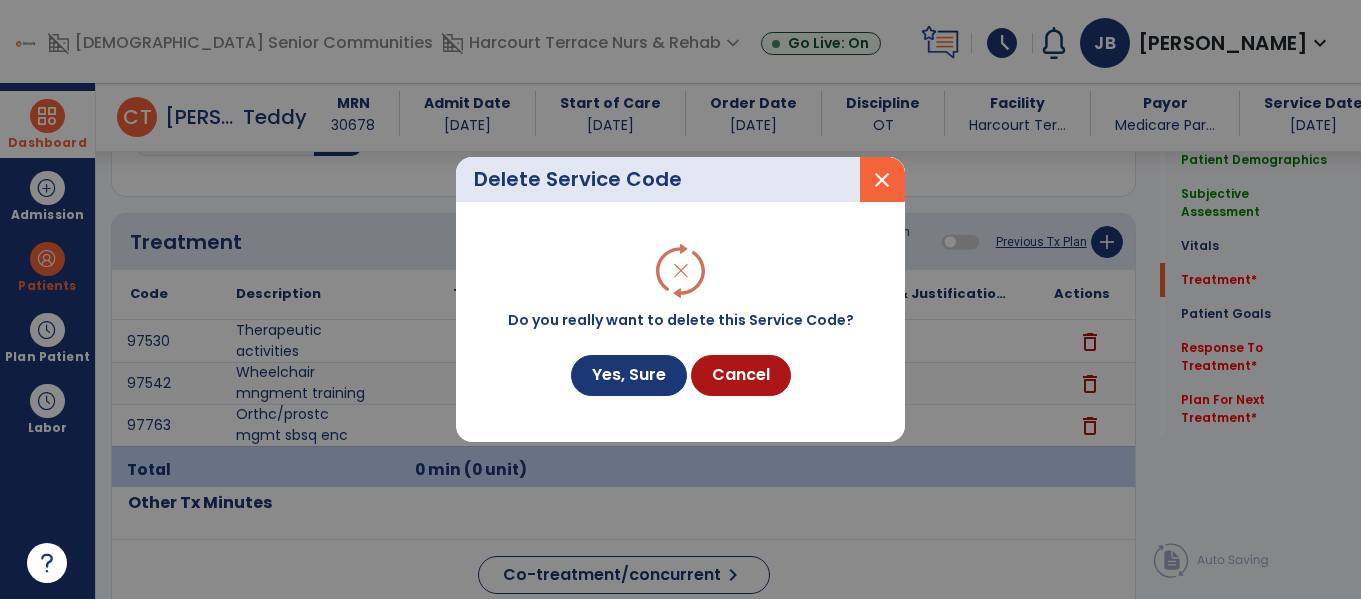 scroll, scrollTop: 1196, scrollLeft: 0, axis: vertical 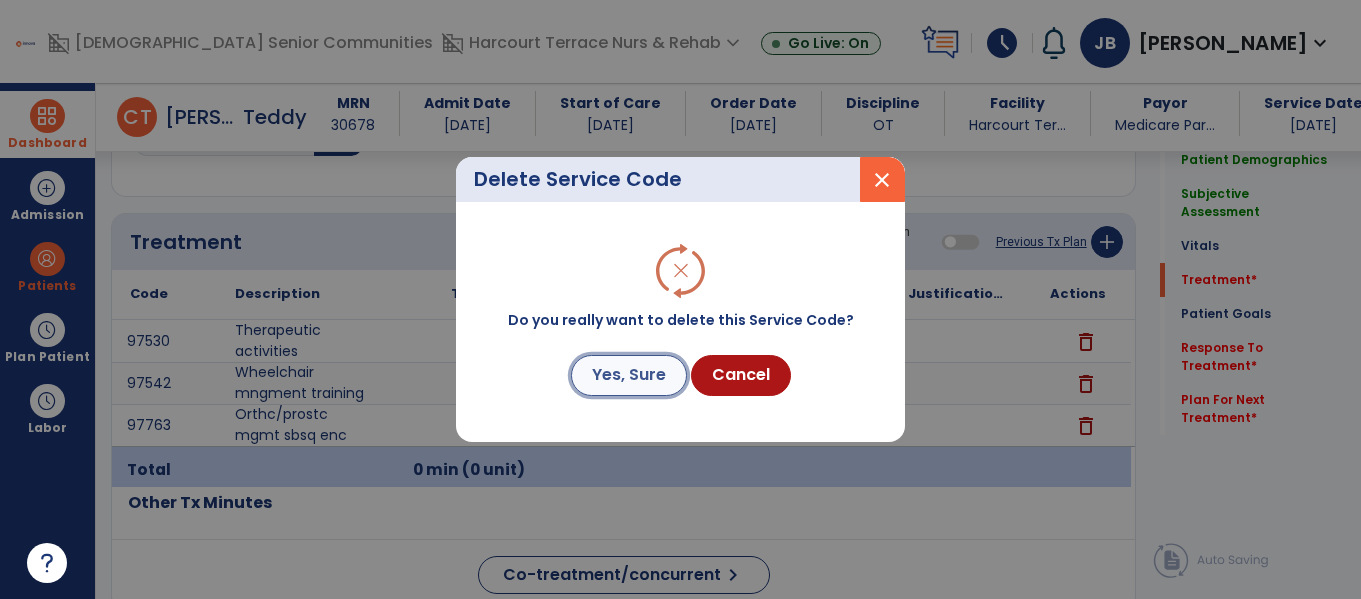 click on "Yes, Sure" at bounding box center [629, 375] 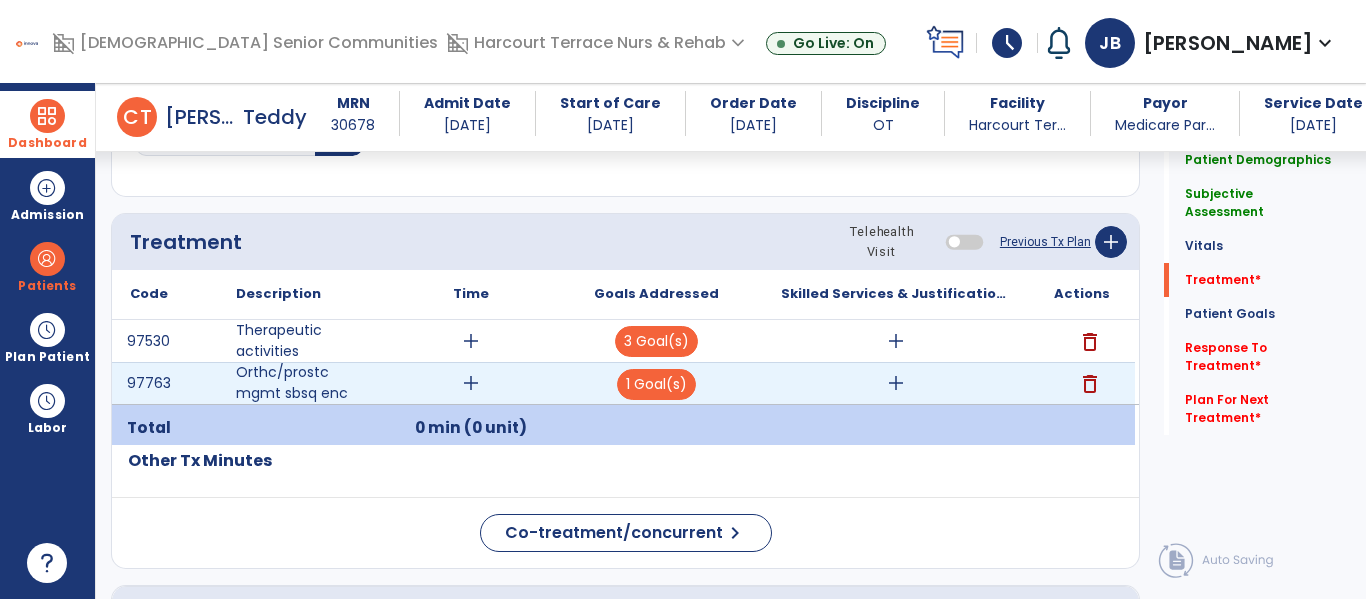 click on "add" at bounding box center (471, 383) 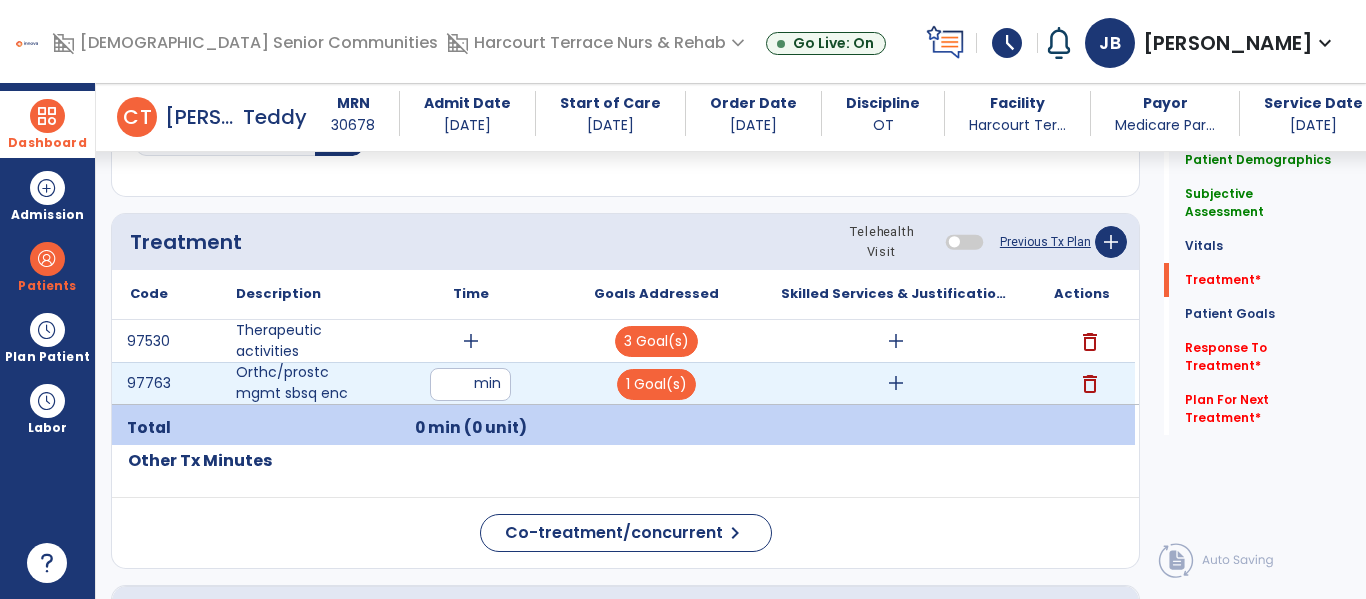 type on "**" 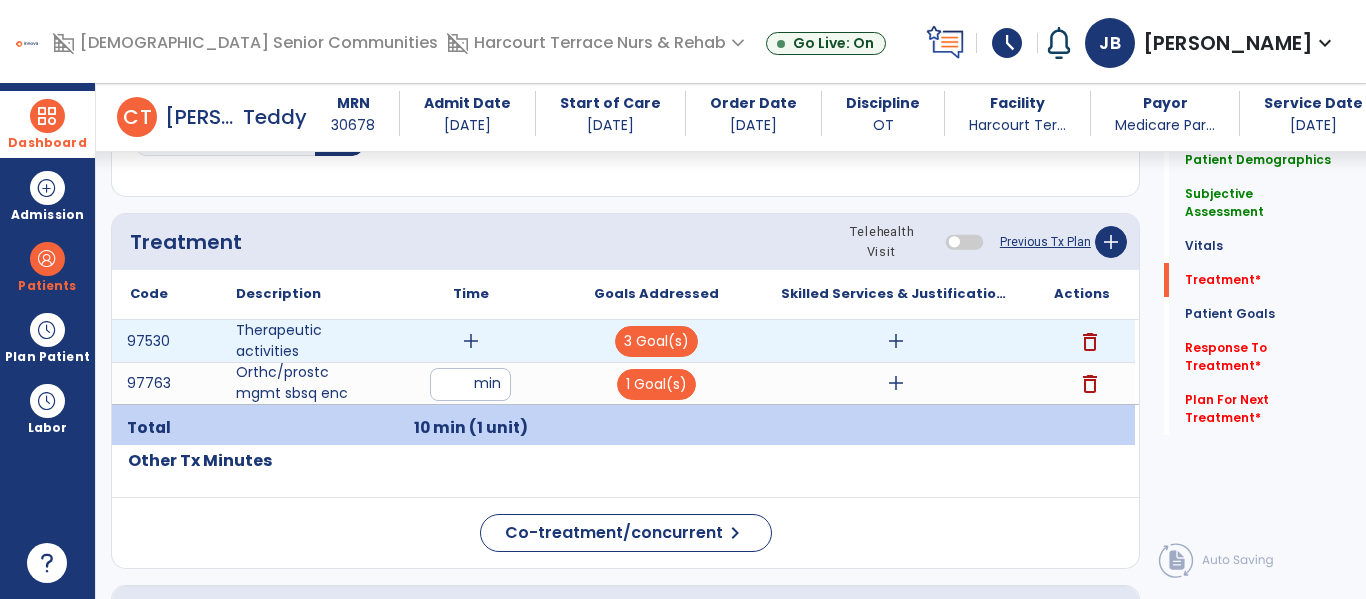 click on "add" at bounding box center [471, 341] 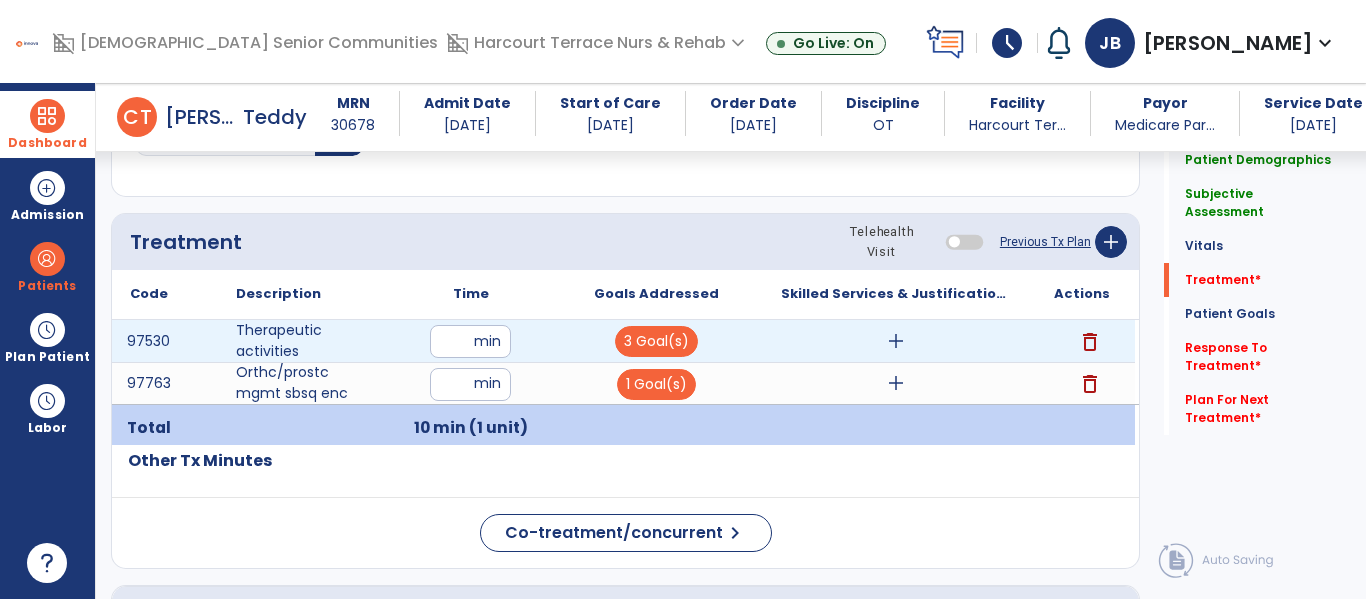 type on "**" 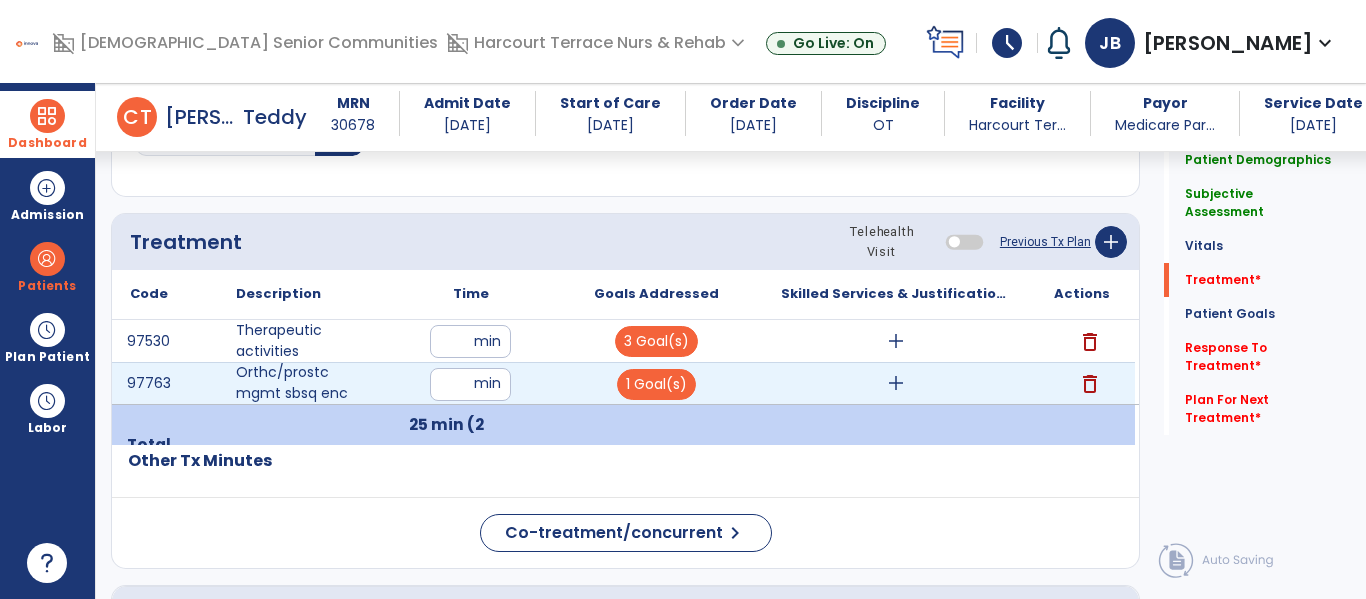 click on "add" at bounding box center (896, 383) 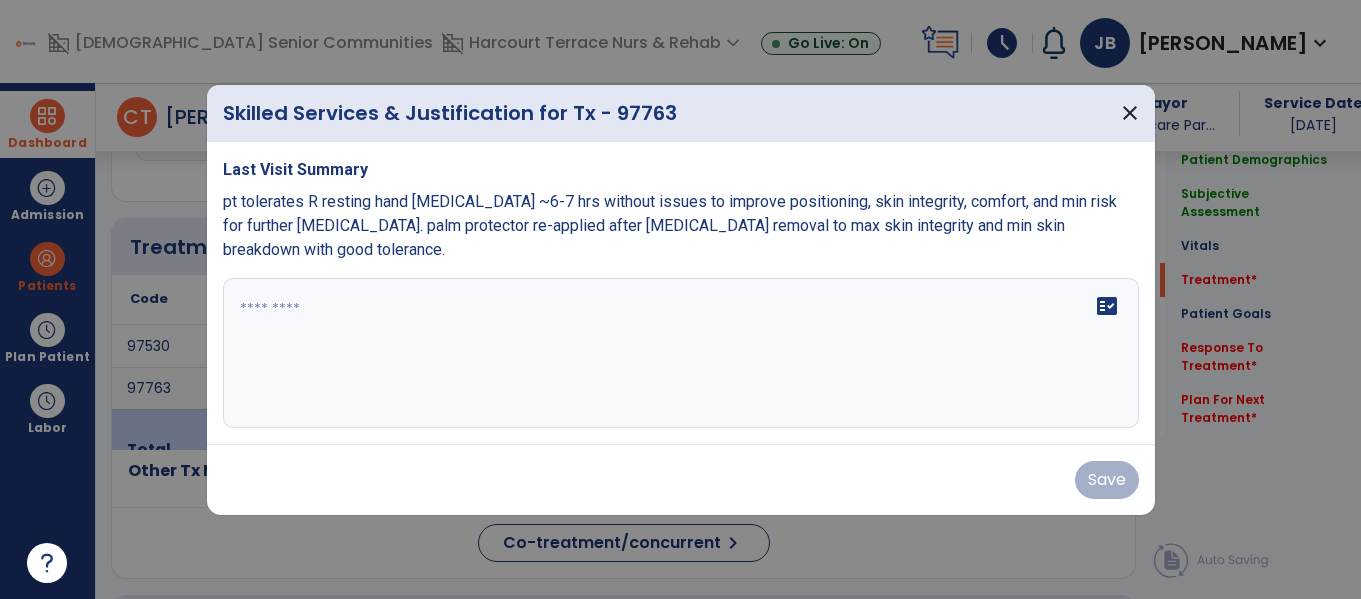 scroll, scrollTop: 1196, scrollLeft: 0, axis: vertical 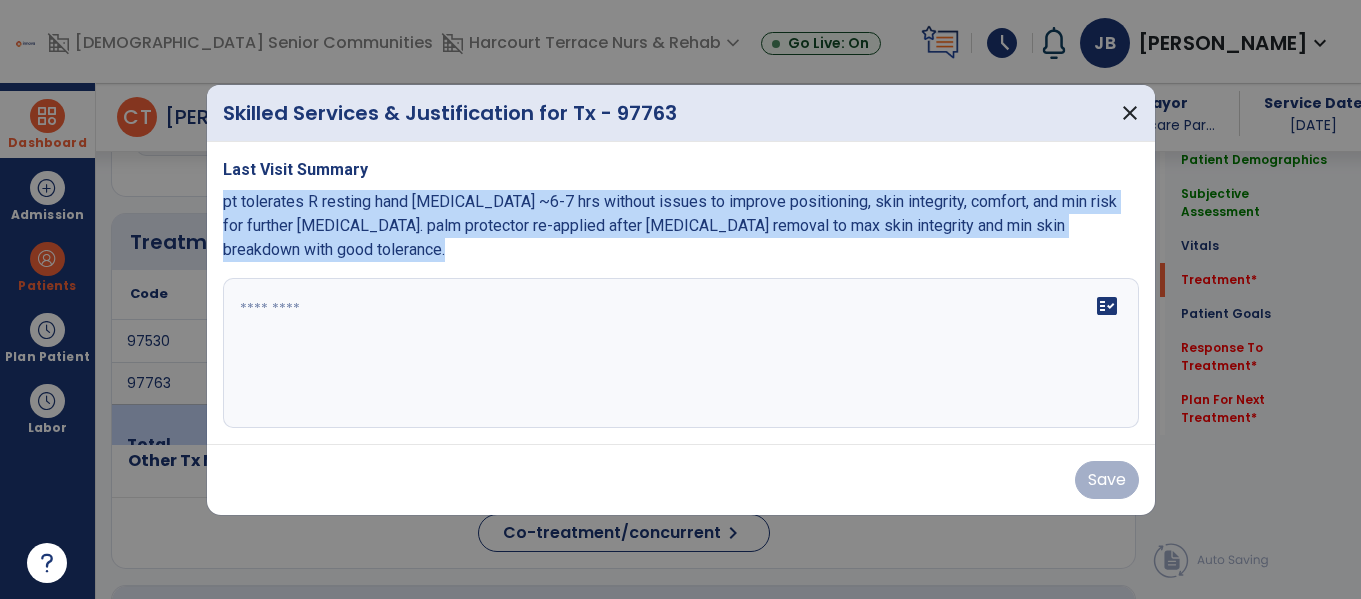 drag, startPoint x: 224, startPoint y: 213, endPoint x: 1133, endPoint y: 264, distance: 910.42957 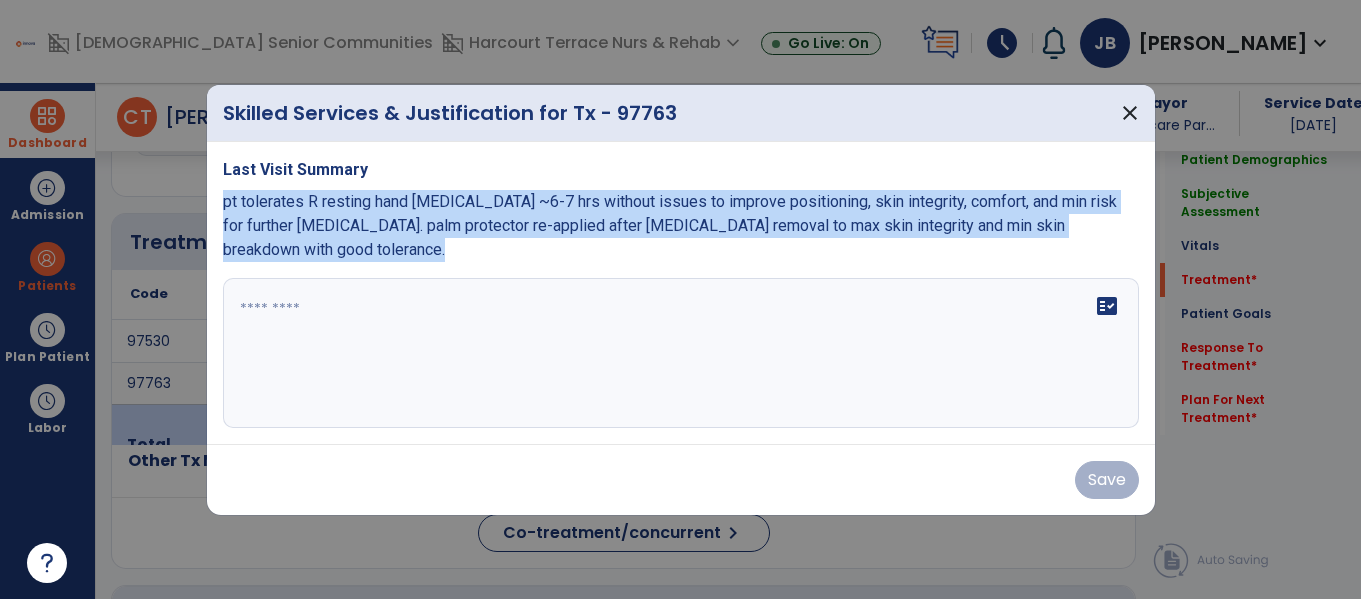 click on "Last Visit Summary pt tolerates R resting hand [MEDICAL_DATA] ~6-7 hrs without issues to improve positioning, skin integrity, comfort, and min risk for further [MEDICAL_DATA]. palm protector re-applied after [MEDICAL_DATA] removal to max skin integrity and min skin breakdown with good tolerance.   fact_check" at bounding box center [681, 293] 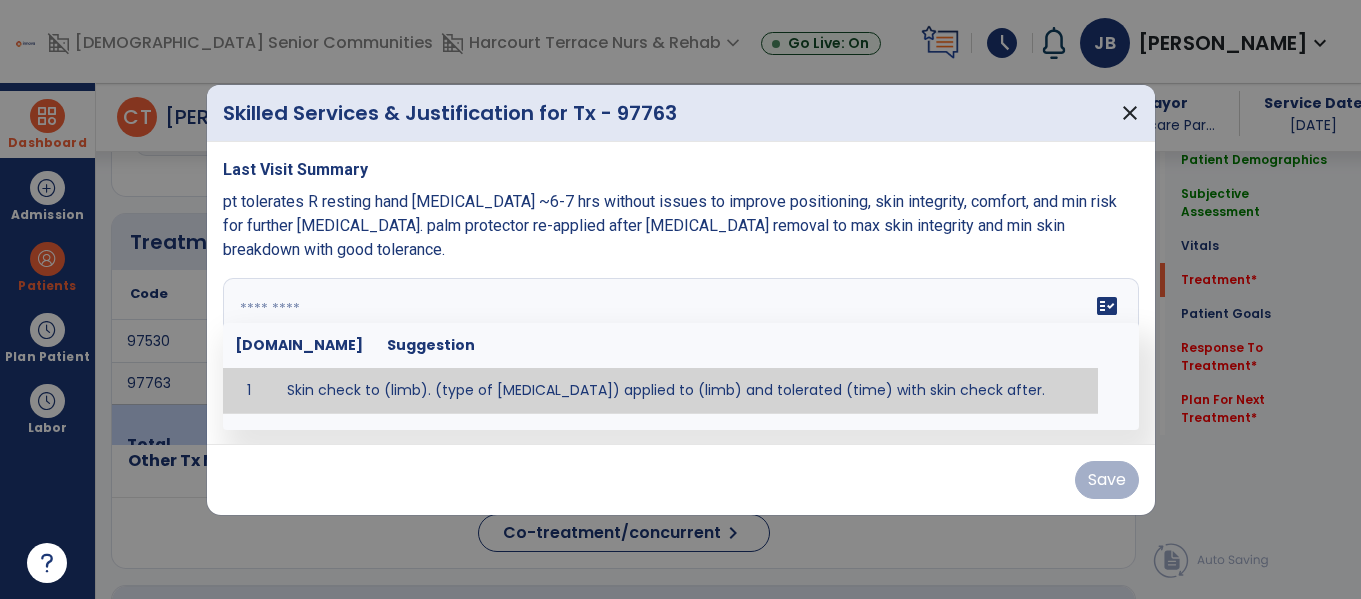 paste on "**********" 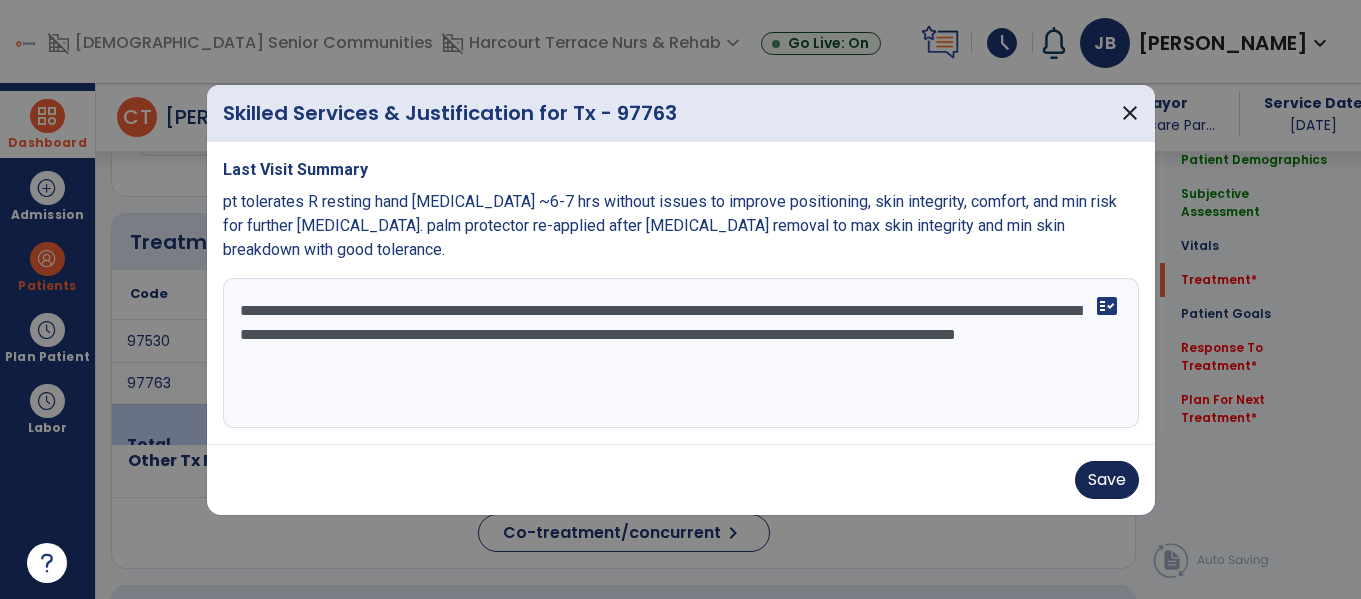 type on "**********" 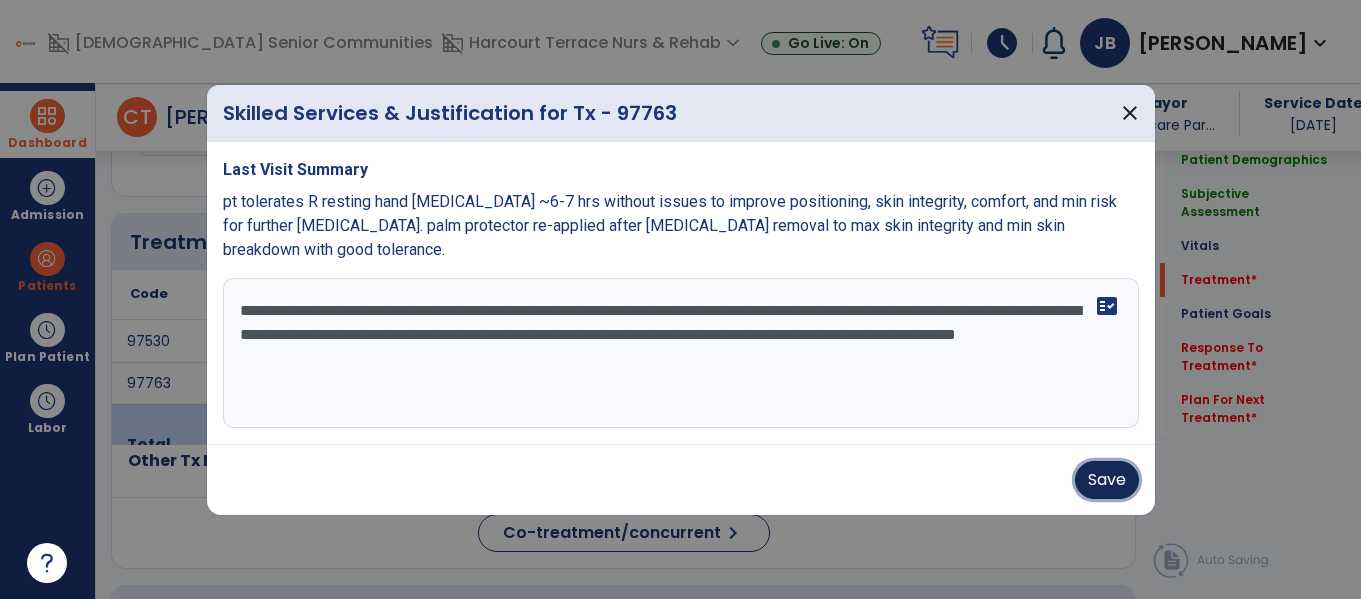 click on "Save" at bounding box center [1107, 480] 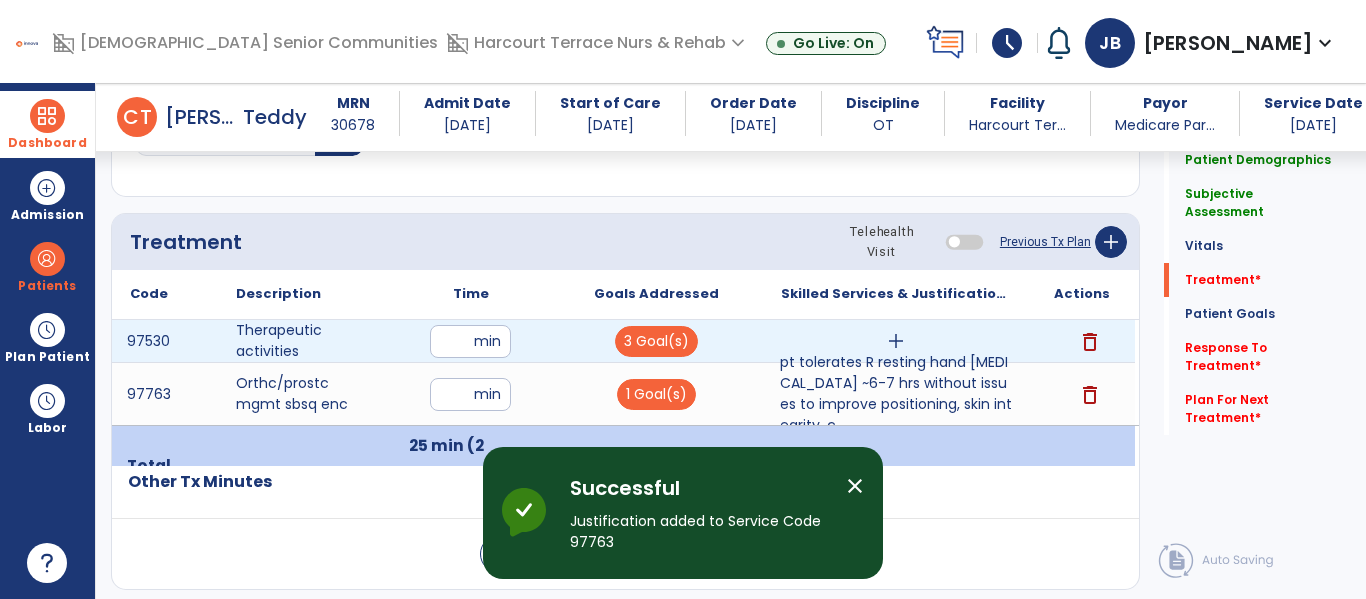 click on "add" at bounding box center [896, 341] 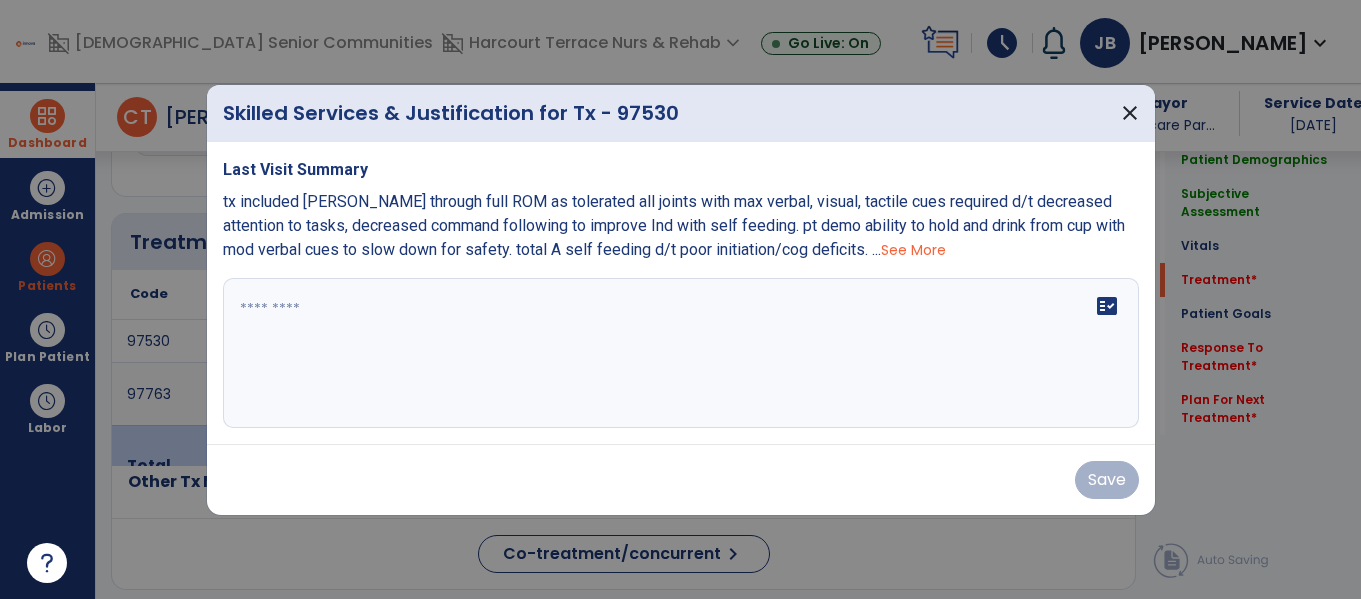 scroll, scrollTop: 1196, scrollLeft: 0, axis: vertical 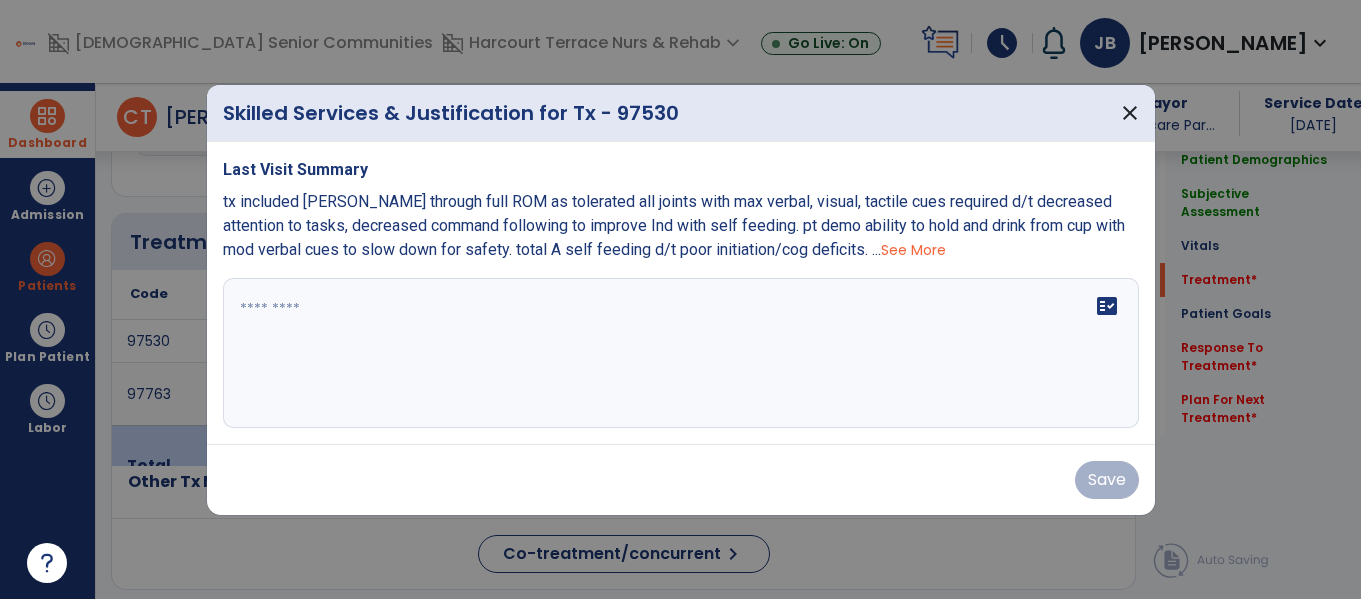 click on "See More" at bounding box center [913, 250] 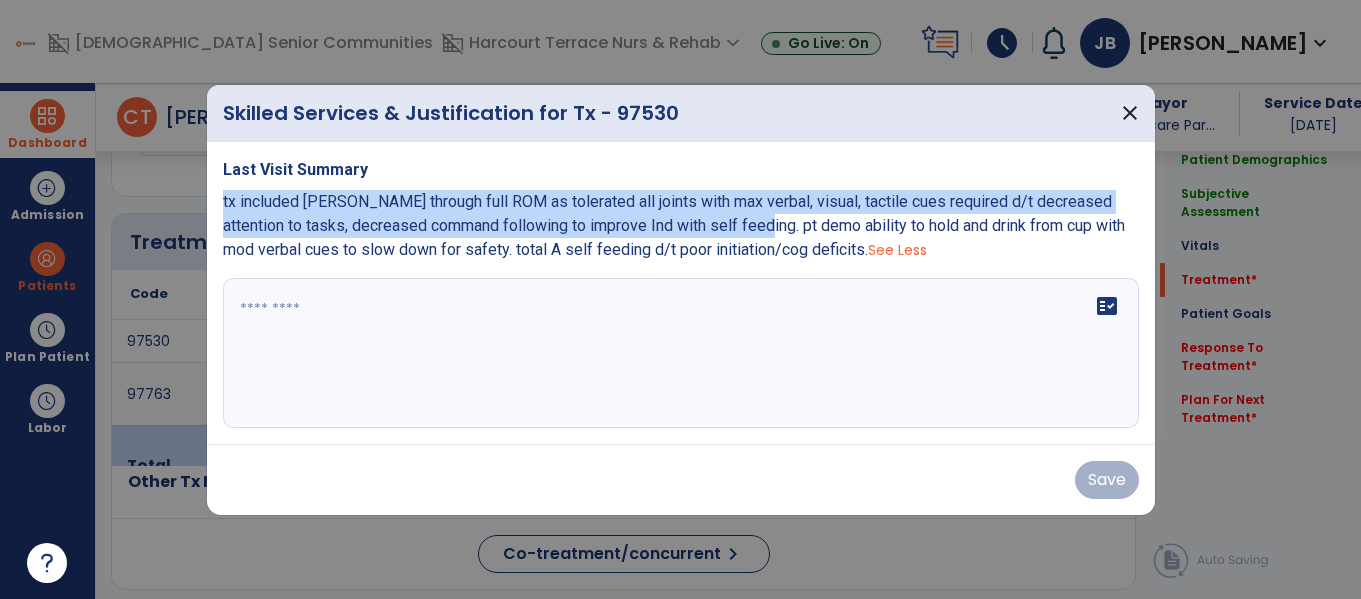 drag, startPoint x: 223, startPoint y: 201, endPoint x: 806, endPoint y: 230, distance: 583.7208 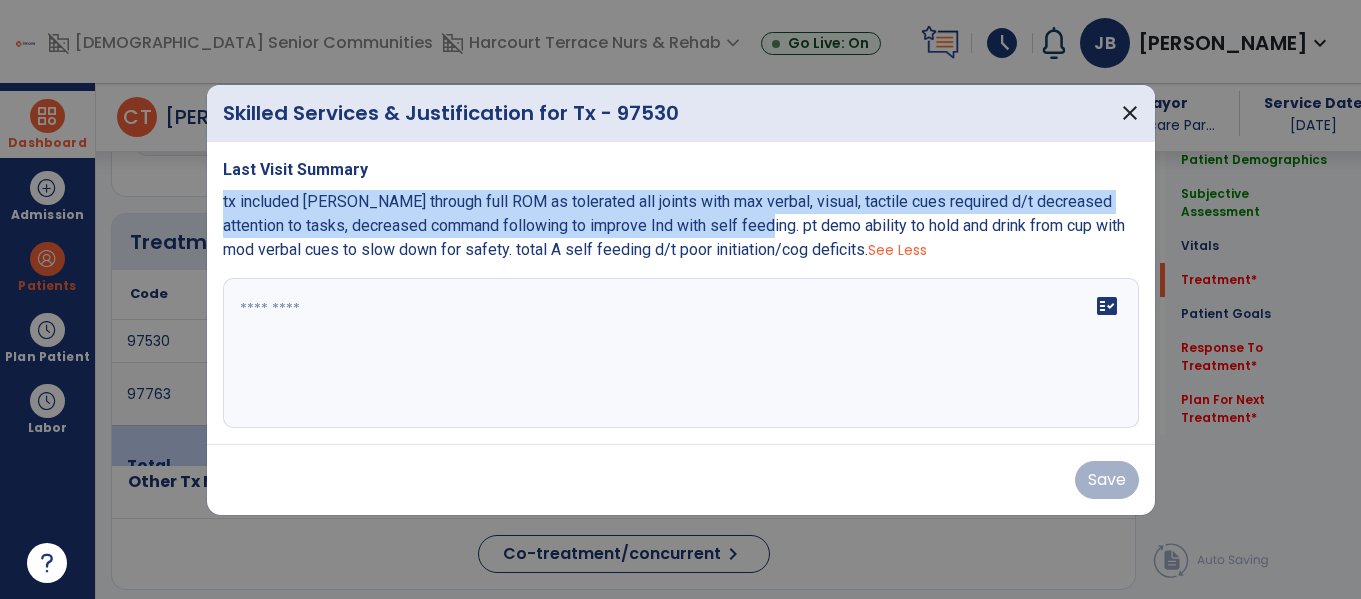 click on "tx included [PERSON_NAME] through full ROM as tolerated all joints with max verbal, visual, tactile cues required d/t decreased attention to tasks, decreased command following to improve Ind with self feeding. pt demo ability to hold and drink from cup with mod verbal cues to slow down for safety. total A self feeding d/t poor initiation/cog deficits." at bounding box center (674, 225) 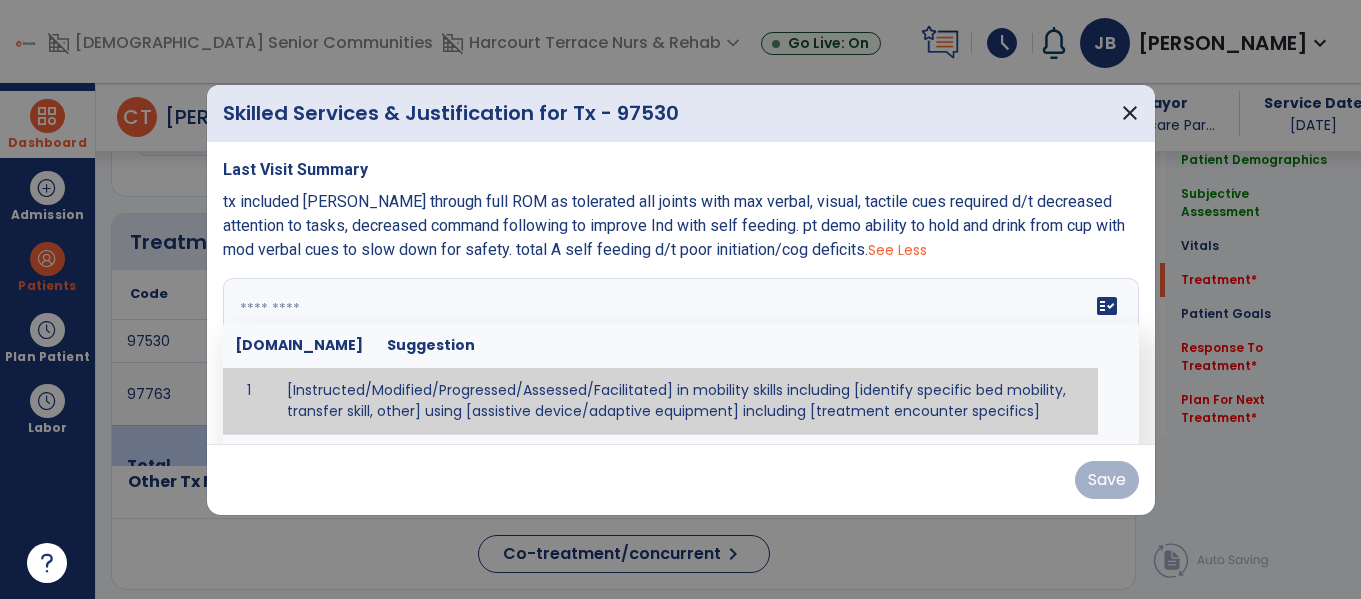 paste on "**********" 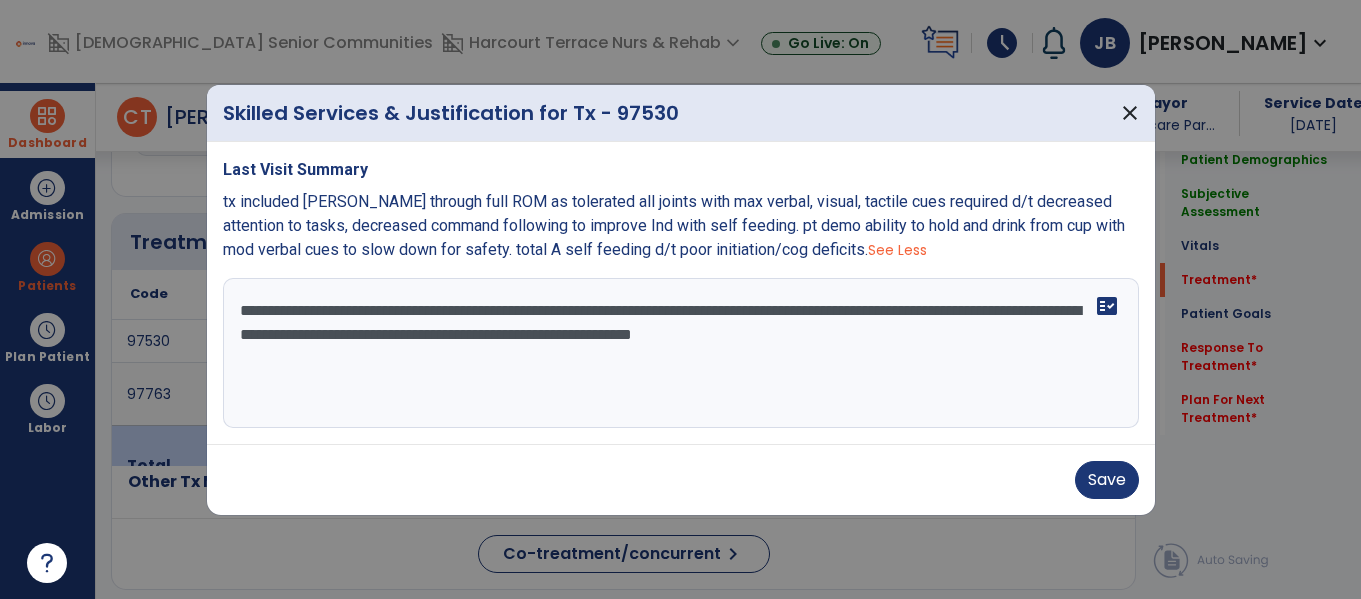click on "**********" at bounding box center [681, 353] 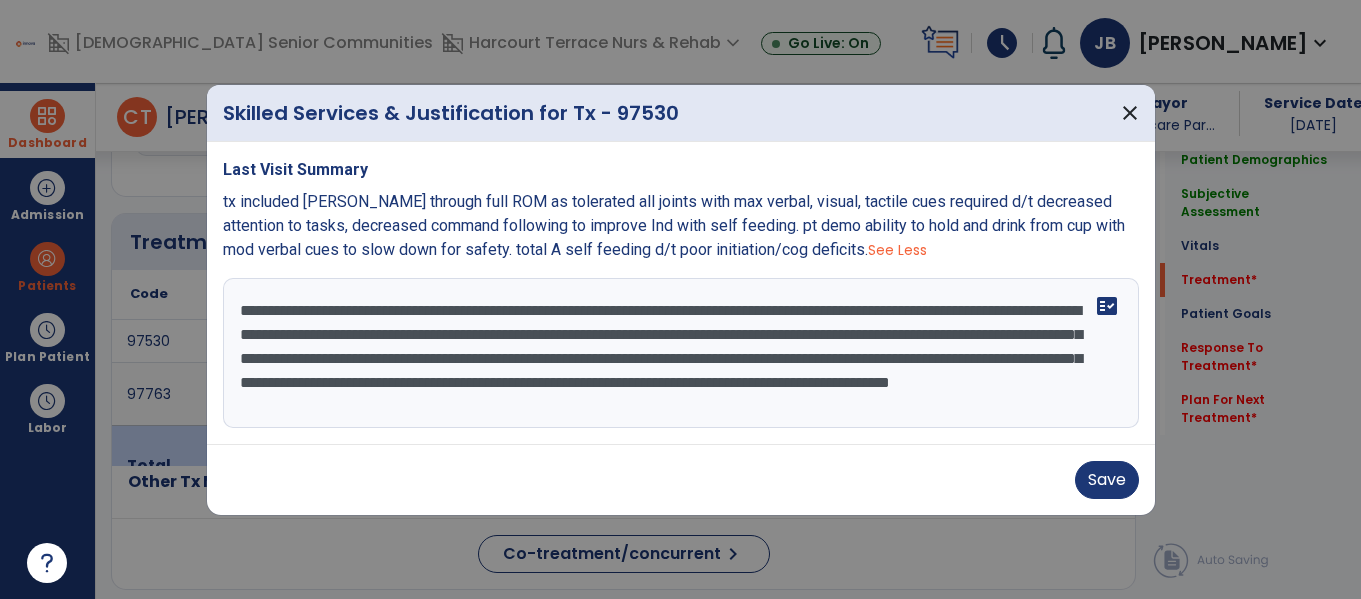 scroll, scrollTop: 16, scrollLeft: 0, axis: vertical 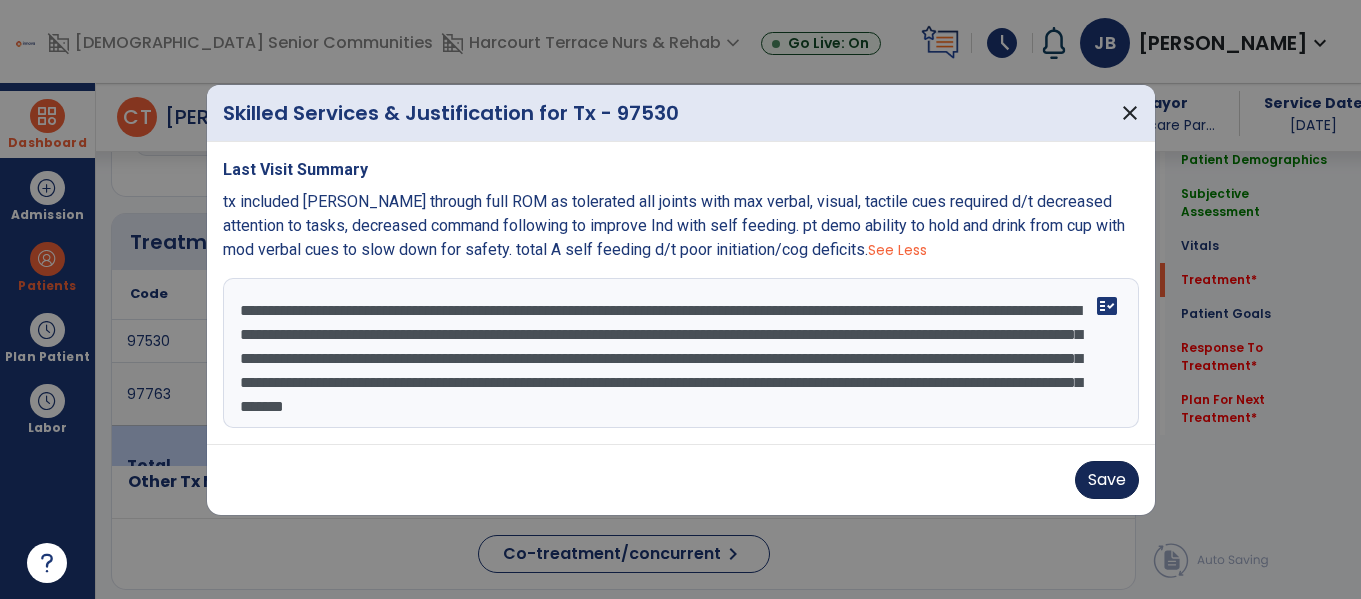 type on "**********" 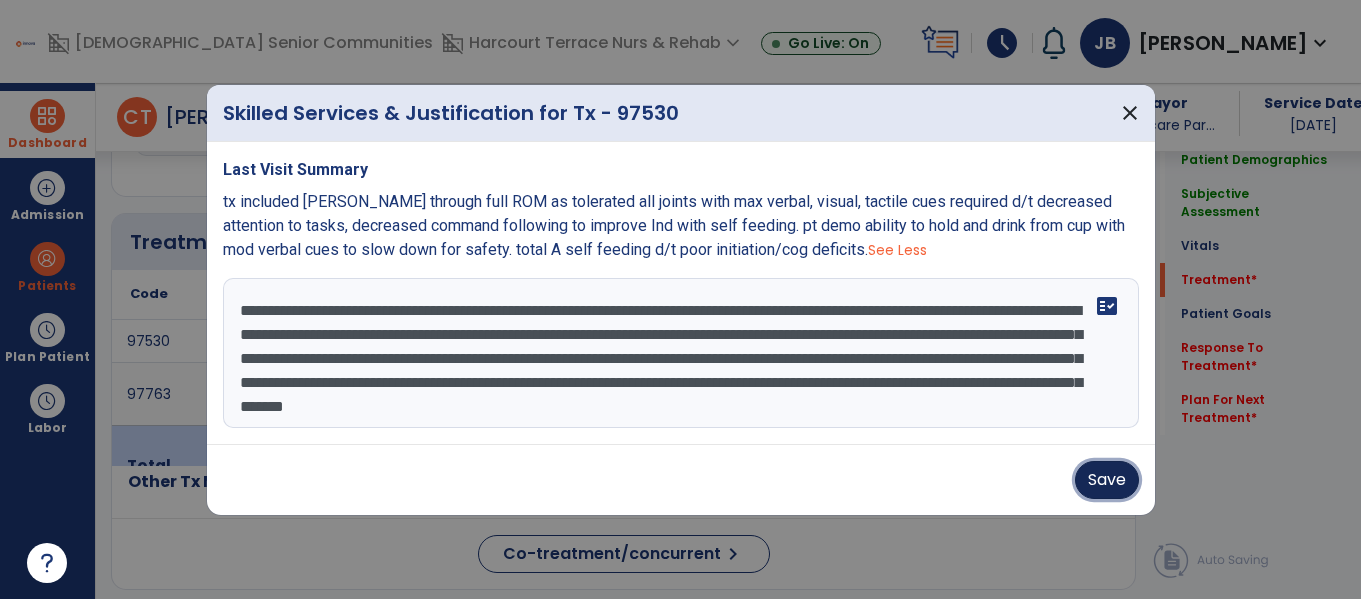 click on "Save" at bounding box center [1107, 480] 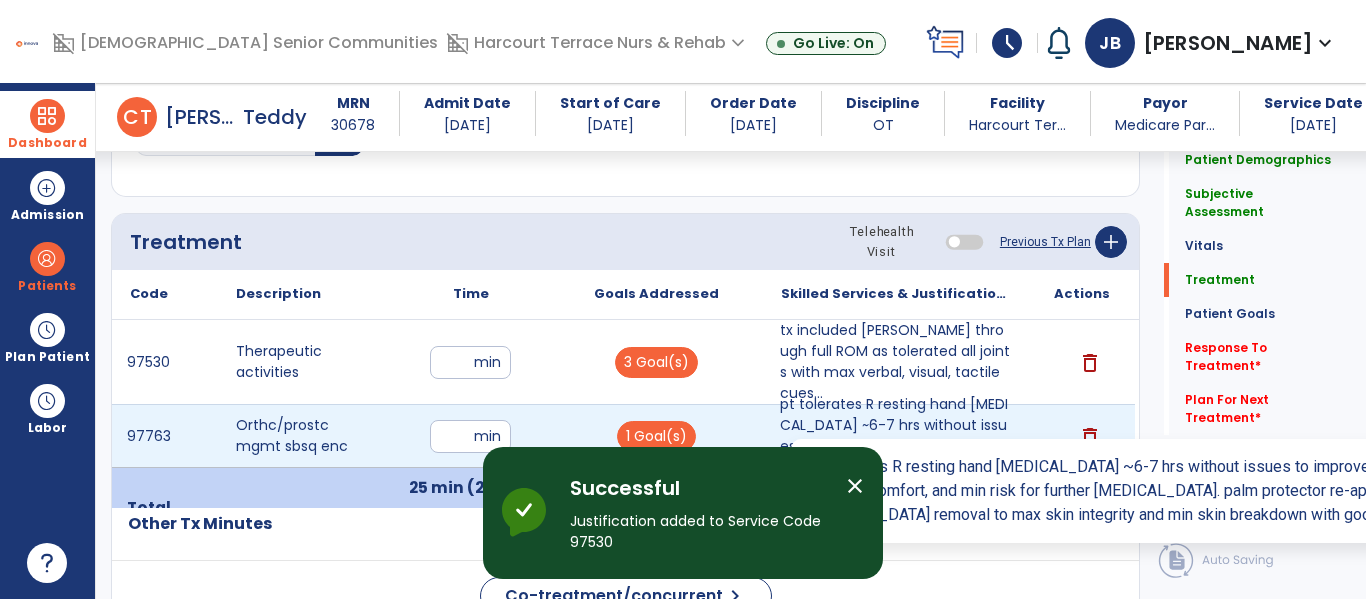 click on "pt tolerates R resting hand [MEDICAL_DATA] ~6-7 hrs without issues to improve positioning, skin integrity, c..." at bounding box center (896, 436) 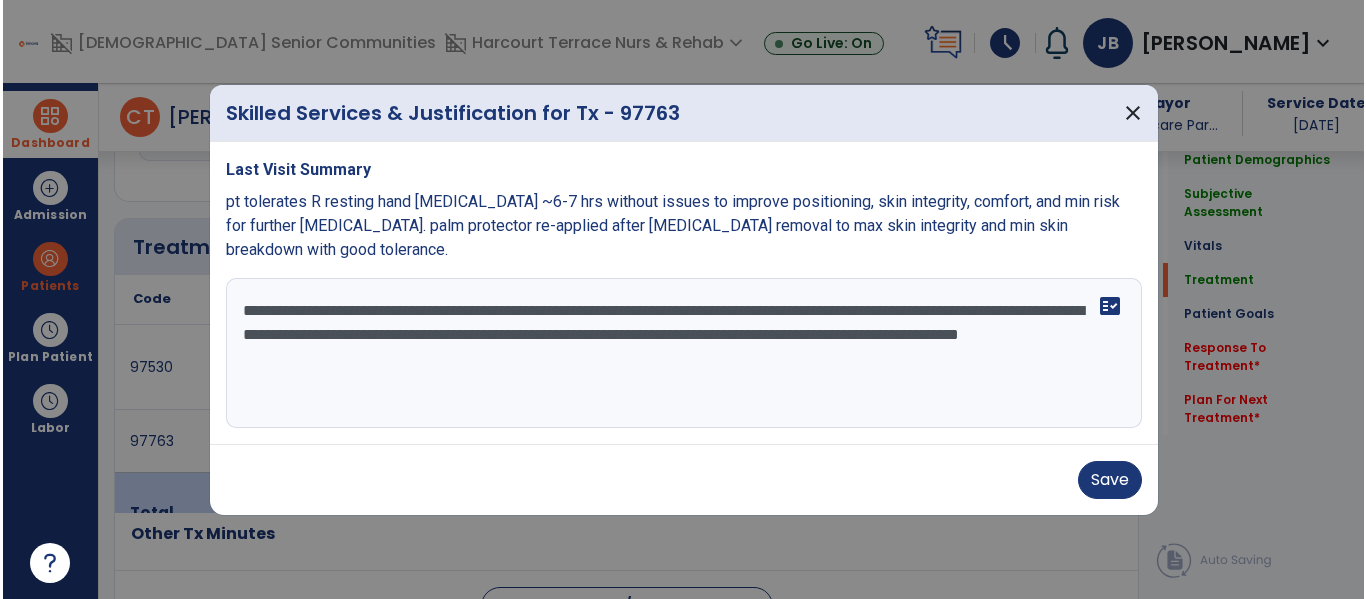 scroll, scrollTop: 1196, scrollLeft: 0, axis: vertical 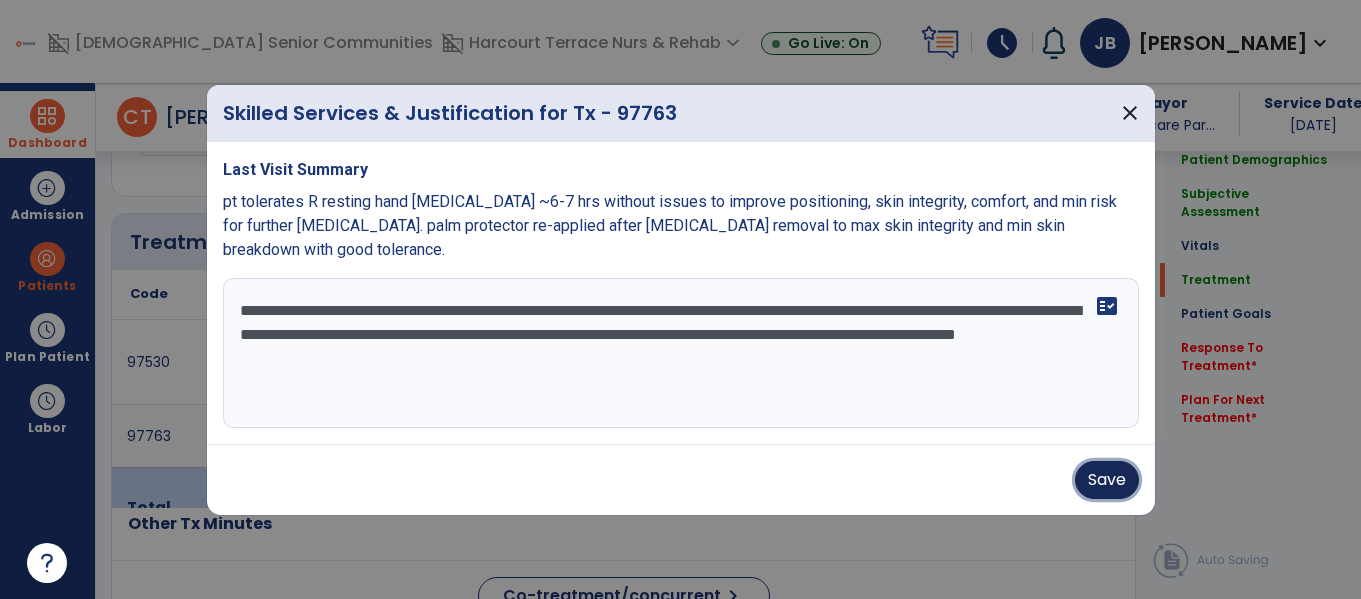 click on "Save" at bounding box center (1107, 480) 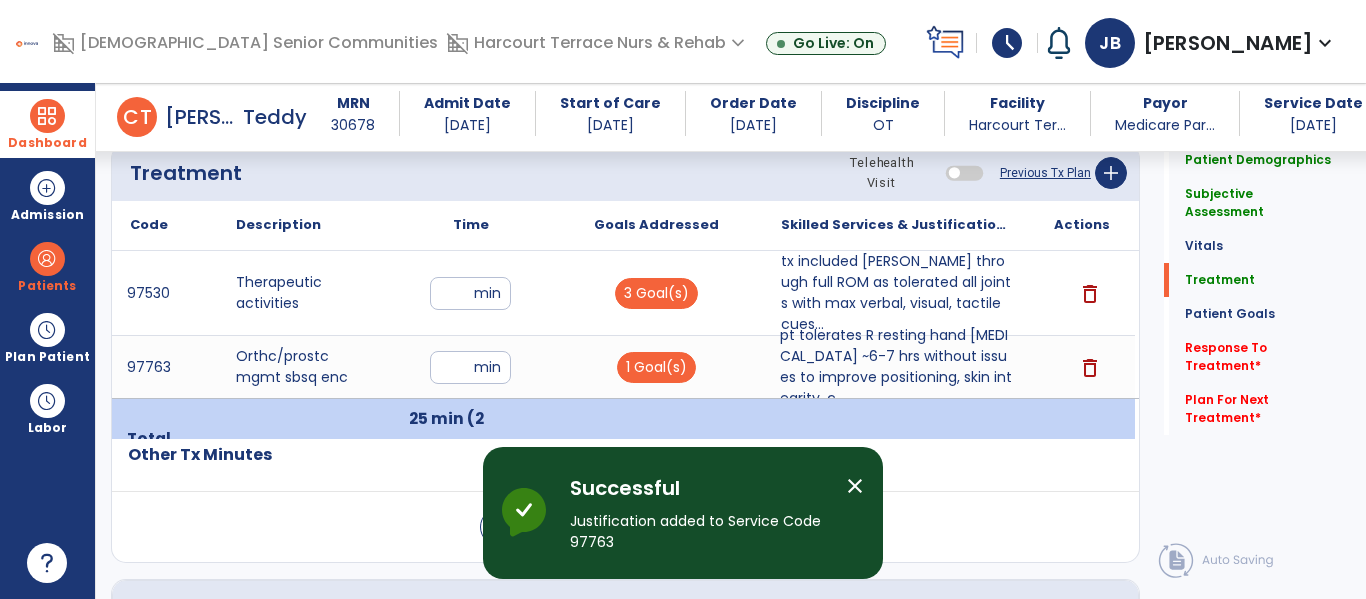 scroll, scrollTop: 1291, scrollLeft: 0, axis: vertical 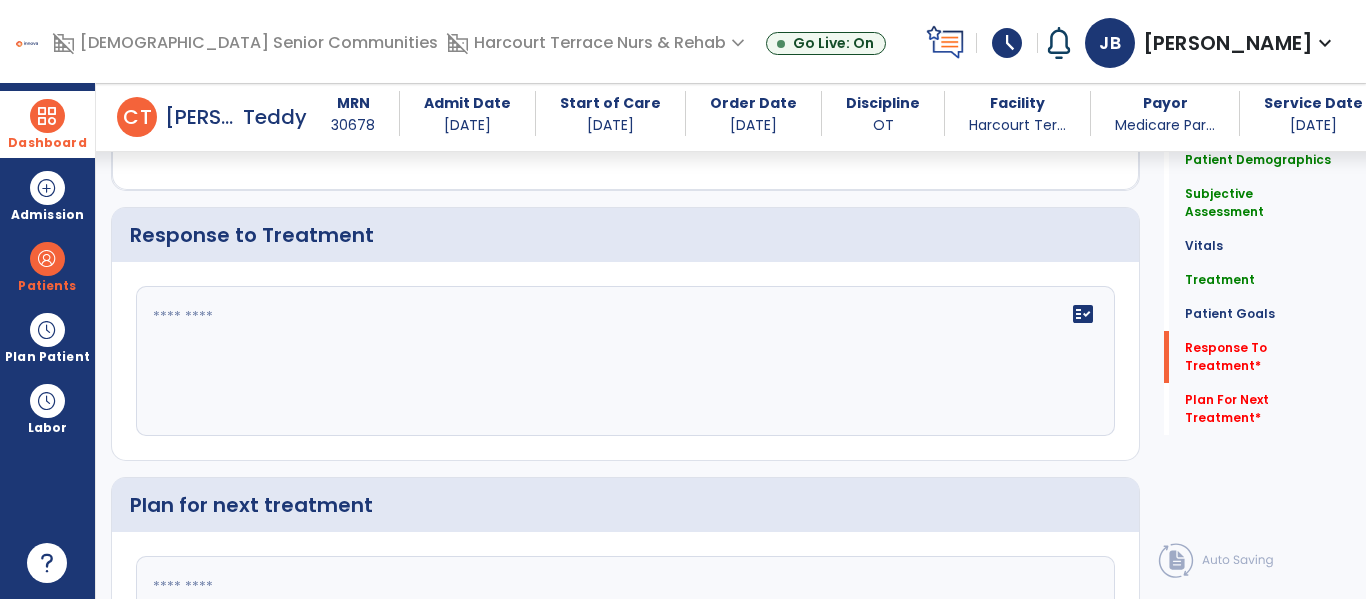 click on "fact_check" 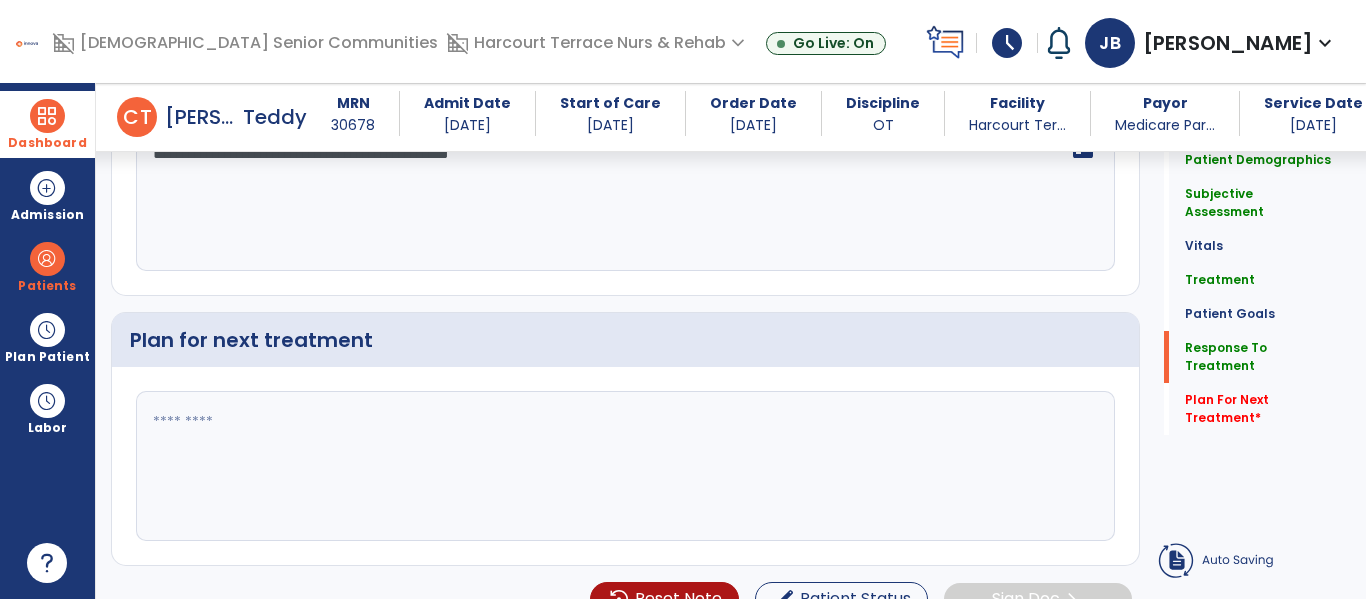 type on "**********" 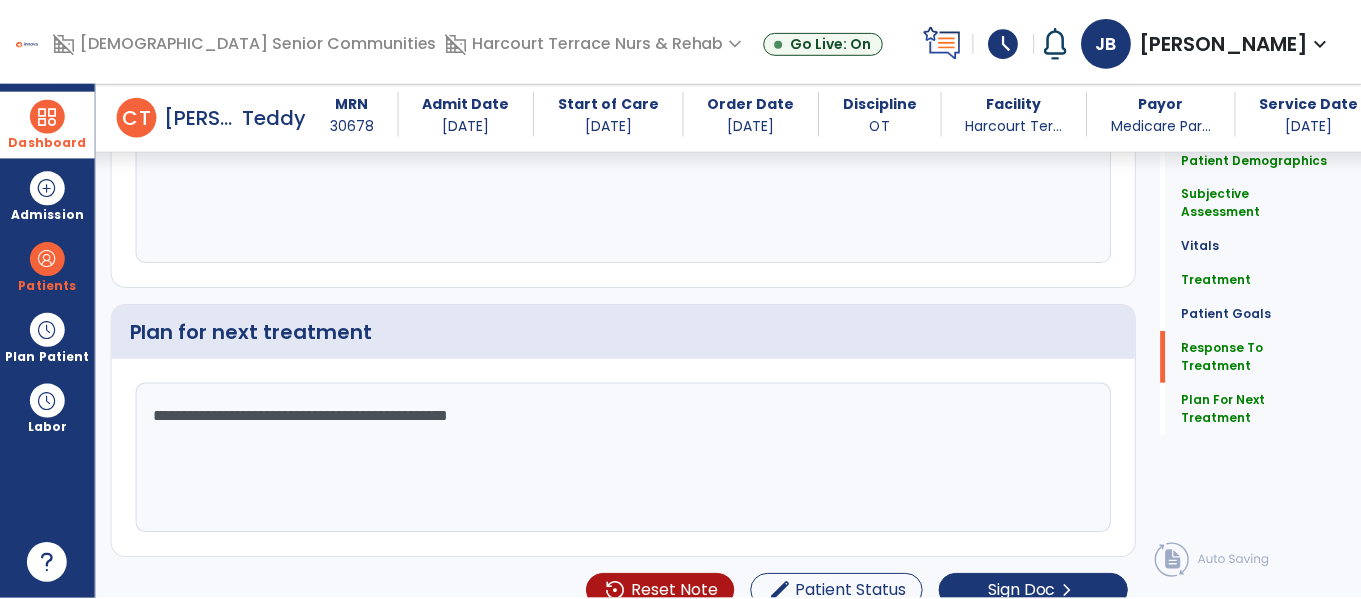 scroll, scrollTop: 2780, scrollLeft: 0, axis: vertical 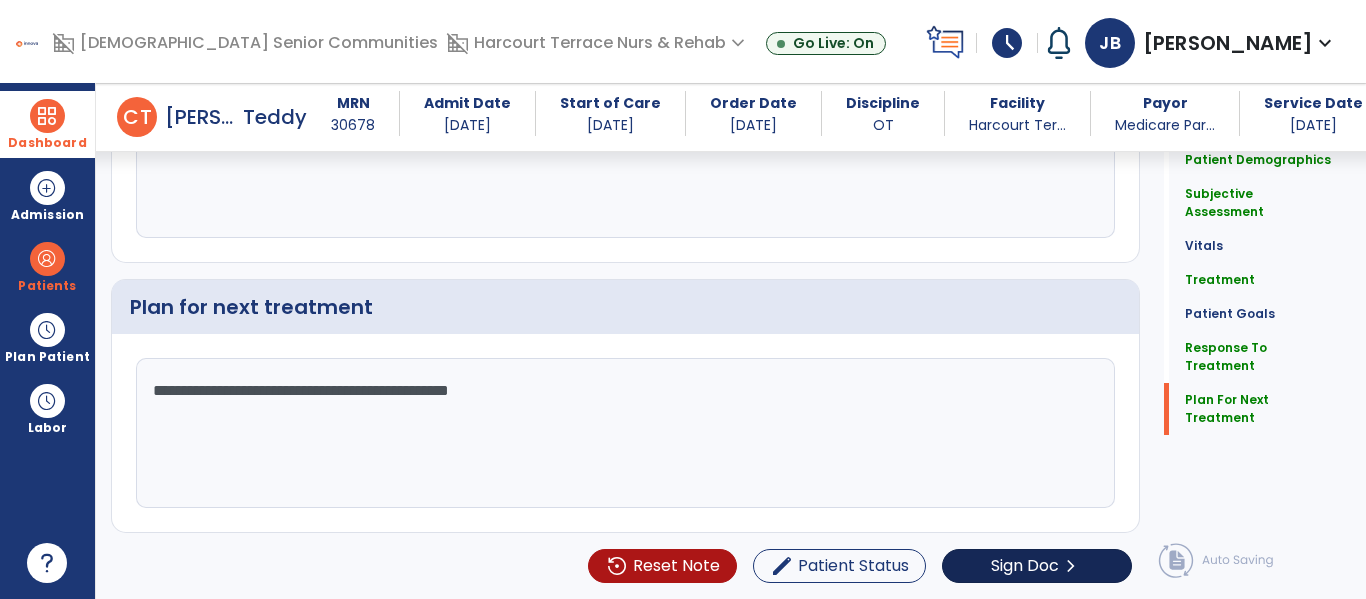 type on "**********" 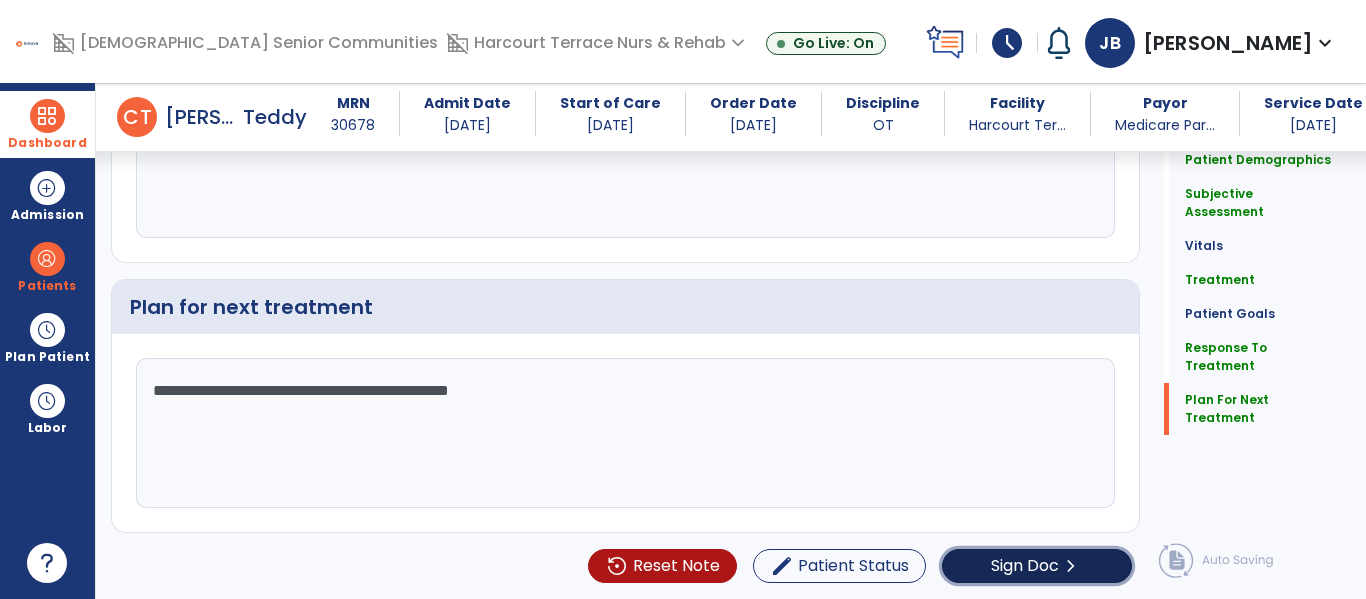 click on "Sign Doc  chevron_right" 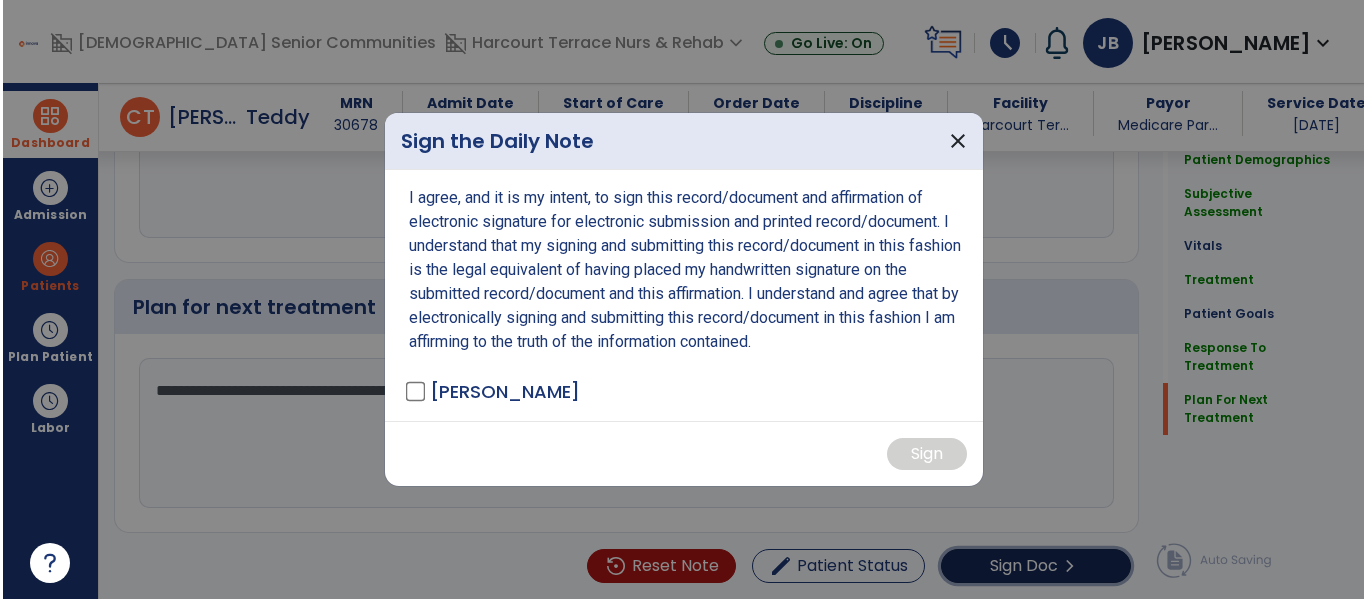scroll, scrollTop: 2780, scrollLeft: 0, axis: vertical 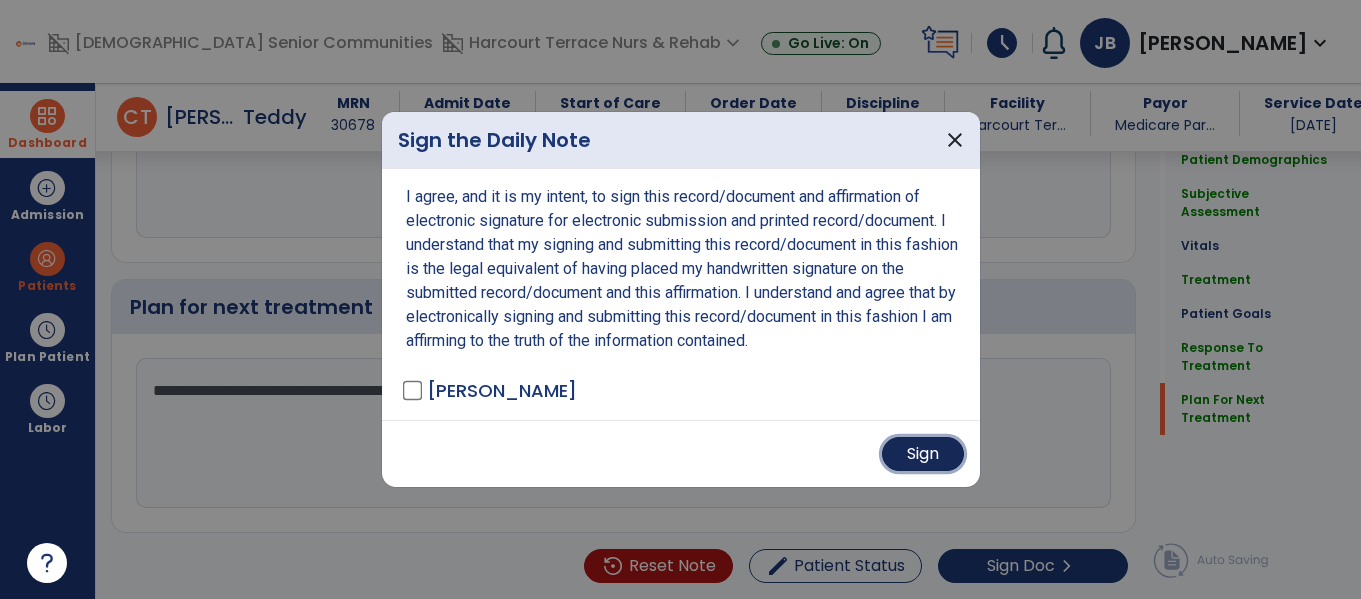 click on "Sign" at bounding box center [923, 454] 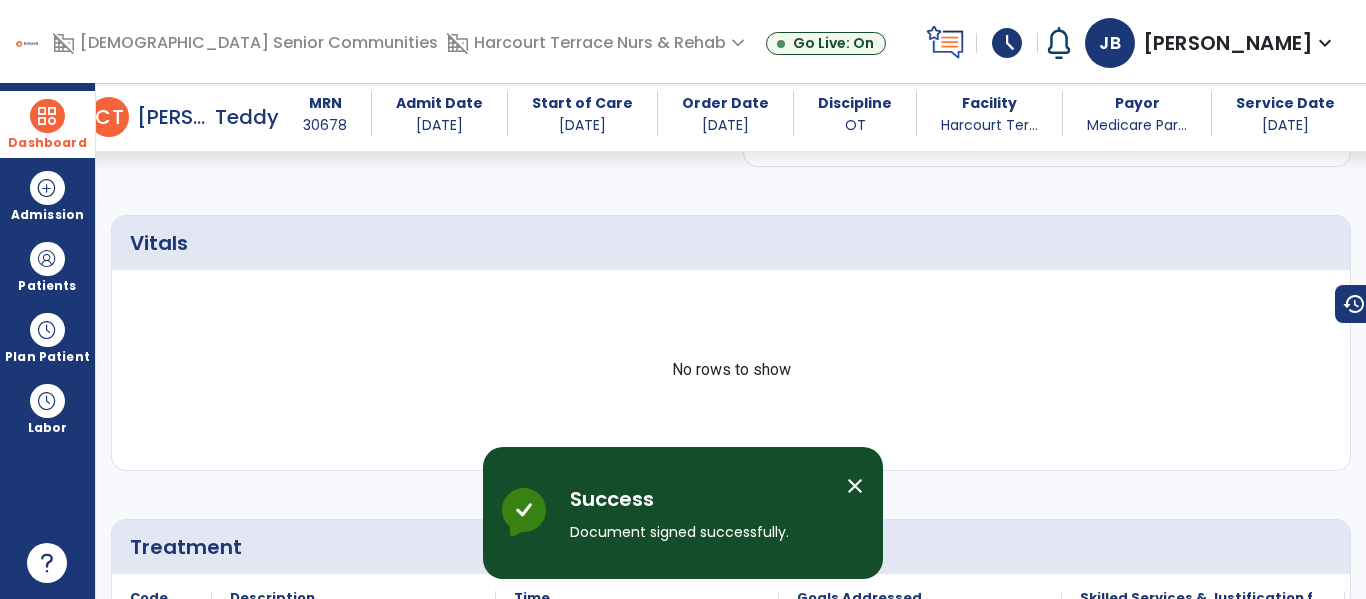 scroll, scrollTop: 1031, scrollLeft: 0, axis: vertical 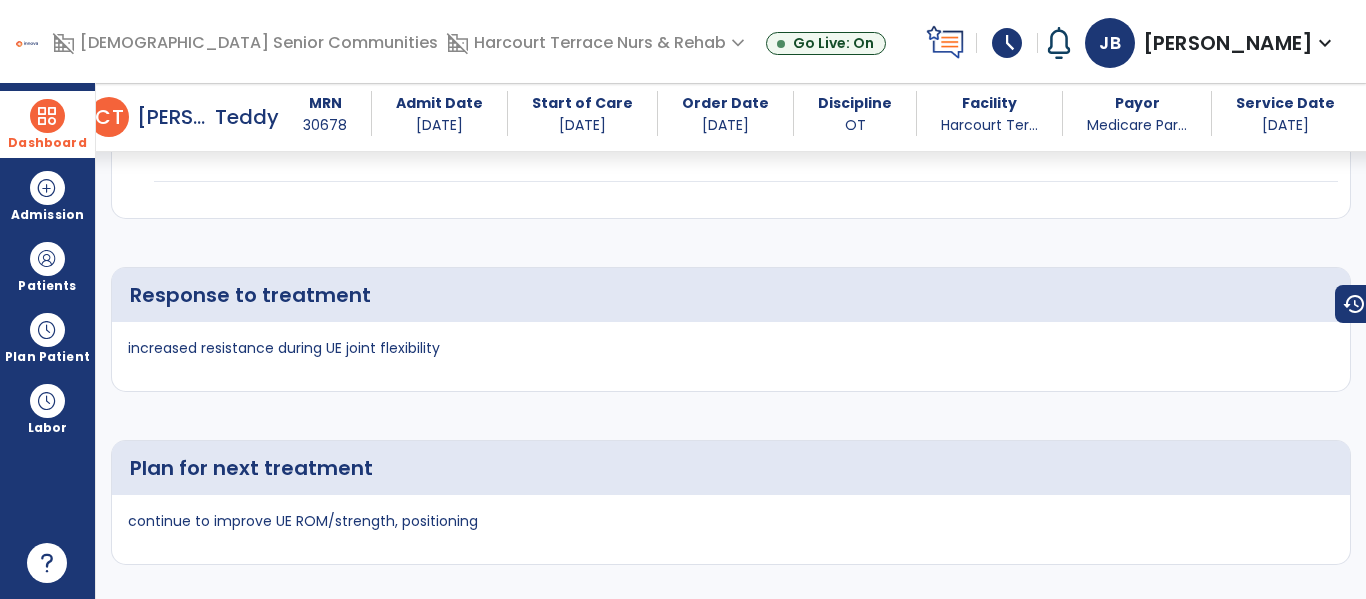 click at bounding box center [47, 116] 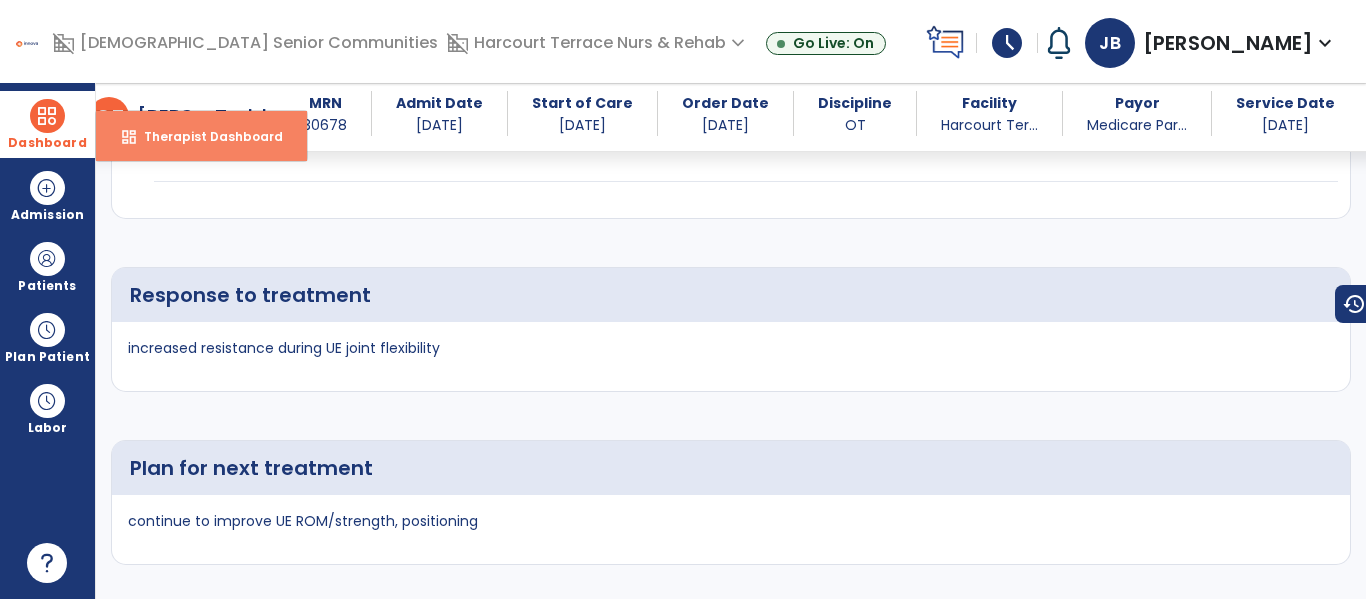 click on "dashboard  Therapist Dashboard" at bounding box center [201, 136] 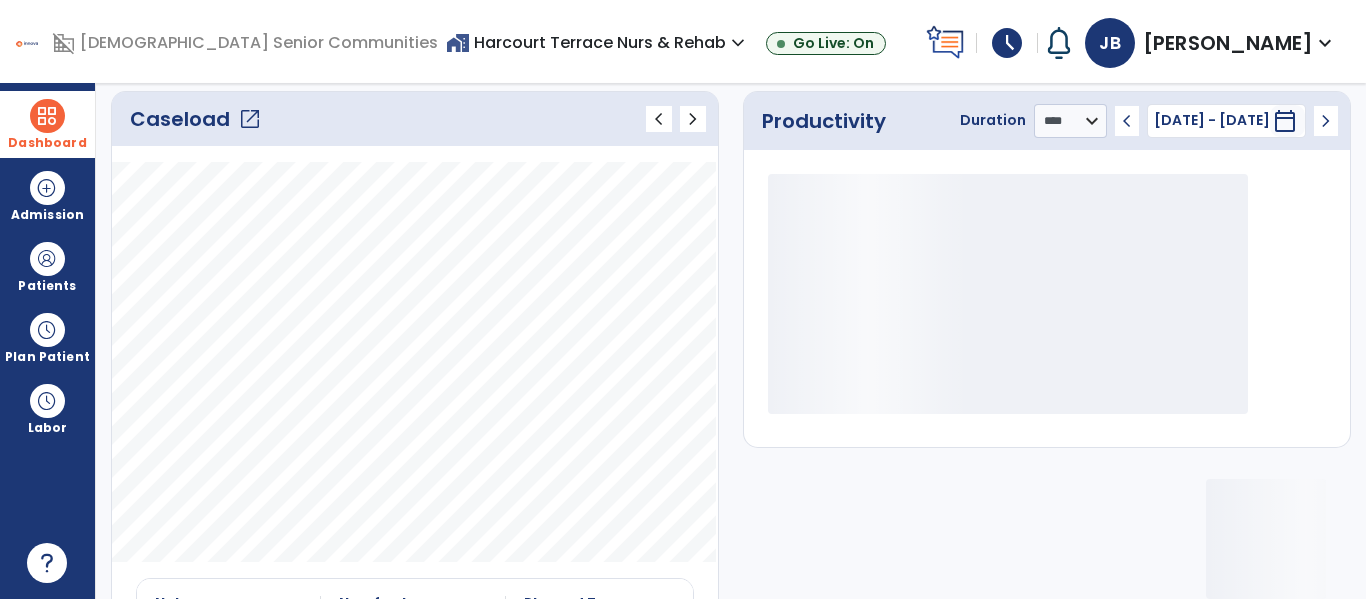 click on "open_in_new" 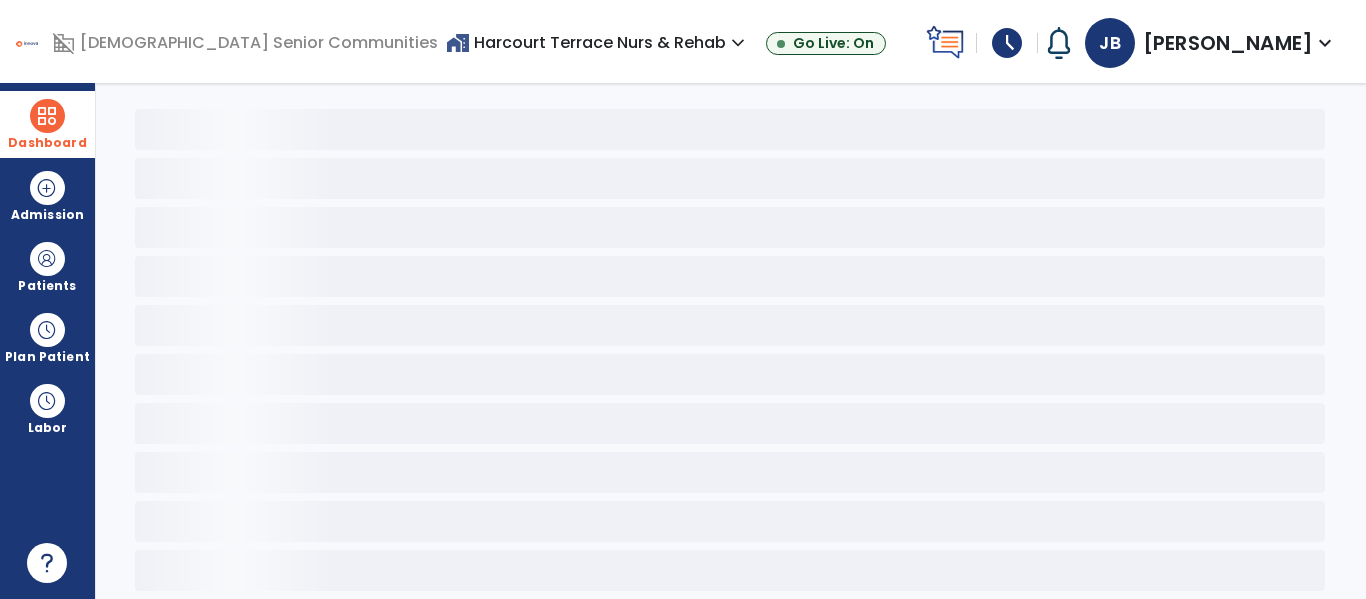 scroll, scrollTop: 78, scrollLeft: 0, axis: vertical 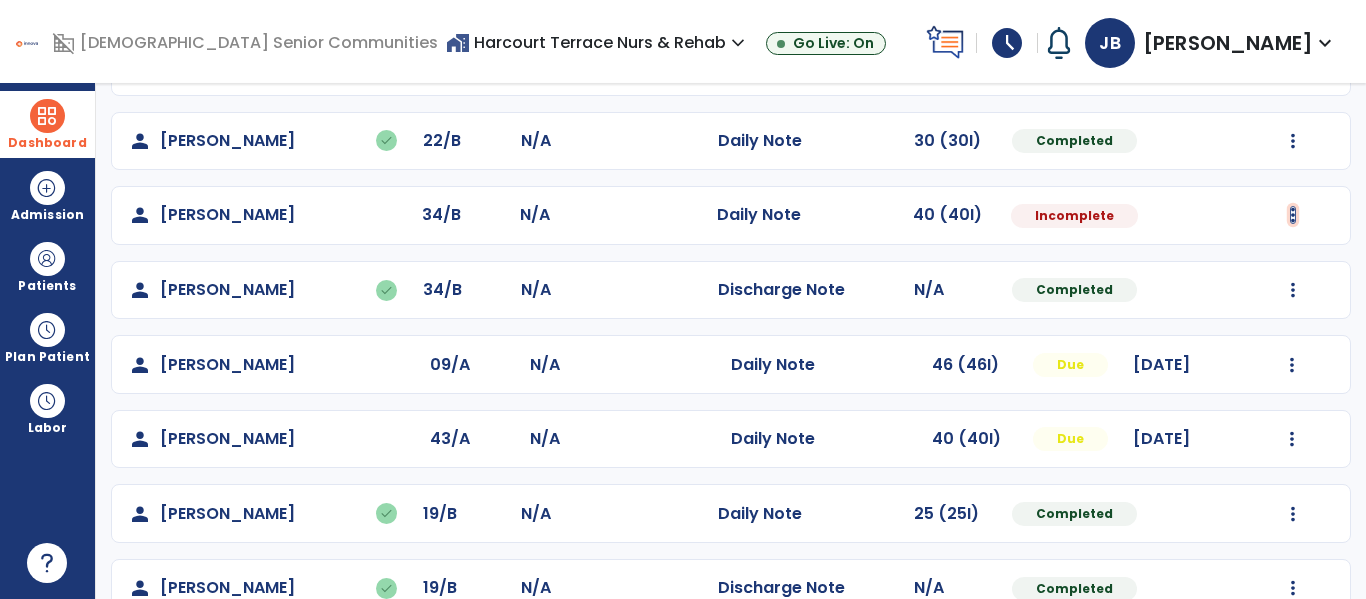 click at bounding box center (1293, -232) 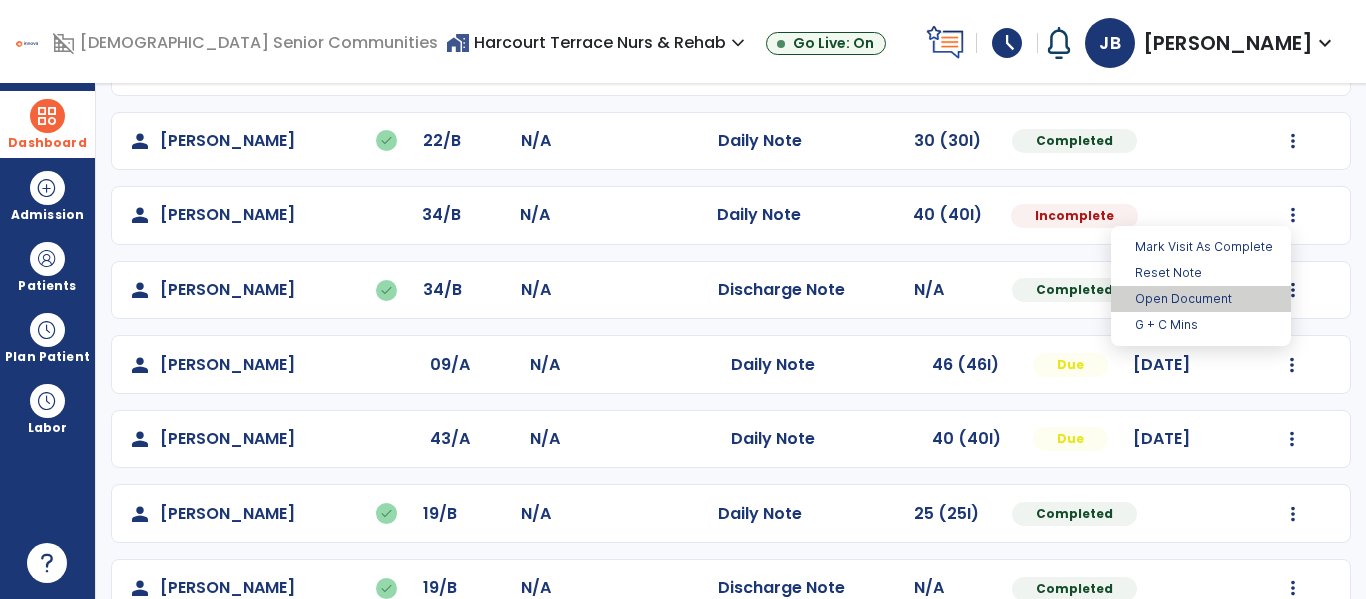 click on "Open Document" at bounding box center [1201, 299] 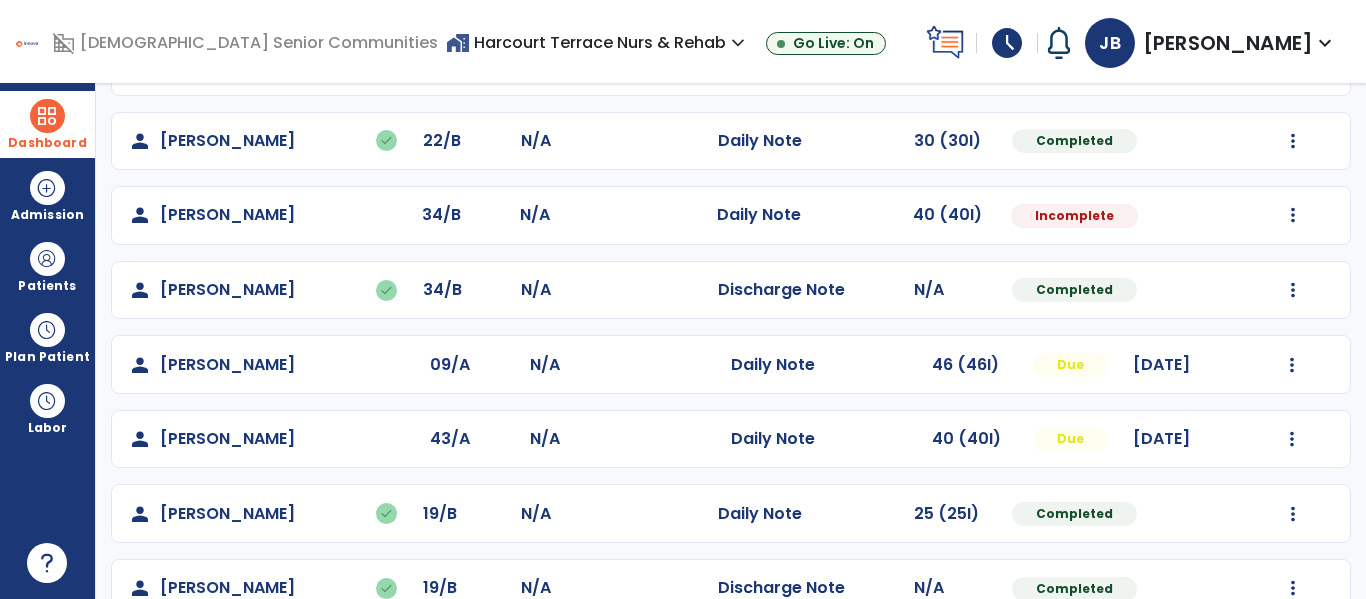 select on "*" 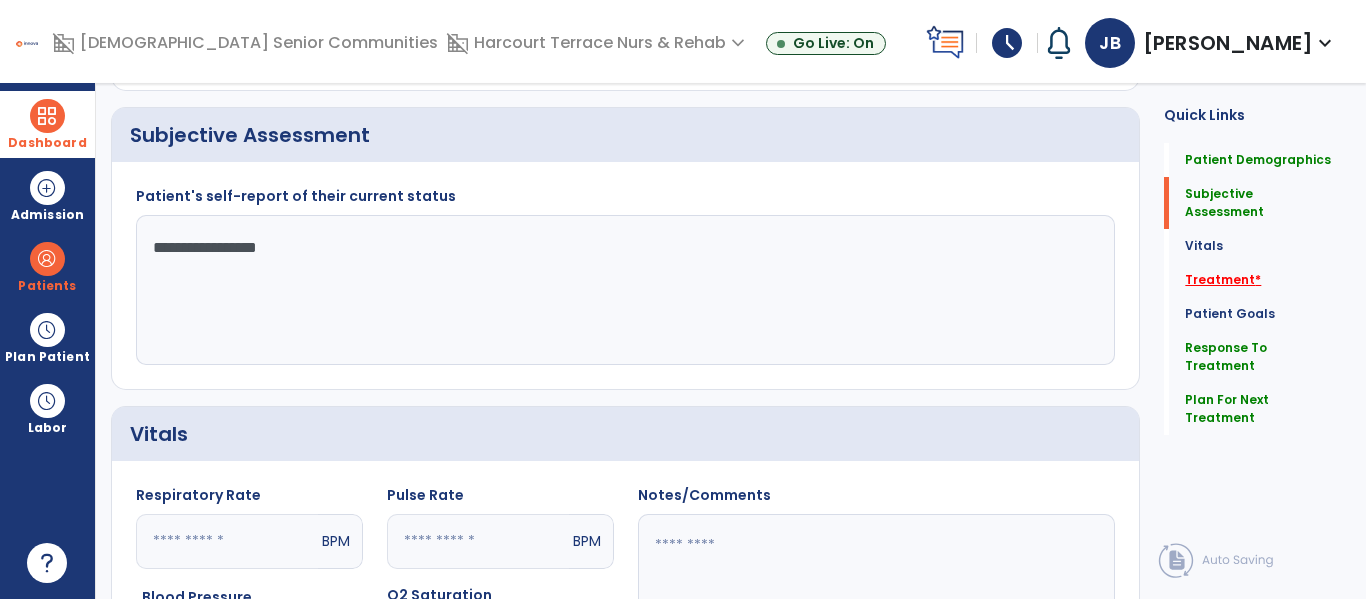 click on "Treatment   *" 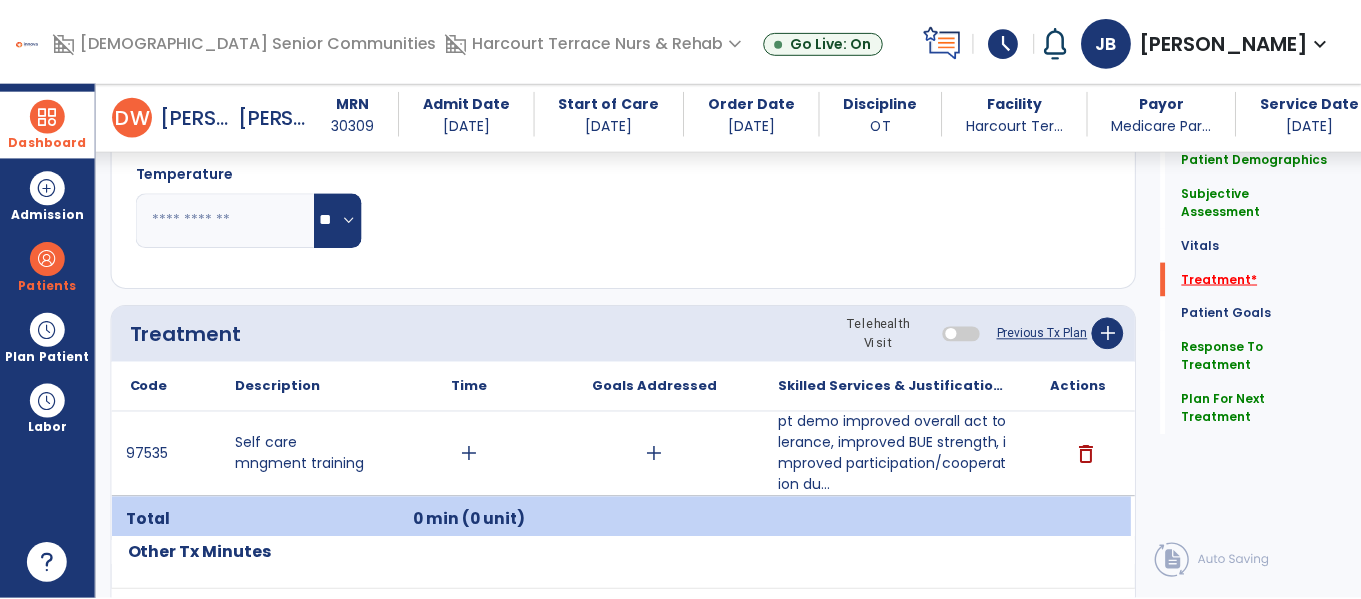 scroll, scrollTop: 1185, scrollLeft: 0, axis: vertical 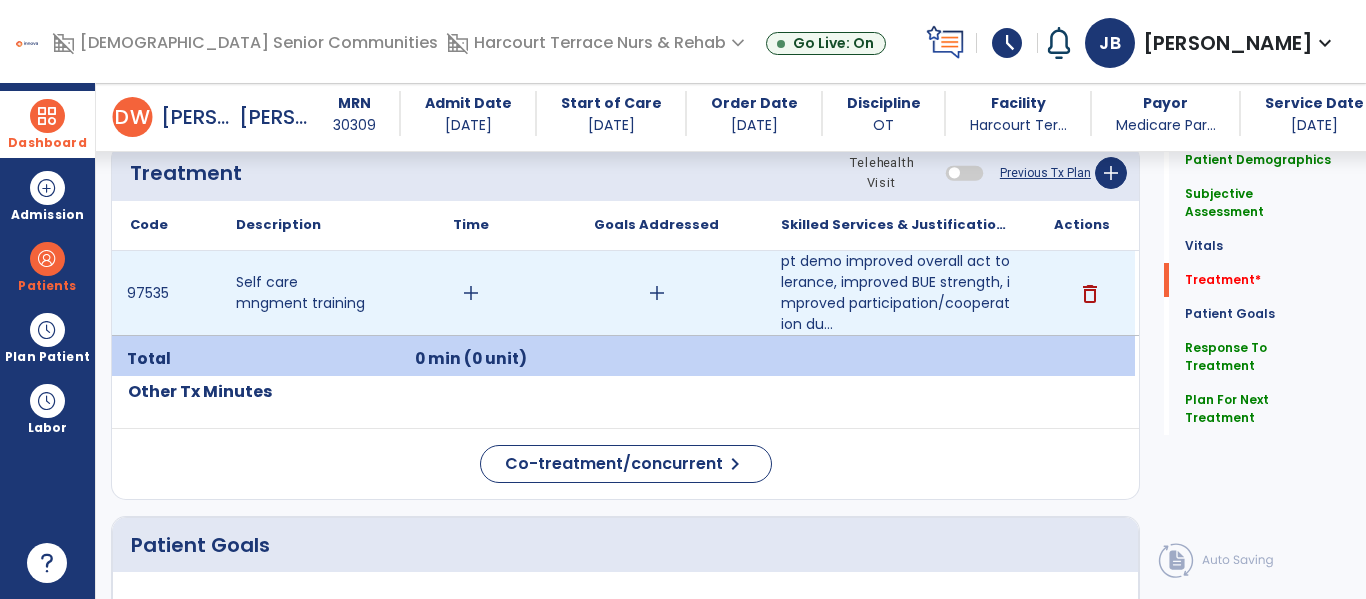 click on "add" at bounding box center [471, 293] 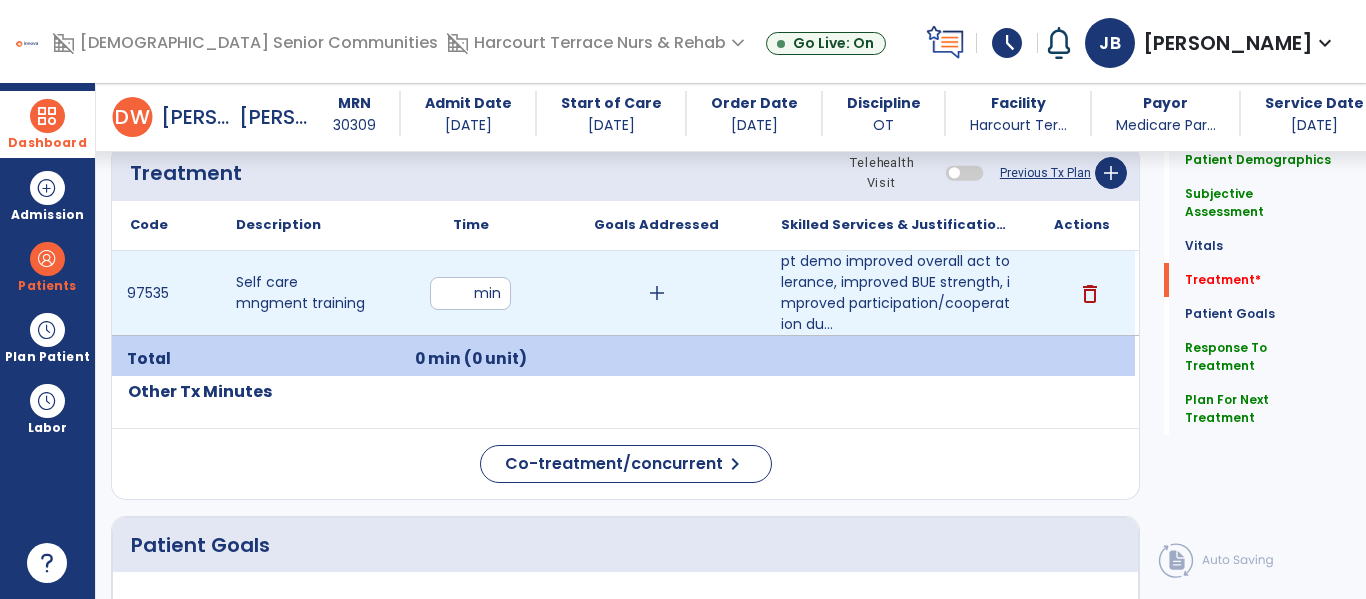 type on "**" 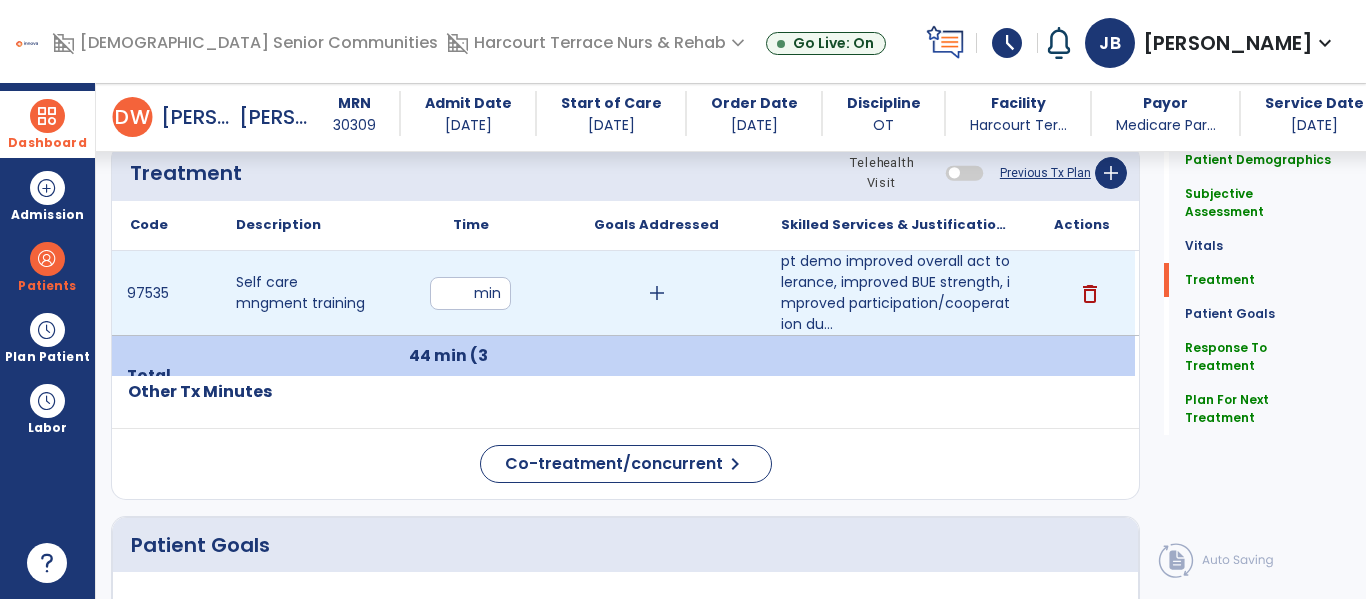 click on "add" at bounding box center [657, 293] 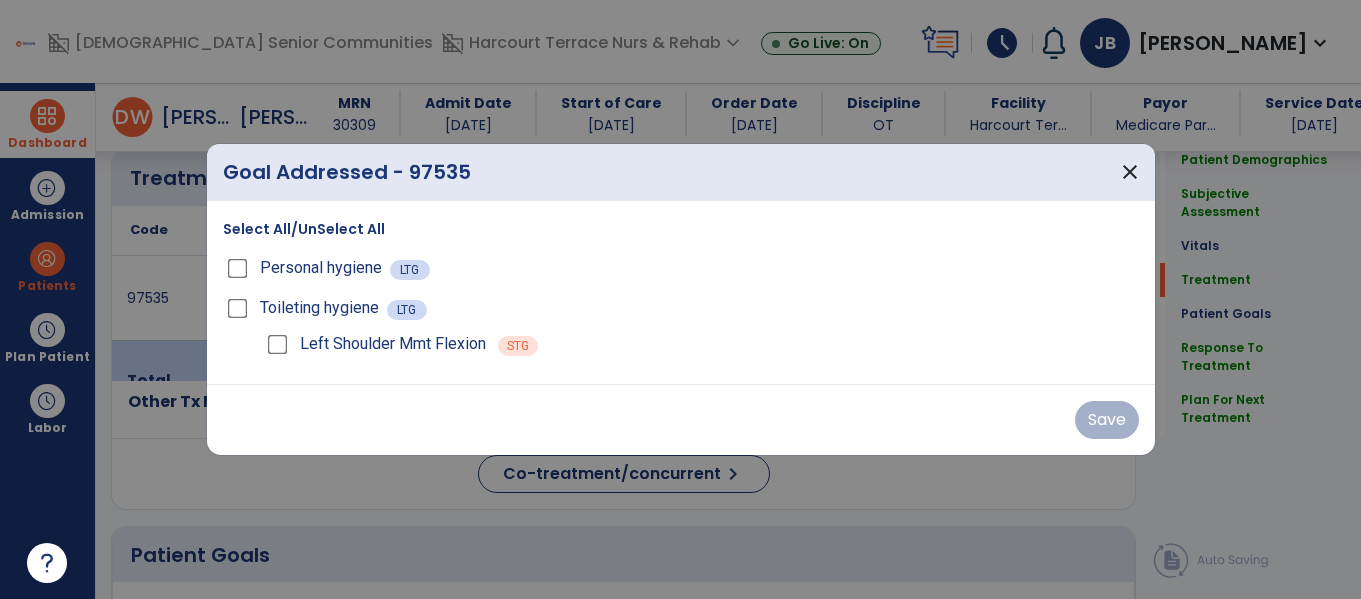 scroll, scrollTop: 1185, scrollLeft: 0, axis: vertical 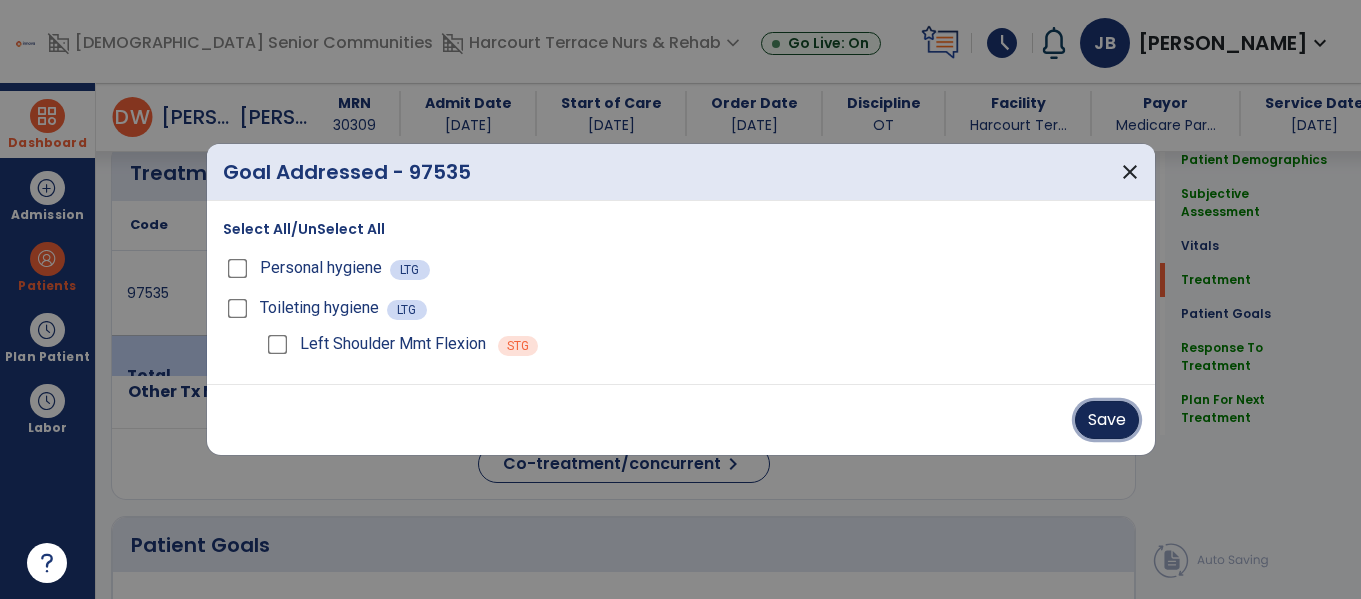 click on "Save" at bounding box center [1107, 420] 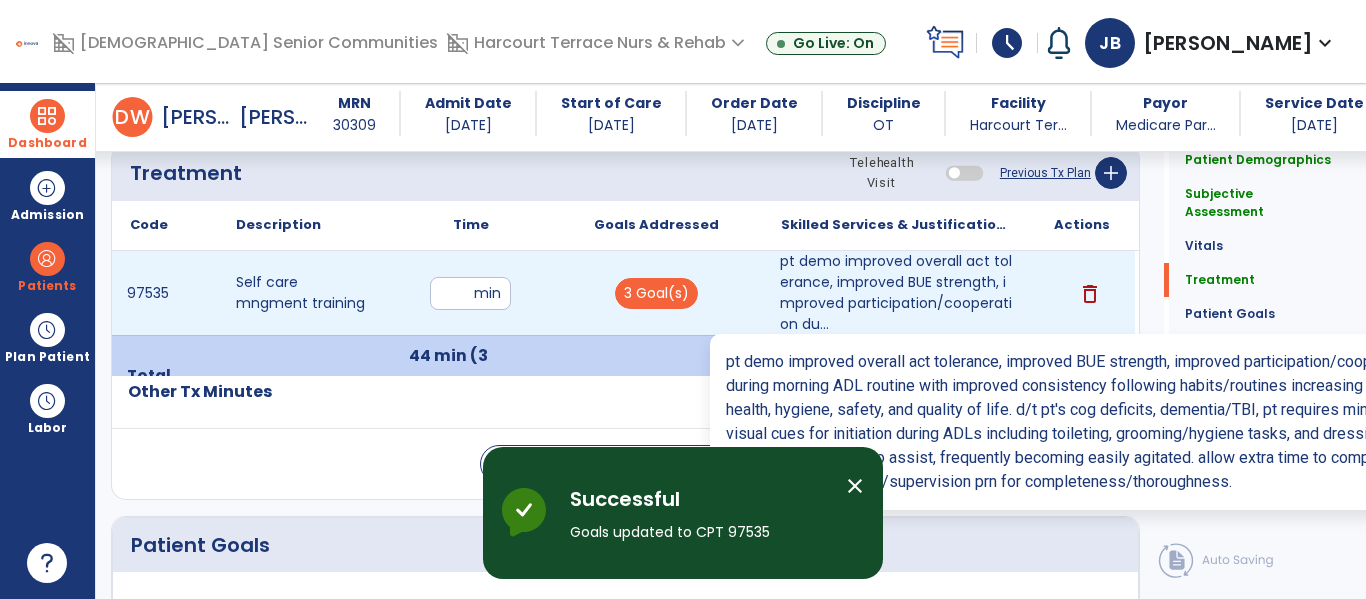 click on "pt demo improved overall act tolerance, improved BUE strength, improved participation/cooperation du..." at bounding box center (896, 293) 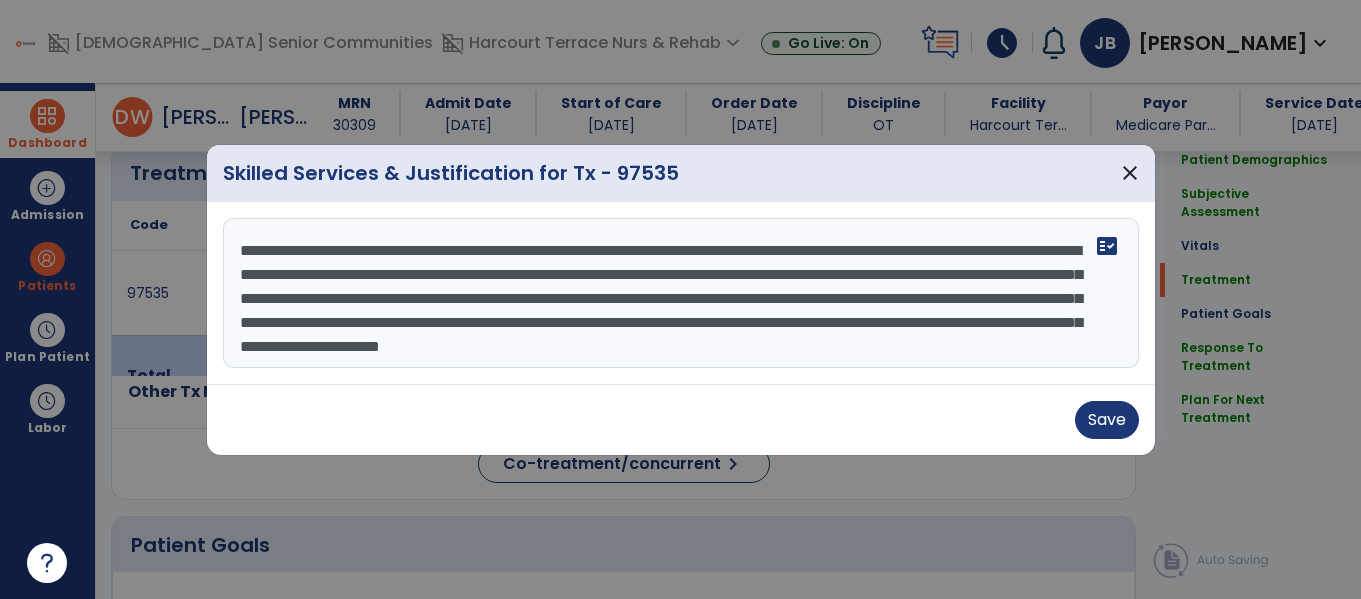 scroll, scrollTop: 1185, scrollLeft: 0, axis: vertical 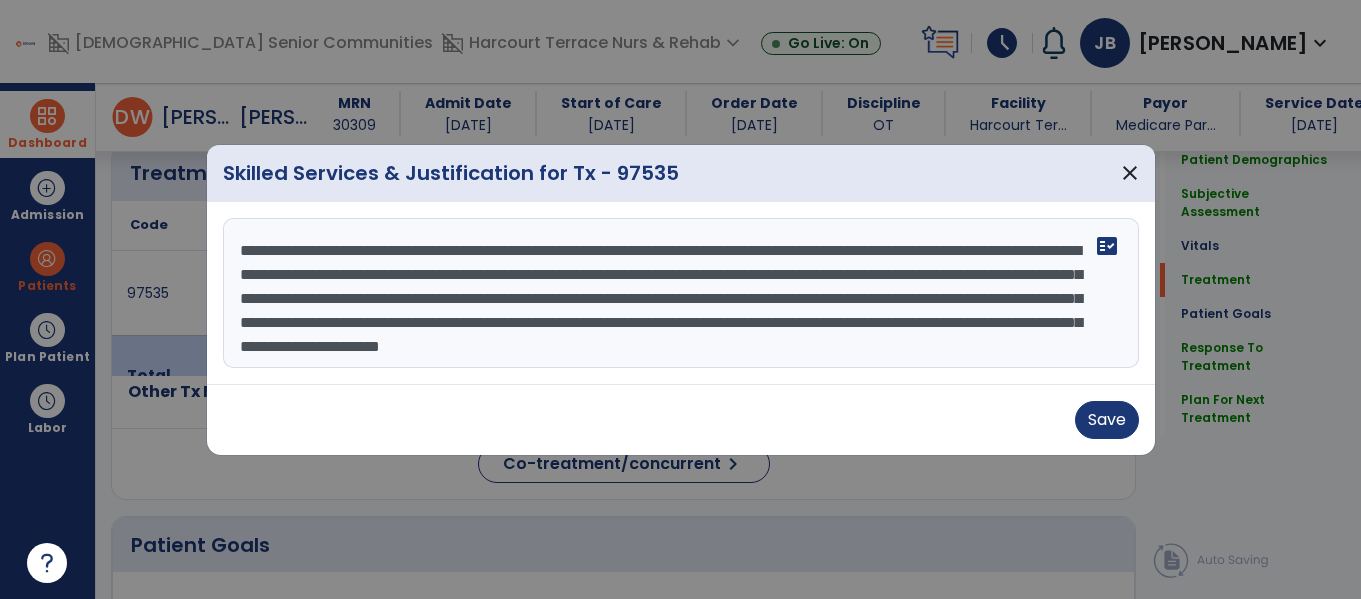 click on "**********" at bounding box center (681, 293) 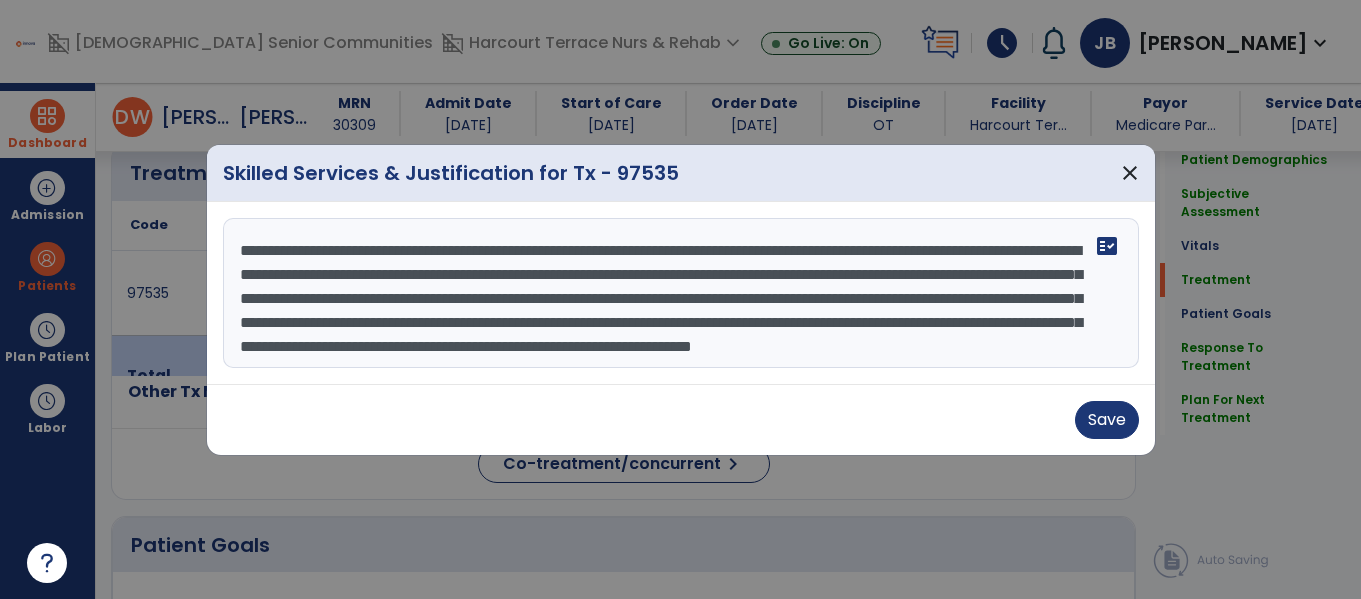 scroll, scrollTop: 40, scrollLeft: 0, axis: vertical 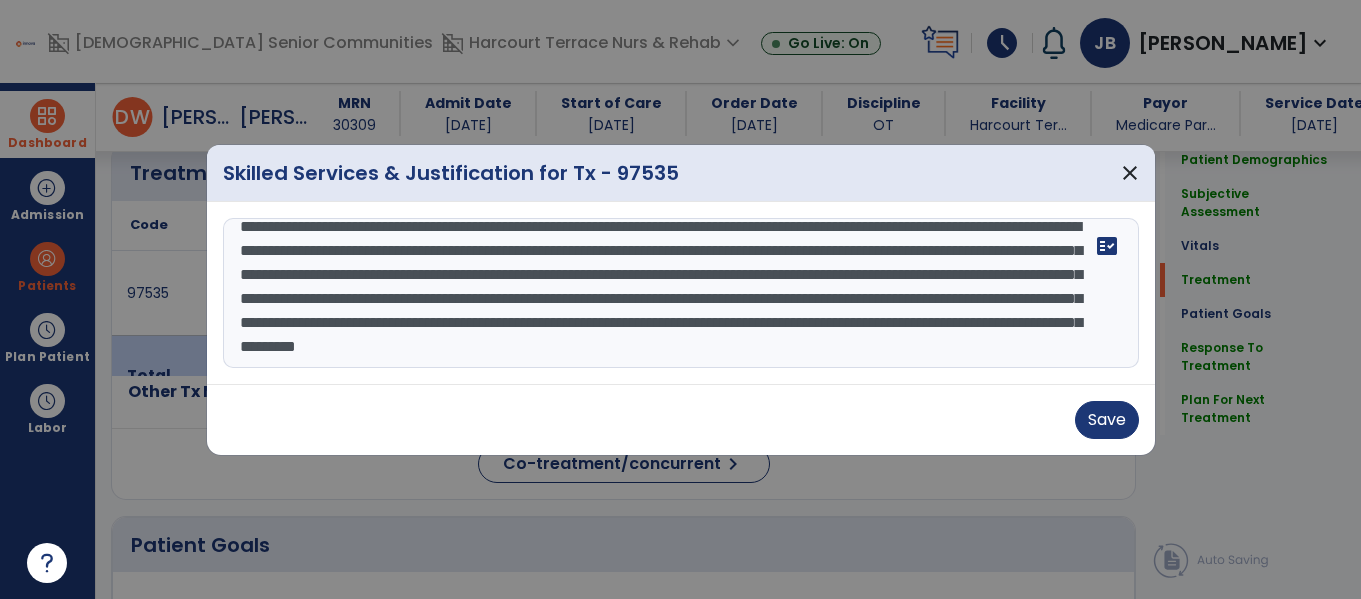 click on "**********" at bounding box center (681, 293) 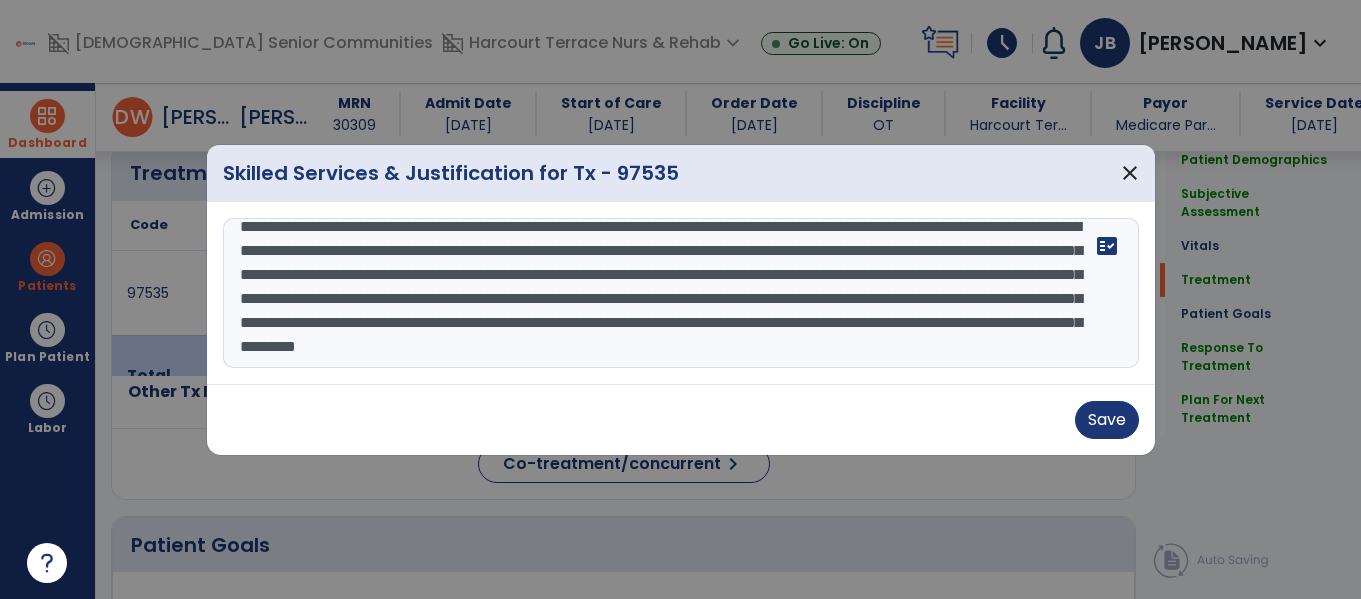 click on "**********" at bounding box center (681, 293) 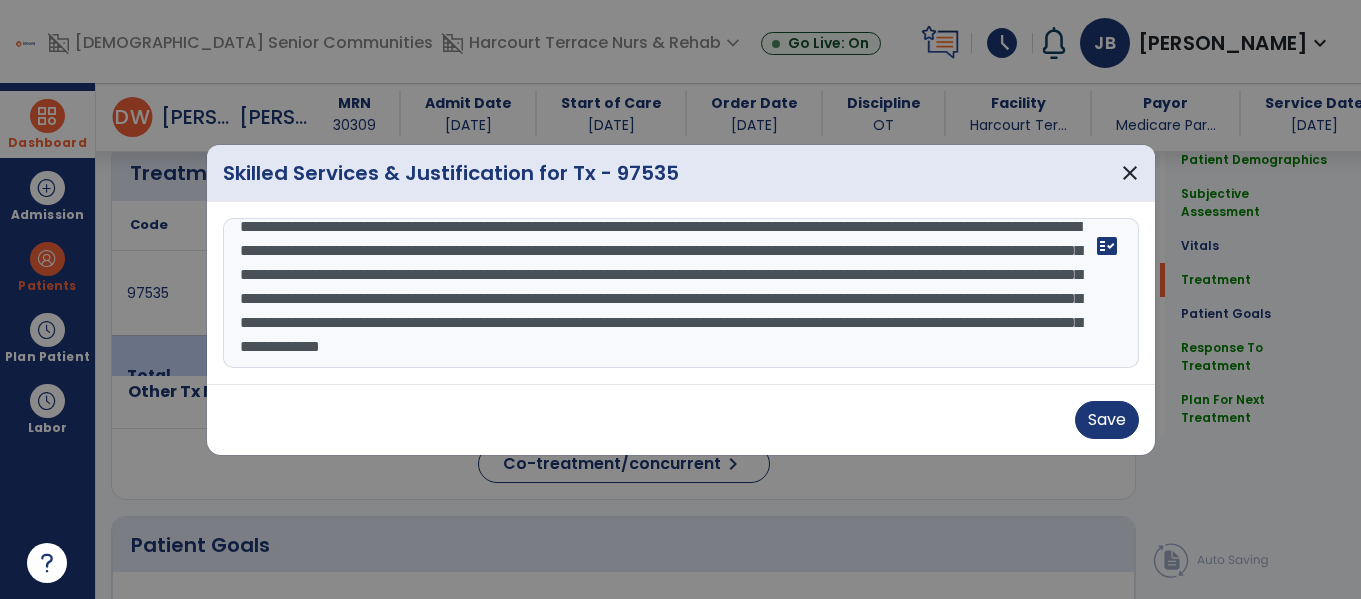 click on "**********" at bounding box center [681, 293] 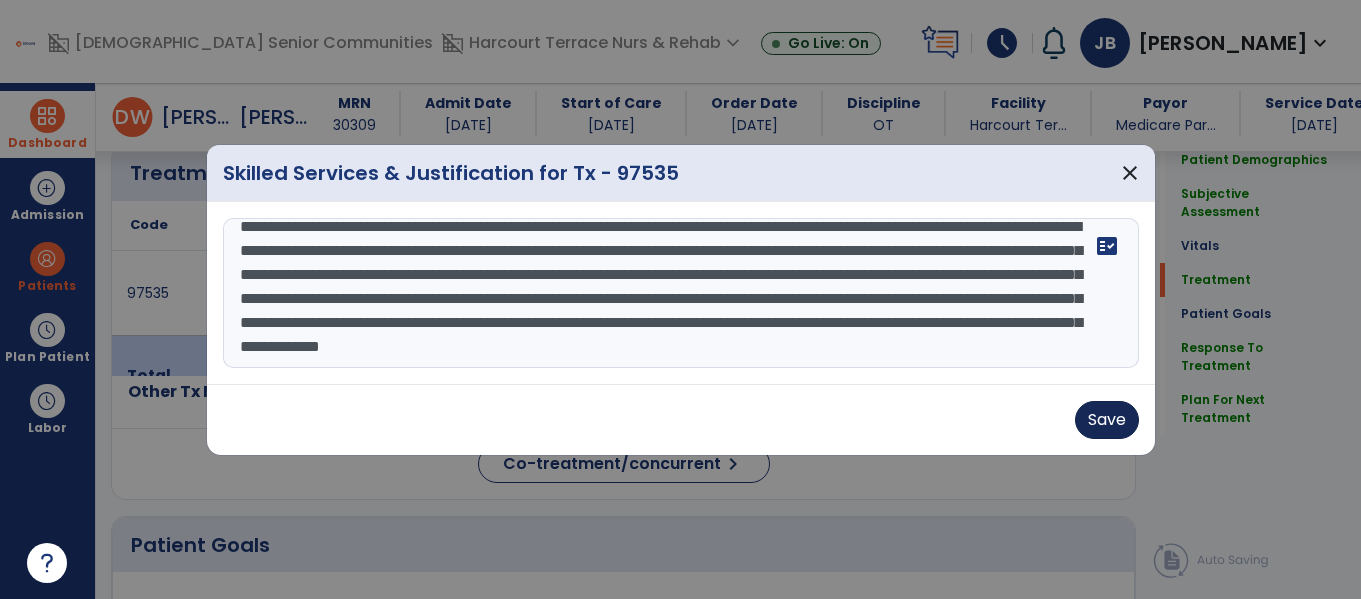 type on "**********" 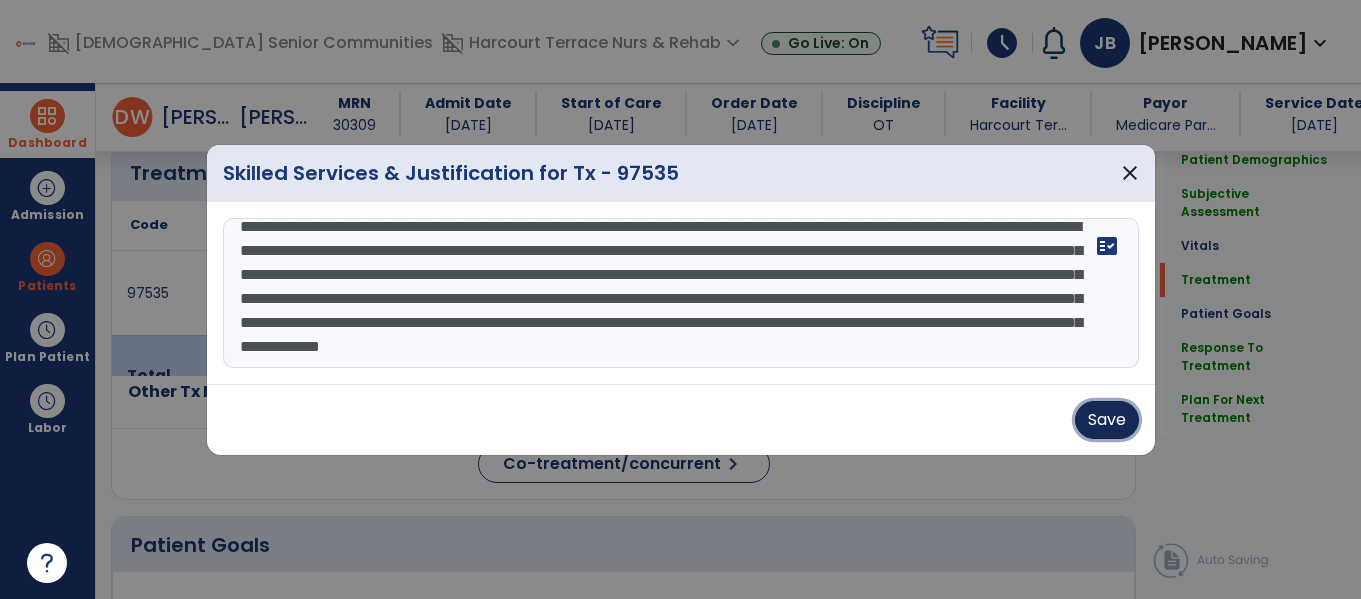 click on "Save" at bounding box center (1107, 420) 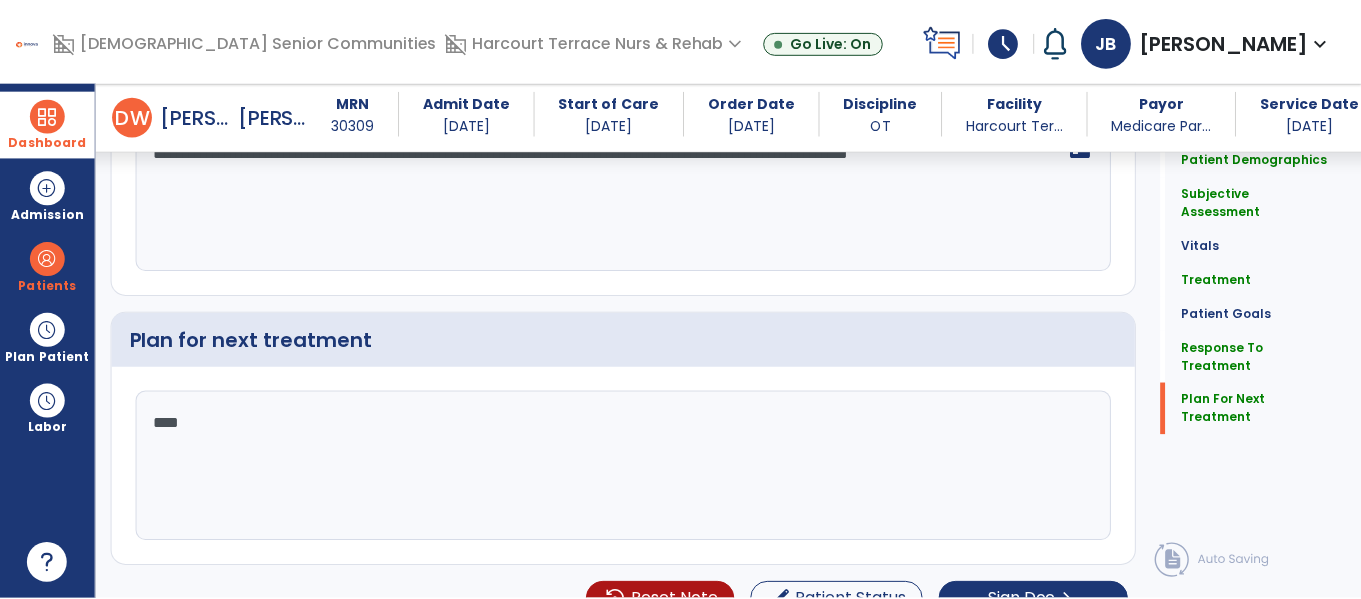 scroll, scrollTop: 2572, scrollLeft: 0, axis: vertical 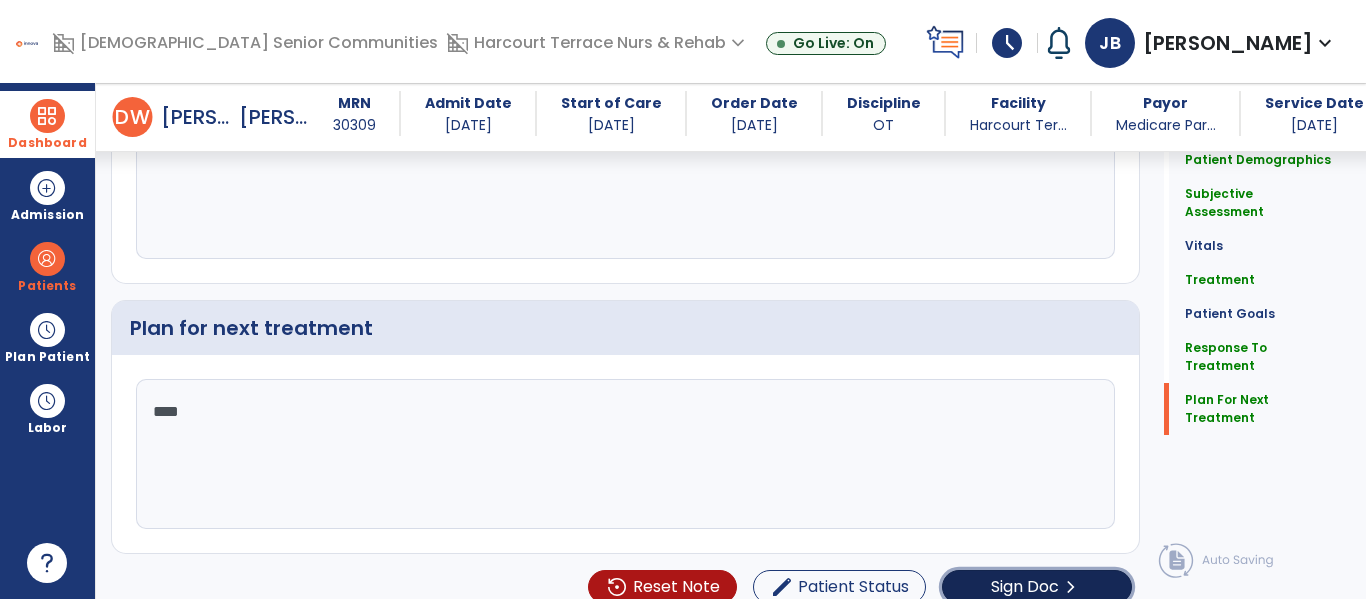 click on "chevron_right" 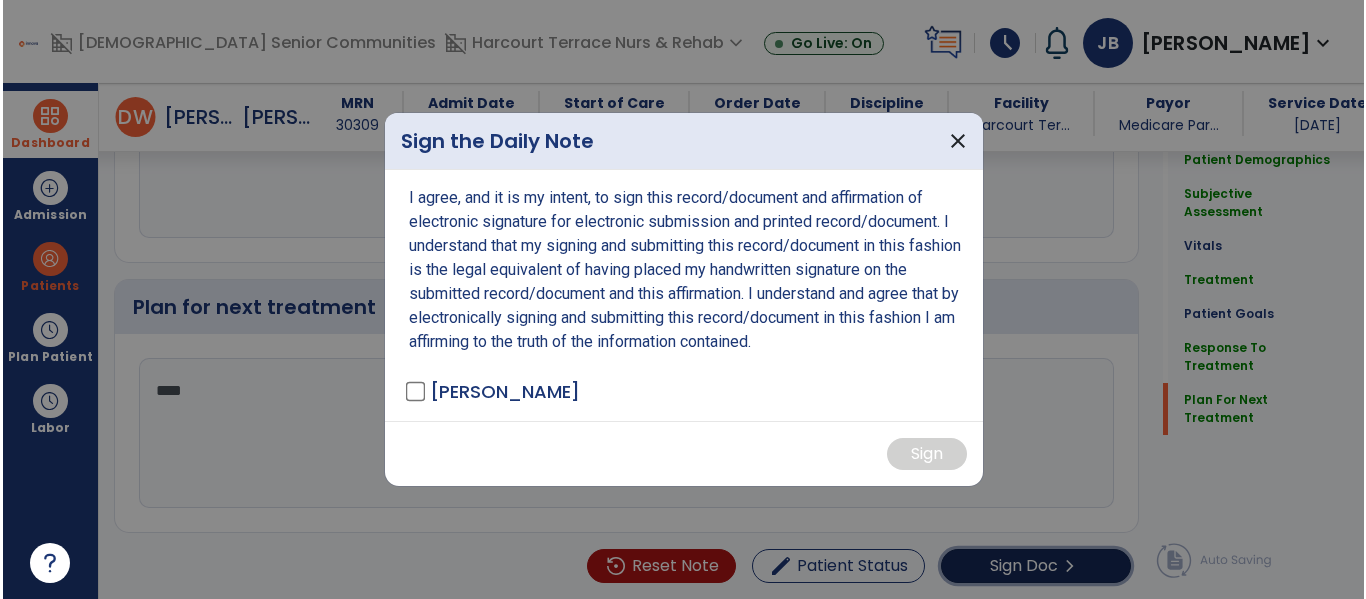 scroll, scrollTop: 2593, scrollLeft: 0, axis: vertical 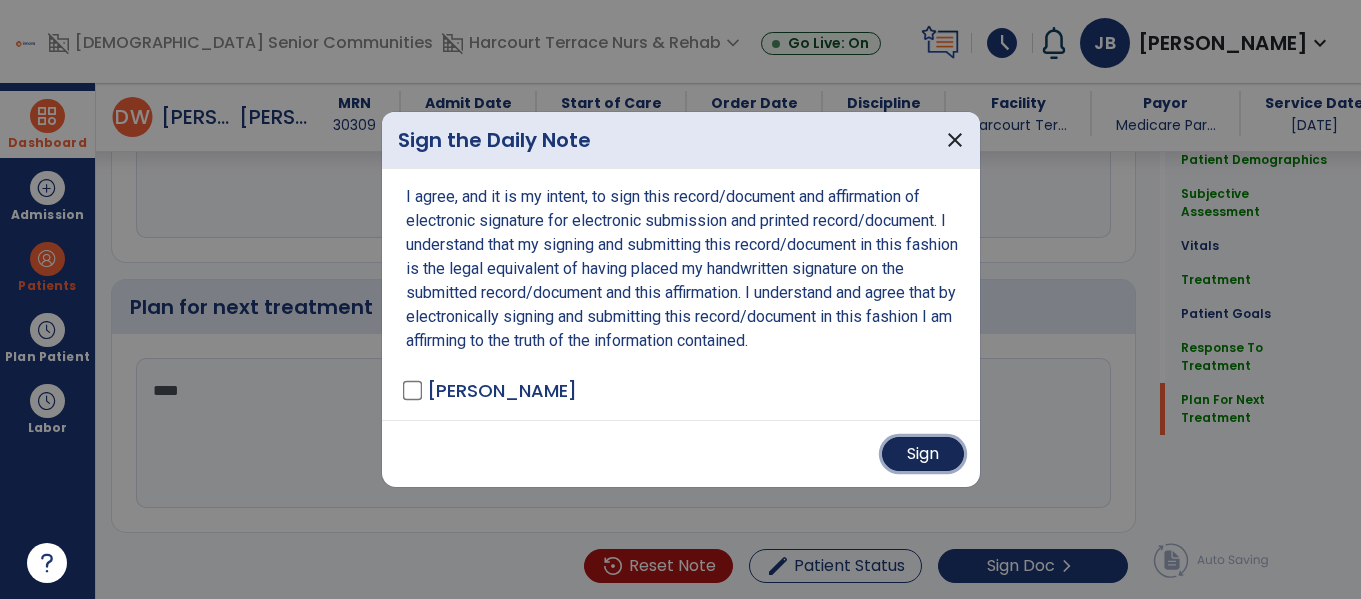 click on "Sign" at bounding box center (923, 454) 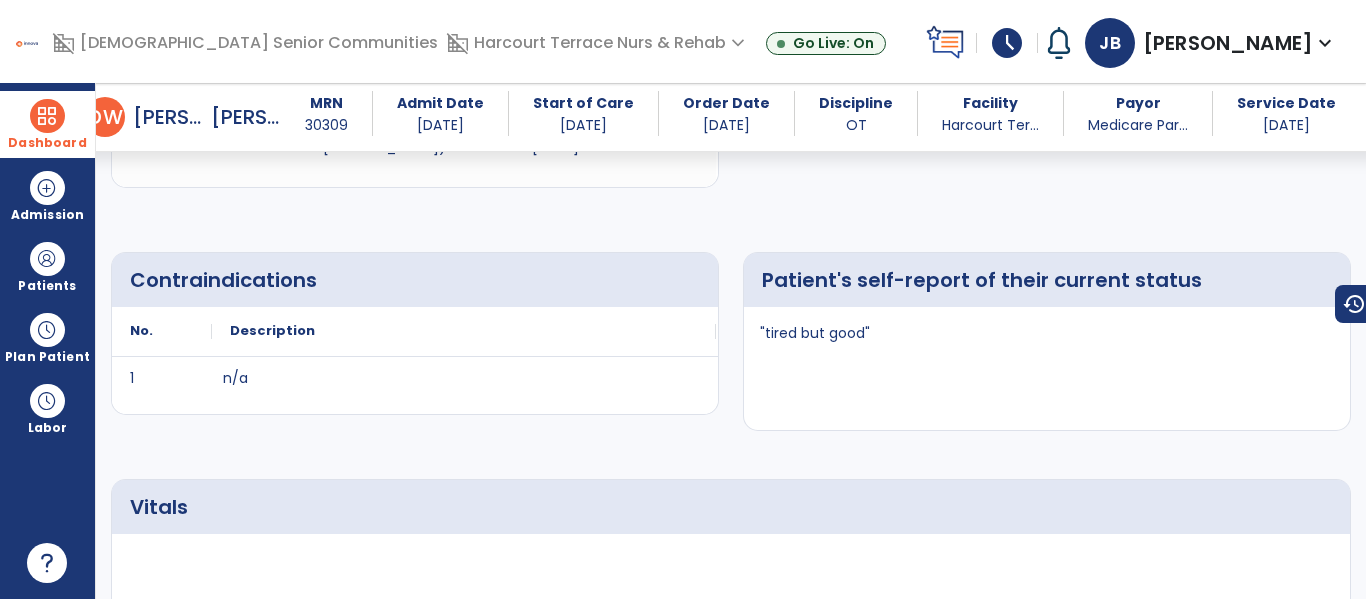 scroll, scrollTop: 730, scrollLeft: 0, axis: vertical 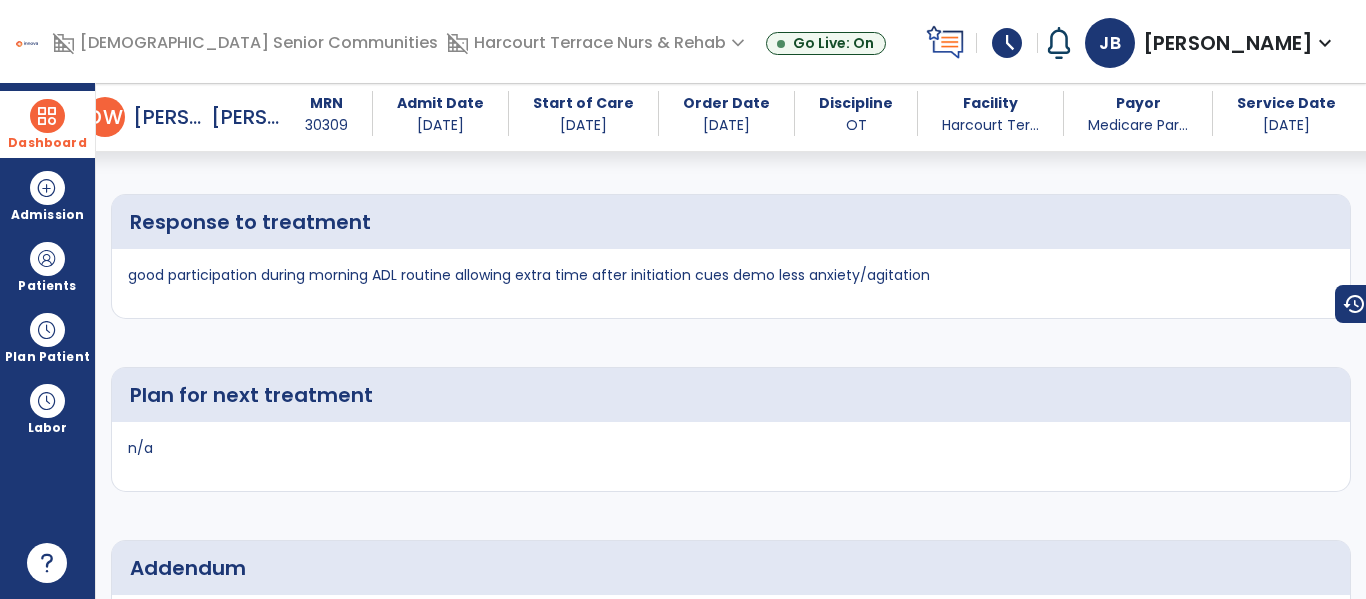 click on "Dashboard" at bounding box center (47, 124) 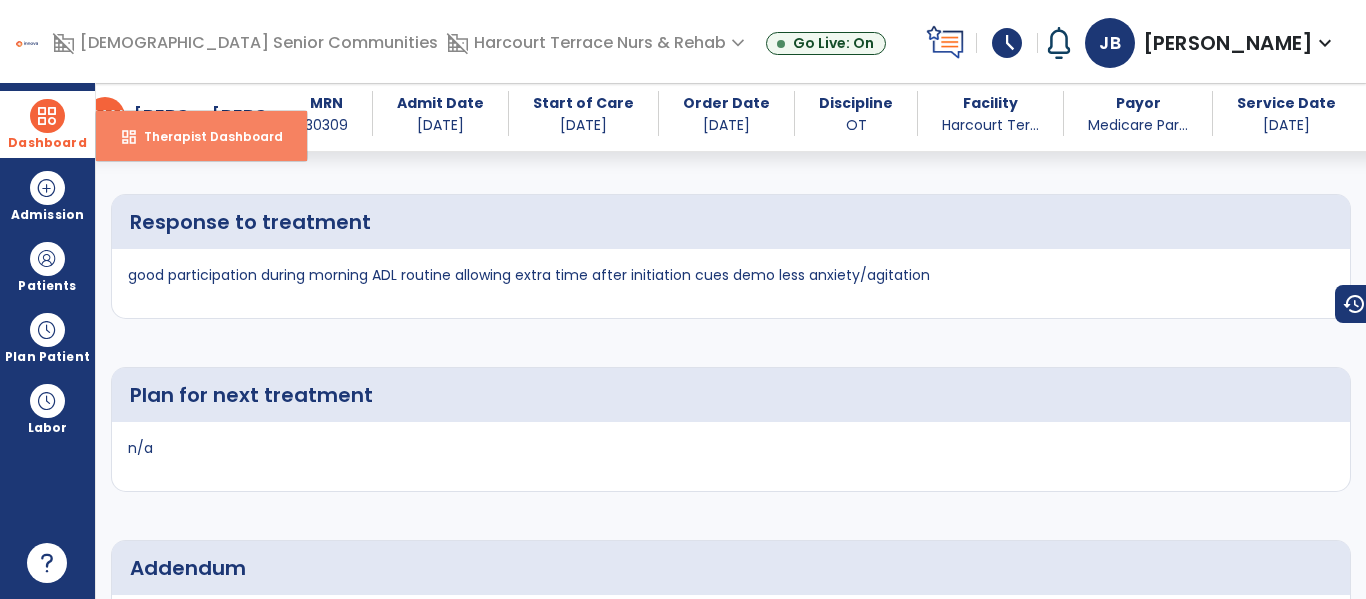 click on "dashboard  Therapist Dashboard" at bounding box center [201, 136] 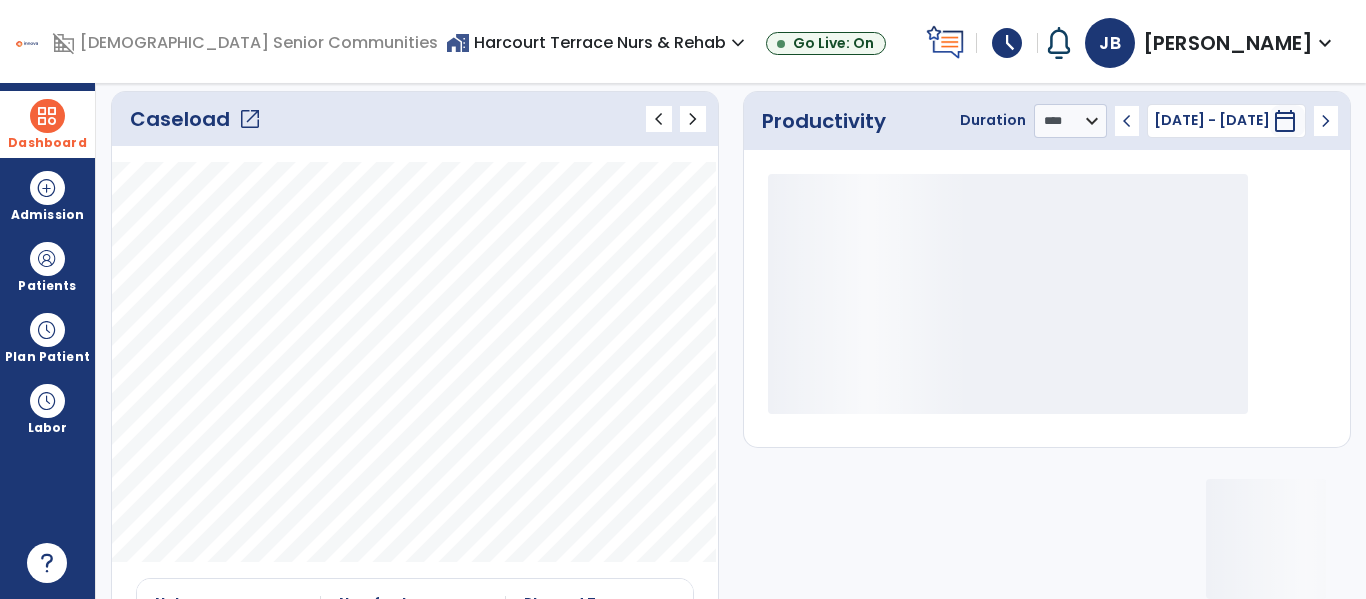 click on "open_in_new" 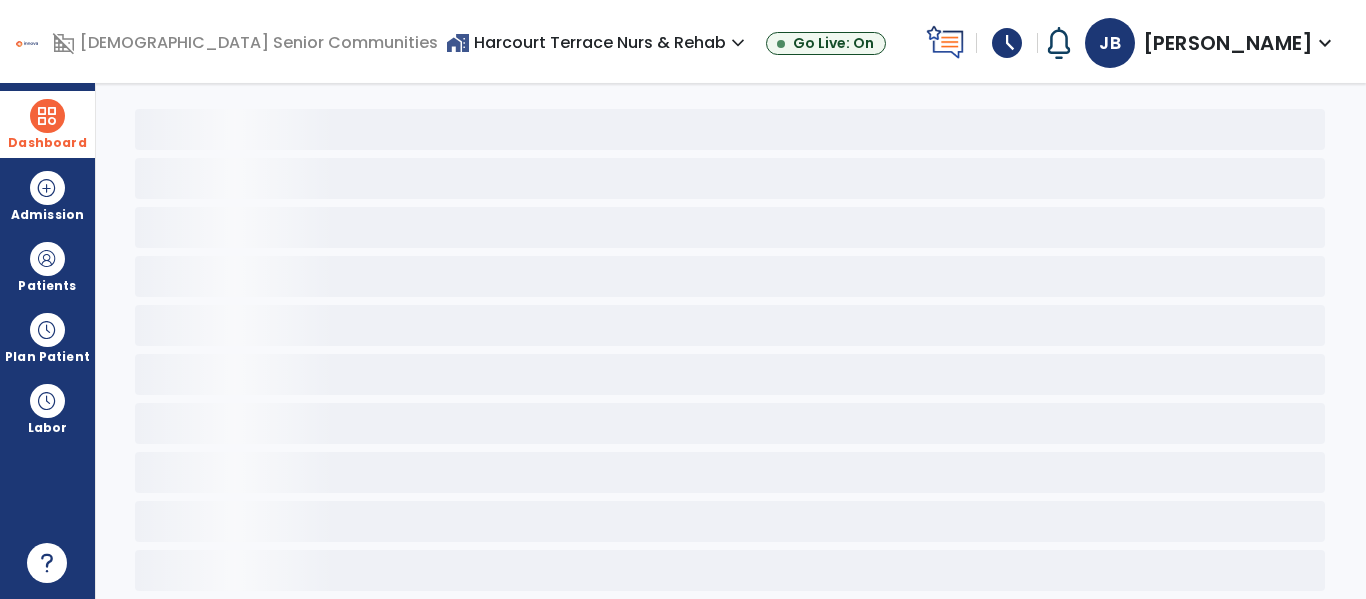 scroll, scrollTop: 78, scrollLeft: 0, axis: vertical 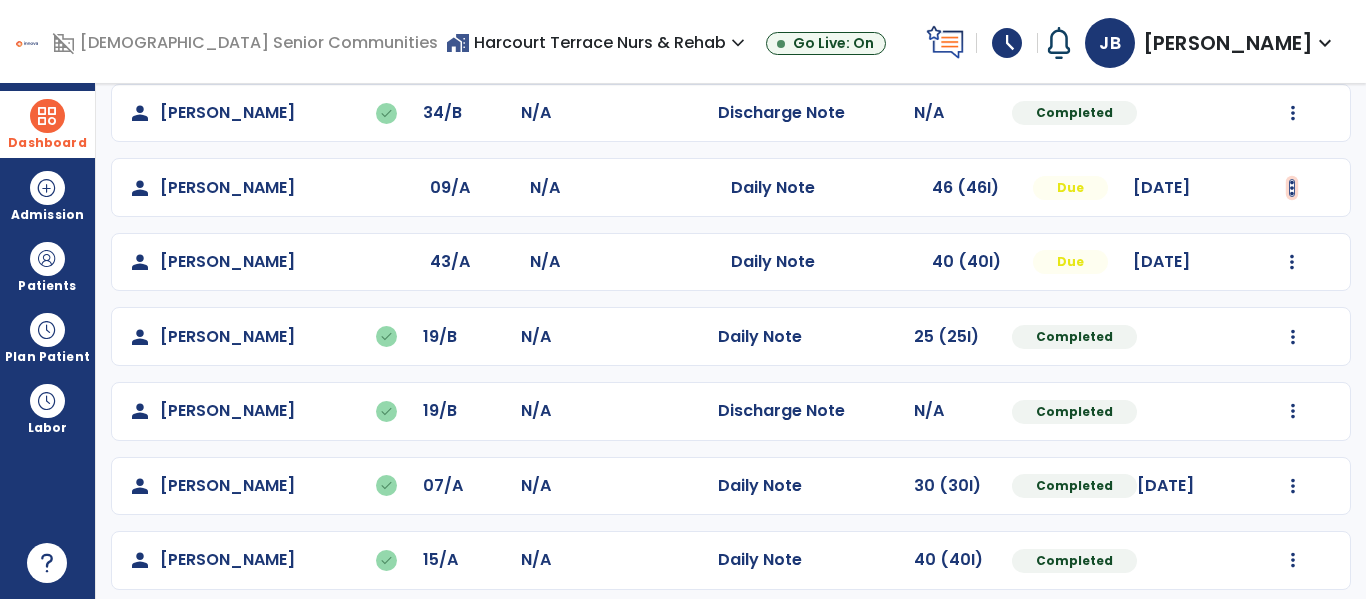 click at bounding box center [1293, -409] 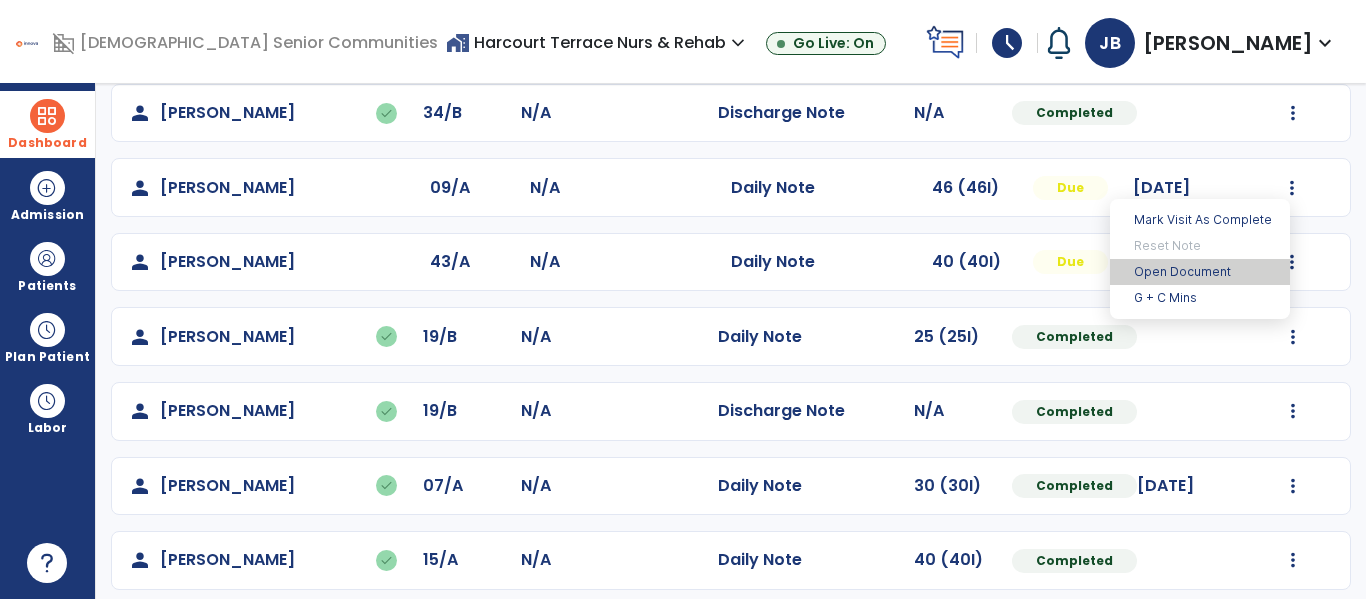 click on "Open Document" at bounding box center [1200, 272] 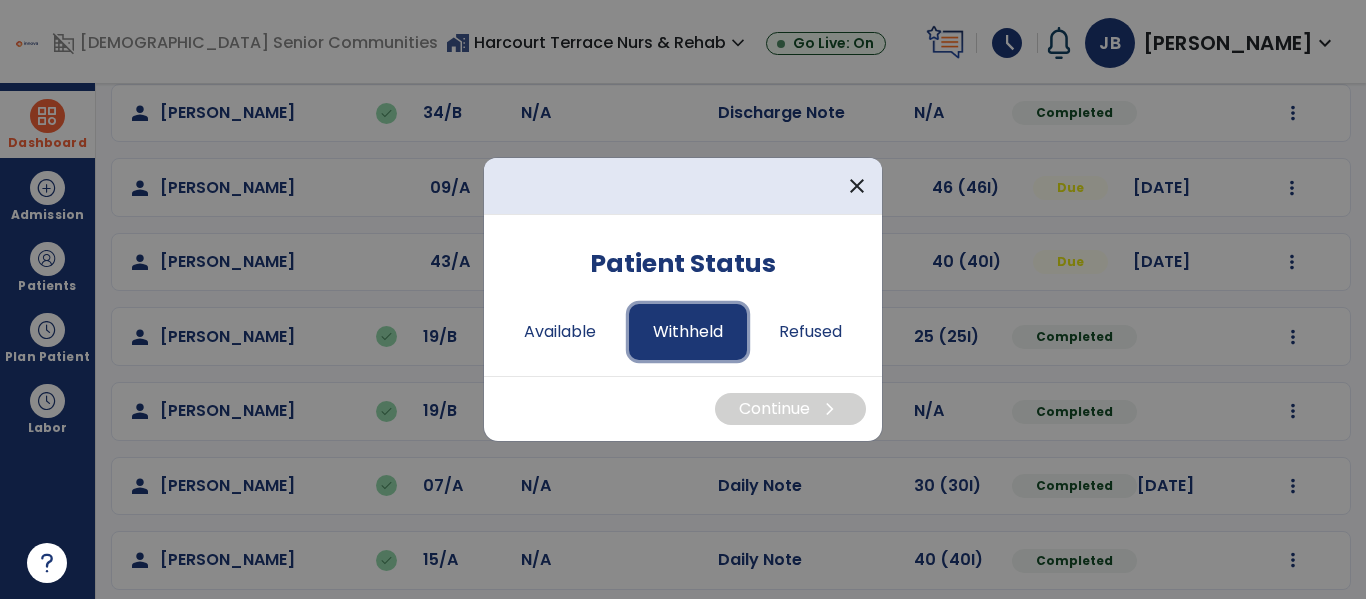 click on "Withheld" at bounding box center (688, 332) 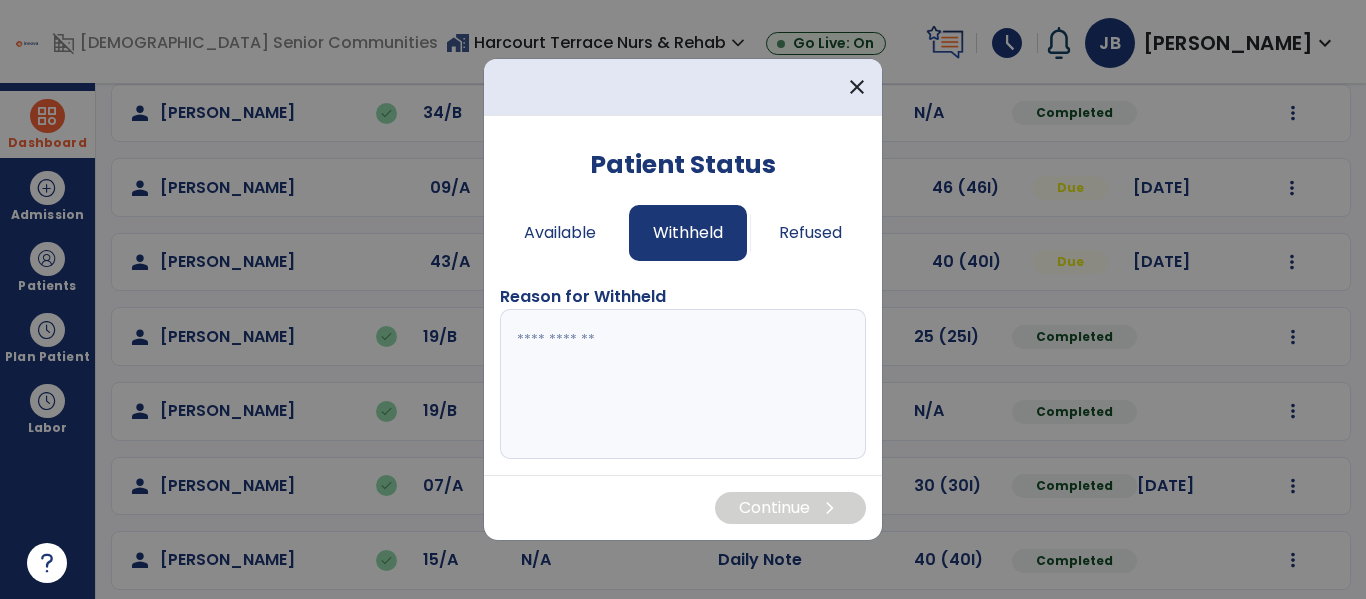 click at bounding box center (683, 384) 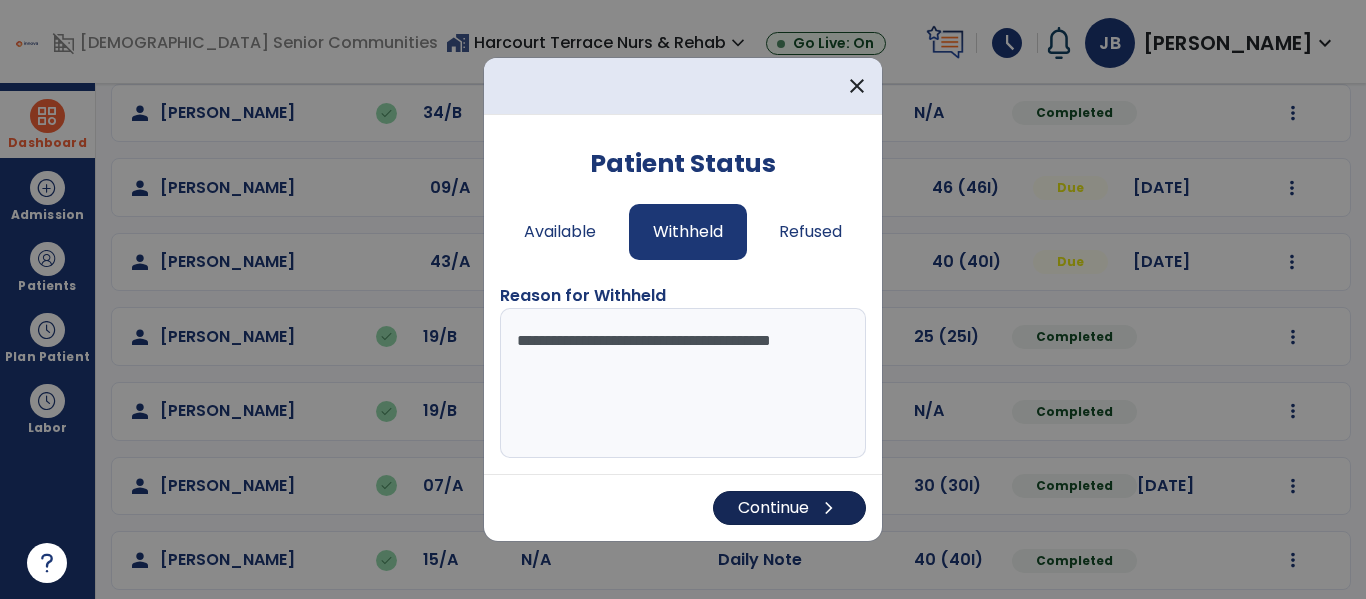 type on "**********" 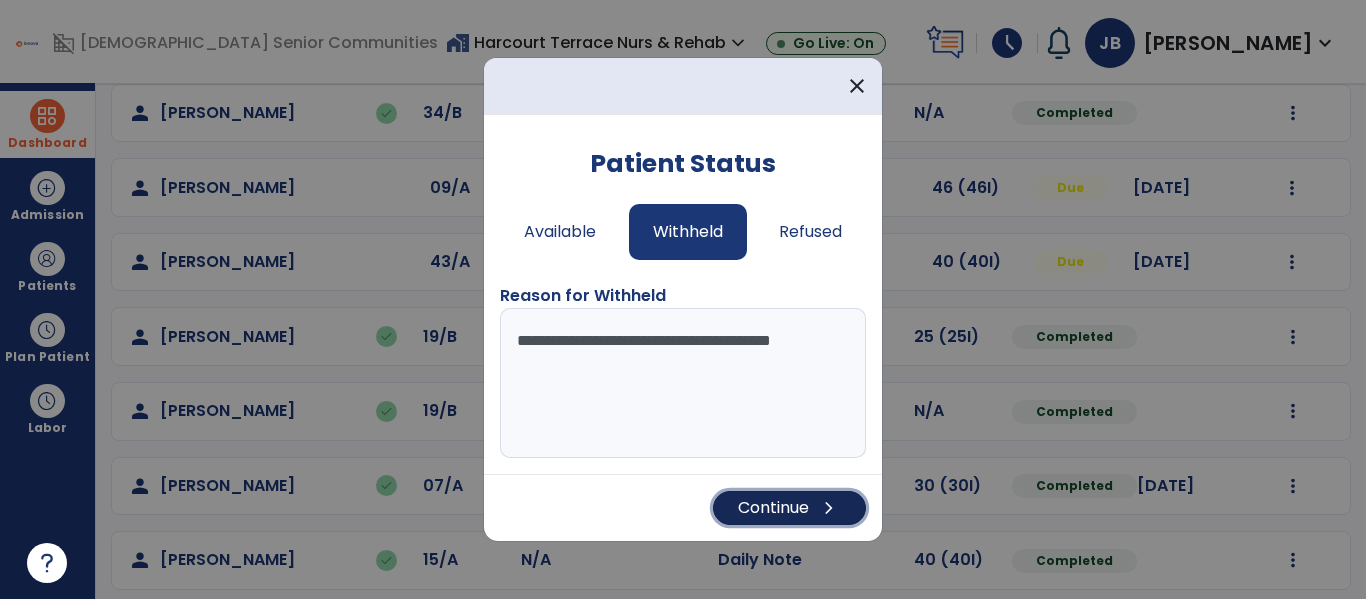 click on "Continue   chevron_right" at bounding box center (789, 508) 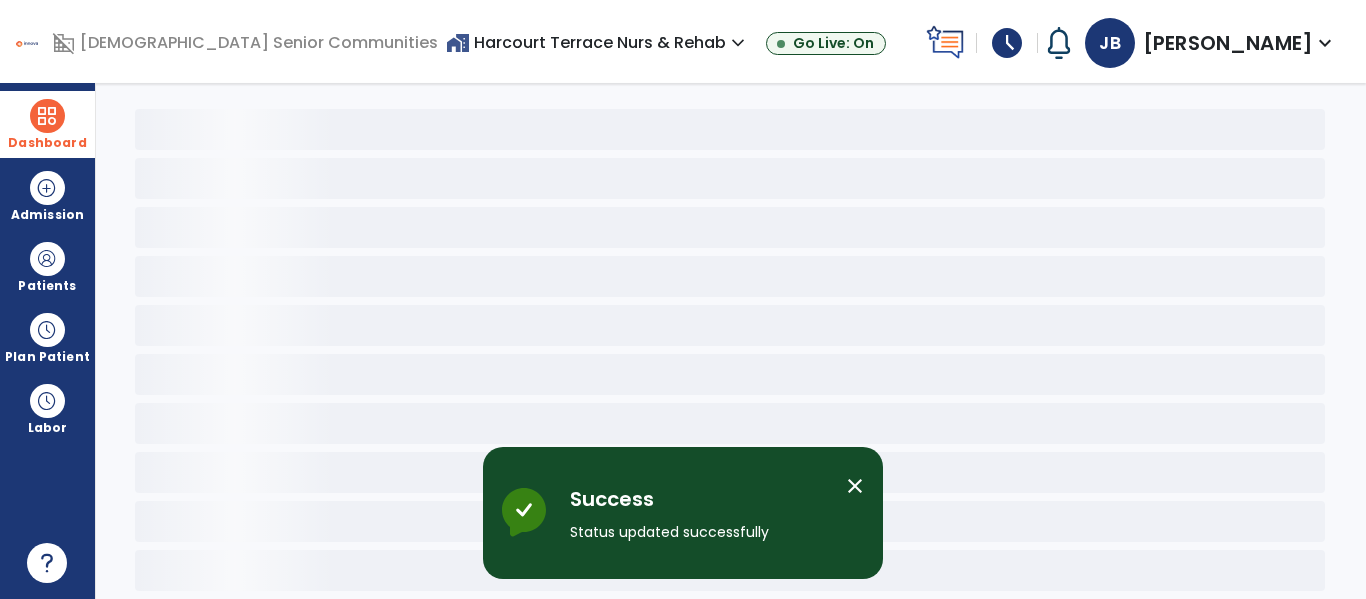 scroll, scrollTop: 78, scrollLeft: 0, axis: vertical 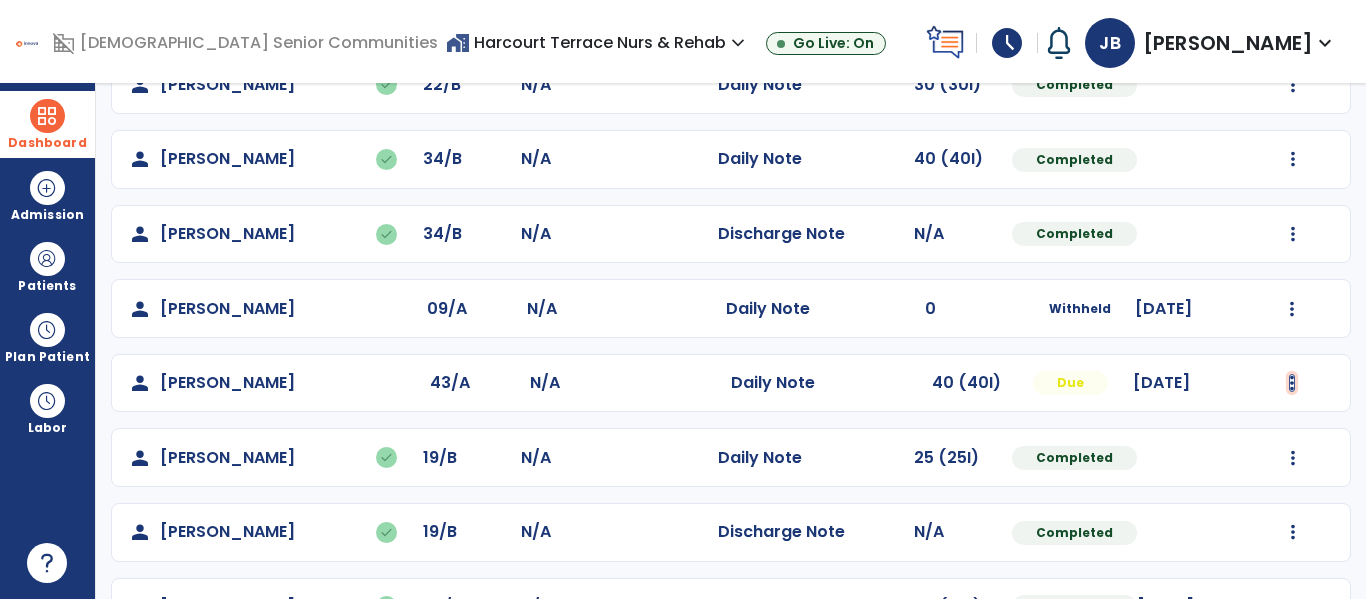 click at bounding box center [1293, -288] 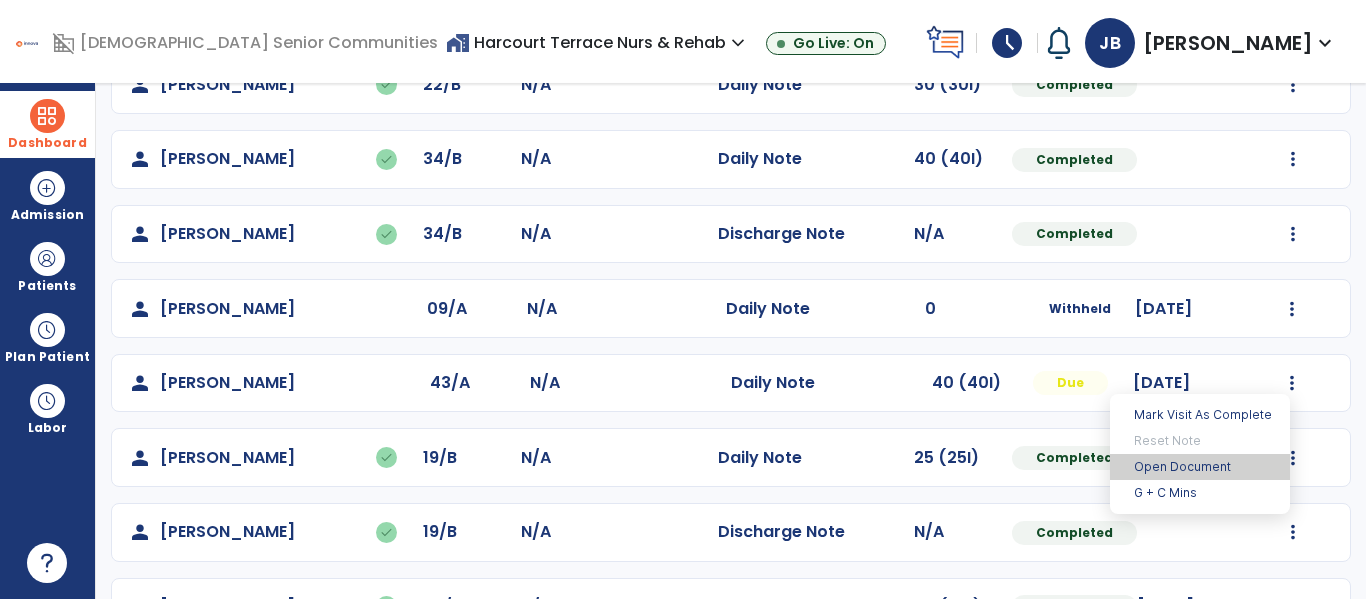 click on "Open Document" at bounding box center [1200, 467] 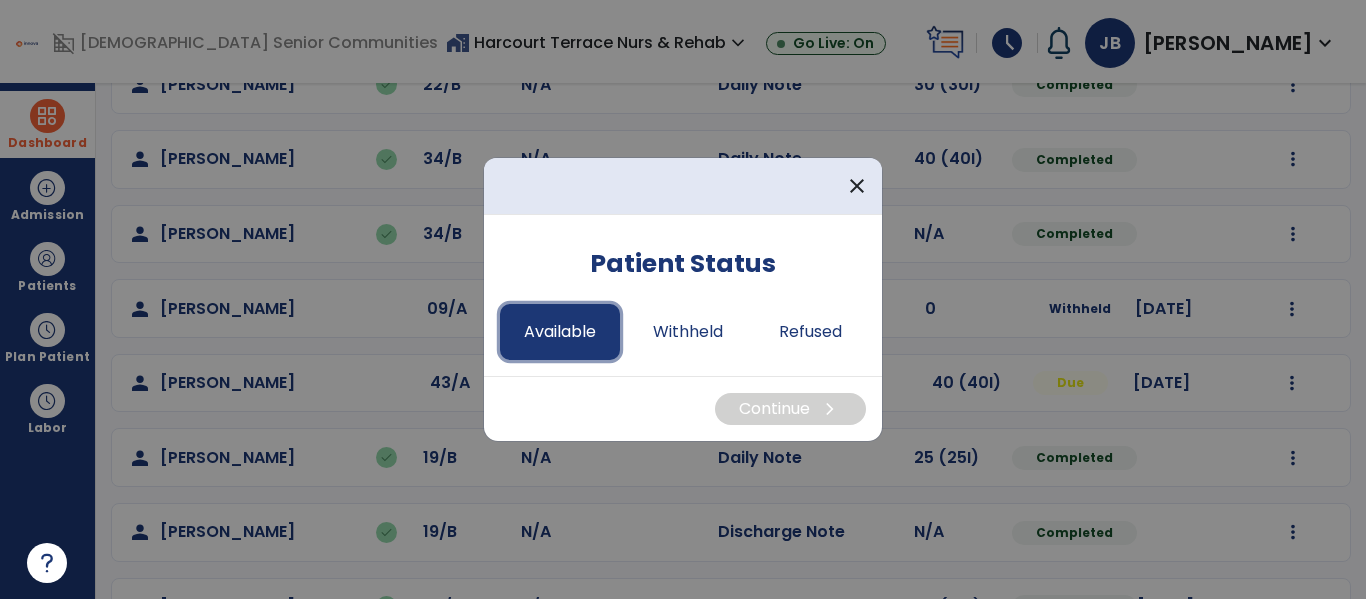 click on "Available" at bounding box center (560, 332) 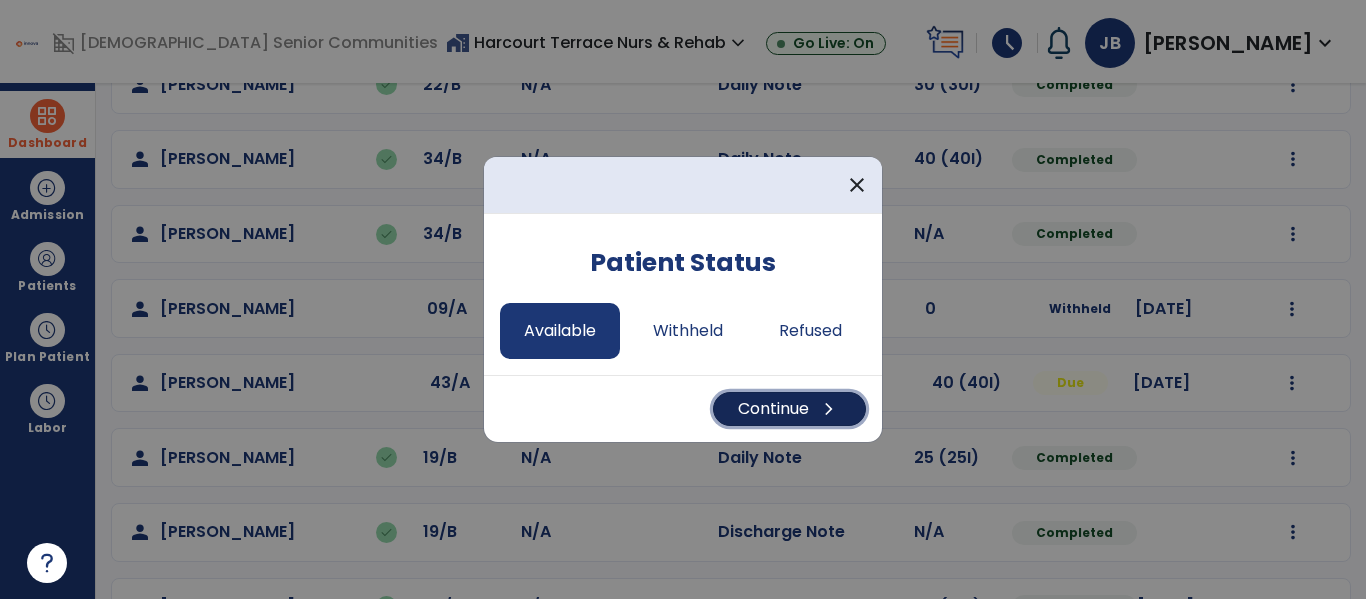 click on "Continue   chevron_right" at bounding box center (789, 409) 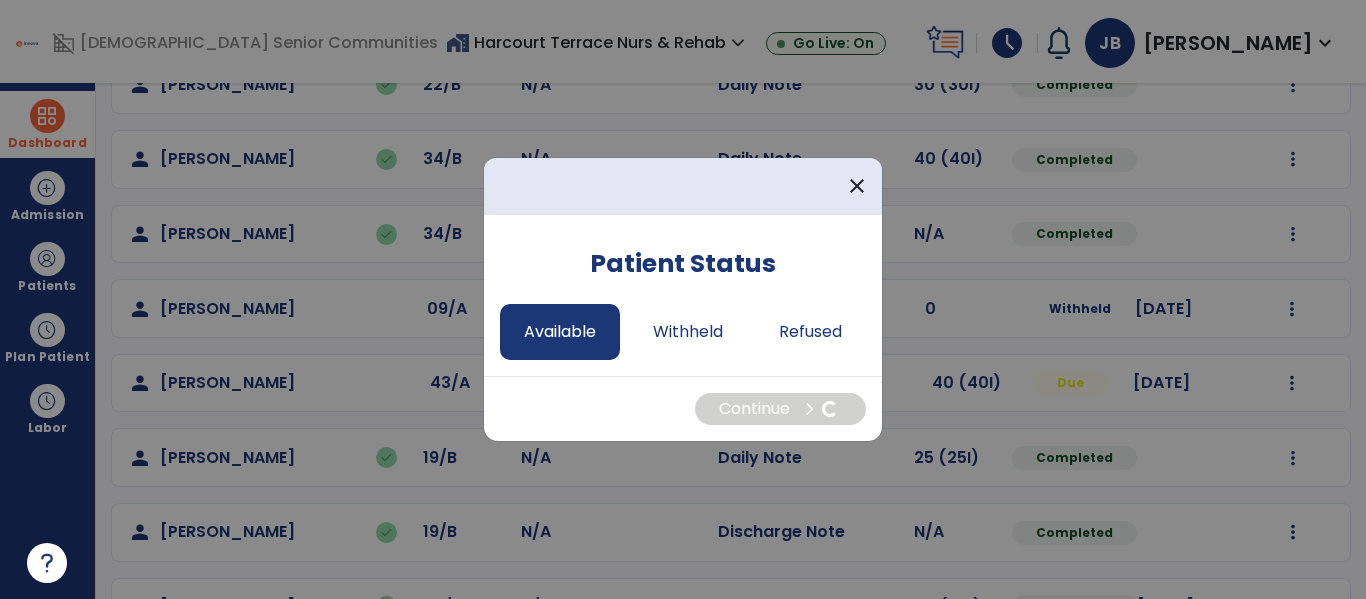 select on "*" 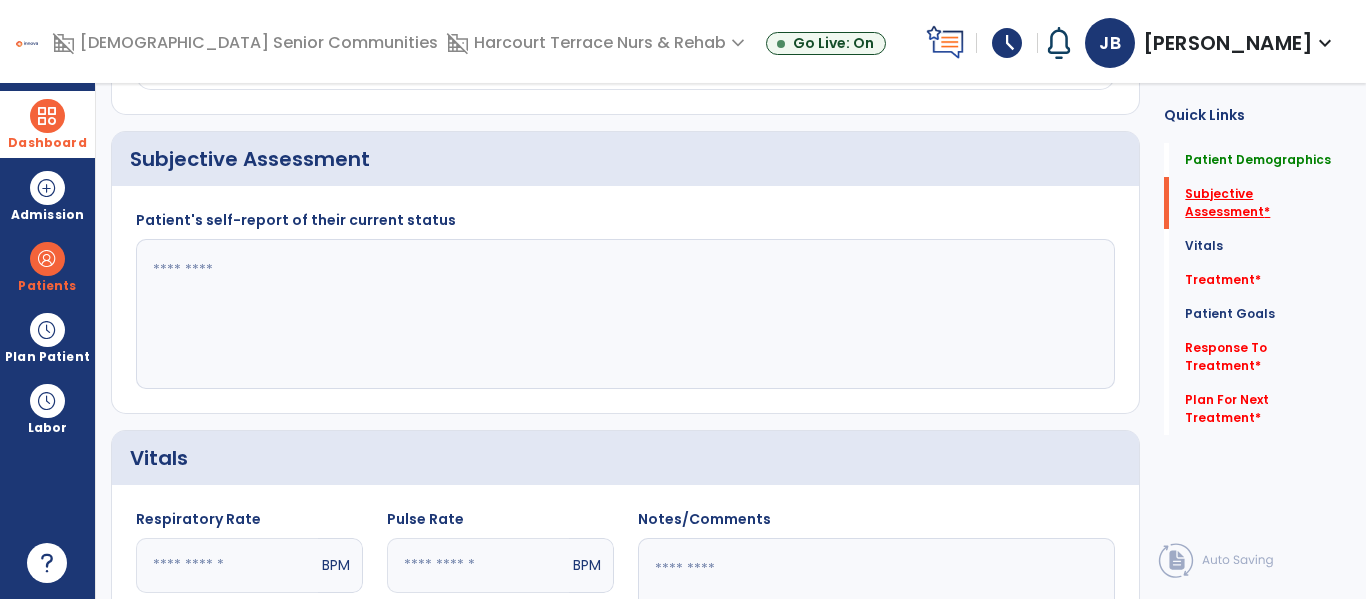 click on "Subjective Assessment   *" 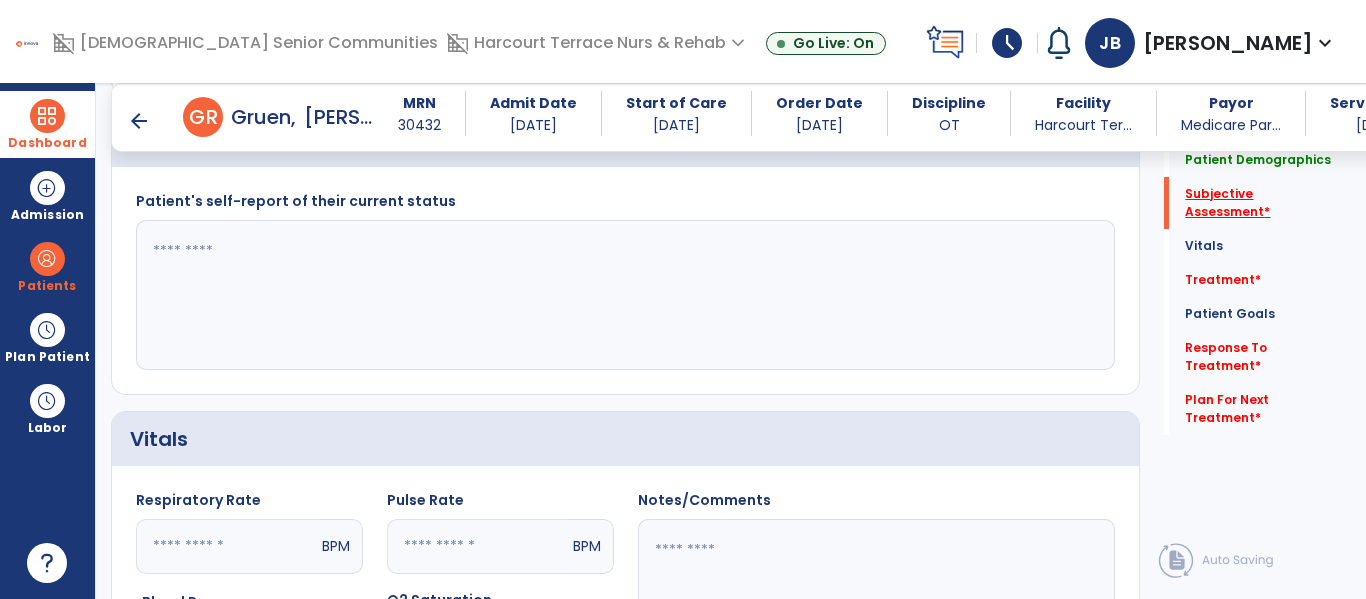 scroll, scrollTop: 507, scrollLeft: 0, axis: vertical 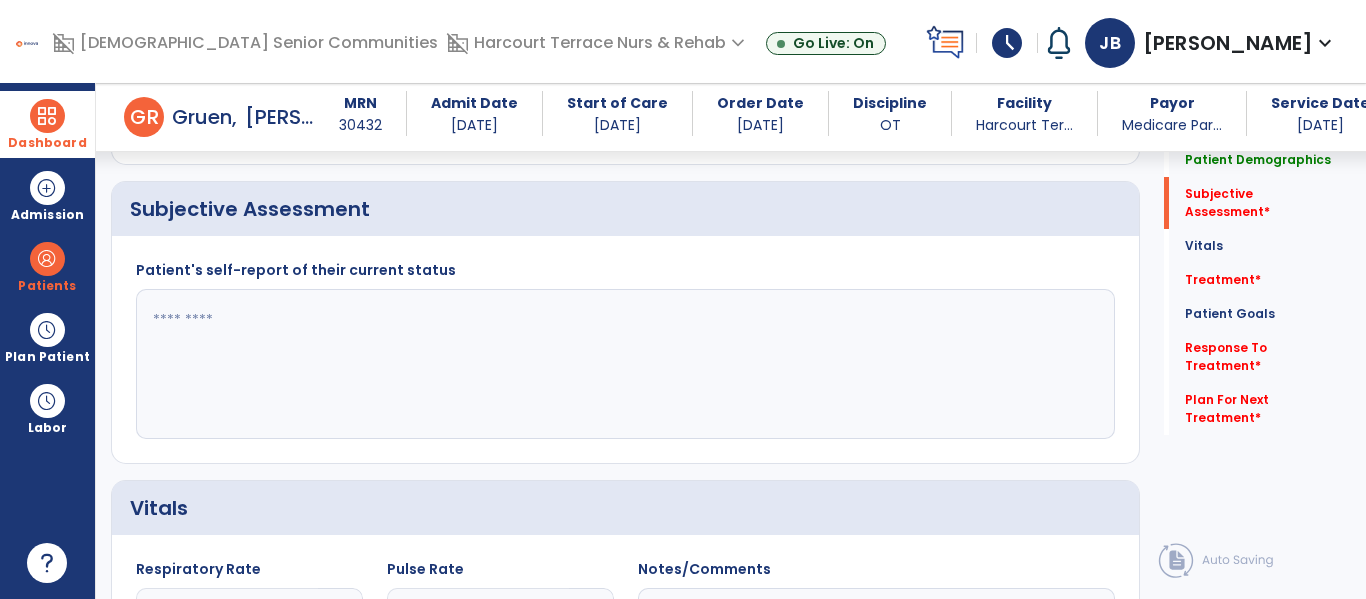 click 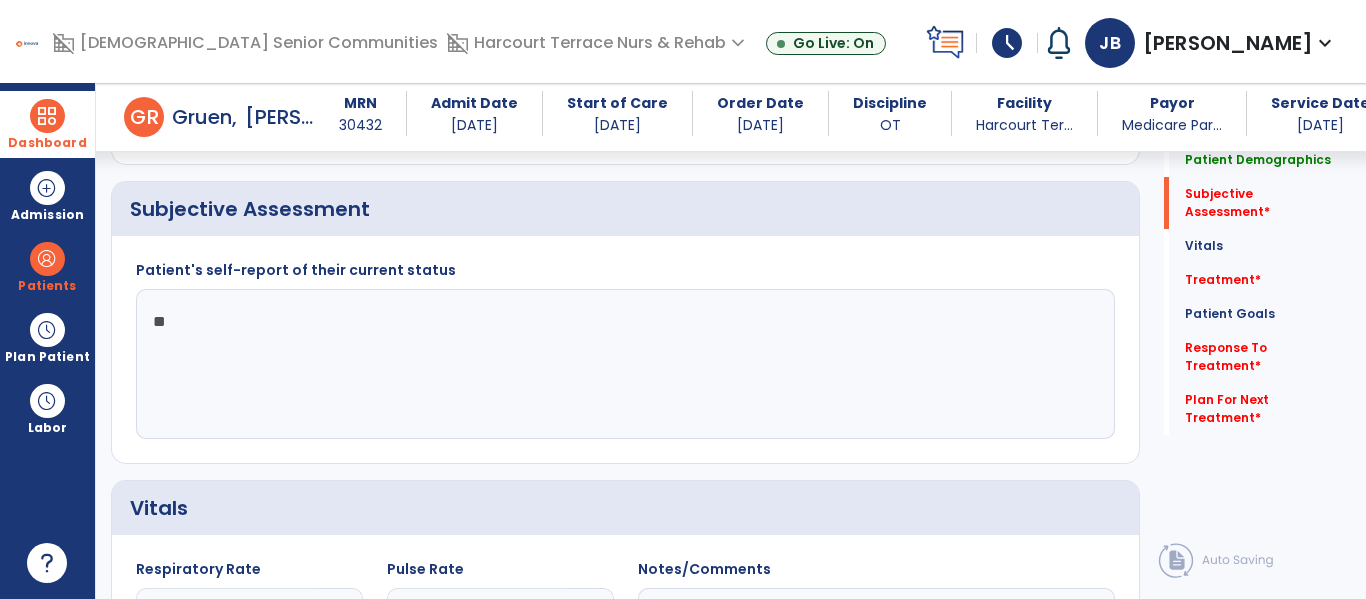 type on "*" 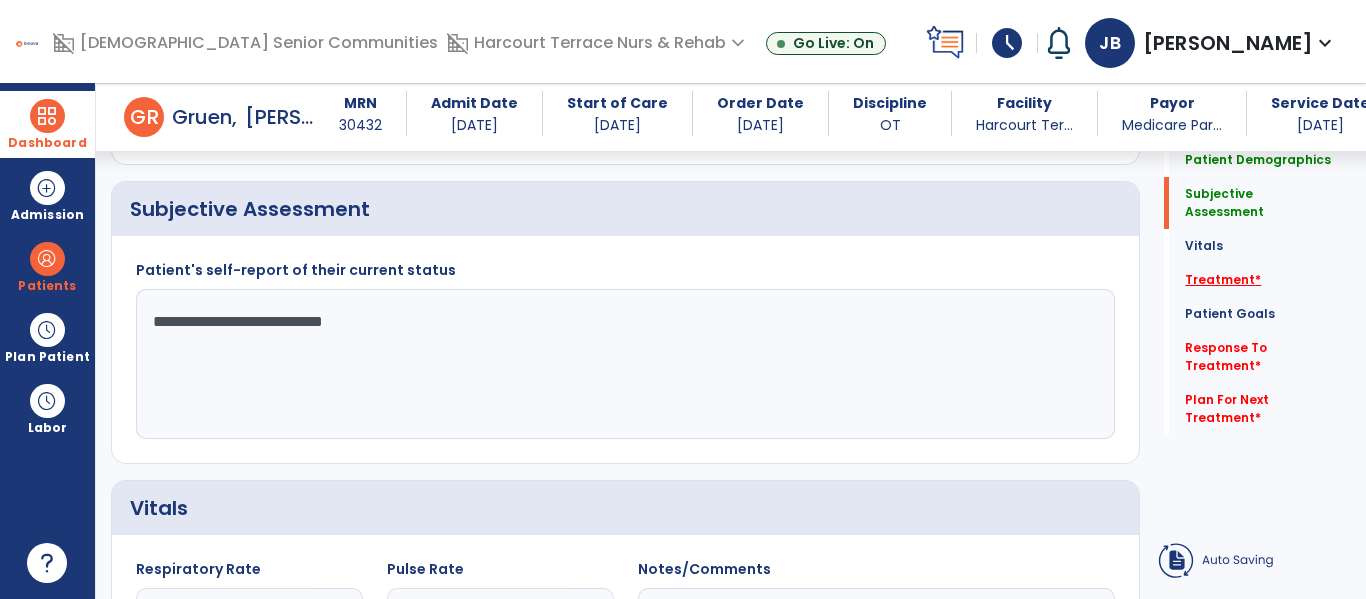 type on "**********" 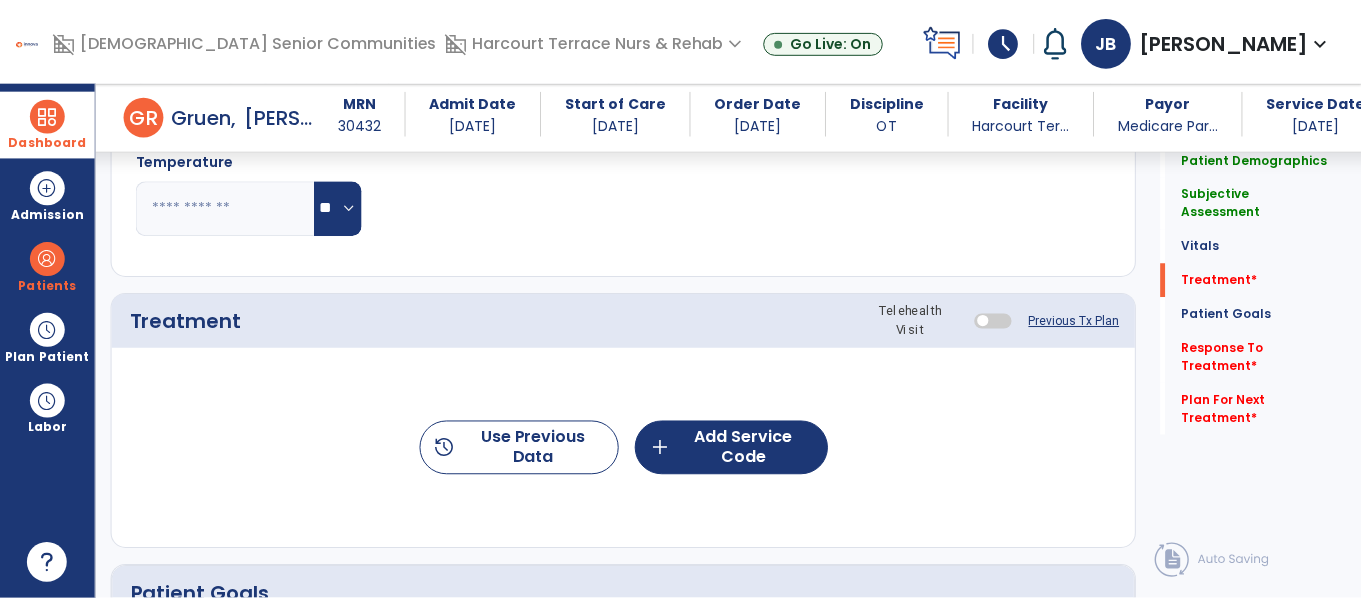 scroll, scrollTop: 1196, scrollLeft: 0, axis: vertical 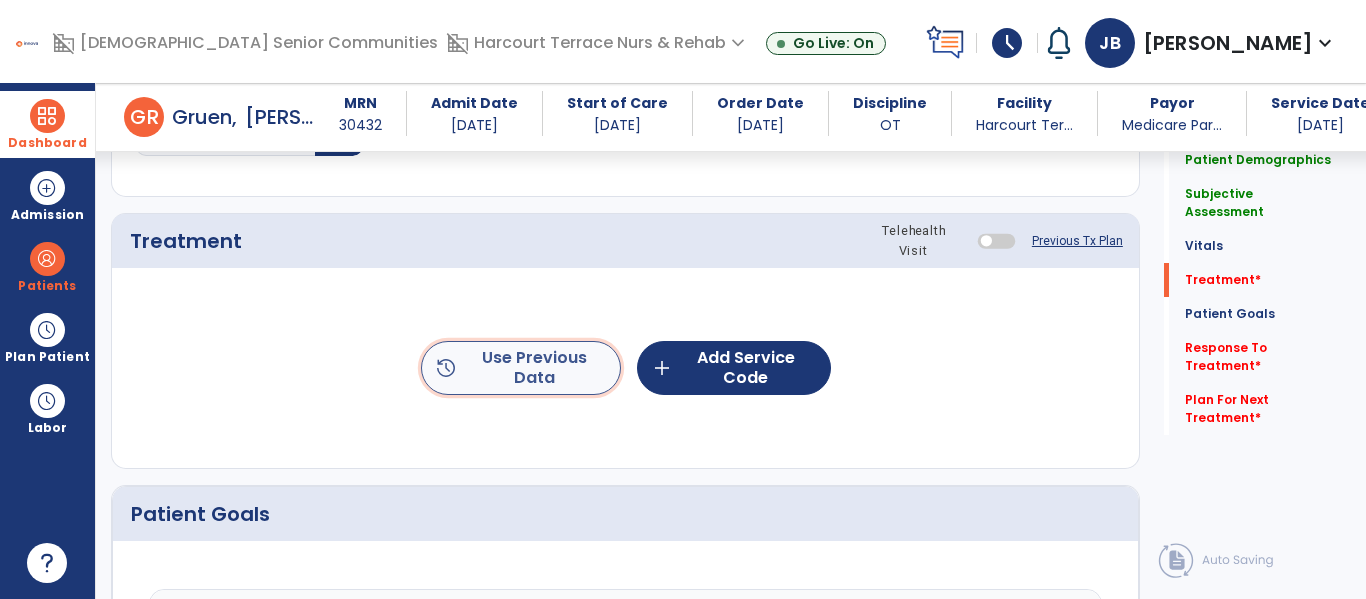 click on "history  Use Previous Data" 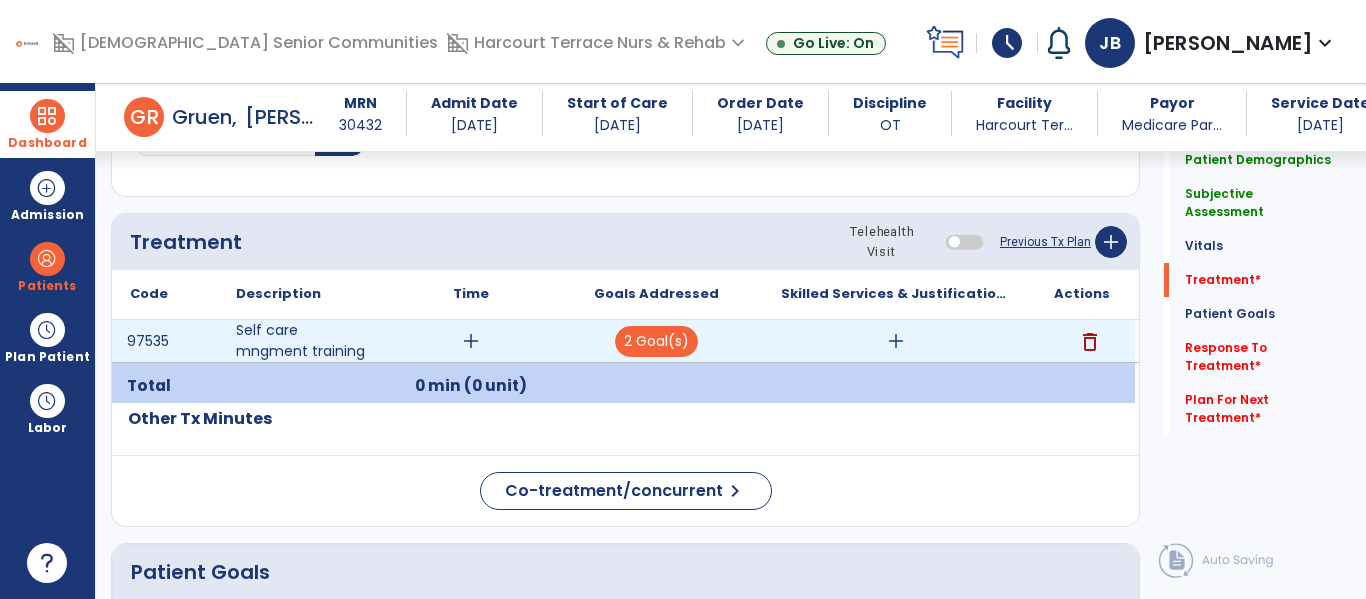 click on "add" at bounding box center (471, 341) 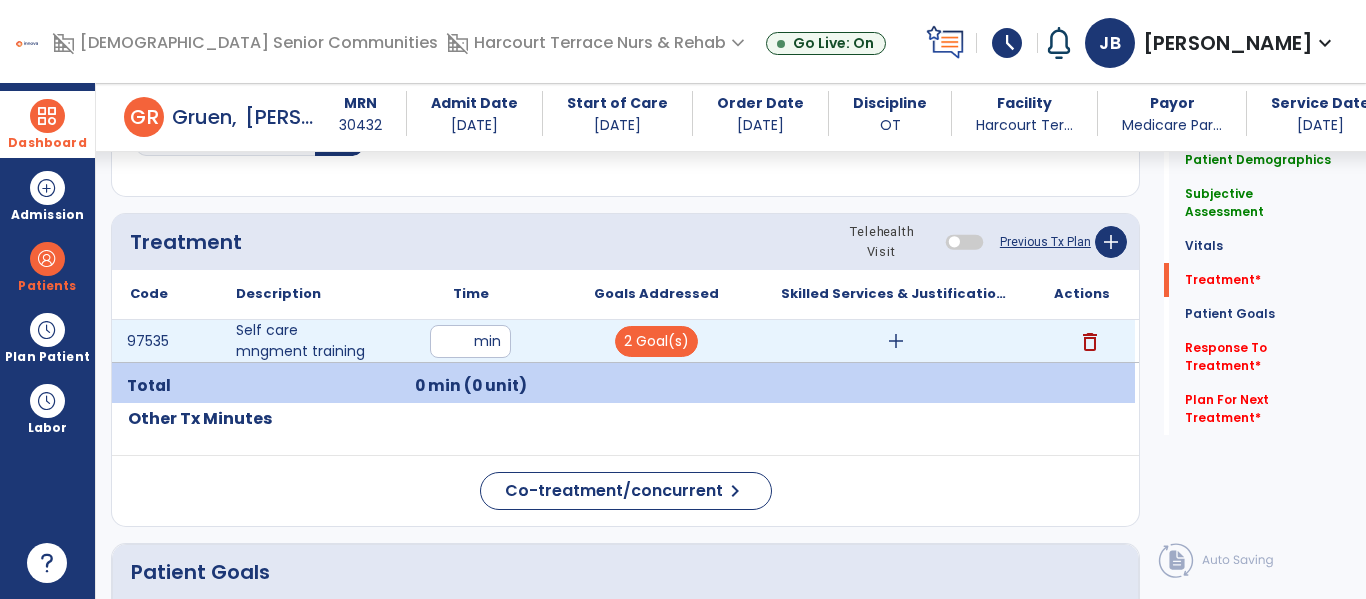 type on "**" 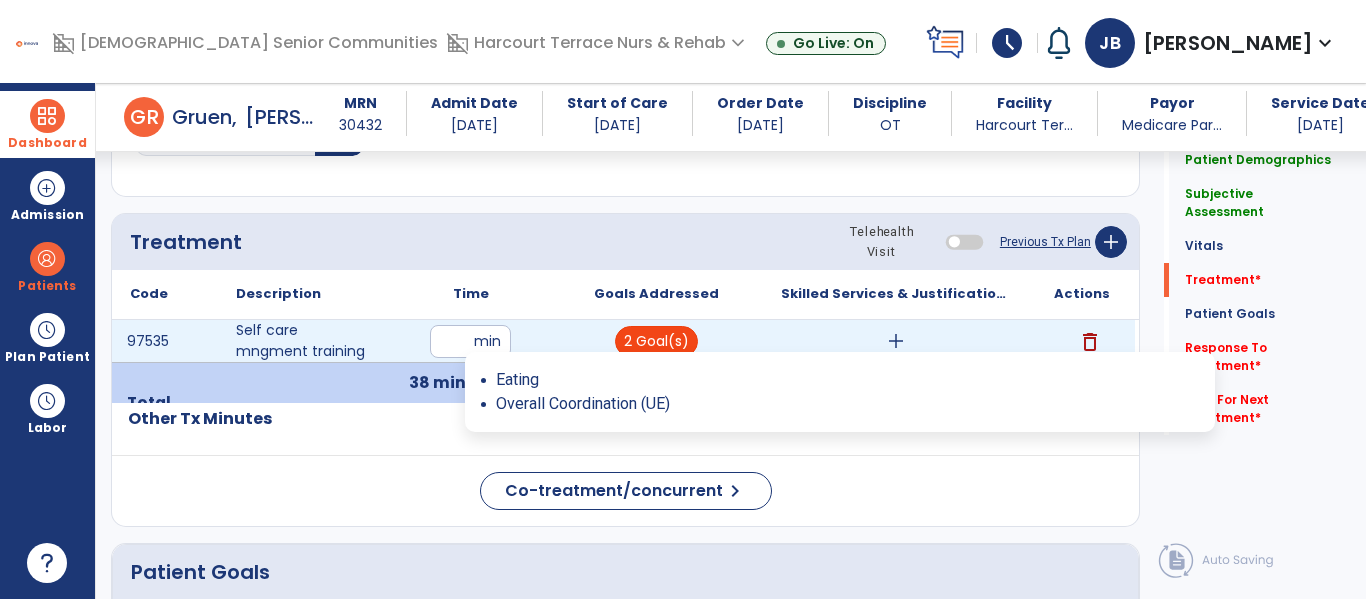 click on "2 Goal(s)" at bounding box center (656, 341) 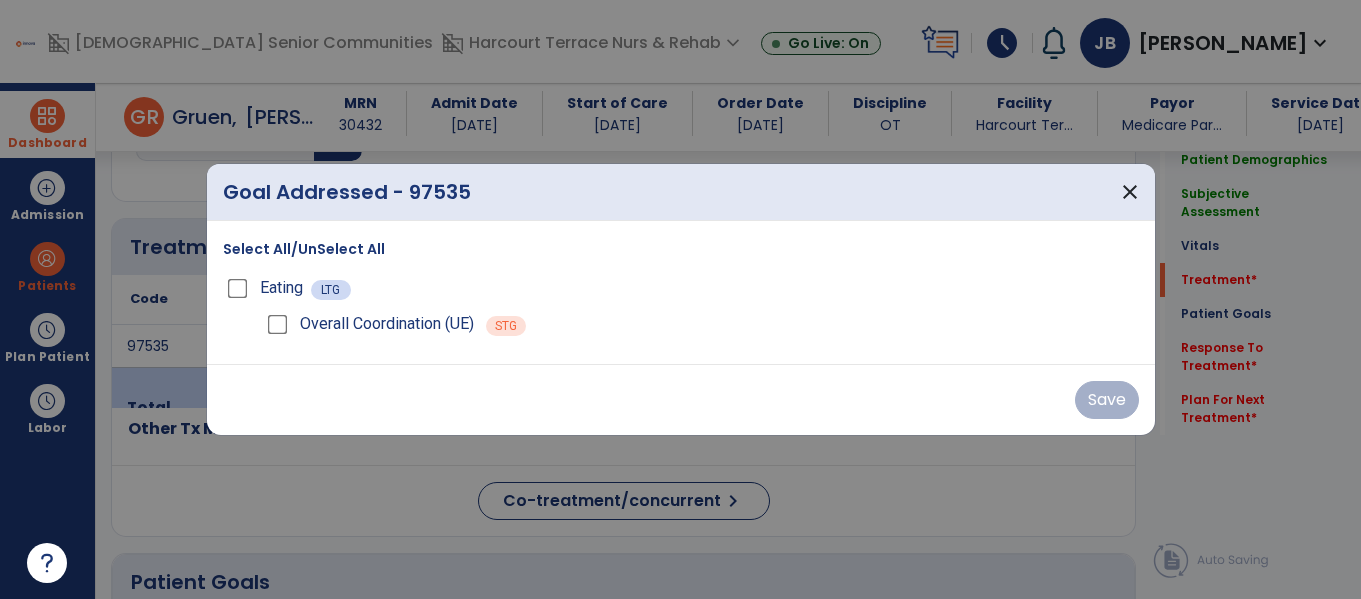scroll, scrollTop: 1196, scrollLeft: 0, axis: vertical 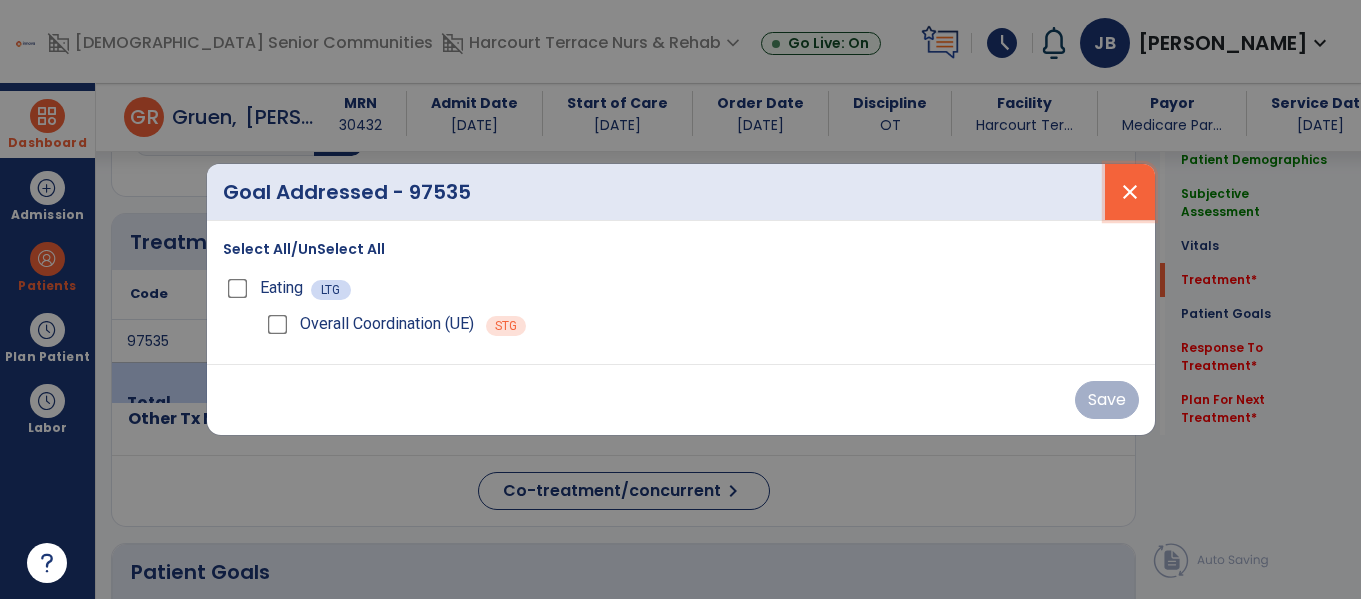 click on "close" at bounding box center [1130, 192] 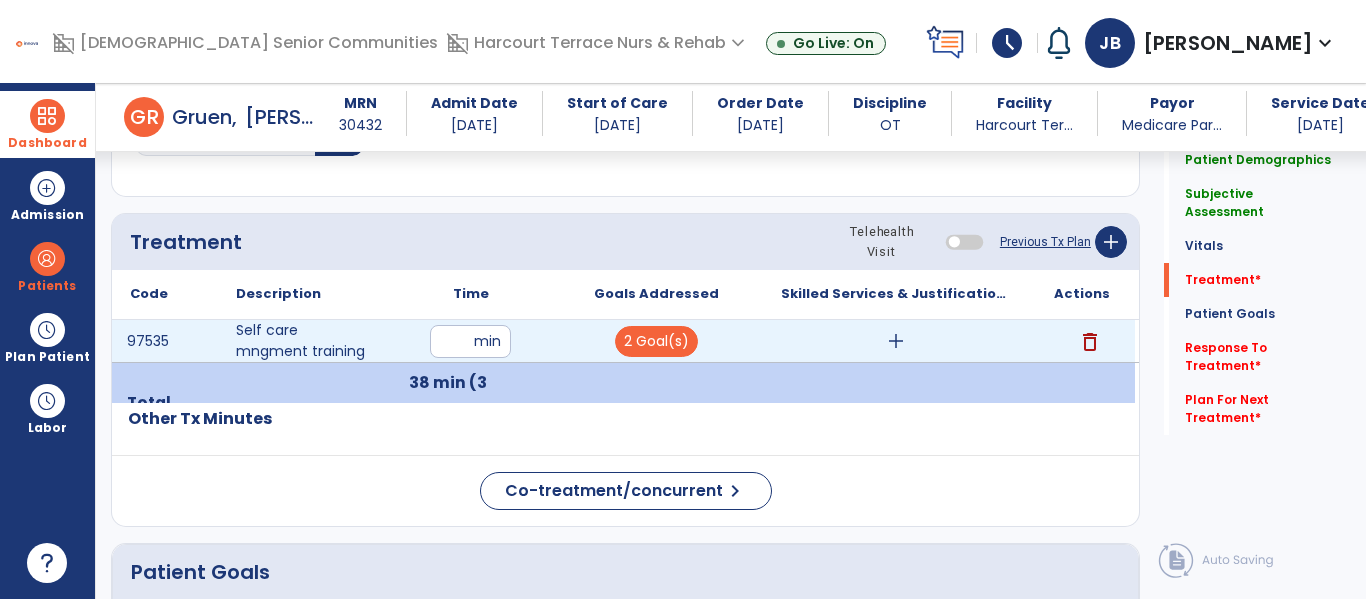 click on "add" at bounding box center (896, 341) 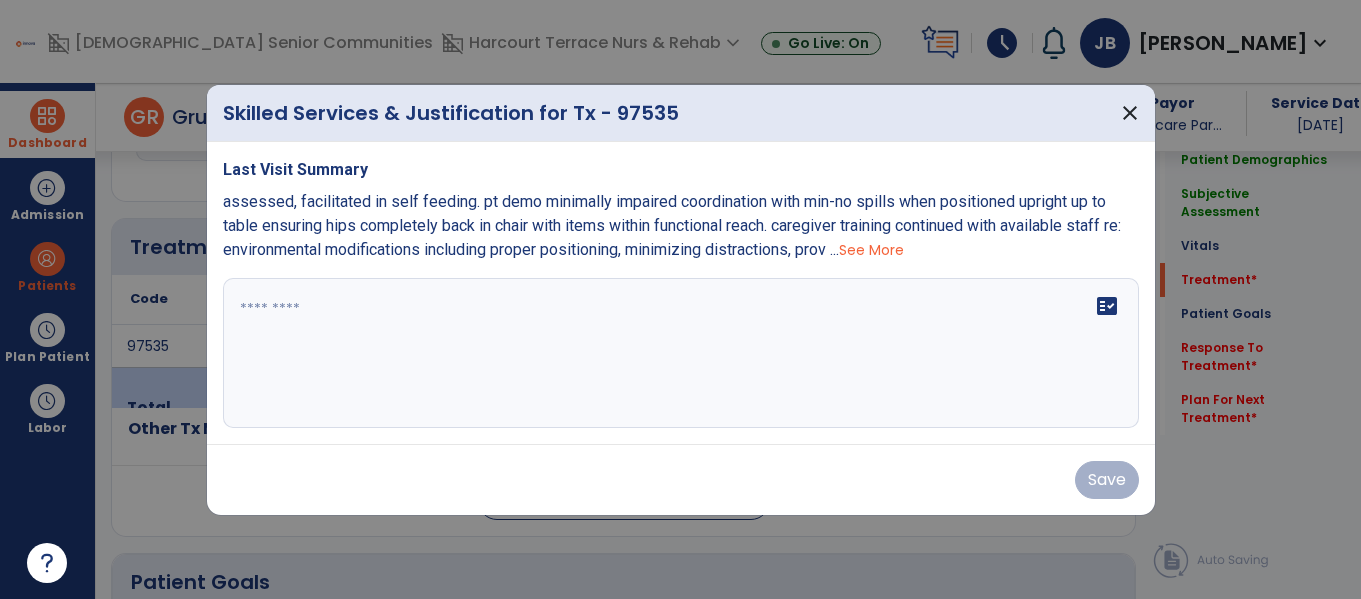 scroll, scrollTop: 1196, scrollLeft: 0, axis: vertical 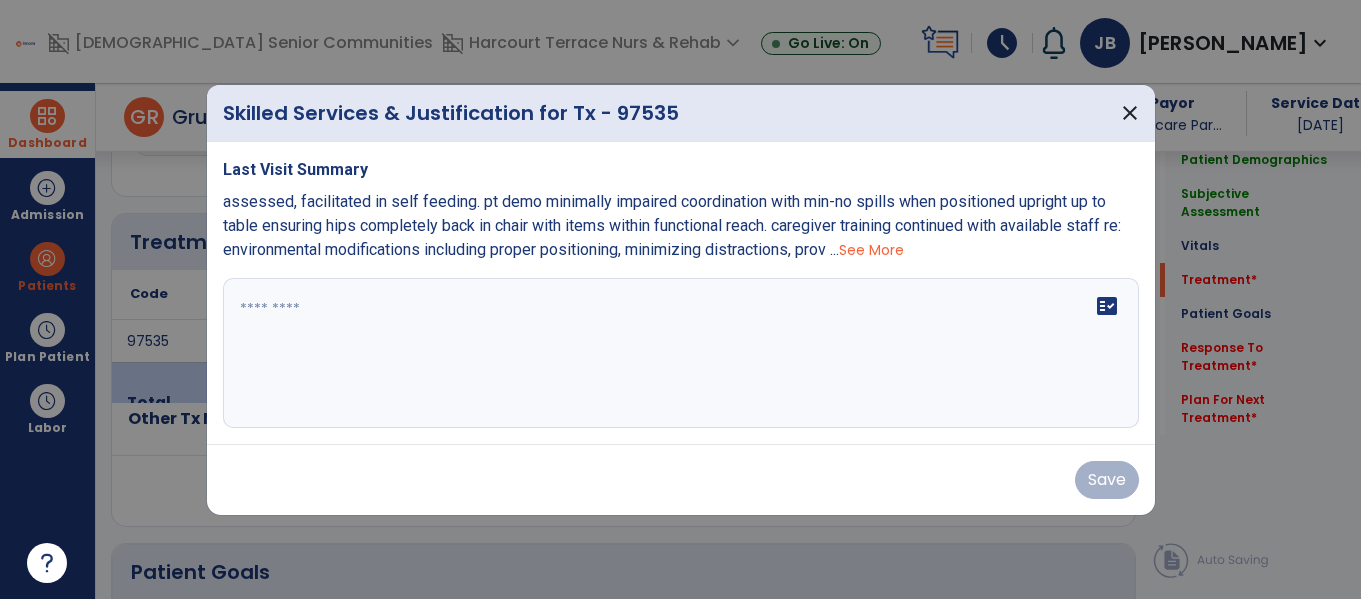 click on "See More" at bounding box center (871, 250) 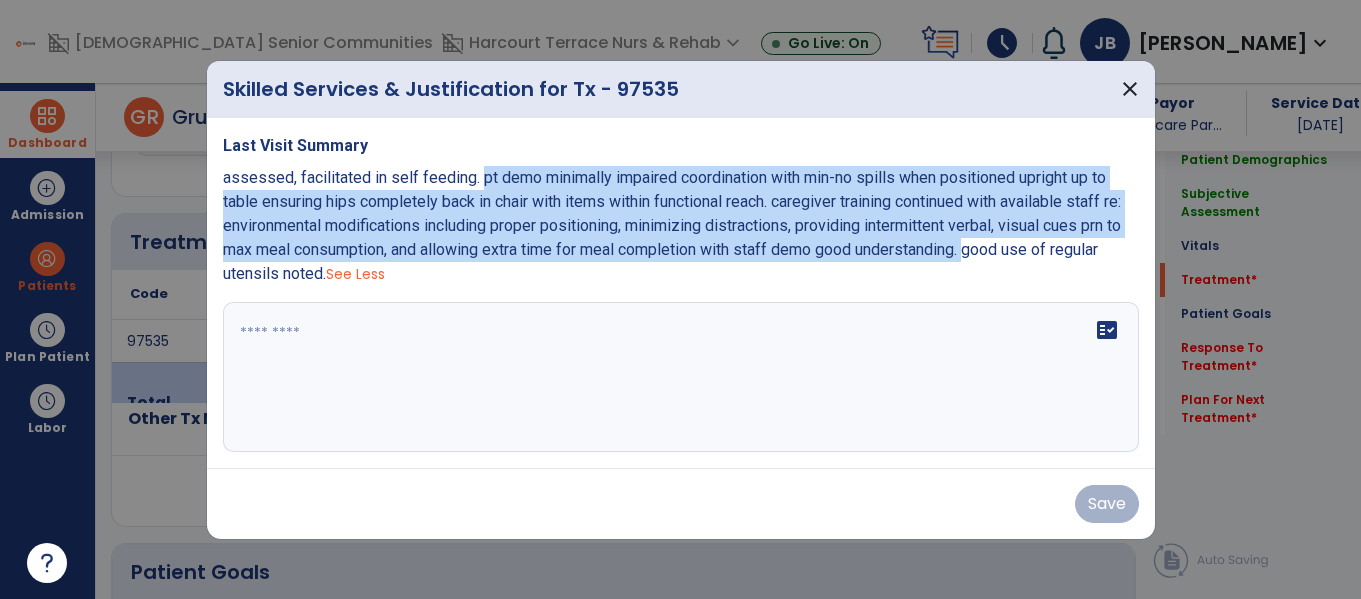 drag, startPoint x: 483, startPoint y: 185, endPoint x: 1023, endPoint y: 255, distance: 544.5181 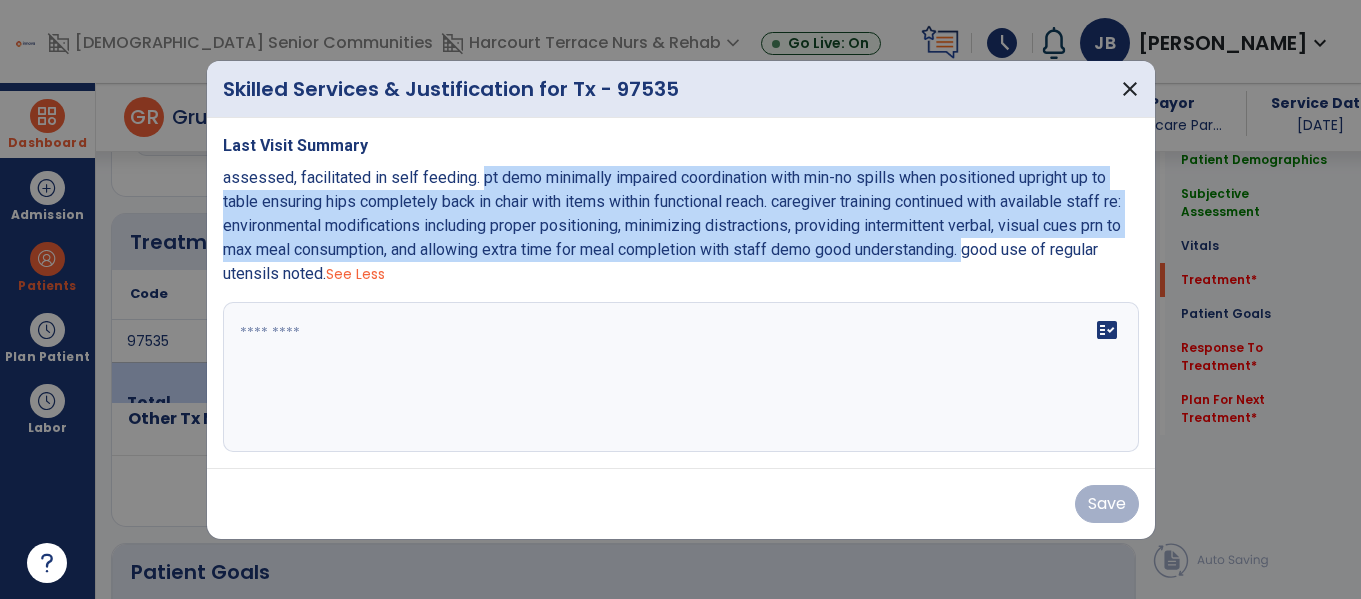 click on "assessed, facilitated in self feeding. pt demo minimally impaired coordination with min-no spills when positioned upright up to table ensuring hips completely back in chair with items within functional reach. caregiver training continued with available staff re: environmental modifications including proper positioning, minimizing distractions, providing intermittent verbal, visual cues prn to max meal consumption, and allowing extra time for meal completion with staff demo good understanding. good use of regular utensils noted." at bounding box center [672, 225] 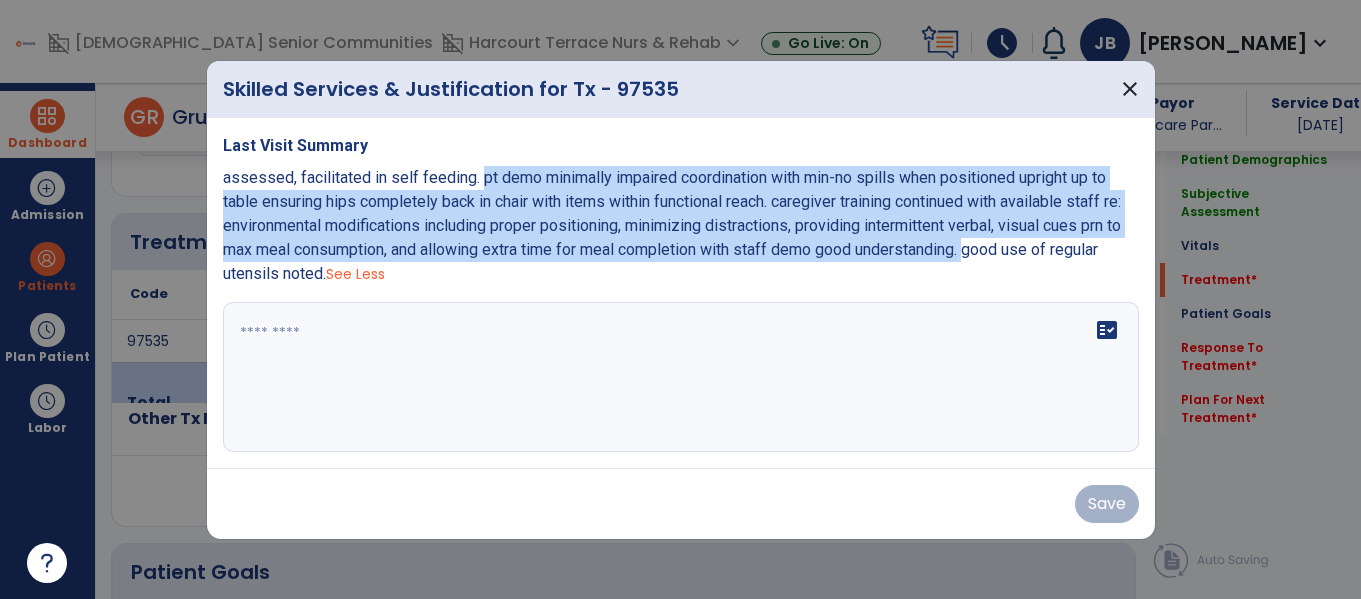 copy on "pt demo minimally impaired coordination with min-no spills when positioned upright up to table ensuring hips completely back in chair with items within functional reach. caregiver training continued with available staff re: environmental modifications including proper positioning, minimizing distractions, providing intermittent verbal, visual cues prn to max meal consumption, and allowing extra time for meal completion with staff demo good understanding." 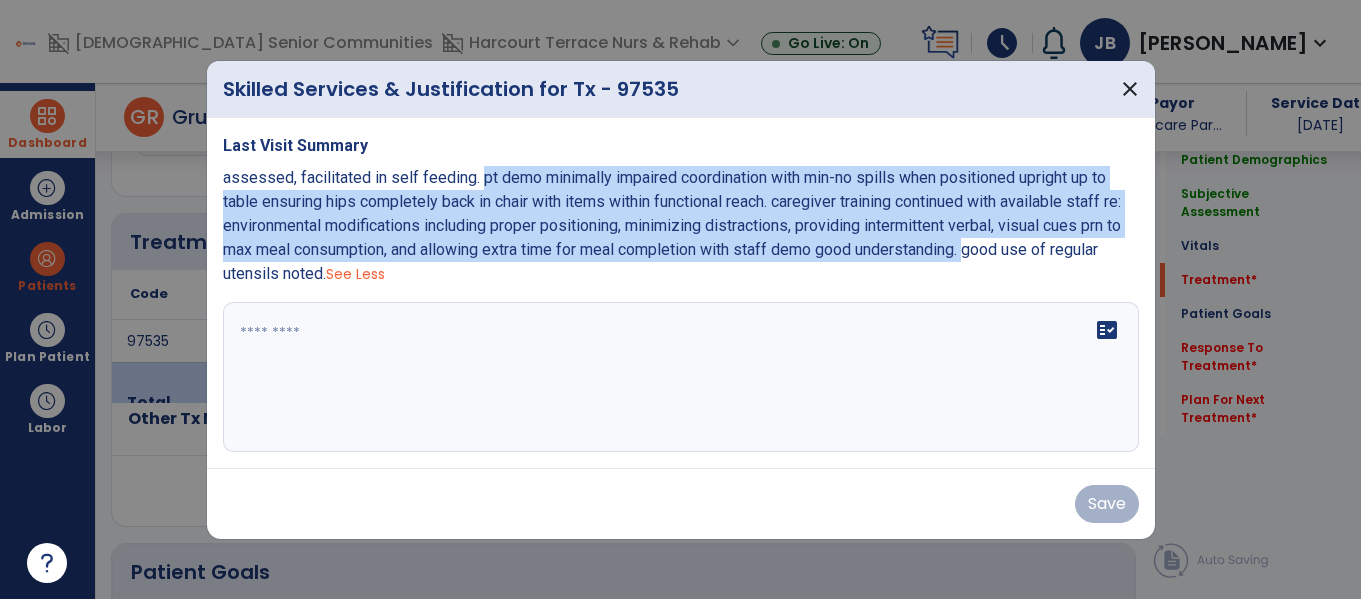 click at bounding box center [681, 377] 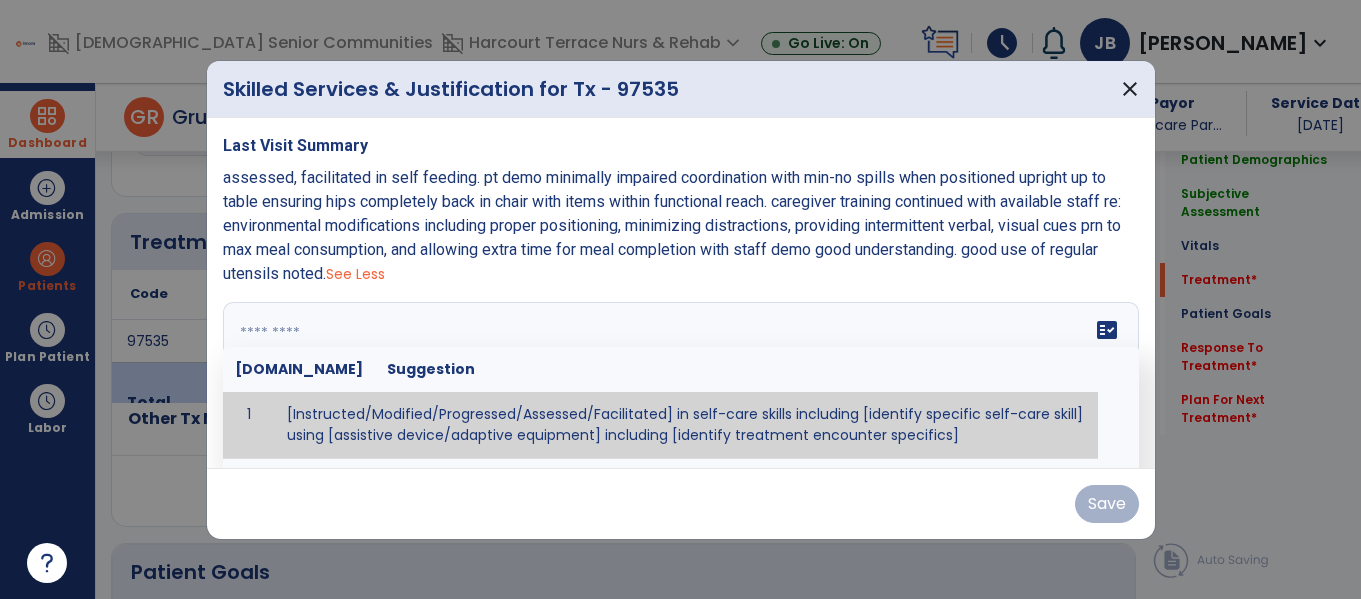 paste on "**********" 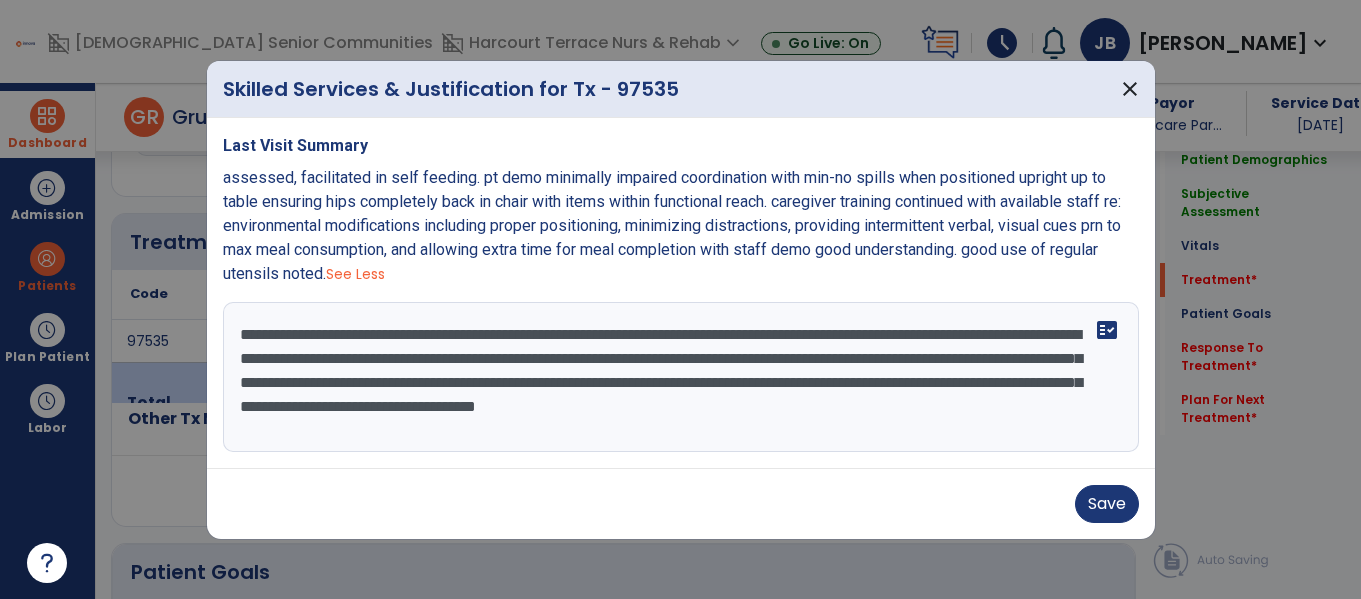 click on "**********" at bounding box center (681, 377) 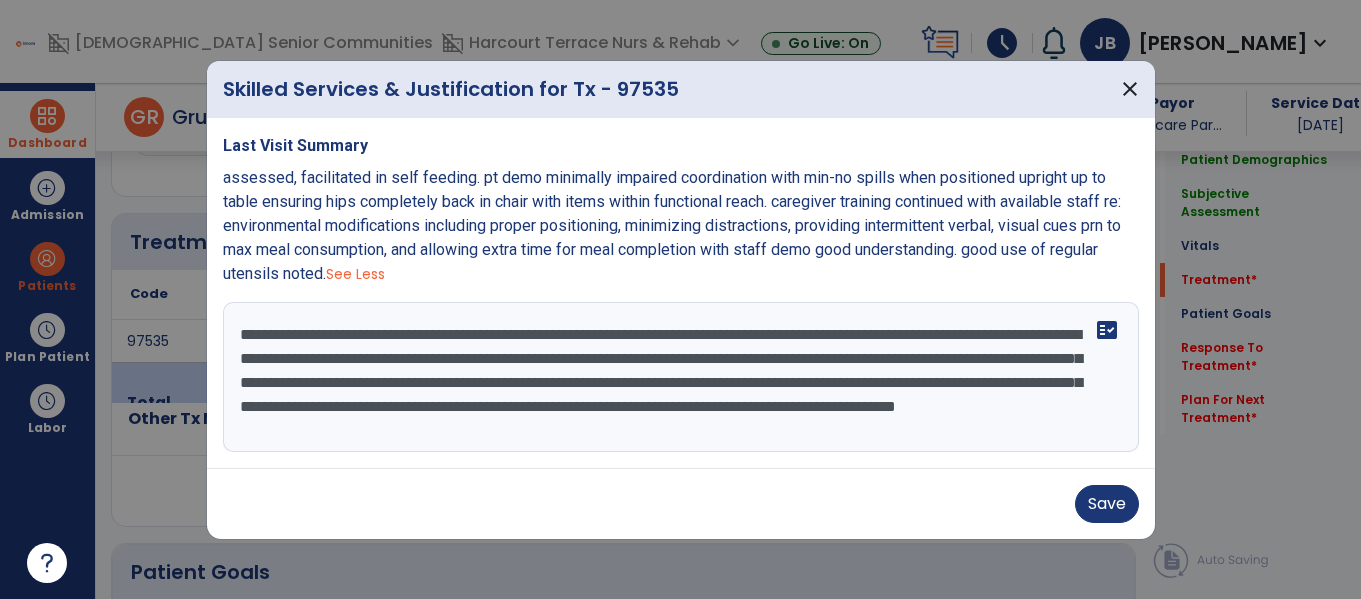 scroll, scrollTop: 24, scrollLeft: 0, axis: vertical 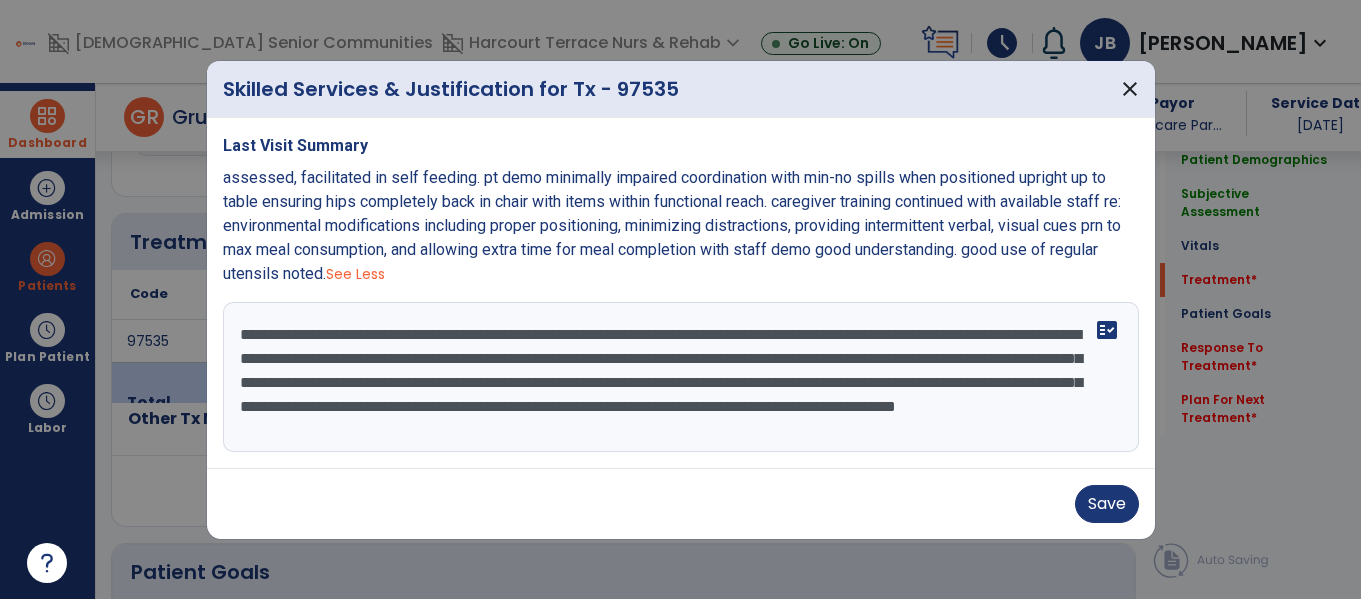 click on "**********" at bounding box center [681, 377] 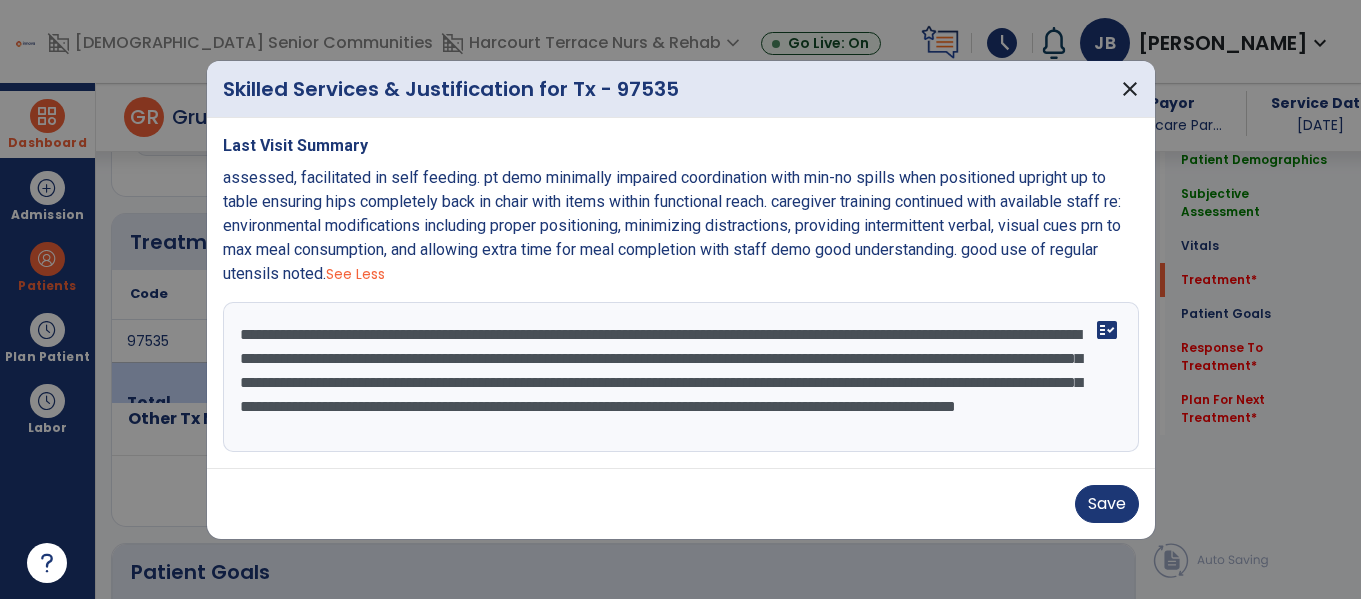 click on "**********" at bounding box center [681, 377] 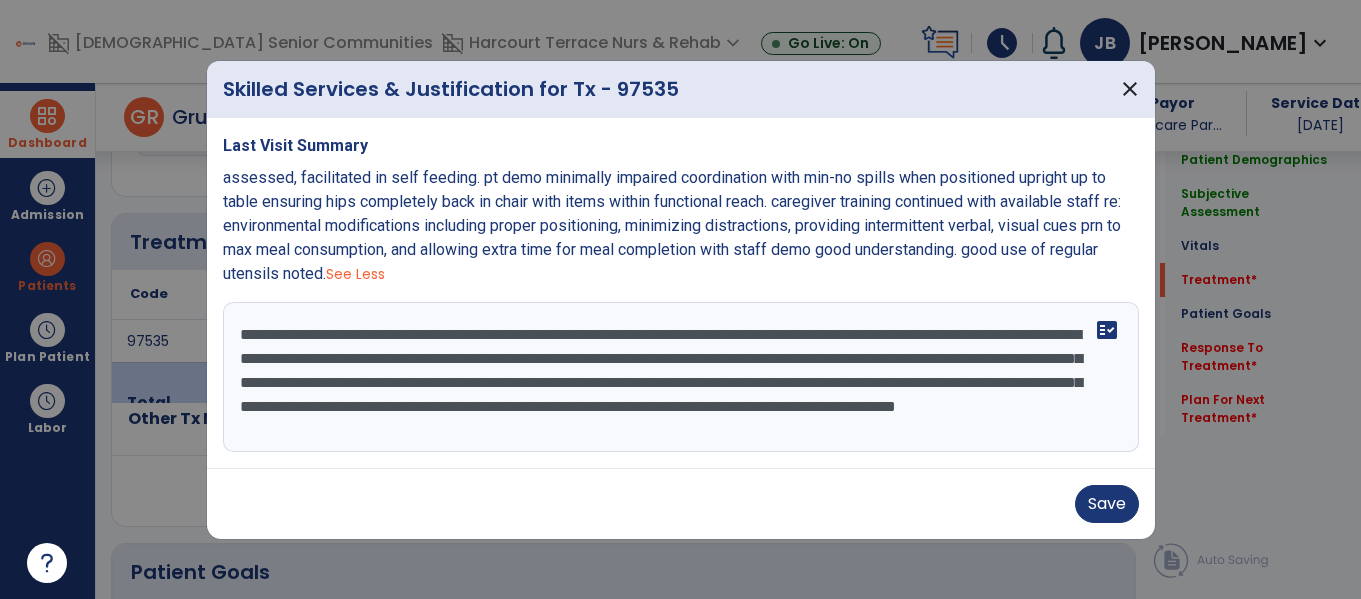 click on "**********" at bounding box center (681, 377) 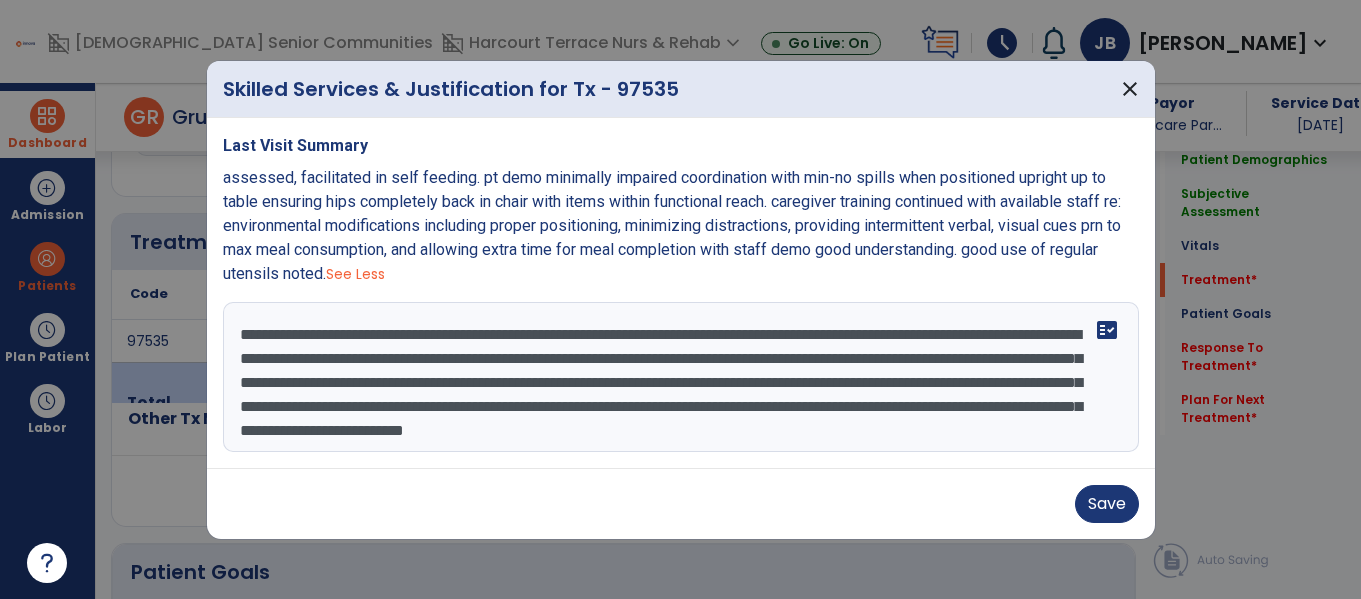 scroll, scrollTop: 20, scrollLeft: 0, axis: vertical 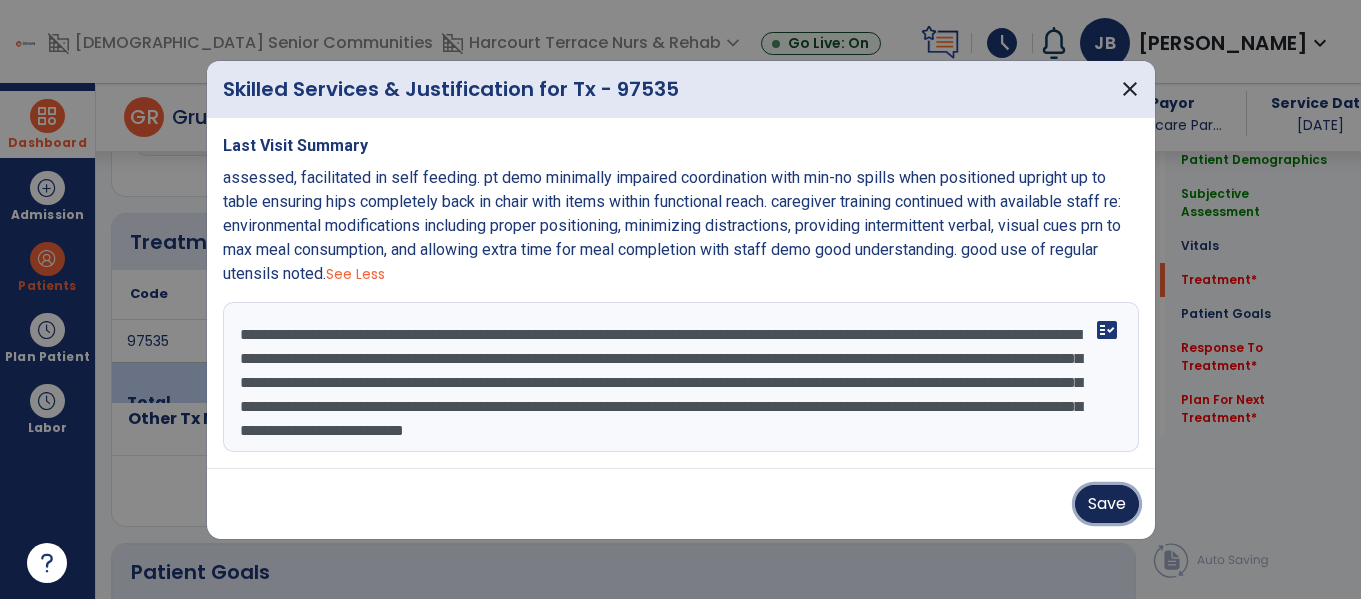 click on "Save" at bounding box center (1107, 504) 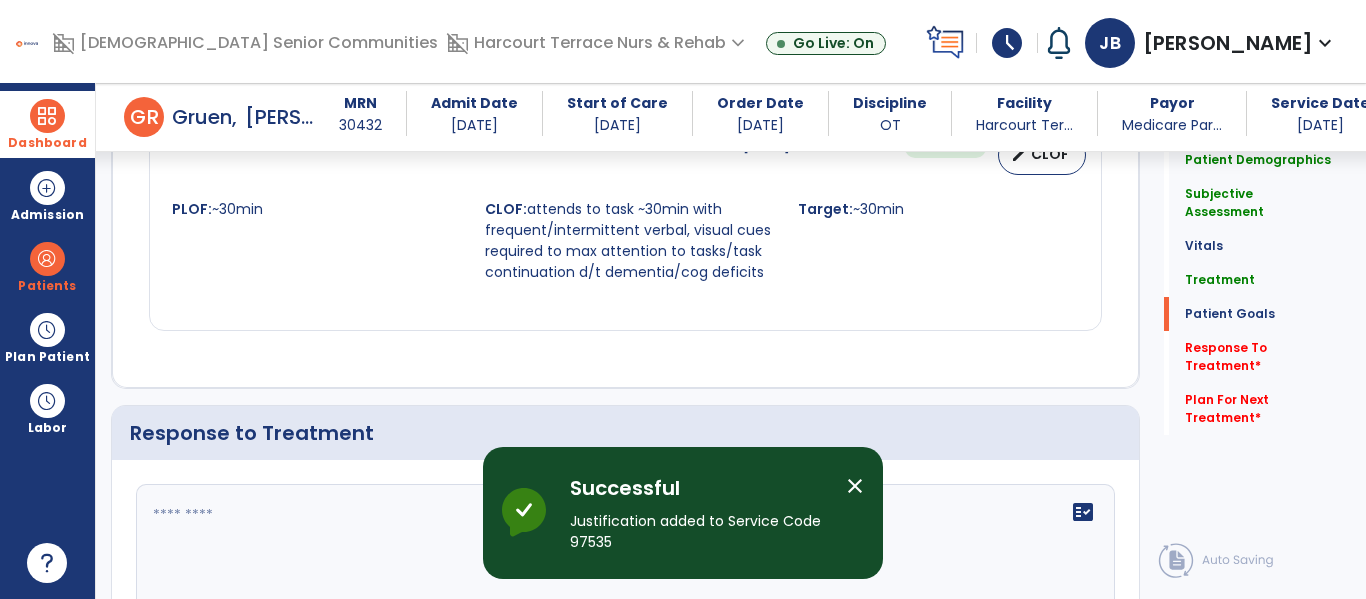scroll, scrollTop: 2237, scrollLeft: 0, axis: vertical 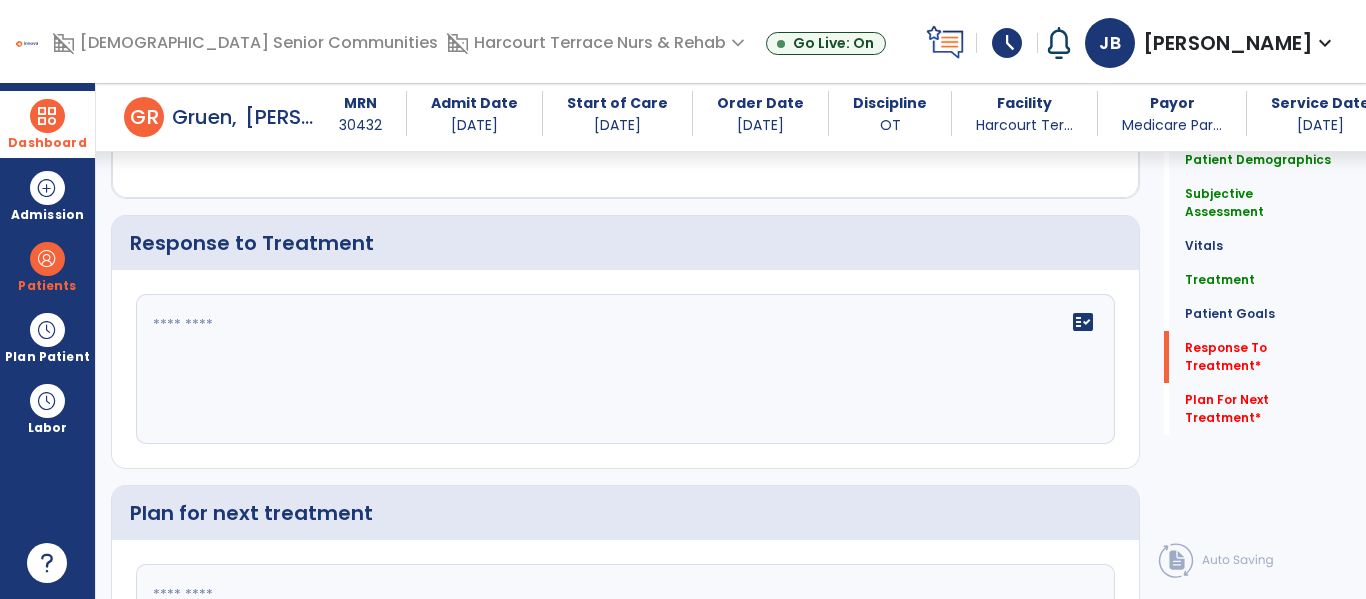 click on "fact_check" 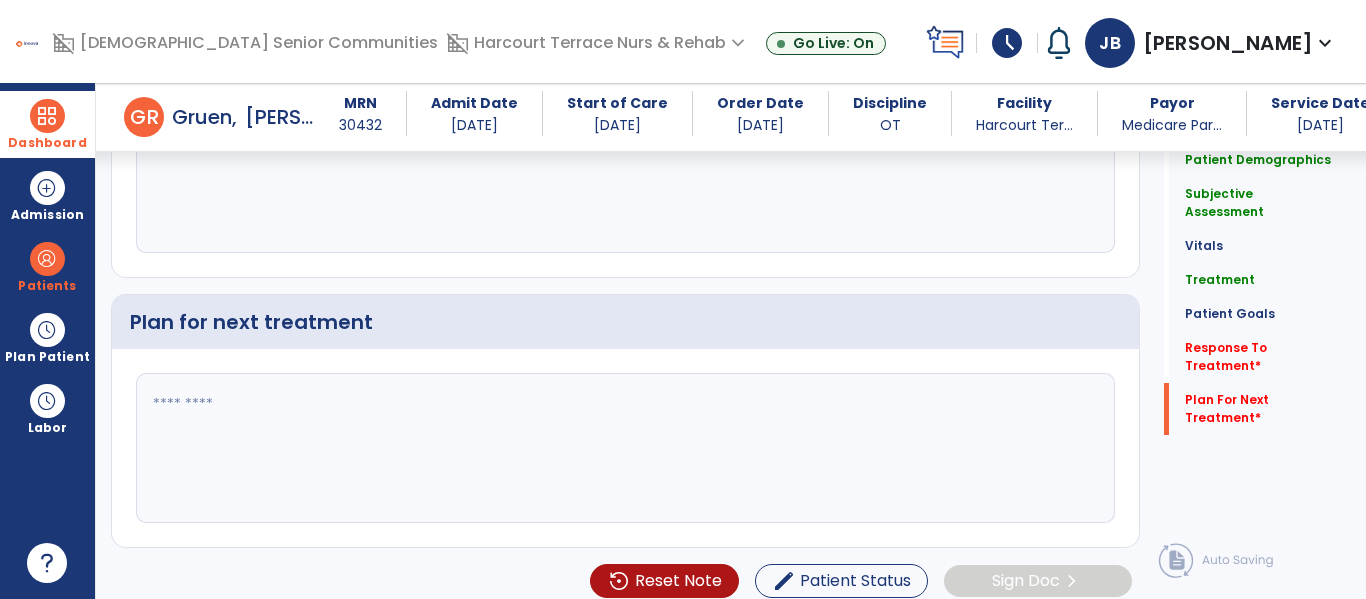 scroll, scrollTop: 2429, scrollLeft: 0, axis: vertical 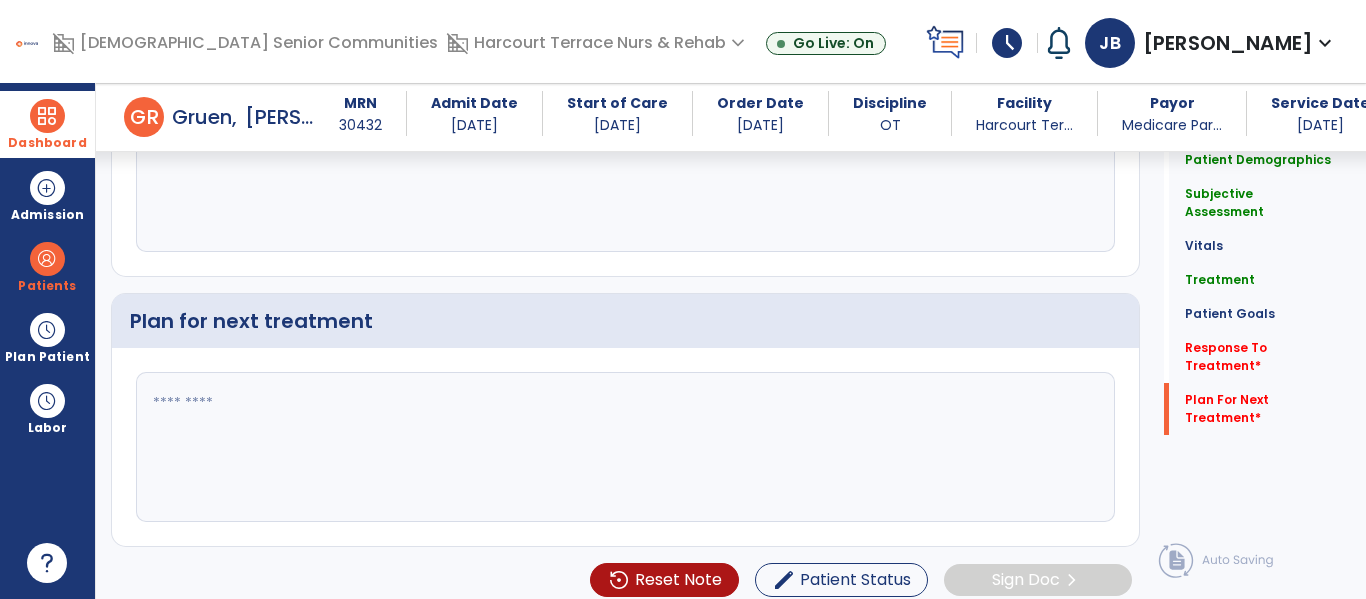 type on "**********" 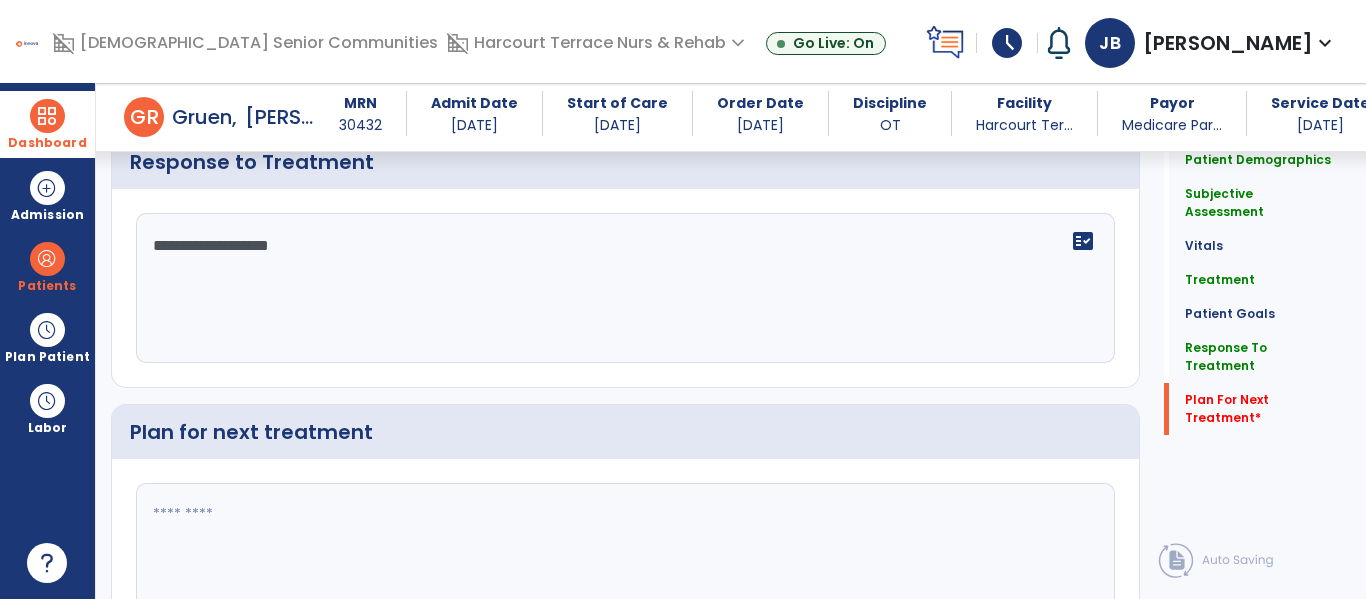 scroll, scrollTop: 2443, scrollLeft: 0, axis: vertical 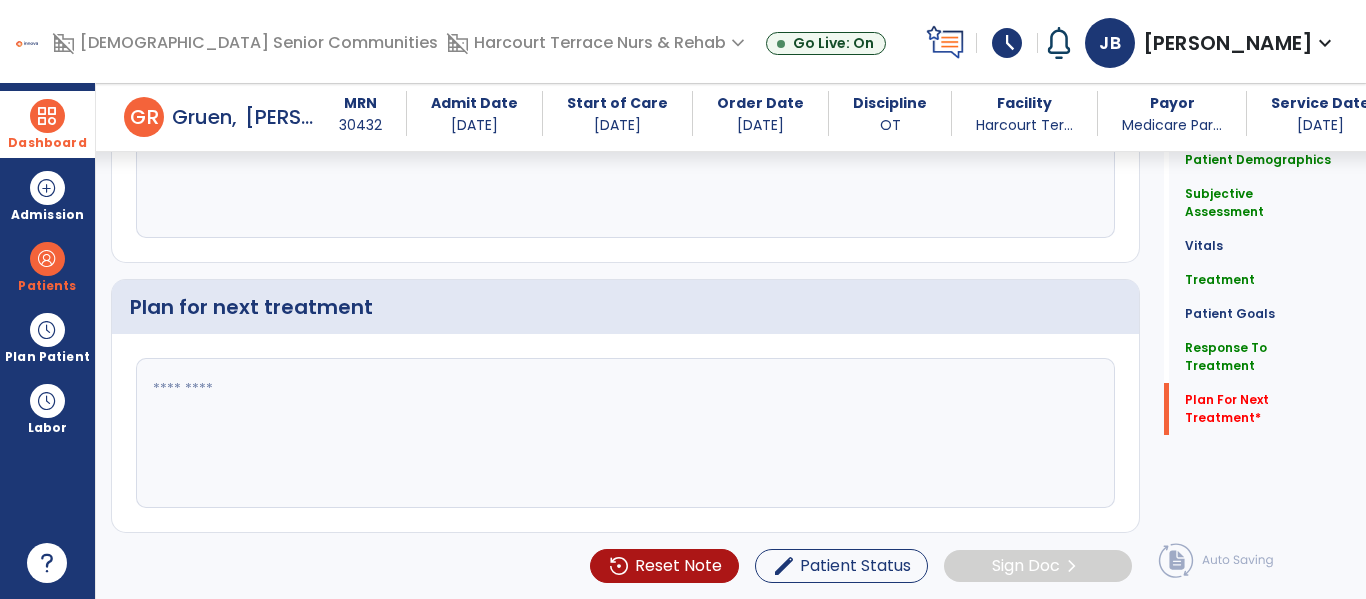 click 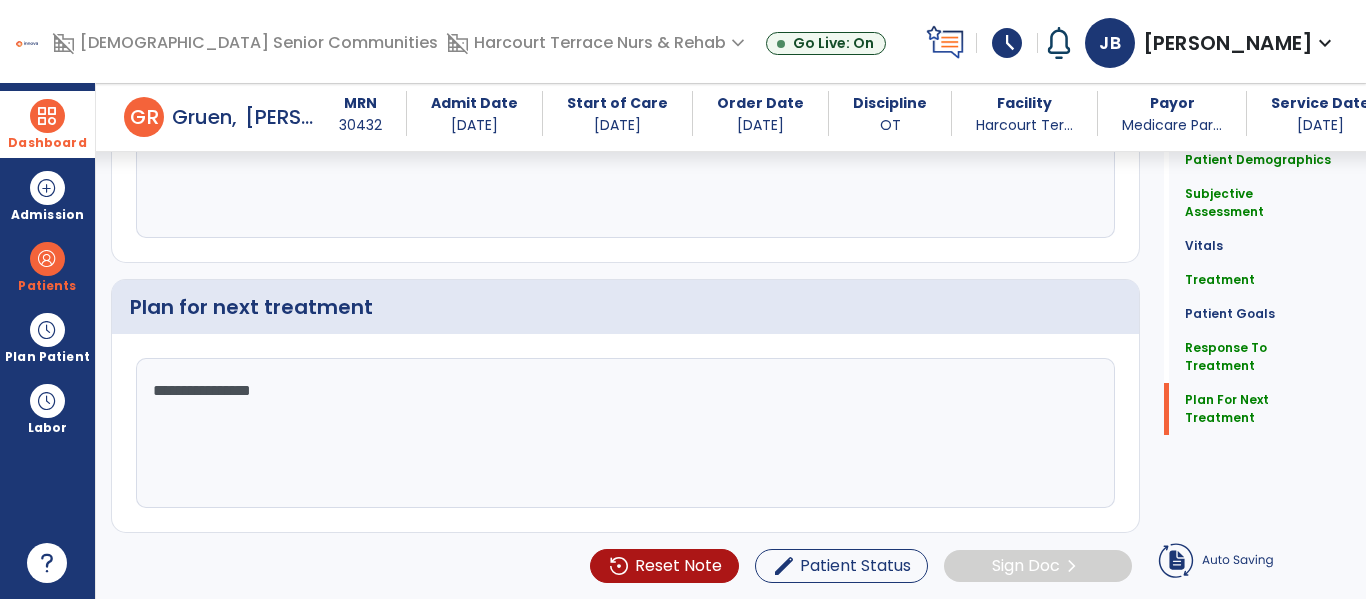 scroll, scrollTop: 2443, scrollLeft: 0, axis: vertical 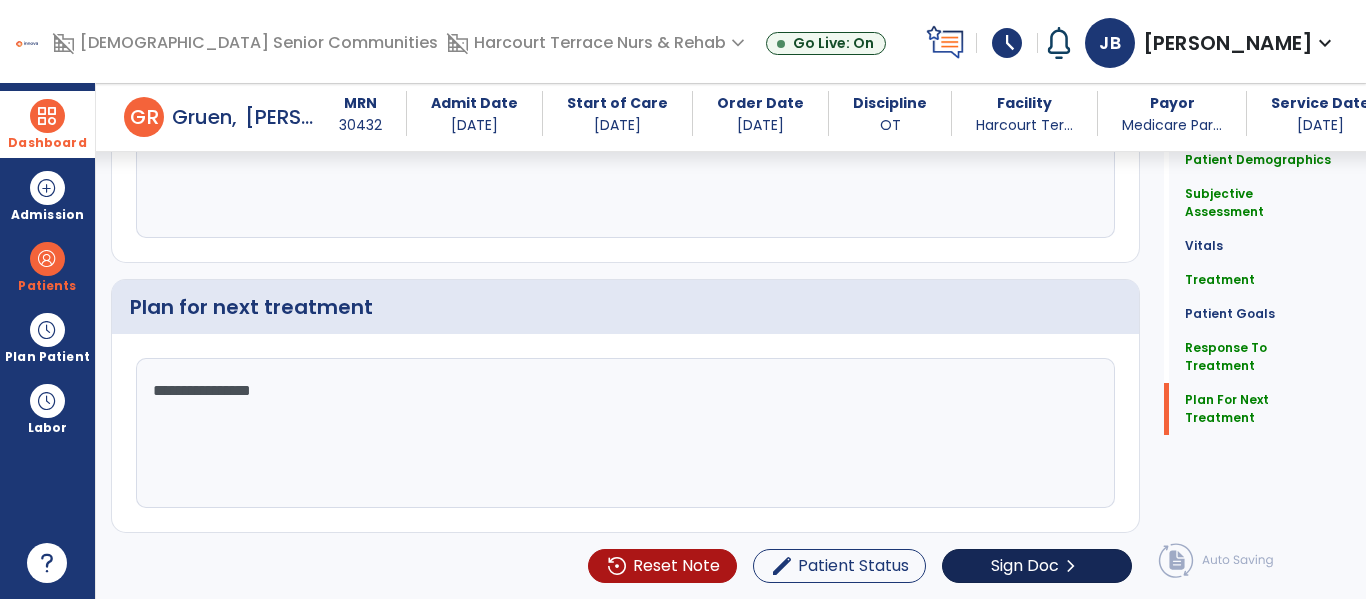 type on "**********" 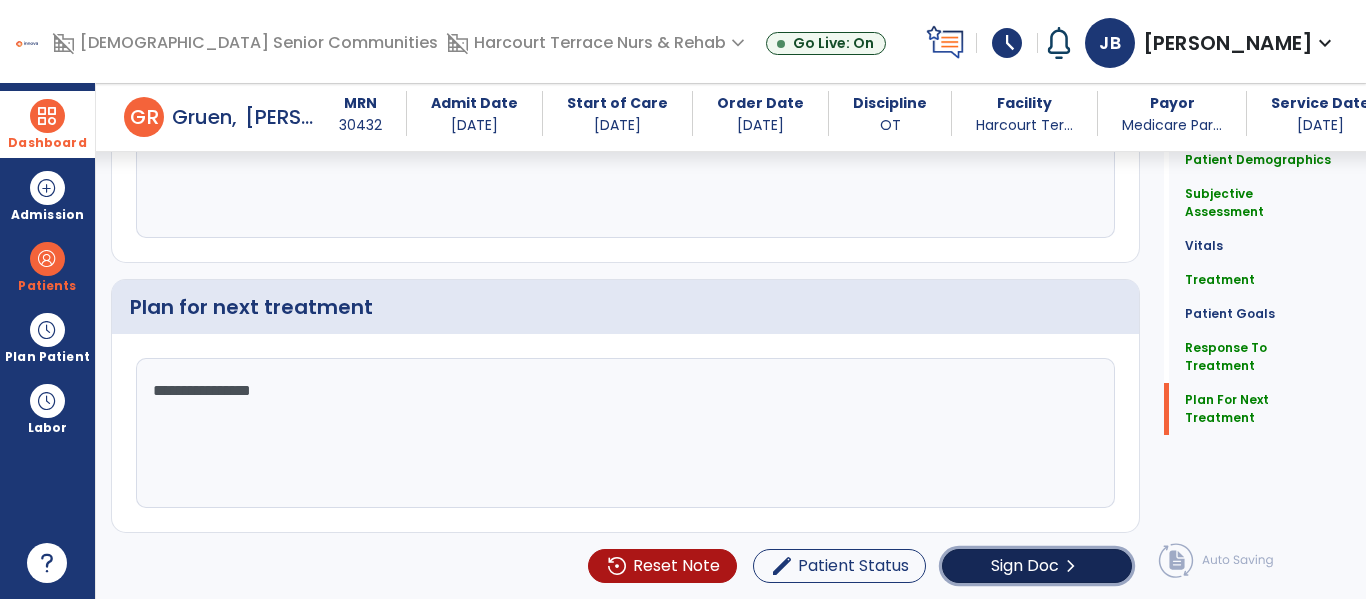 click on "Sign Doc" 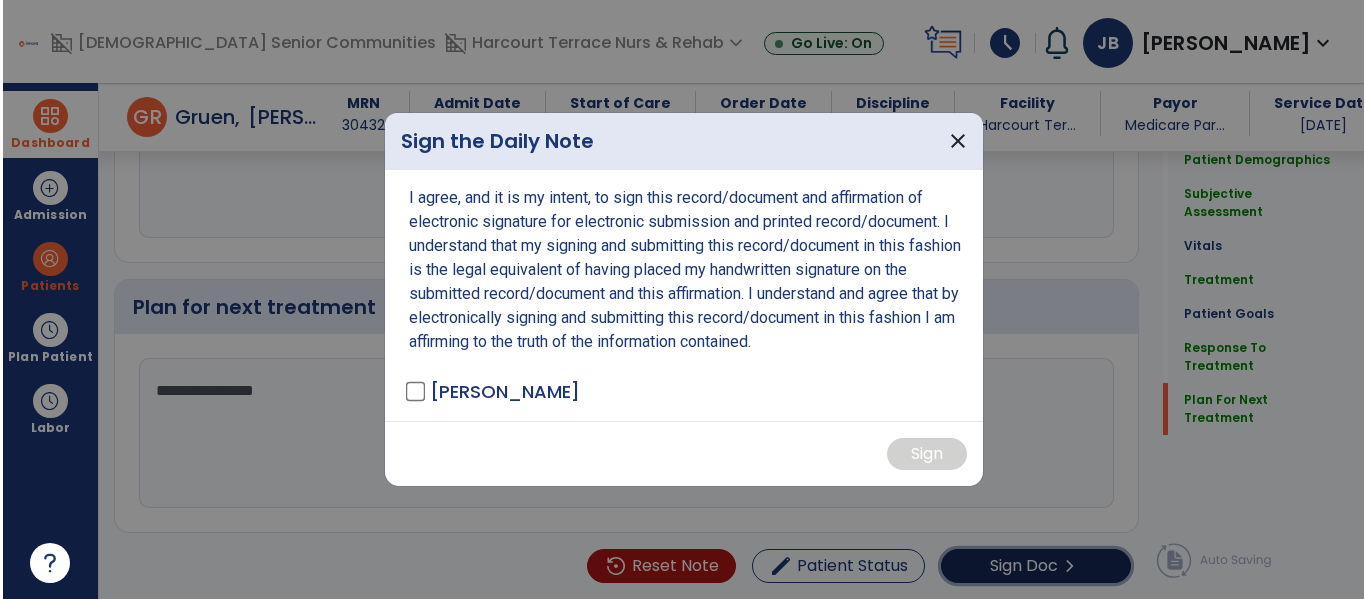 scroll, scrollTop: 2443, scrollLeft: 0, axis: vertical 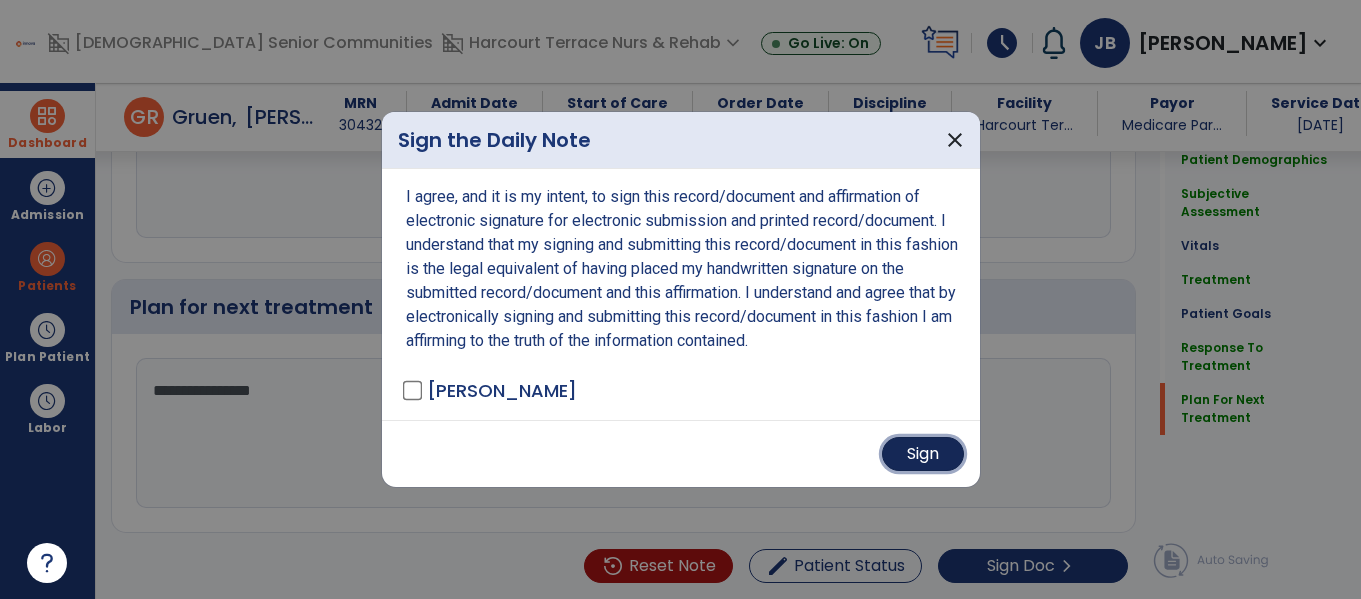click on "Sign" at bounding box center [923, 454] 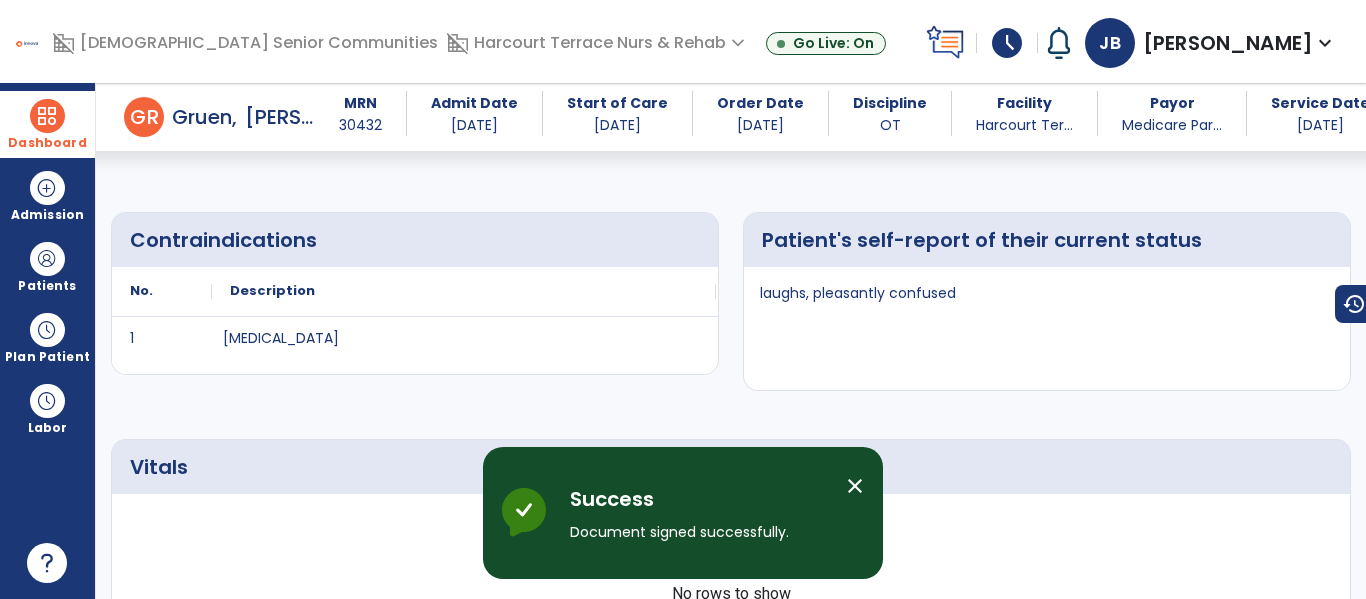scroll, scrollTop: 840, scrollLeft: 0, axis: vertical 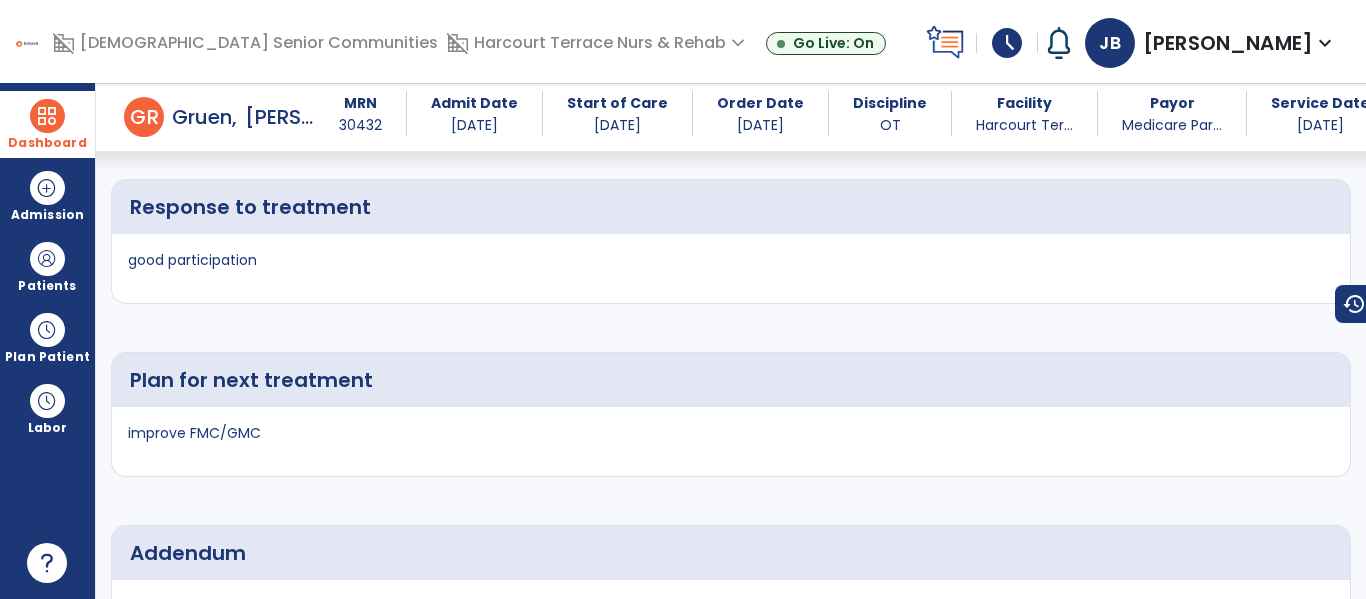 click on "Dashboard" at bounding box center [47, 124] 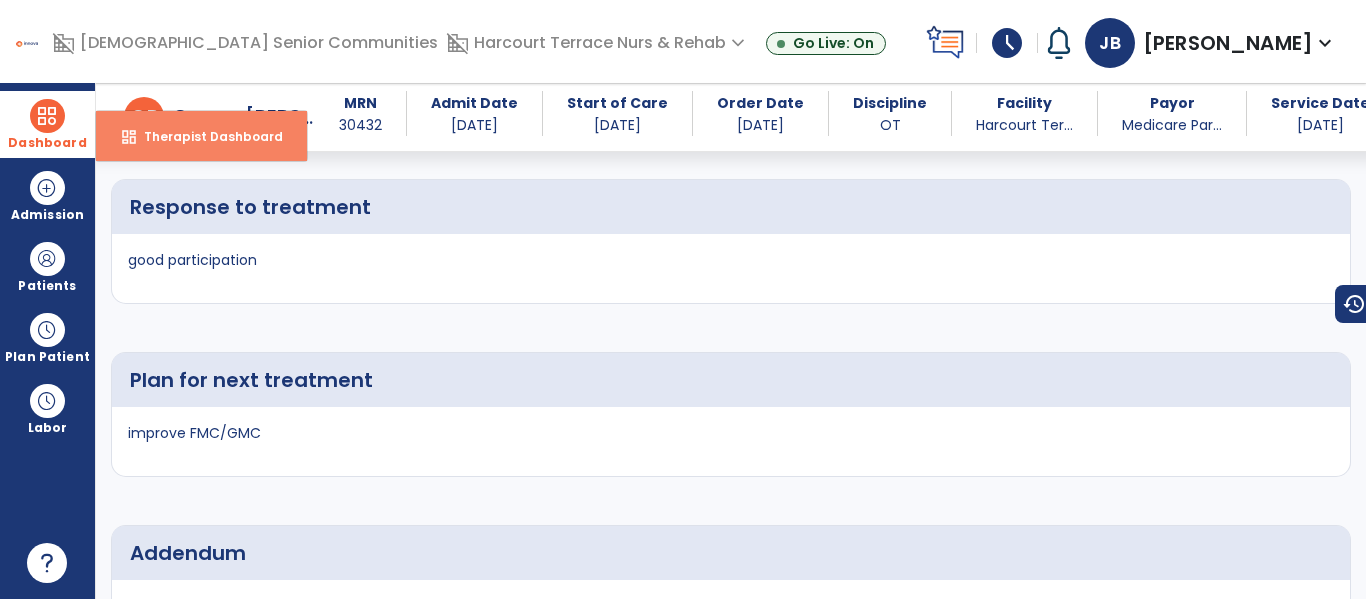 click on "Therapist Dashboard" at bounding box center [205, 136] 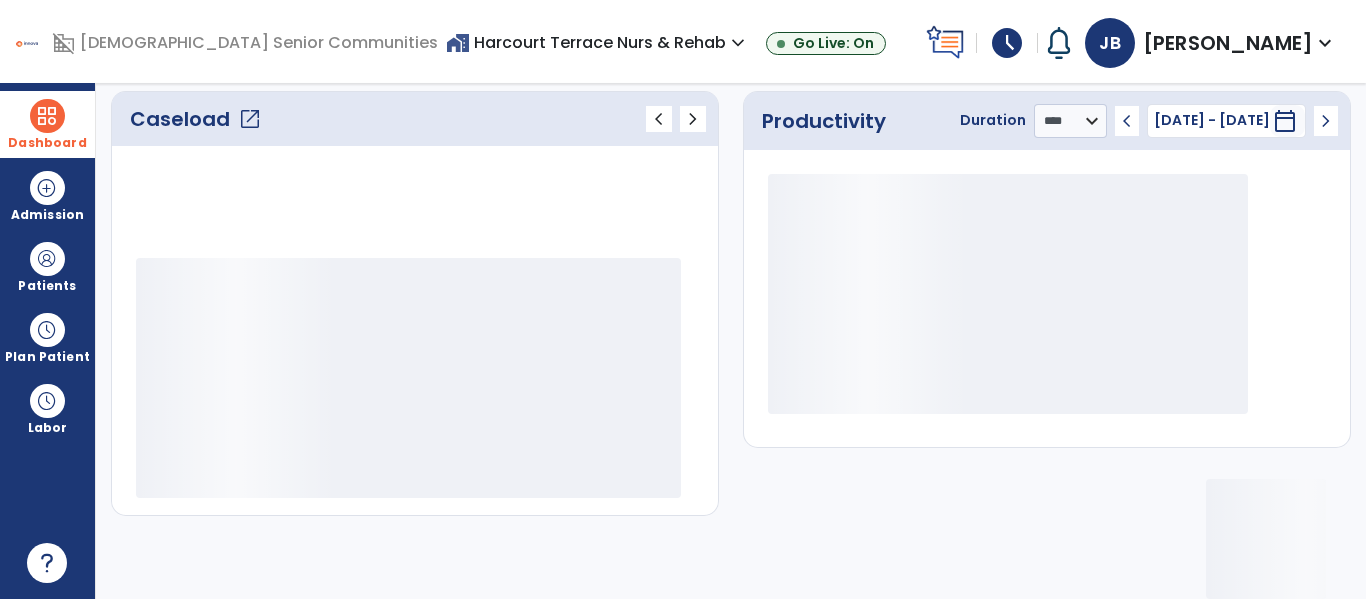 scroll, scrollTop: 278, scrollLeft: 0, axis: vertical 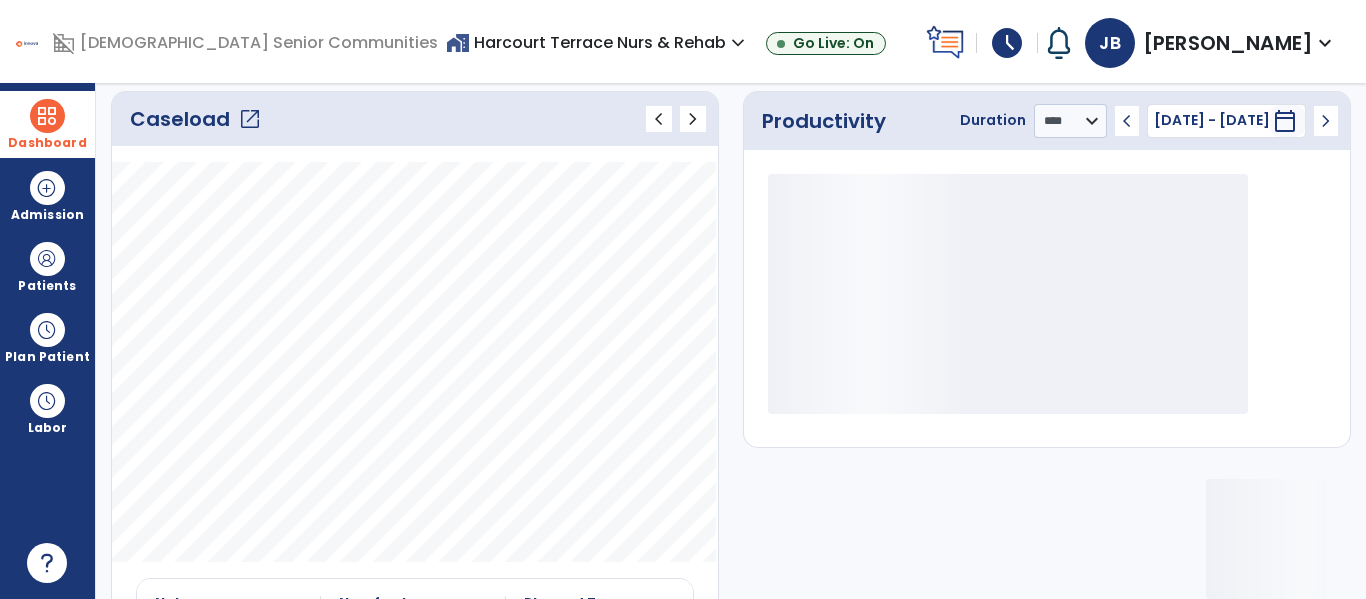 click on "open_in_new" 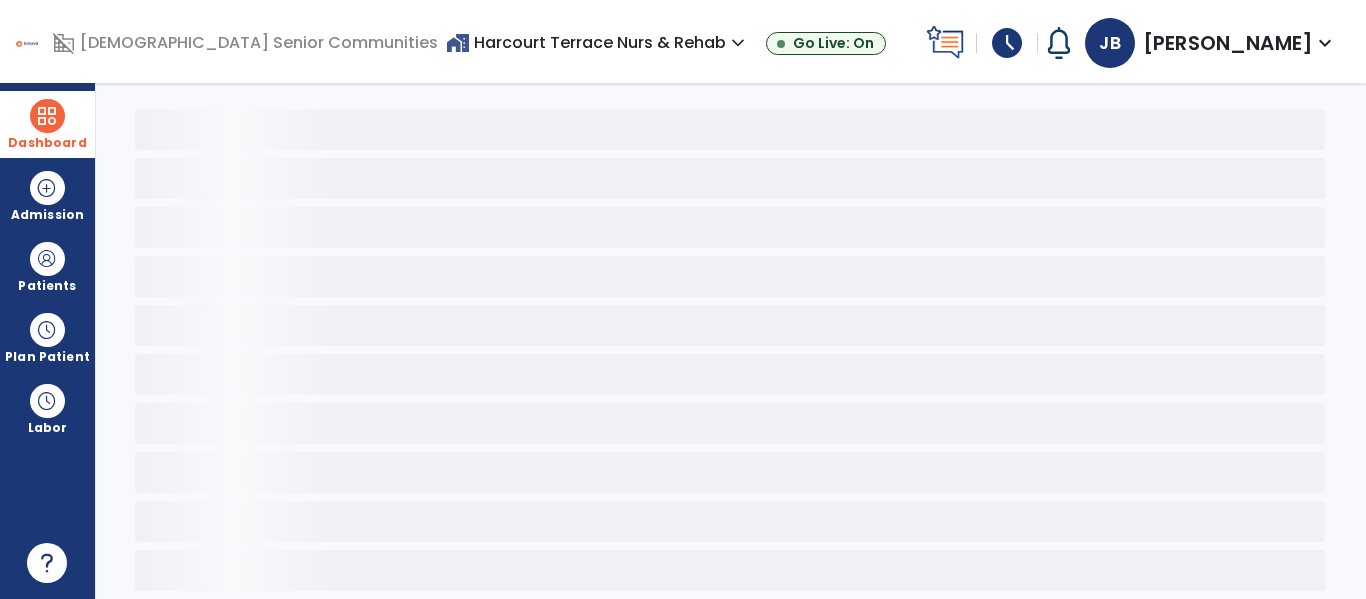 scroll, scrollTop: 78, scrollLeft: 0, axis: vertical 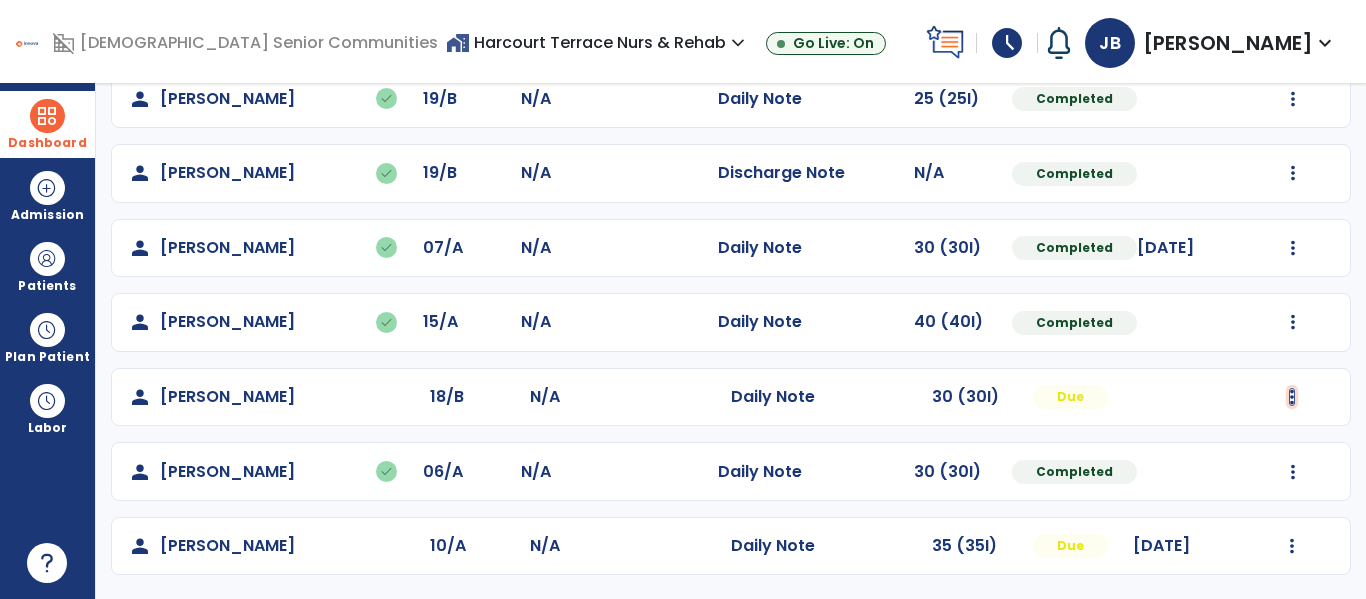 click at bounding box center [1293, -647] 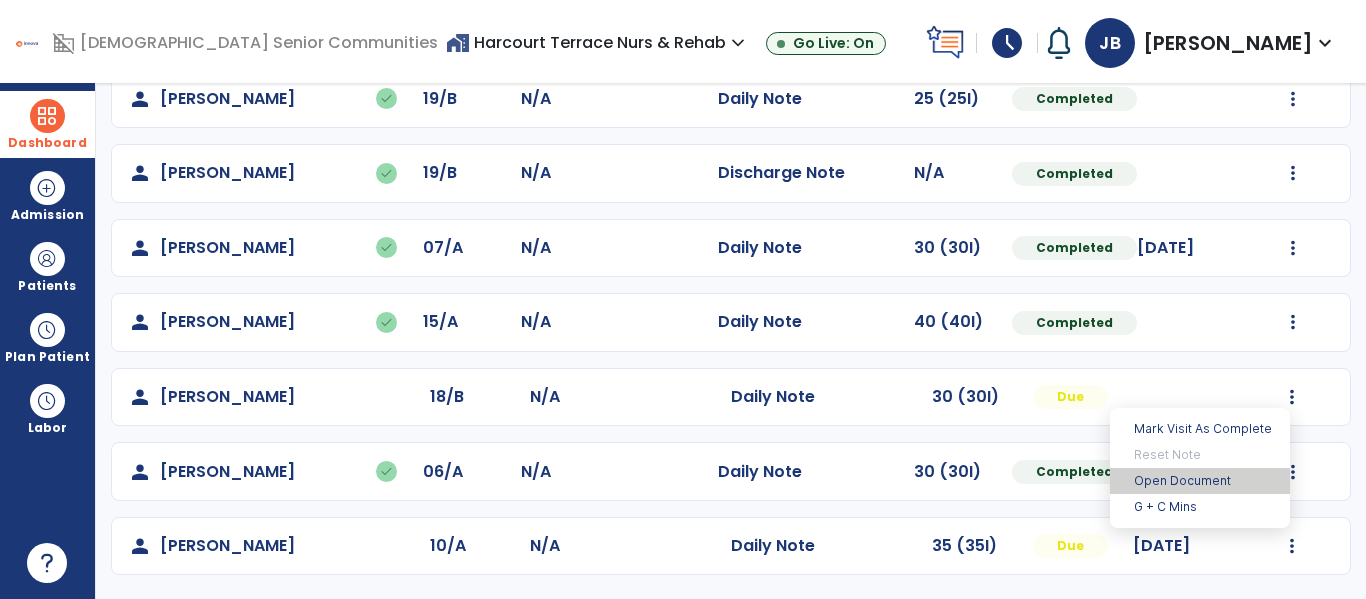 click on "Open Document" at bounding box center [1200, 481] 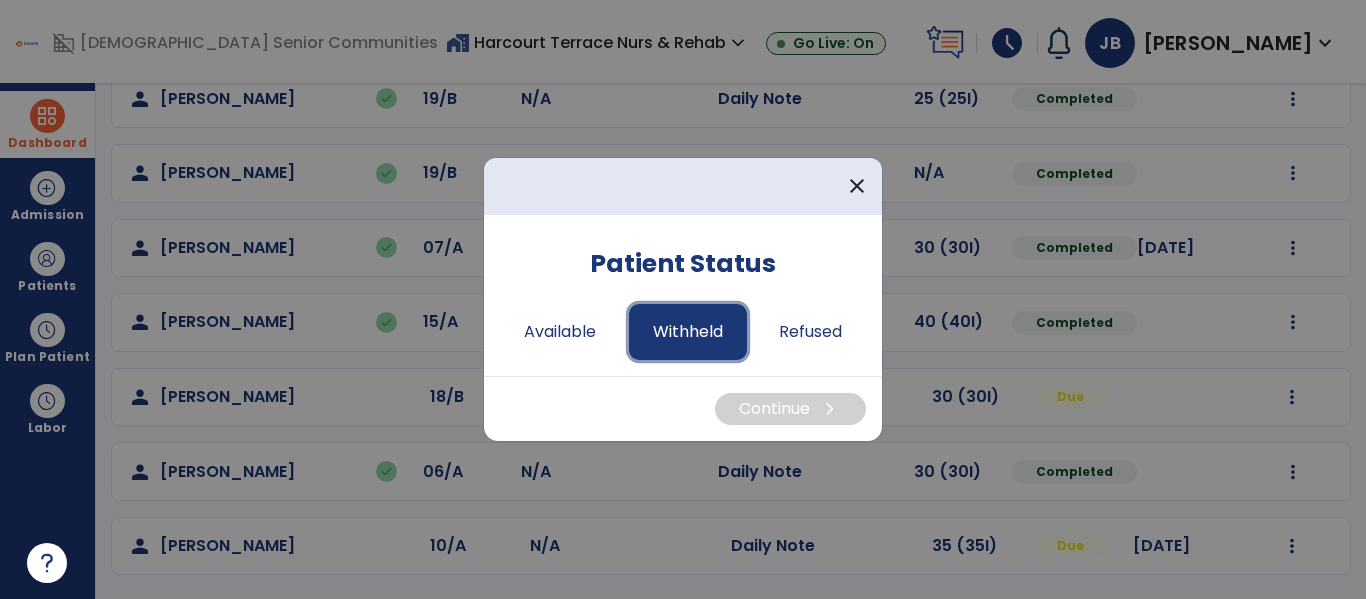 click on "Withheld" at bounding box center [688, 332] 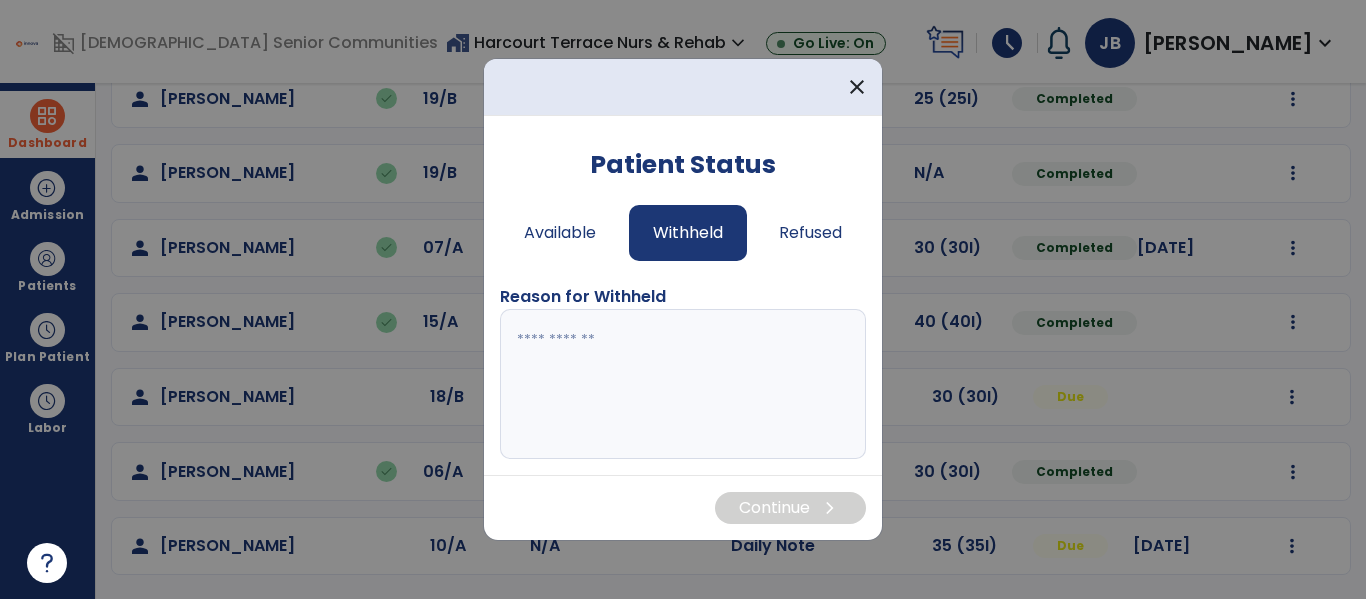 click at bounding box center [683, 384] 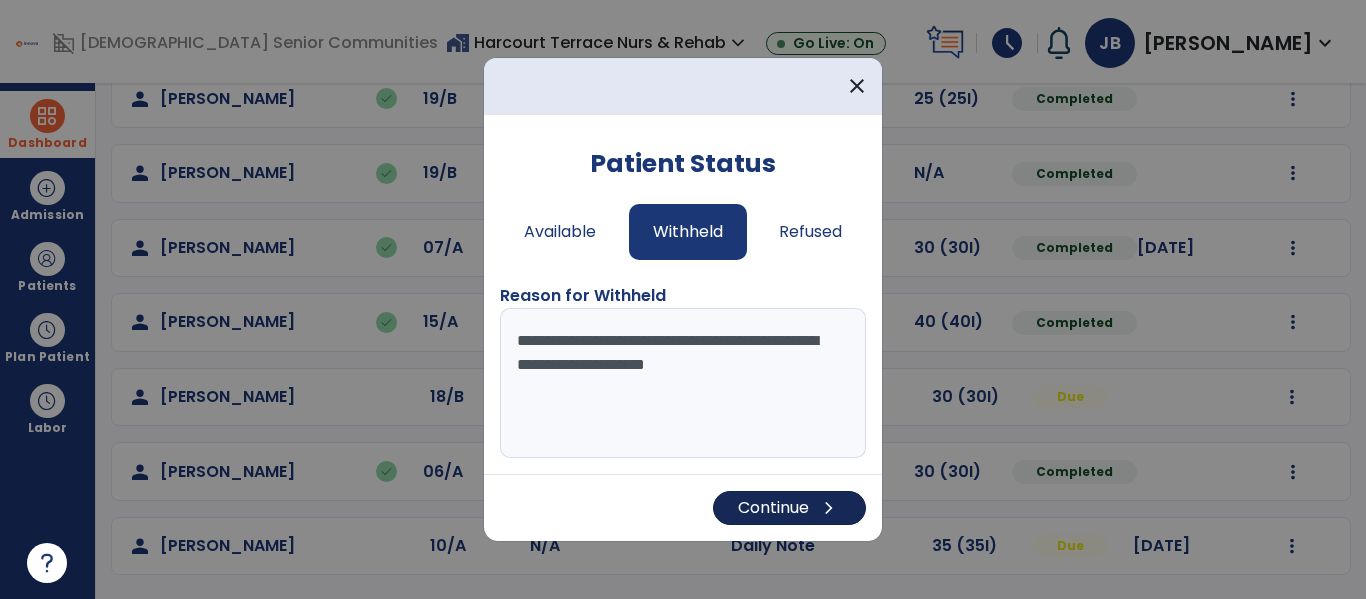 type on "**********" 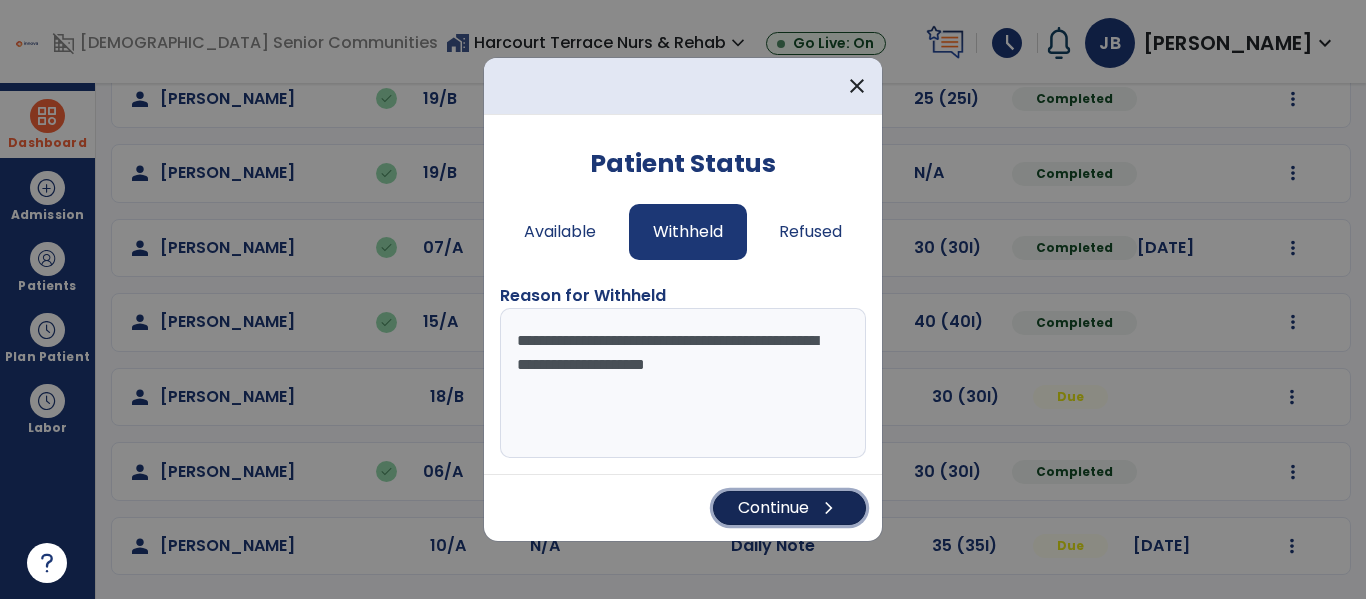 click on "Continue   chevron_right" at bounding box center (789, 508) 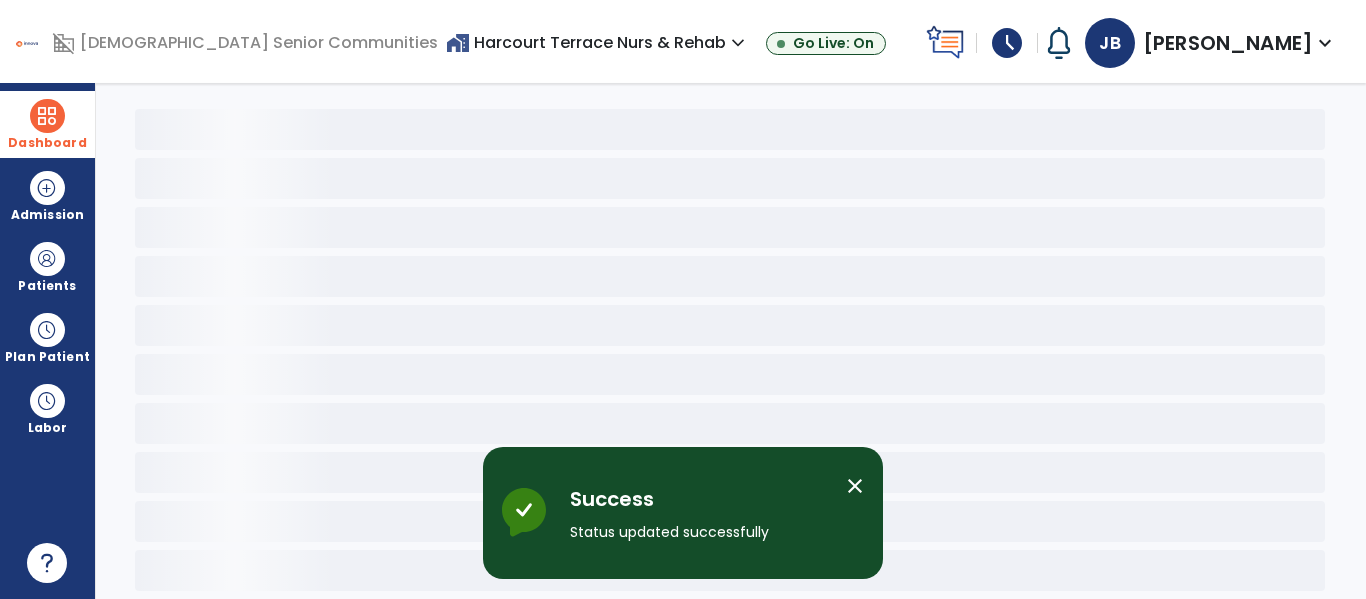 scroll, scrollTop: 78, scrollLeft: 0, axis: vertical 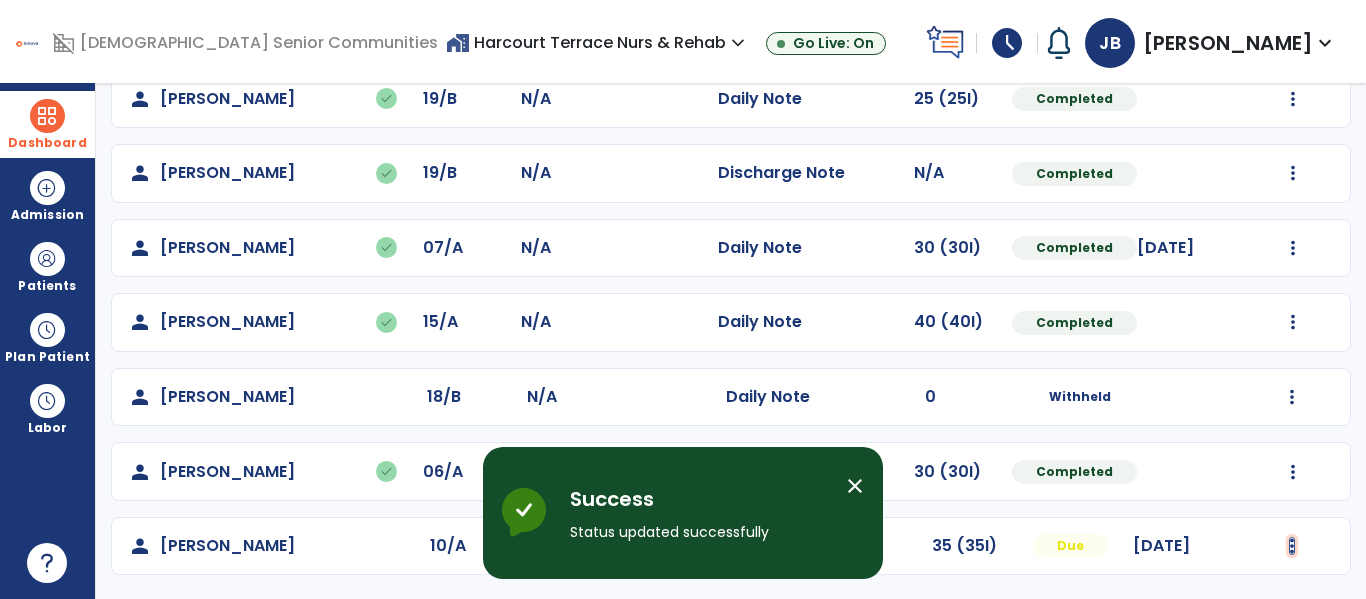 click at bounding box center [1293, -647] 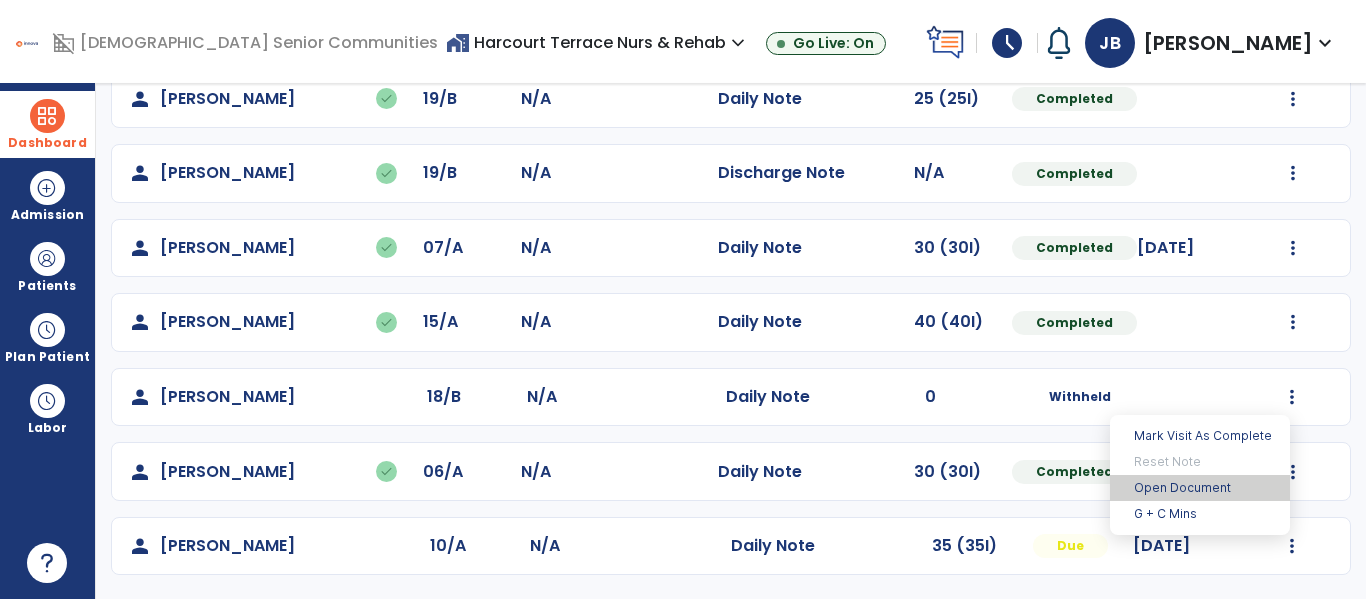 click on "Open Document" at bounding box center (1200, 488) 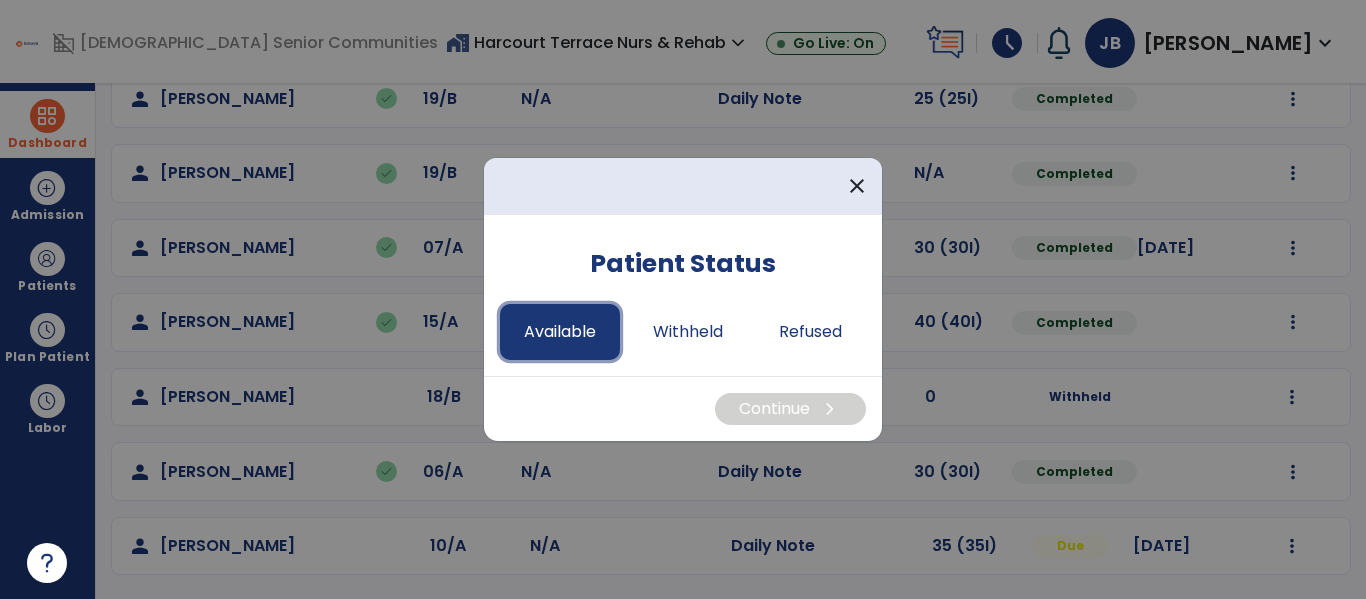 click on "Available" at bounding box center (560, 332) 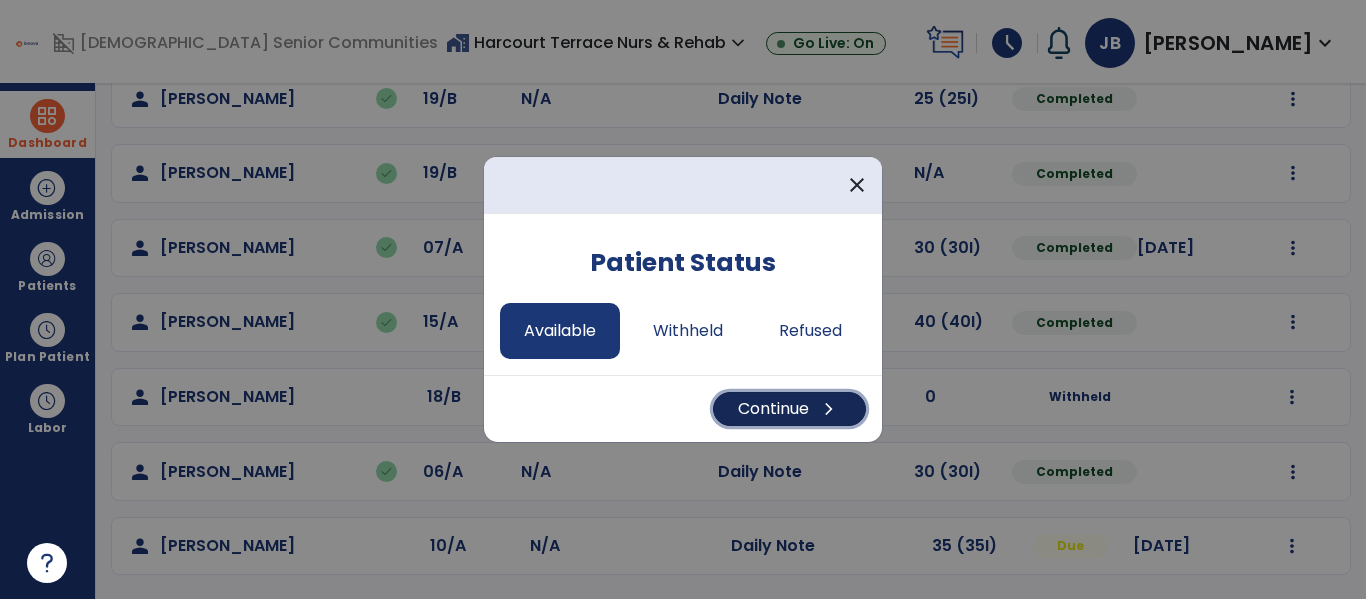 click on "Continue   chevron_right" at bounding box center [789, 409] 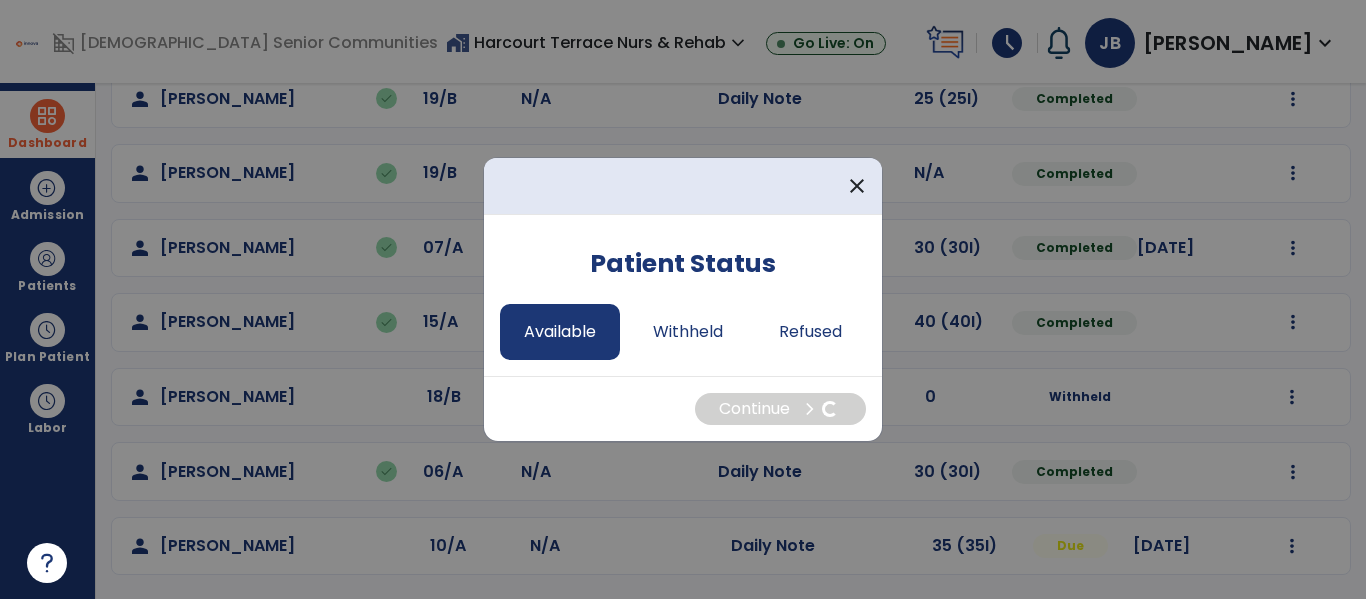select on "*" 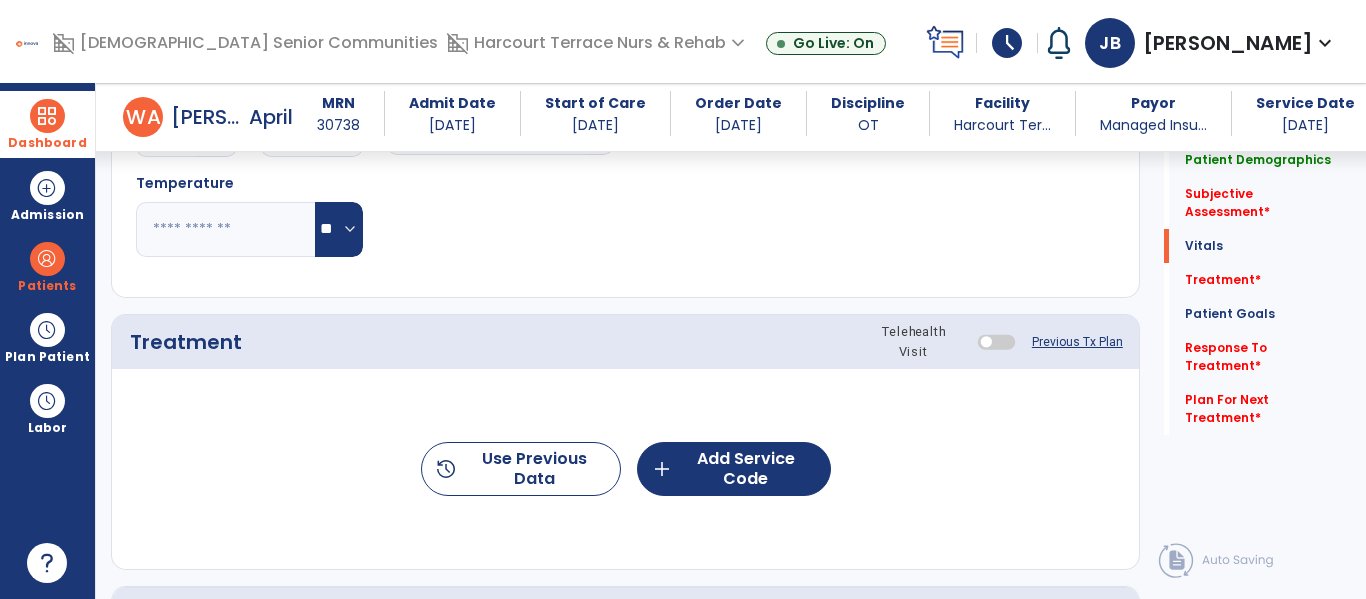 scroll, scrollTop: 930, scrollLeft: 0, axis: vertical 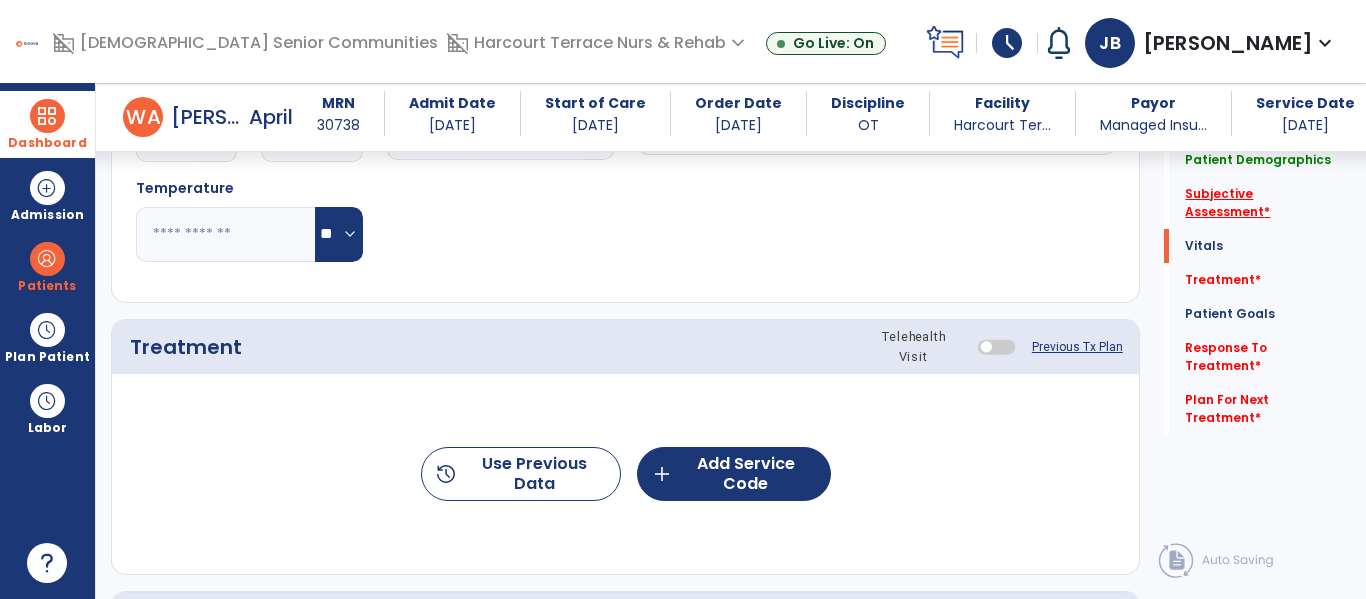 click on "Subjective Assessment   *" 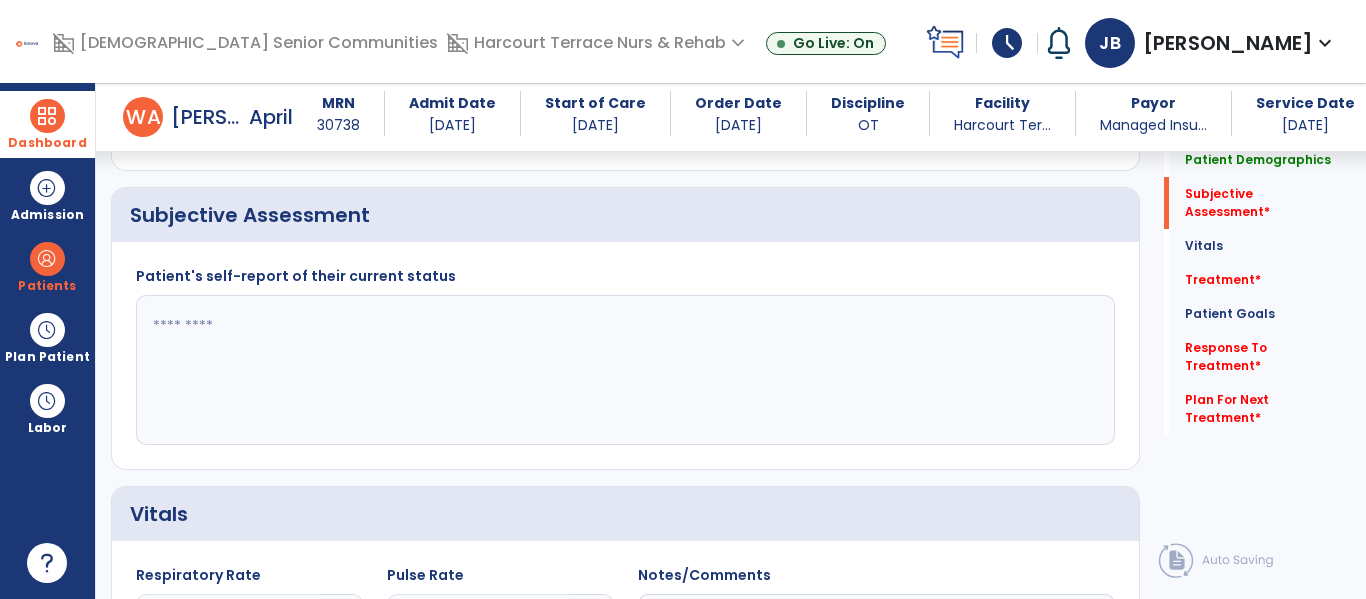 scroll, scrollTop: 328, scrollLeft: 0, axis: vertical 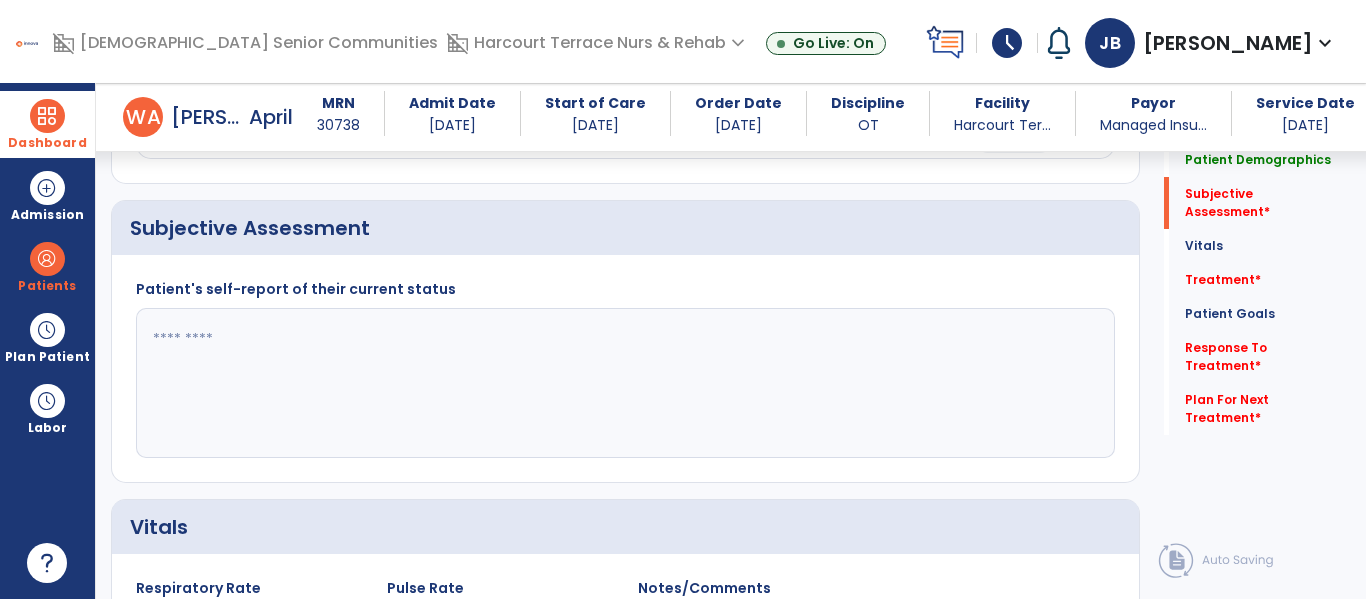 click 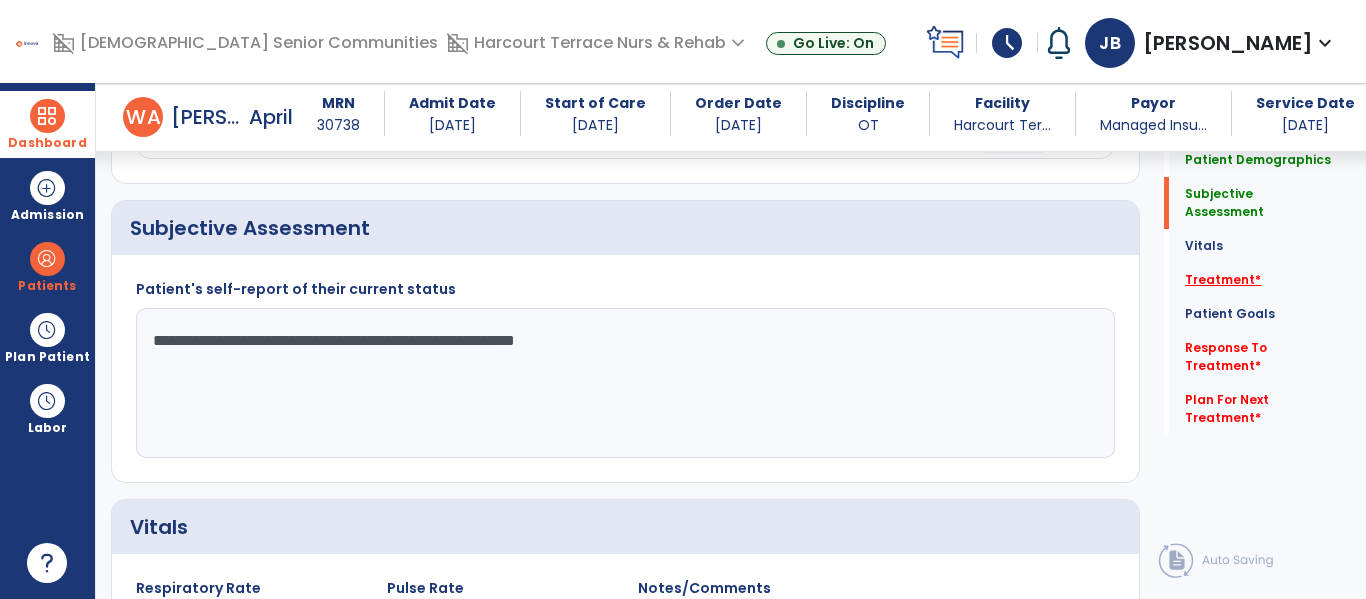 type on "**********" 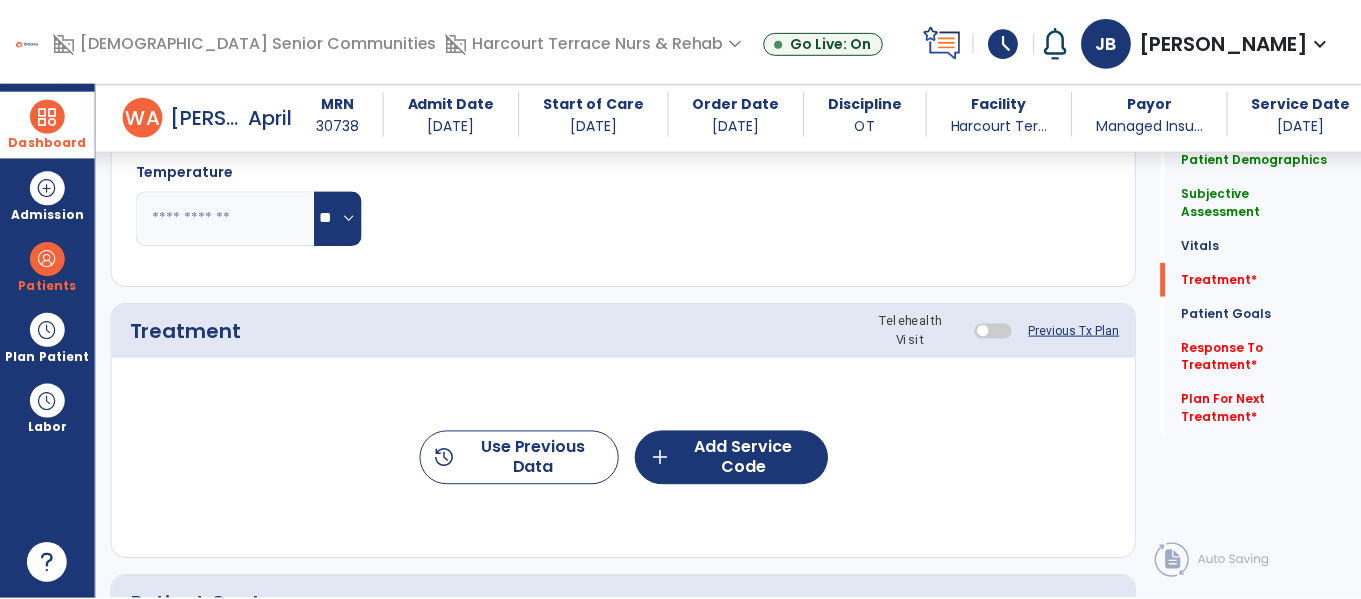 scroll, scrollTop: 1036, scrollLeft: 0, axis: vertical 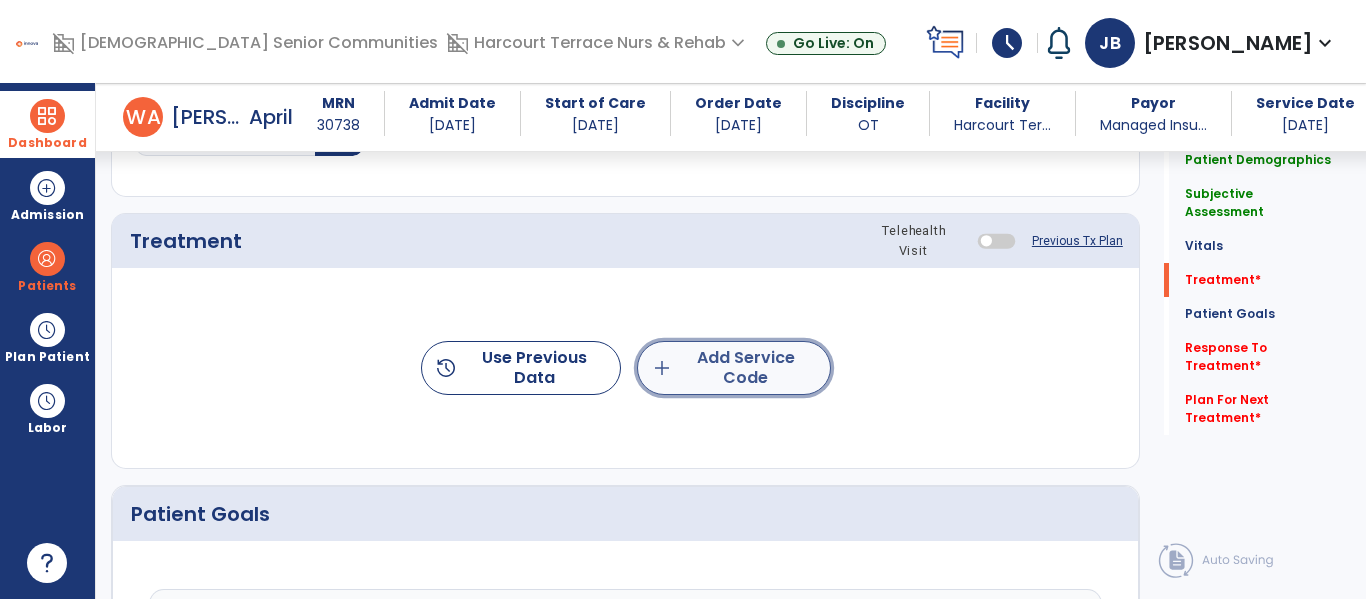 click on "add" 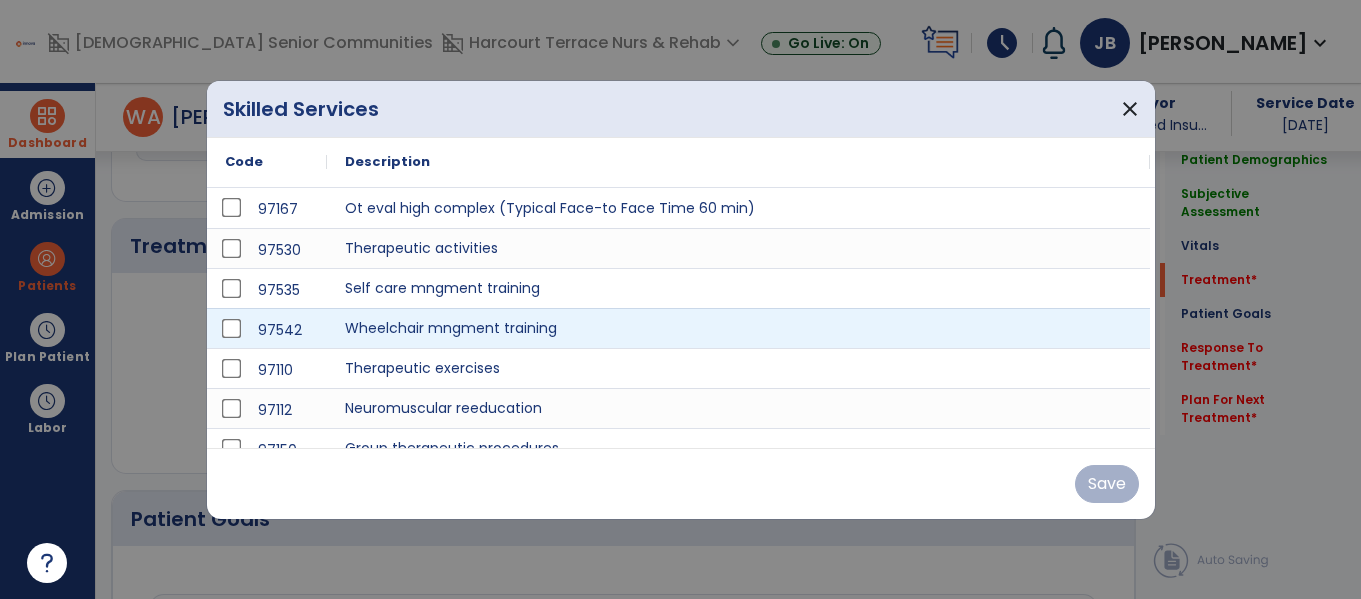scroll, scrollTop: 1036, scrollLeft: 0, axis: vertical 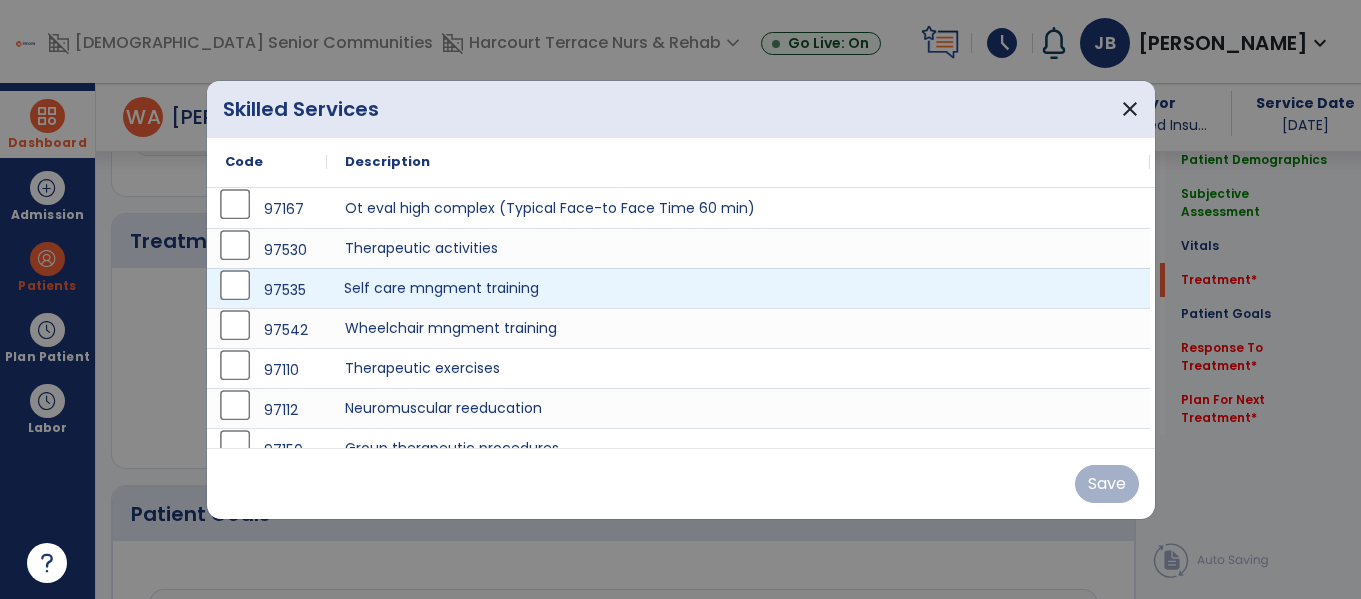 click on "Self care mngment training" at bounding box center (738, 288) 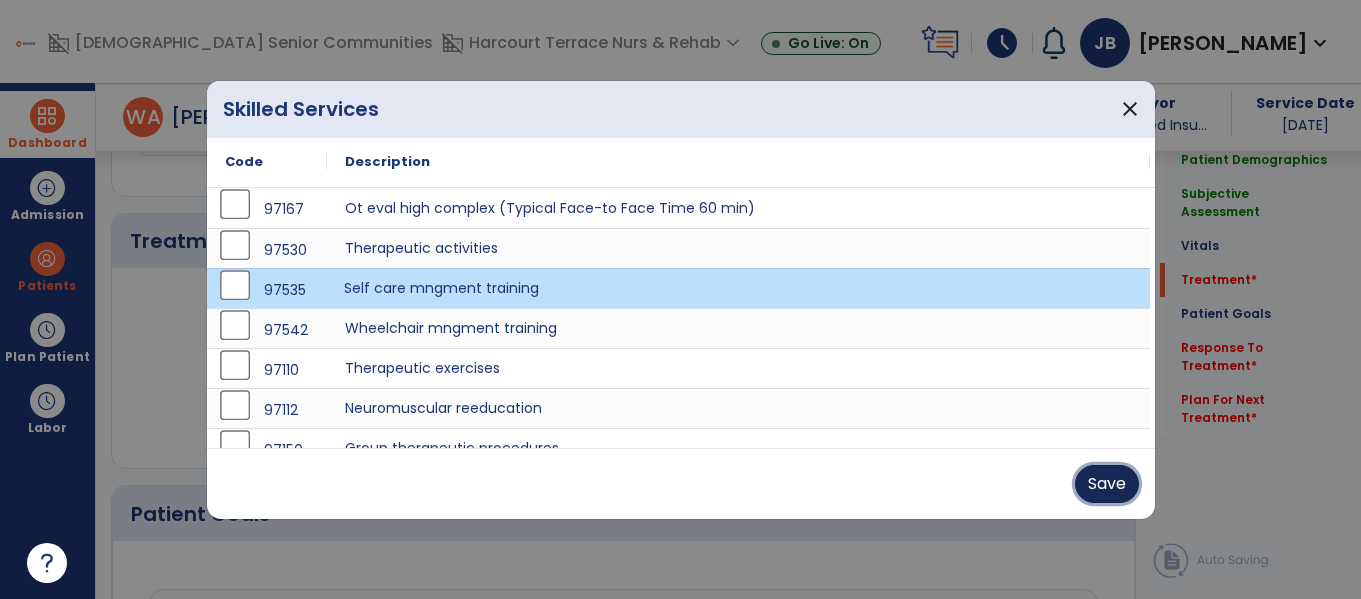 click on "Save" at bounding box center (1107, 484) 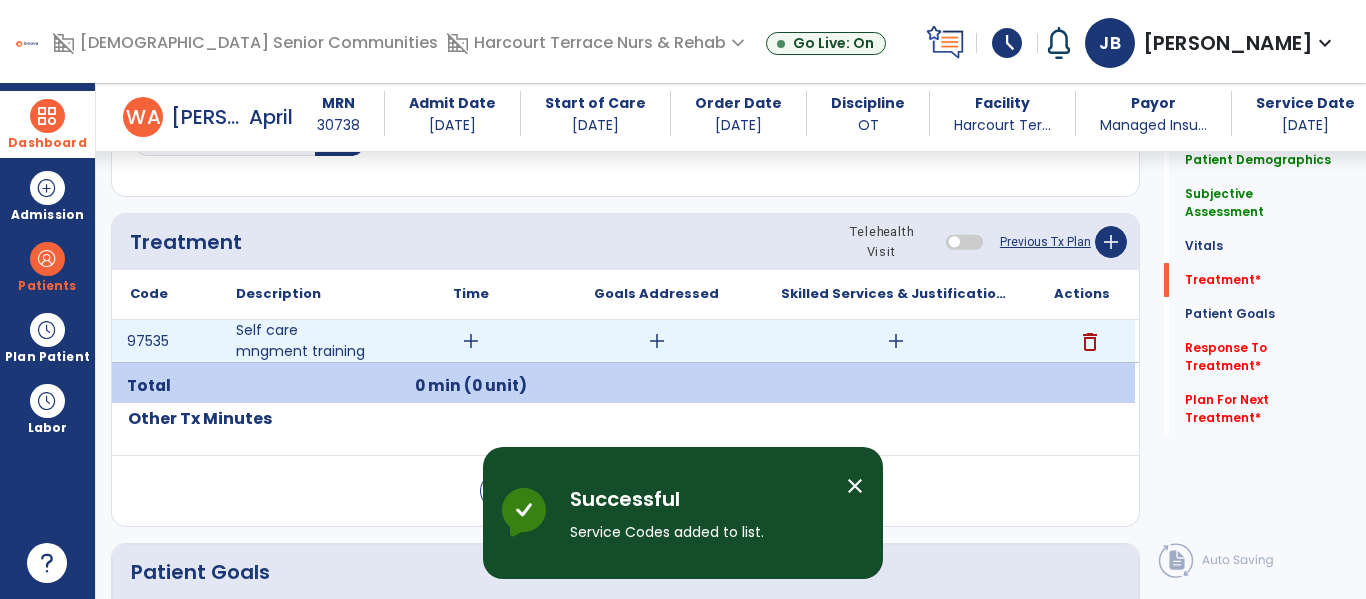 click on "add" at bounding box center [471, 341] 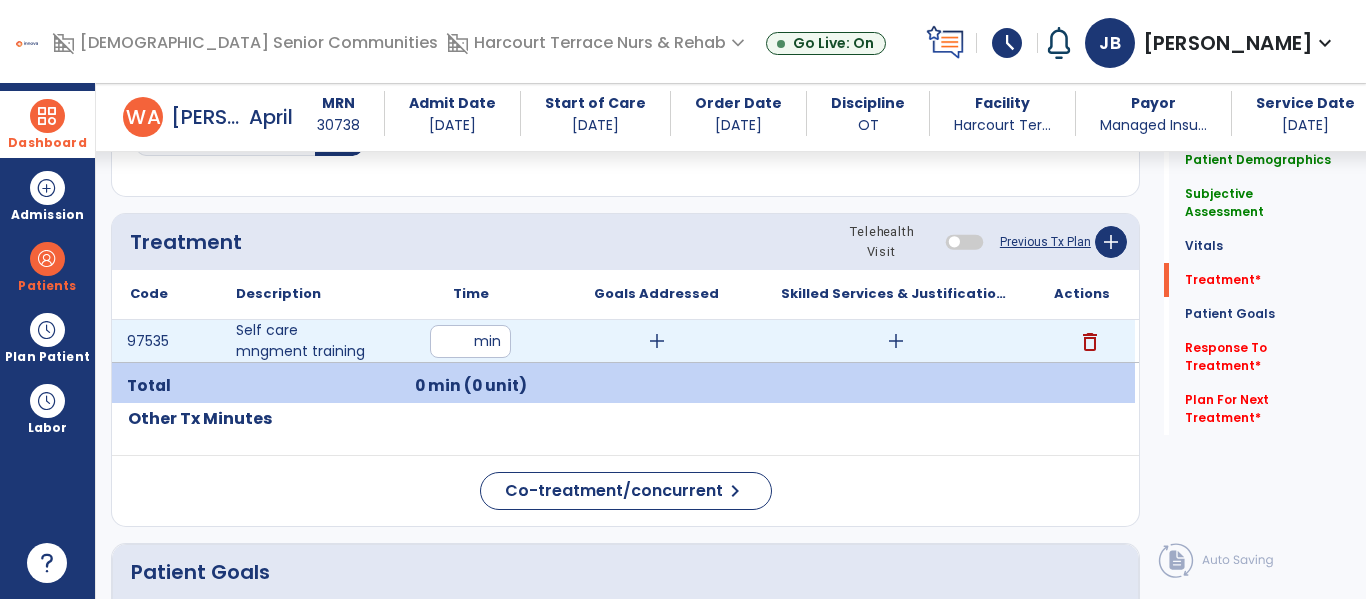 type on "**" 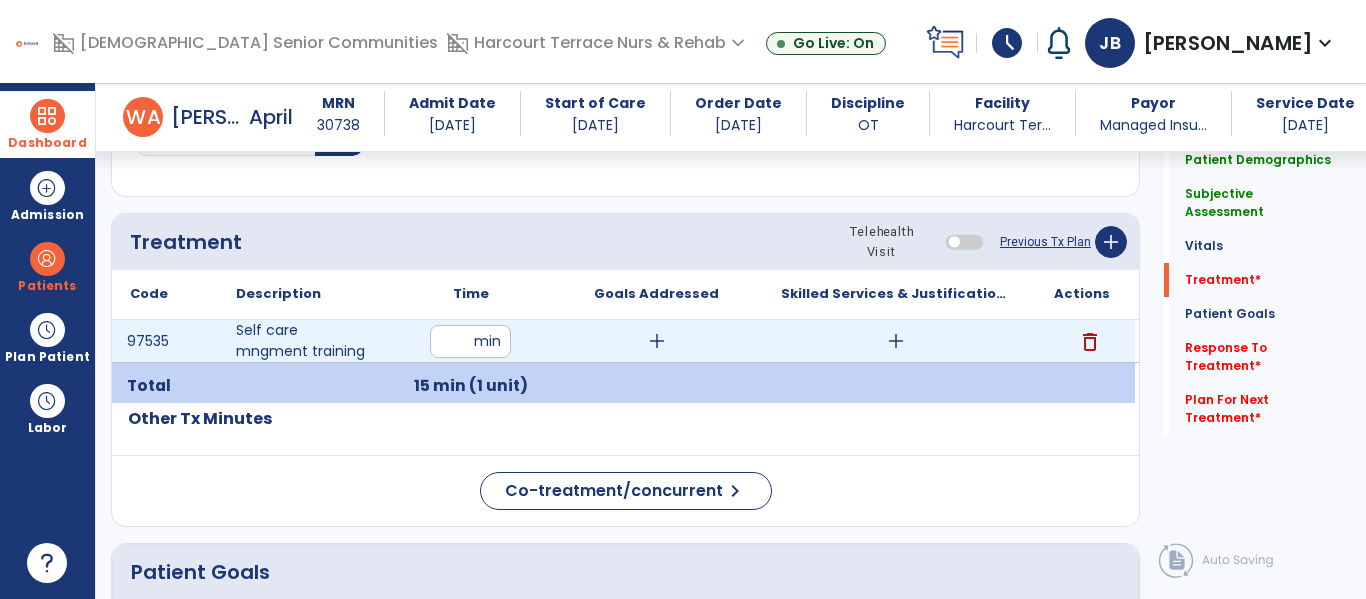 click on "add" at bounding box center [657, 341] 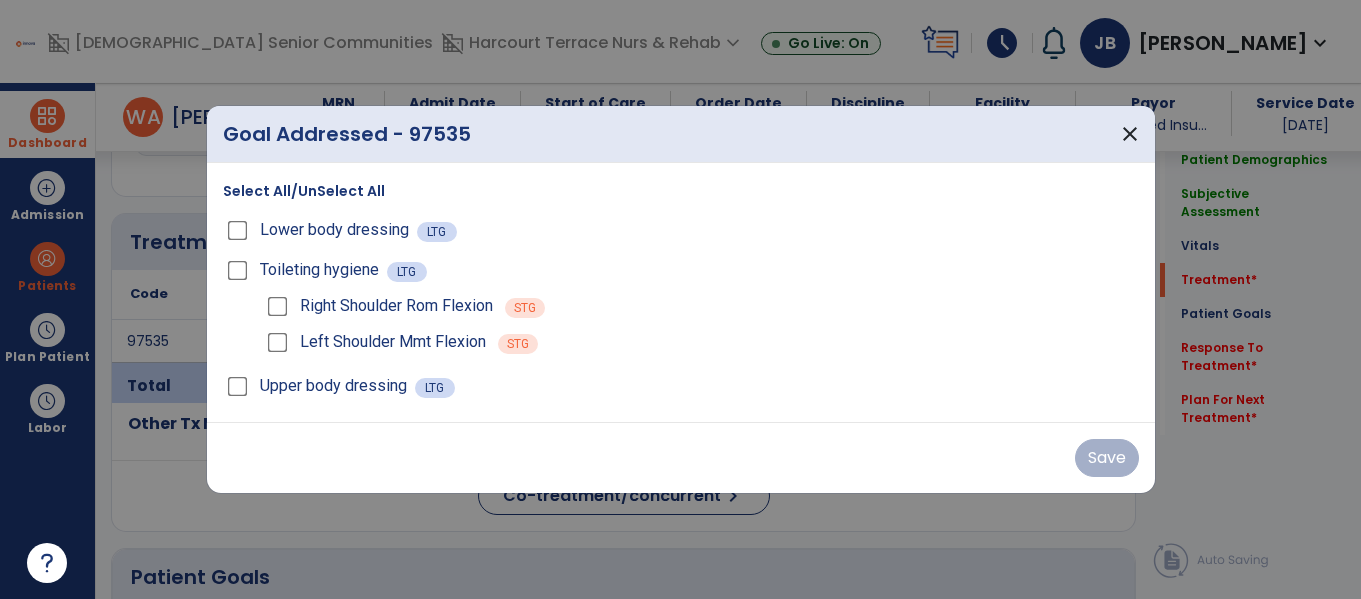 scroll, scrollTop: 1036, scrollLeft: 0, axis: vertical 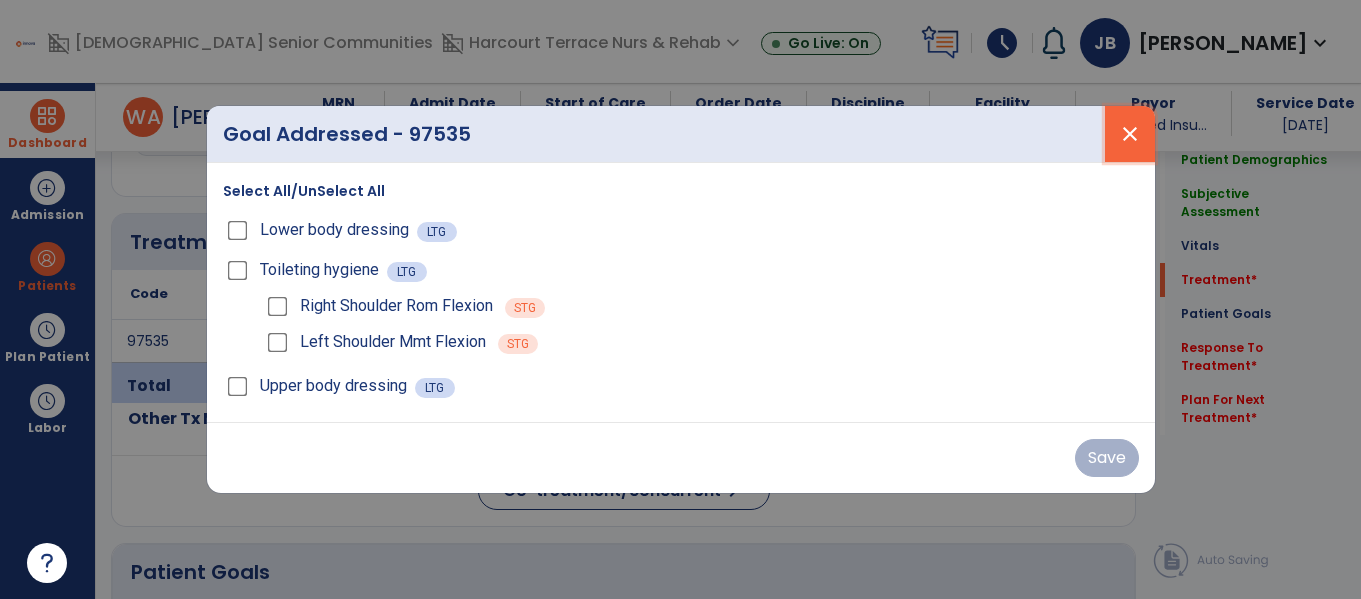 click on "close" at bounding box center (1130, 134) 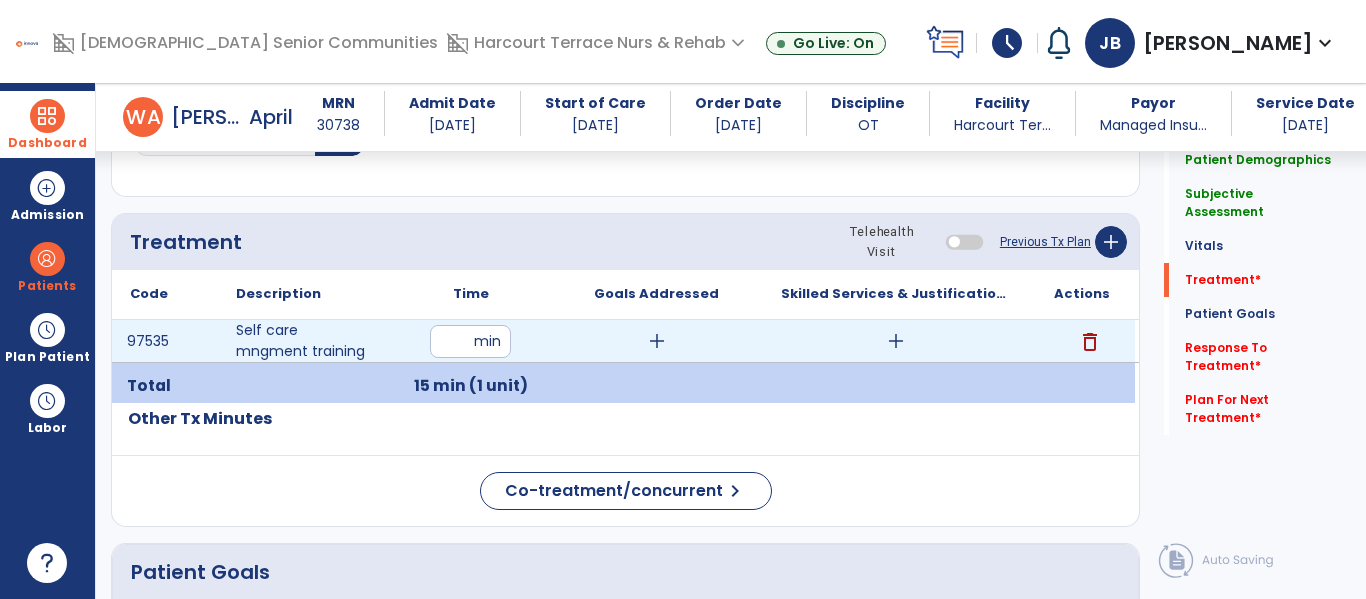 click on "add" at bounding box center (896, 341) 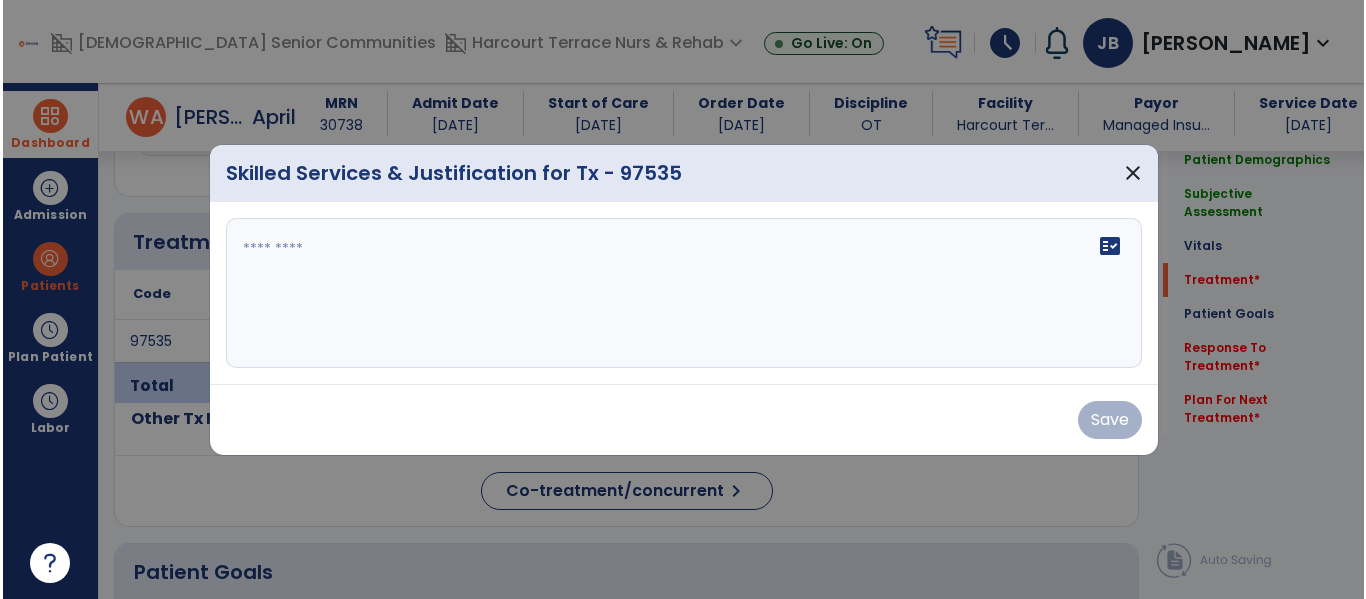 scroll, scrollTop: 1036, scrollLeft: 0, axis: vertical 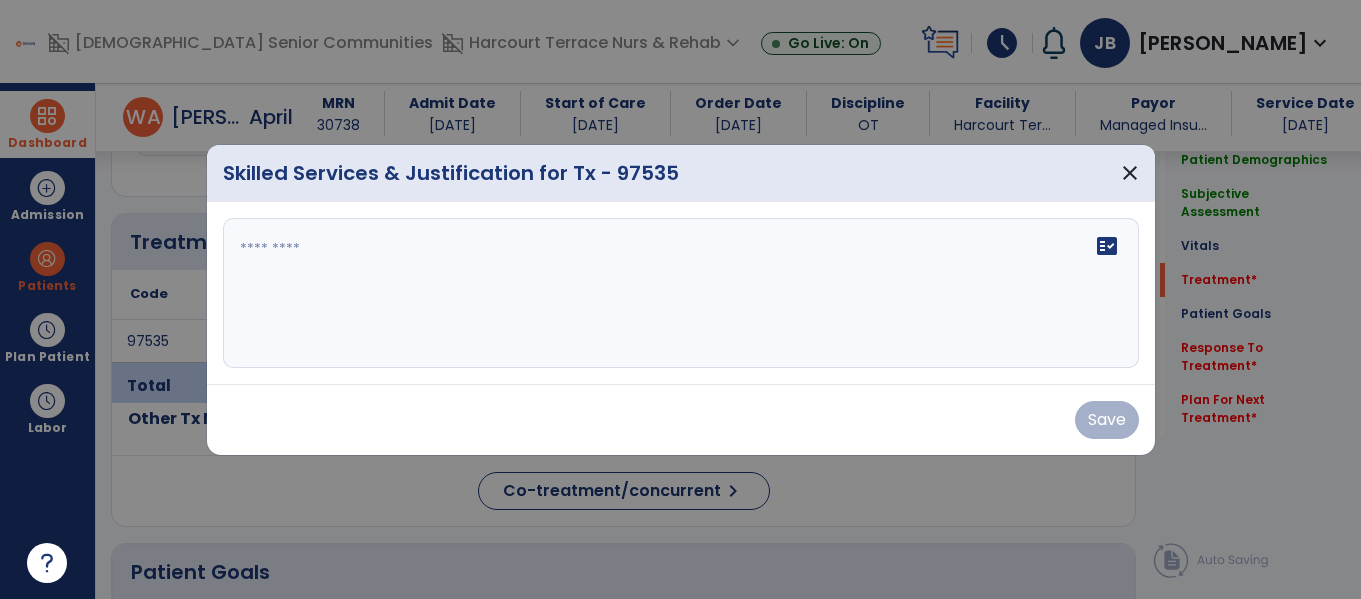 click on "fact_check" at bounding box center [681, 293] 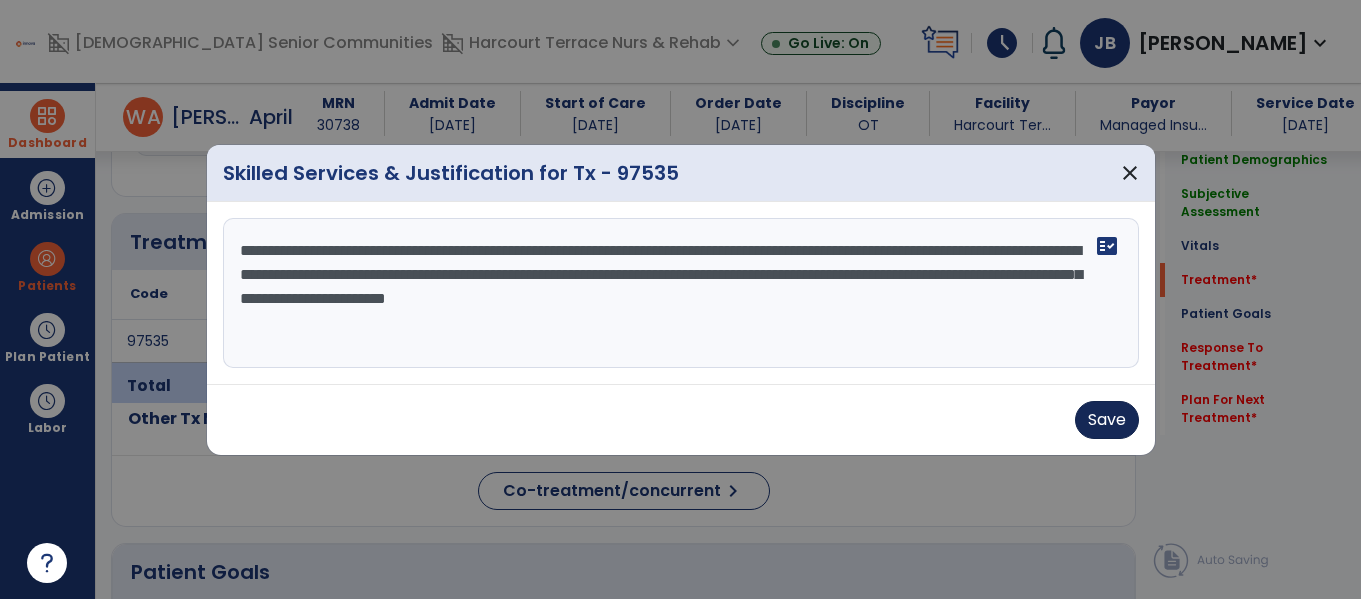 type on "**********" 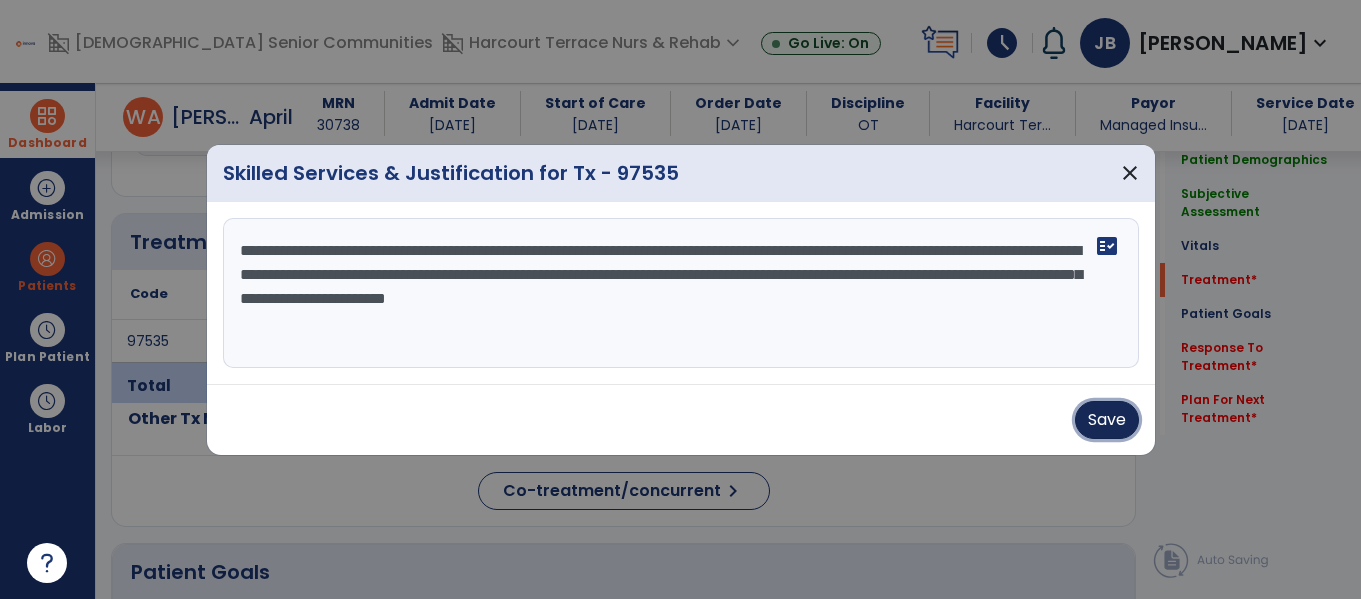 click on "Save" at bounding box center (1107, 420) 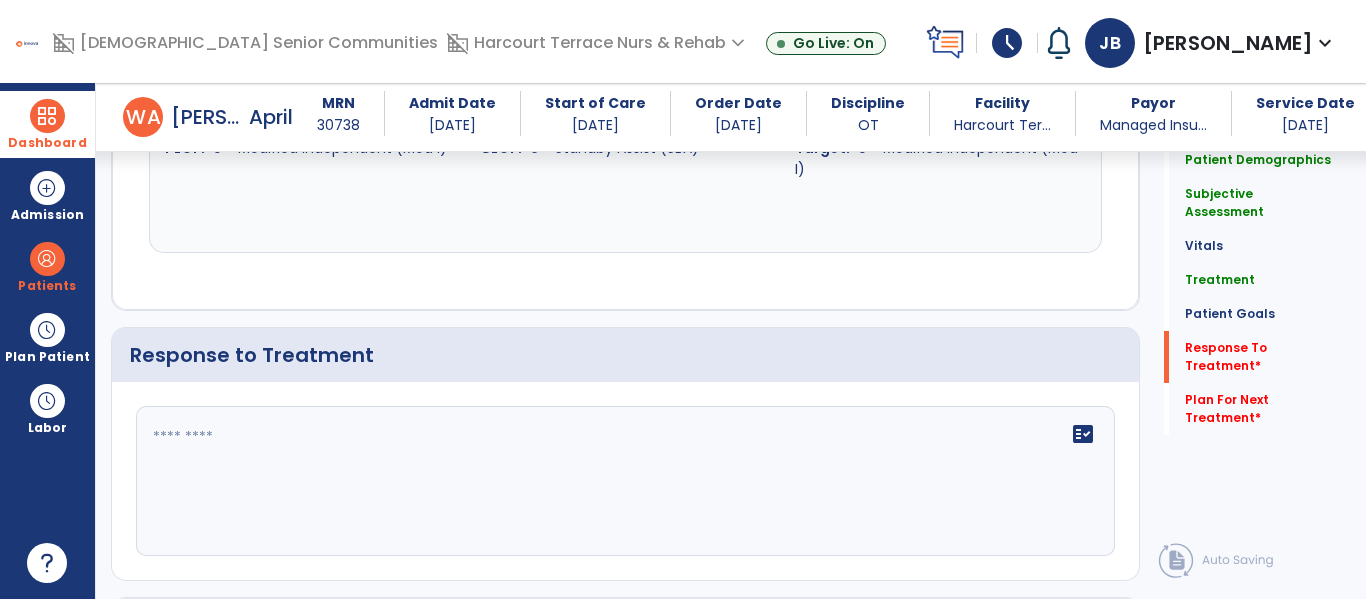 scroll, scrollTop: 2386, scrollLeft: 0, axis: vertical 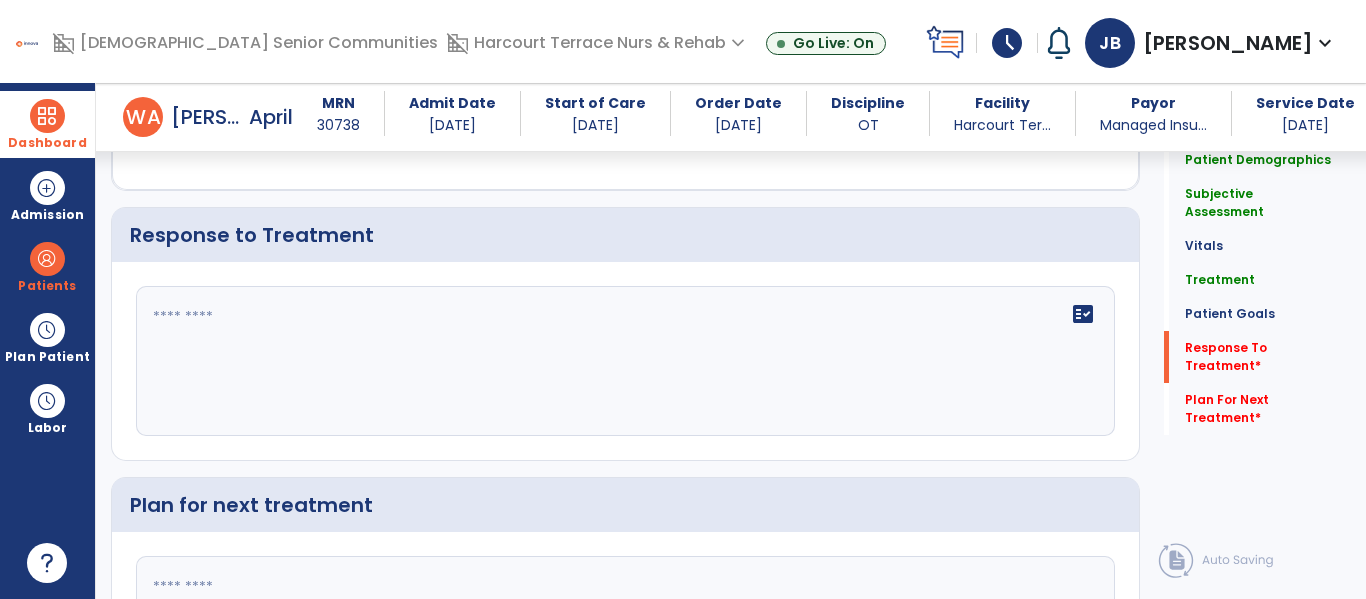 click on "fact_check" 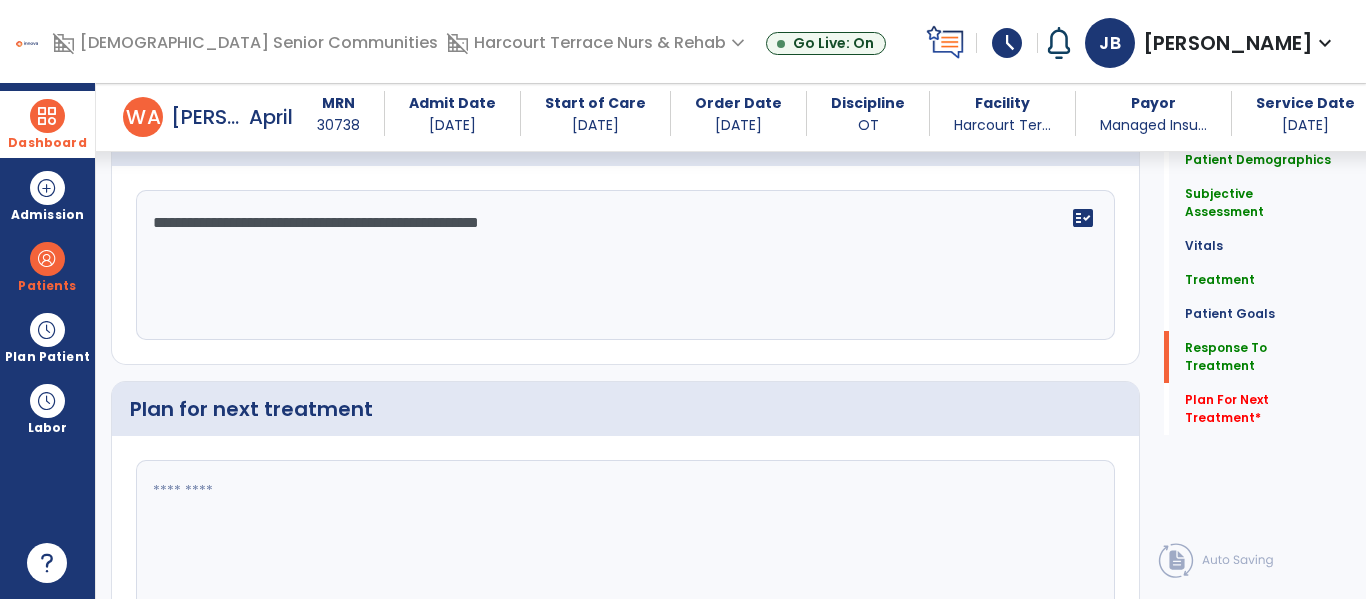 scroll, scrollTop: 2485, scrollLeft: 0, axis: vertical 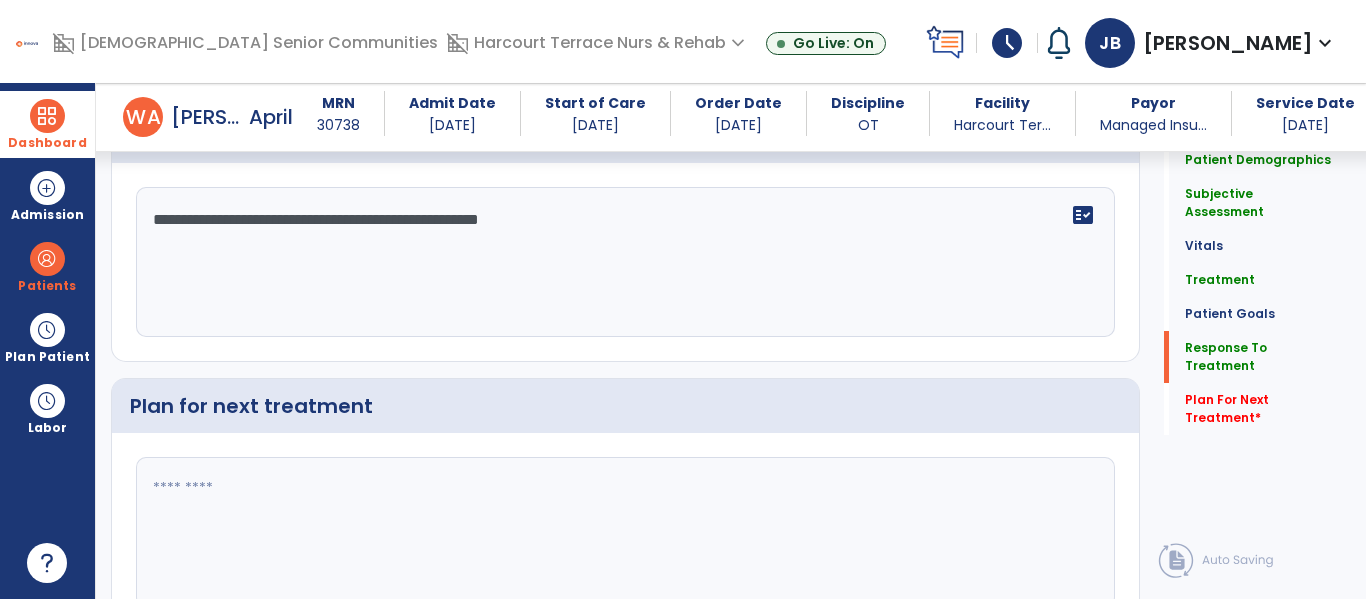 type on "**********" 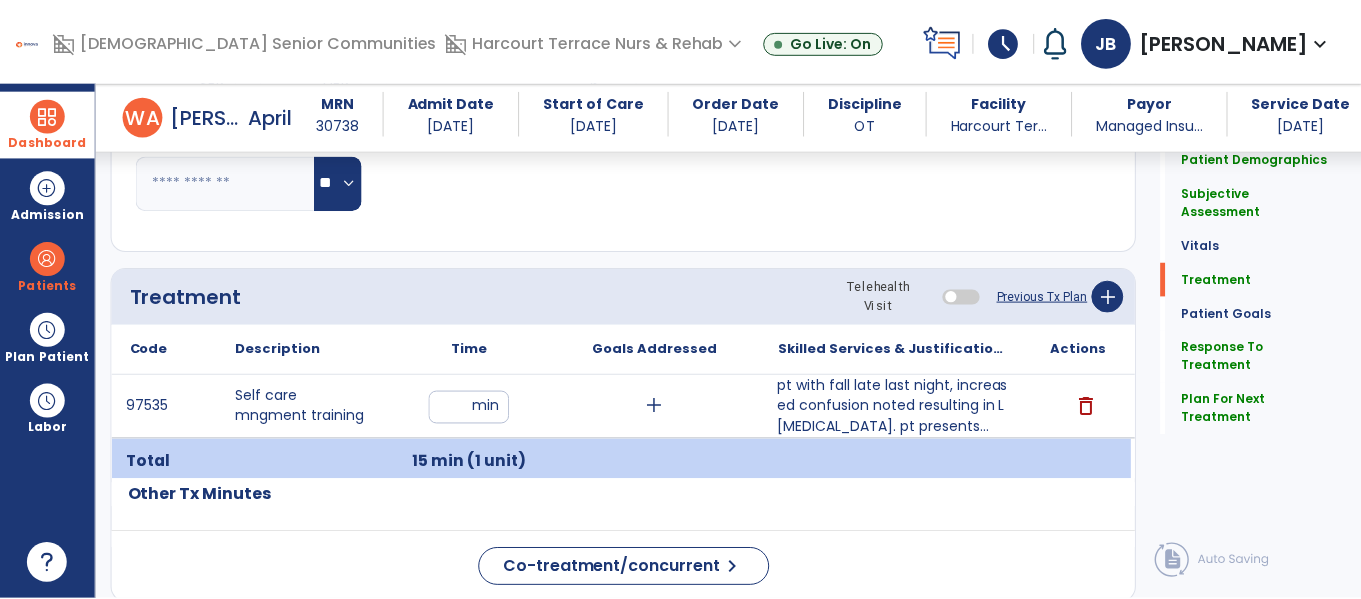 scroll, scrollTop: 976, scrollLeft: 0, axis: vertical 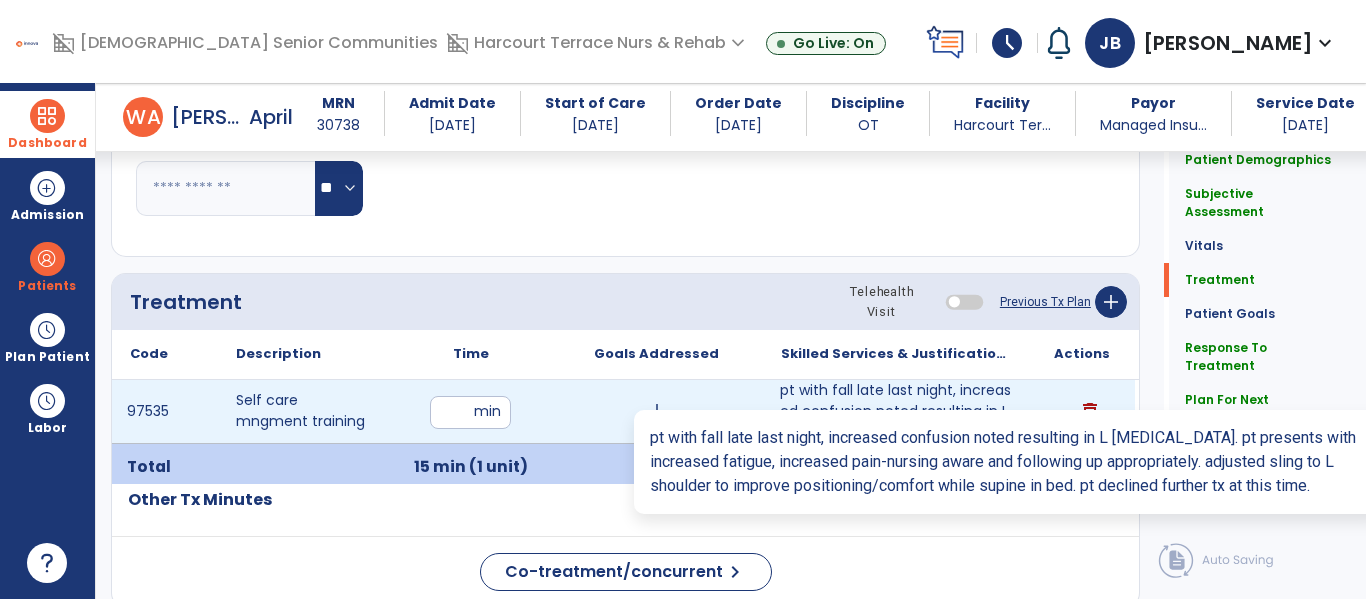 type on "**********" 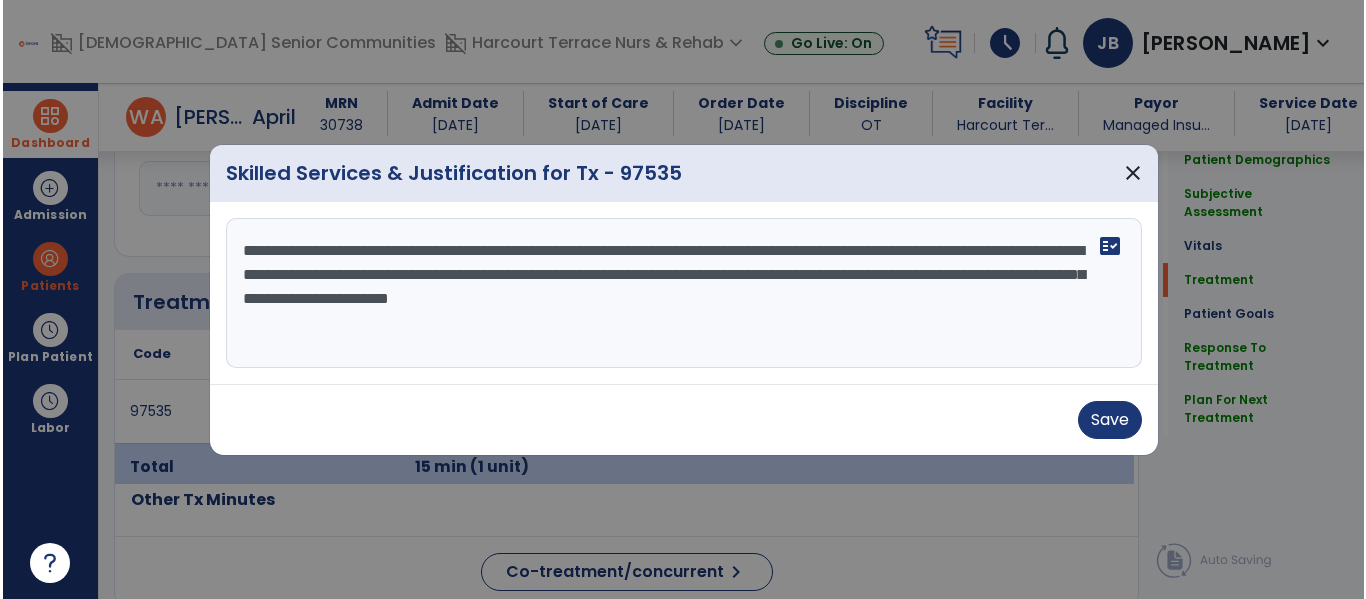 scroll, scrollTop: 976, scrollLeft: 0, axis: vertical 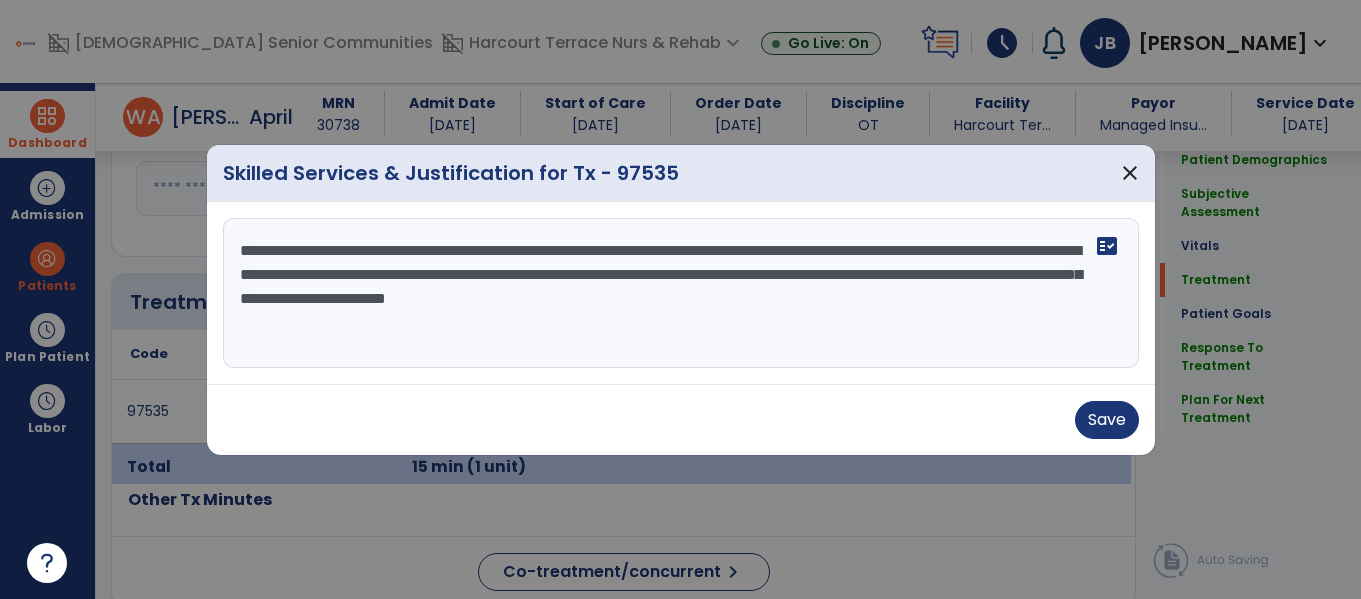 drag, startPoint x: 752, startPoint y: 254, endPoint x: 905, endPoint y: 249, distance: 153.08168 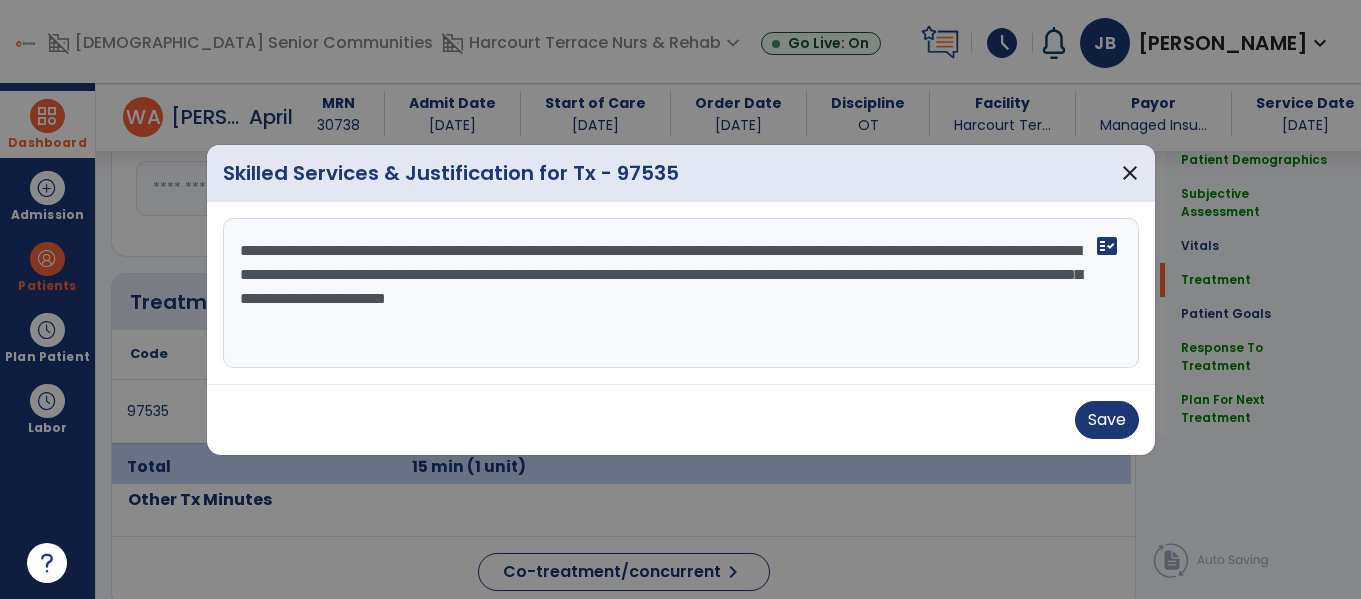 click on "**********" at bounding box center [681, 293] 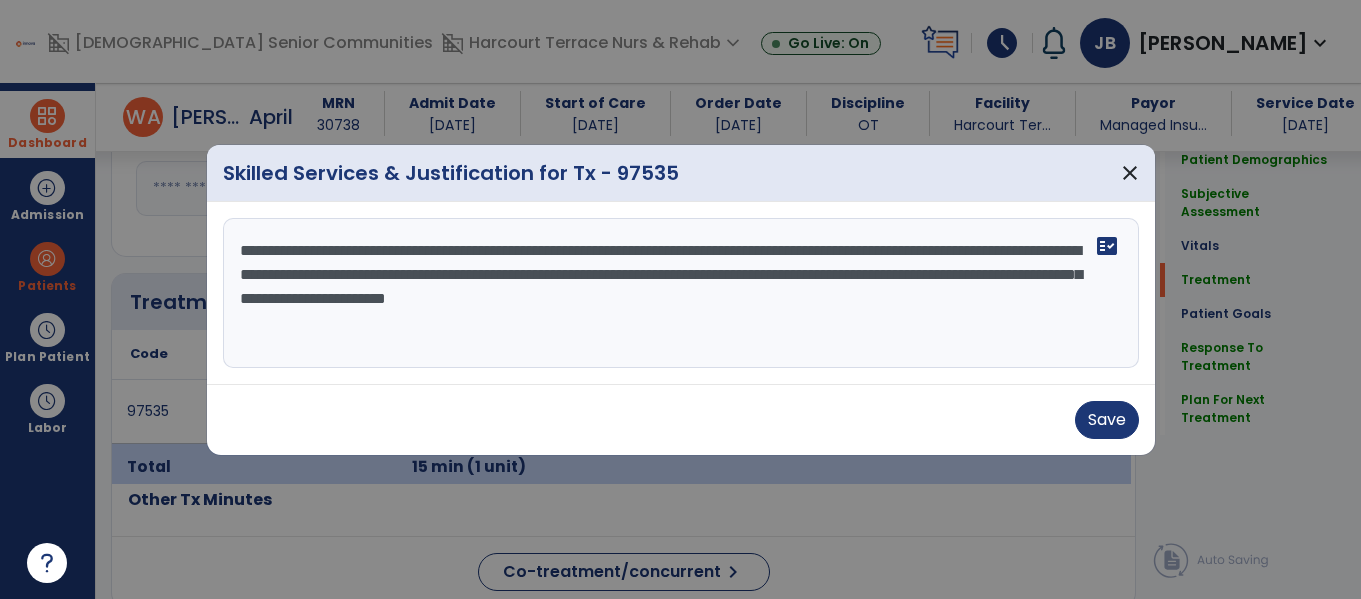 drag, startPoint x: 752, startPoint y: 247, endPoint x: 904, endPoint y: 261, distance: 152.64337 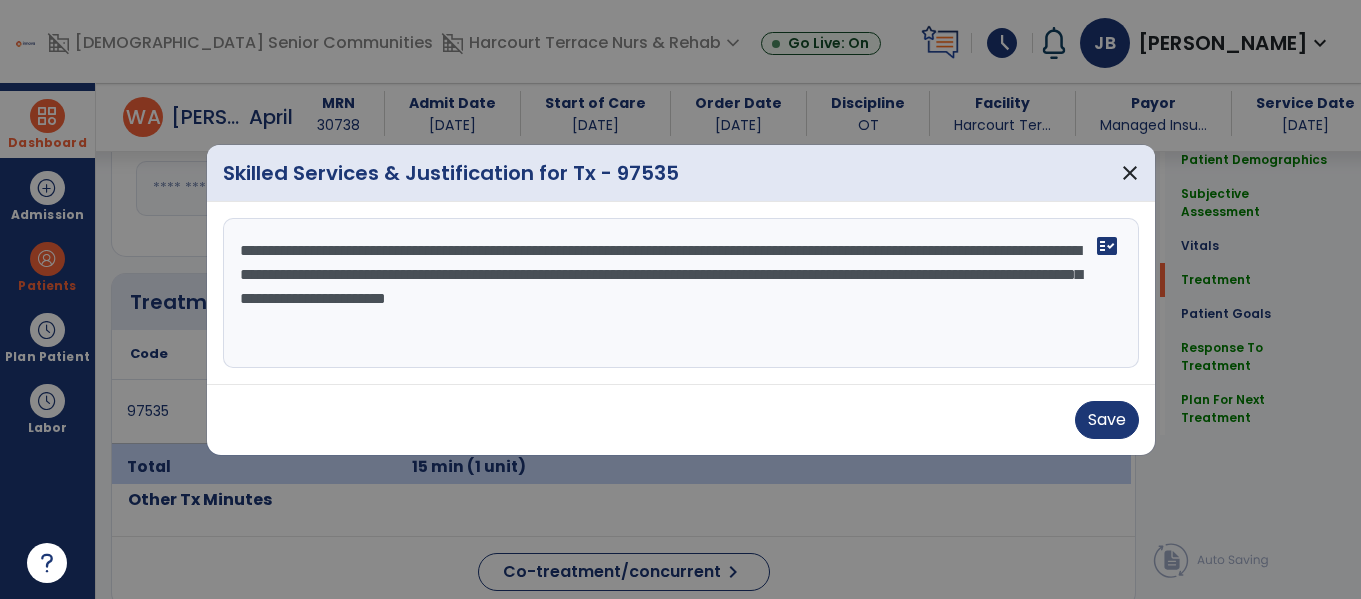click on "**********" at bounding box center (681, 293) 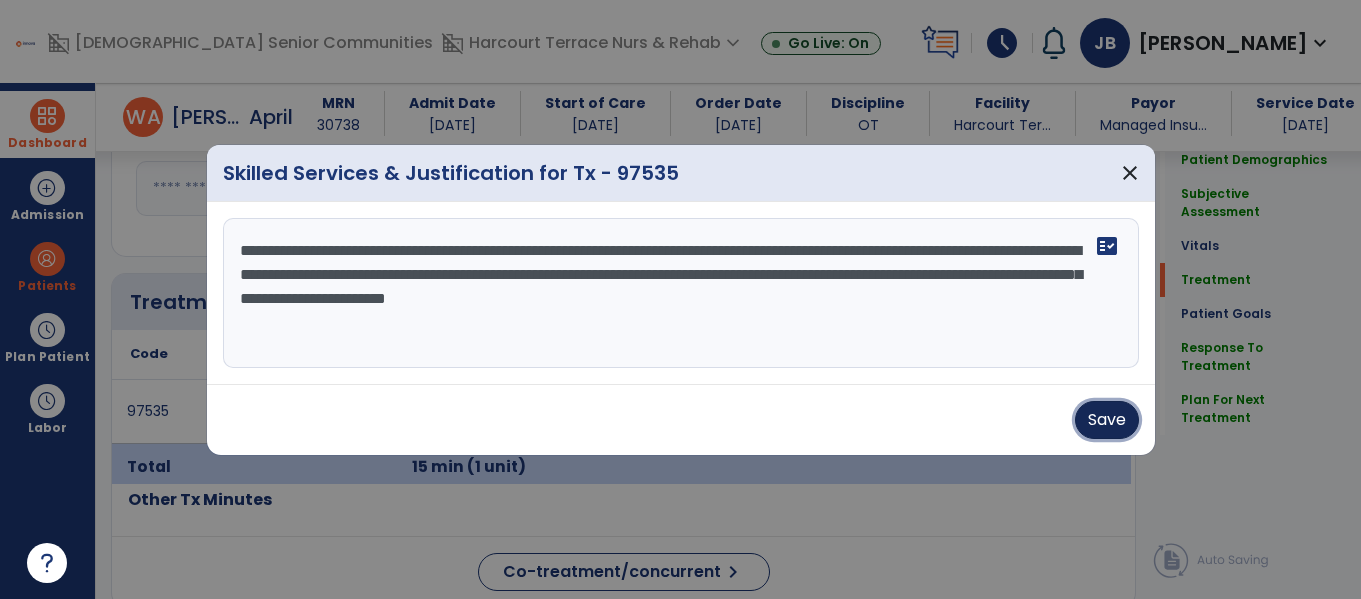 click on "Save" at bounding box center (1107, 420) 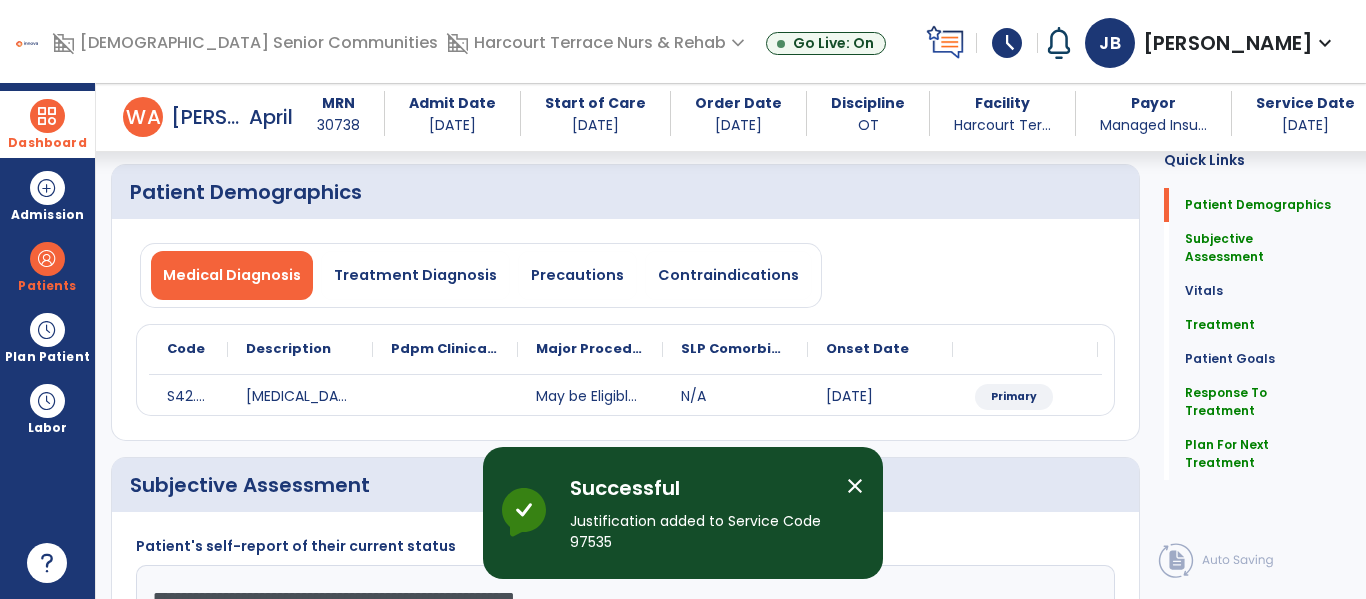 scroll, scrollTop: 60, scrollLeft: 0, axis: vertical 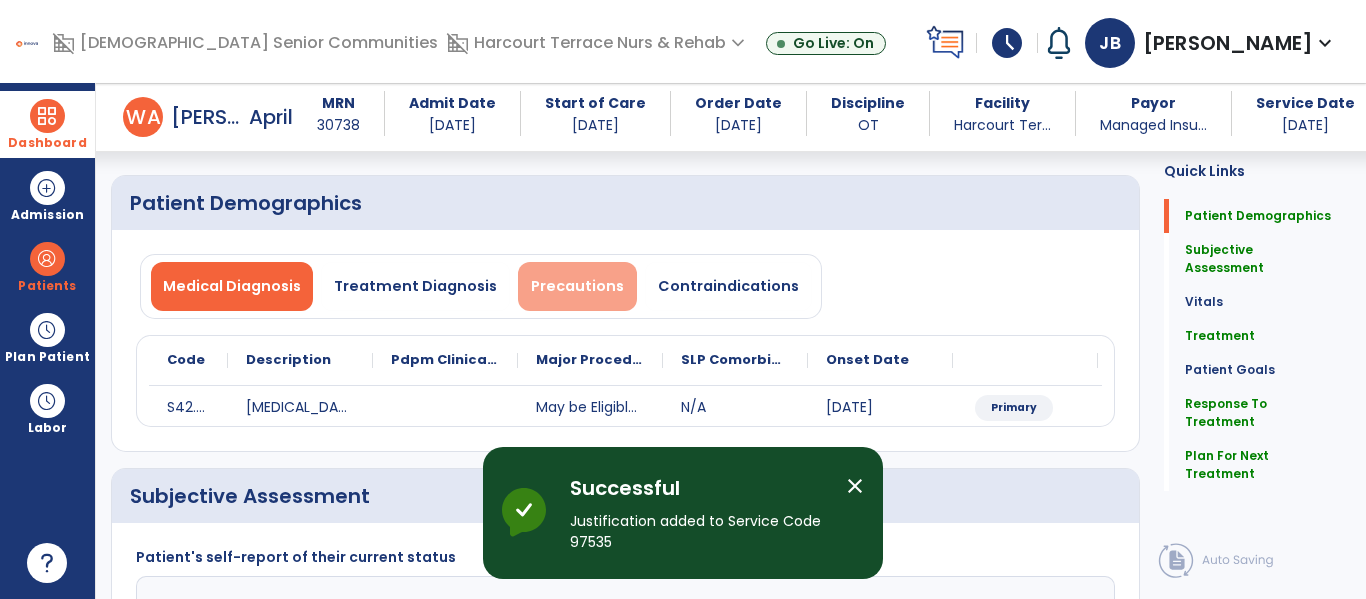 click on "Precautions" at bounding box center (577, 286) 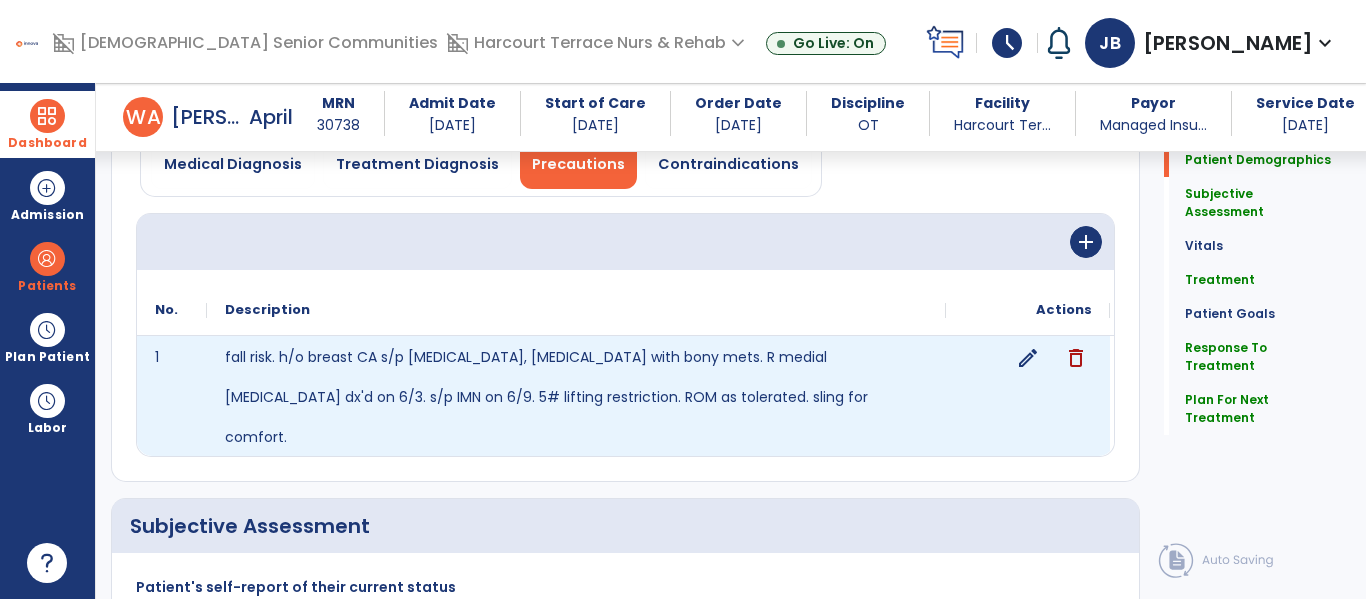 scroll, scrollTop: 189, scrollLeft: 0, axis: vertical 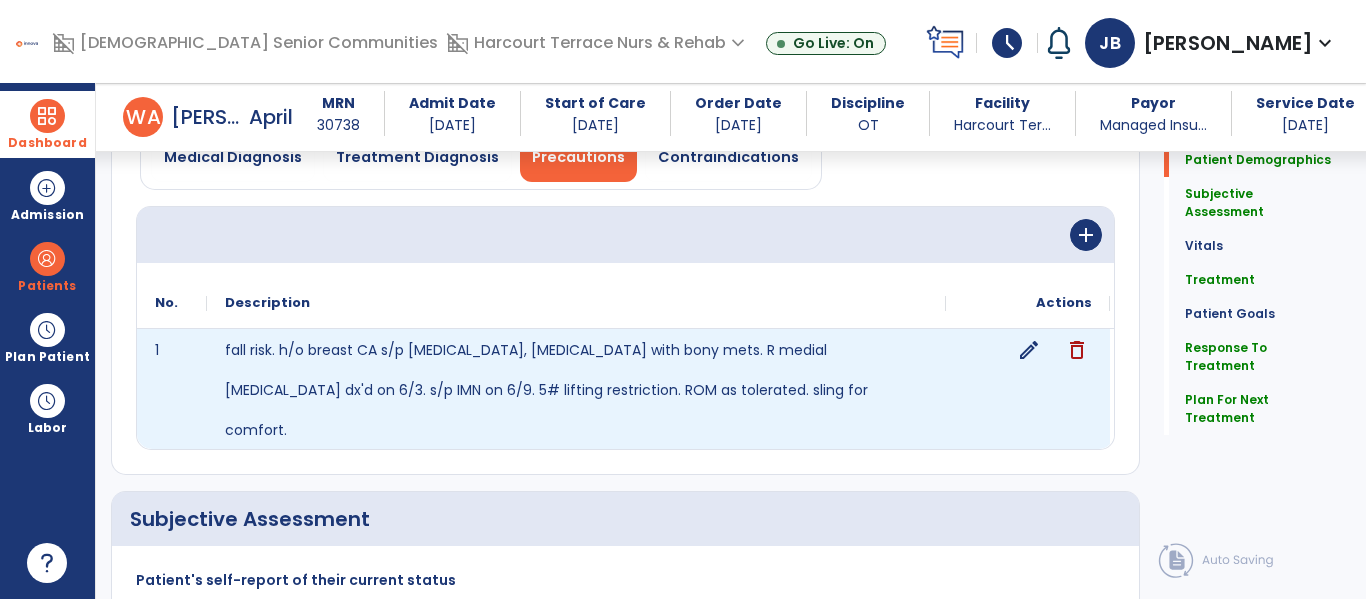 click on "edit" 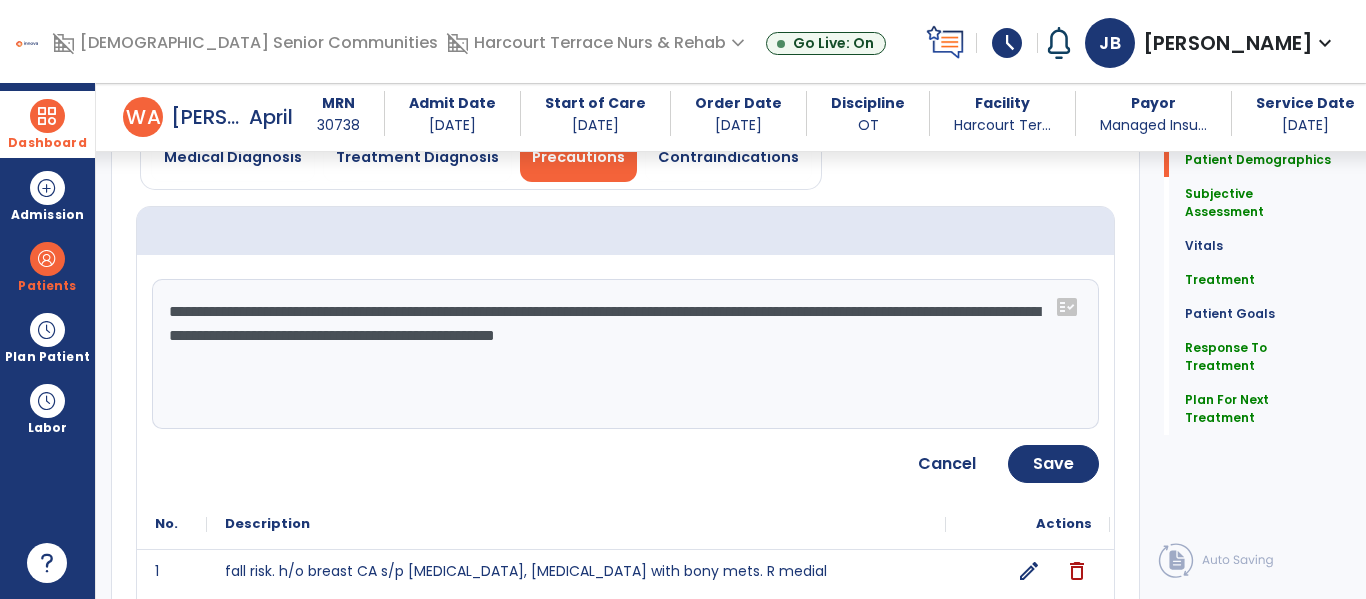 click on "**********" 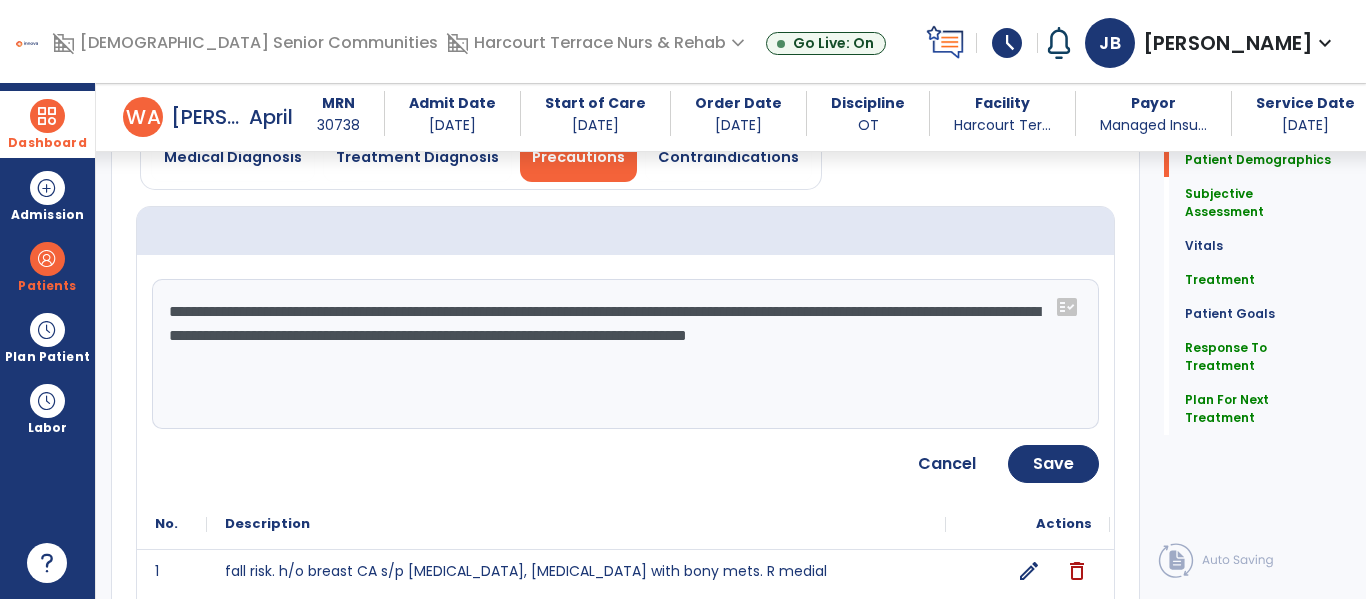 type on "**********" 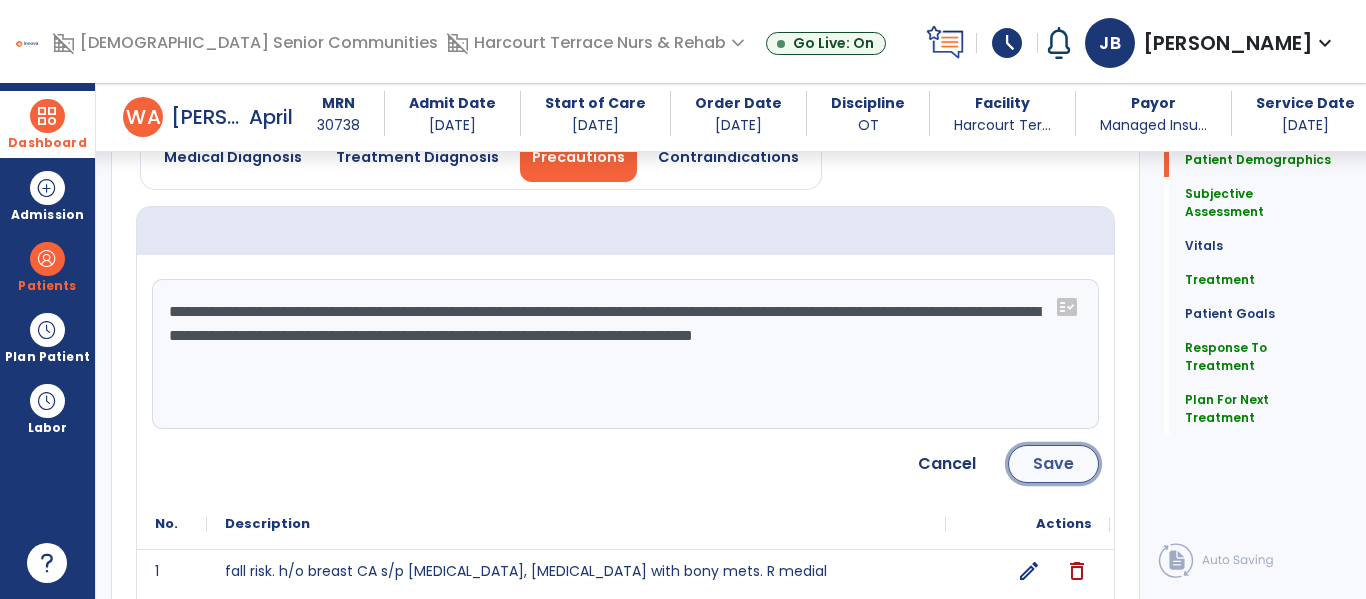 click on "Save" 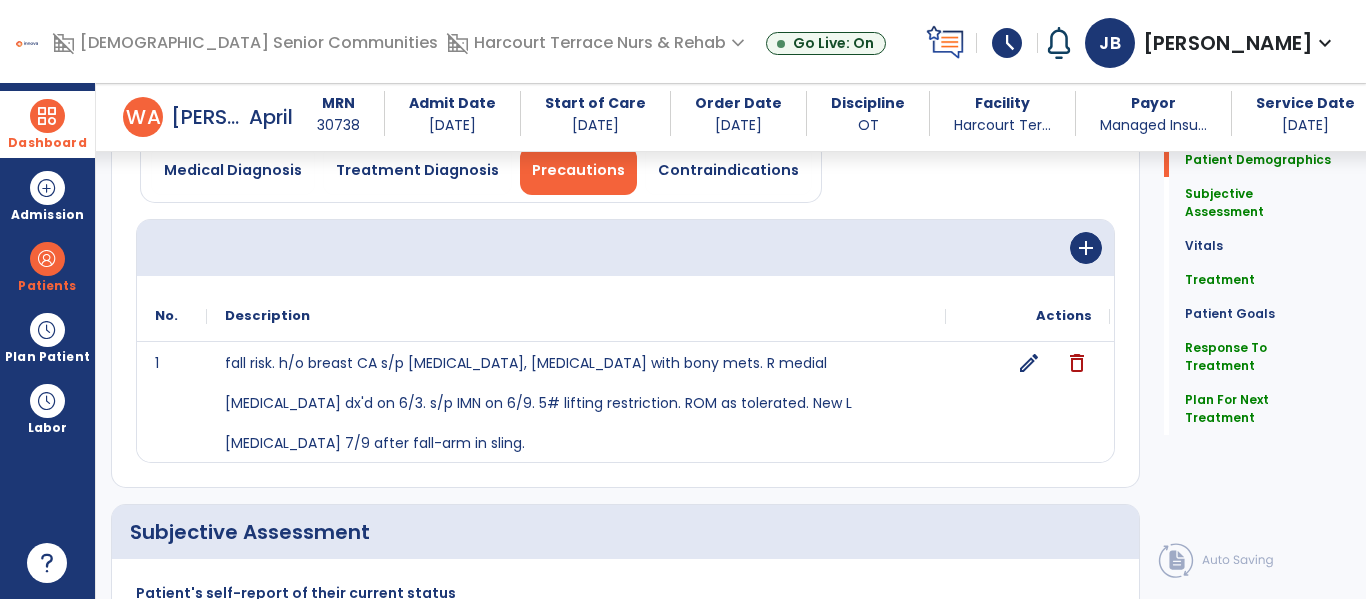 scroll, scrollTop: 177, scrollLeft: 0, axis: vertical 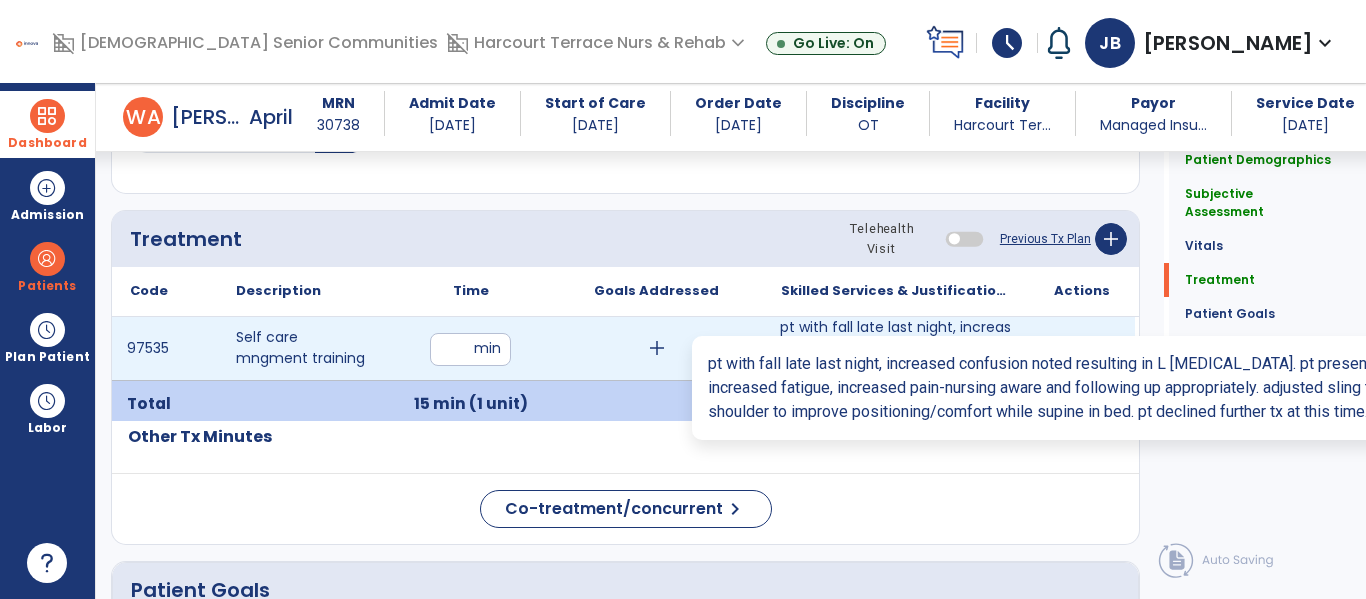 click on "pt with fall late last night, increased confusion noted resulting in L [MEDICAL_DATA]. pt presents..." at bounding box center (896, 348) 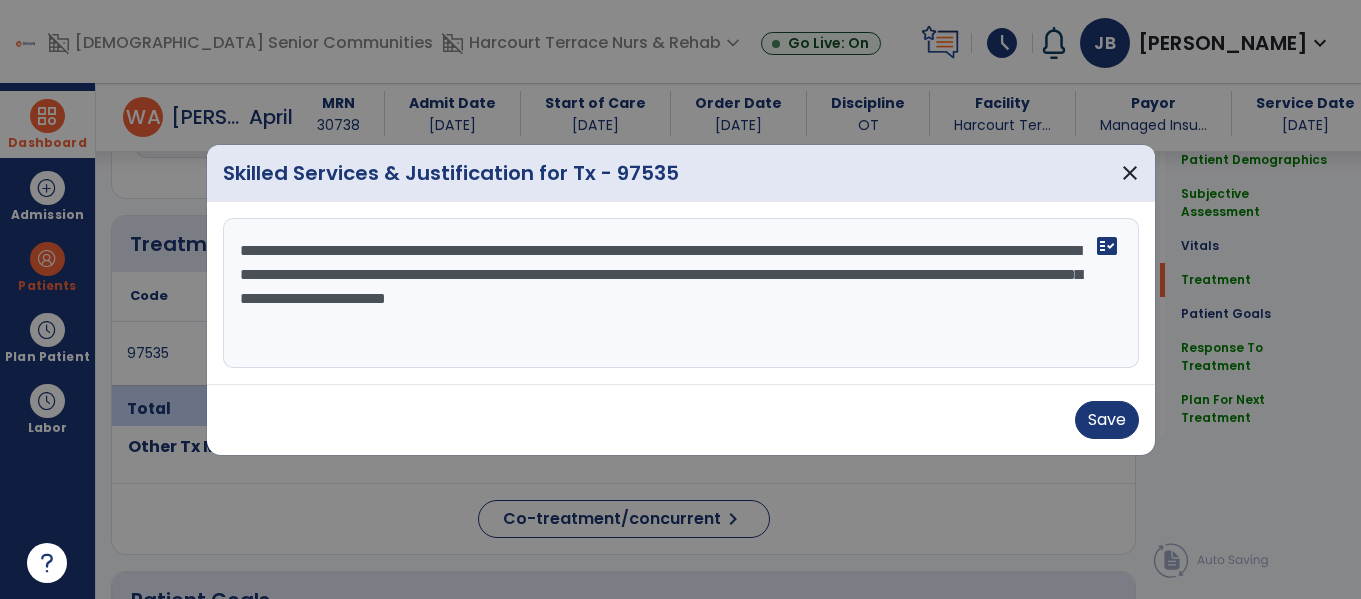 scroll, scrollTop: 1191, scrollLeft: 0, axis: vertical 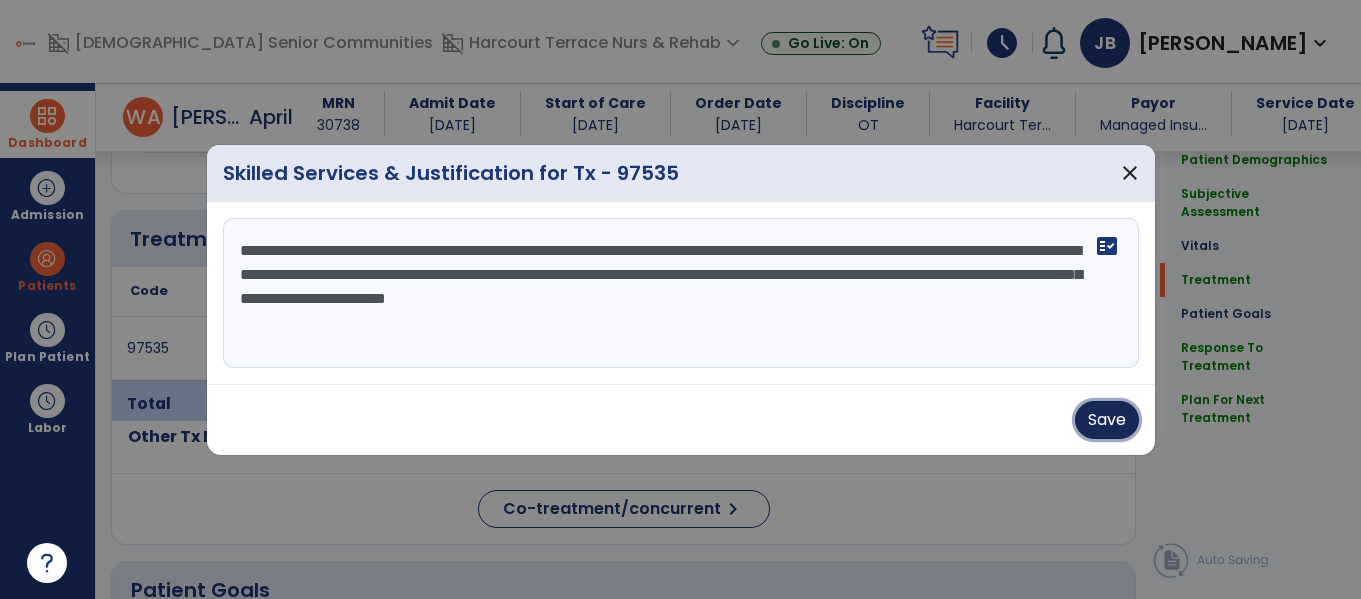 click on "Save" at bounding box center [1107, 420] 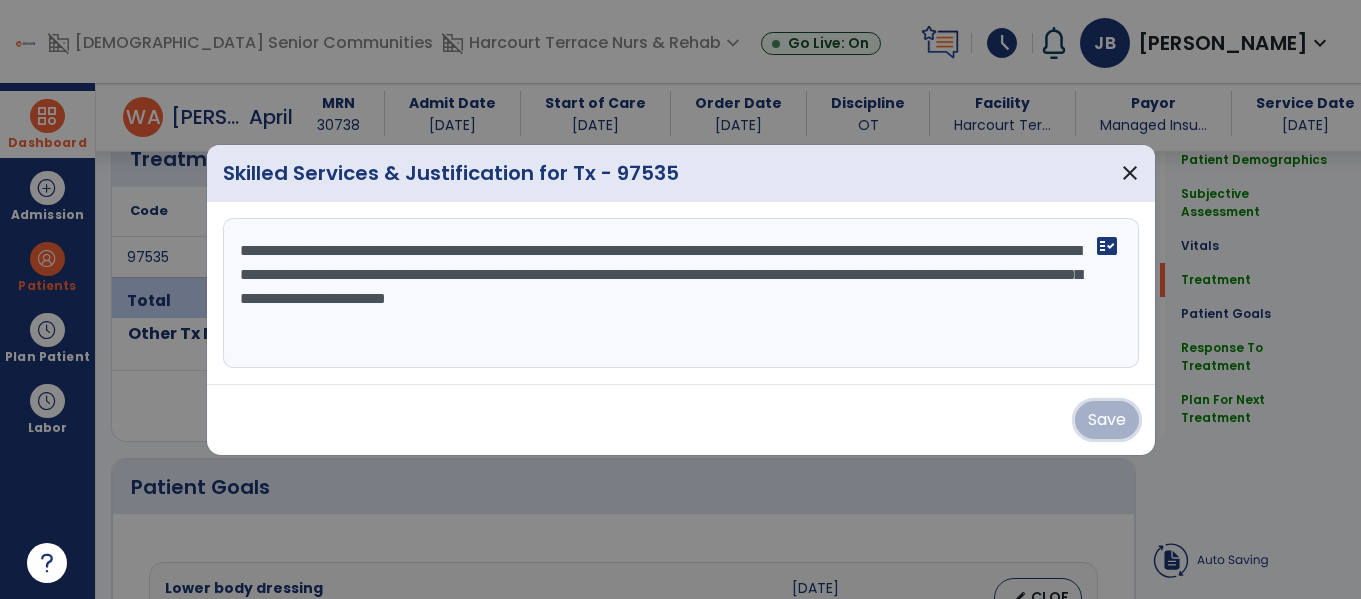 scroll, scrollTop: 1191, scrollLeft: 0, axis: vertical 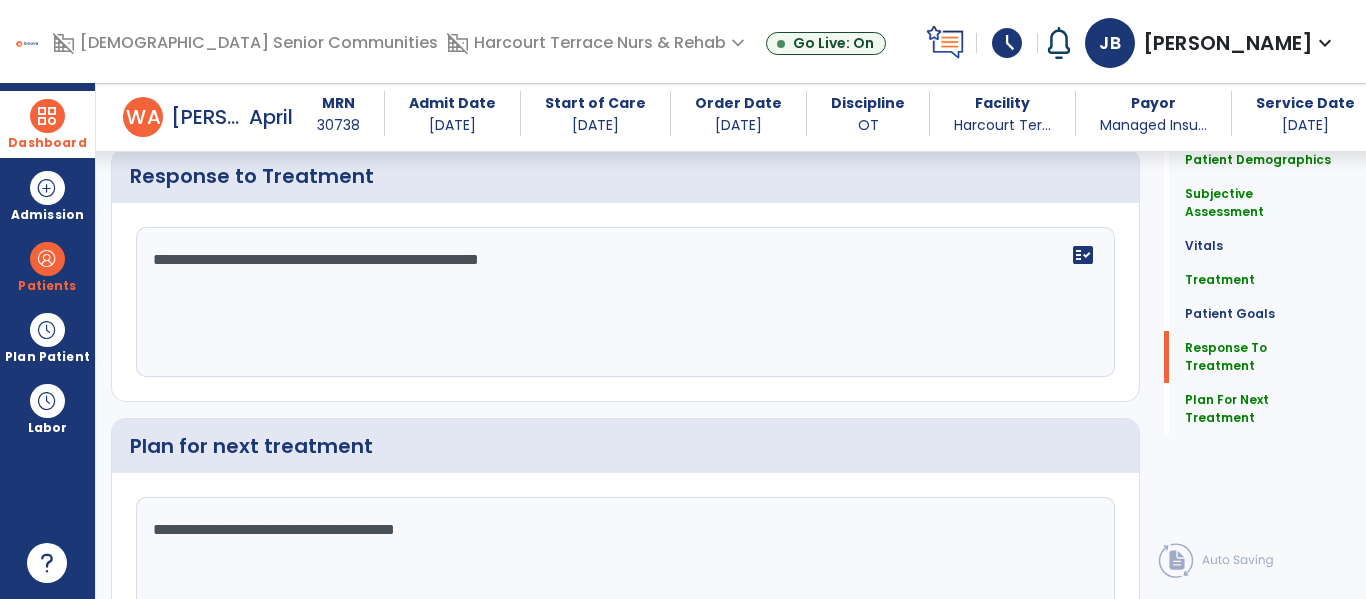 click on "**********" 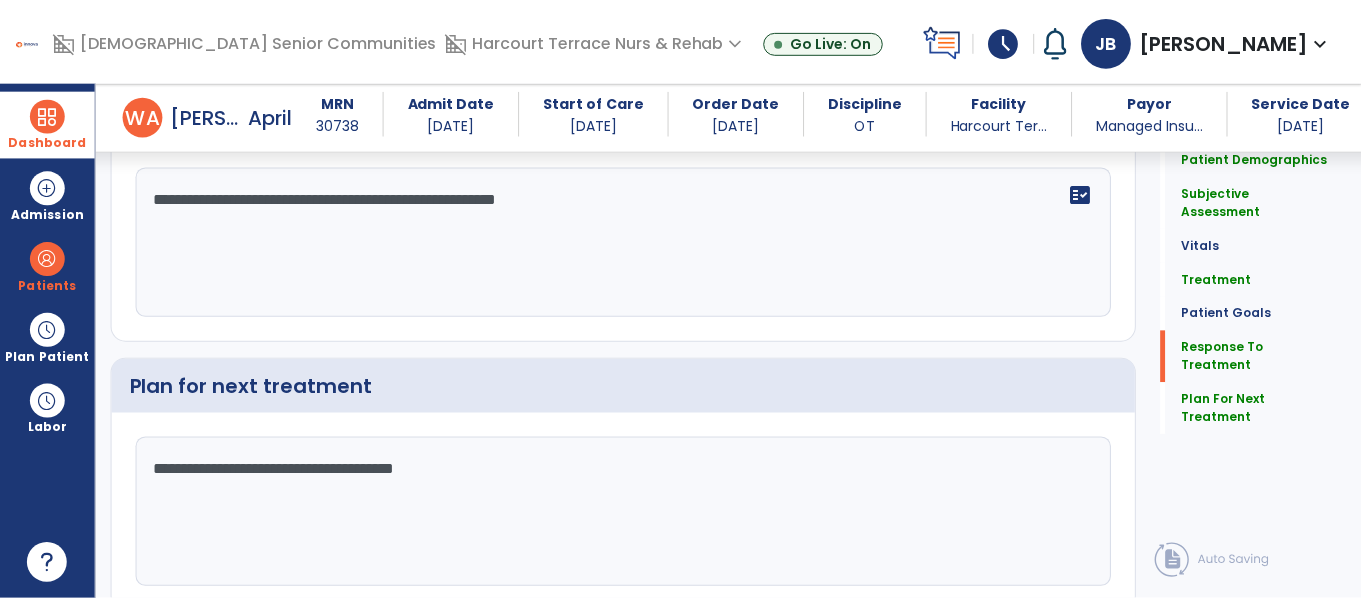 scroll, scrollTop: 2736, scrollLeft: 0, axis: vertical 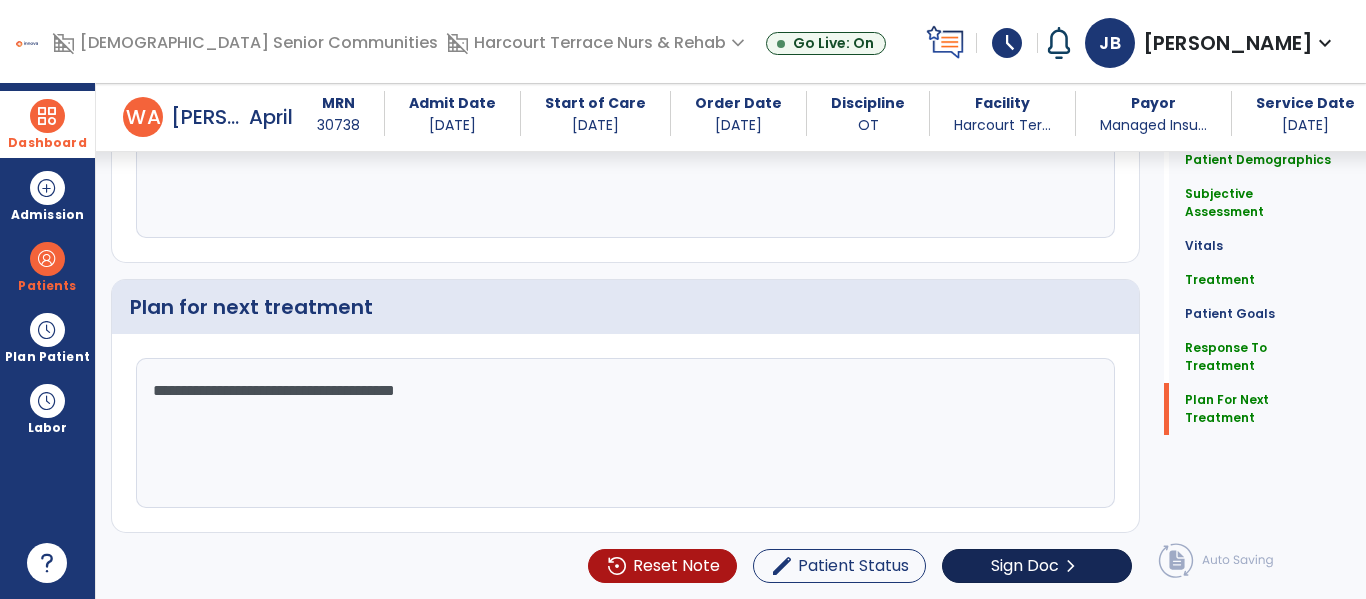 type on "**********" 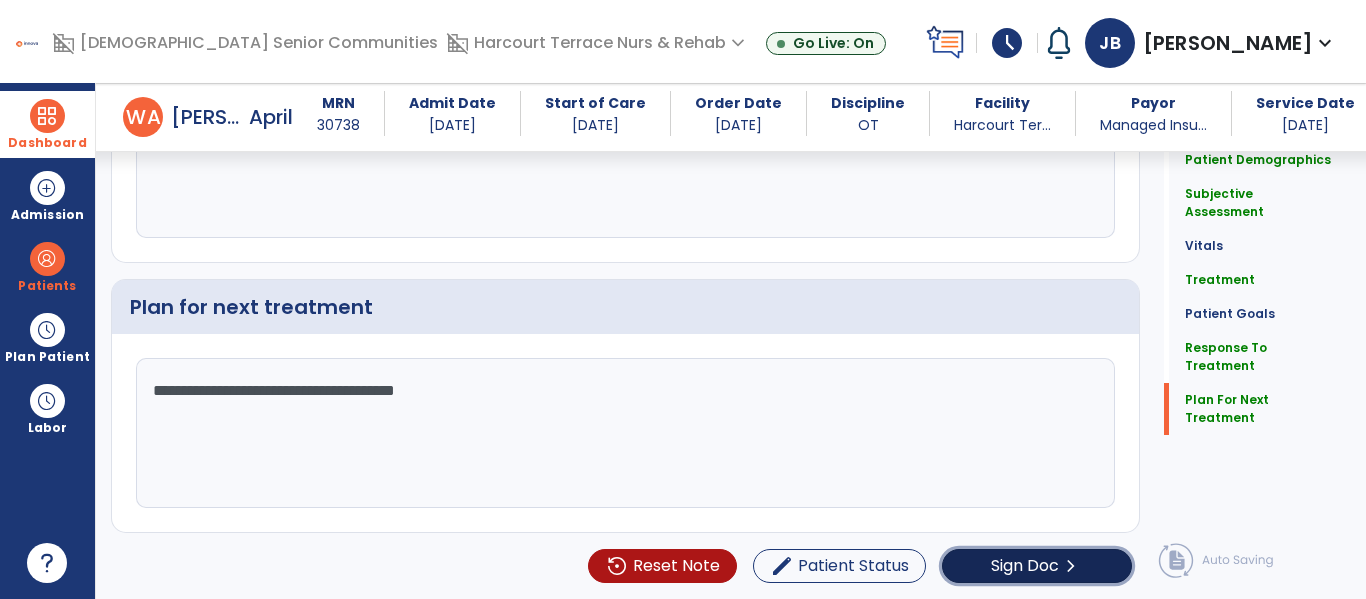 click on "Sign Doc  chevron_right" 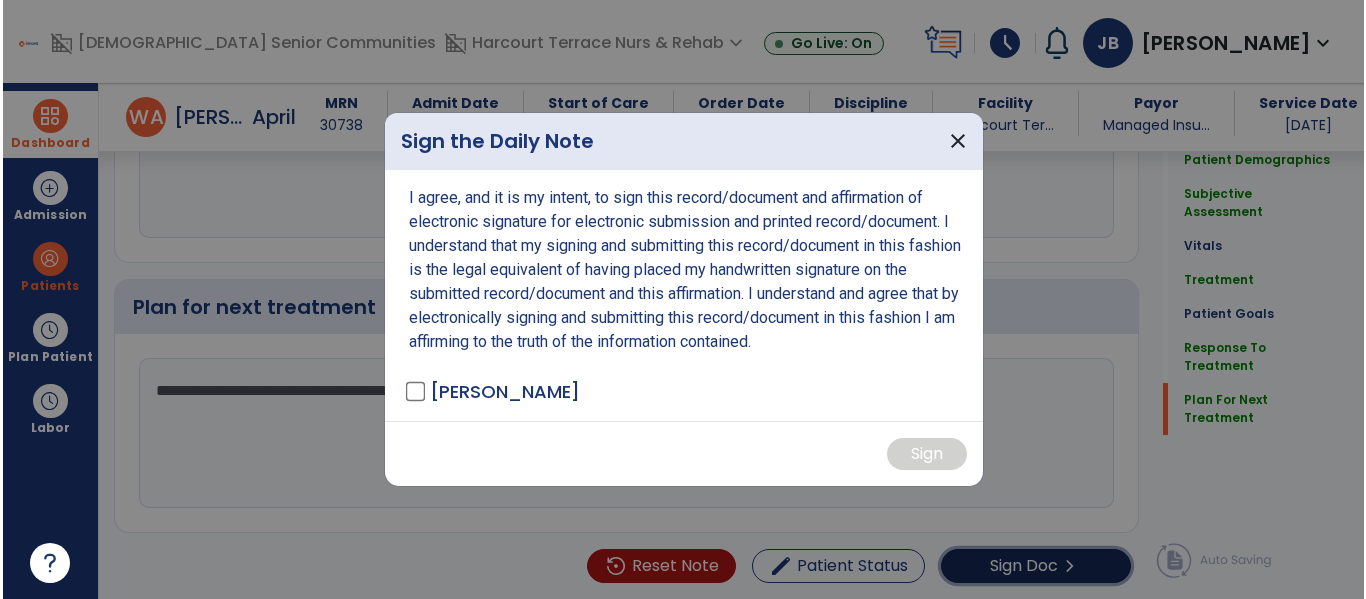 scroll, scrollTop: 2736, scrollLeft: 0, axis: vertical 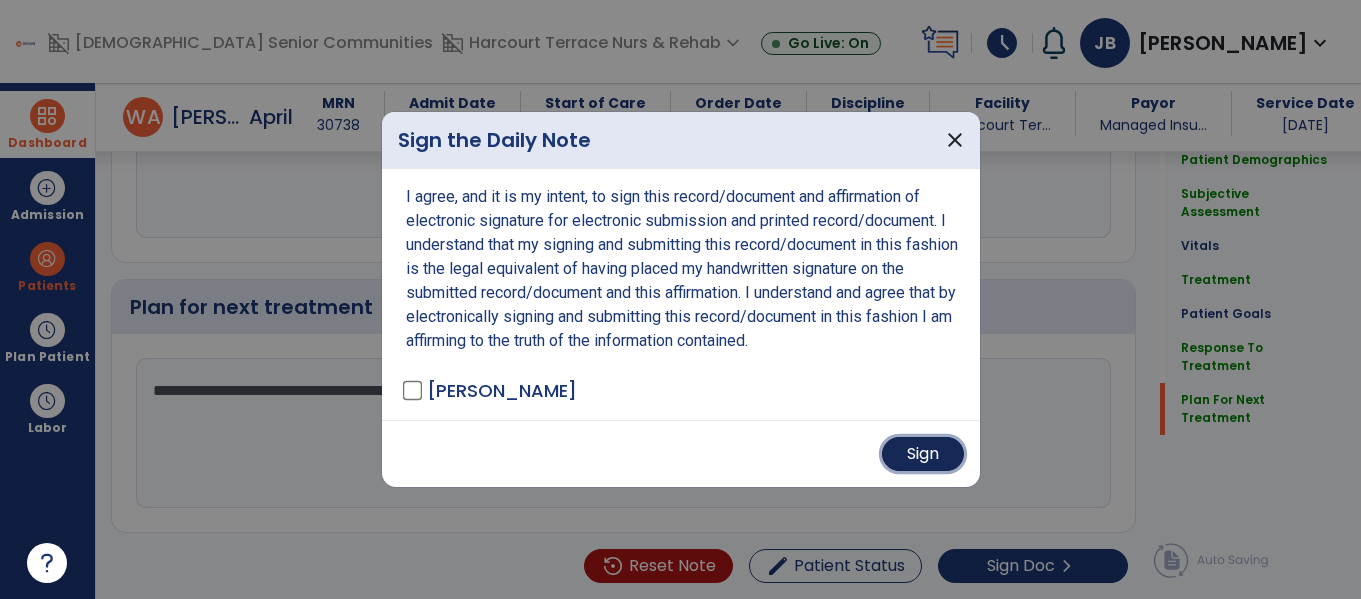 click on "Sign" at bounding box center [923, 454] 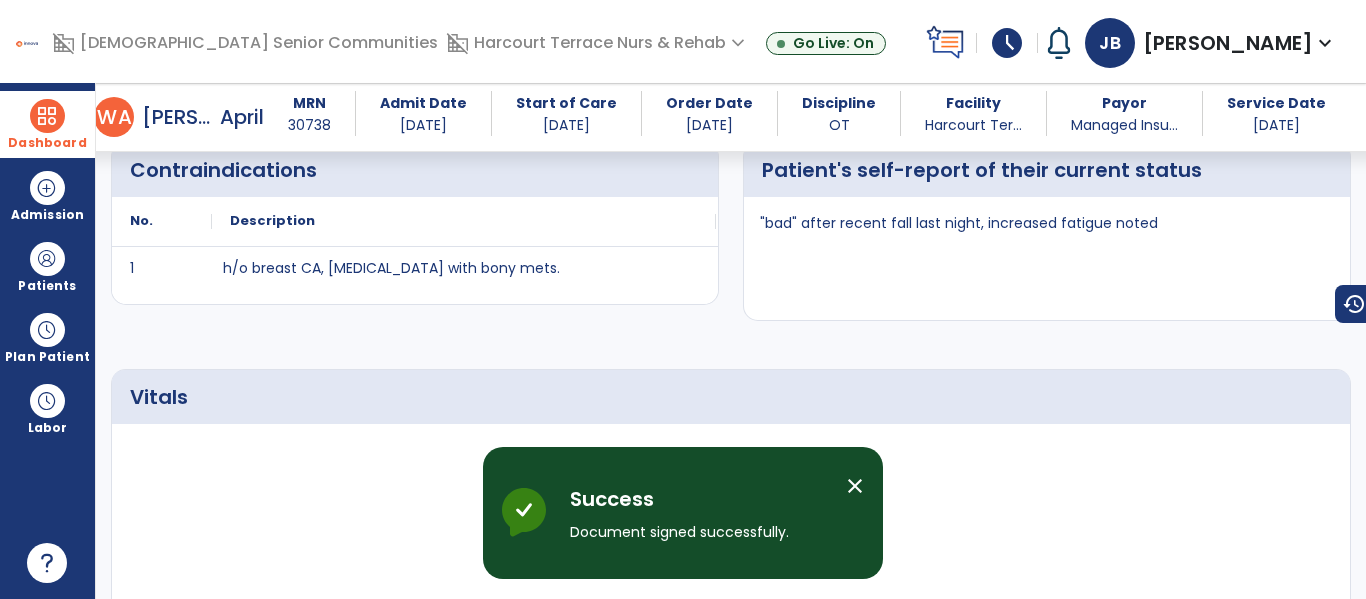 scroll, scrollTop: 629, scrollLeft: 0, axis: vertical 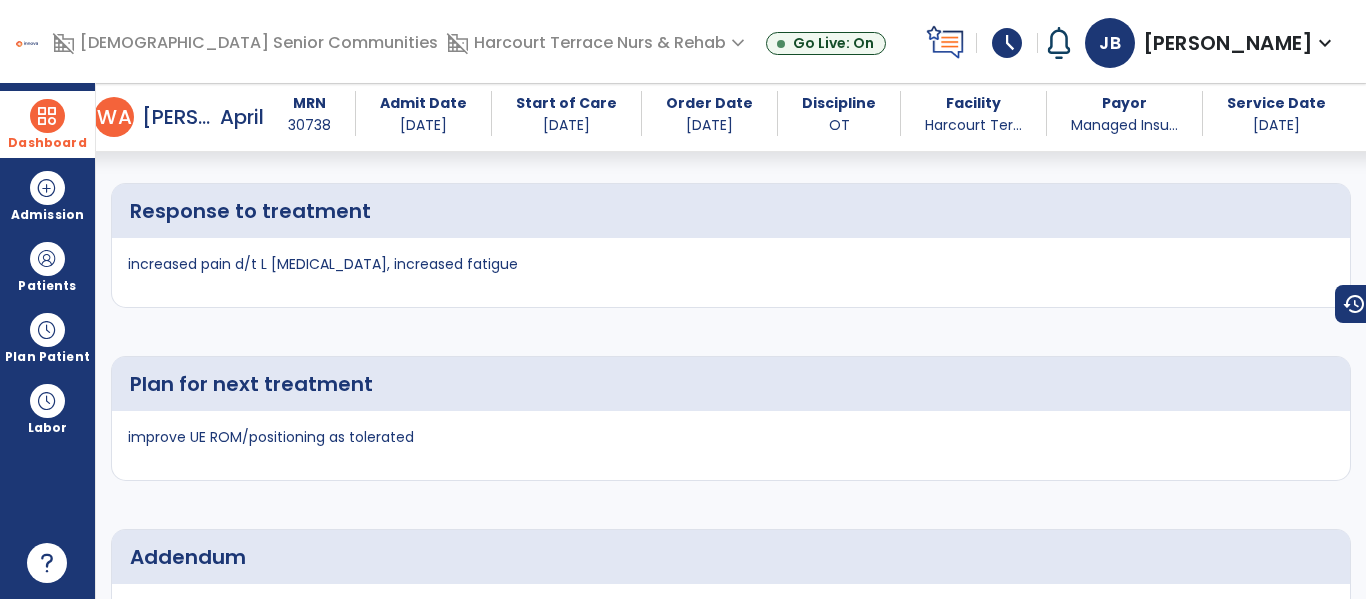 click at bounding box center (47, 116) 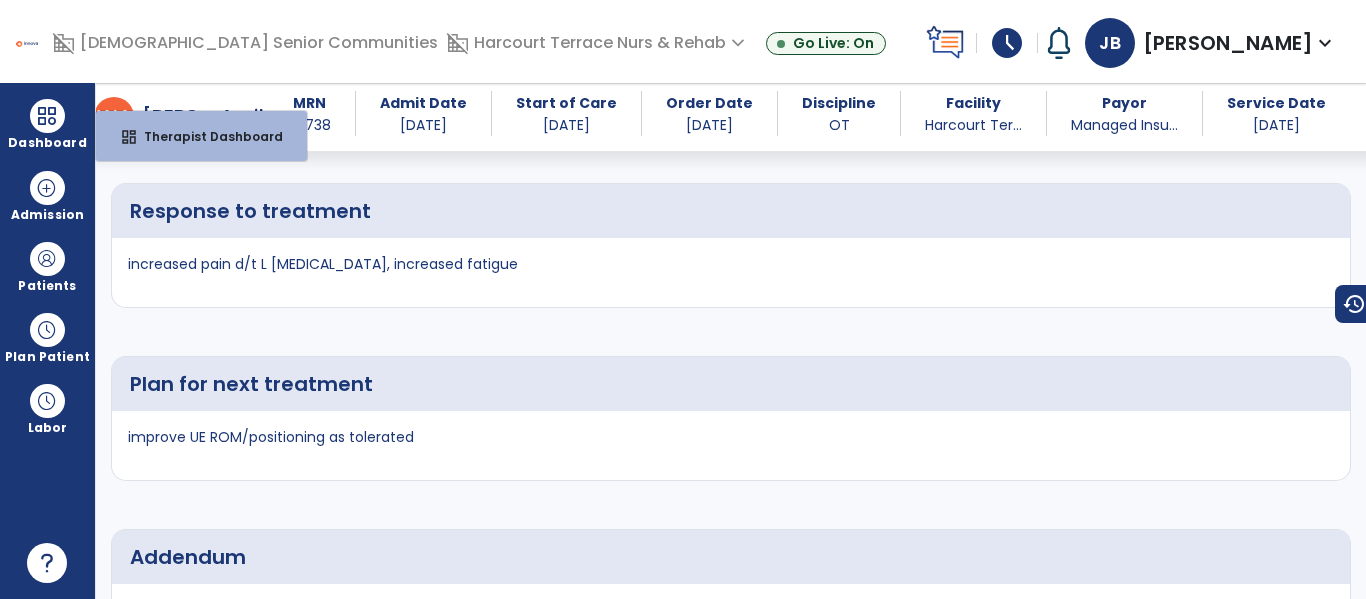 click on "Plan for next treatment" at bounding box center [251, 384] 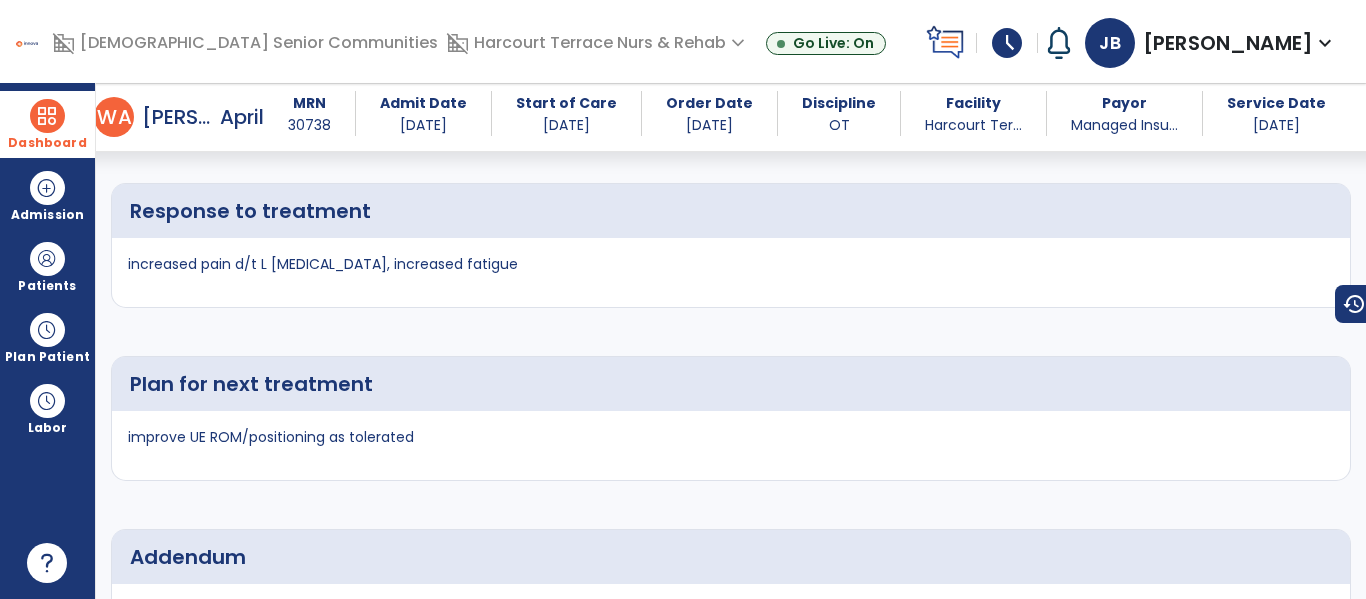 click on "Dashboard" at bounding box center (47, 143) 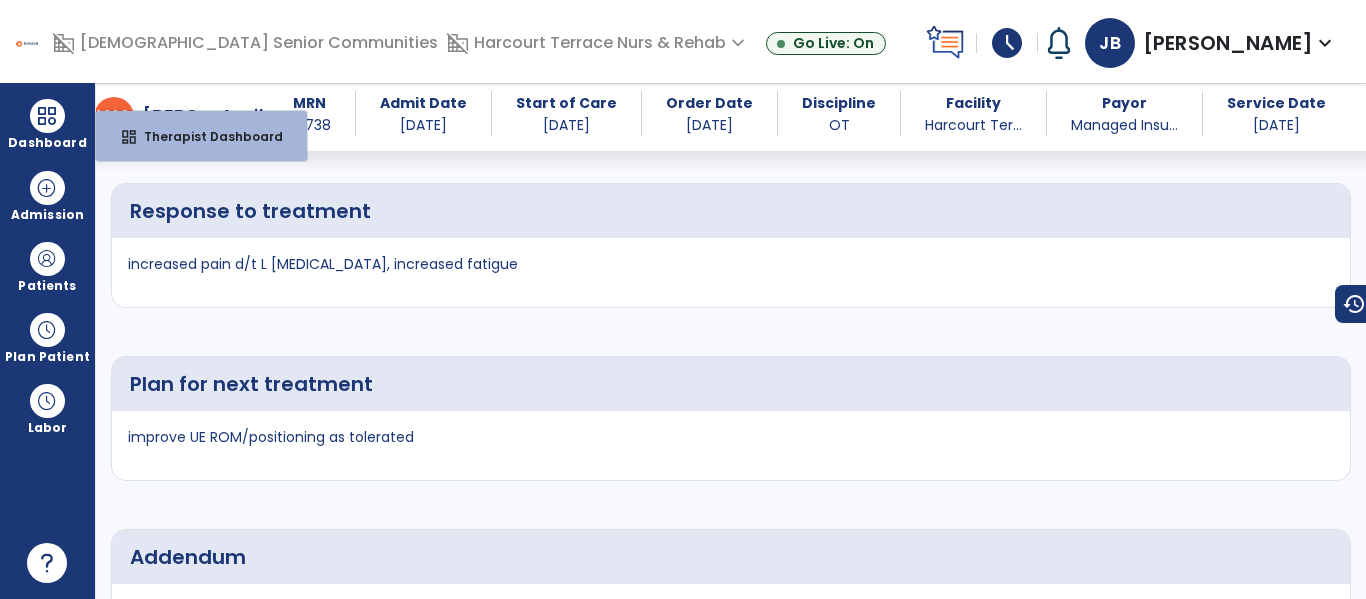 click on "Response to treatment" at bounding box center [731, 211] 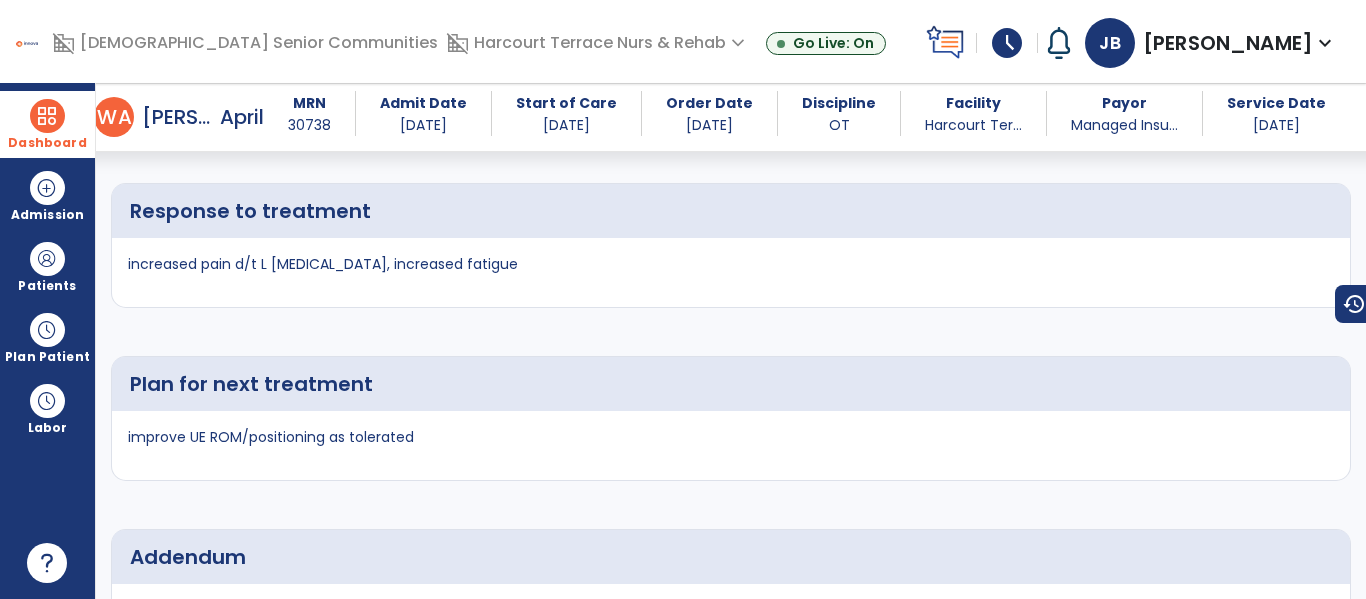 click on "Dashboard" at bounding box center (47, 124) 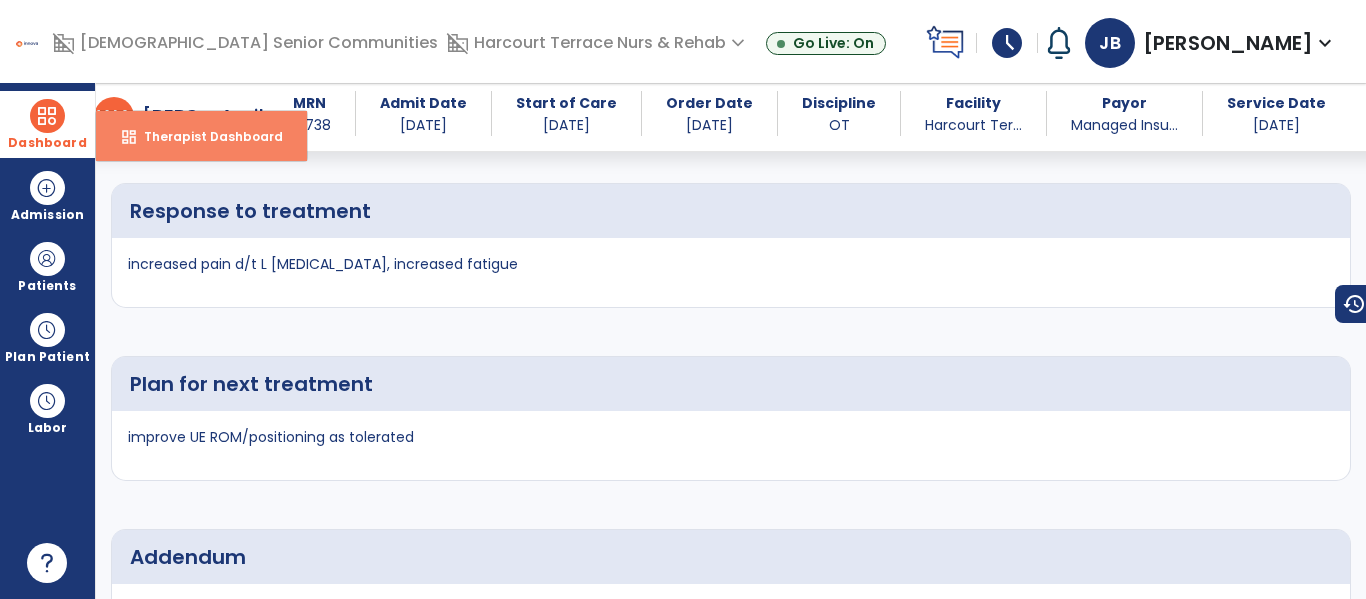 click on "dashboard  Therapist Dashboard" at bounding box center [201, 136] 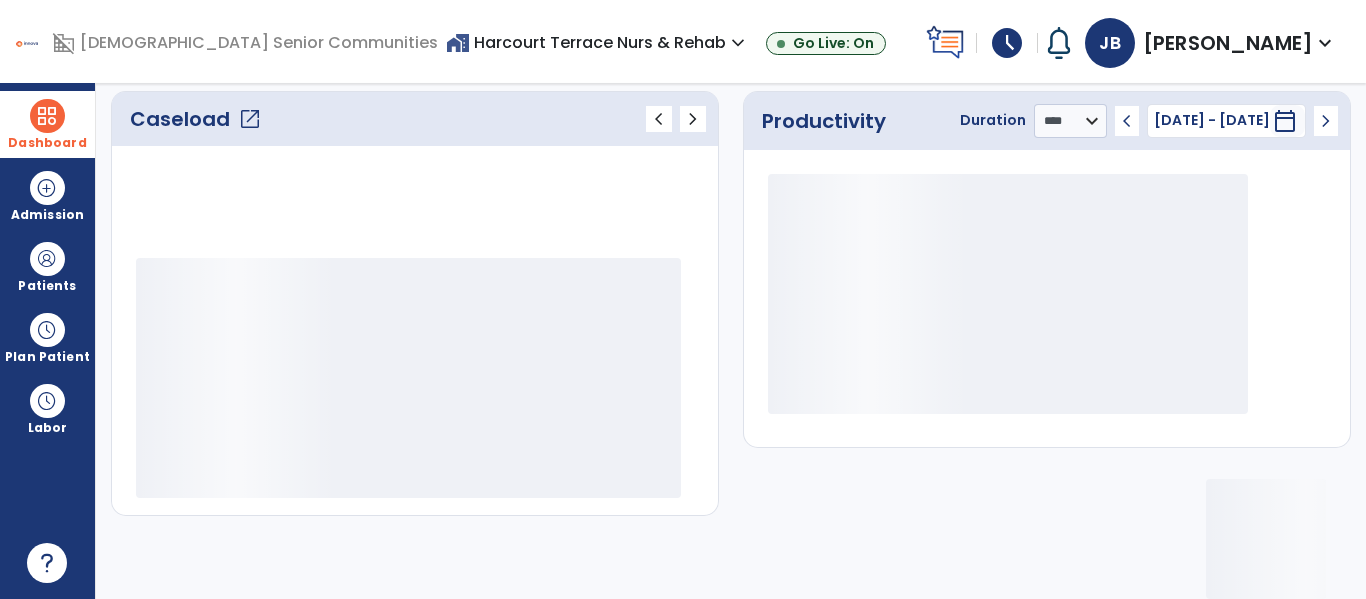 scroll, scrollTop: 278, scrollLeft: 0, axis: vertical 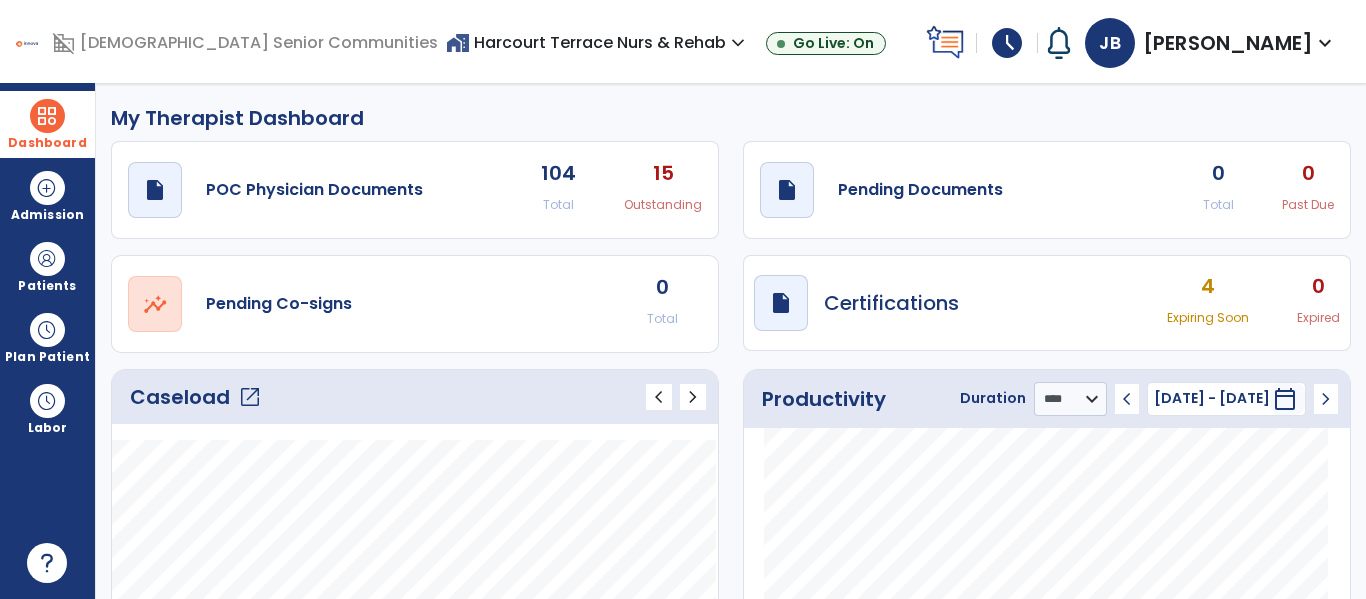 click on "draft   open_in_new  Certifications 4 Expiring Soon 0 Expired" at bounding box center [1047, 303] 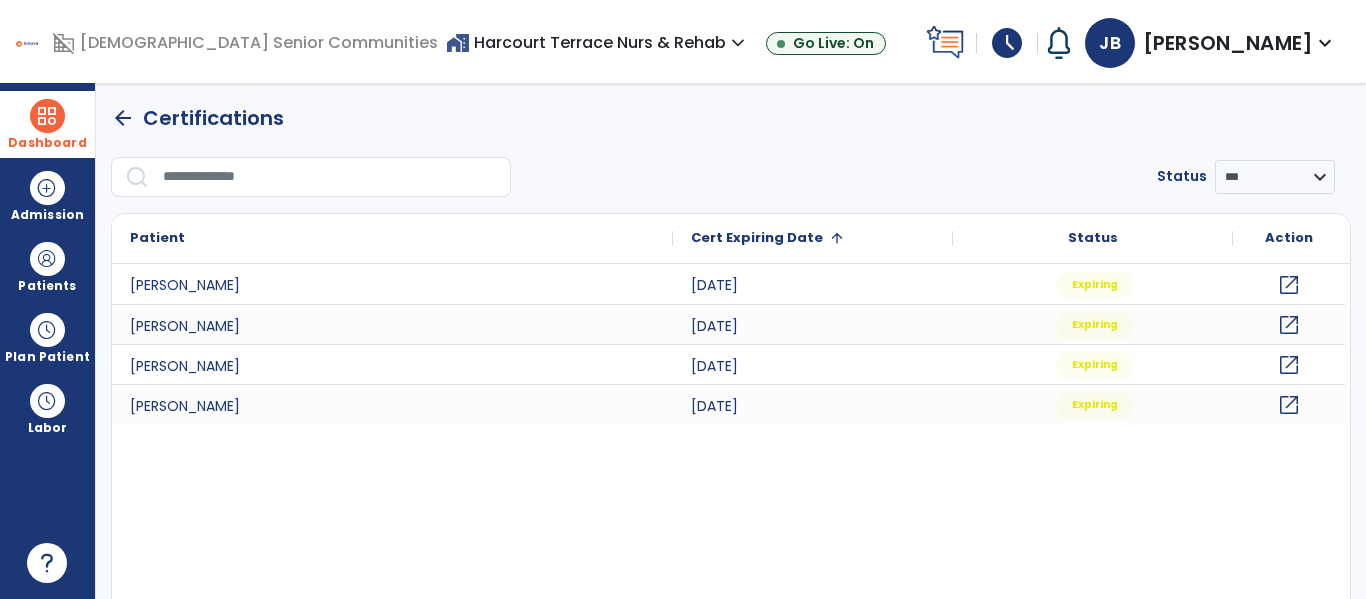click on "arrow_back" 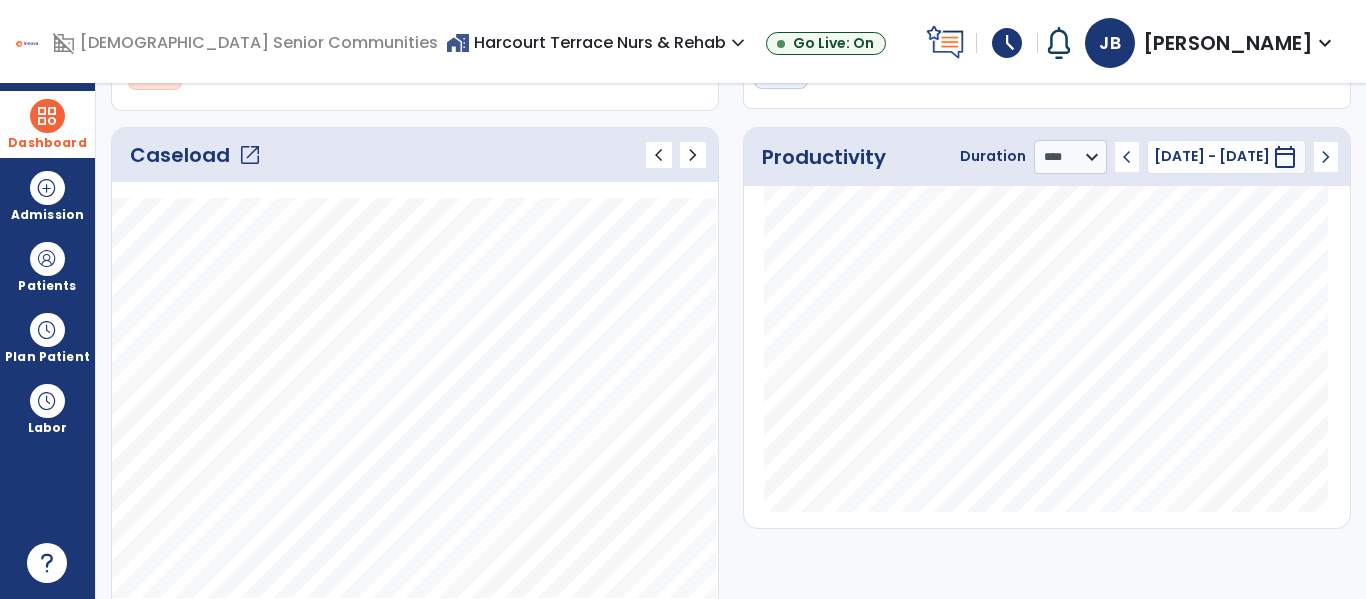 scroll, scrollTop: 0, scrollLeft: 0, axis: both 